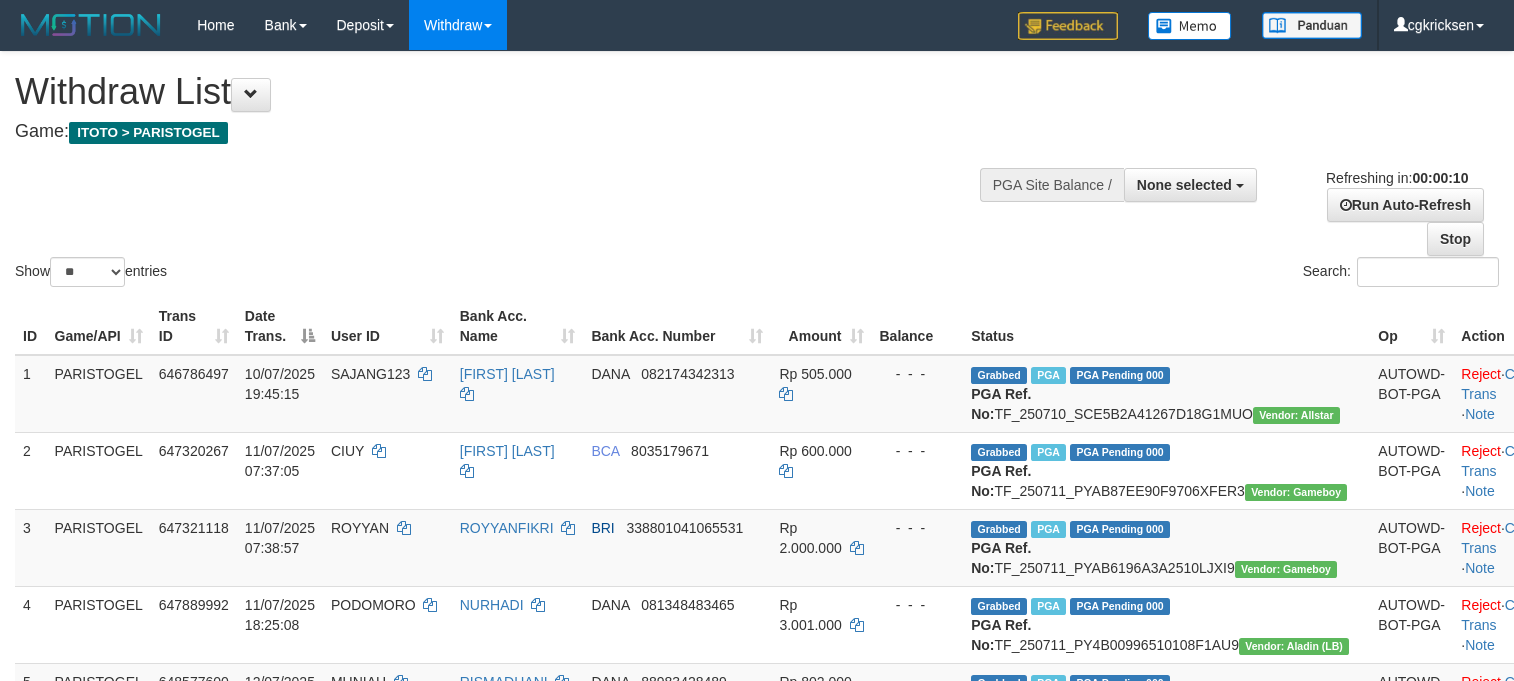 select 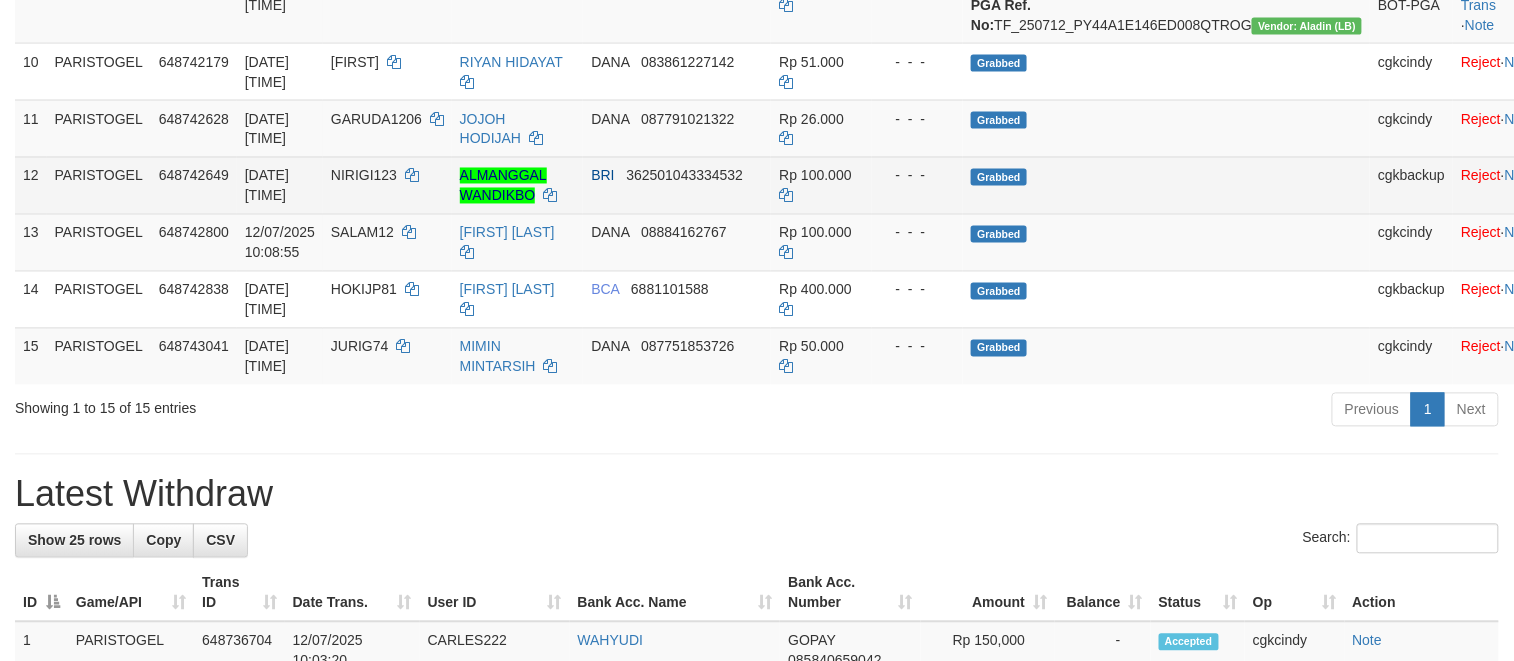 scroll, scrollTop: 1066, scrollLeft: 0, axis: vertical 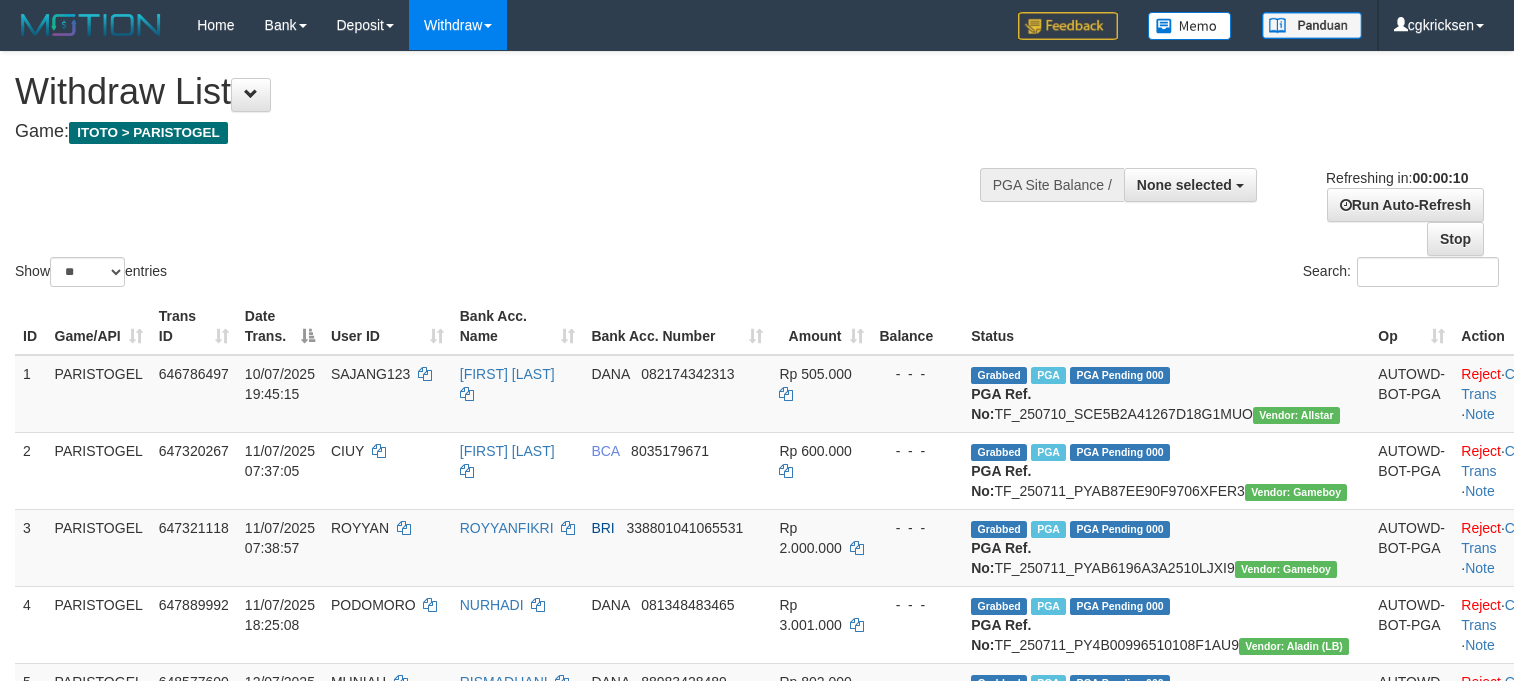 select 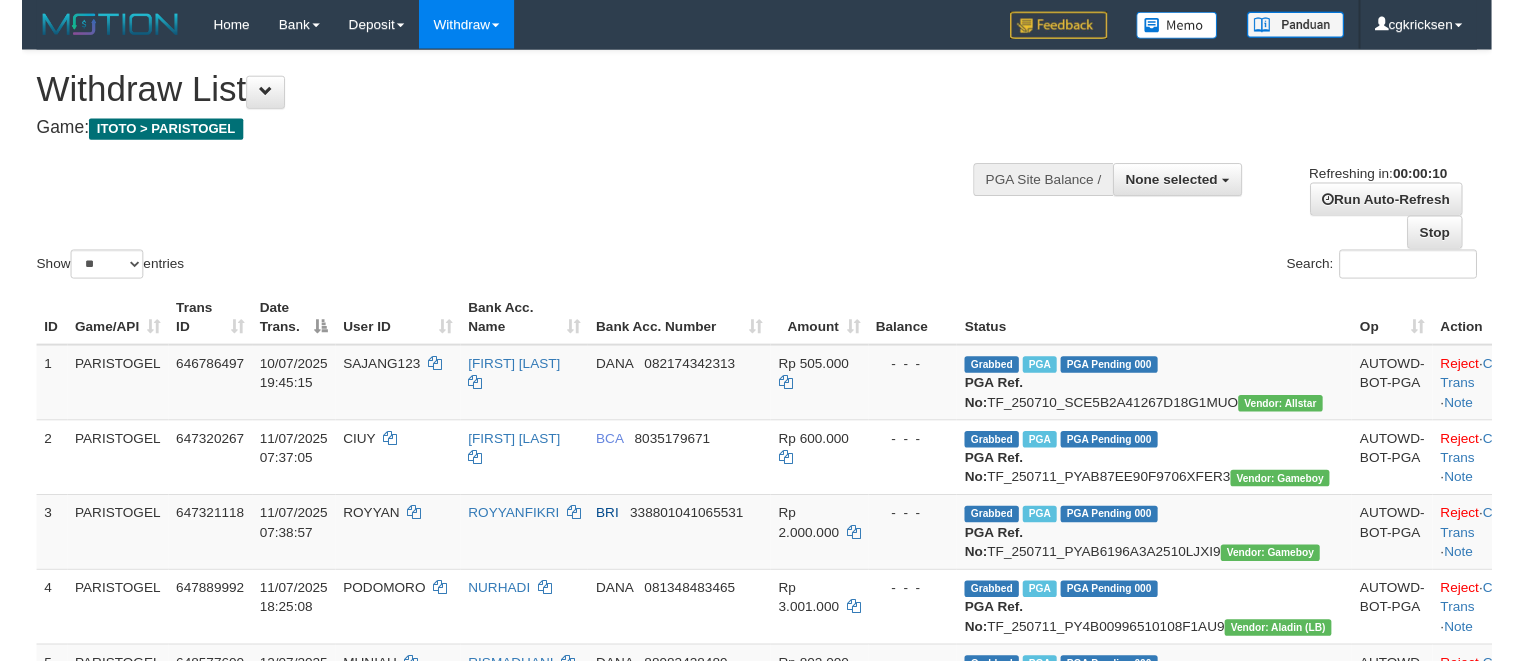 scroll, scrollTop: 0, scrollLeft: 0, axis: both 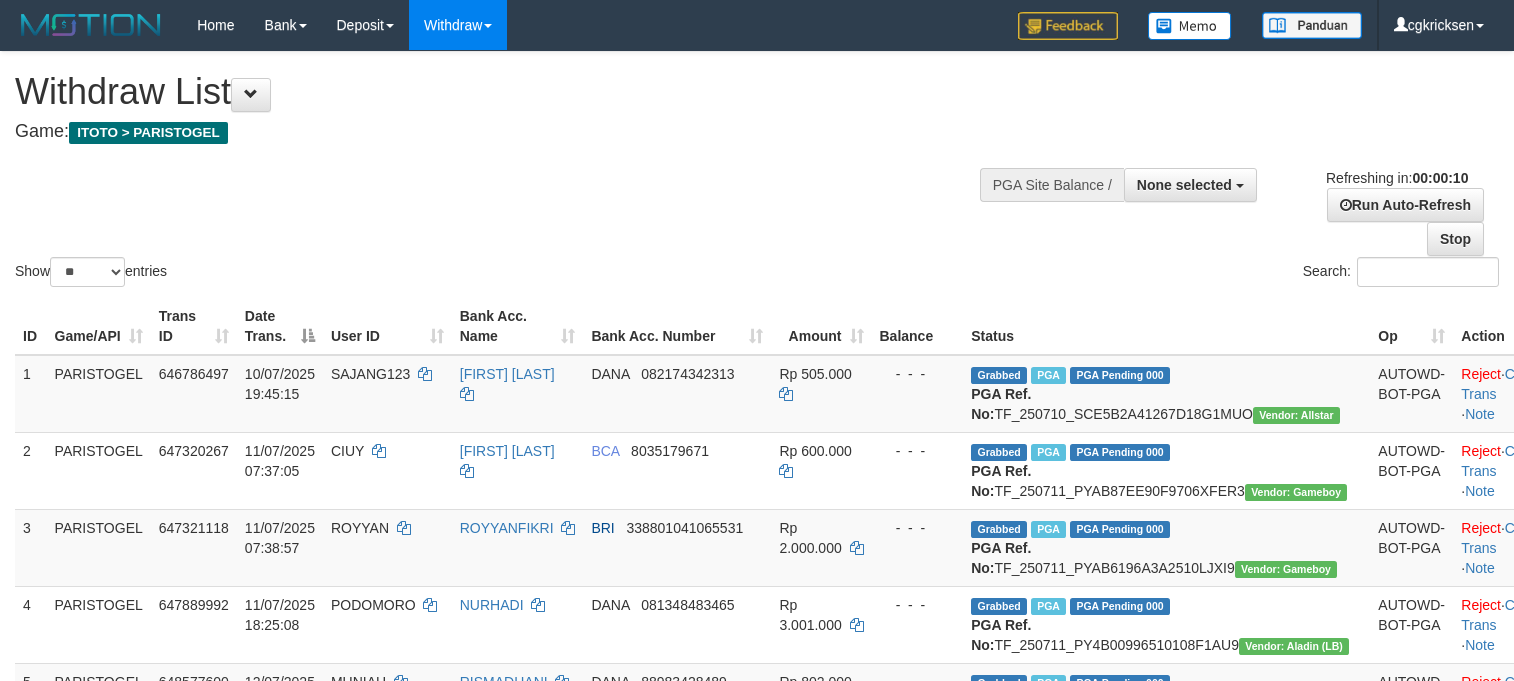 select 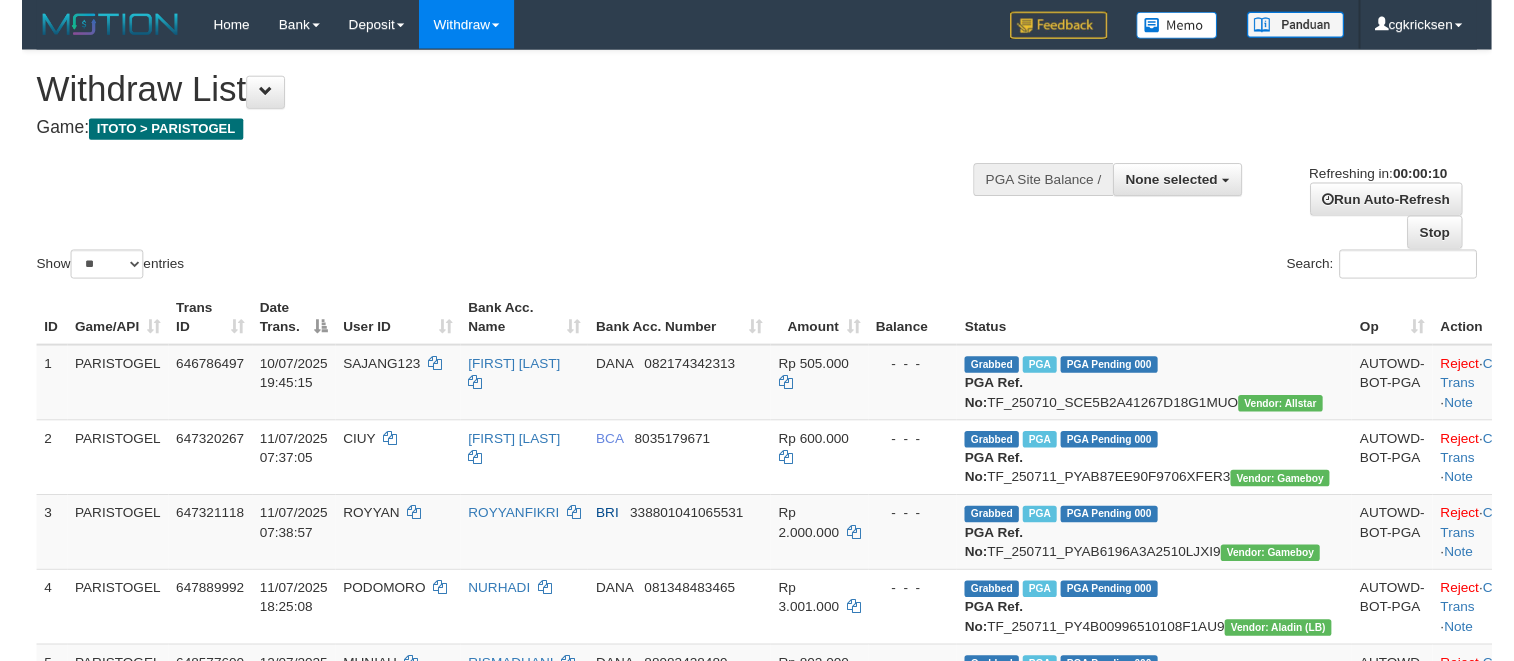scroll, scrollTop: 0, scrollLeft: 0, axis: both 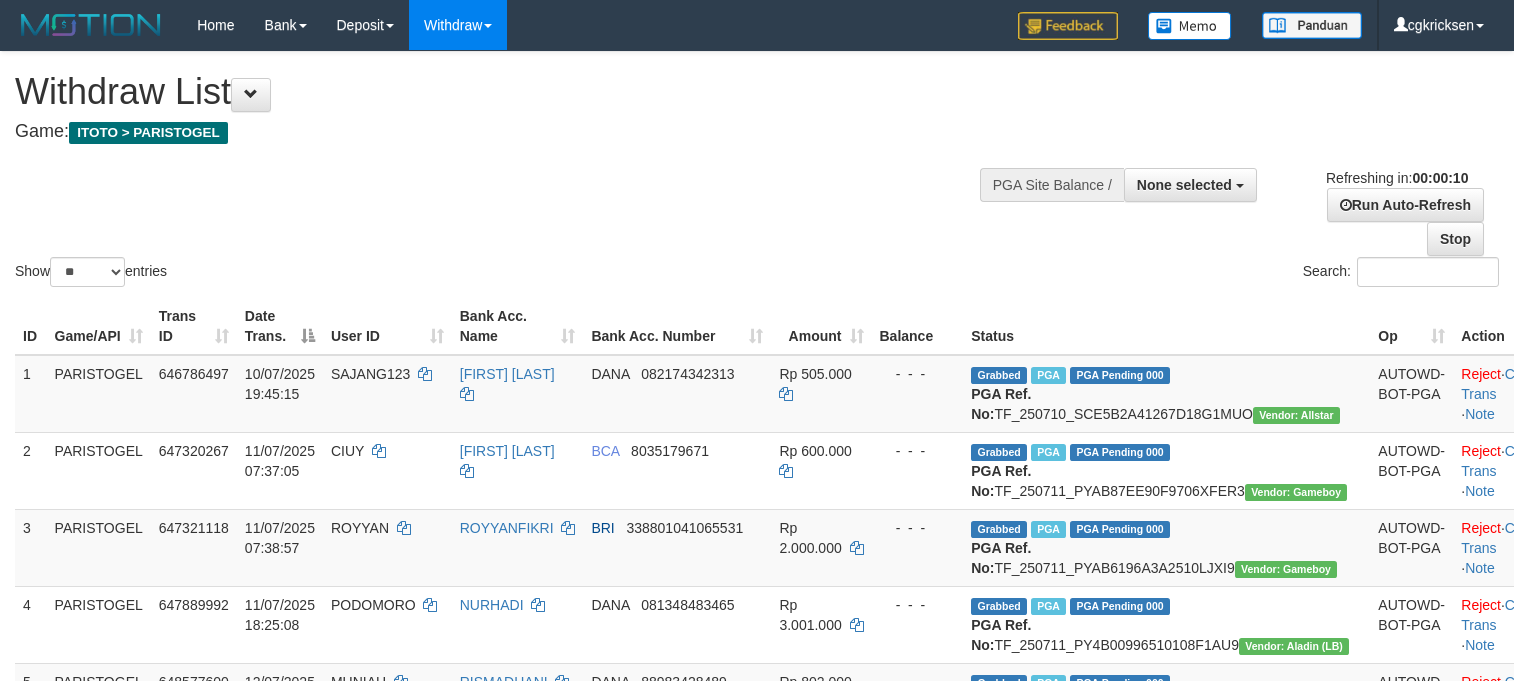 select 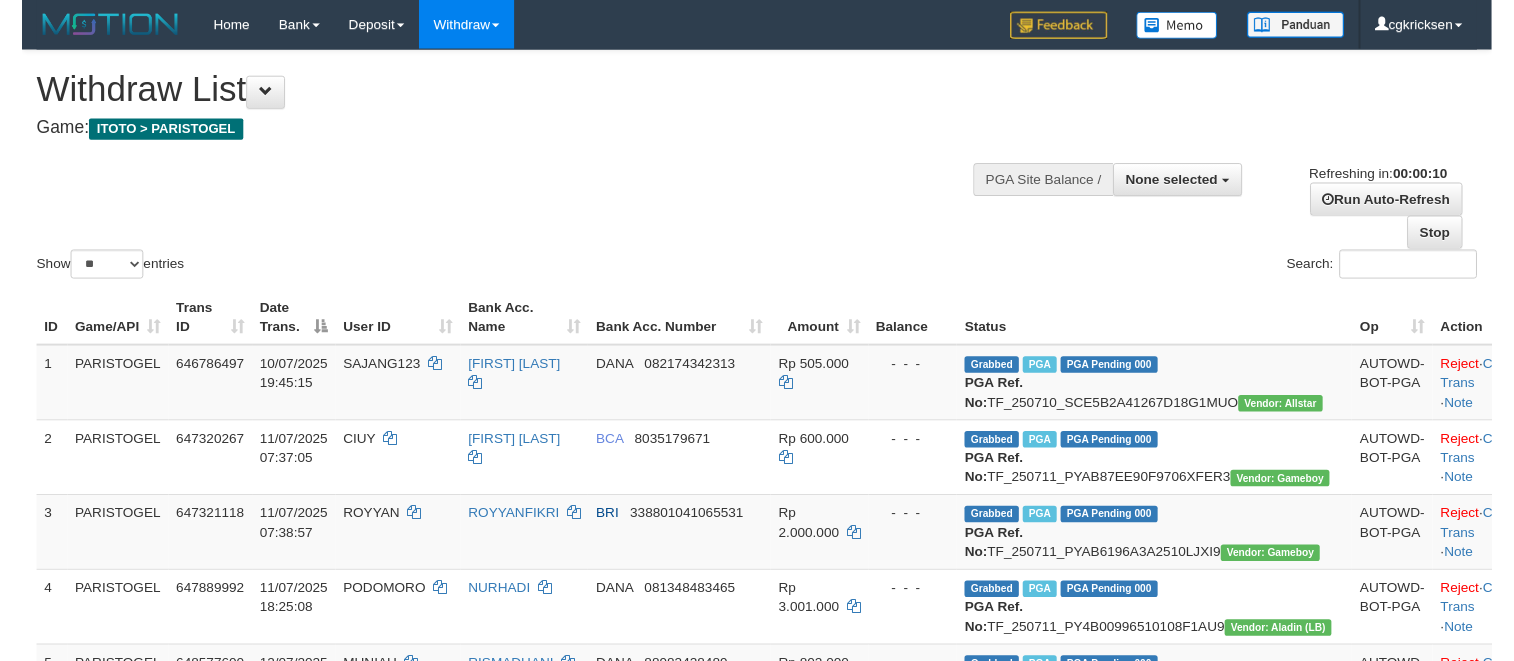 scroll, scrollTop: 0, scrollLeft: 0, axis: both 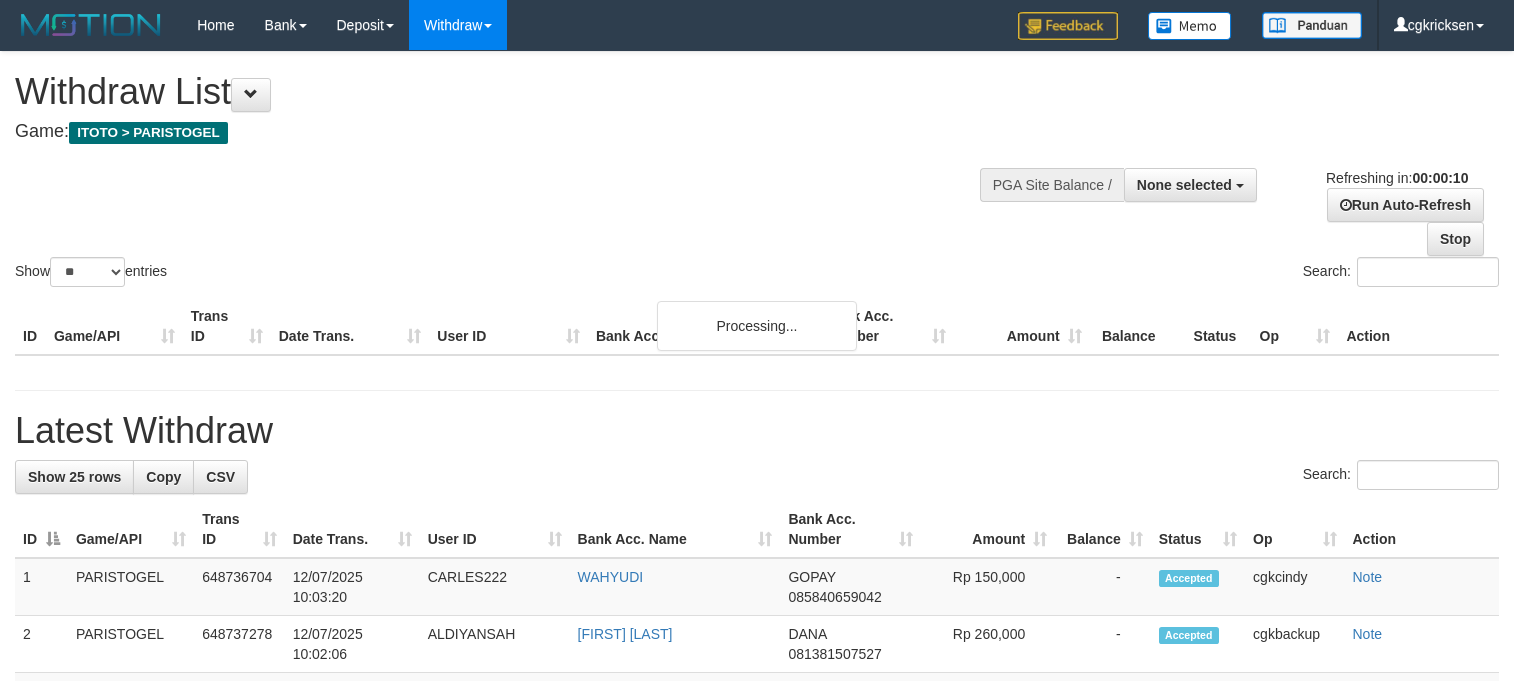 select 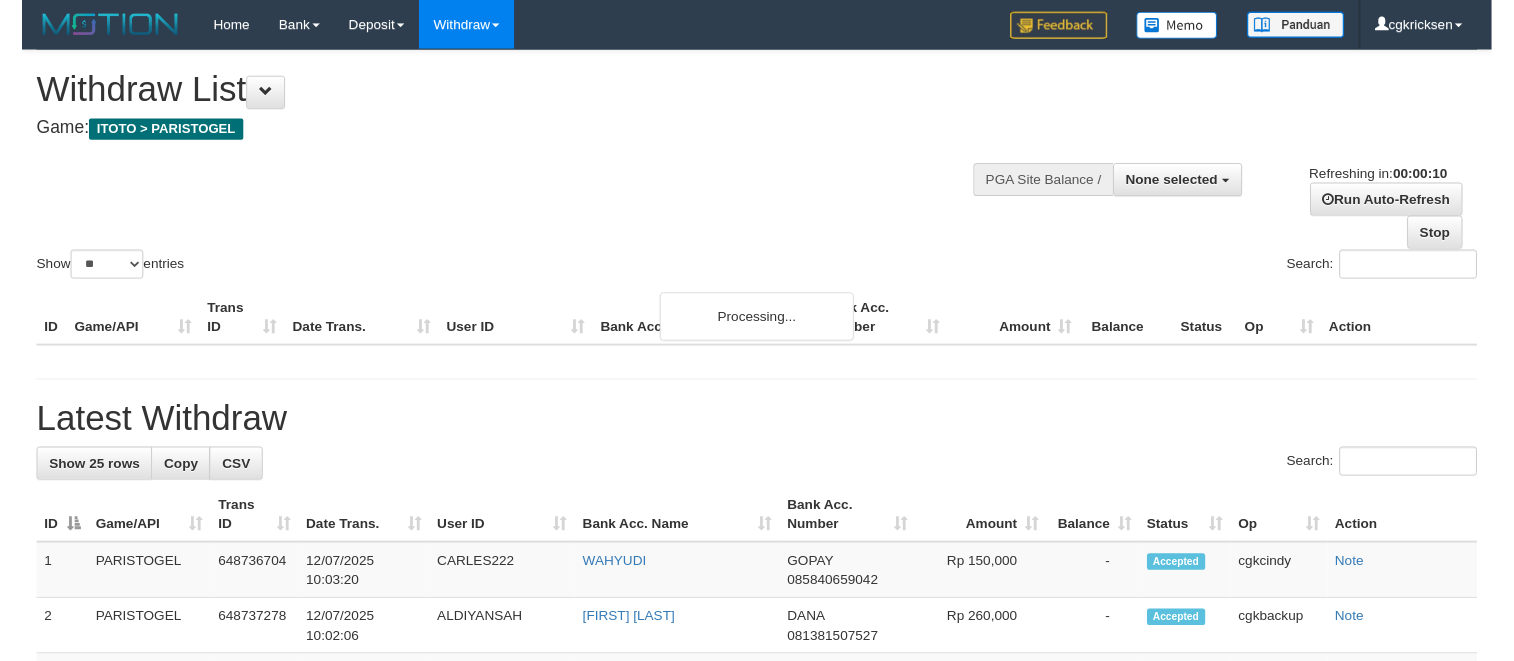 scroll, scrollTop: 0, scrollLeft: 0, axis: both 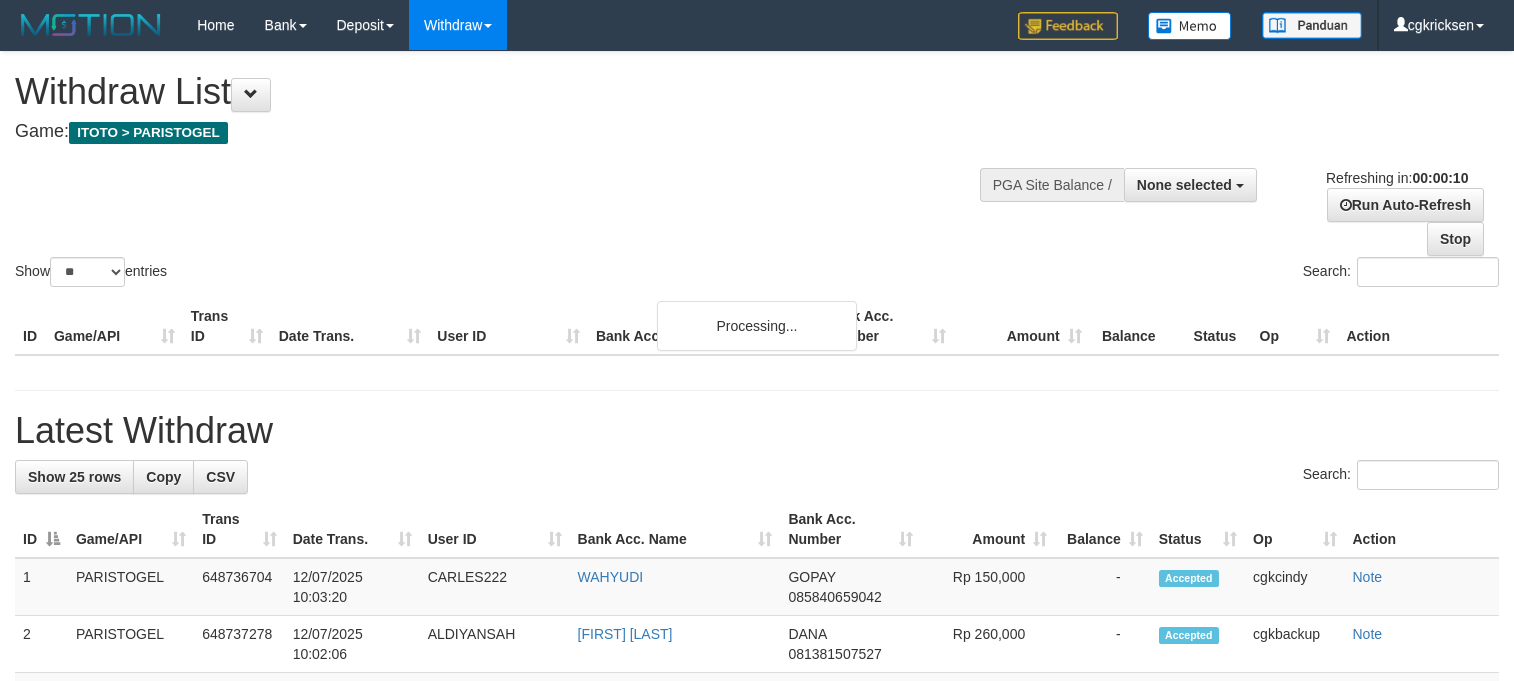 select 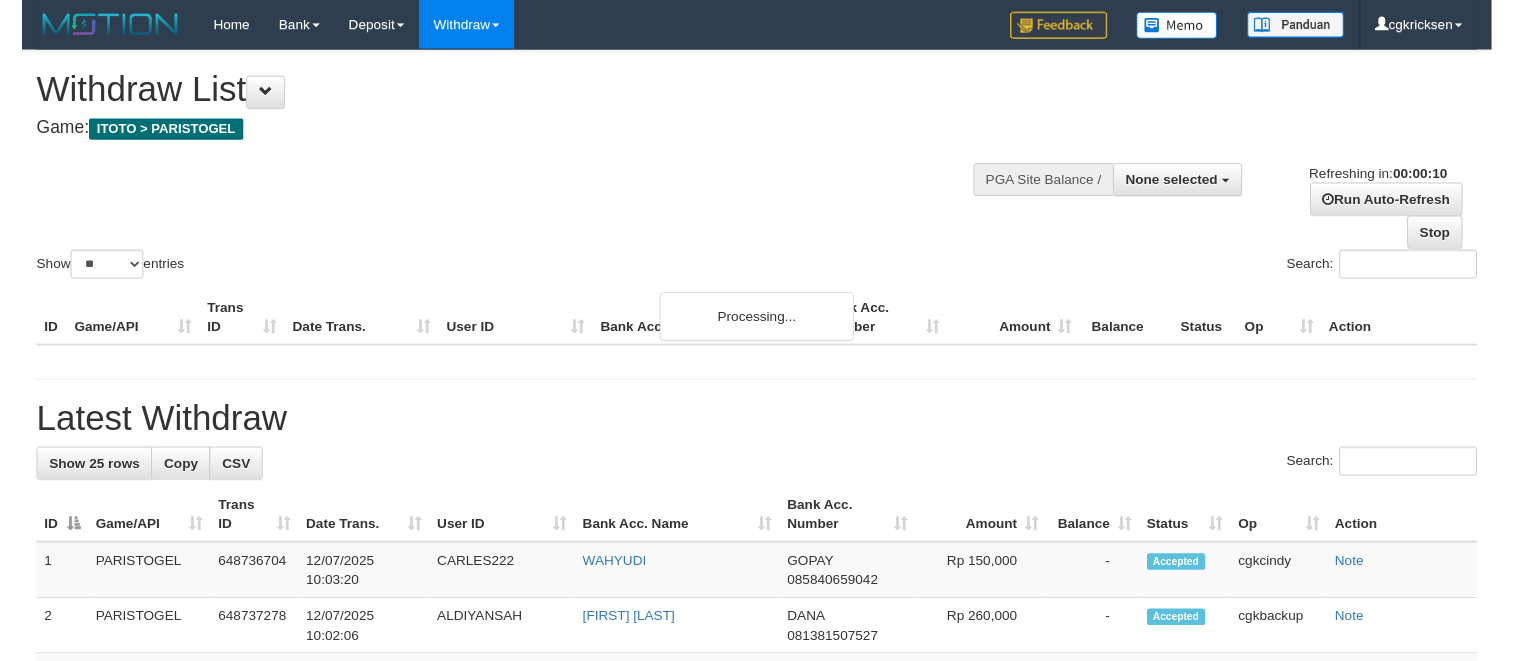scroll, scrollTop: 0, scrollLeft: 0, axis: both 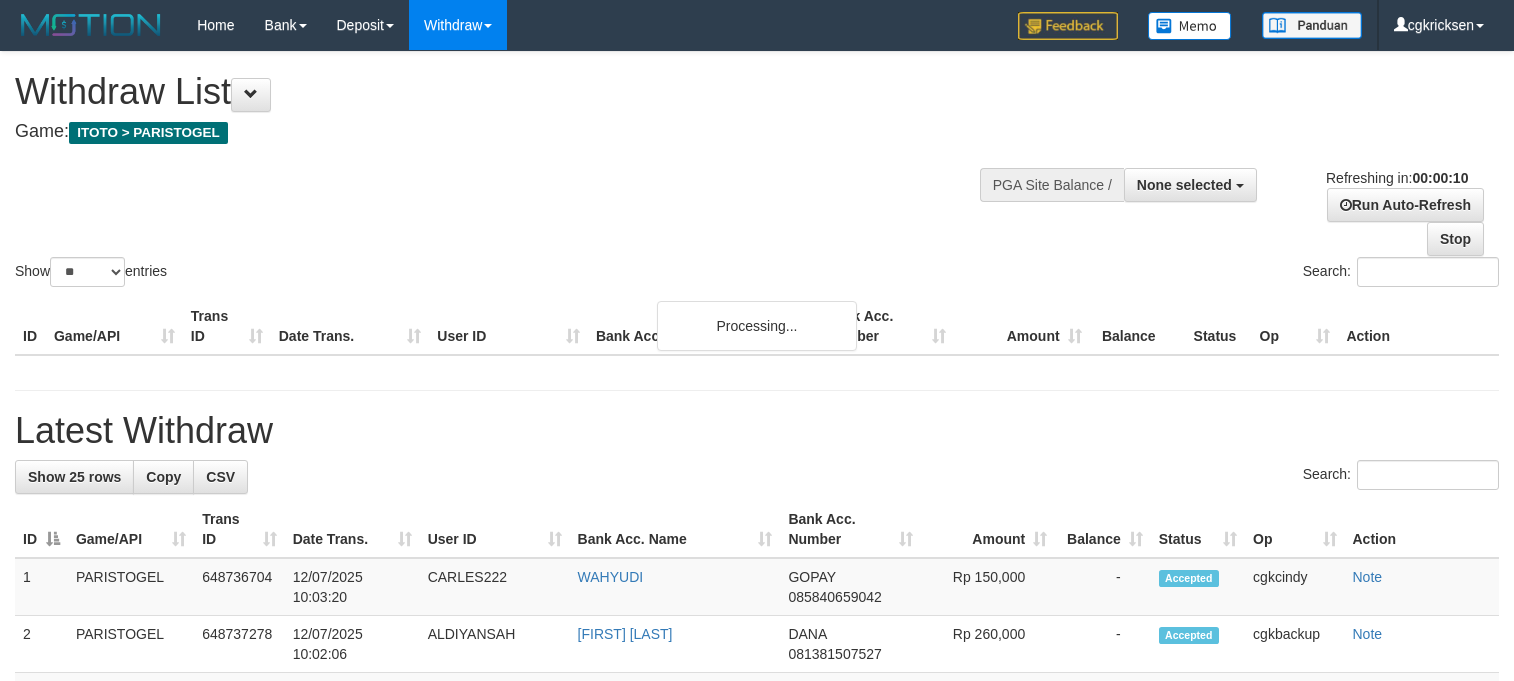 select 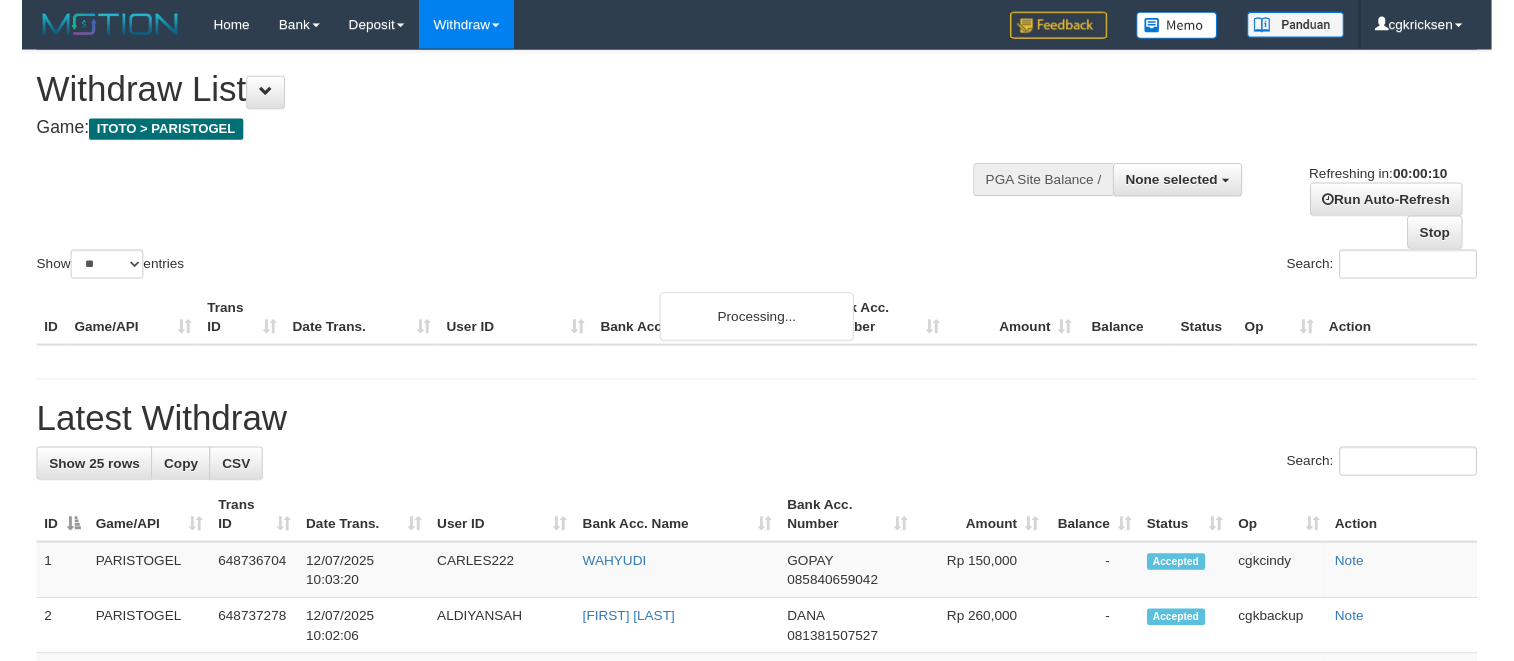 scroll, scrollTop: 0, scrollLeft: 0, axis: both 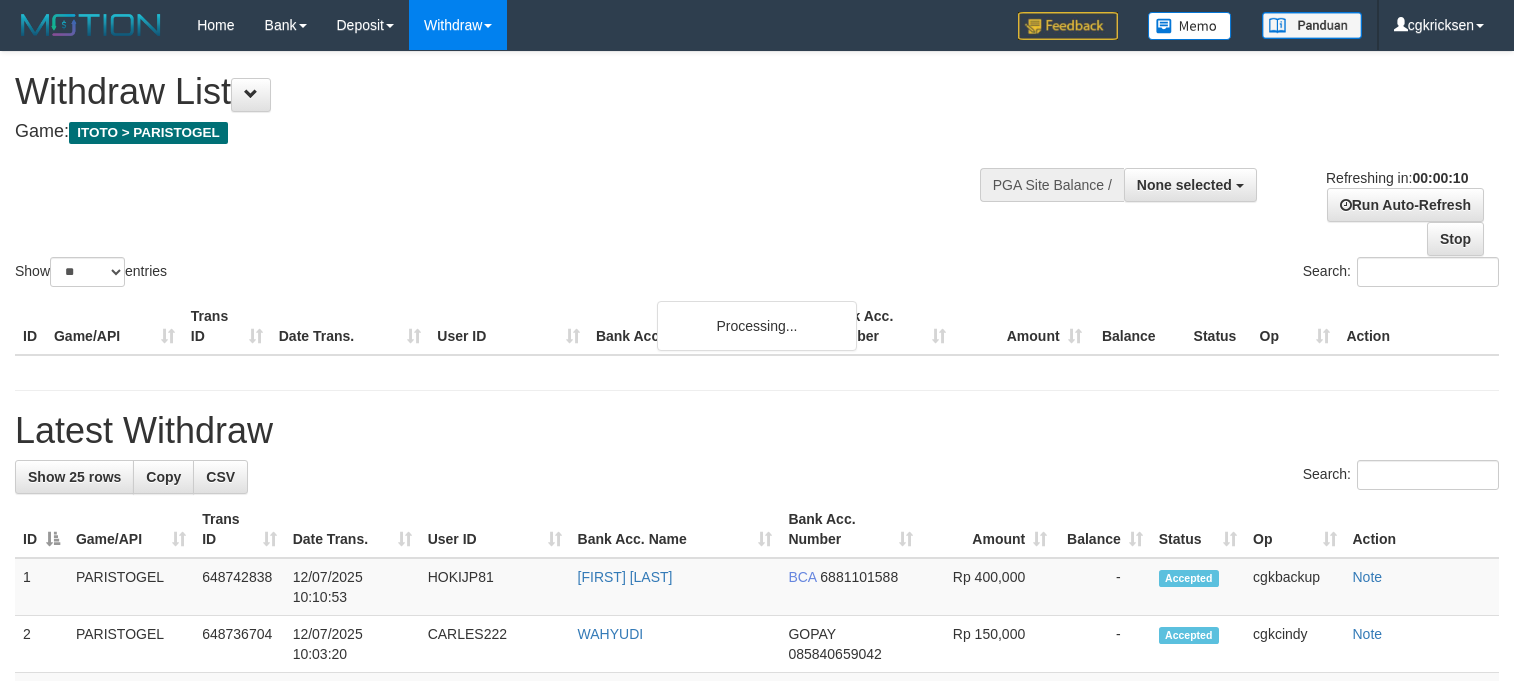 select 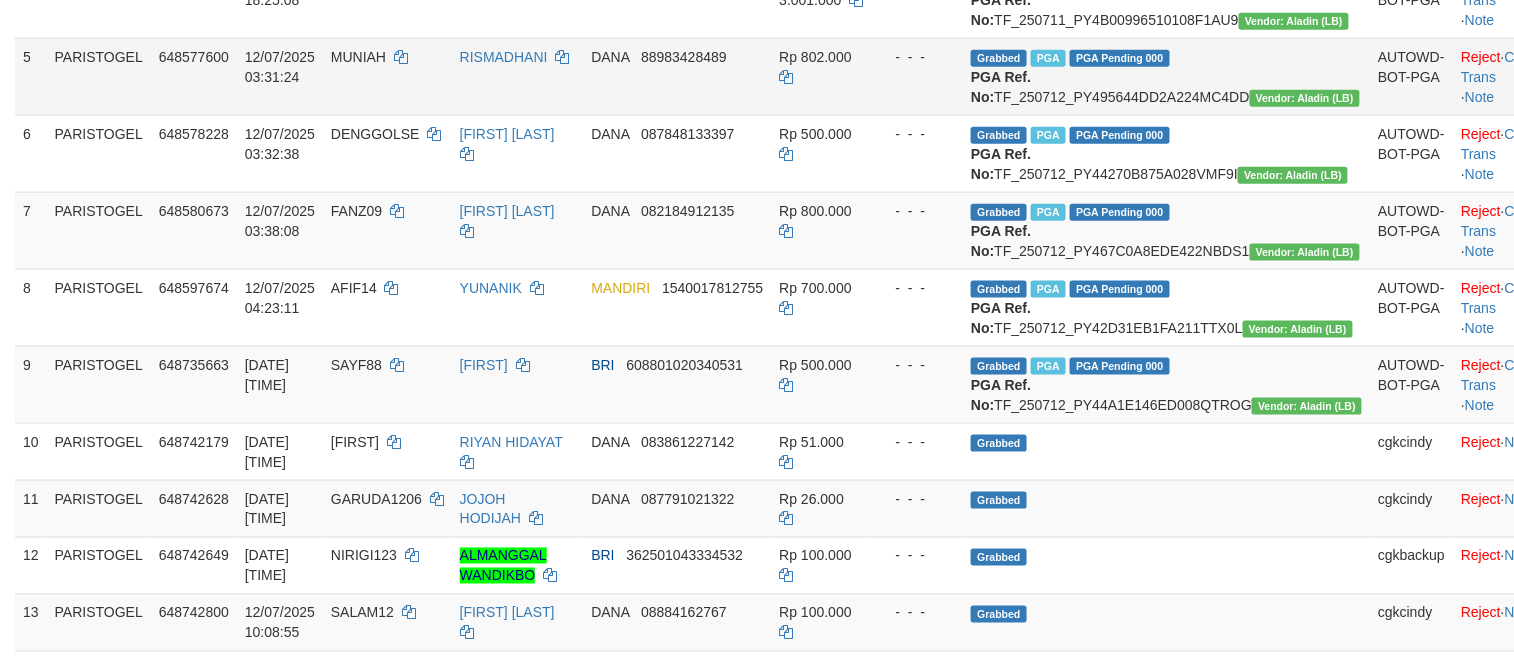 scroll, scrollTop: 666, scrollLeft: 0, axis: vertical 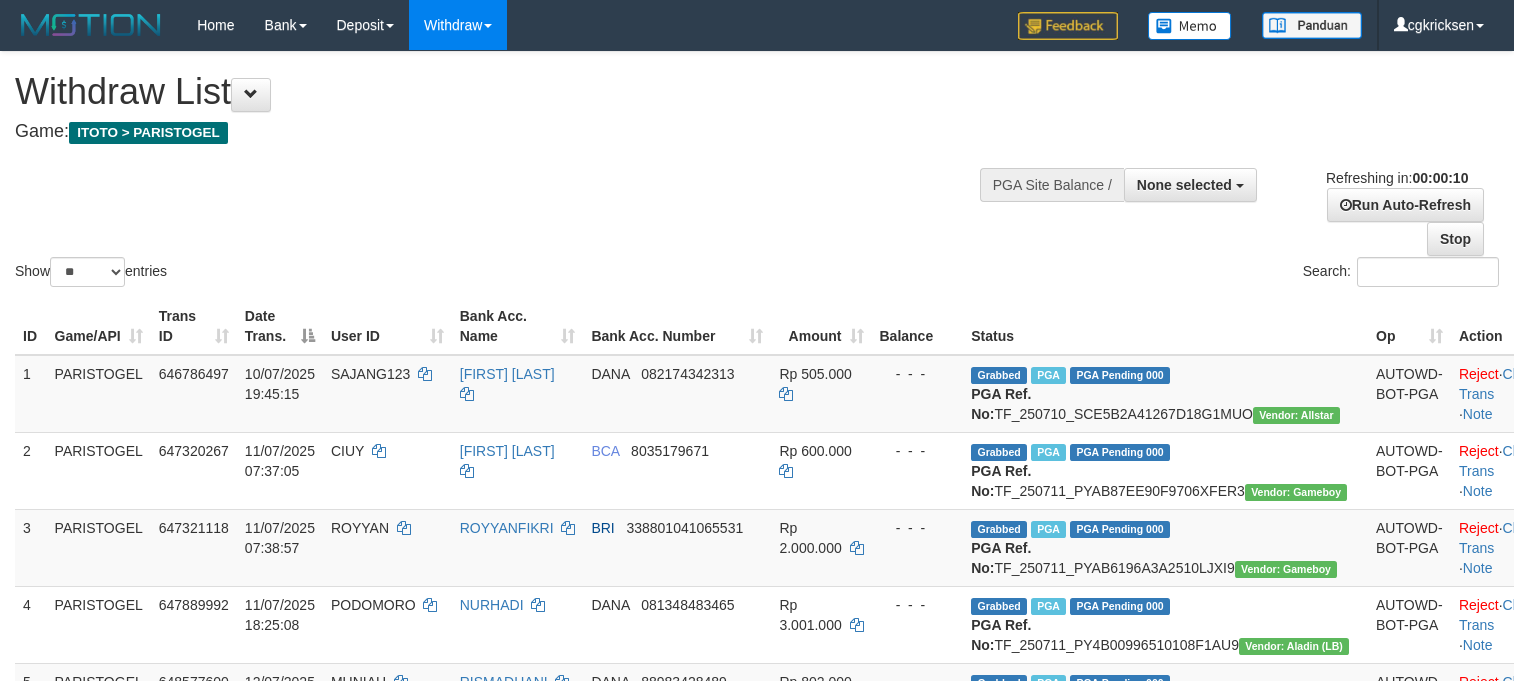 select 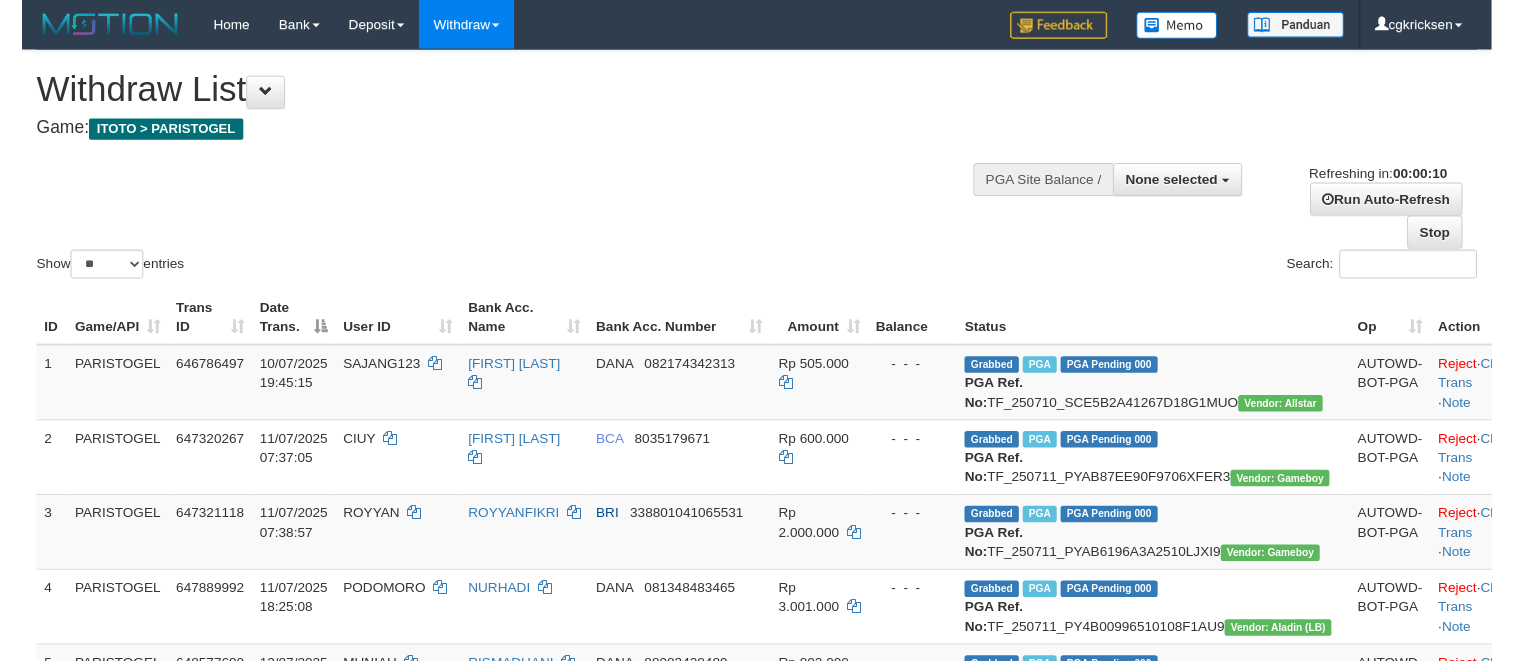 scroll, scrollTop: 0, scrollLeft: 0, axis: both 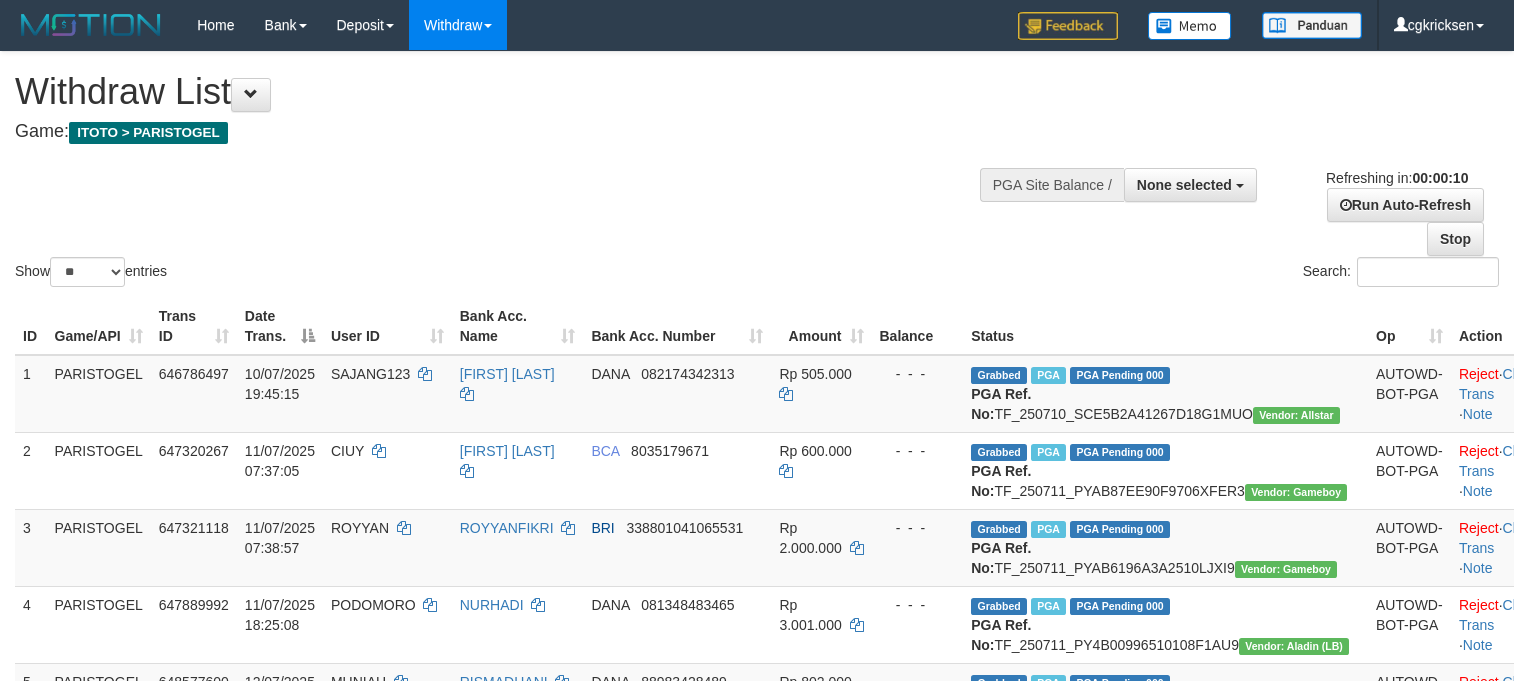select 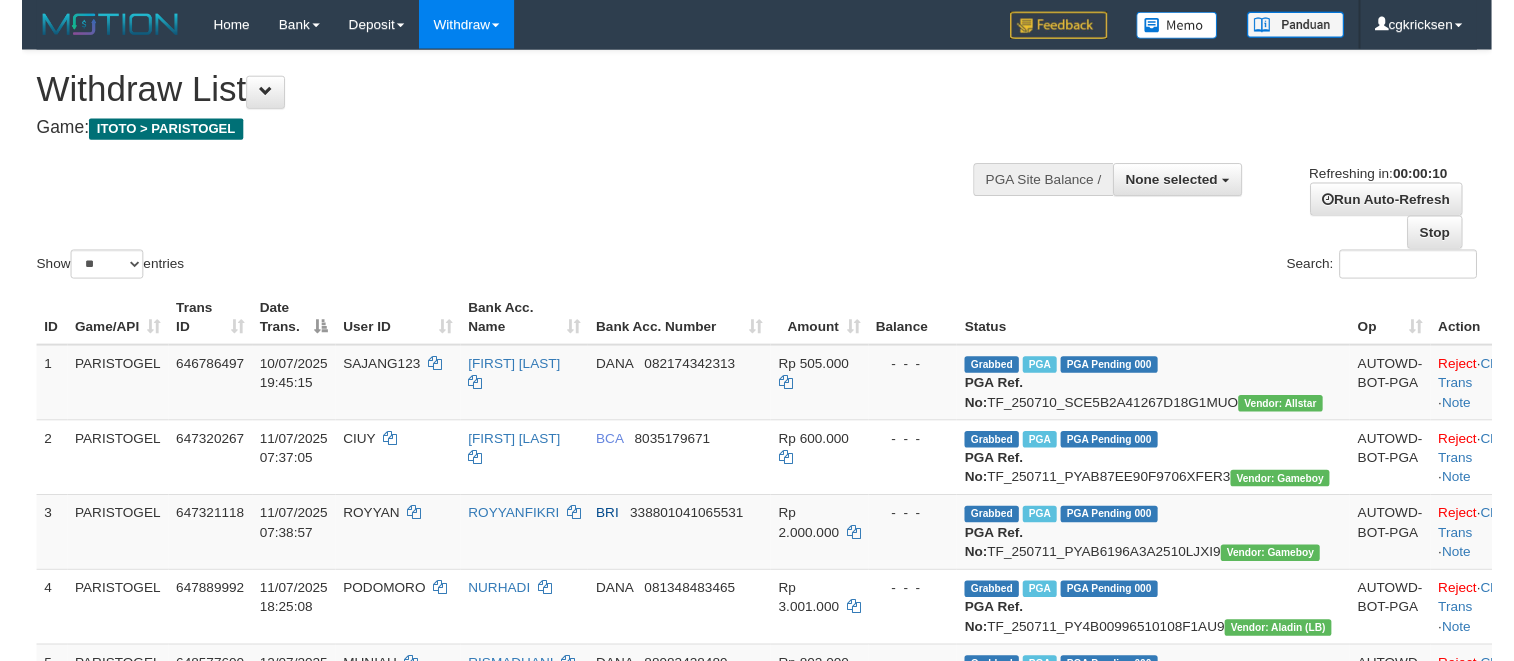 scroll, scrollTop: 0, scrollLeft: 0, axis: both 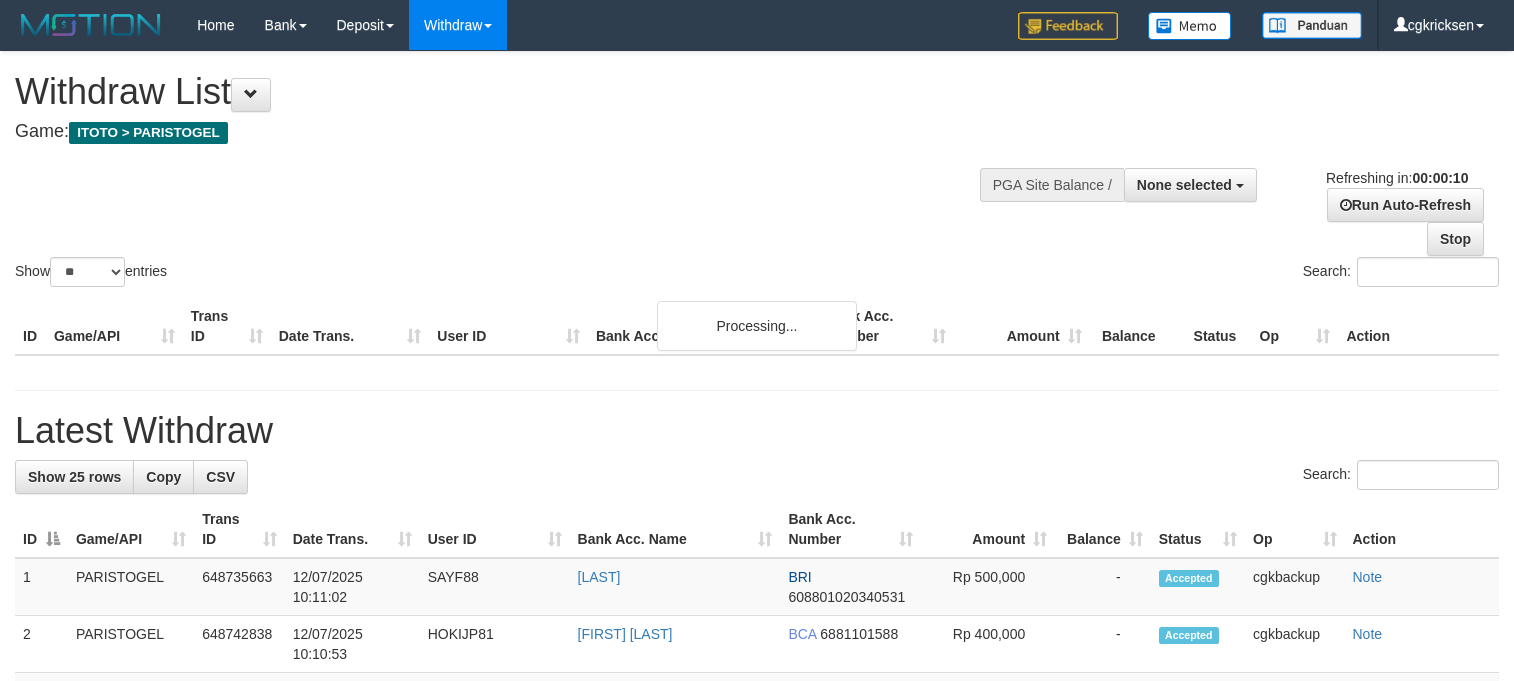 select 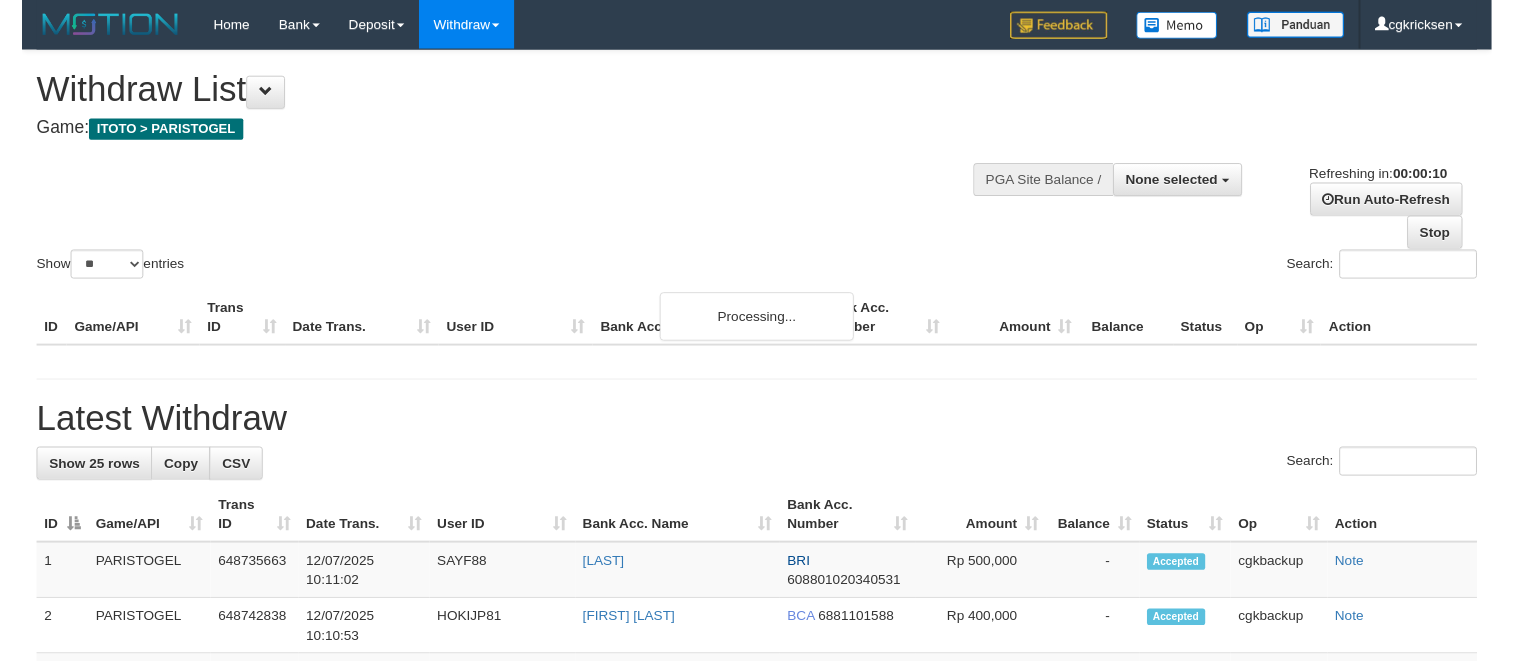 scroll, scrollTop: 0, scrollLeft: 0, axis: both 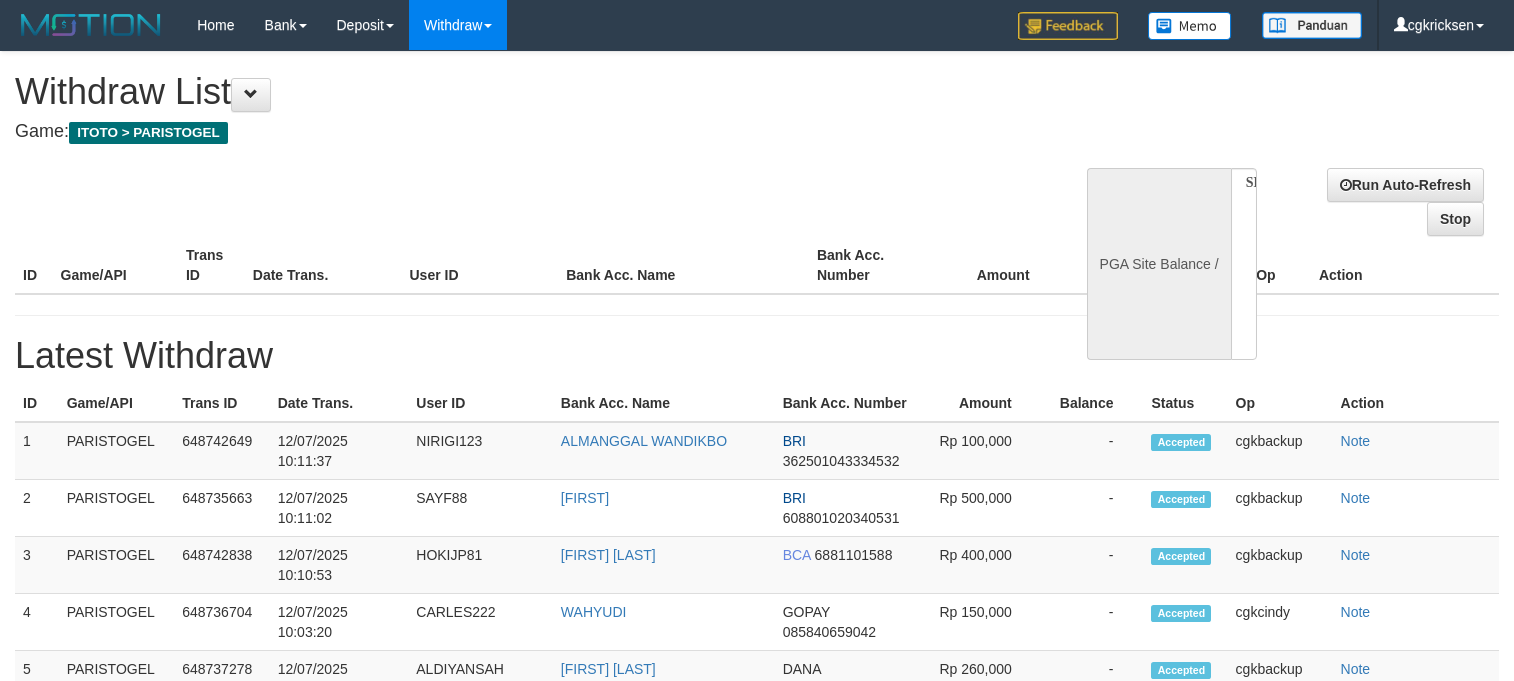 select 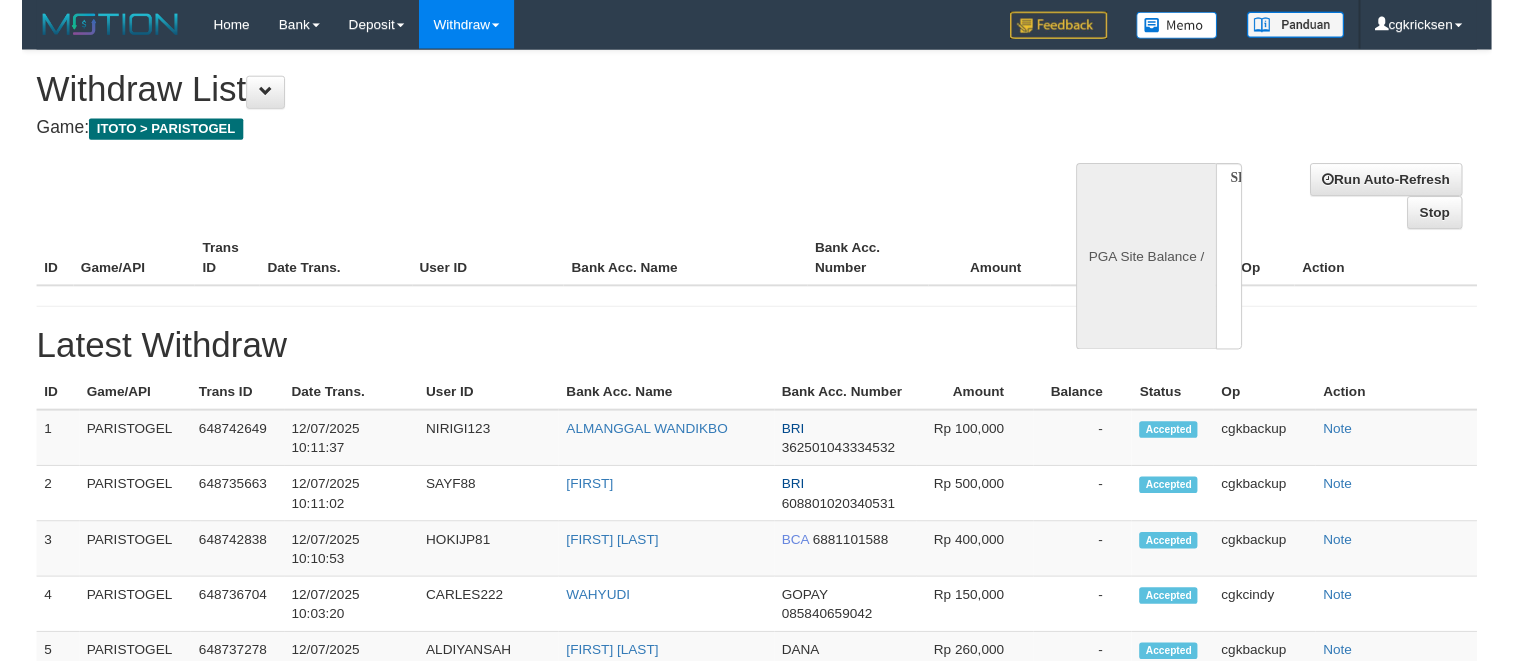 scroll, scrollTop: 0, scrollLeft: 0, axis: both 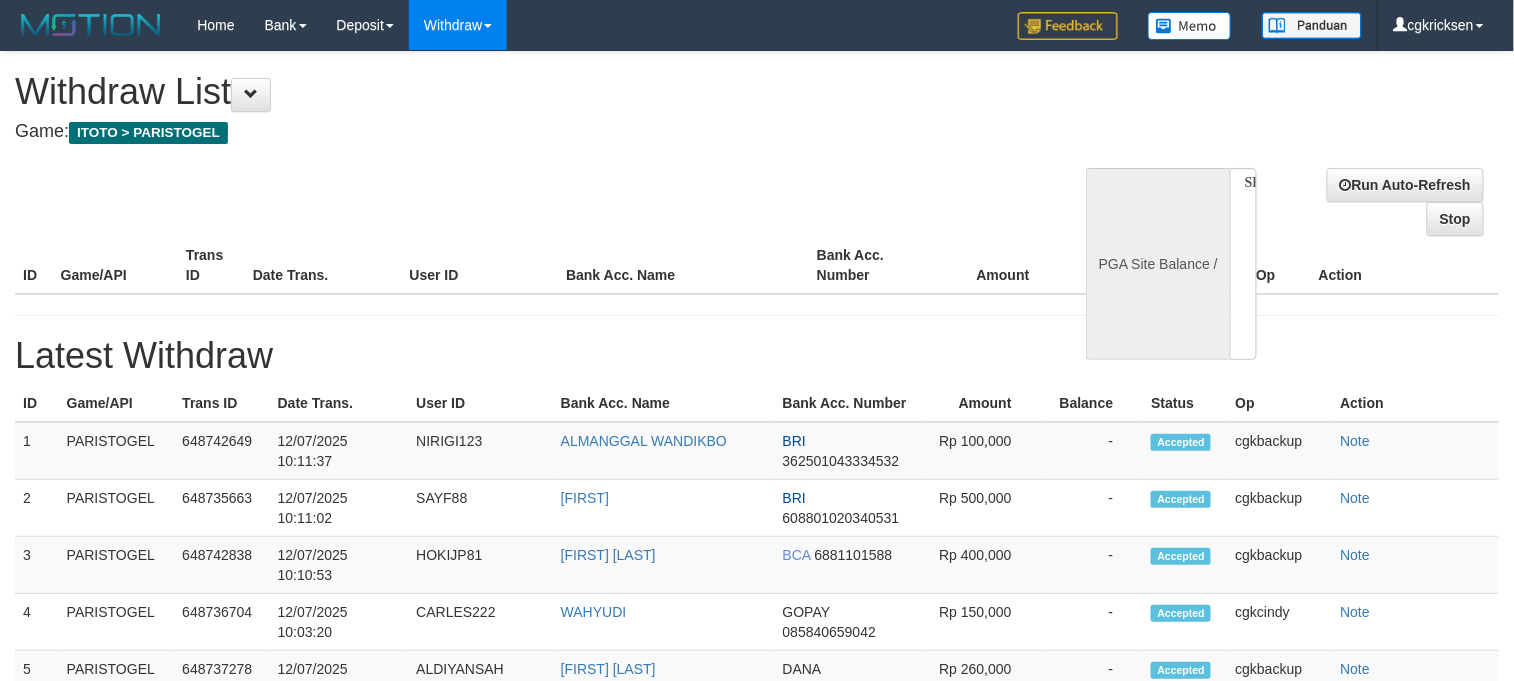 select on "**" 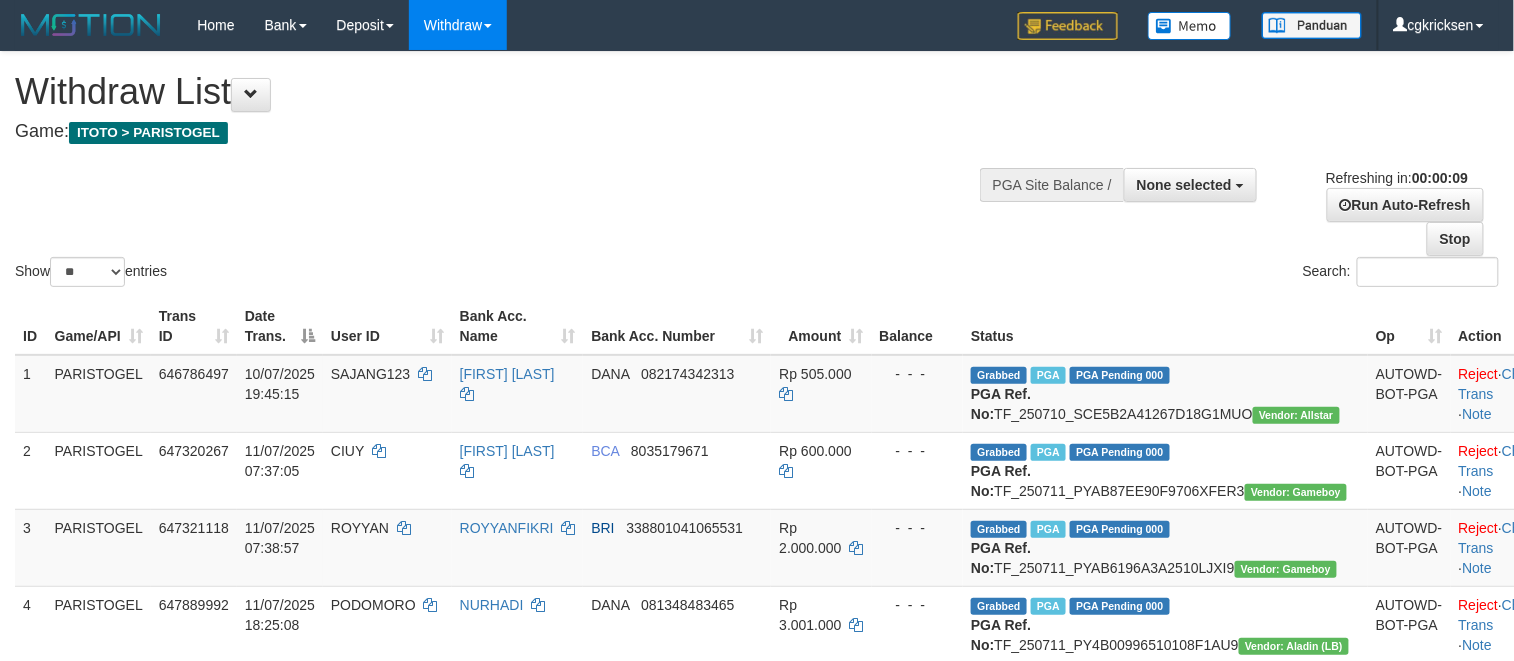 drag, startPoint x: 753, startPoint y: 120, endPoint x: 702, endPoint y: 160, distance: 64.815125 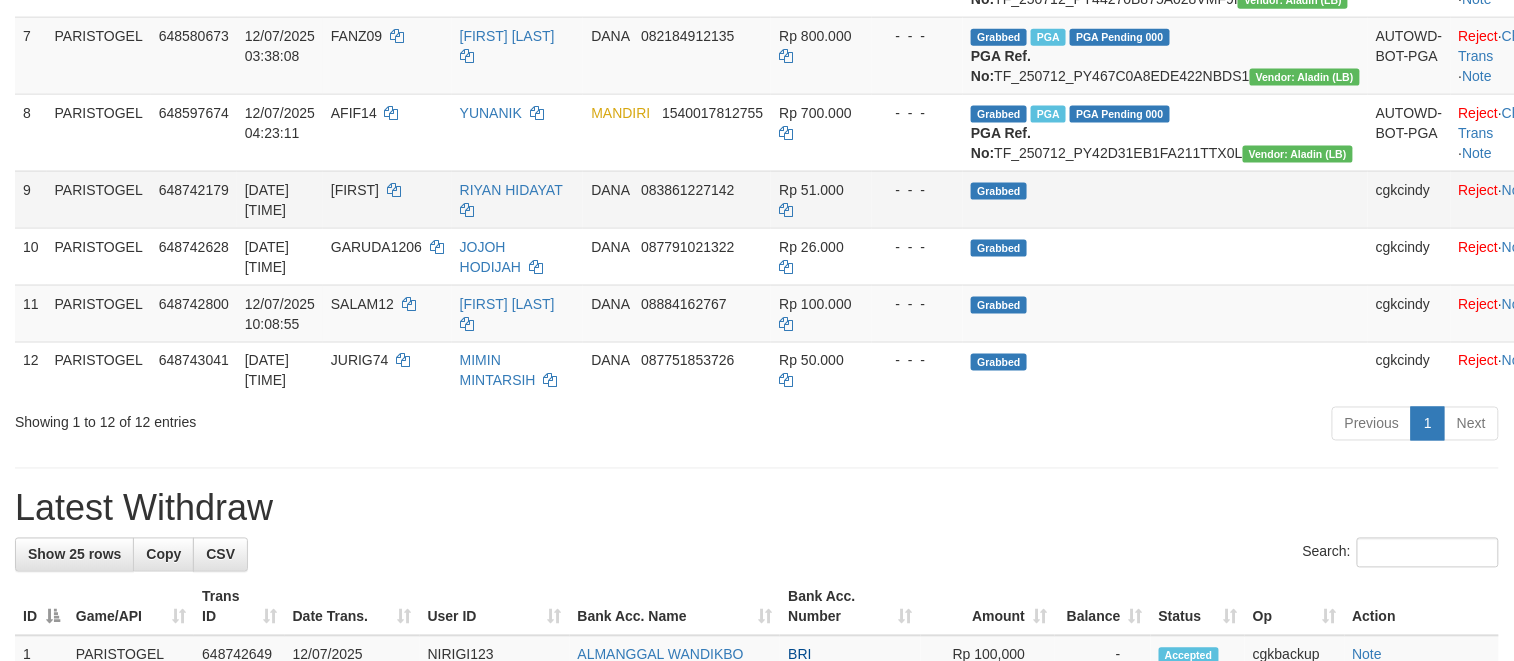 scroll, scrollTop: 1066, scrollLeft: 0, axis: vertical 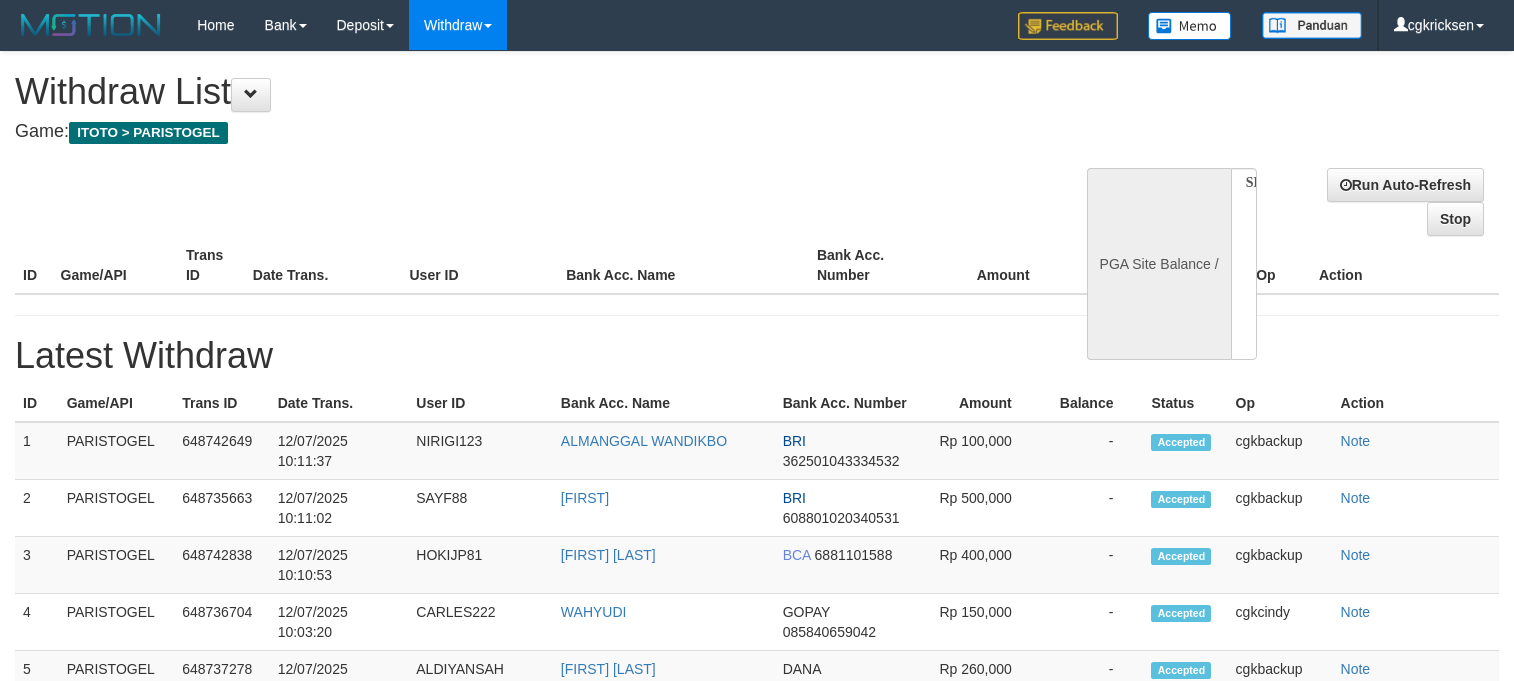select 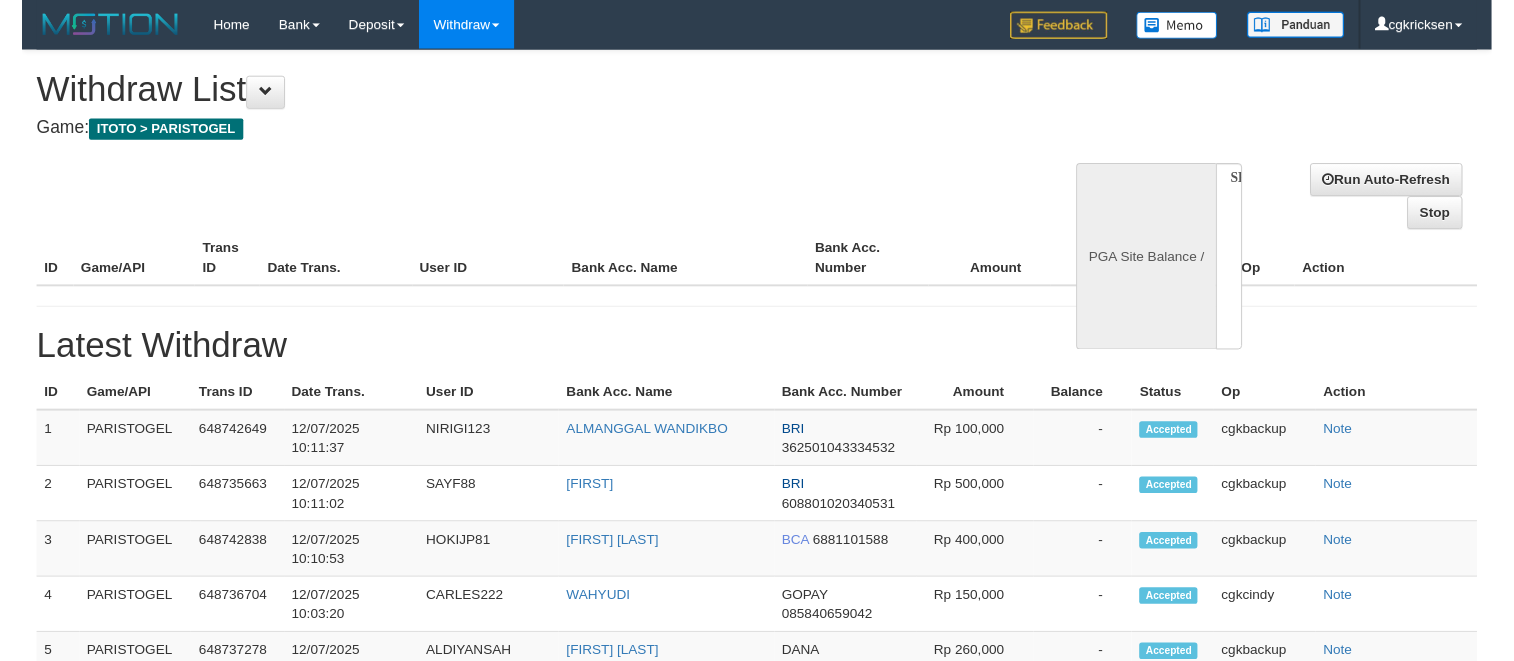 scroll, scrollTop: 0, scrollLeft: 0, axis: both 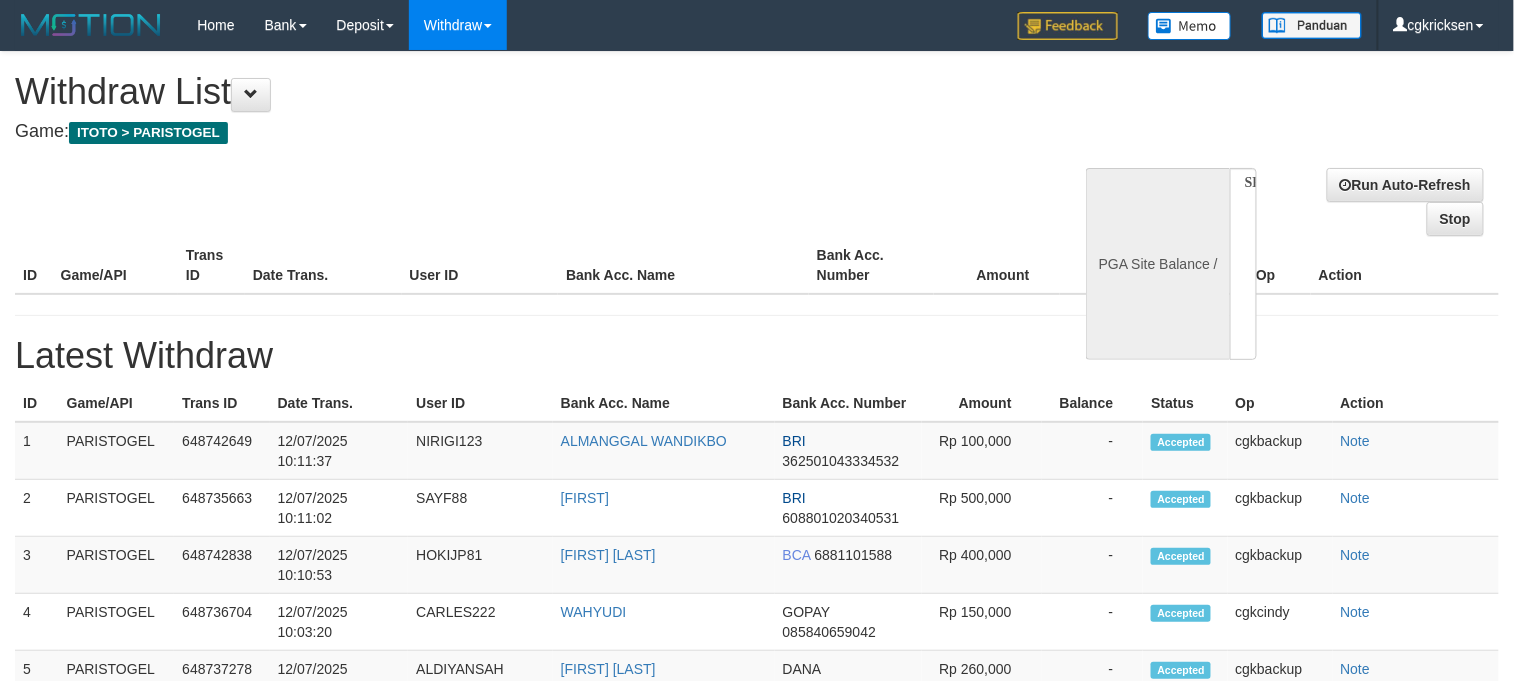 select on "**" 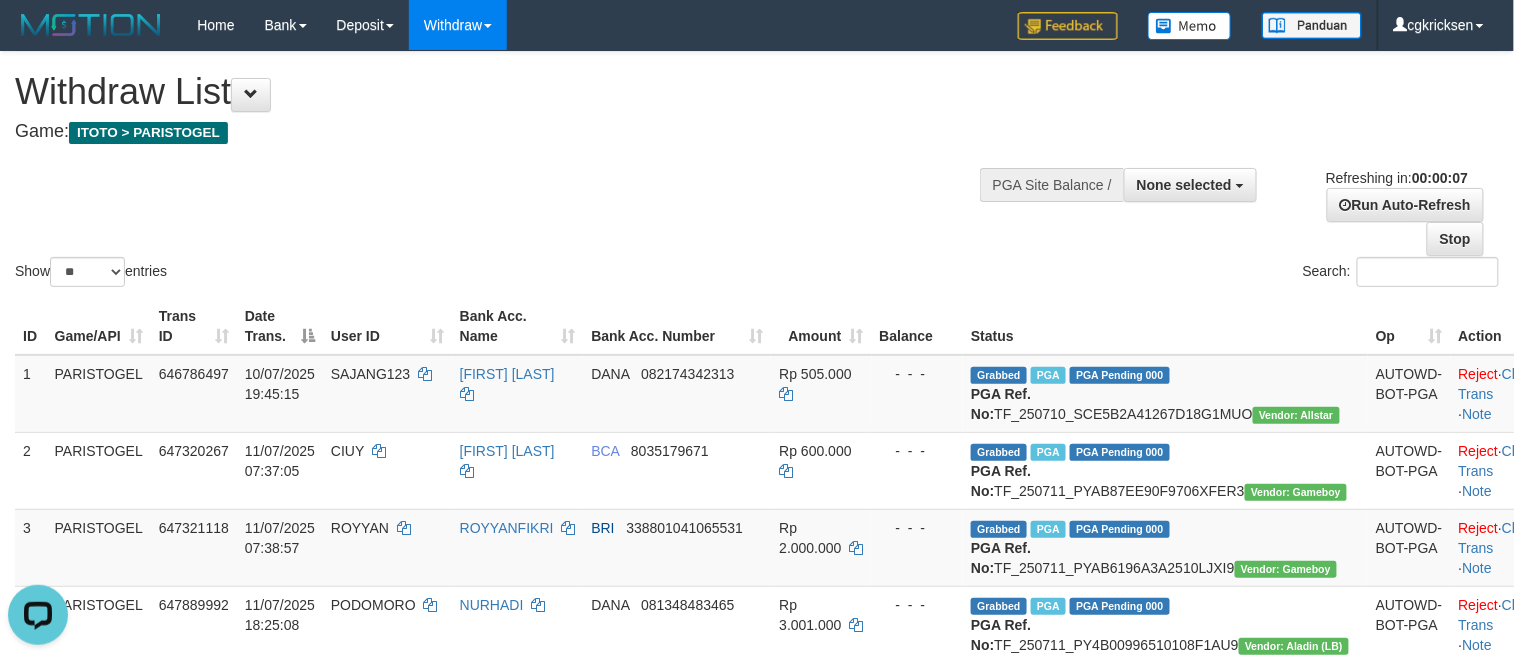 scroll, scrollTop: 0, scrollLeft: 0, axis: both 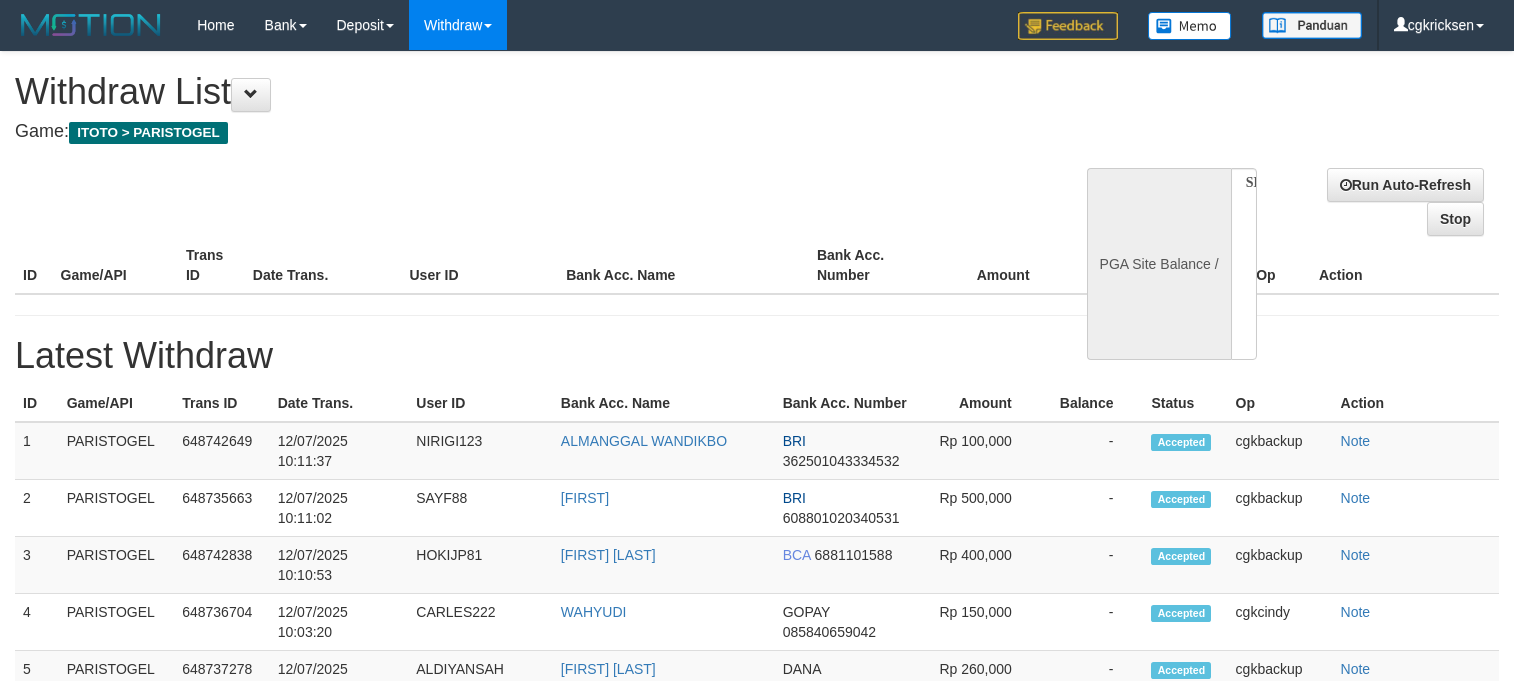 select 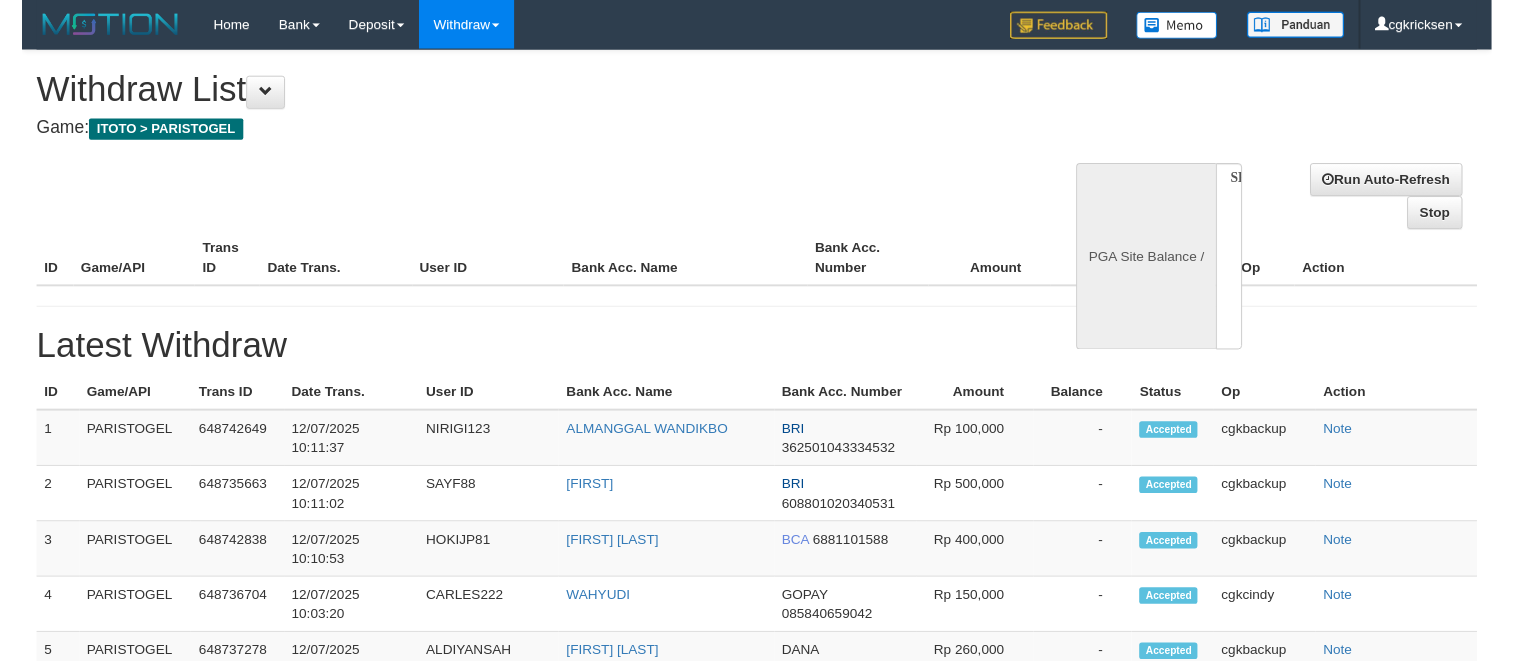 scroll, scrollTop: 0, scrollLeft: 0, axis: both 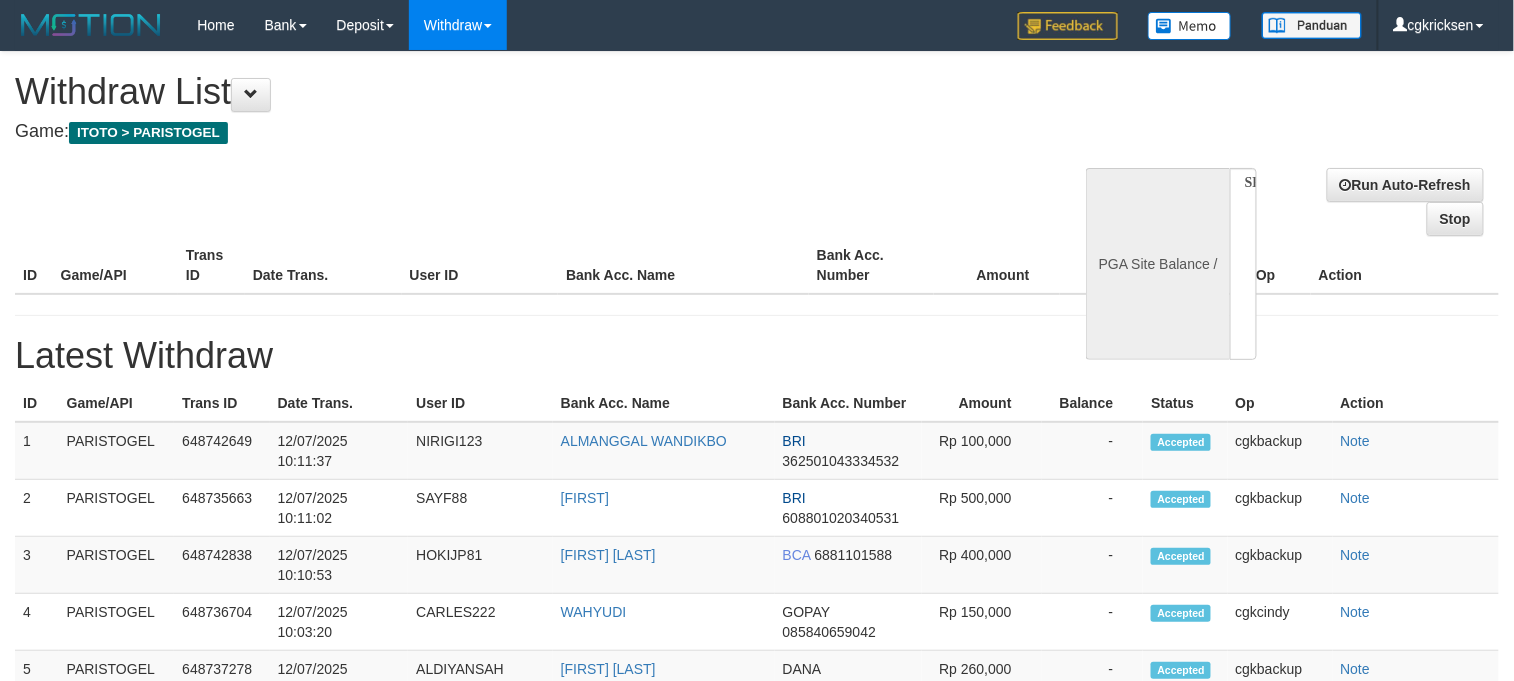 select on "**" 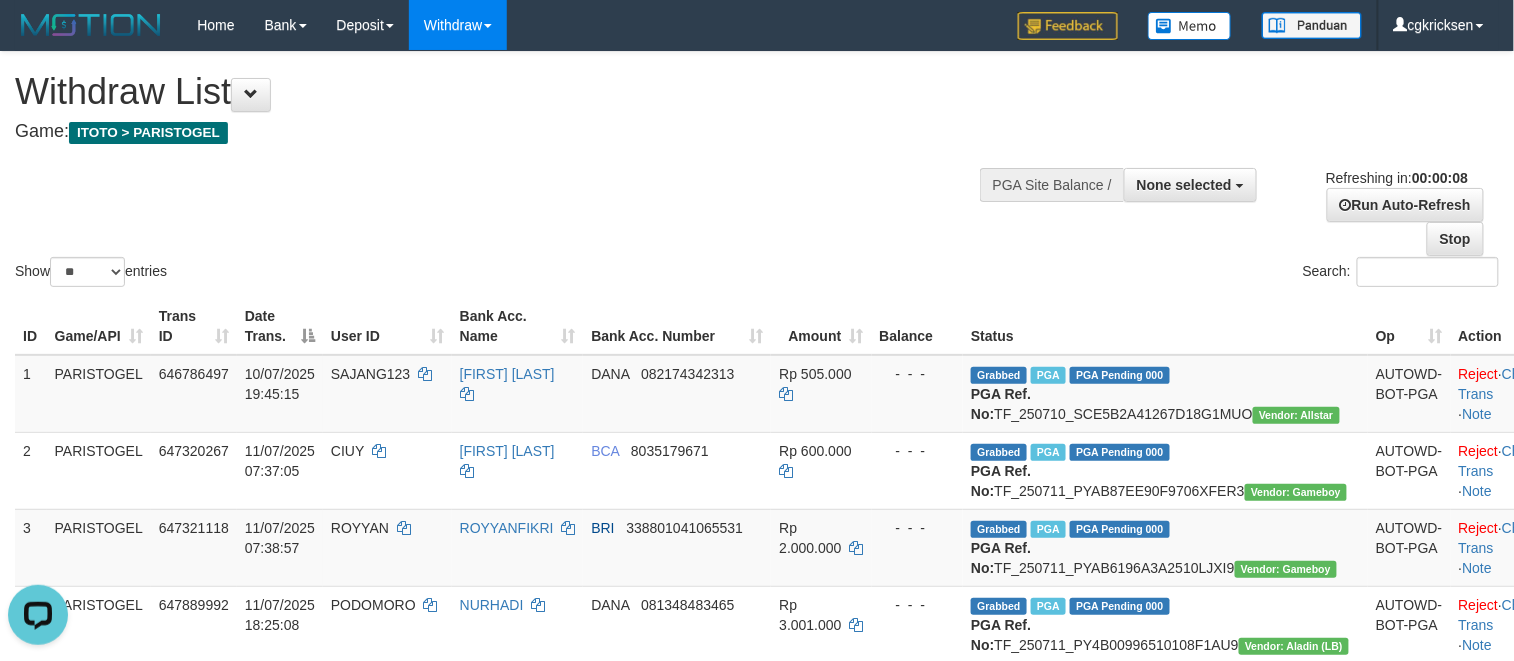 scroll, scrollTop: 0, scrollLeft: 0, axis: both 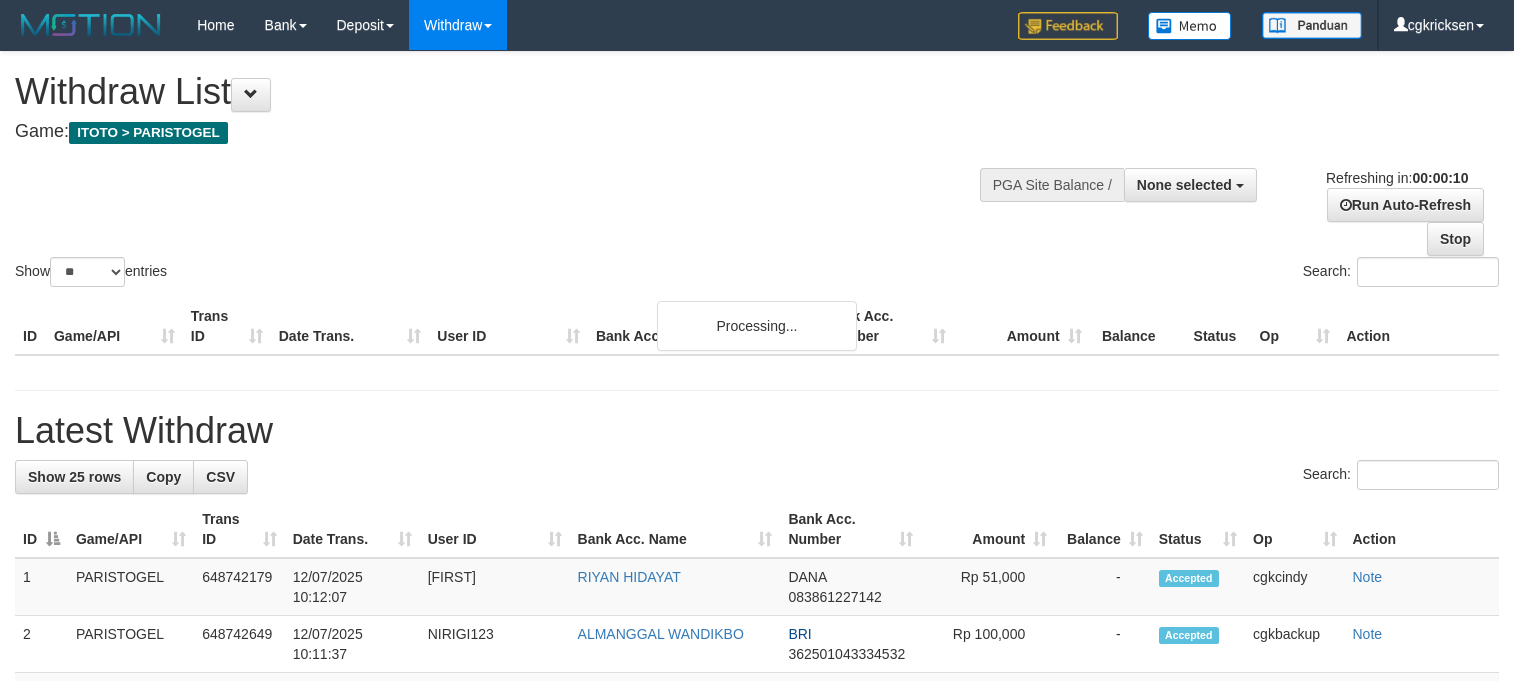 select 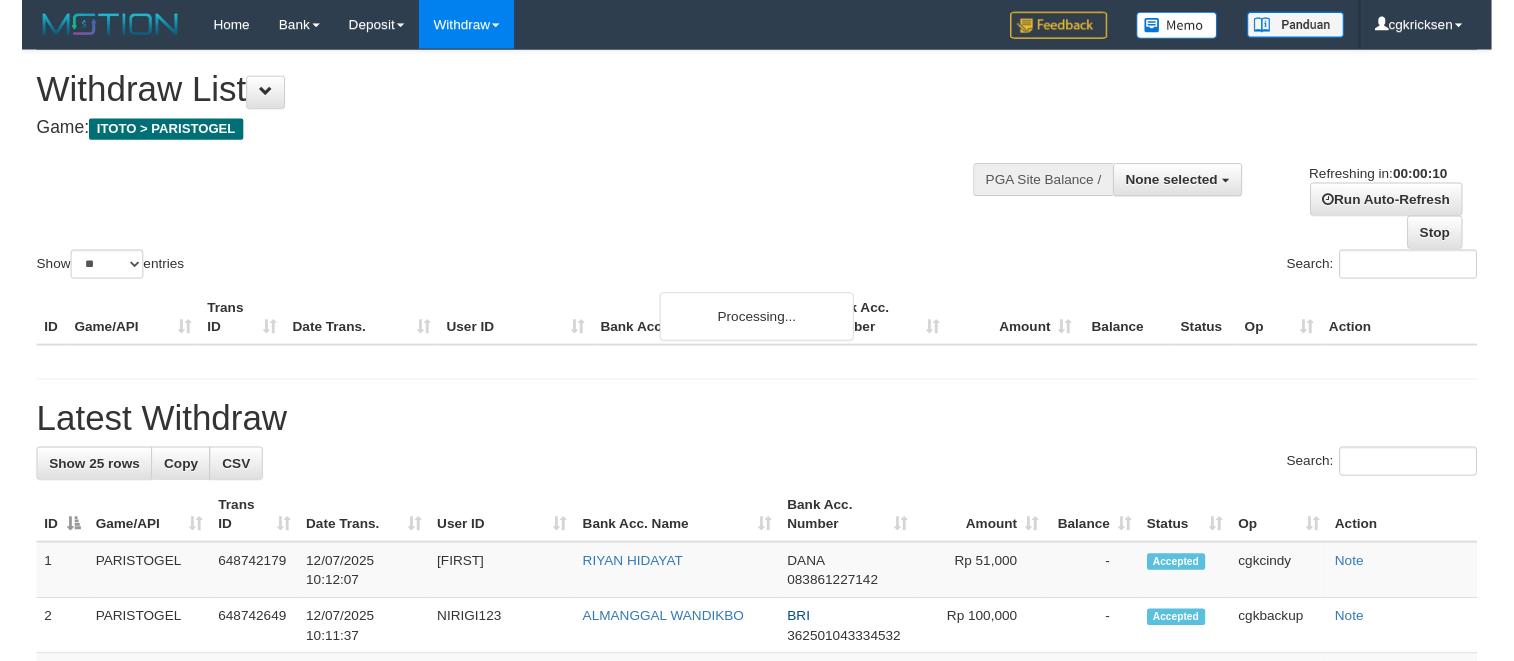 scroll, scrollTop: 0, scrollLeft: 0, axis: both 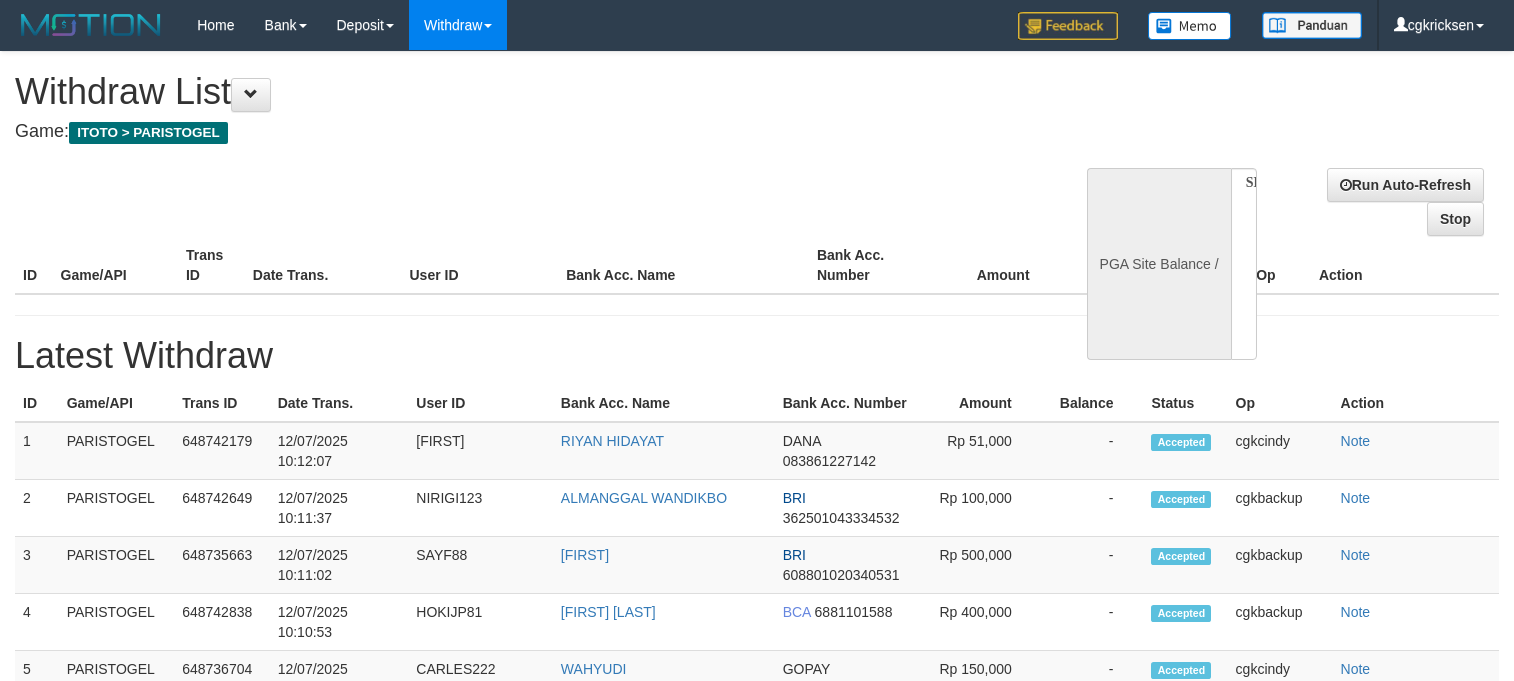 select 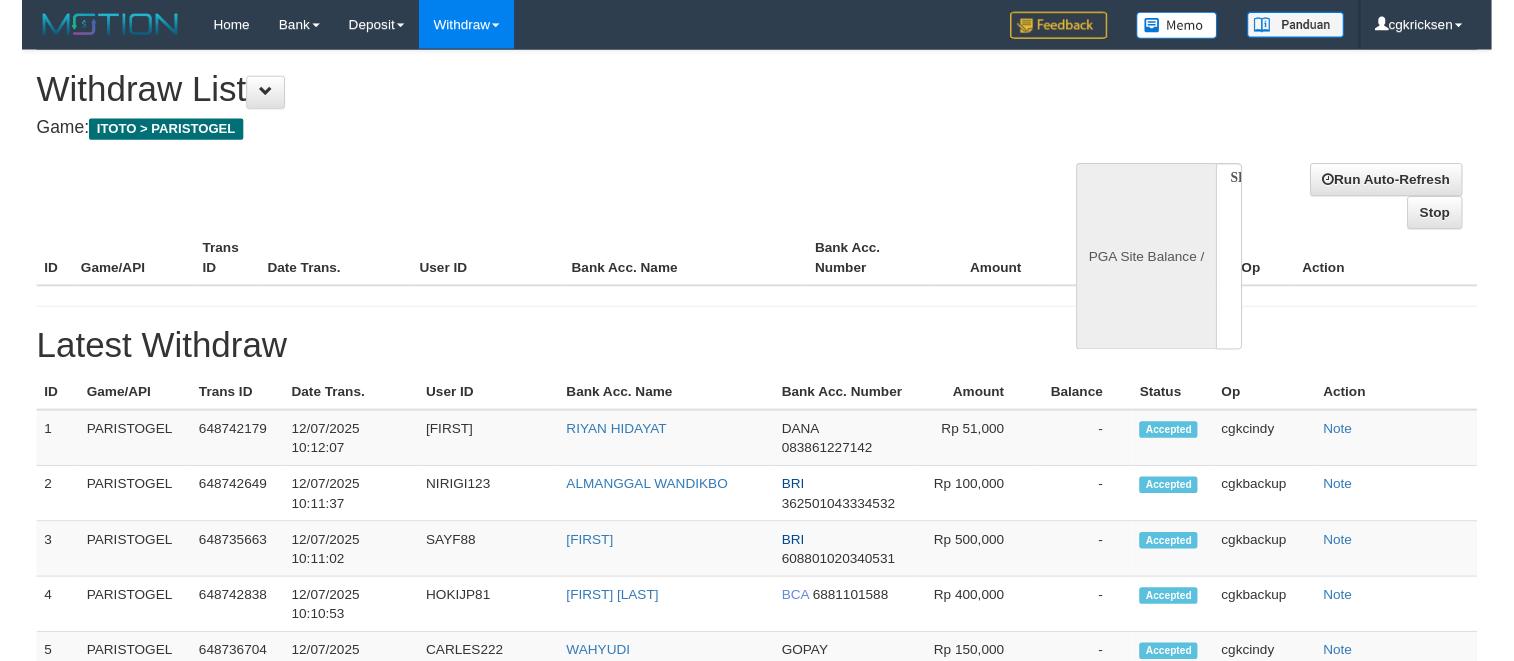 scroll, scrollTop: 0, scrollLeft: 0, axis: both 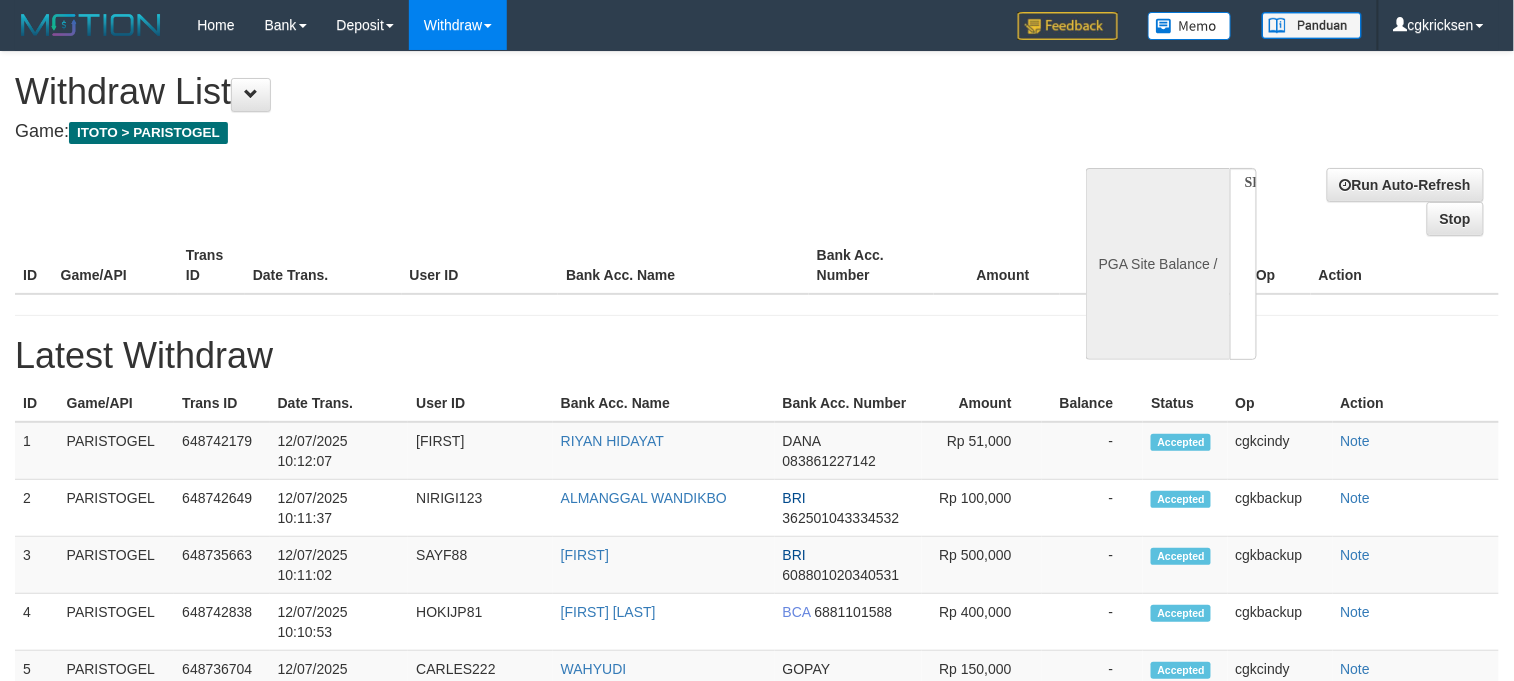 select on "**" 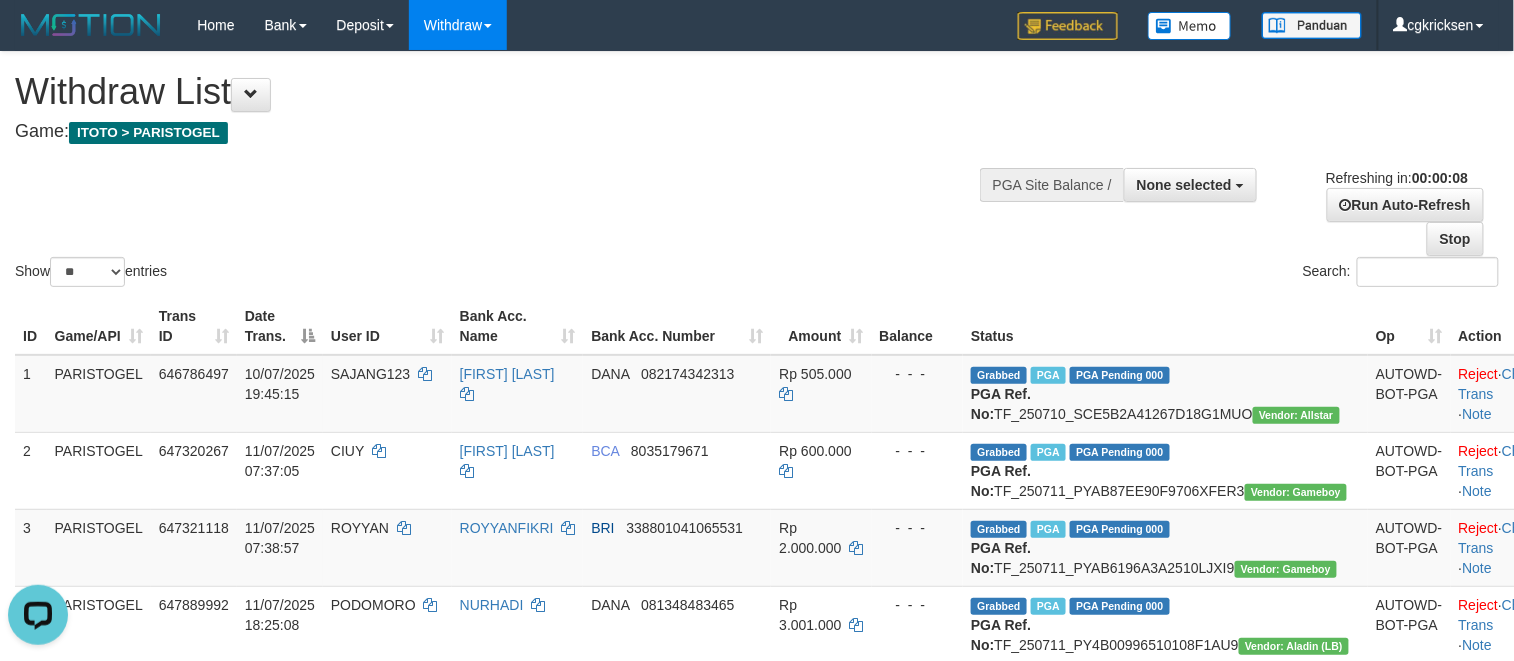 scroll, scrollTop: 0, scrollLeft: 0, axis: both 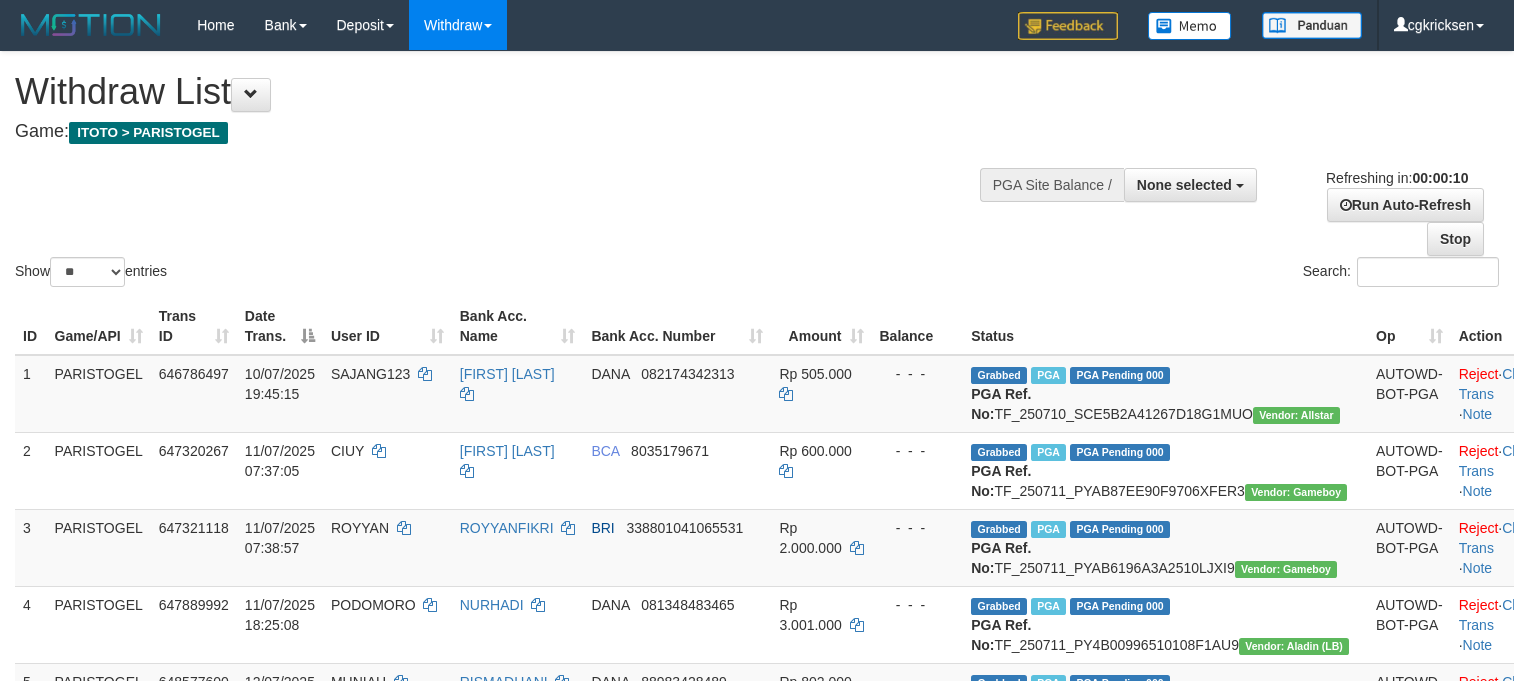 select 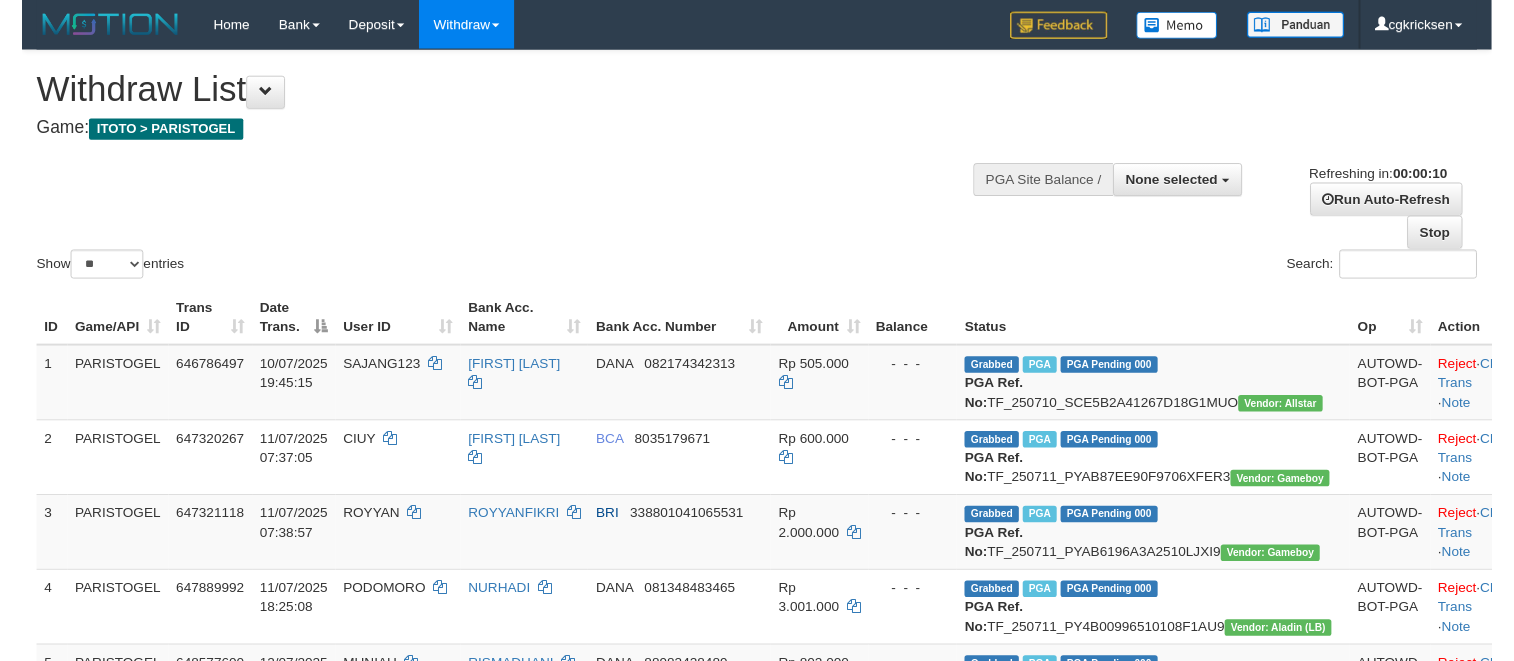 scroll, scrollTop: 0, scrollLeft: 0, axis: both 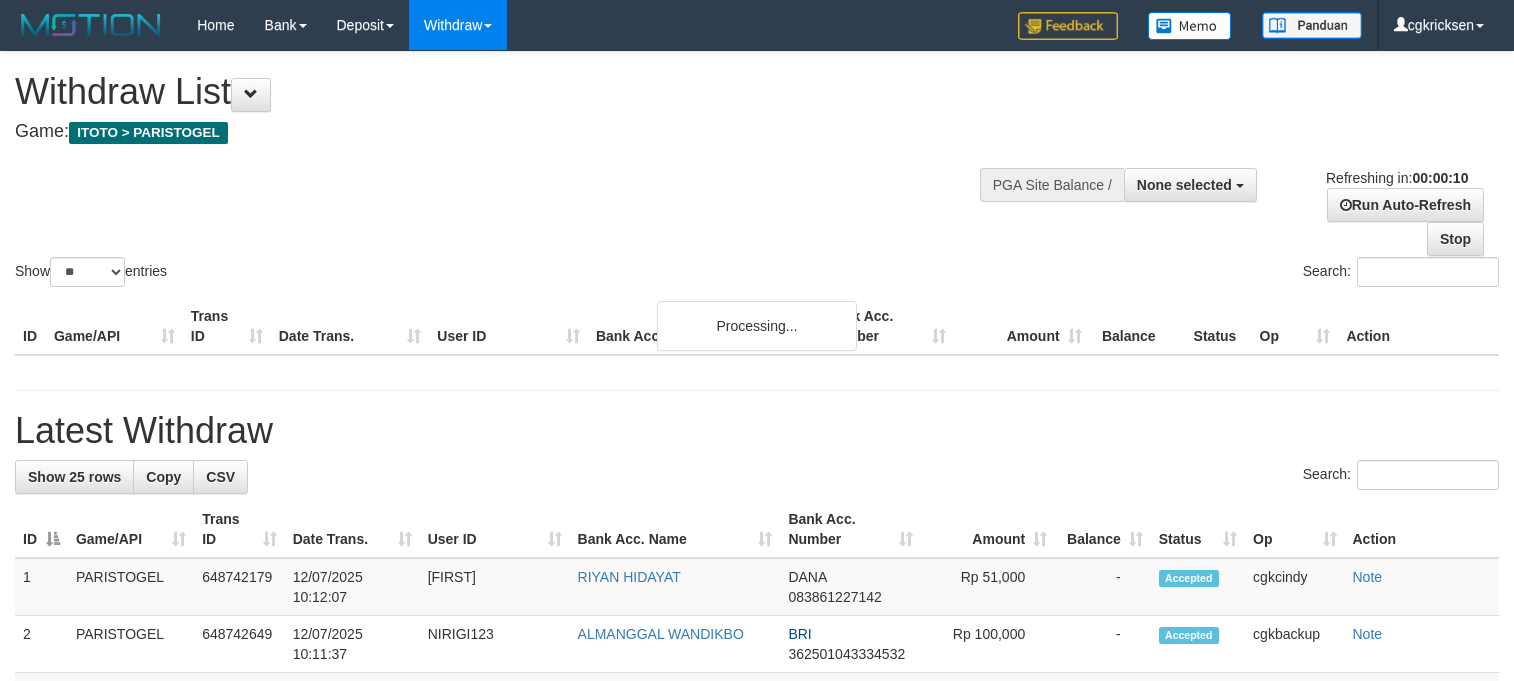 select 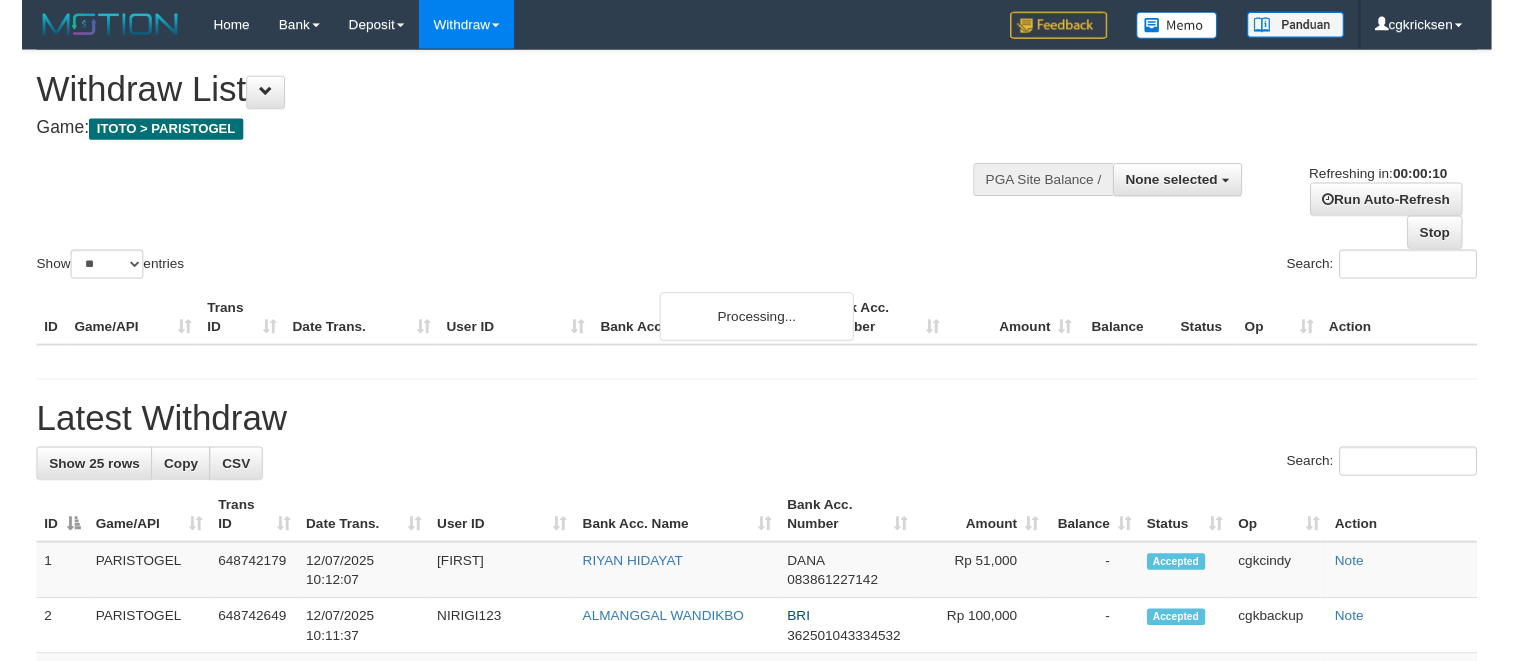 scroll, scrollTop: 0, scrollLeft: 0, axis: both 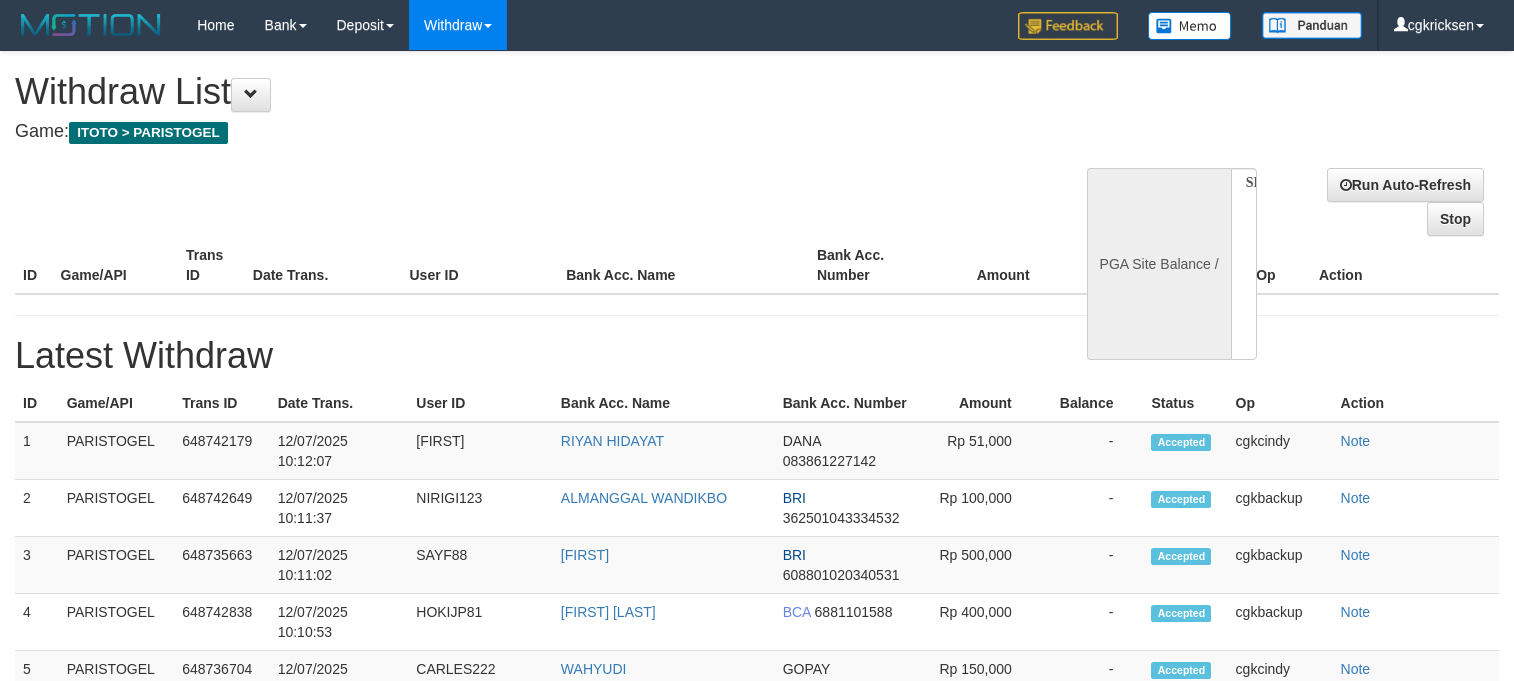 select 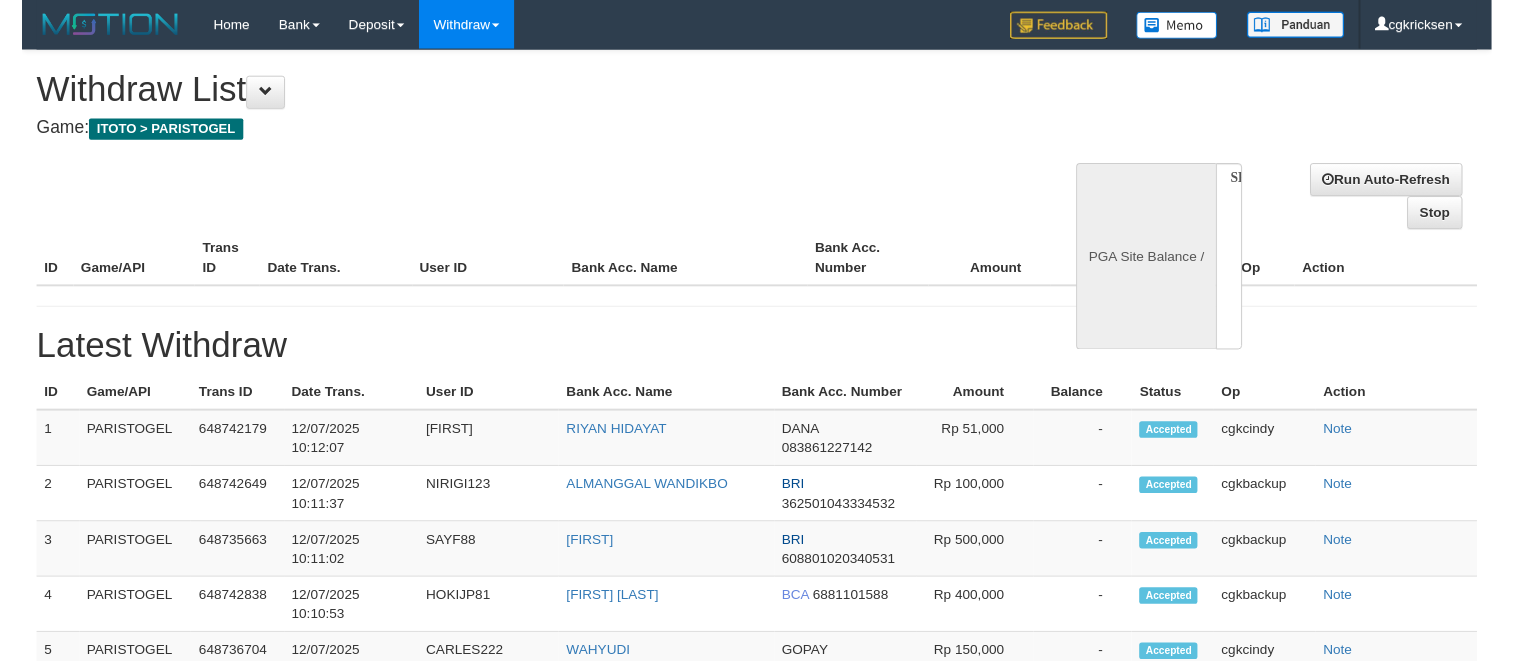 scroll, scrollTop: 0, scrollLeft: 0, axis: both 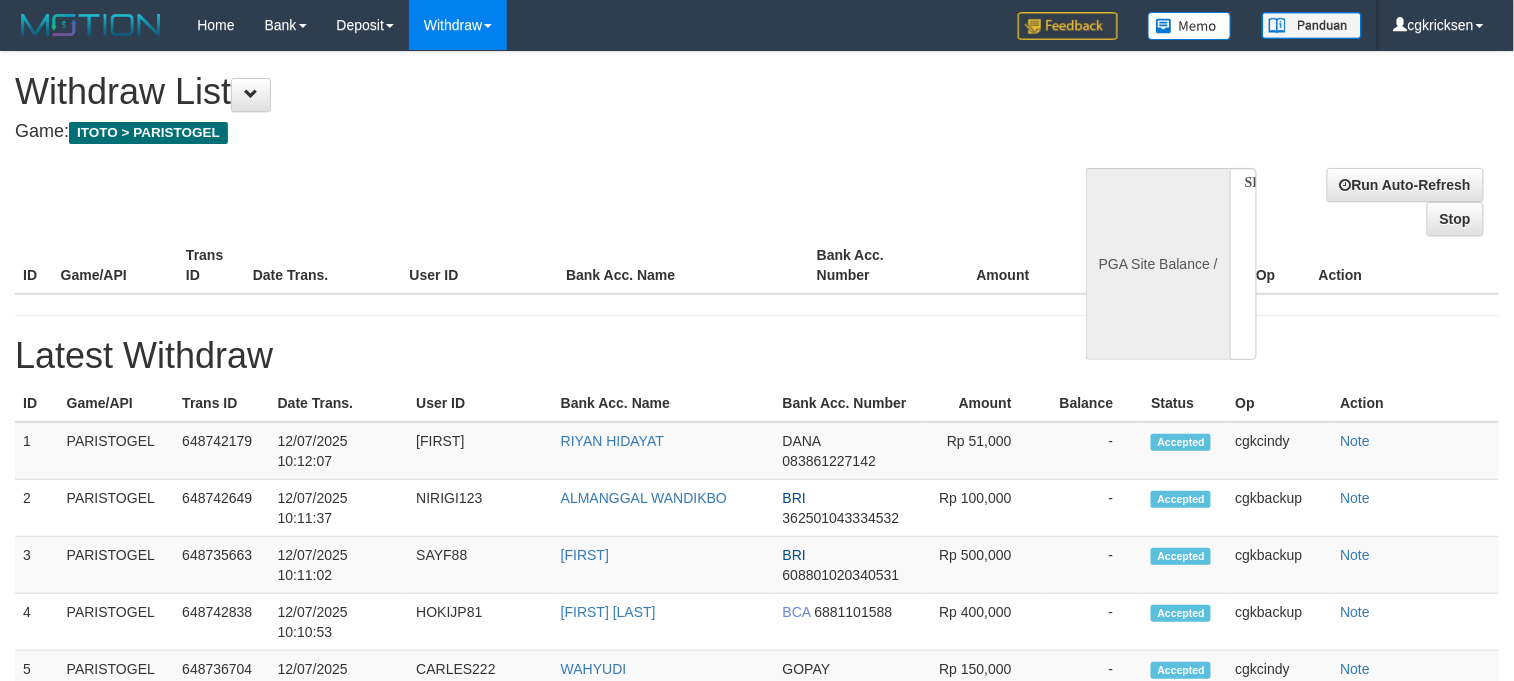 select on "**" 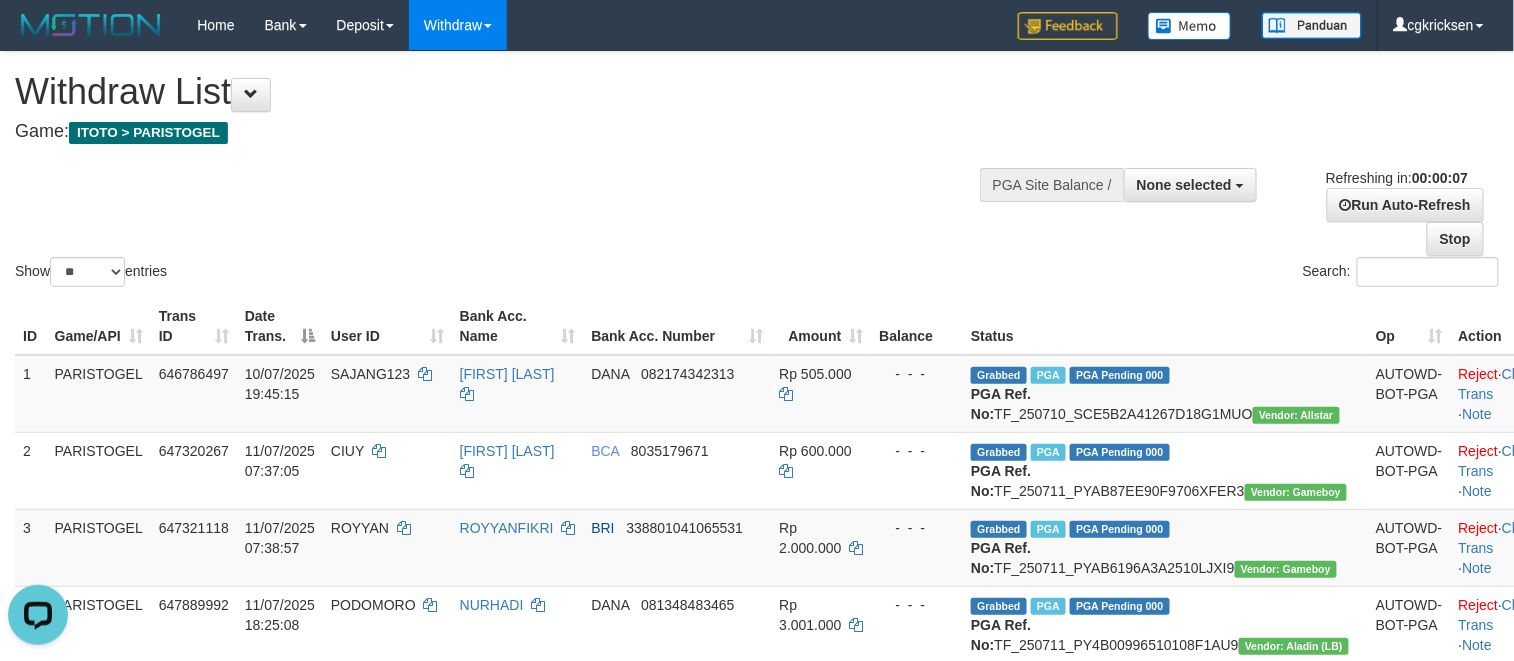 scroll, scrollTop: 0, scrollLeft: 0, axis: both 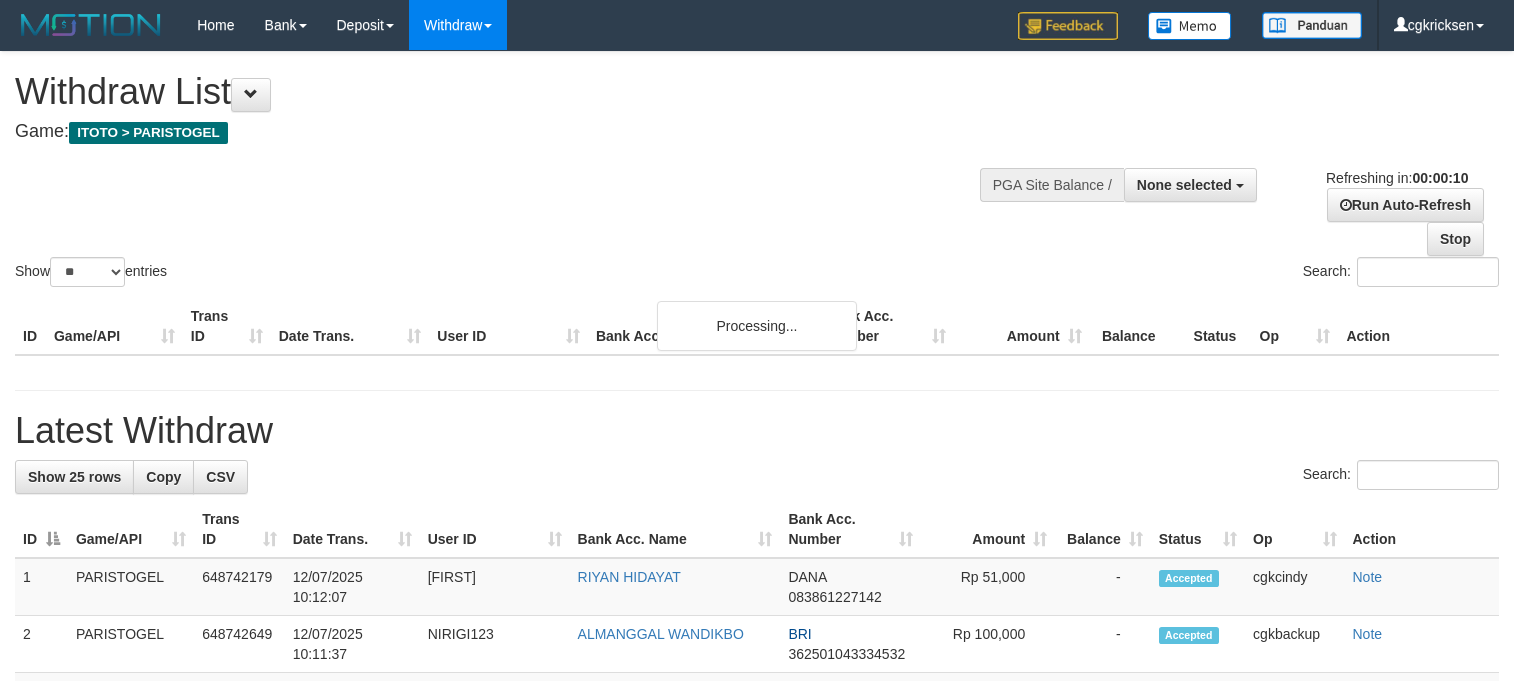 select 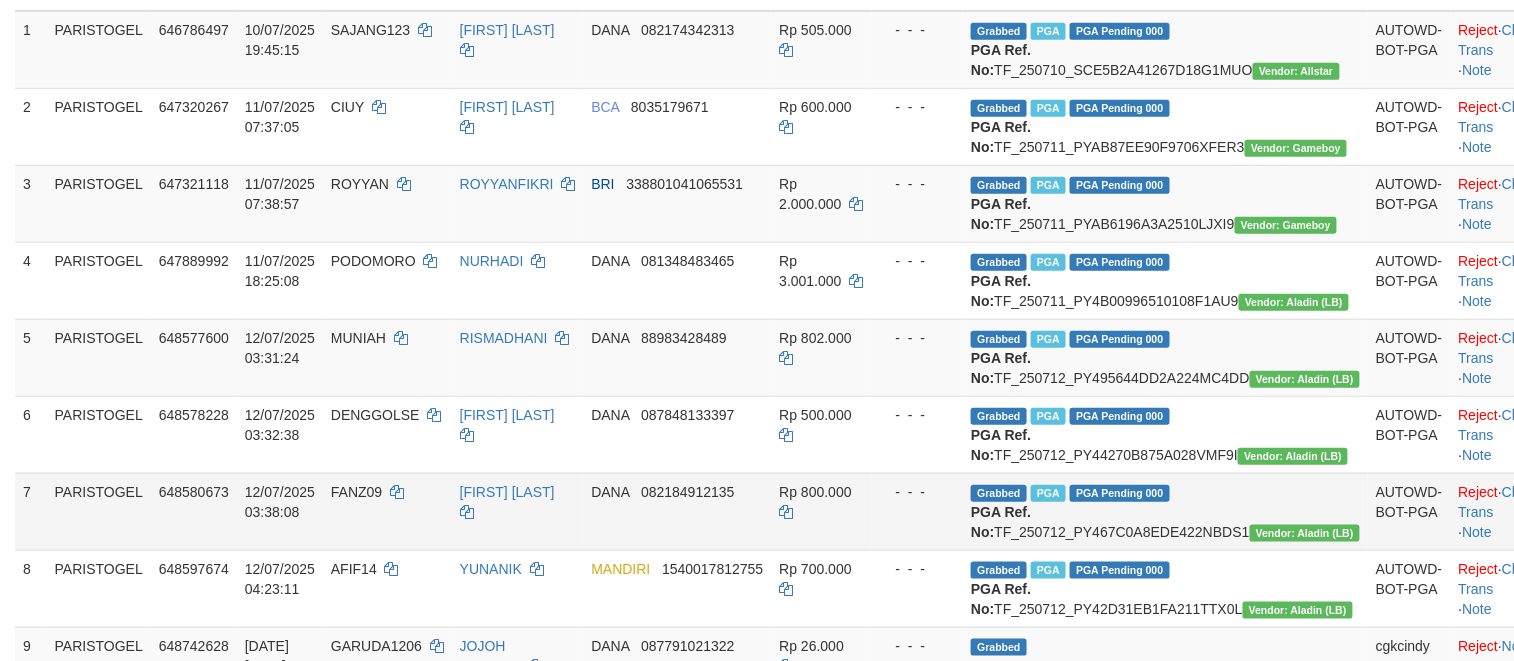 scroll, scrollTop: 666, scrollLeft: 0, axis: vertical 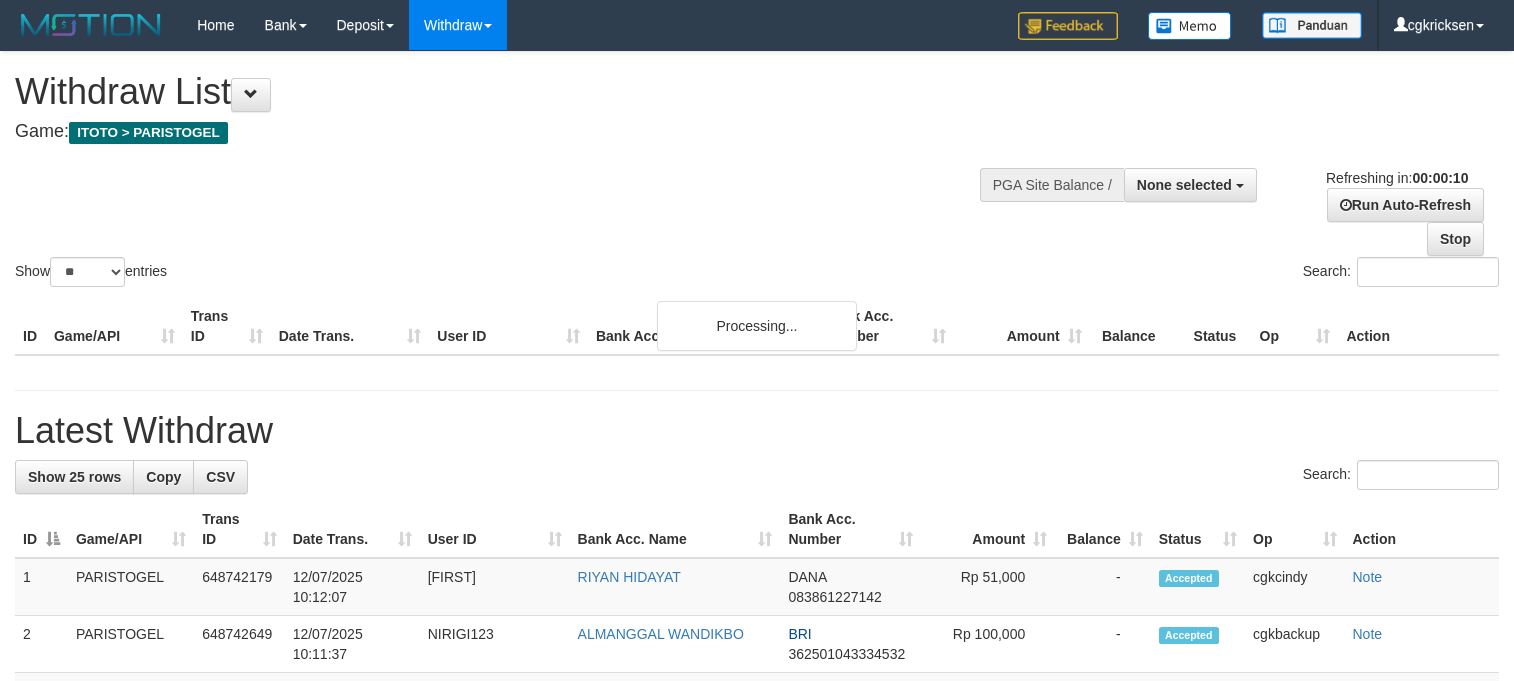 select 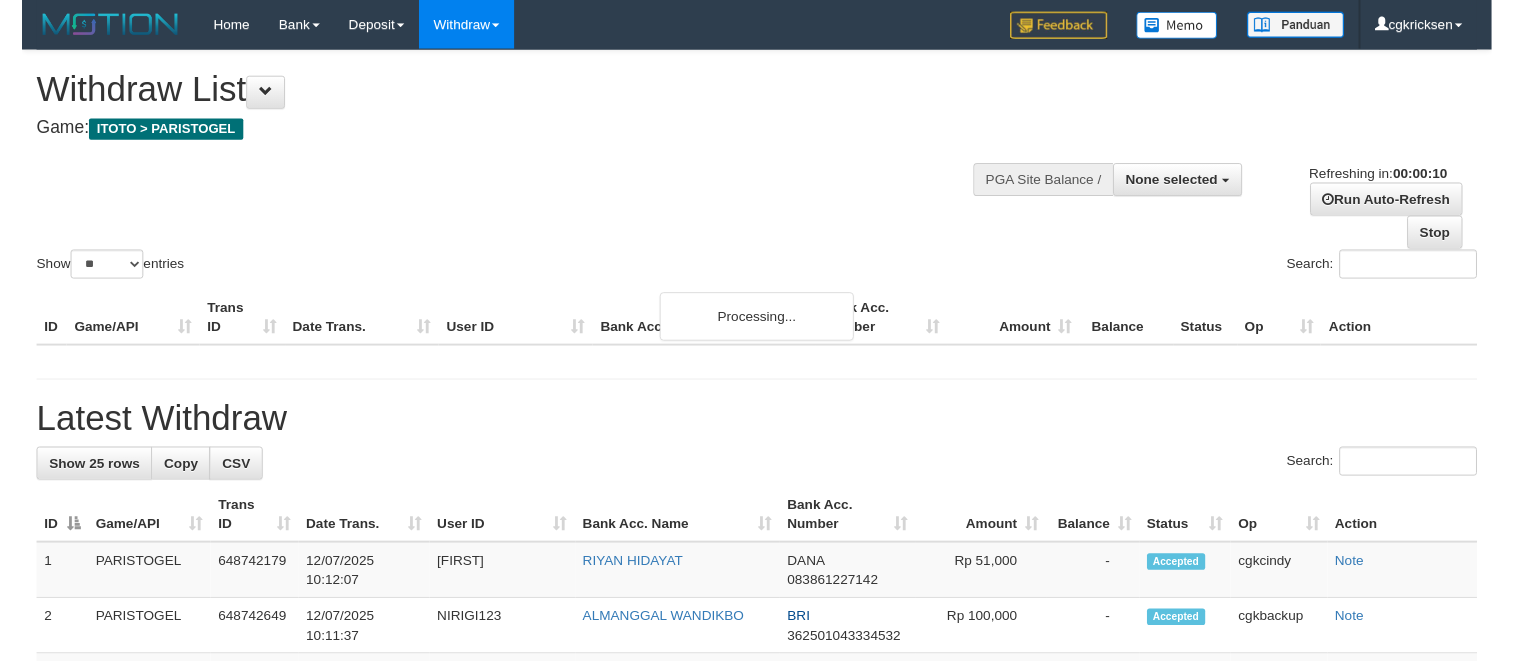 scroll, scrollTop: 0, scrollLeft: 0, axis: both 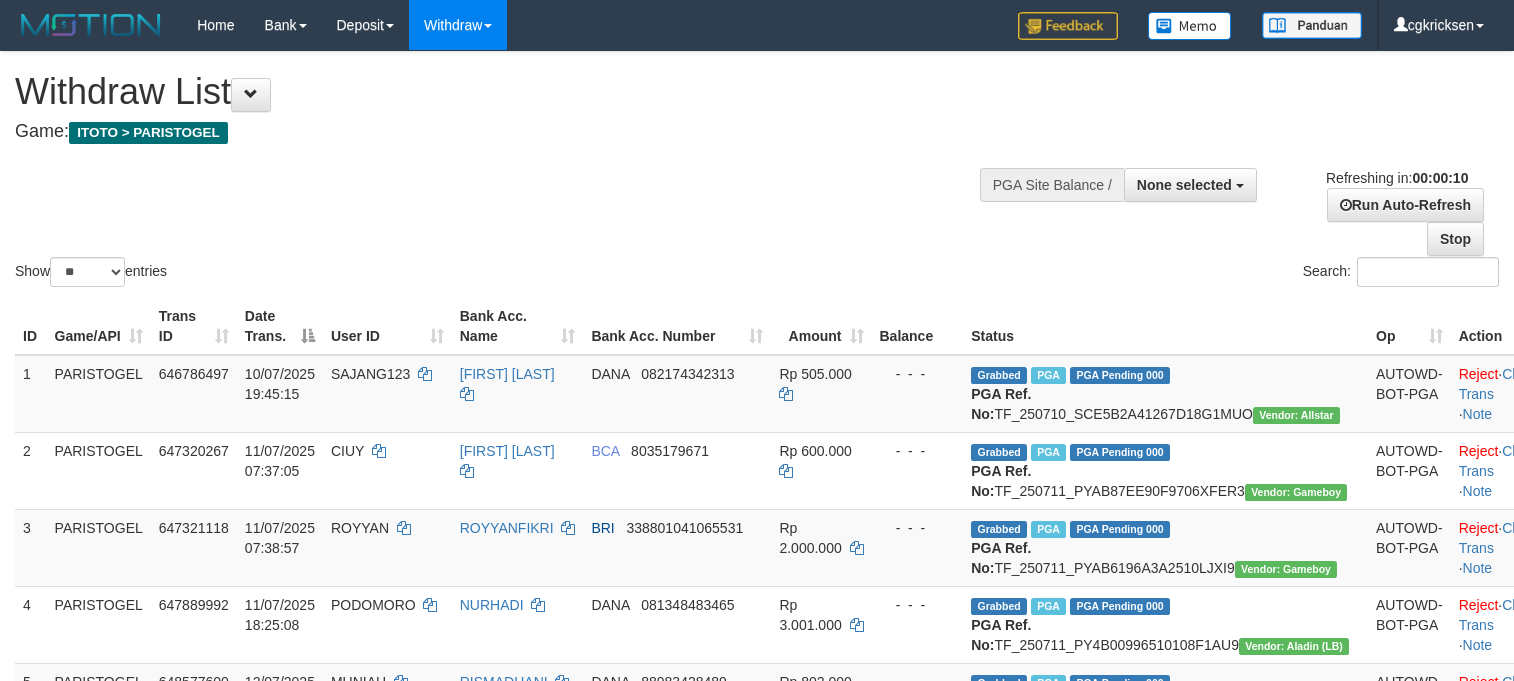 select 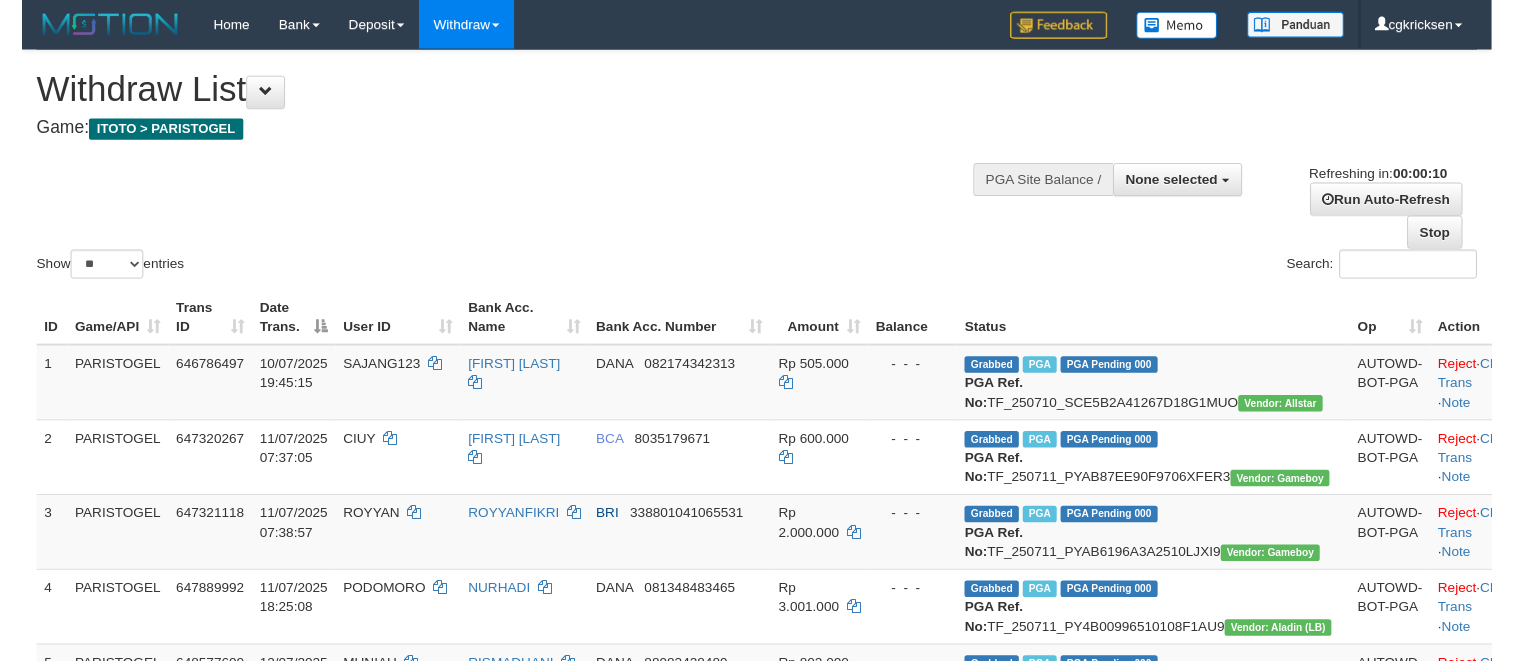 scroll, scrollTop: 0, scrollLeft: 0, axis: both 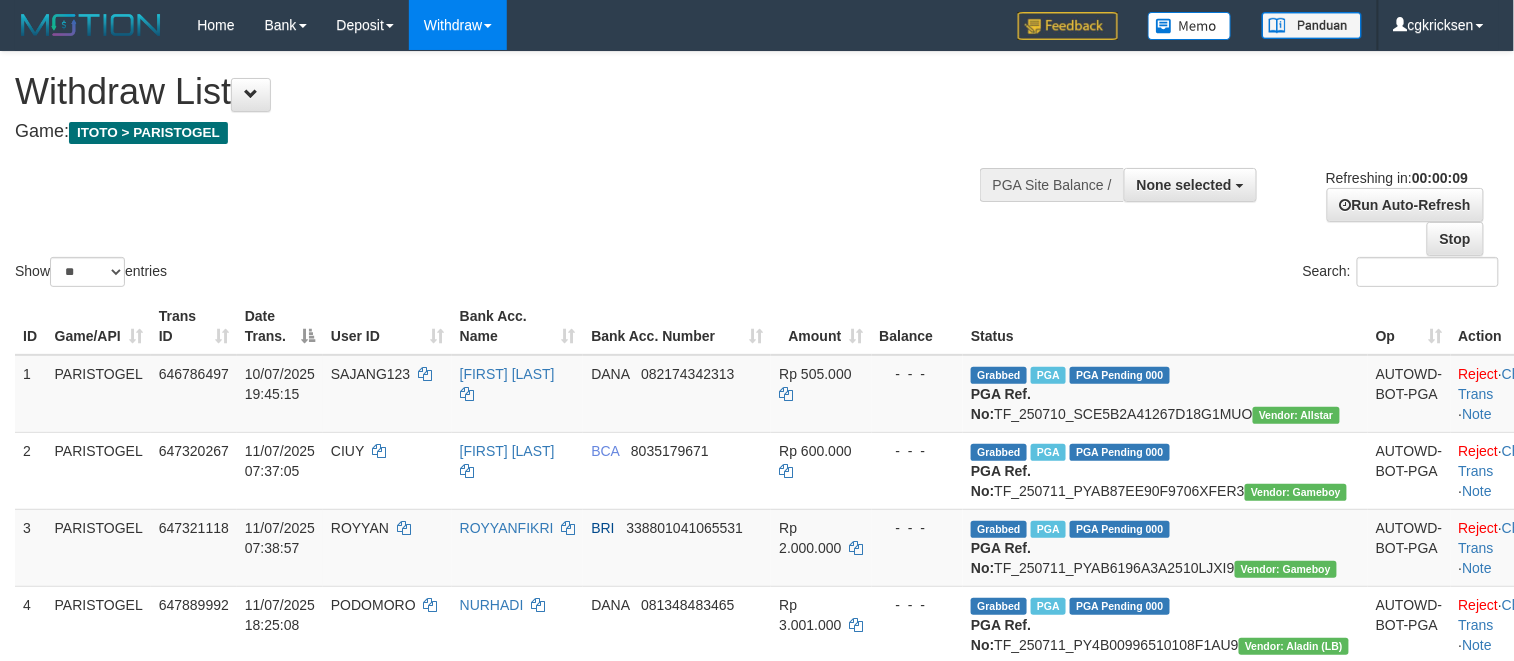 click at bounding box center [1150, 183] 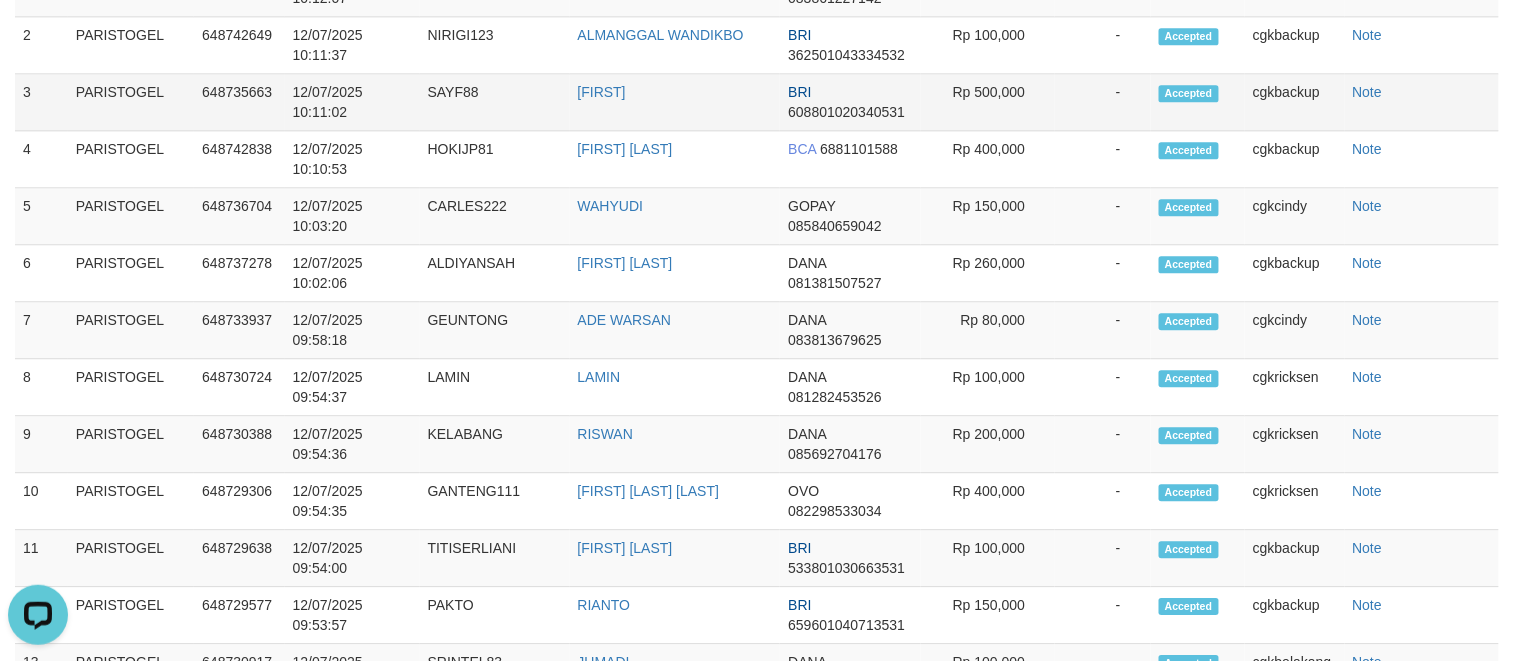 scroll, scrollTop: 0, scrollLeft: 0, axis: both 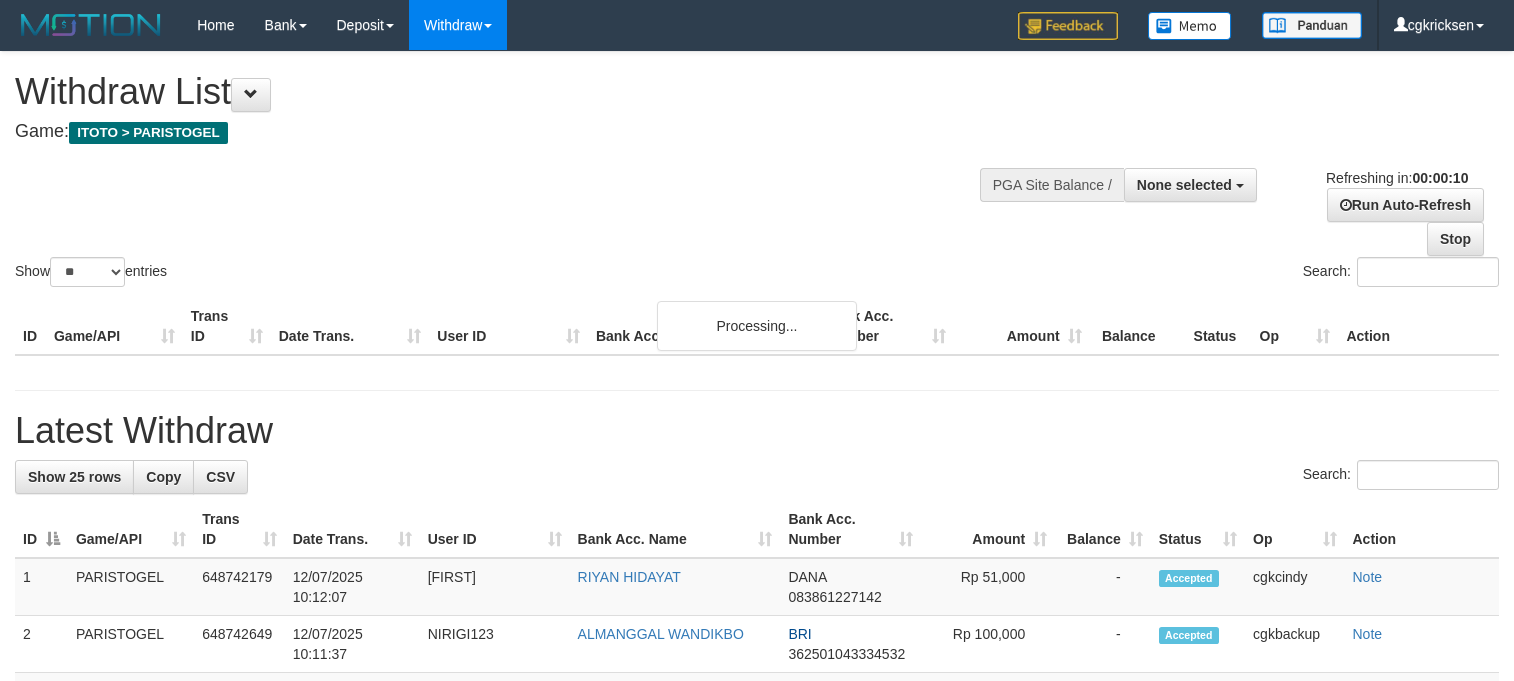 select 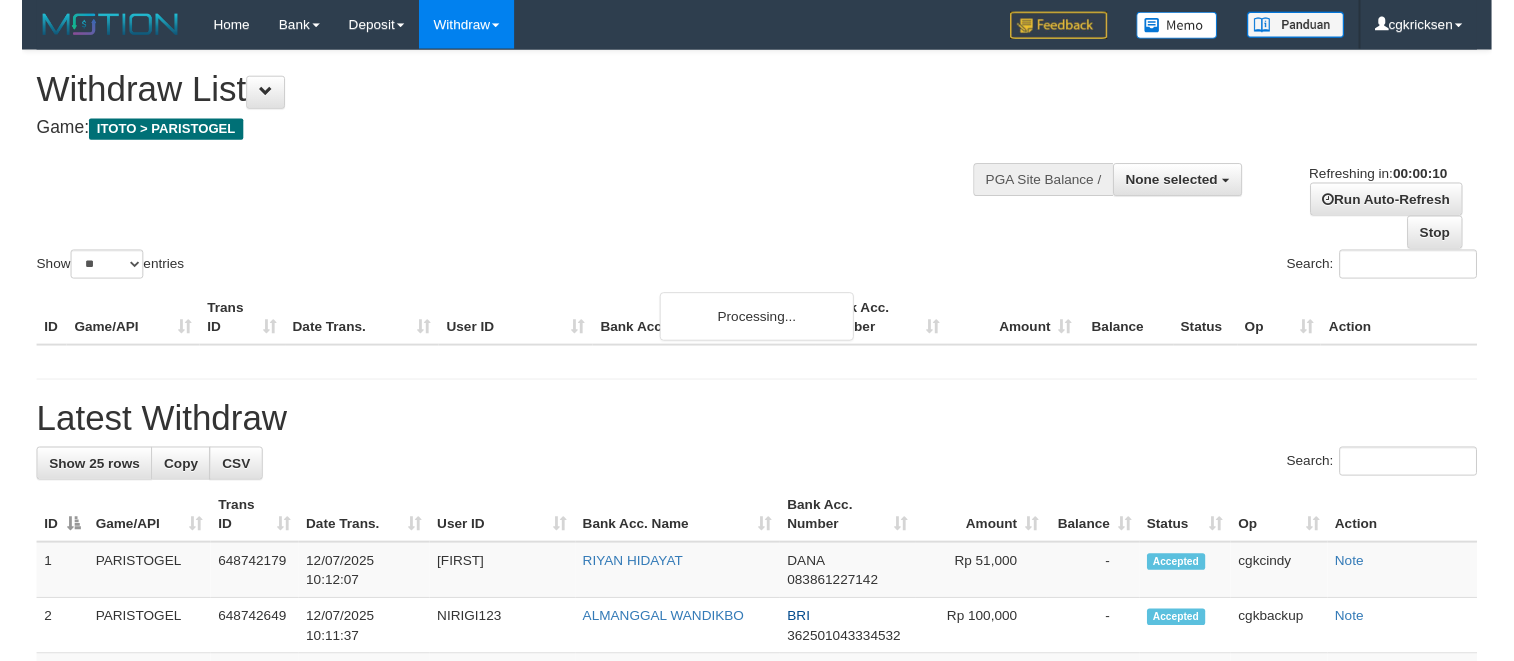 scroll, scrollTop: 0, scrollLeft: 0, axis: both 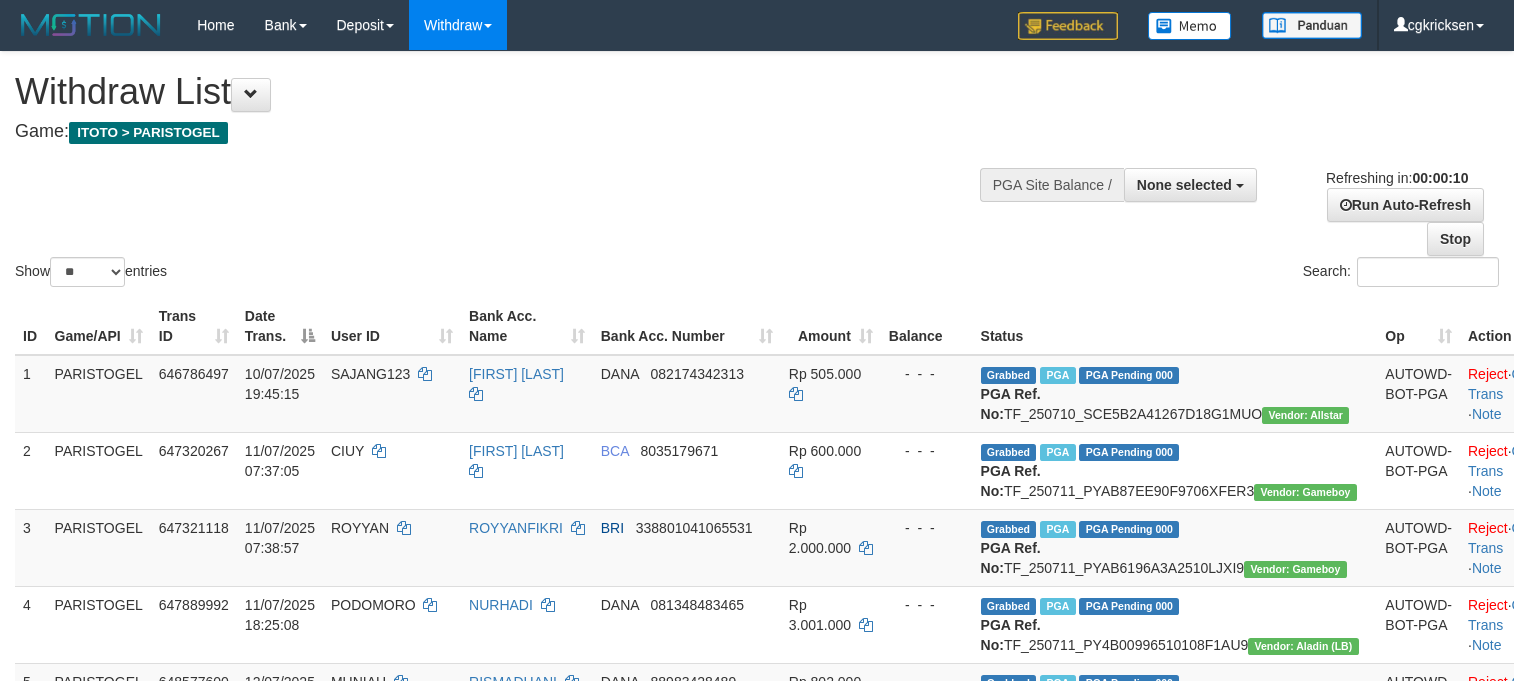 select 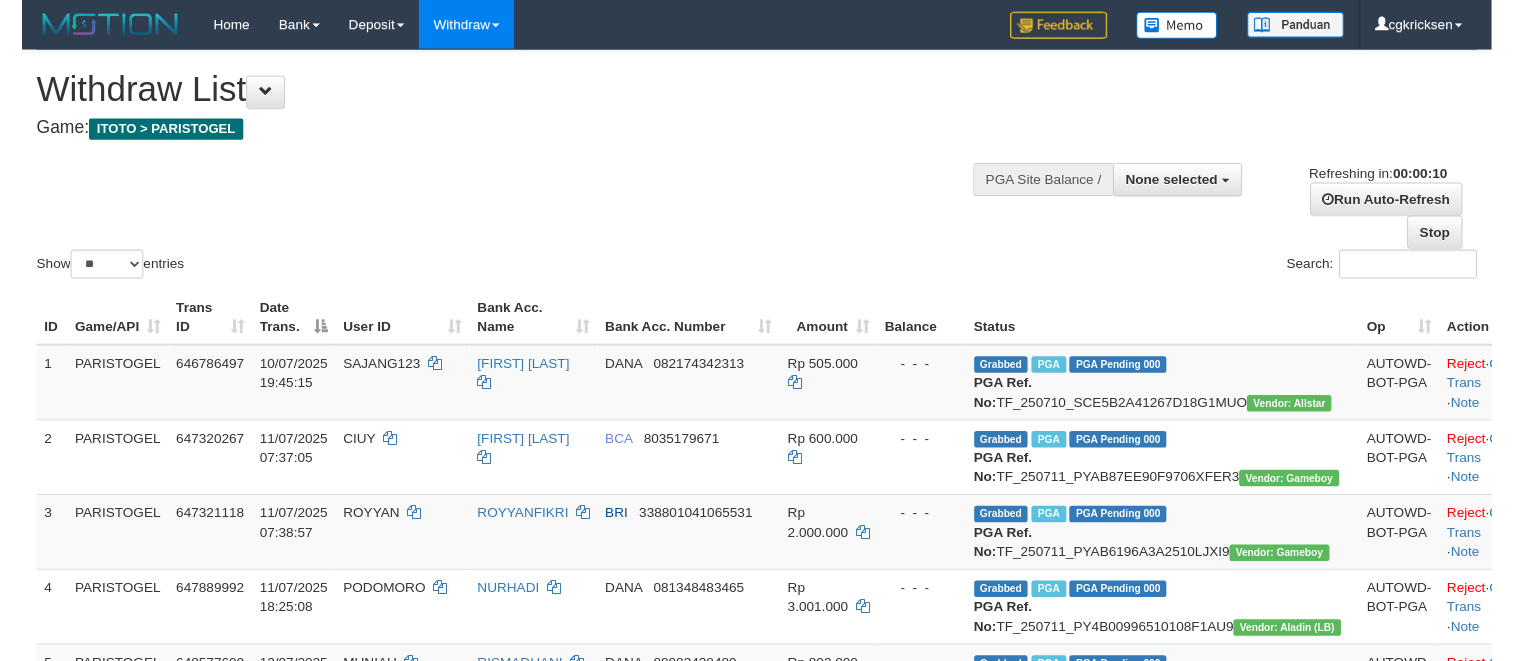 scroll, scrollTop: 0, scrollLeft: 0, axis: both 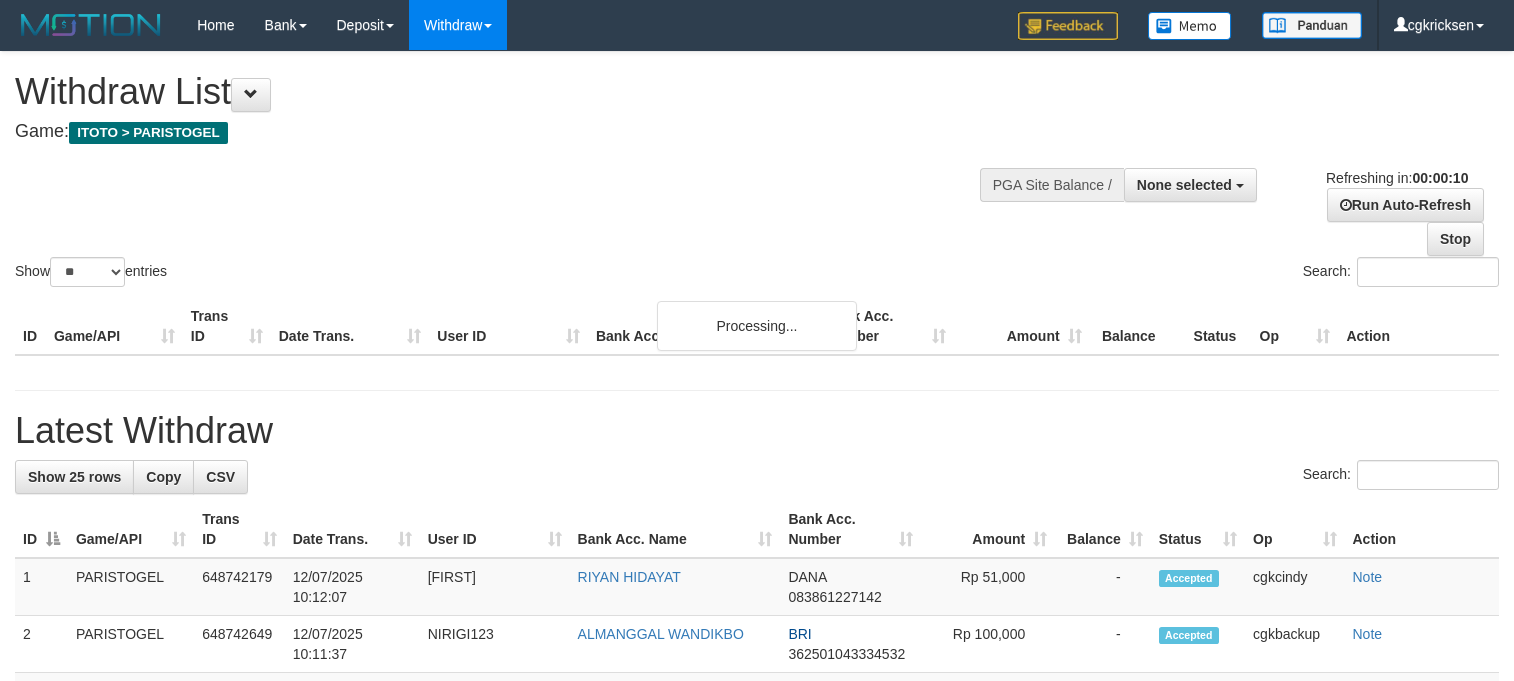 select 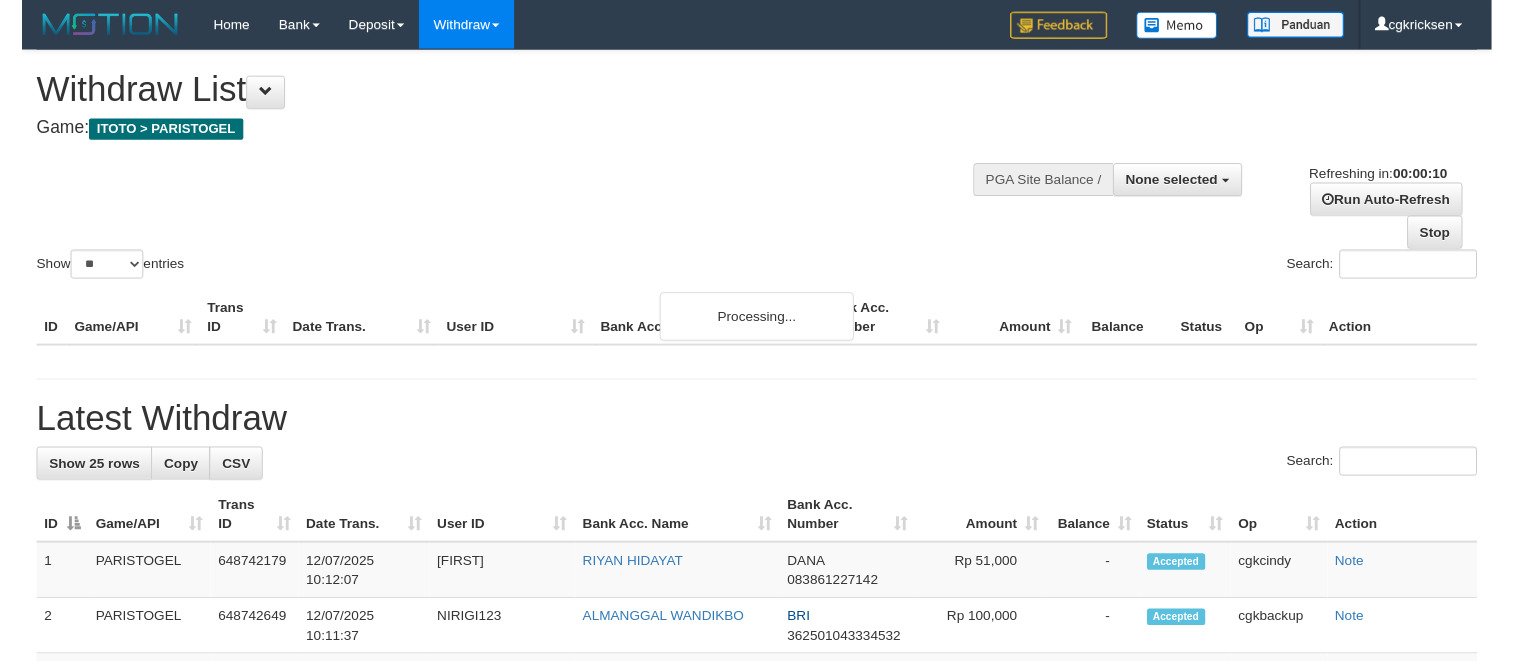 scroll, scrollTop: 0, scrollLeft: 0, axis: both 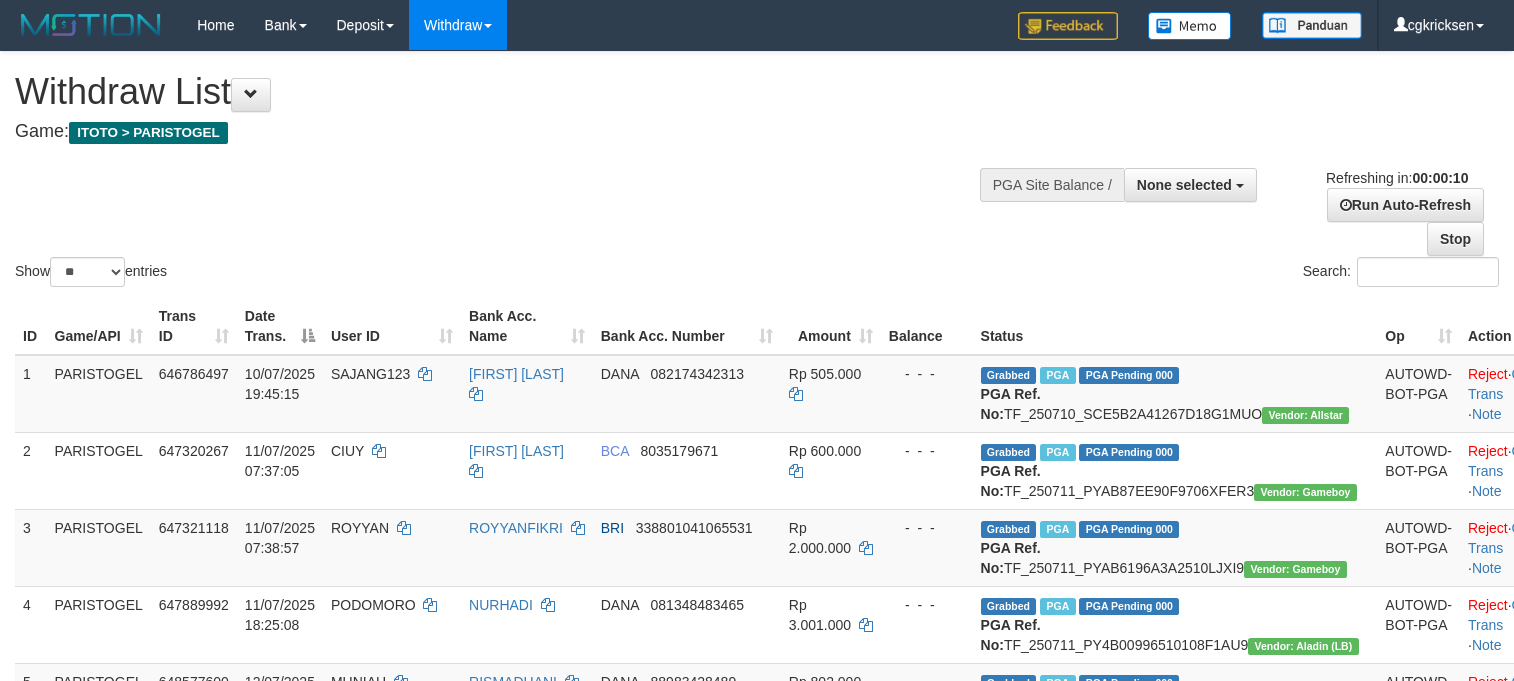 select 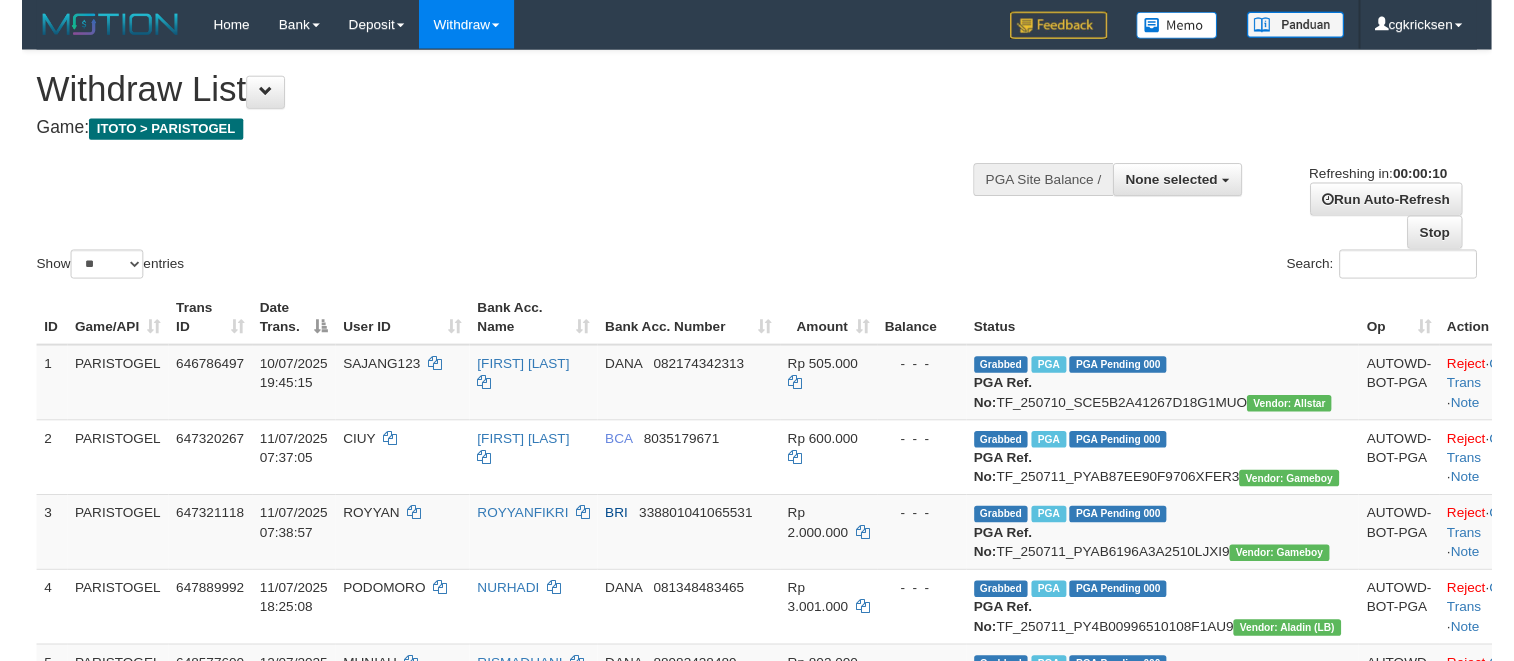 scroll, scrollTop: 0, scrollLeft: 0, axis: both 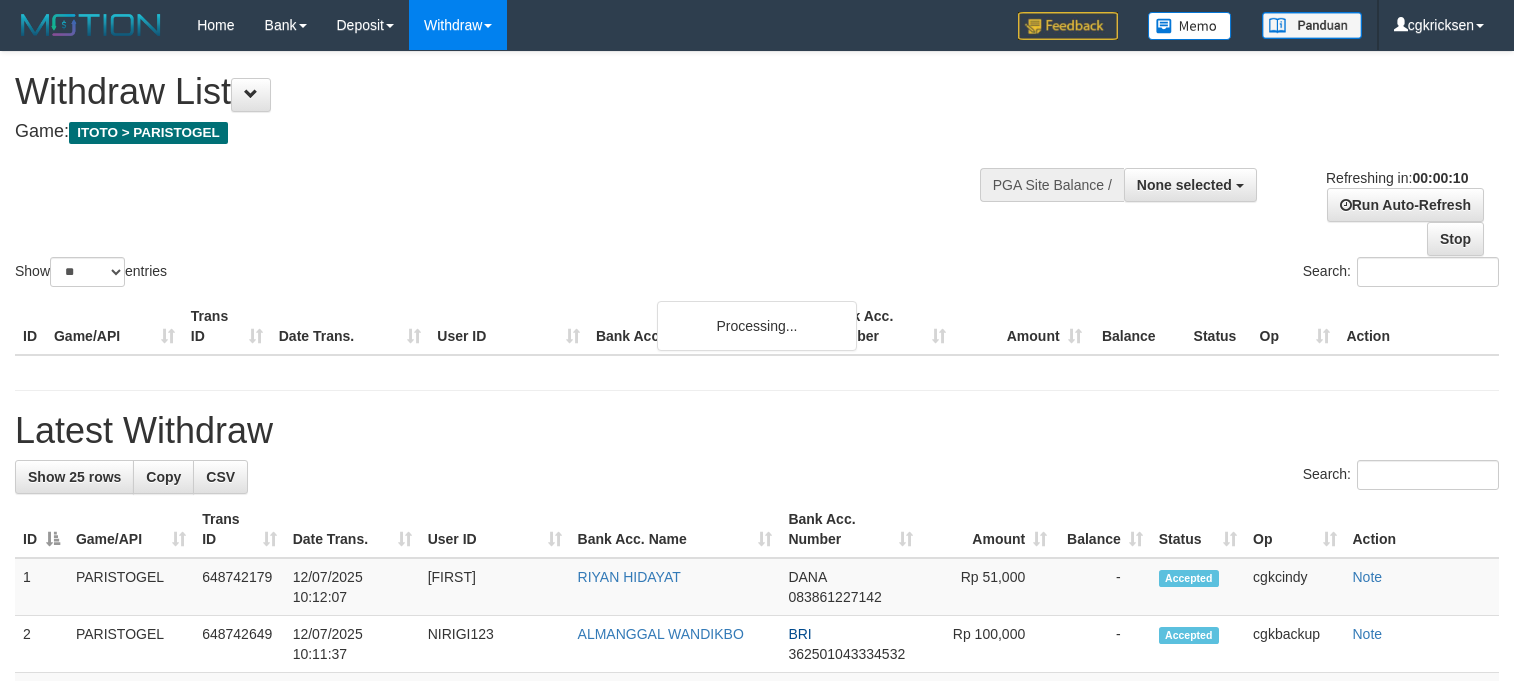 select 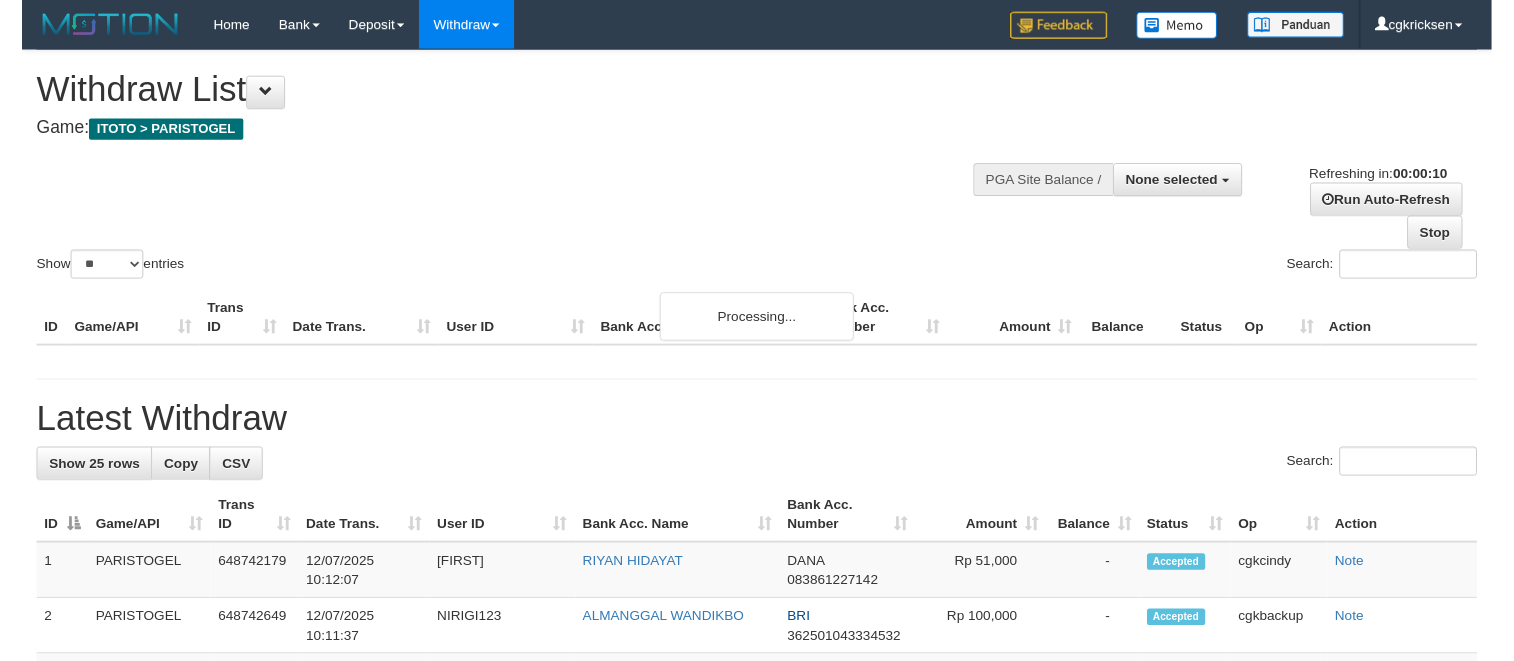 scroll, scrollTop: 0, scrollLeft: 0, axis: both 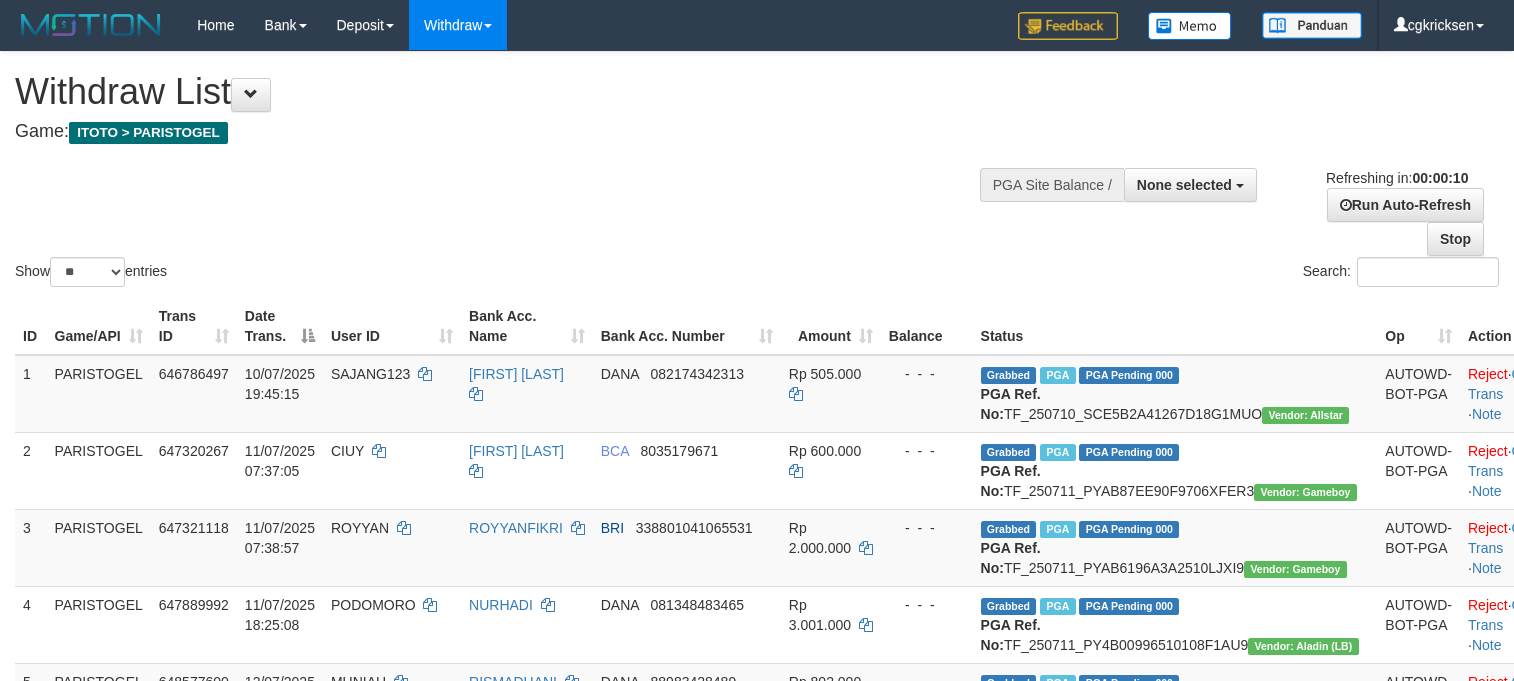 select 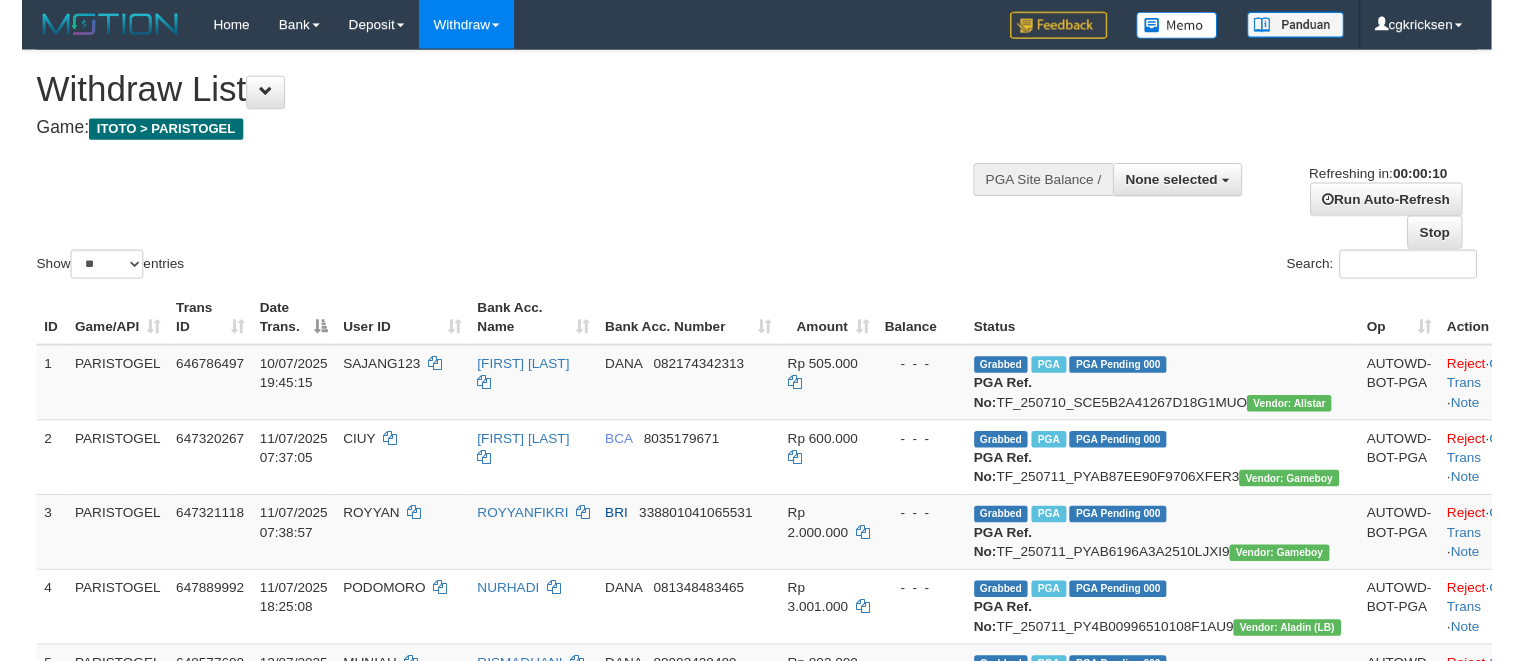 scroll, scrollTop: 0, scrollLeft: 0, axis: both 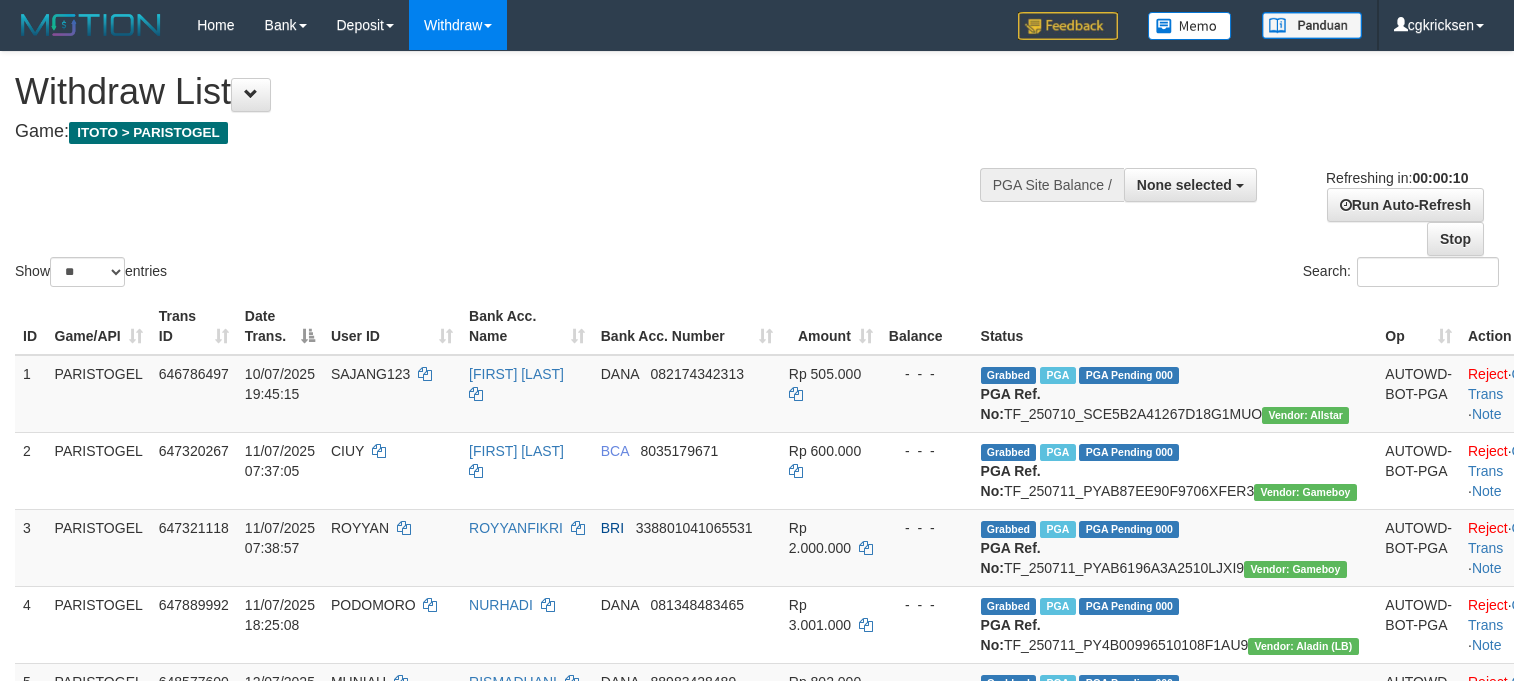 select 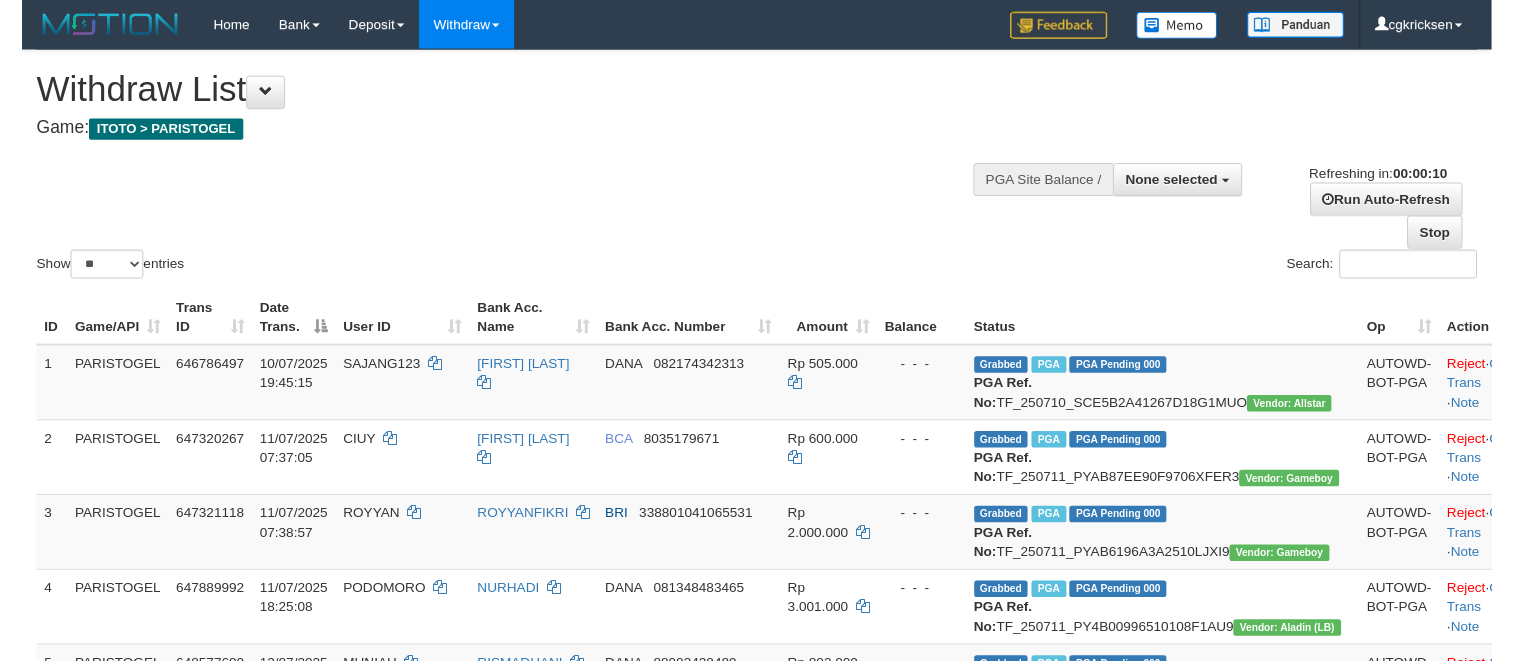 scroll, scrollTop: 0, scrollLeft: 0, axis: both 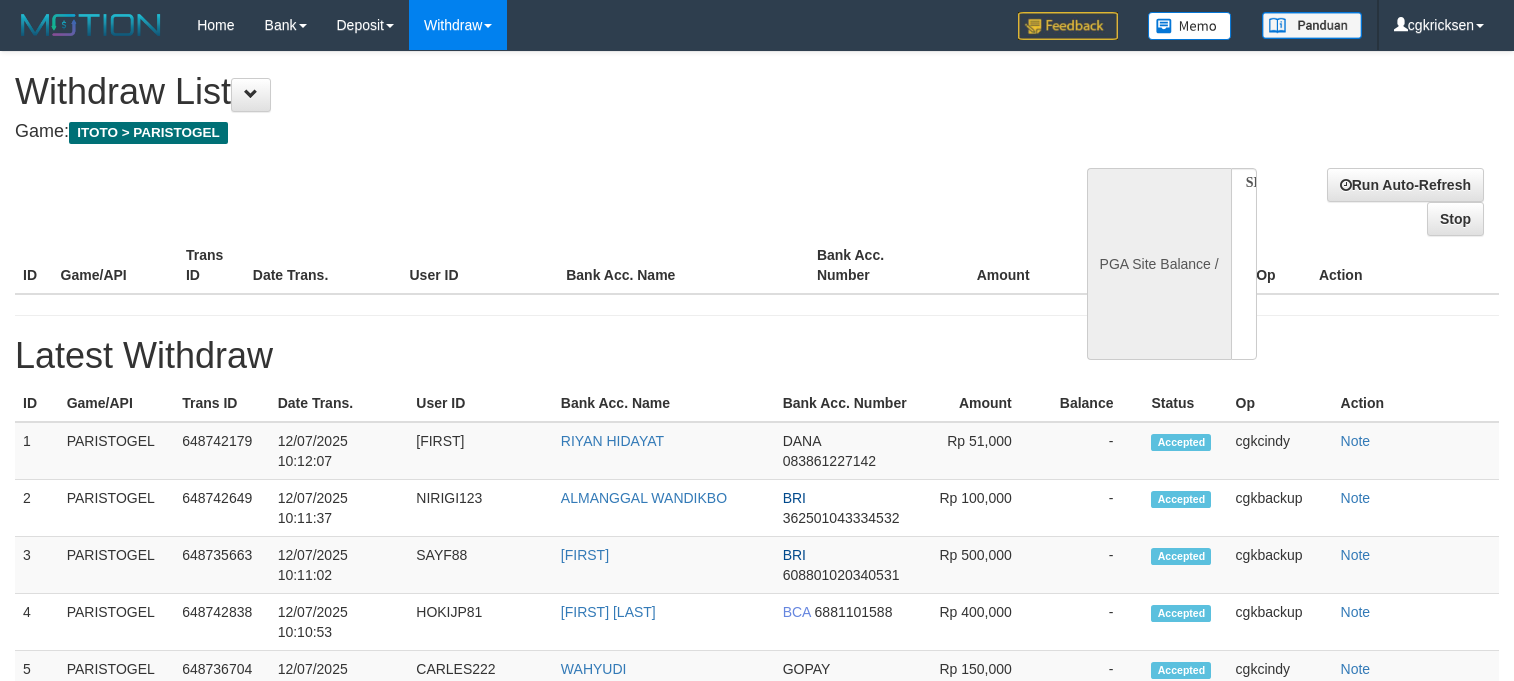 select 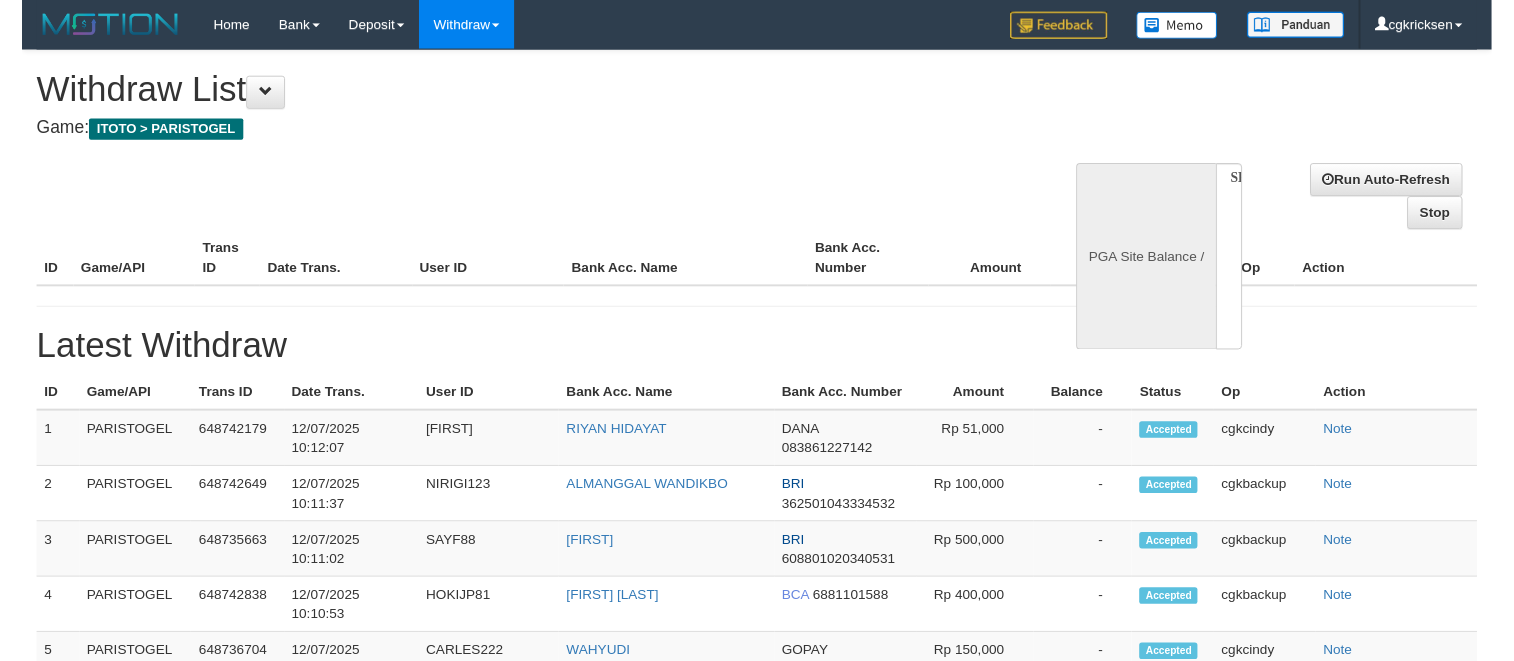 scroll, scrollTop: 0, scrollLeft: 0, axis: both 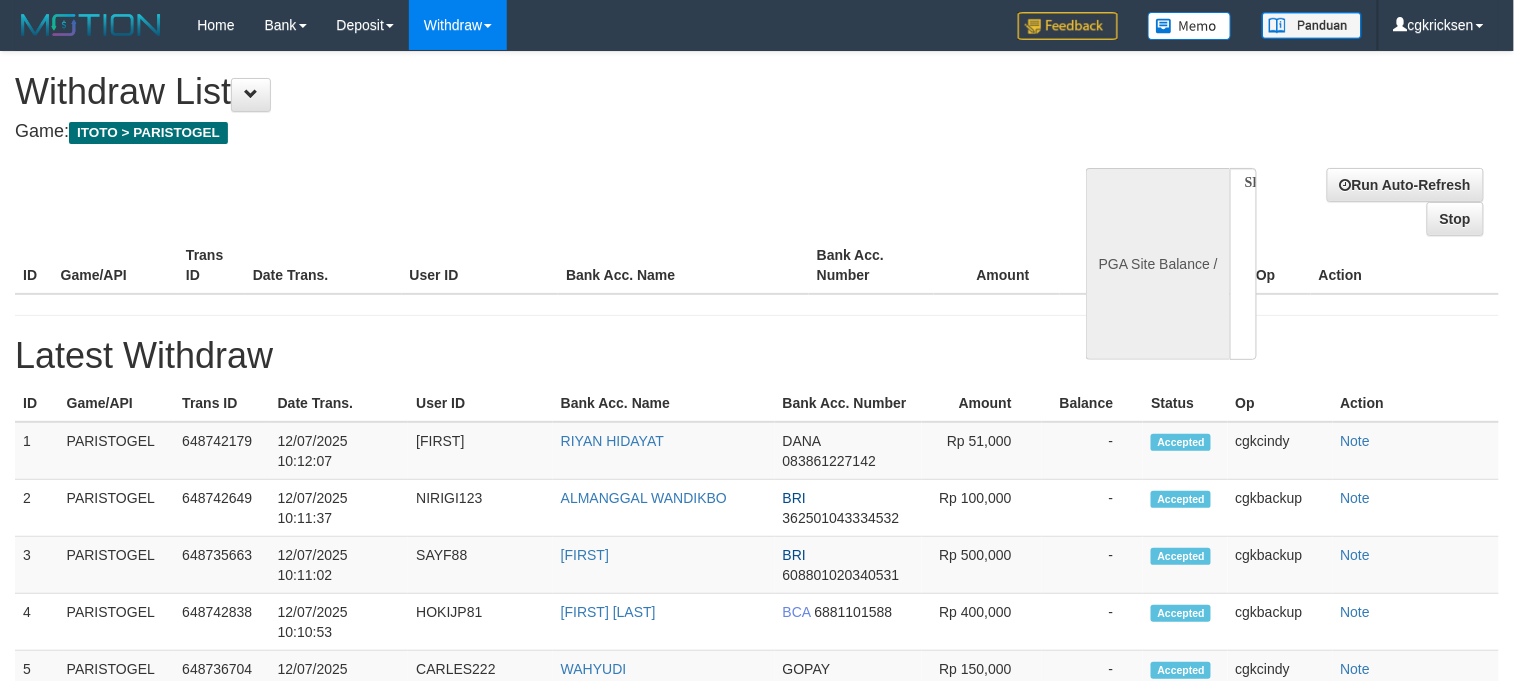 select on "**" 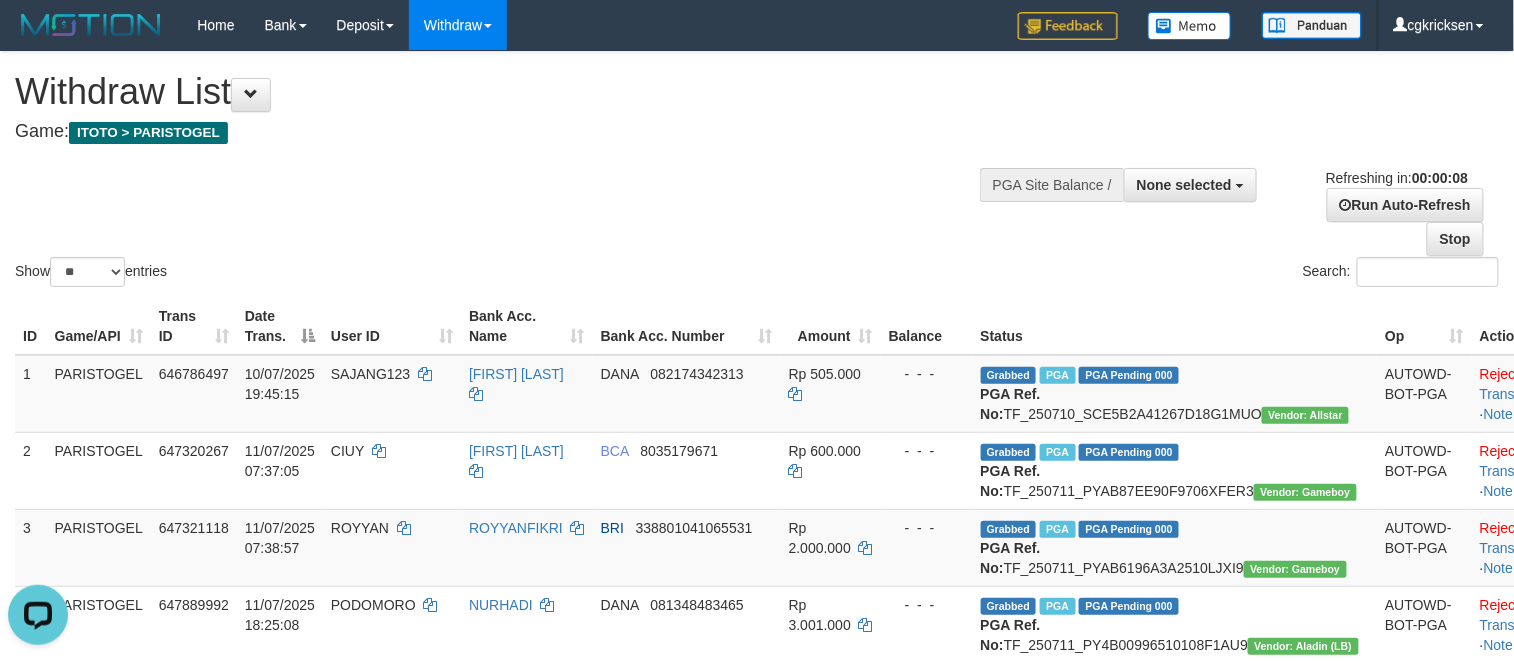 scroll, scrollTop: 0, scrollLeft: 0, axis: both 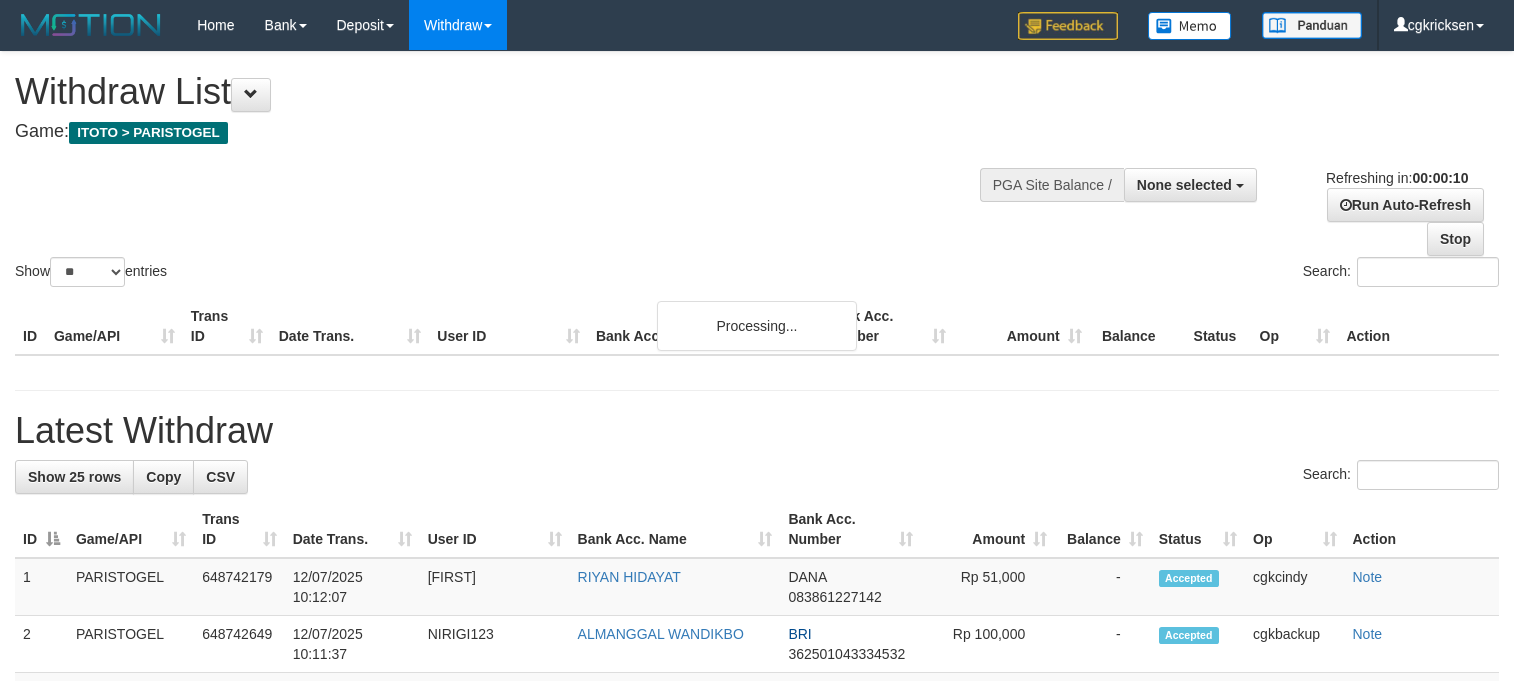 select 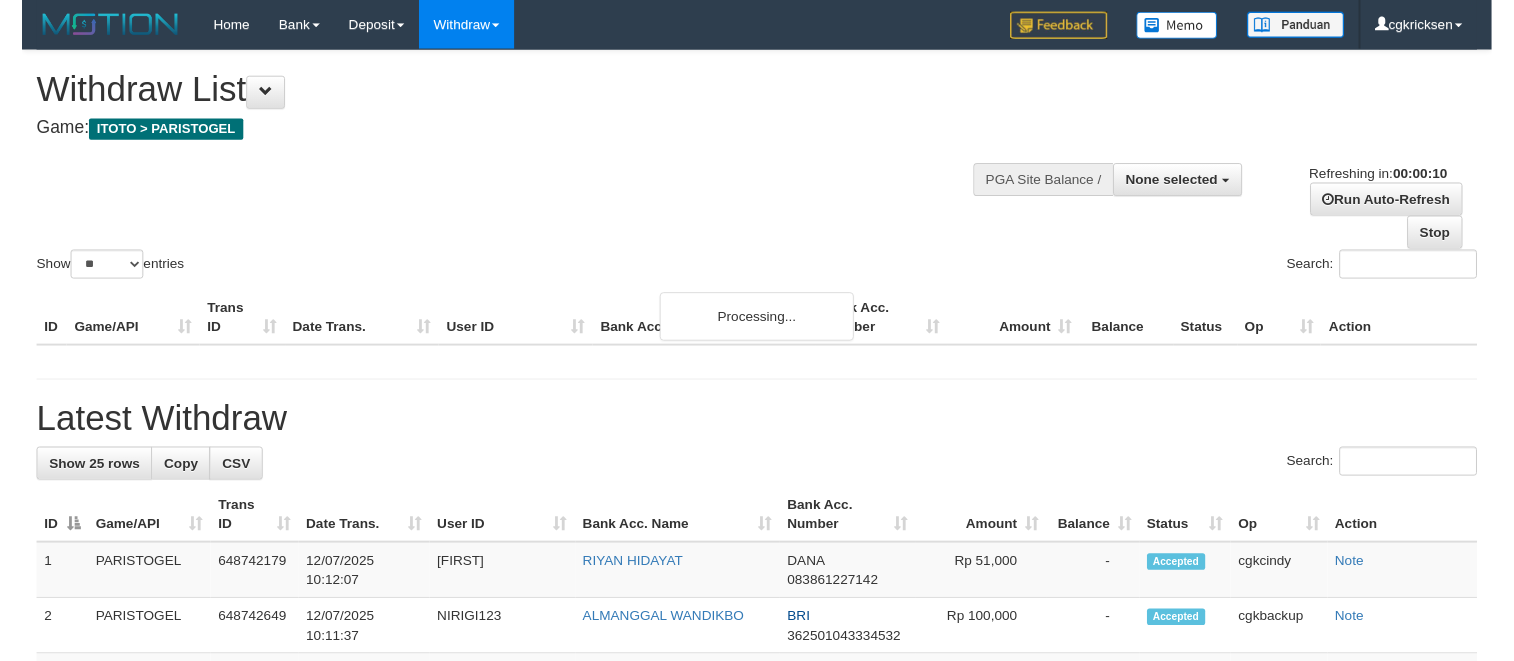 scroll, scrollTop: 0, scrollLeft: 0, axis: both 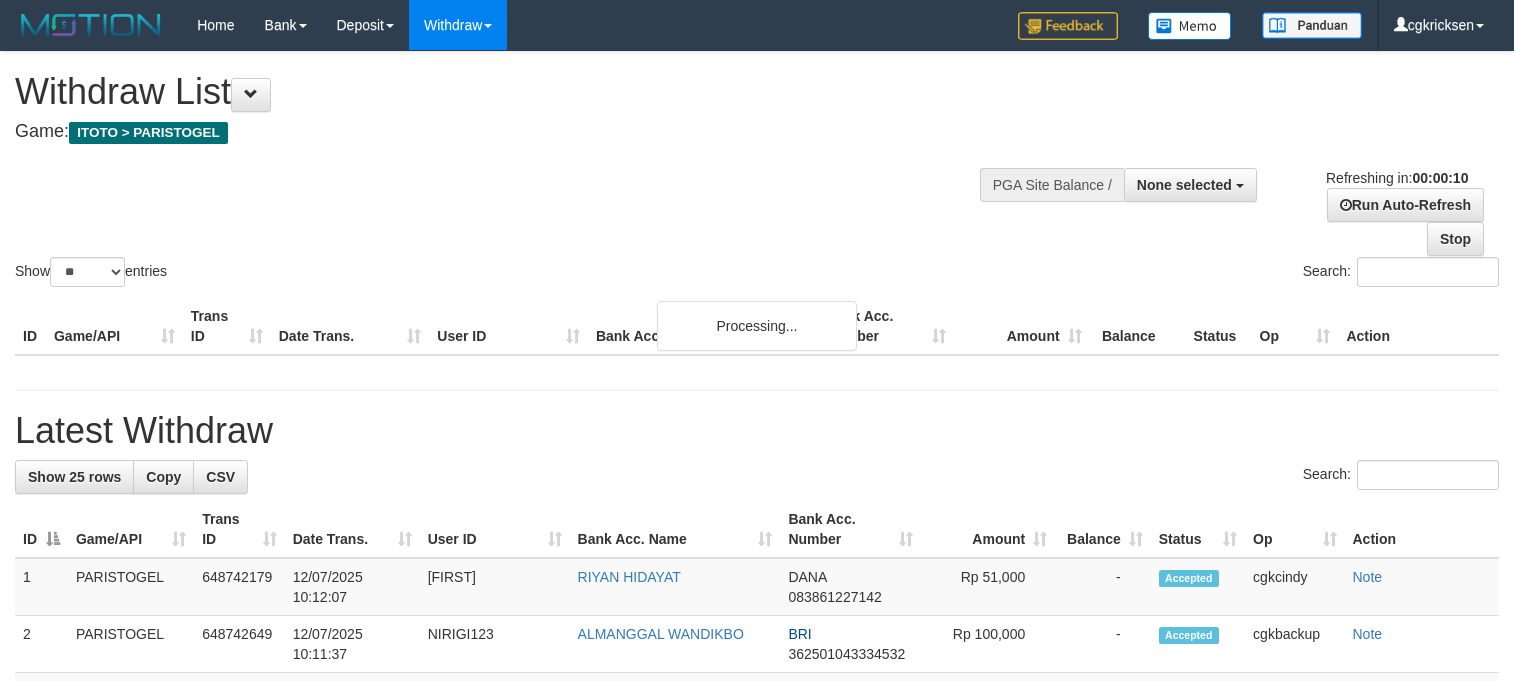 select 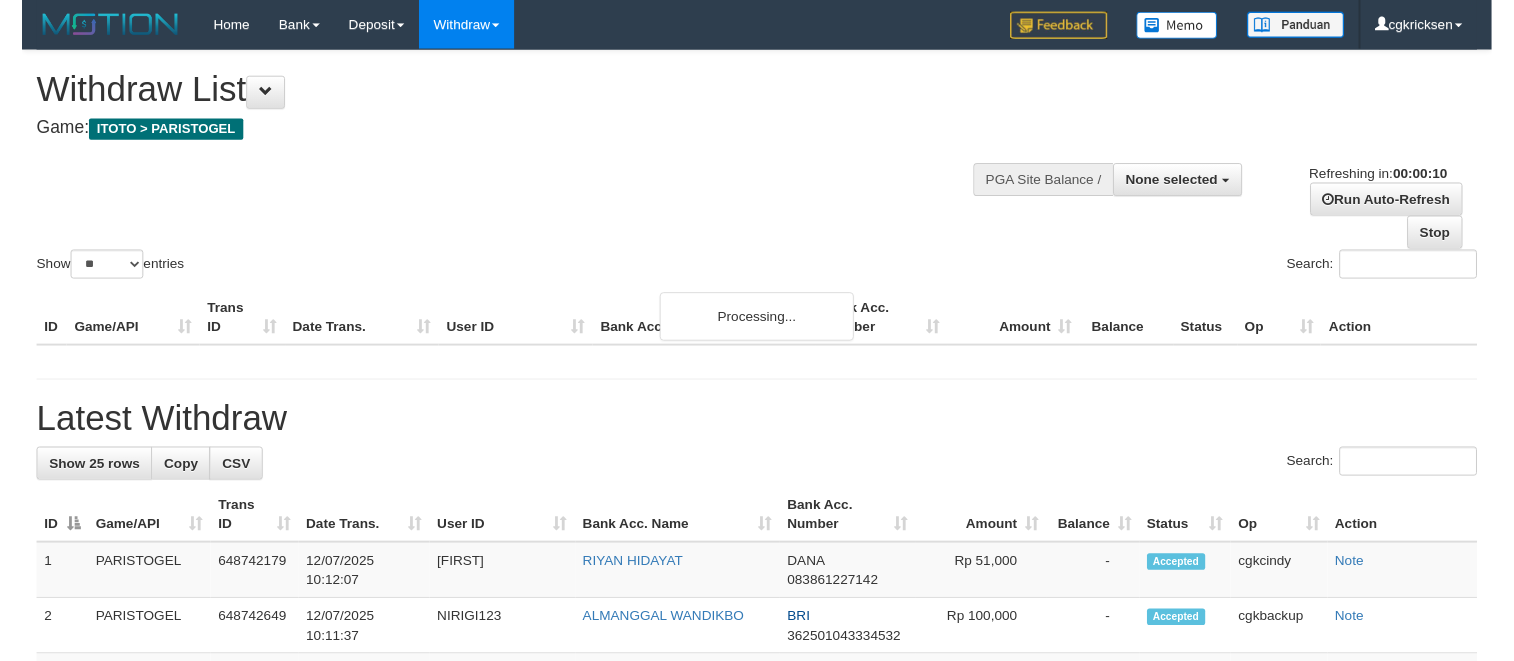 scroll, scrollTop: 0, scrollLeft: 0, axis: both 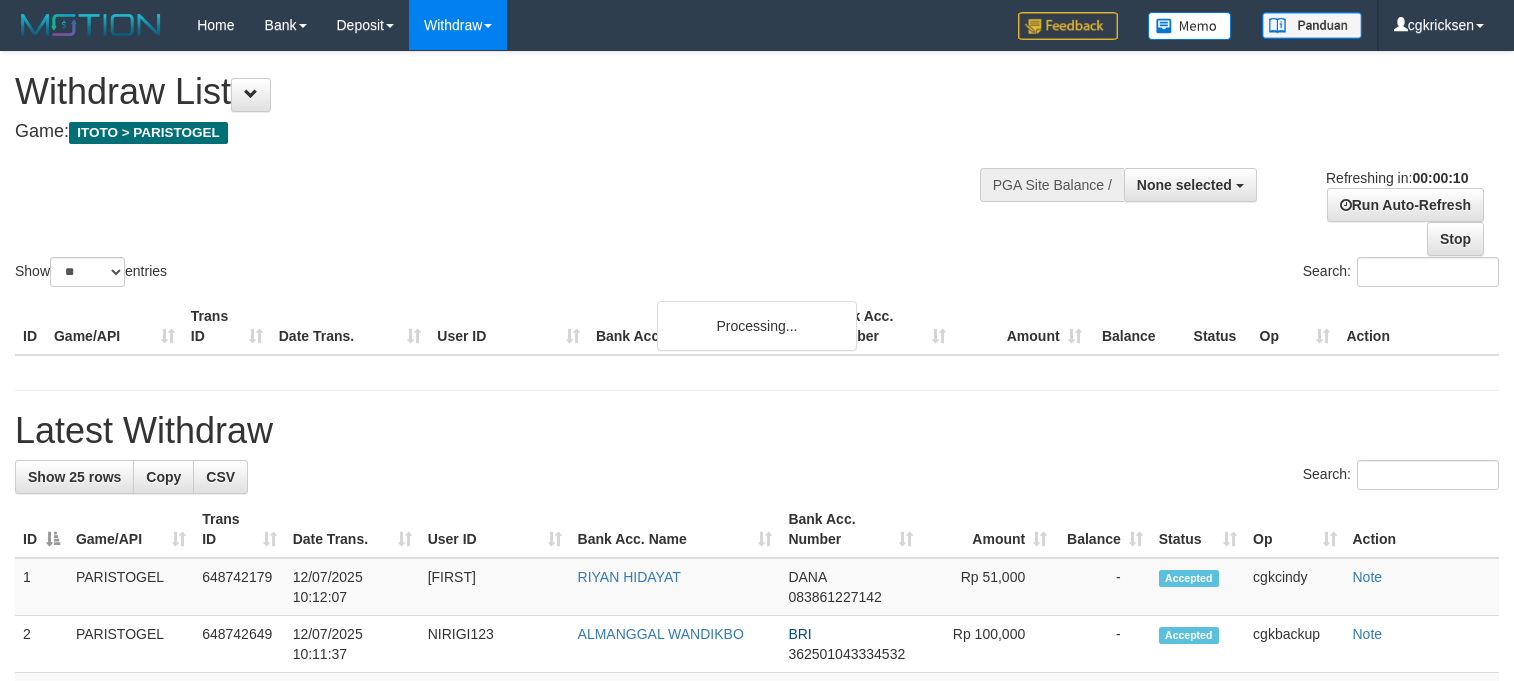 select 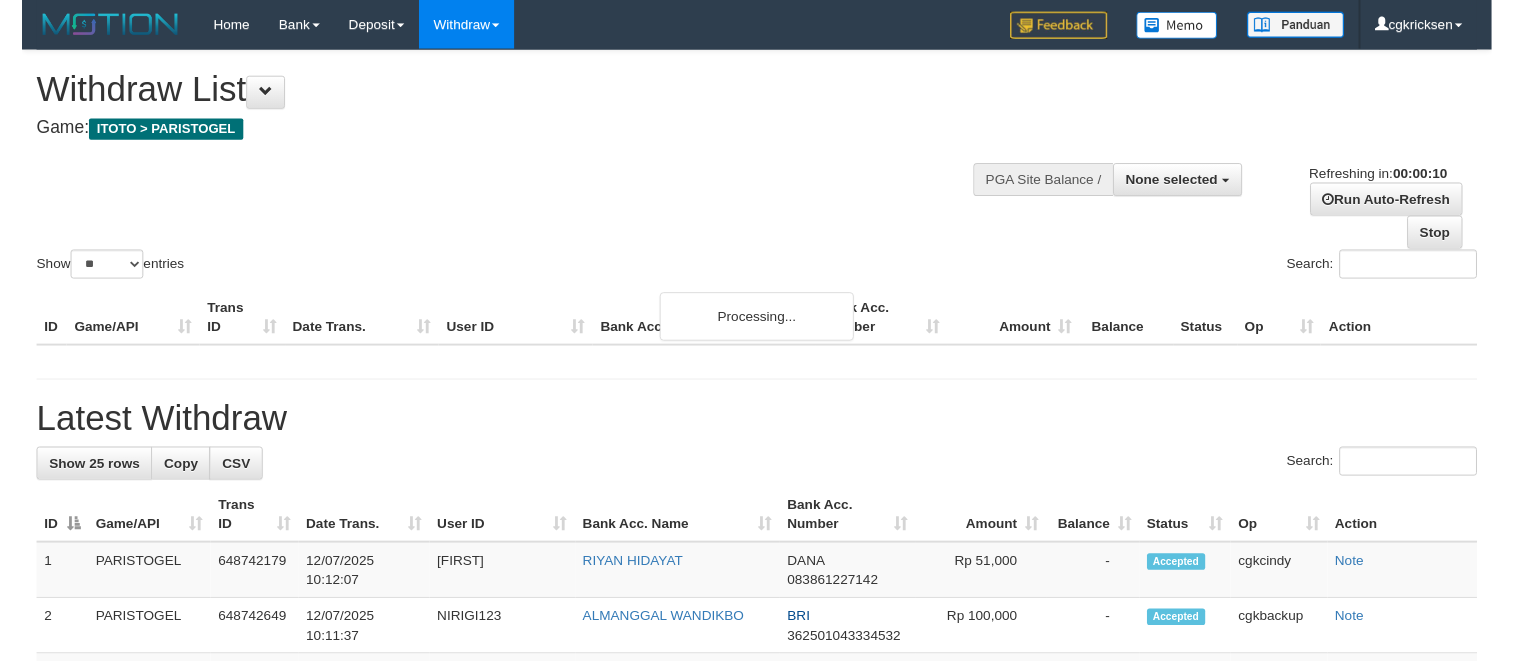 scroll, scrollTop: 0, scrollLeft: 0, axis: both 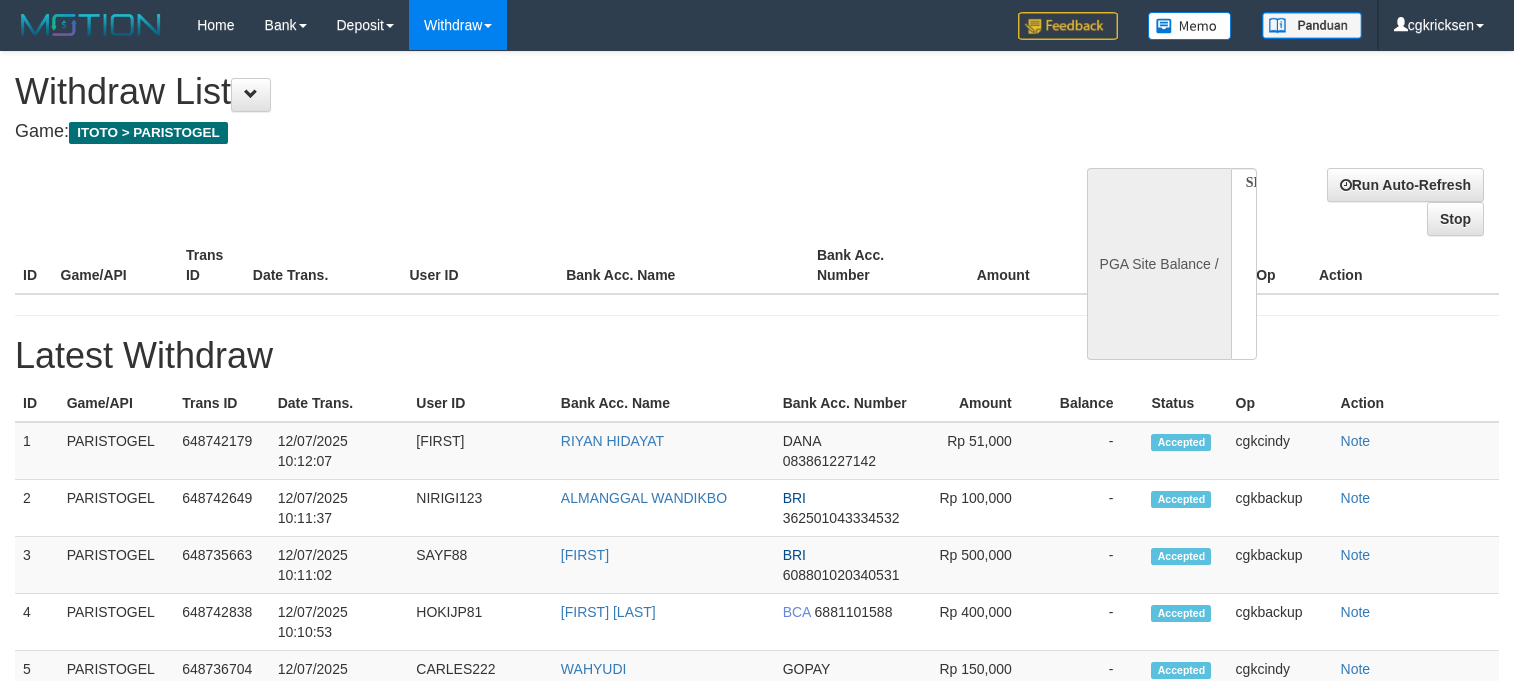 select 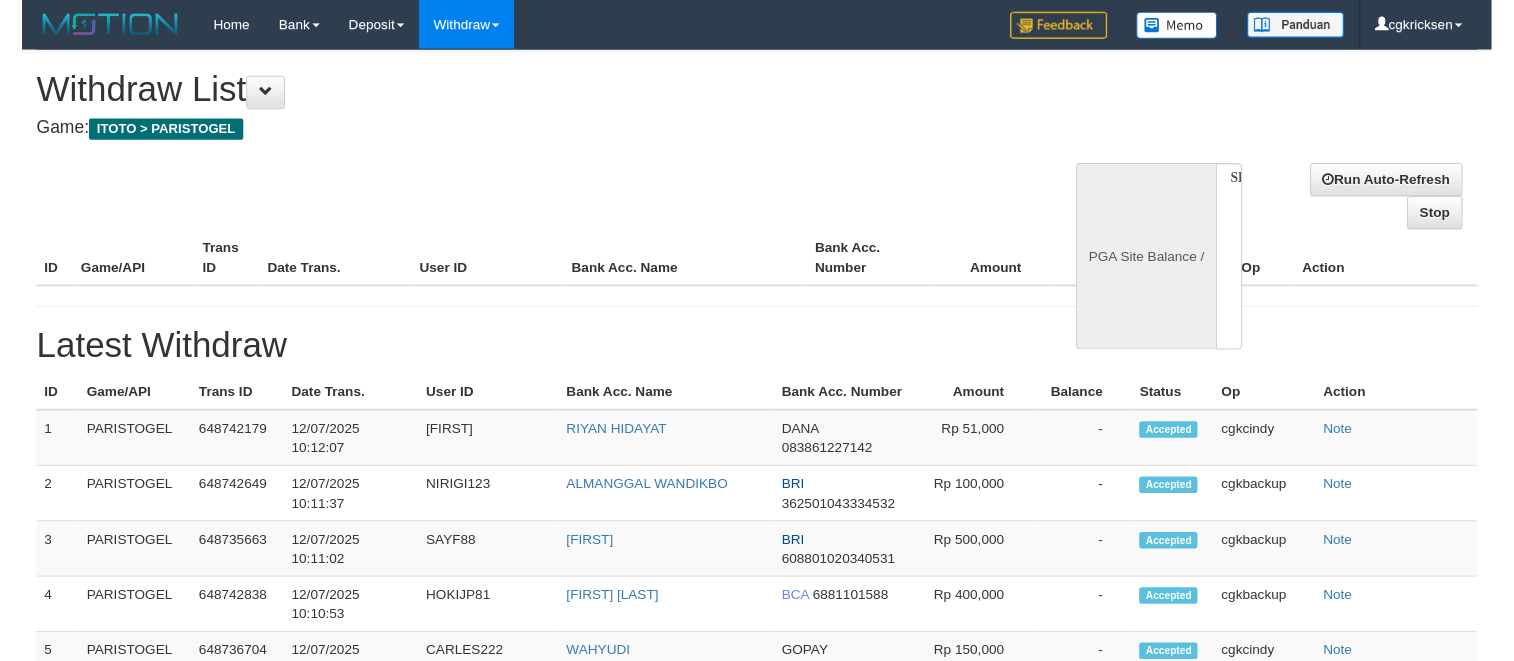 scroll, scrollTop: 0, scrollLeft: 0, axis: both 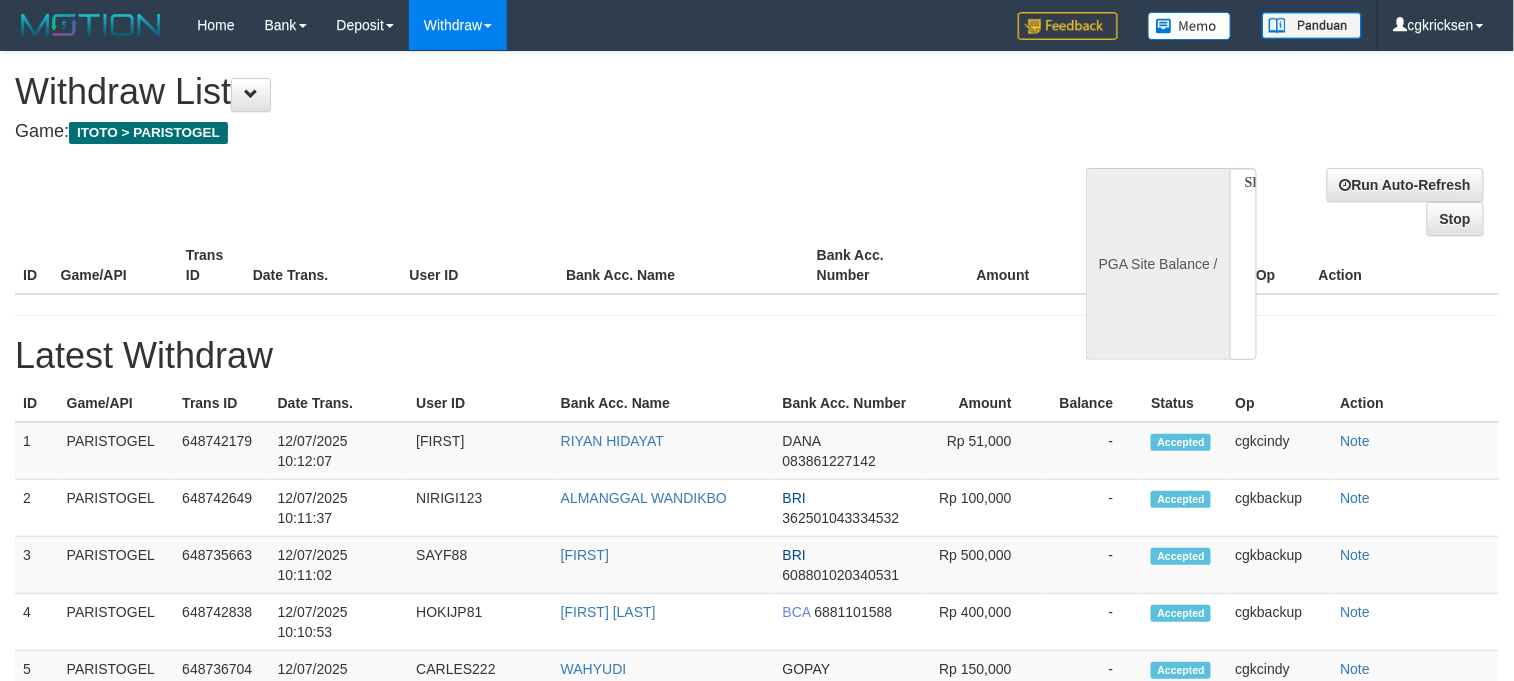 select on "**" 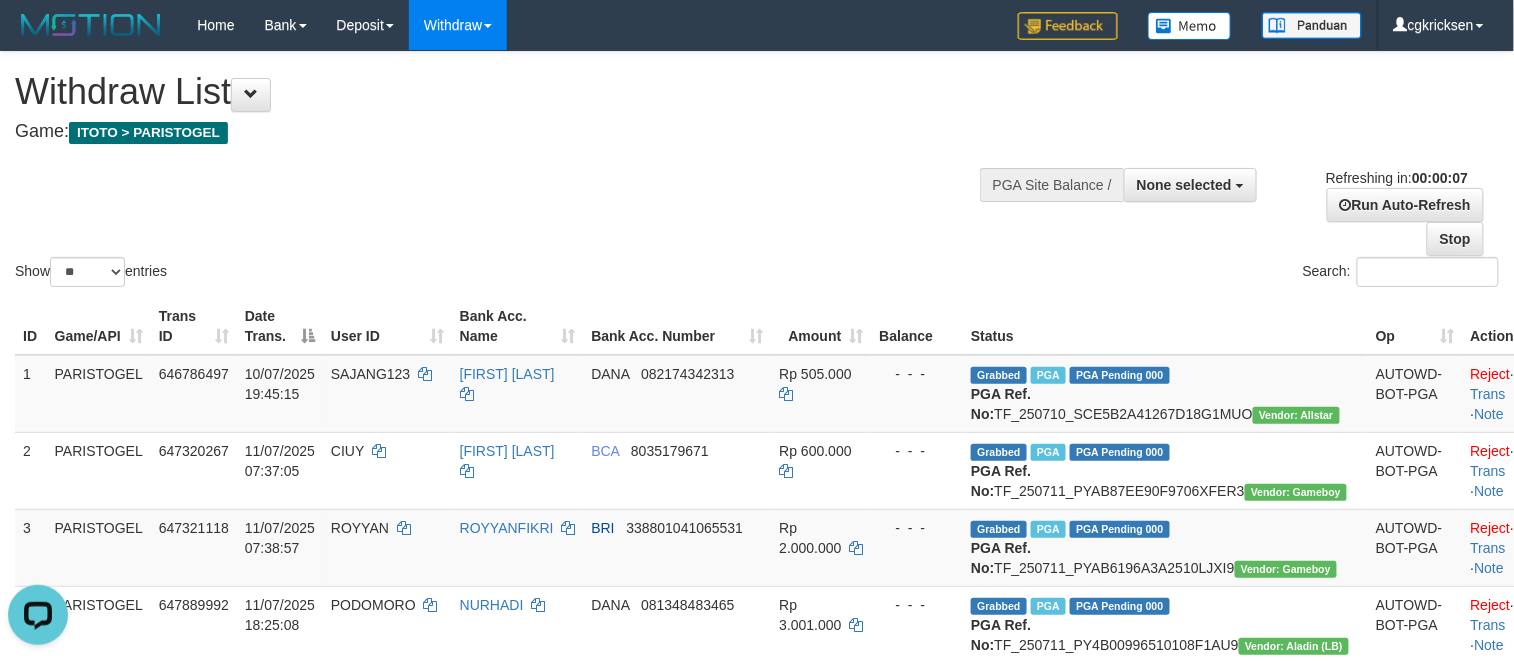 scroll, scrollTop: 0, scrollLeft: 0, axis: both 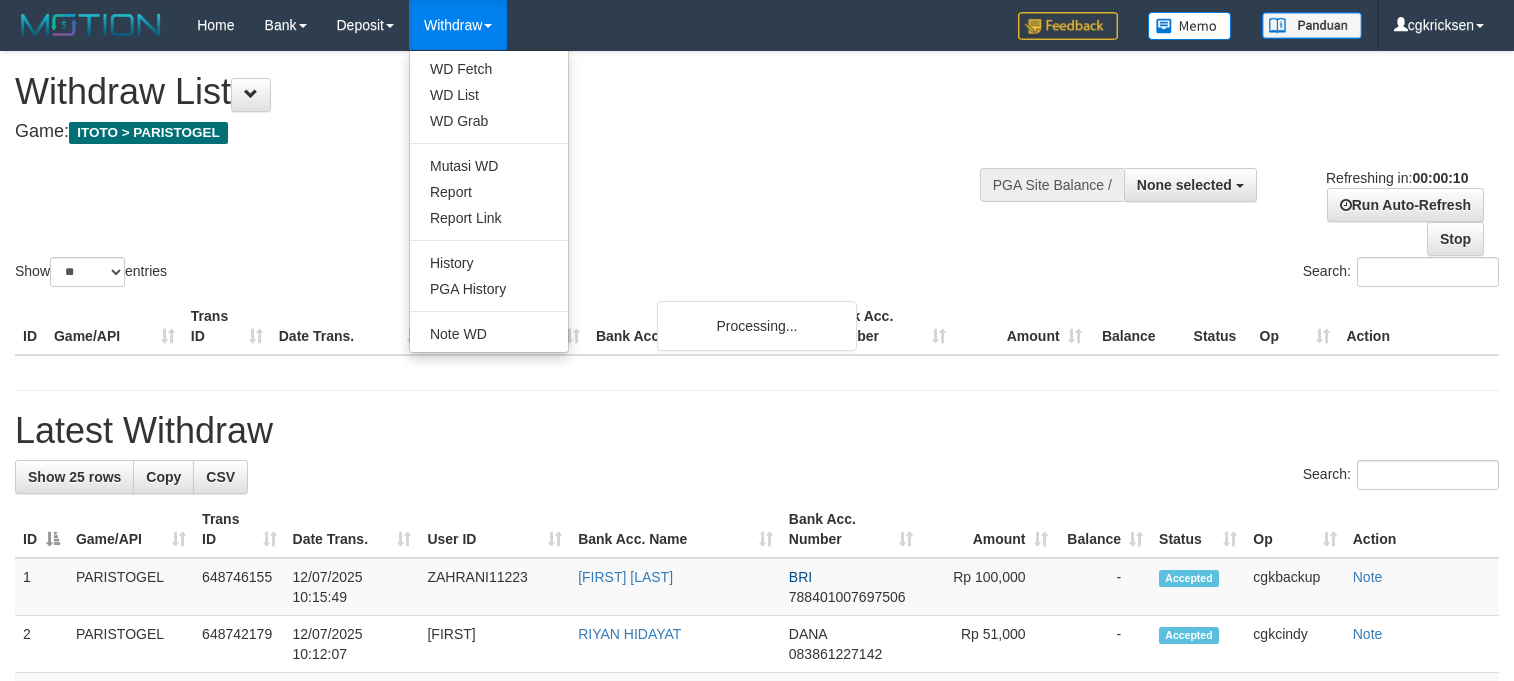 select 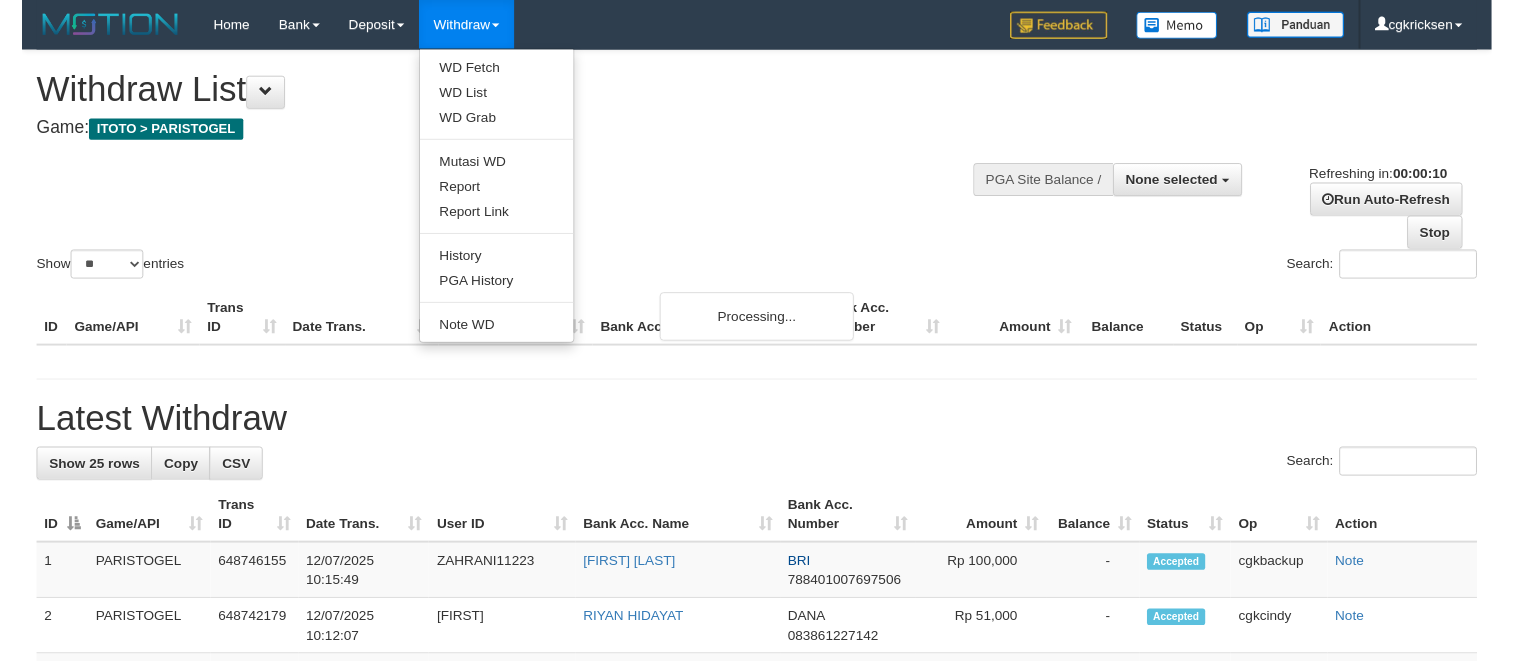 scroll, scrollTop: 0, scrollLeft: 0, axis: both 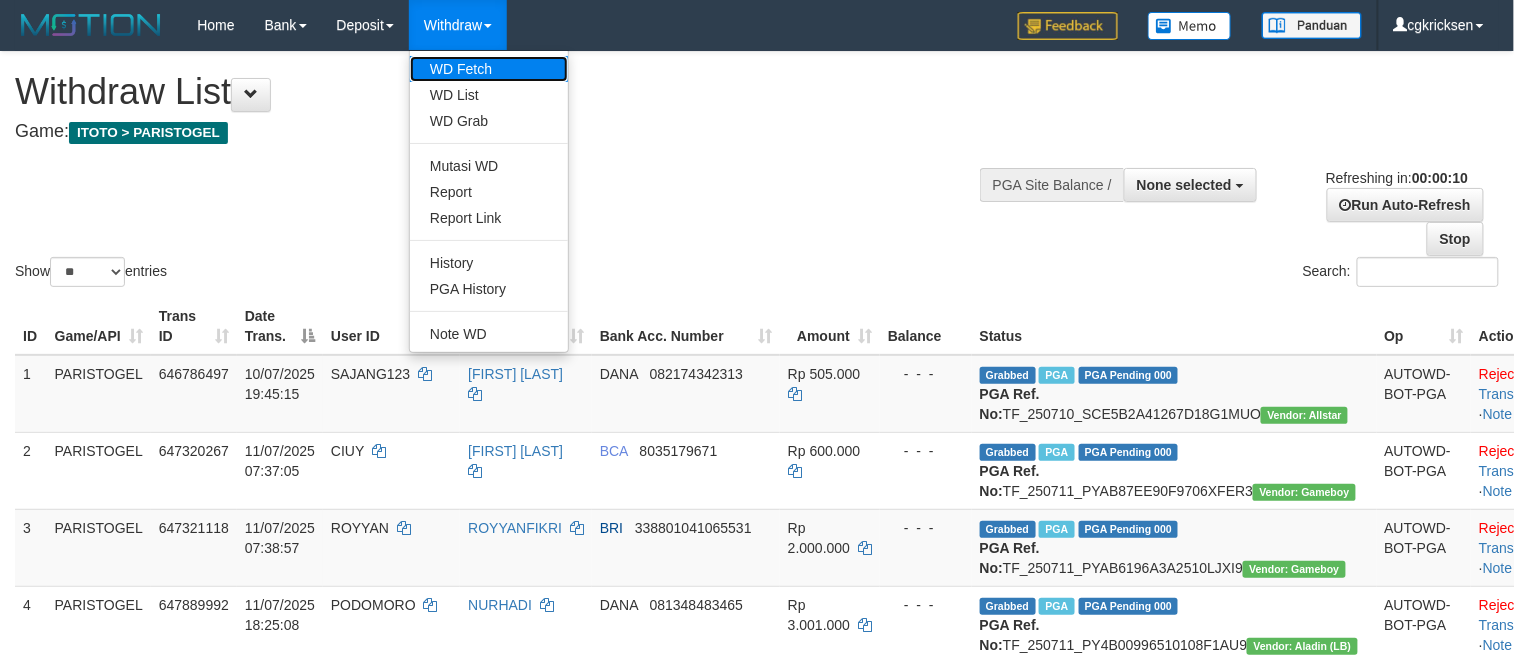 click on "WD Fetch" at bounding box center [489, 69] 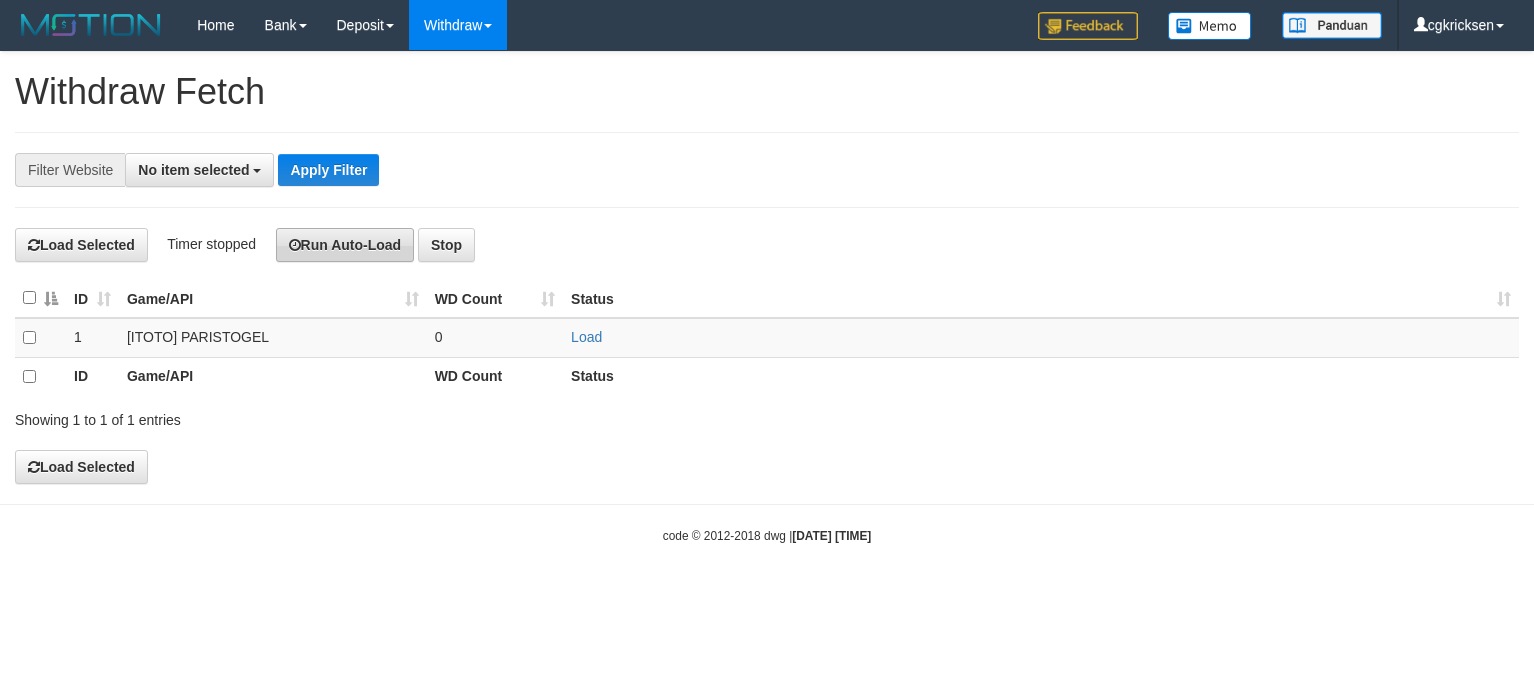 scroll, scrollTop: 0, scrollLeft: 0, axis: both 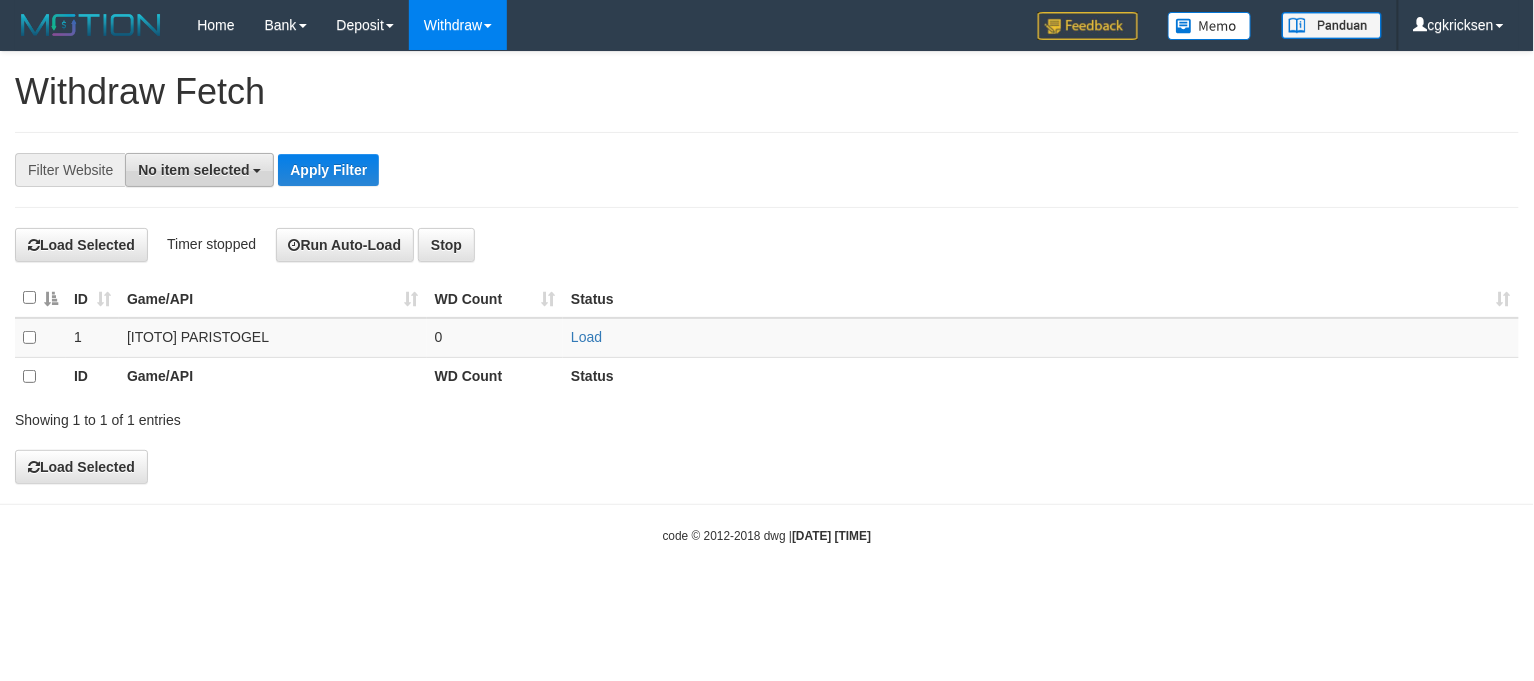 click on "No item selected" at bounding box center [193, 170] 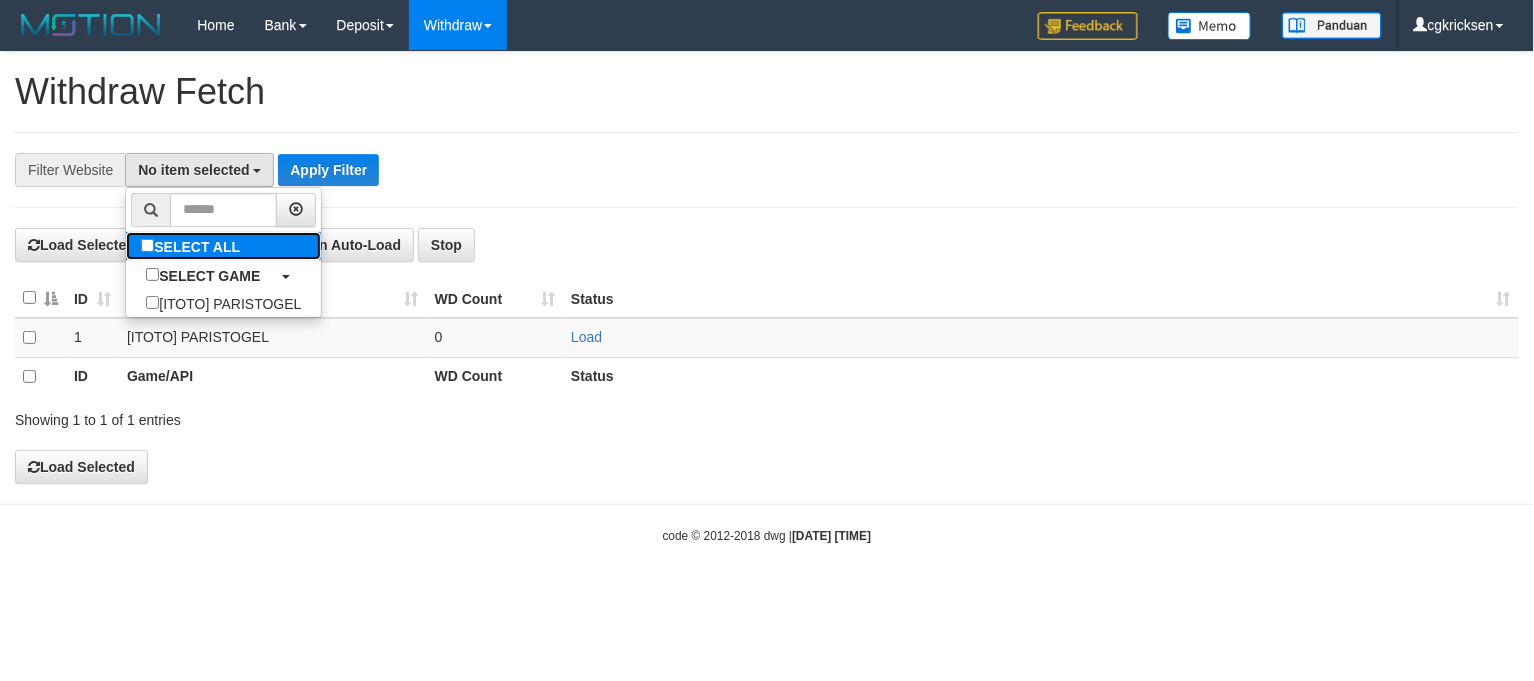 click on "SELECT ALL" at bounding box center [193, 246] 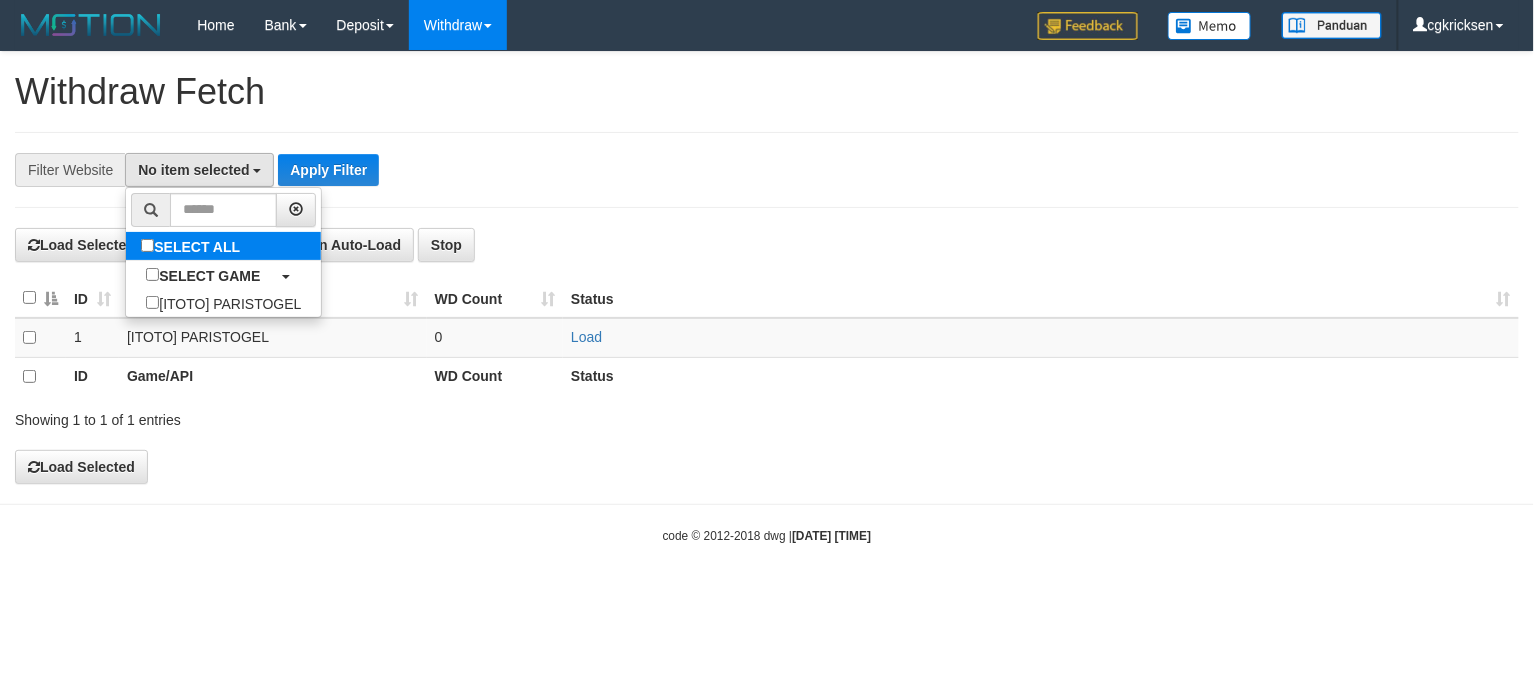 select on "****" 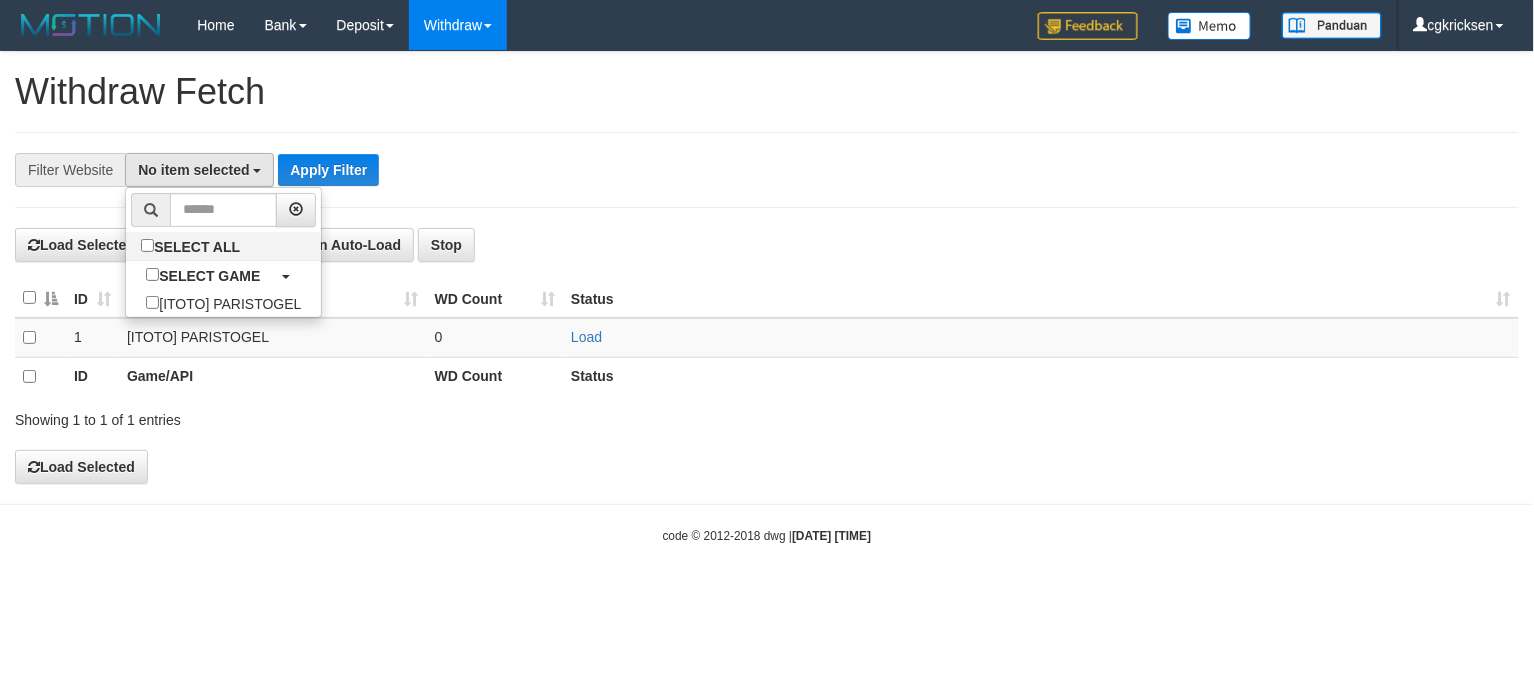scroll, scrollTop: 17, scrollLeft: 0, axis: vertical 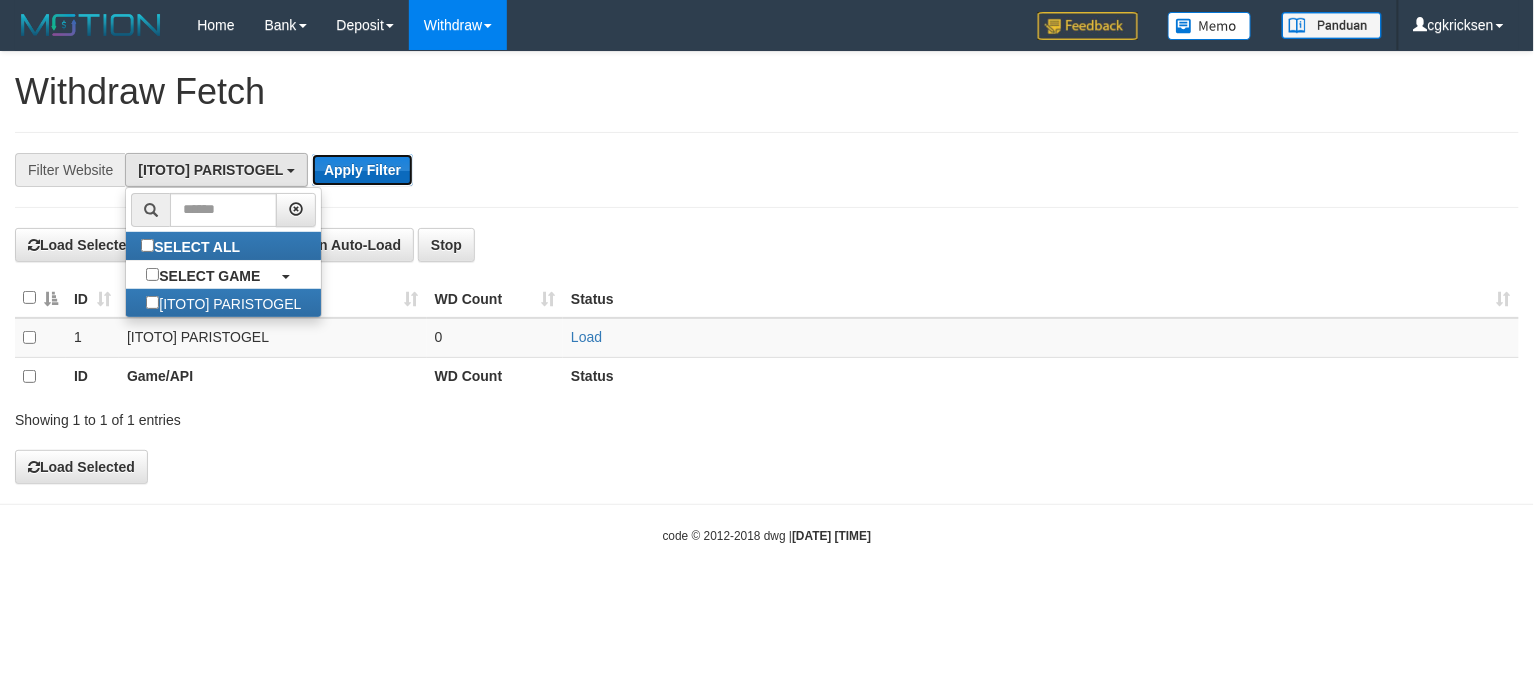 click on "Apply Filter" at bounding box center [362, 170] 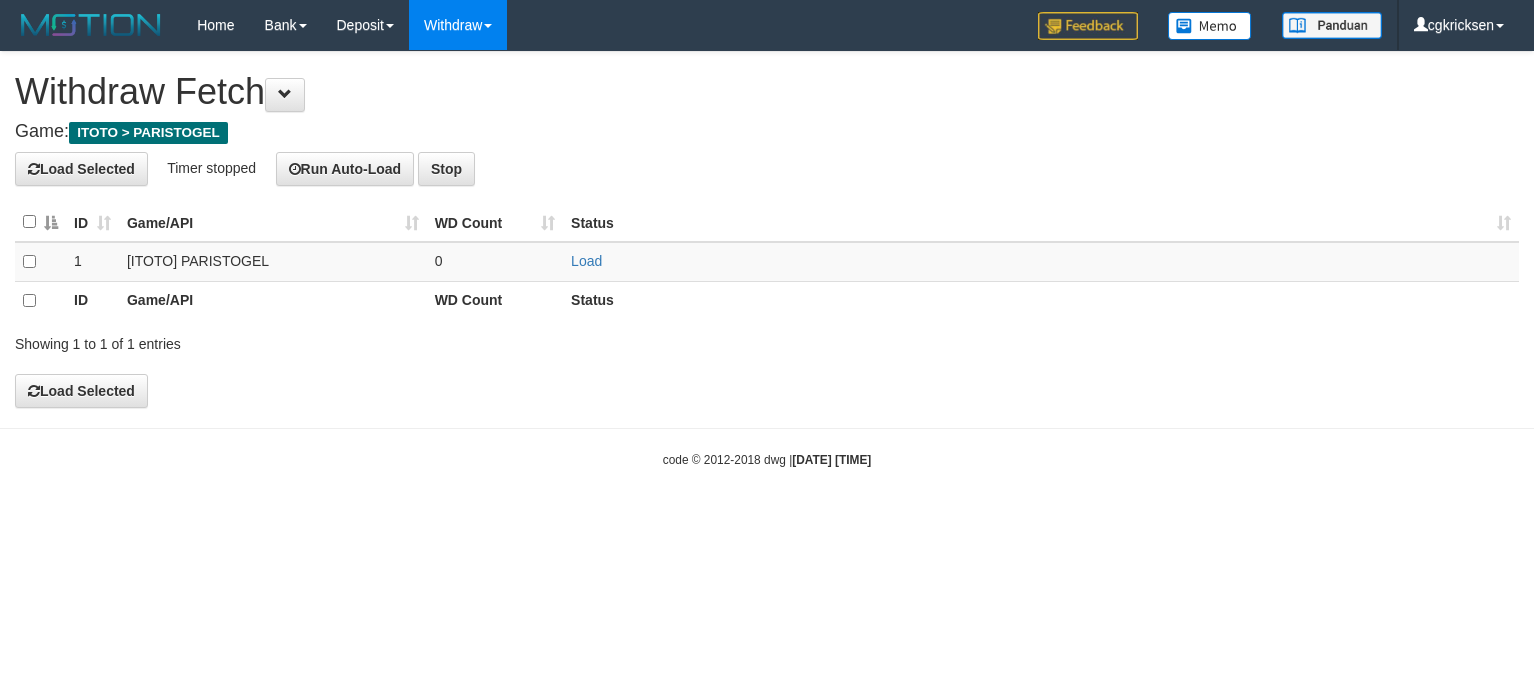 scroll, scrollTop: 0, scrollLeft: 0, axis: both 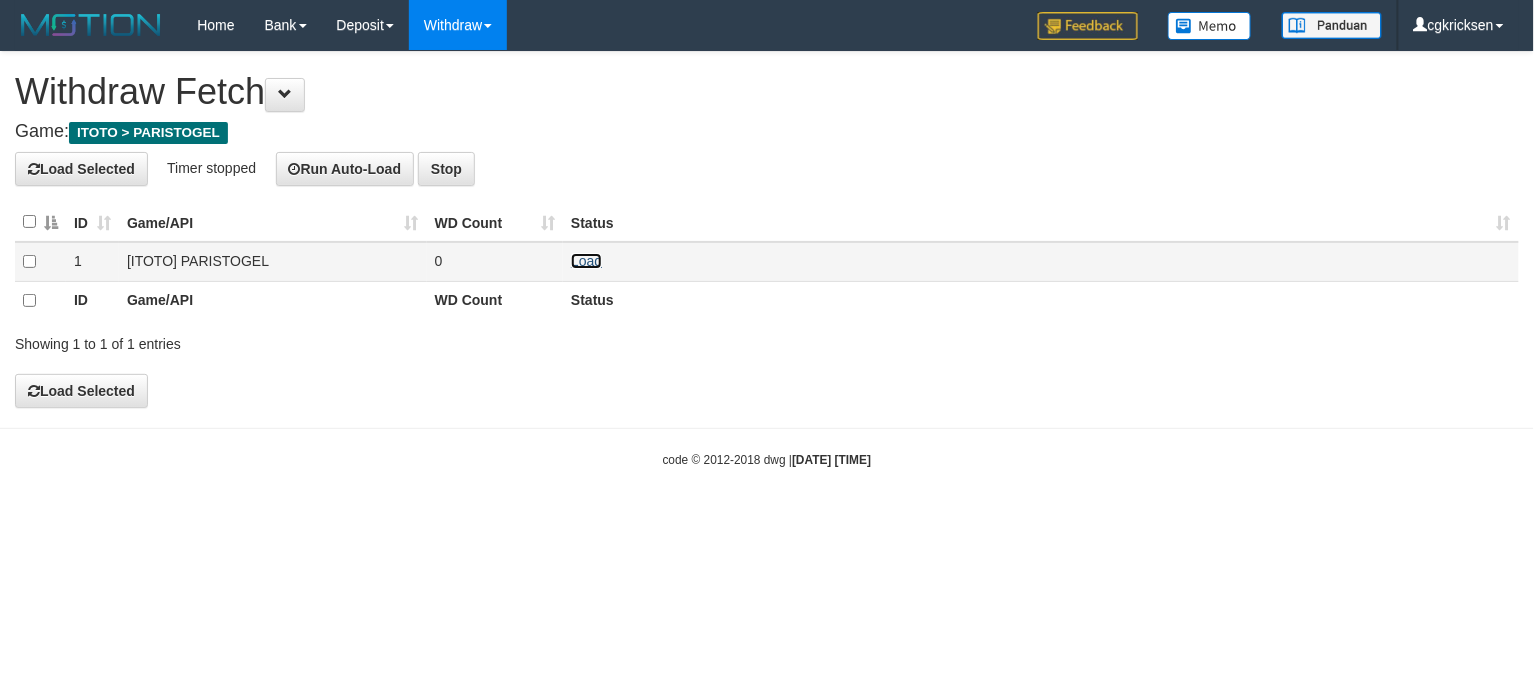 click on "Load" at bounding box center [586, 261] 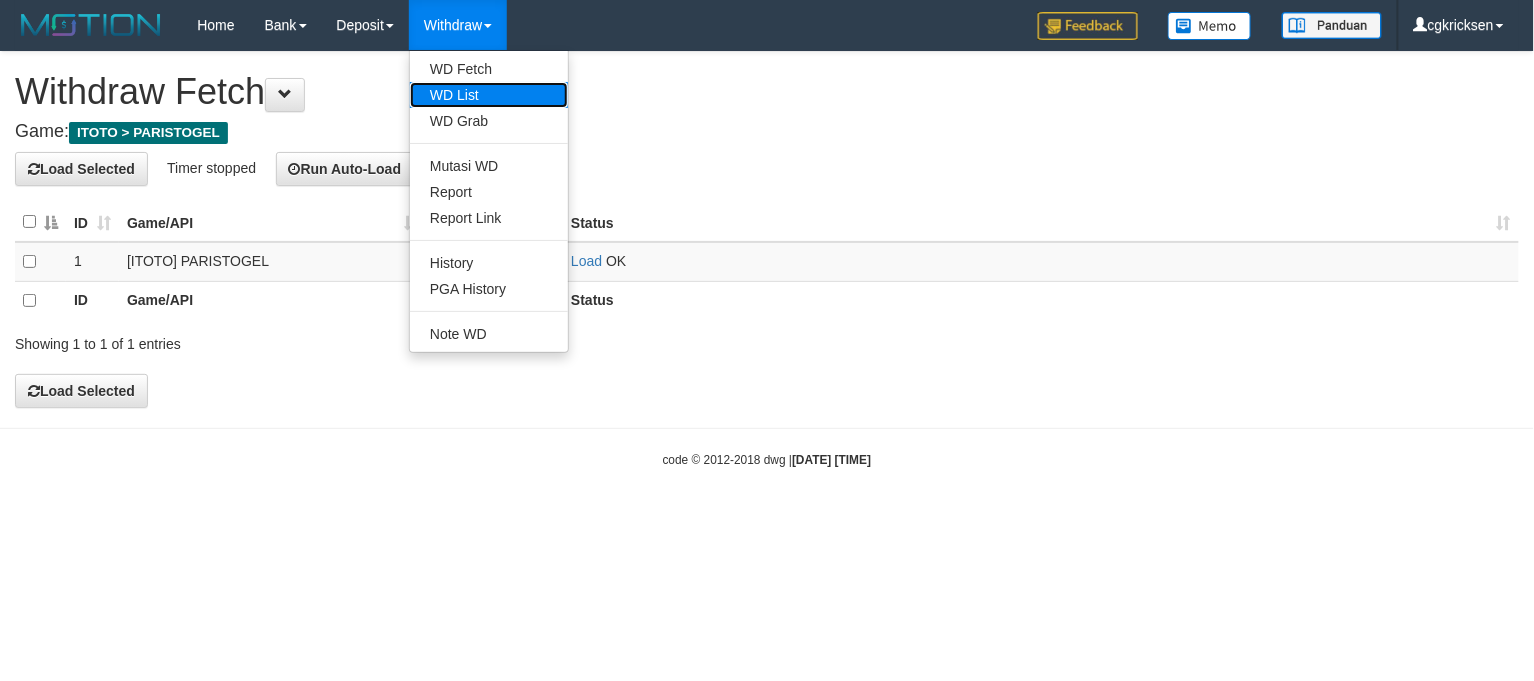 click on "WD List" at bounding box center (489, 95) 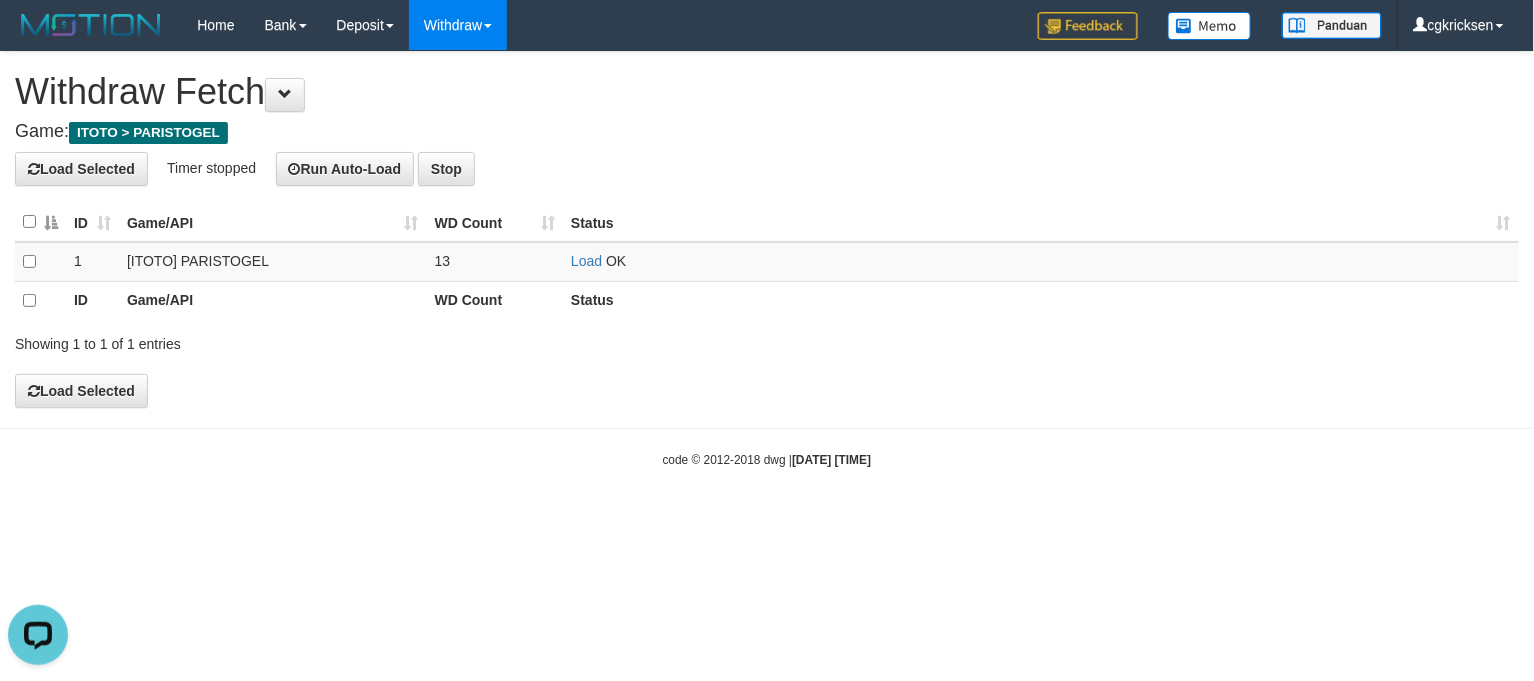 scroll, scrollTop: 0, scrollLeft: 0, axis: both 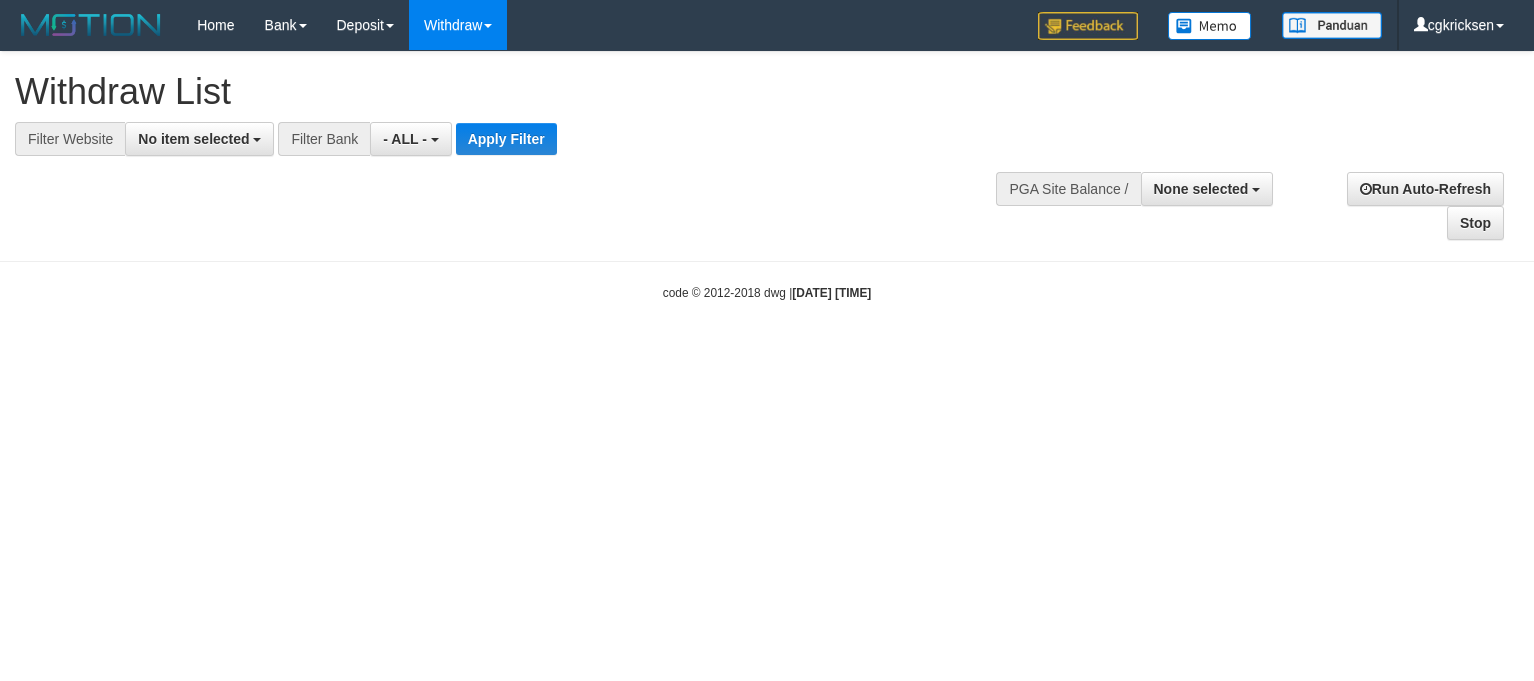 select 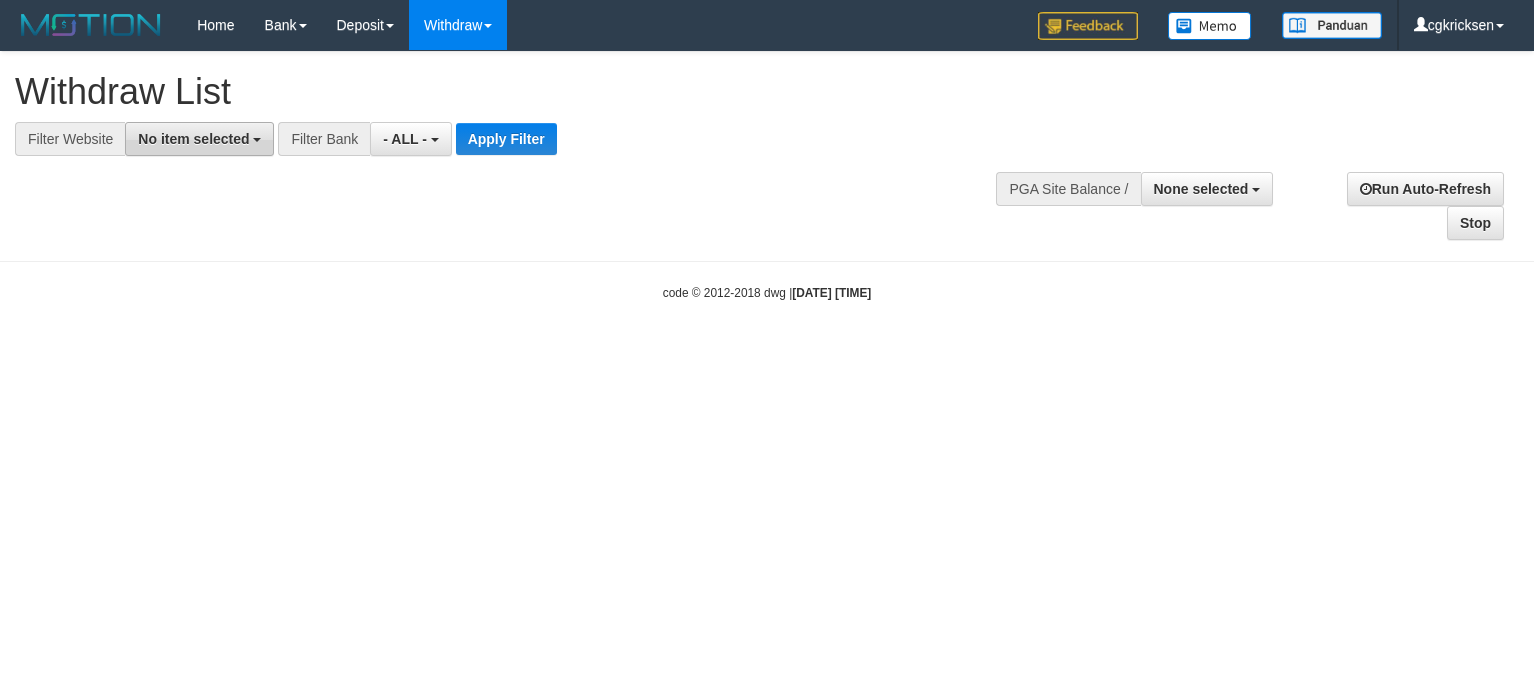 scroll, scrollTop: 0, scrollLeft: 0, axis: both 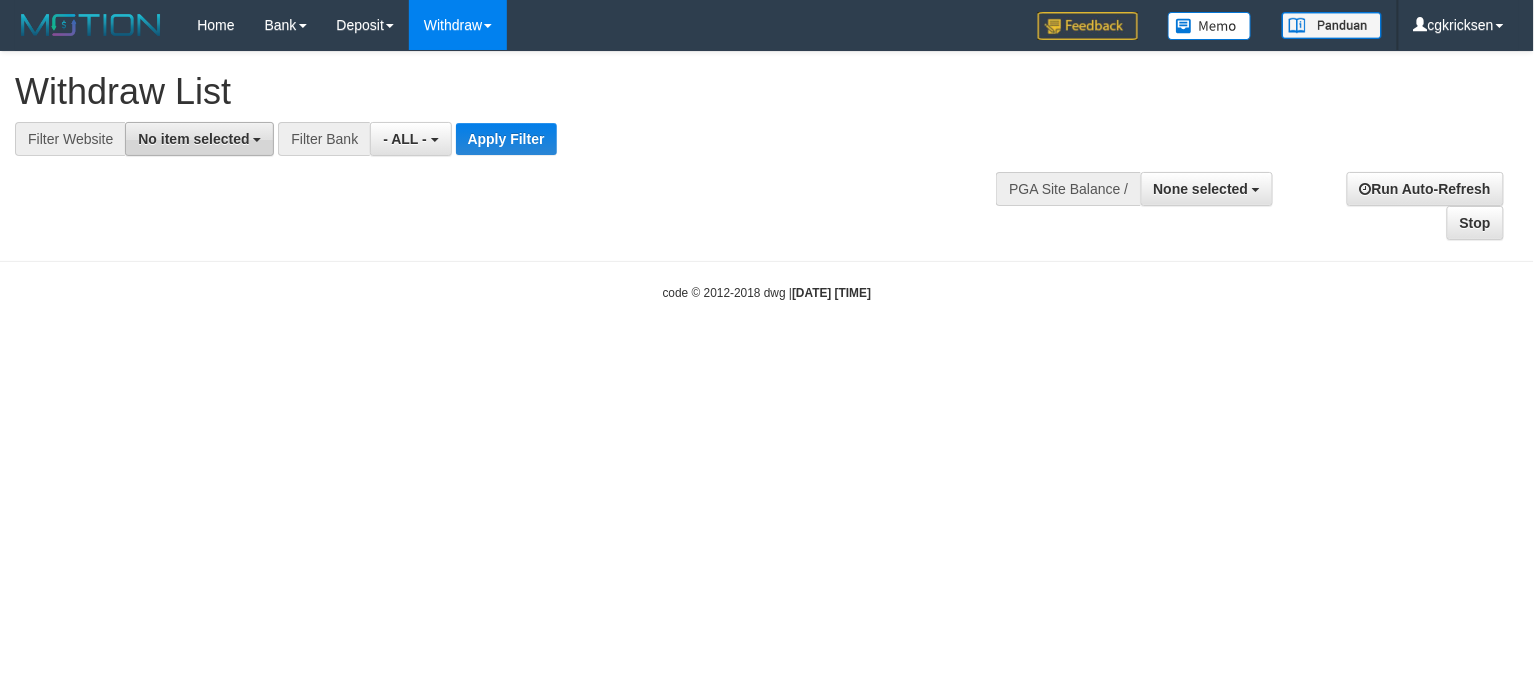 click on "No item selected" at bounding box center [199, 139] 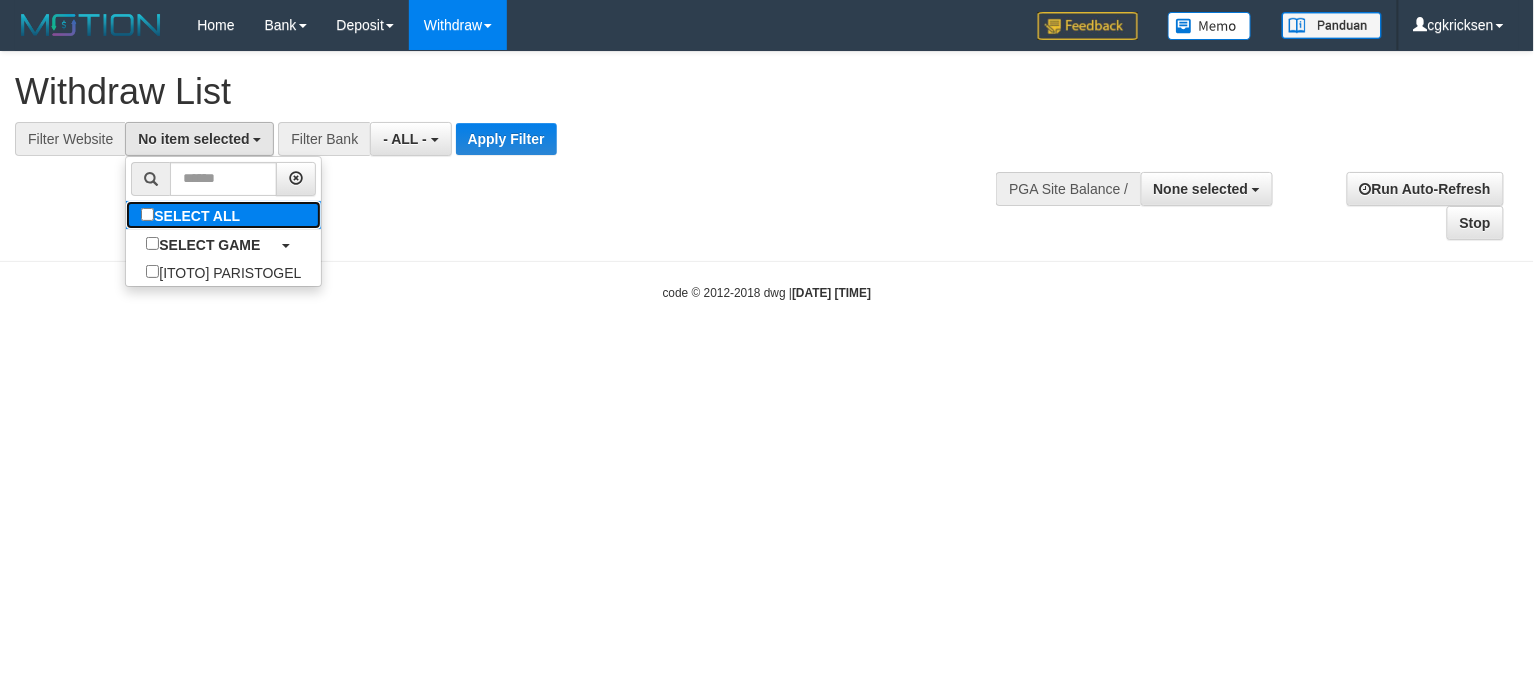 click on "SELECT ALL" at bounding box center [193, 215] 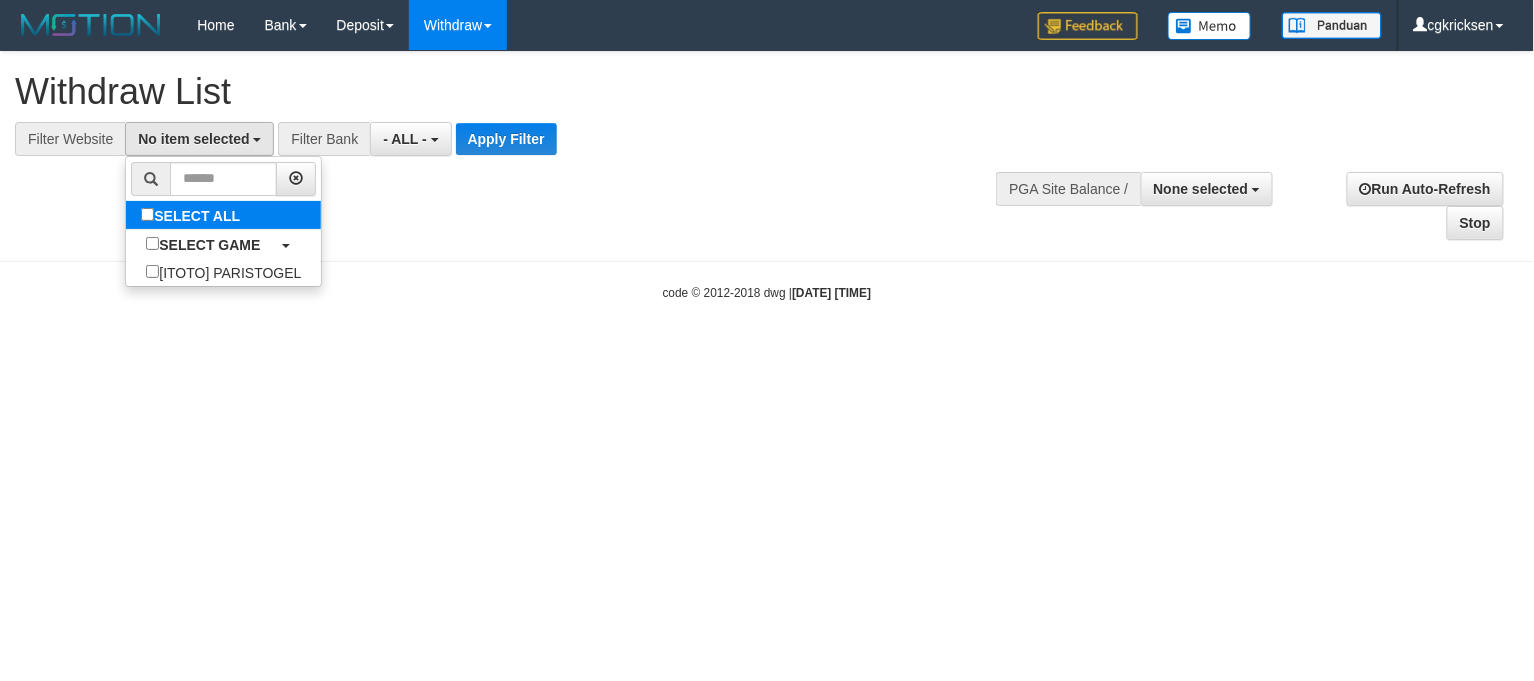 select on "****" 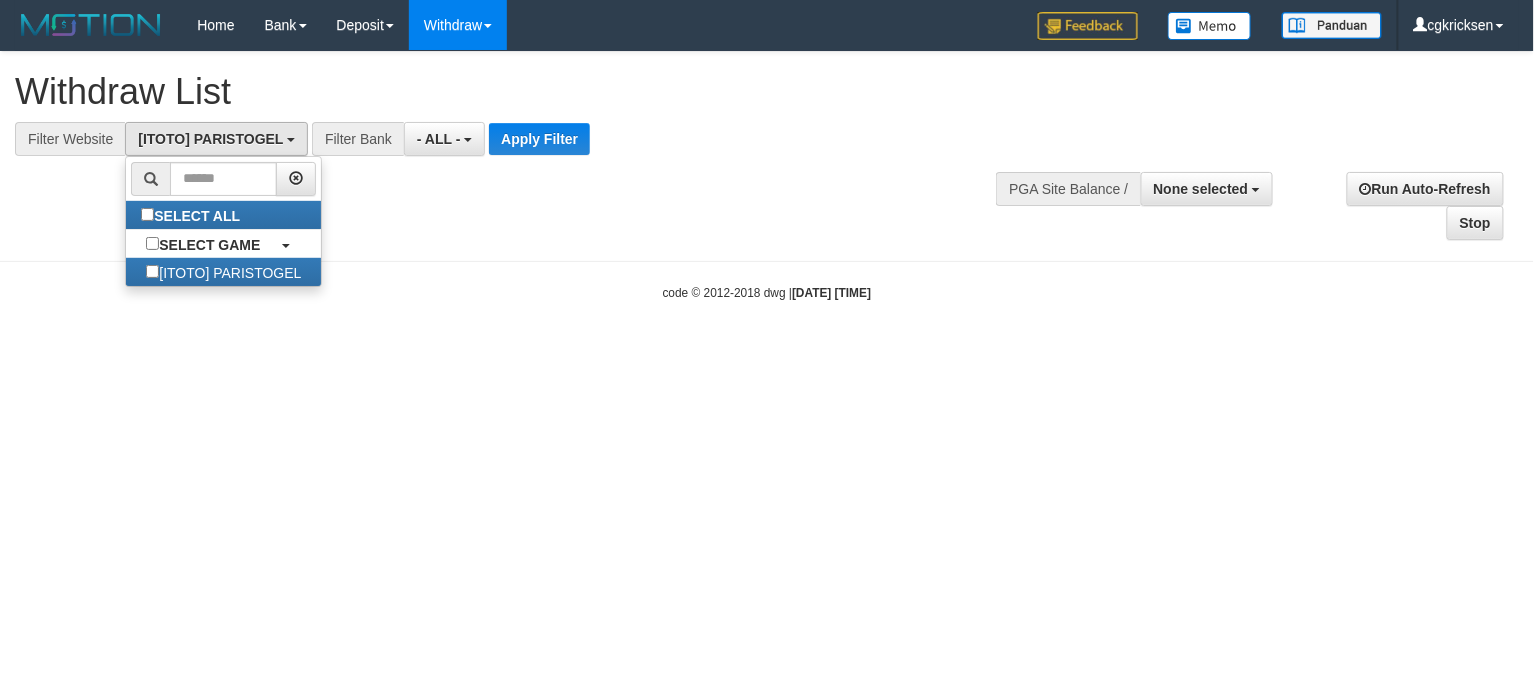 scroll, scrollTop: 17, scrollLeft: 0, axis: vertical 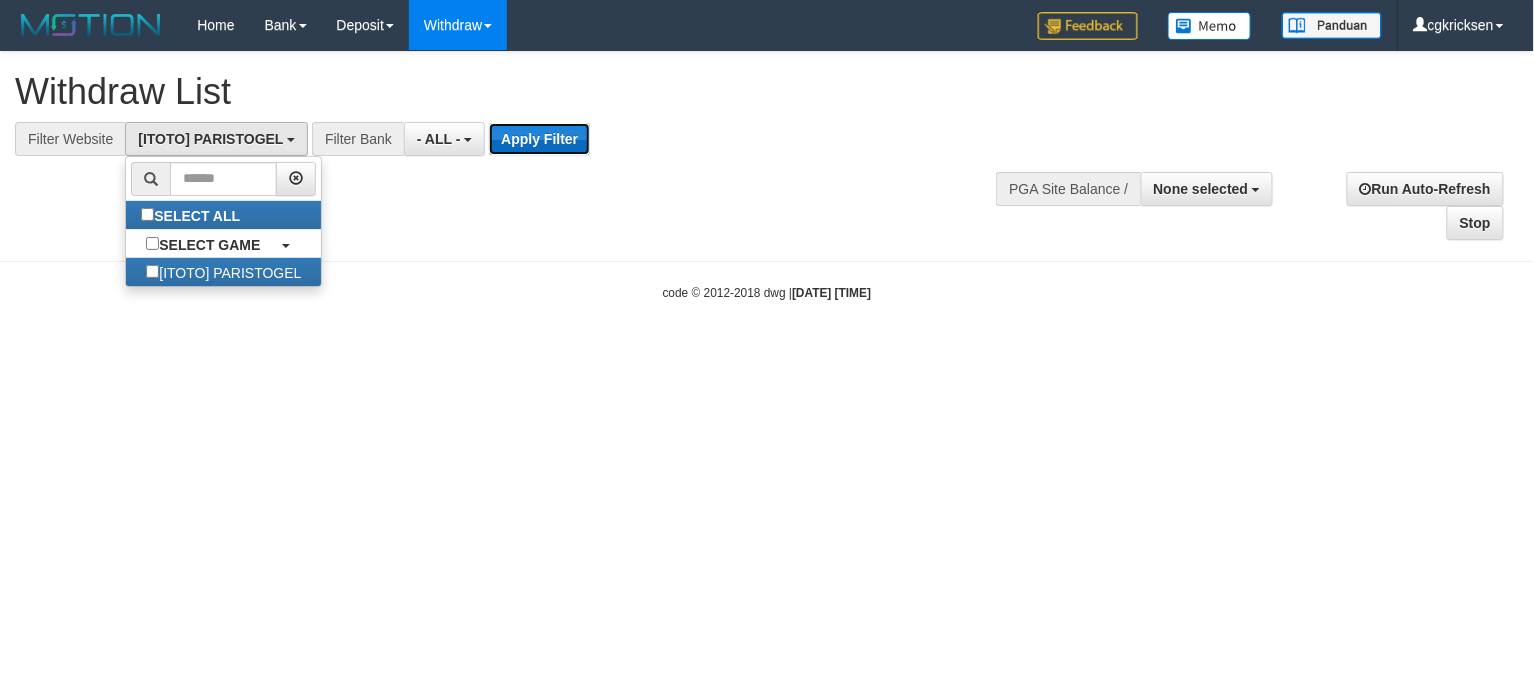 click on "Apply Filter" at bounding box center [539, 139] 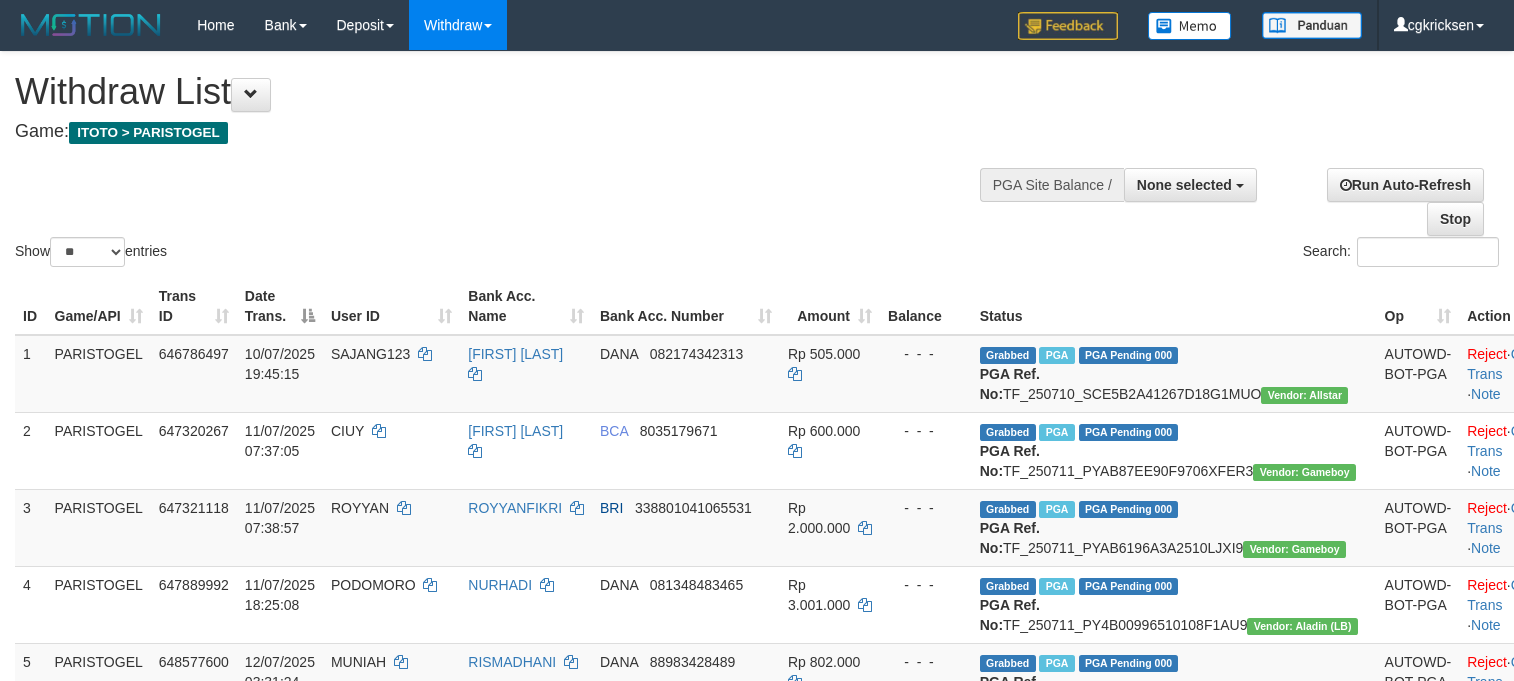 select 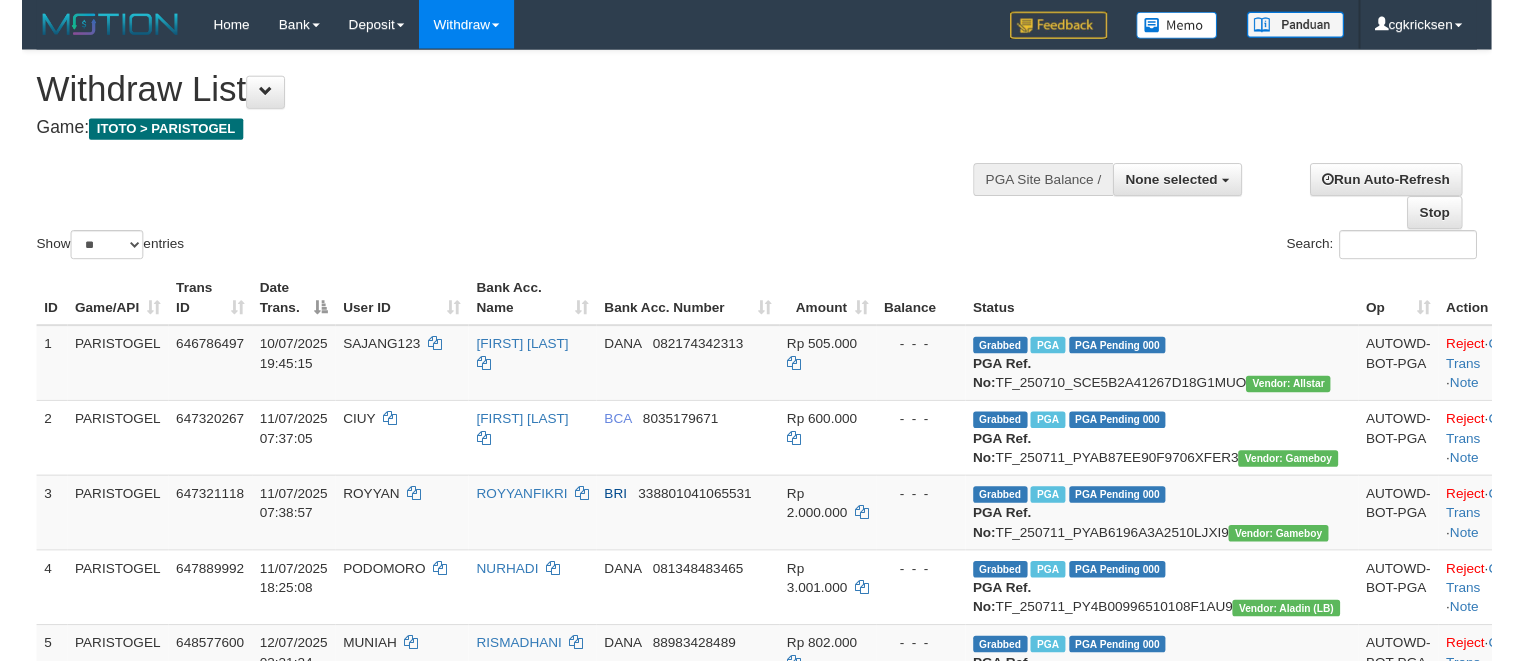 scroll, scrollTop: 0, scrollLeft: 0, axis: both 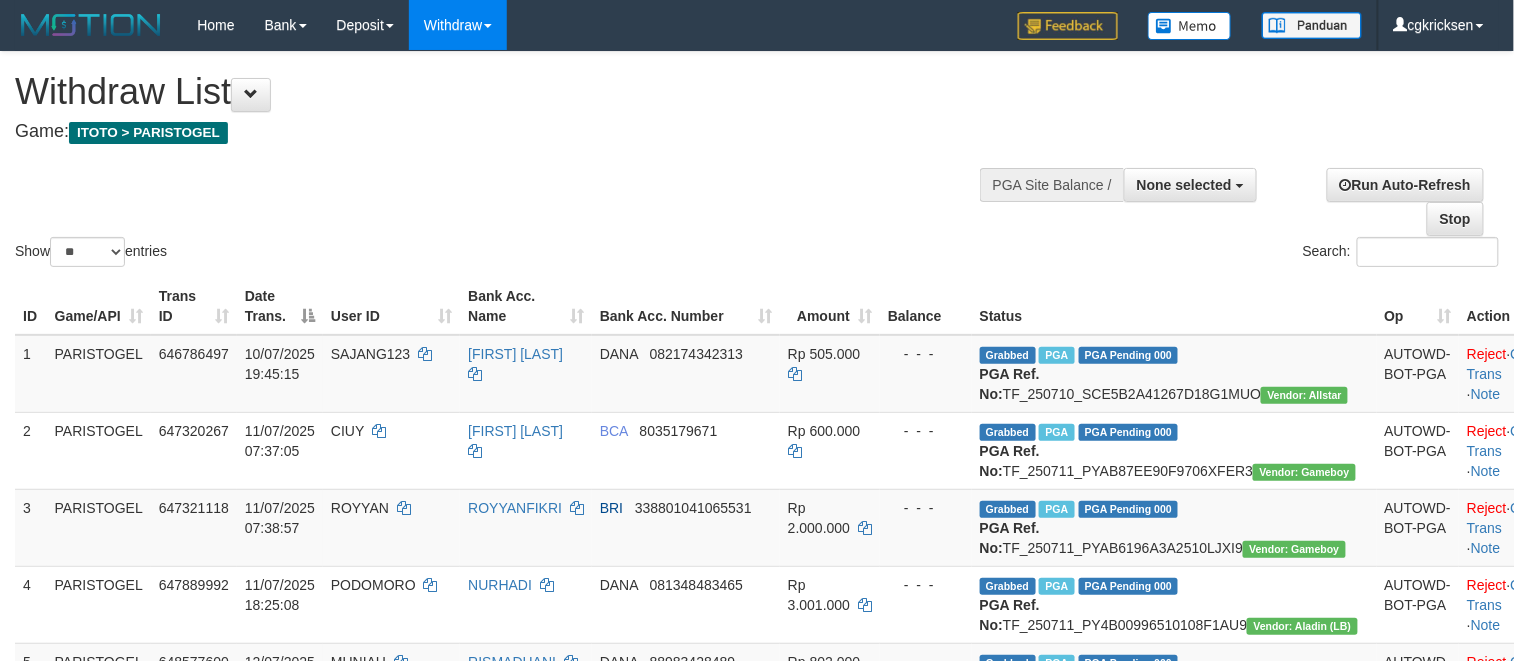 click on "Run Auto-Refresh
Stop" at bounding box center [1383, 202] 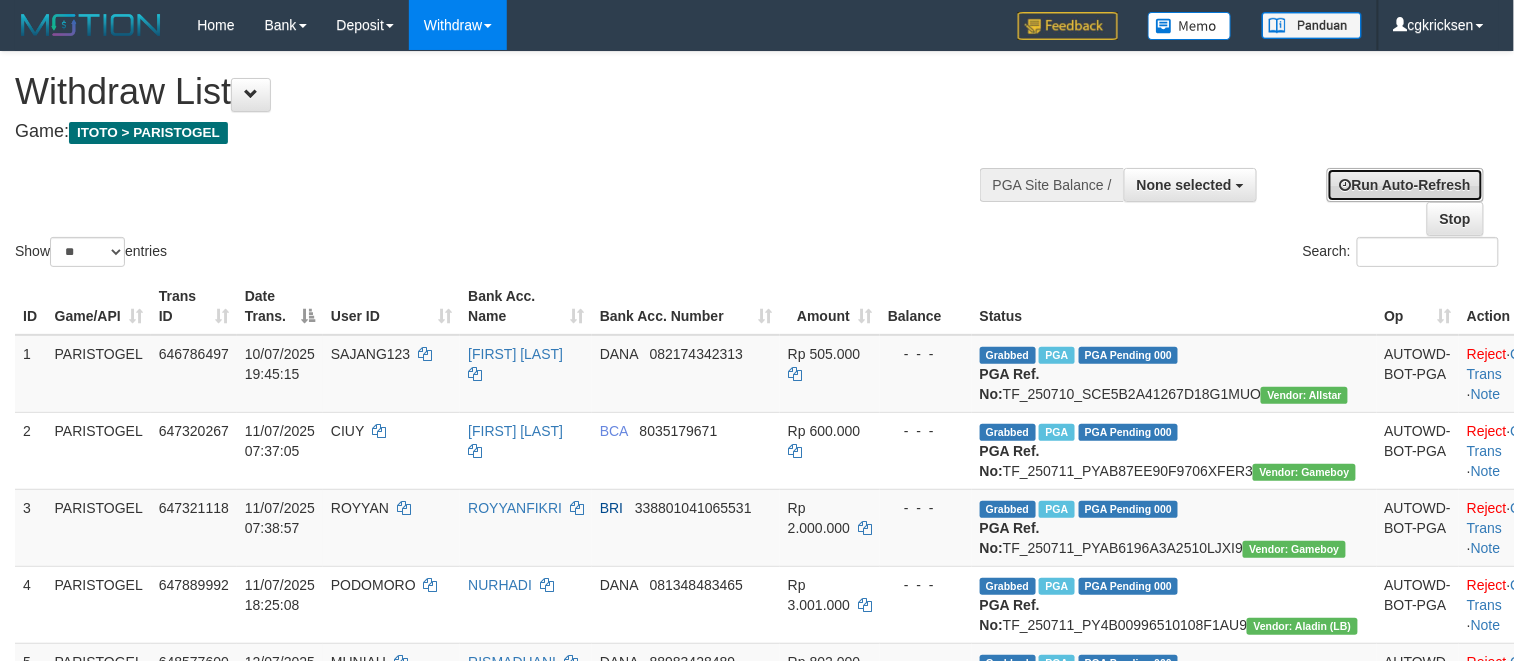 click on "Run Auto-Refresh" at bounding box center (1405, 185) 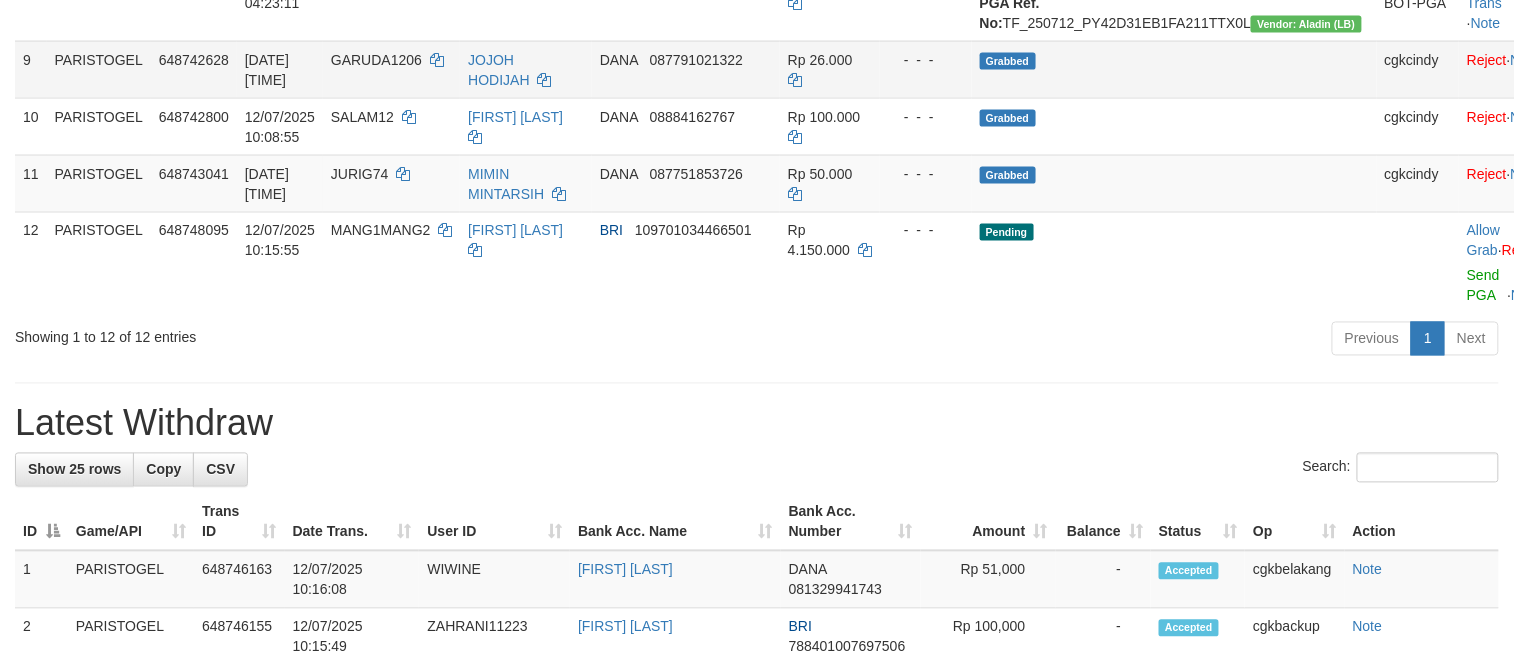scroll, scrollTop: 933, scrollLeft: 0, axis: vertical 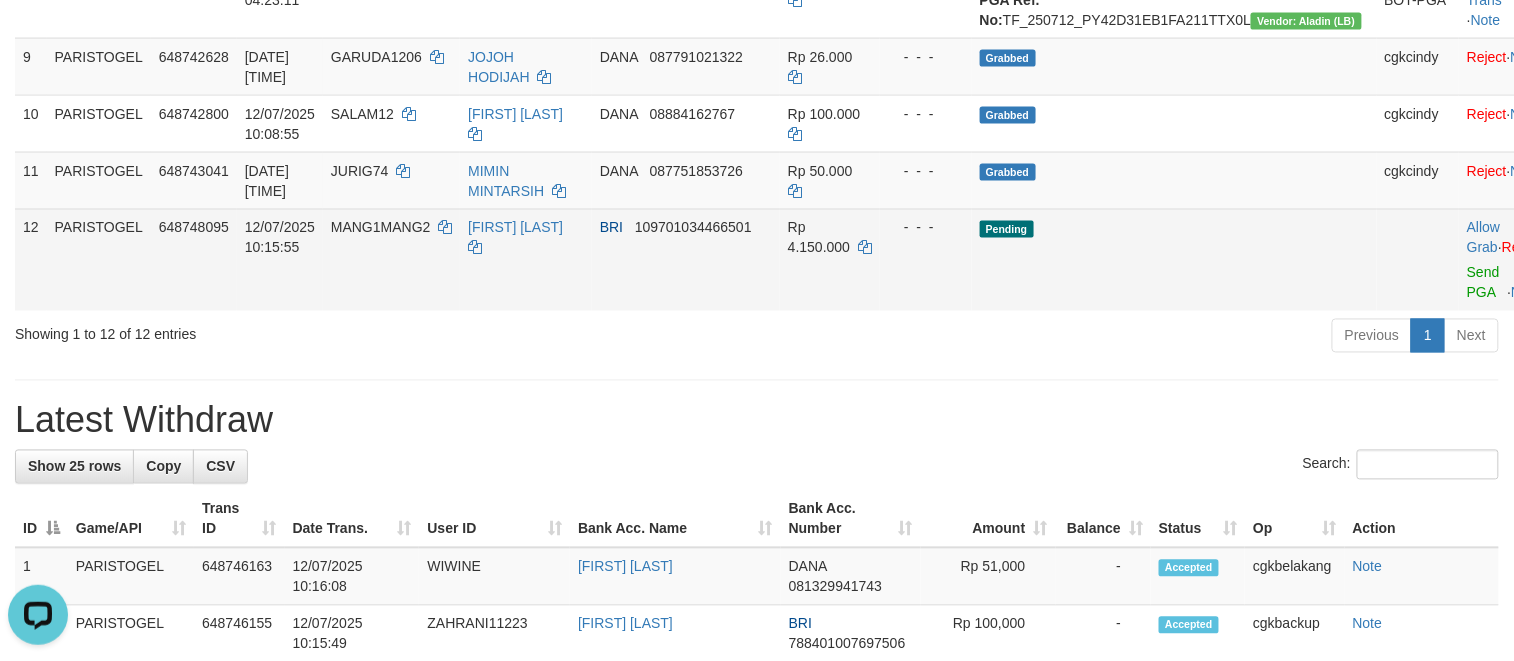 click on "MANG1MANG2" at bounding box center [391, 260] 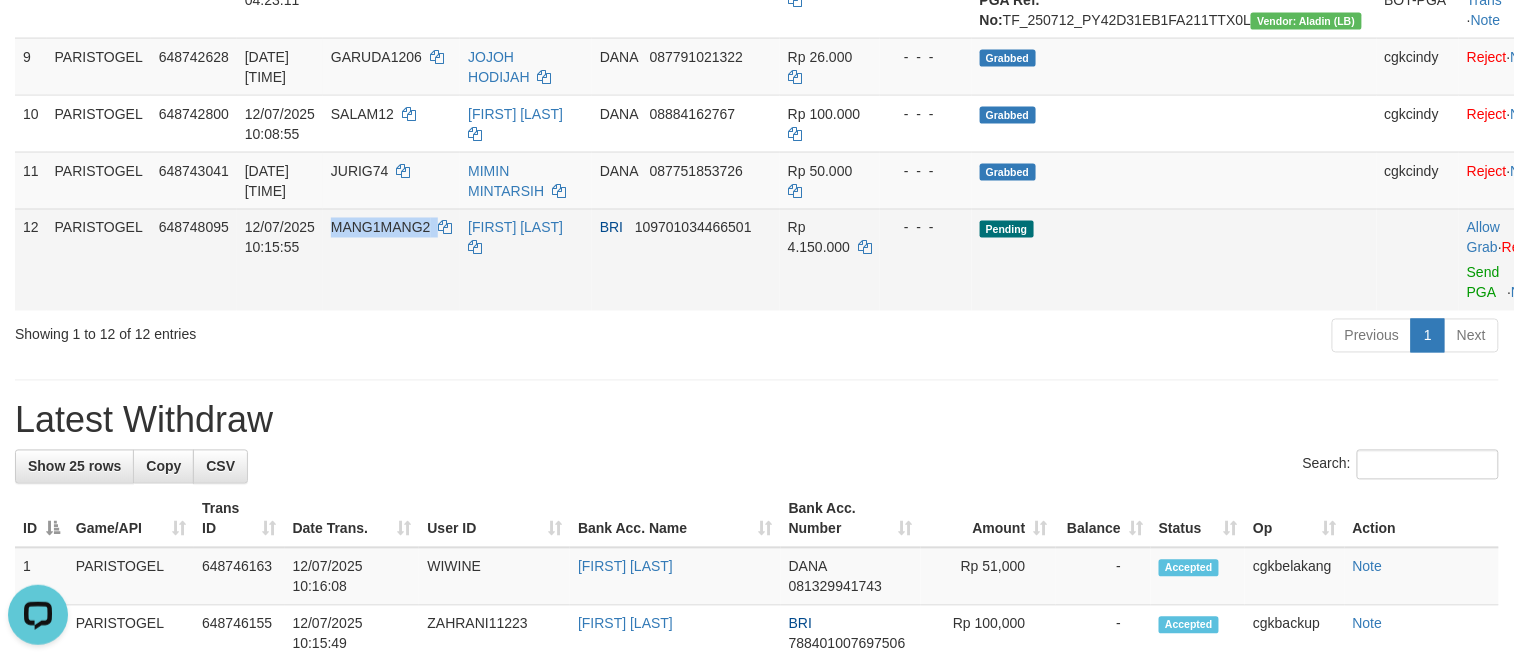 drag, startPoint x: 410, startPoint y: 484, endPoint x: 405, endPoint y: 474, distance: 11.18034 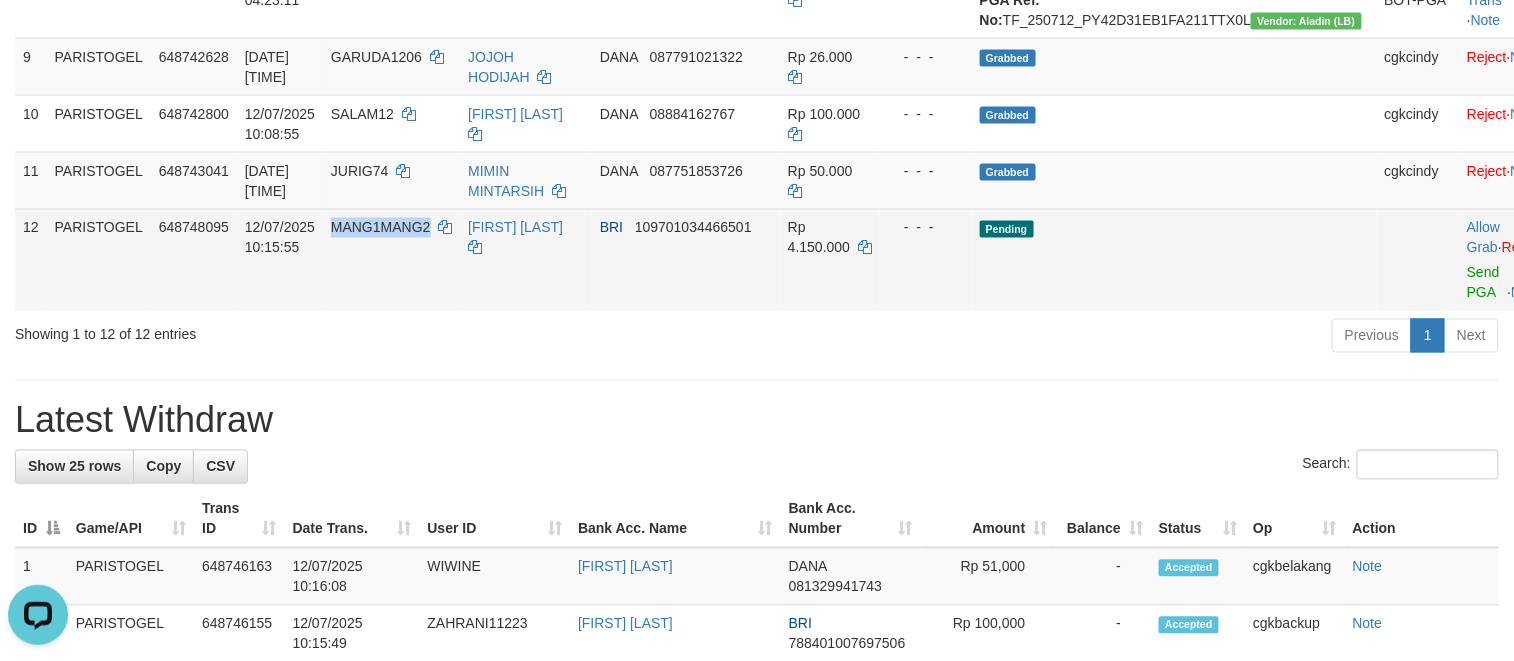 copy on "MANG1MANG2" 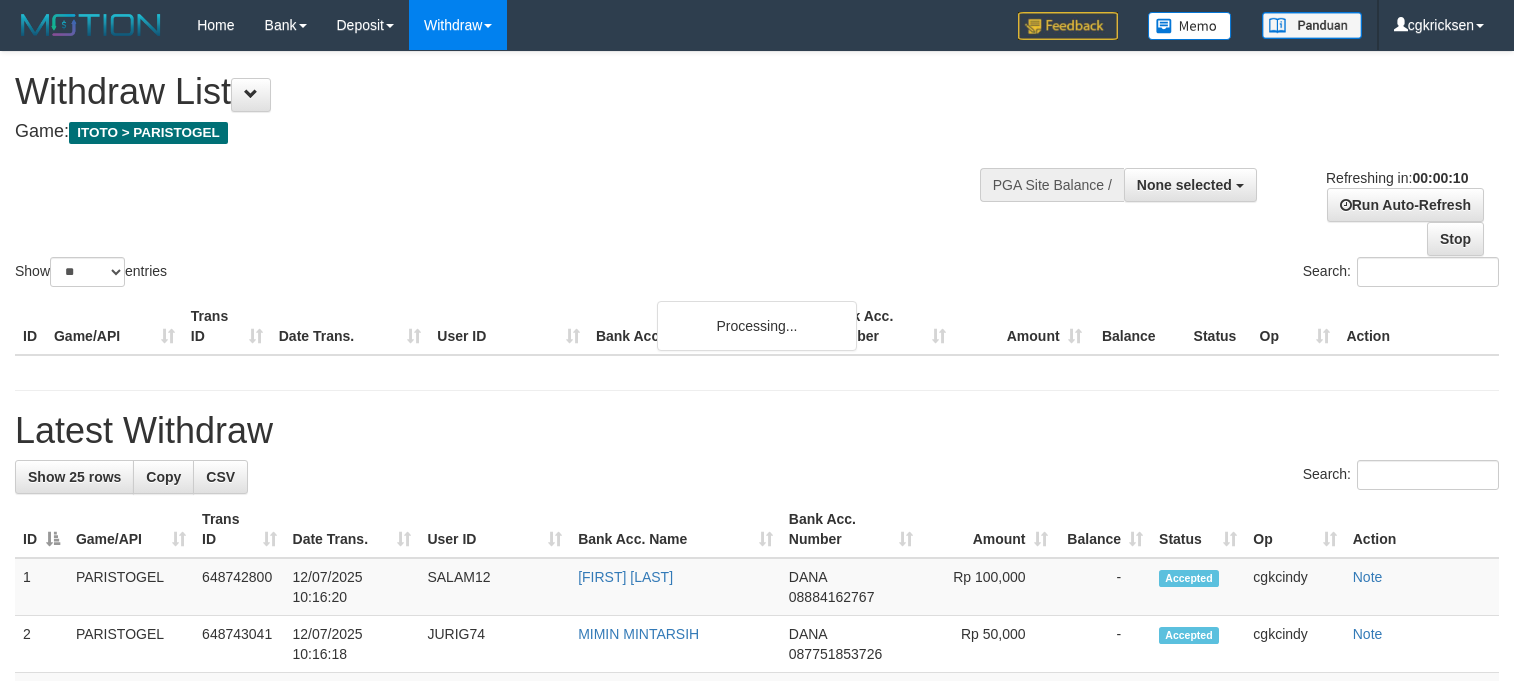 select 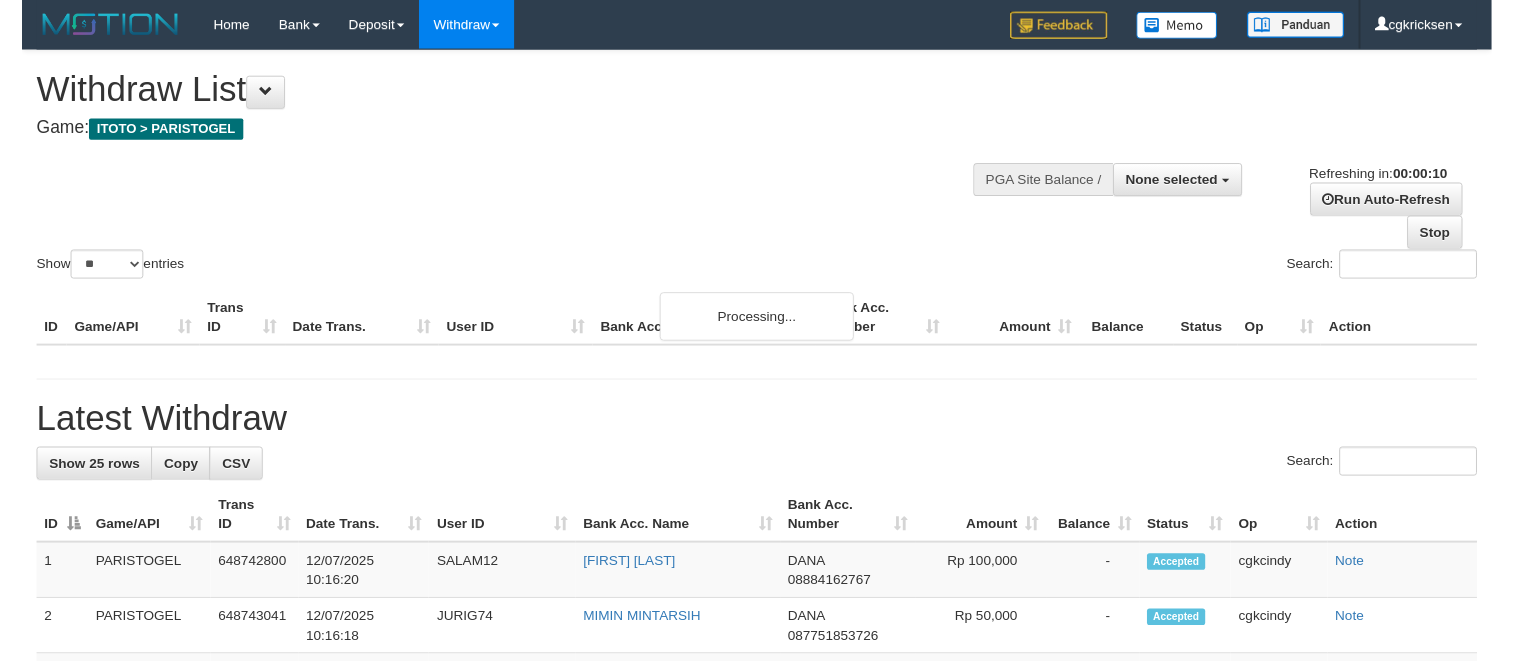 scroll, scrollTop: 0, scrollLeft: 0, axis: both 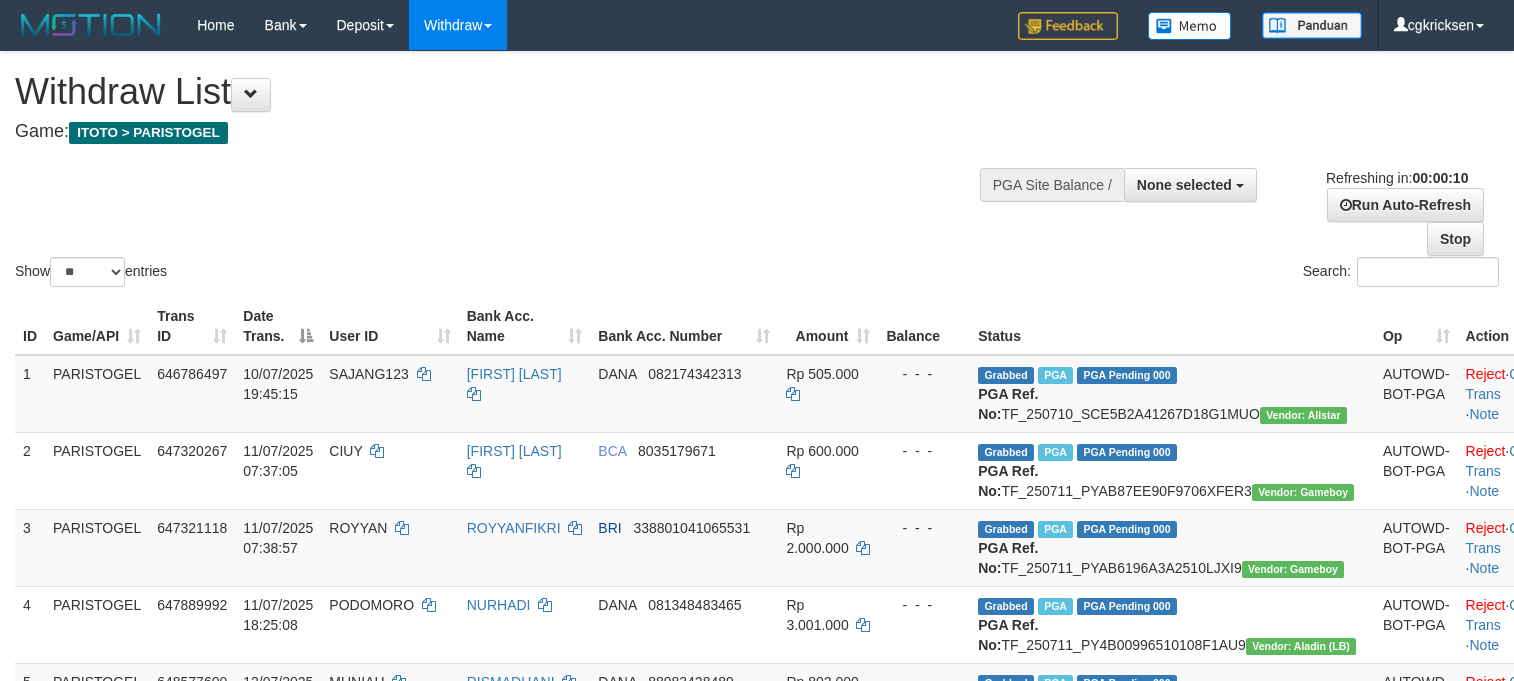select 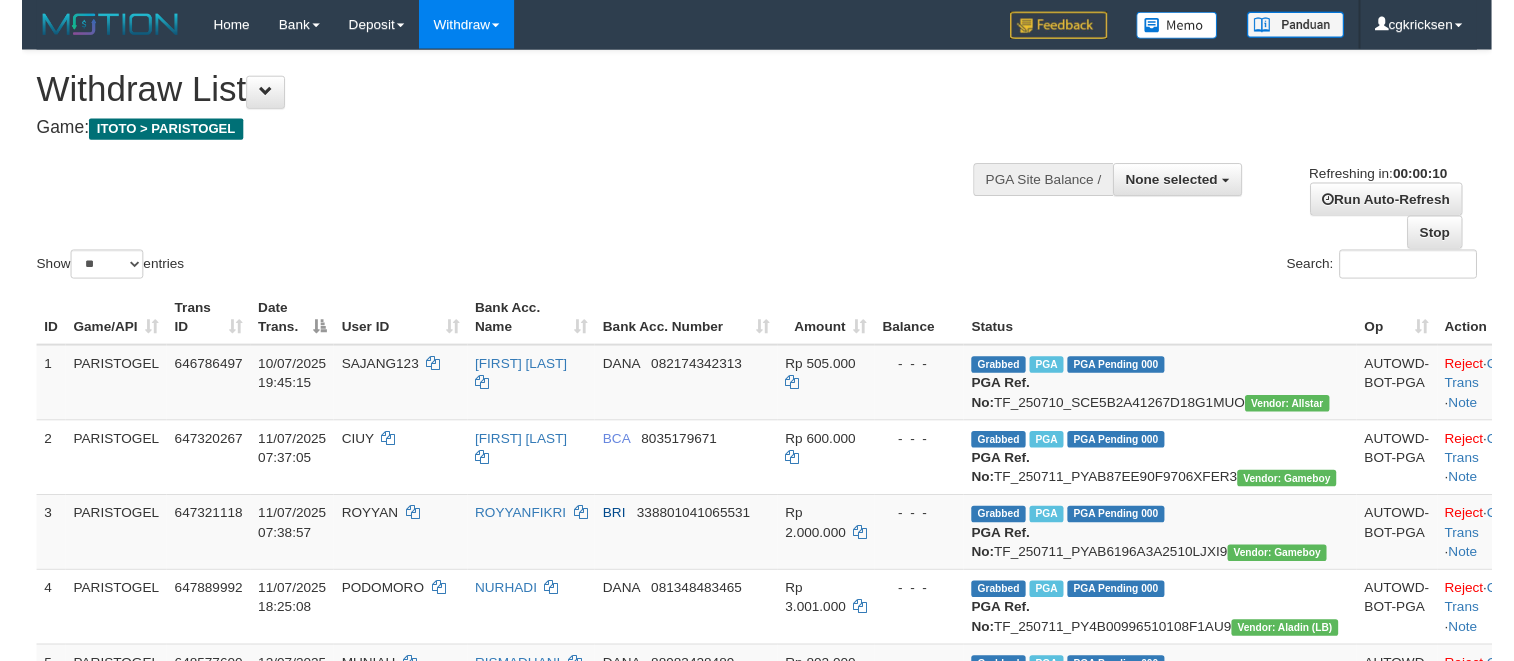 scroll, scrollTop: 0, scrollLeft: 0, axis: both 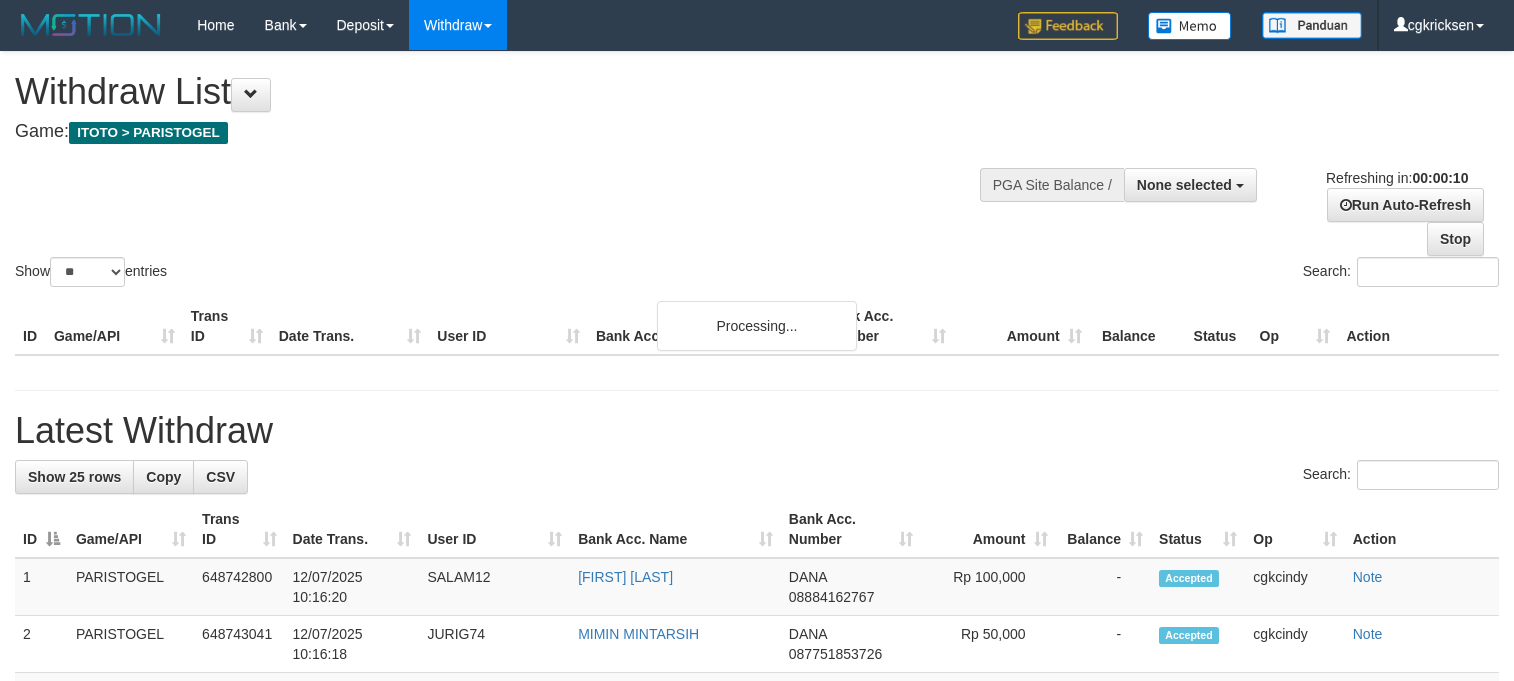 select 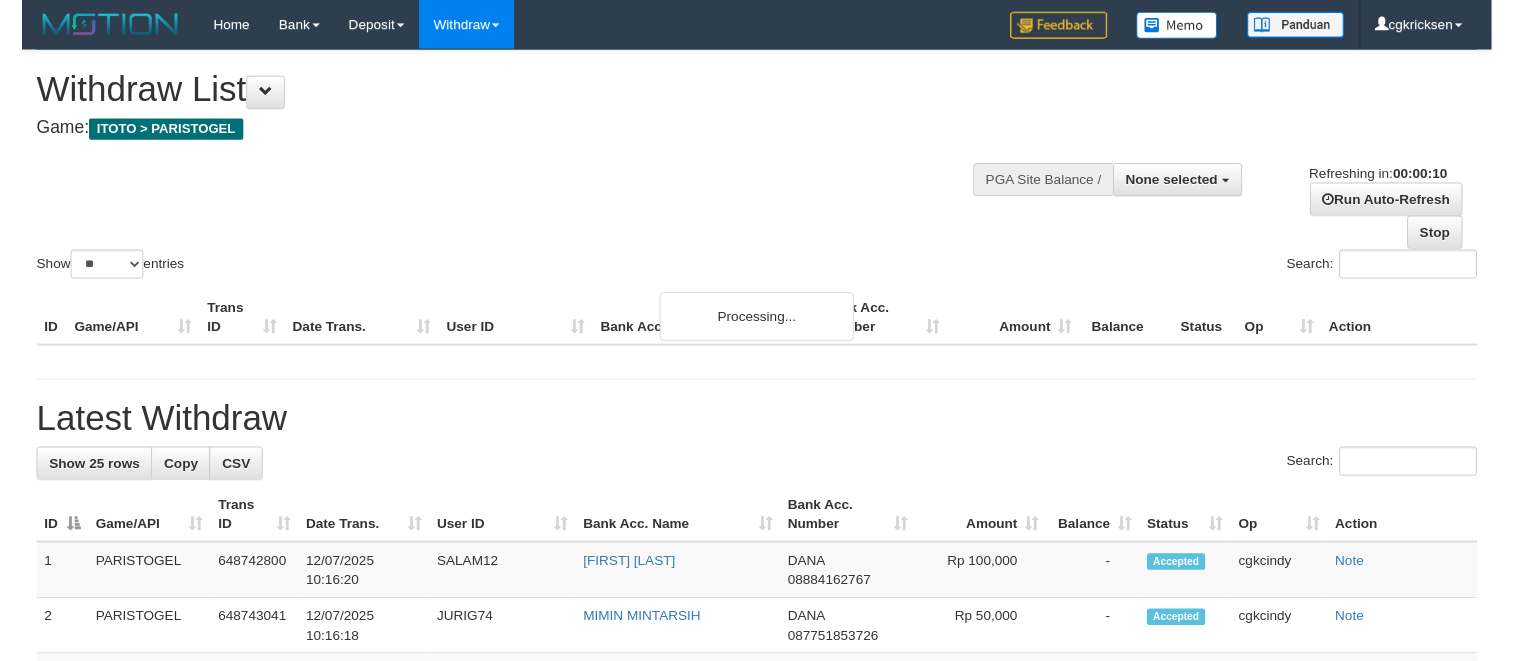 scroll, scrollTop: 0, scrollLeft: 0, axis: both 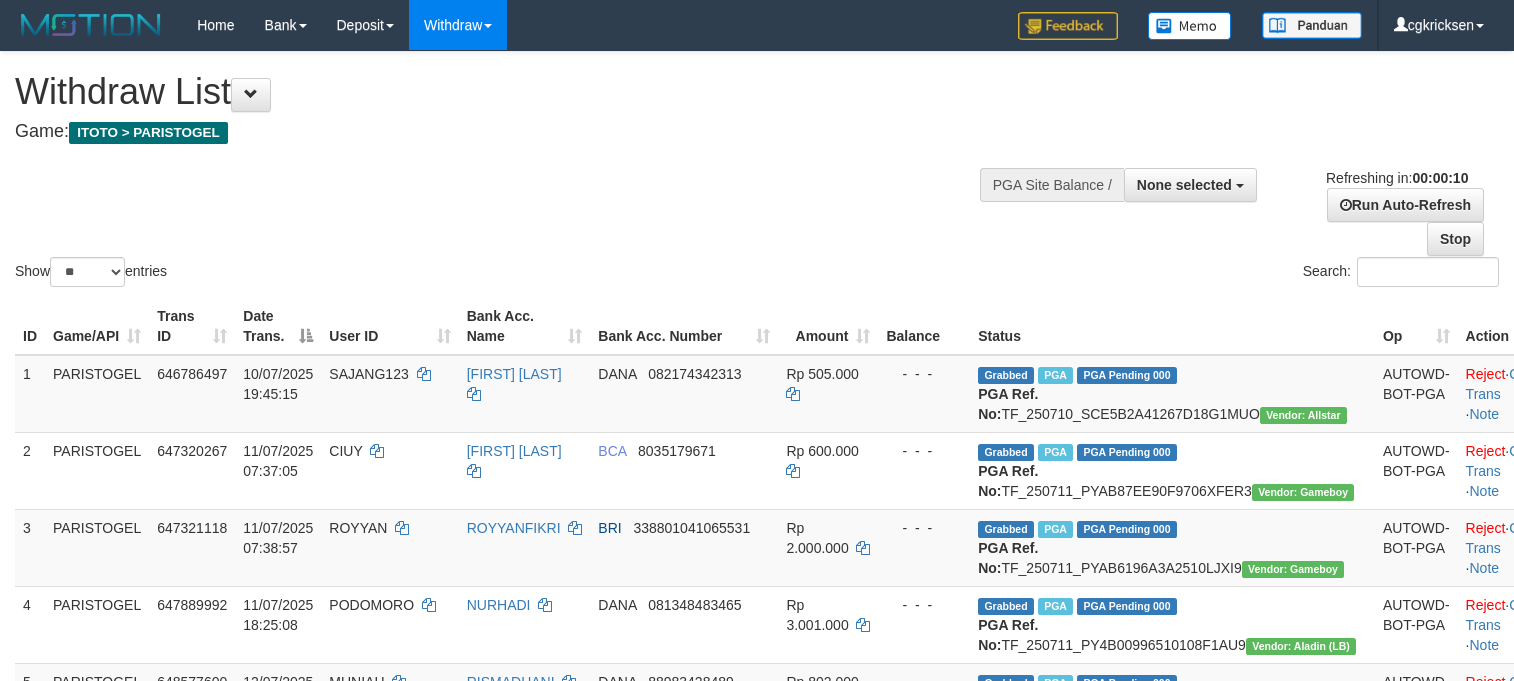 select 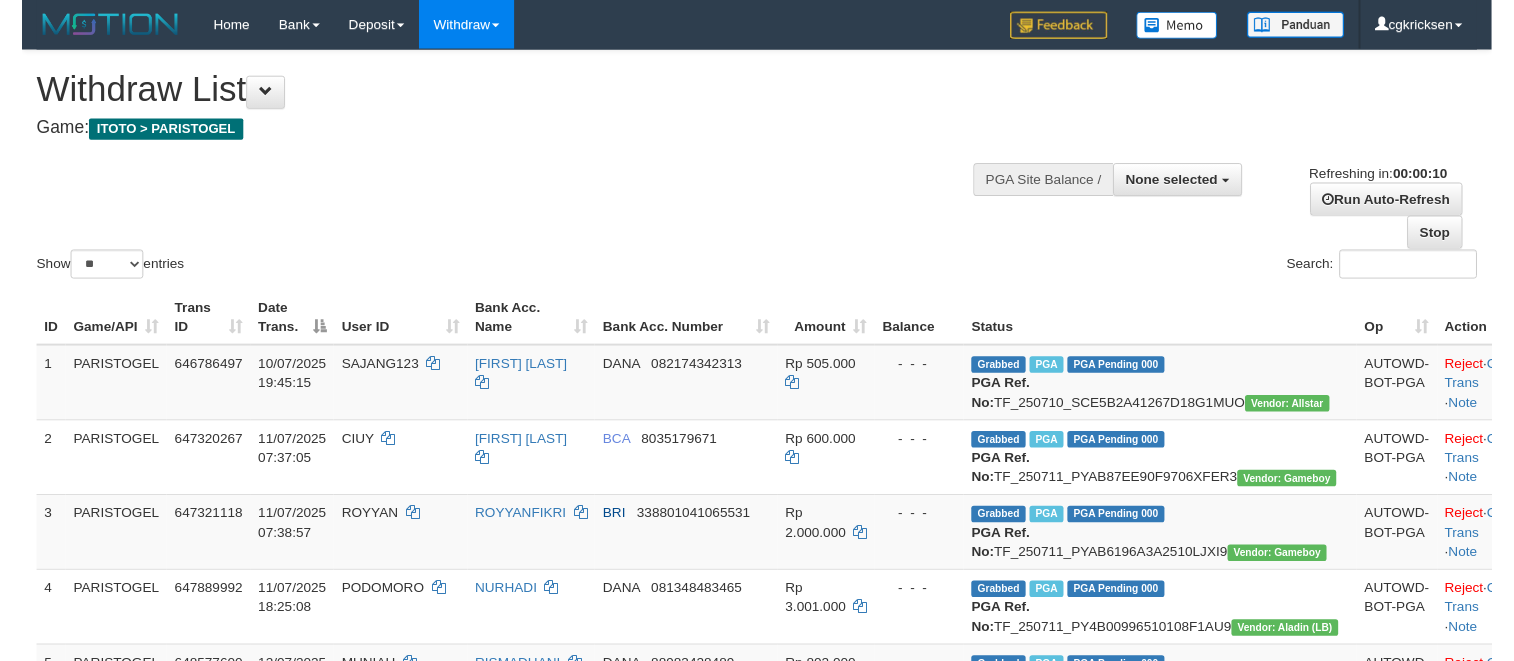 scroll, scrollTop: 0, scrollLeft: 0, axis: both 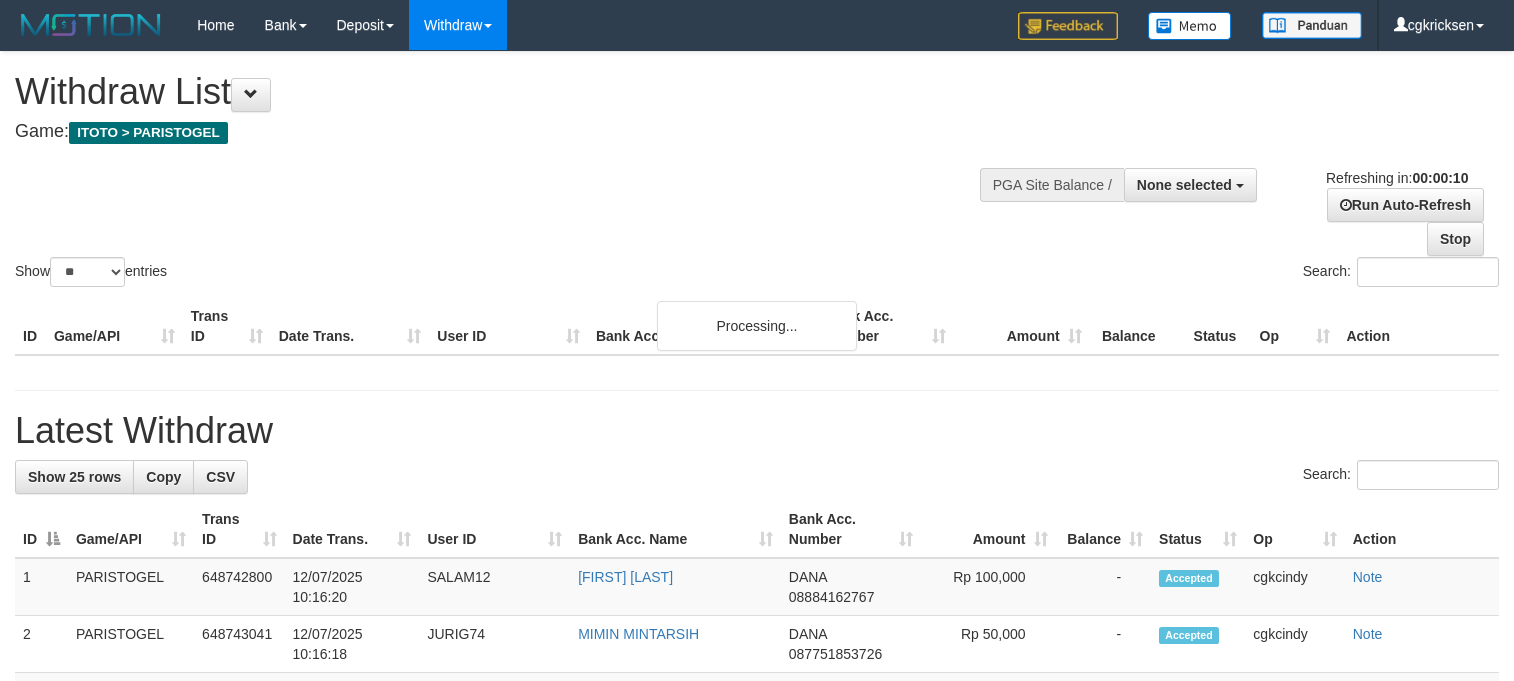 select 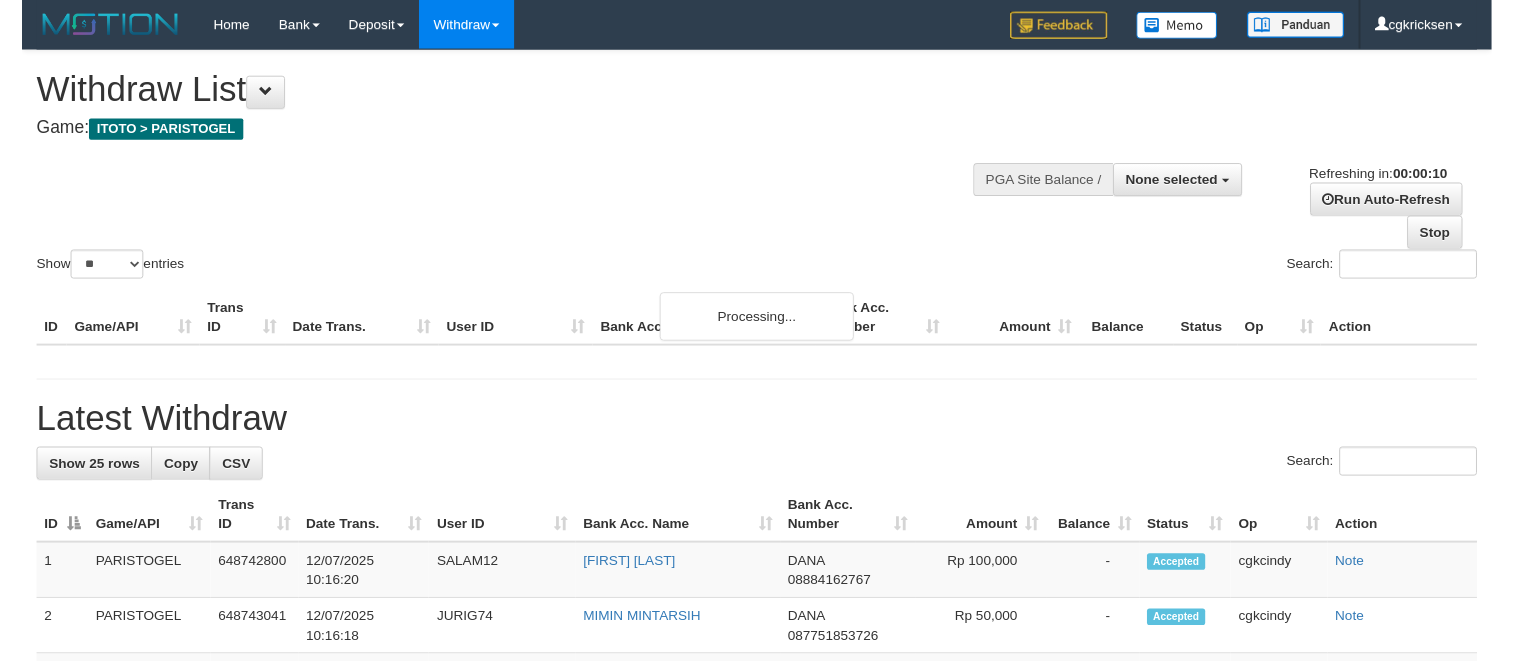 scroll, scrollTop: 0, scrollLeft: 0, axis: both 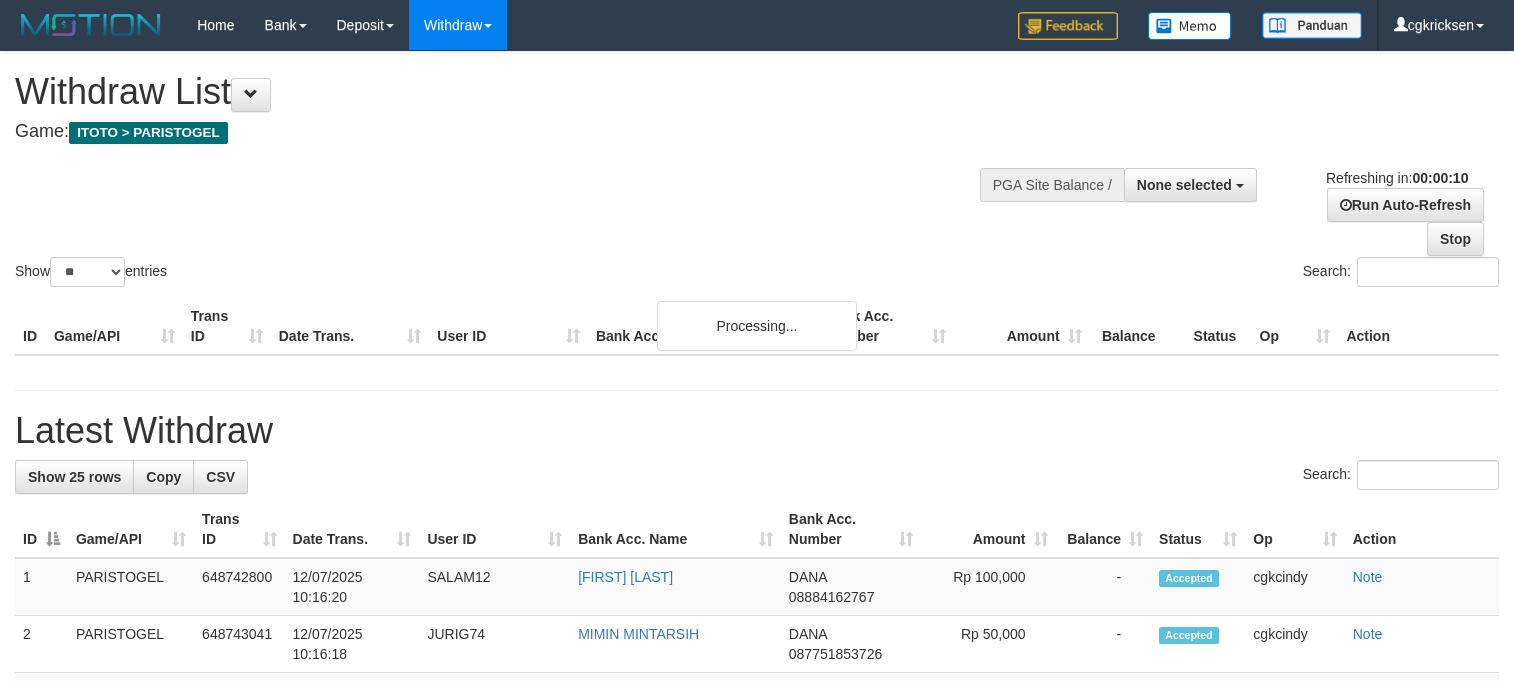 select 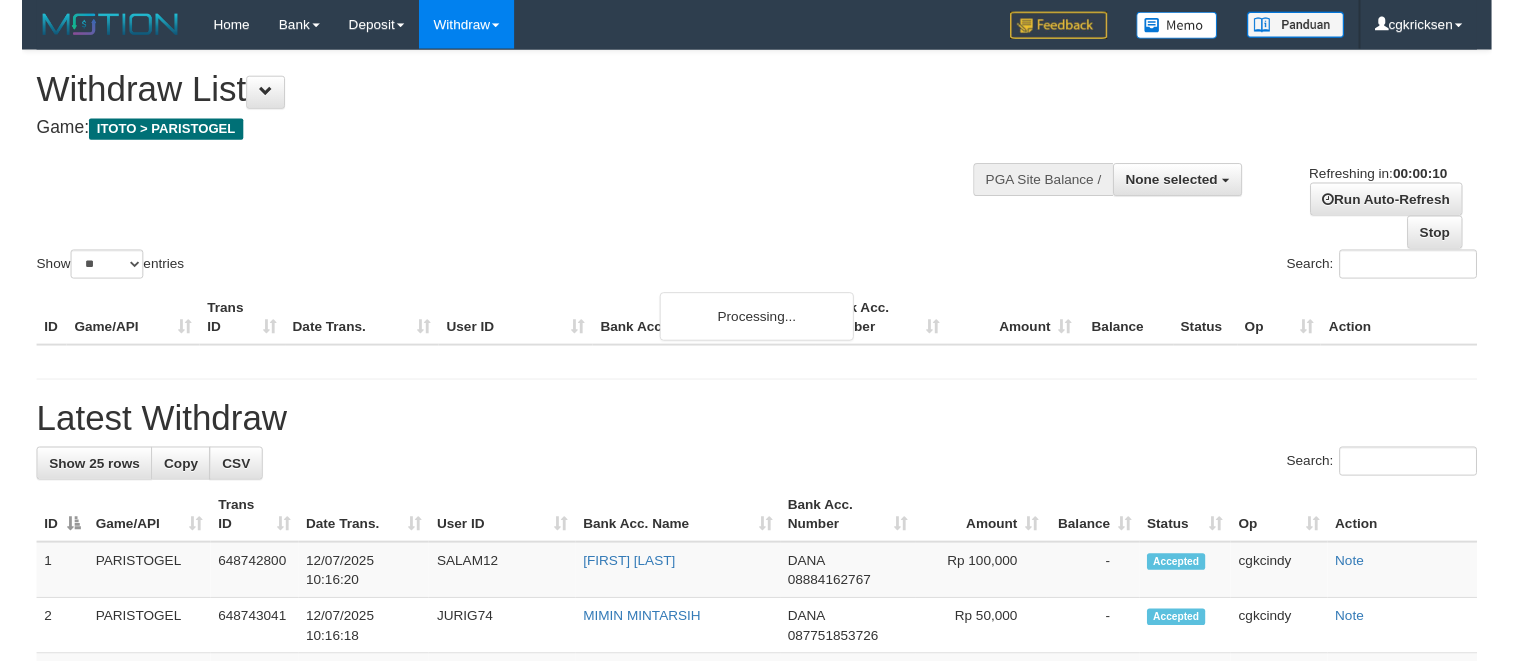 scroll, scrollTop: 0, scrollLeft: 0, axis: both 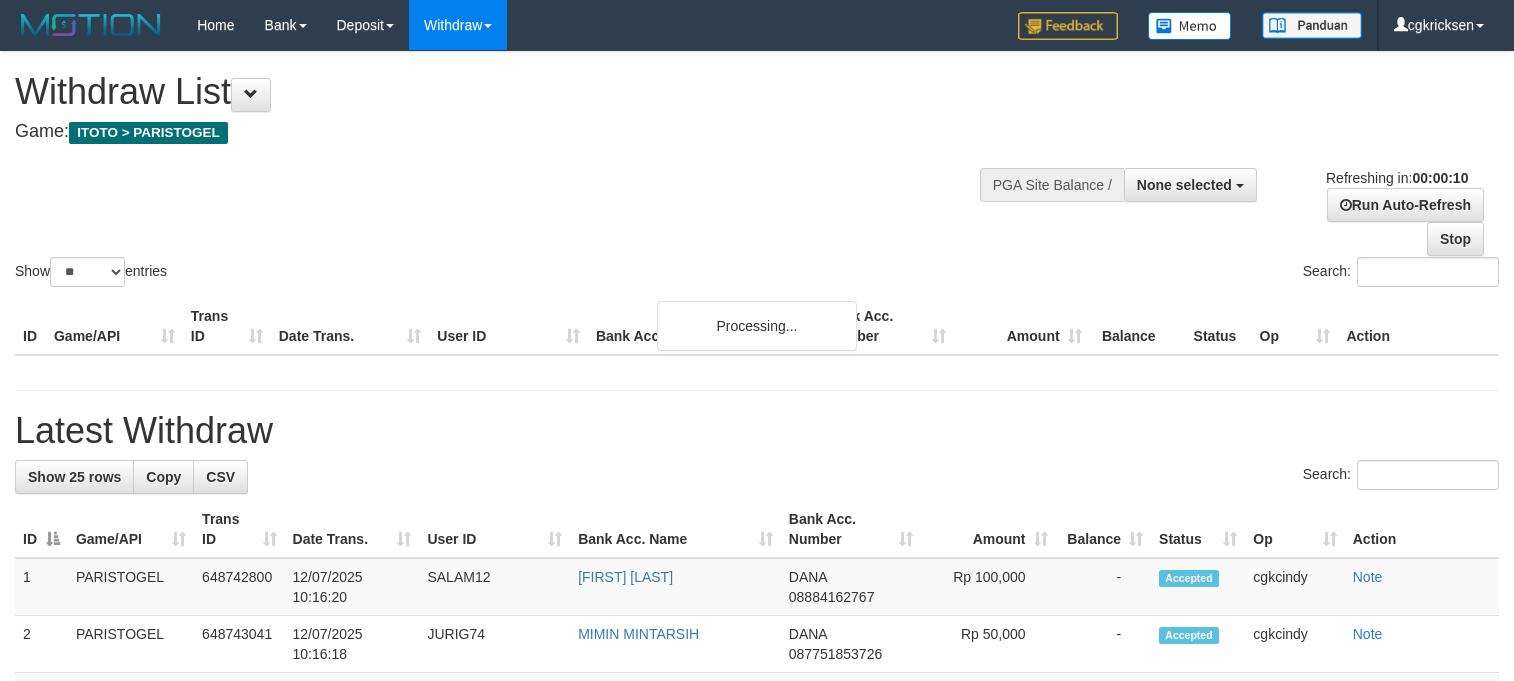 select 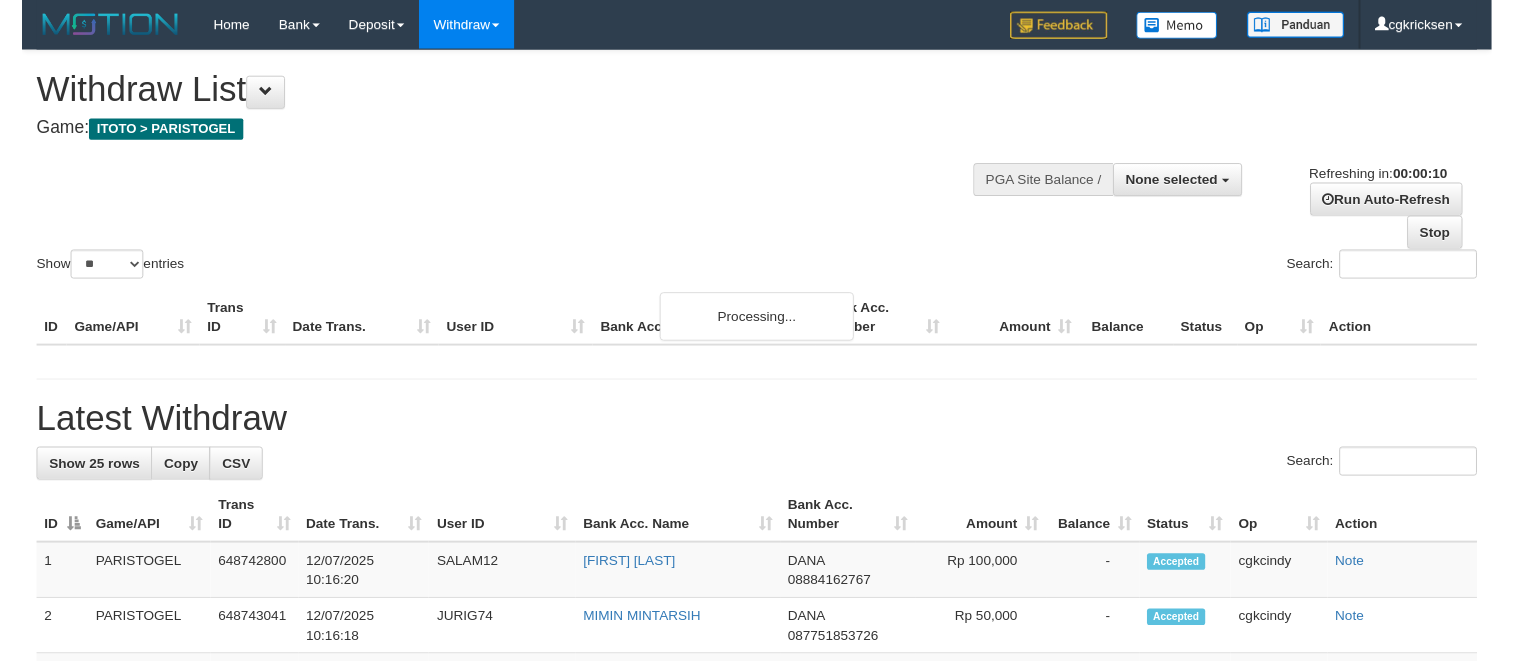 scroll, scrollTop: 0, scrollLeft: 0, axis: both 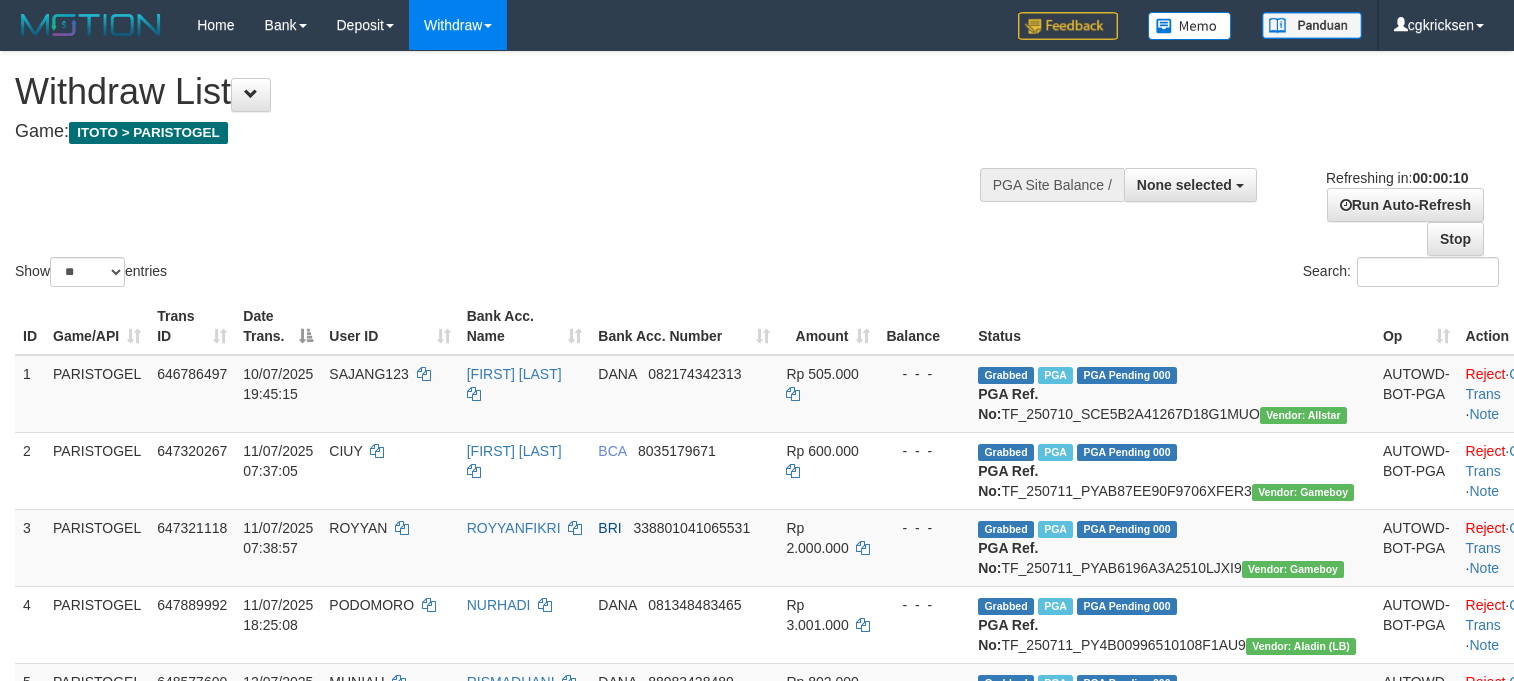 select 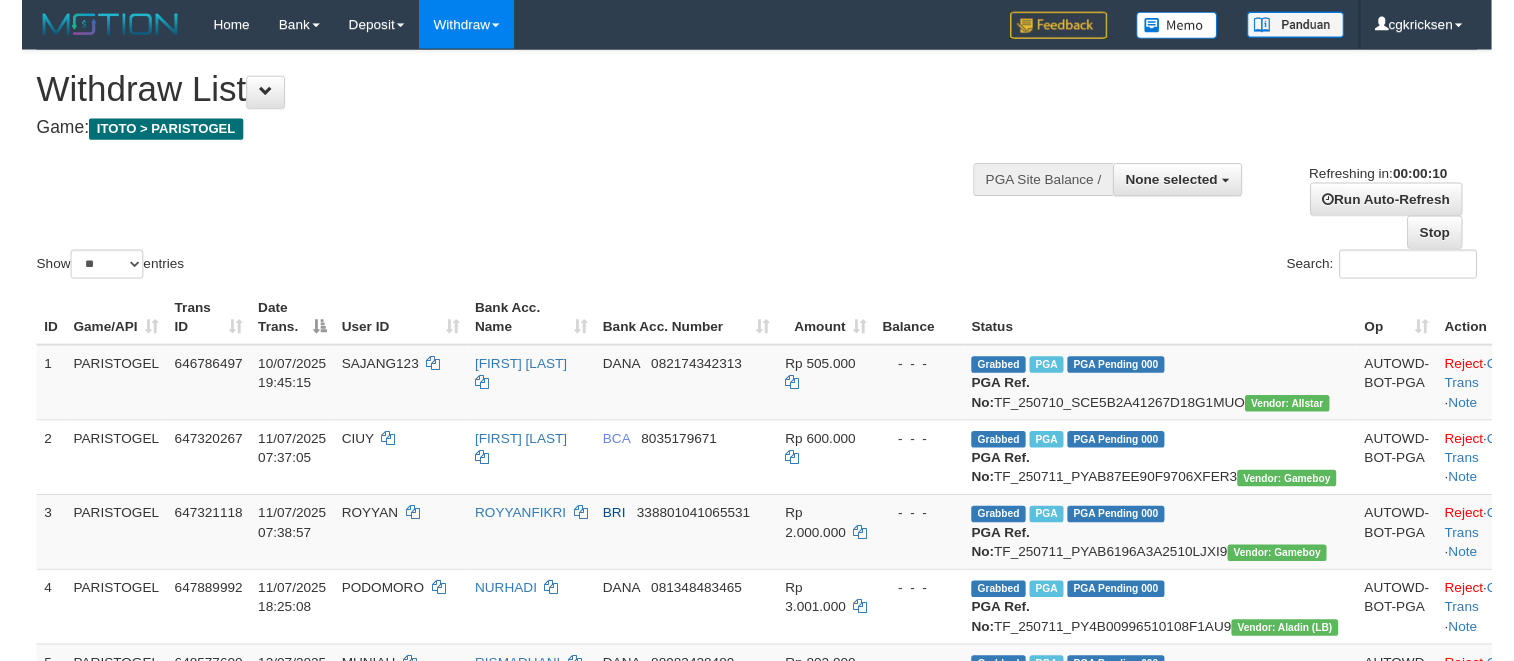 scroll, scrollTop: 0, scrollLeft: 0, axis: both 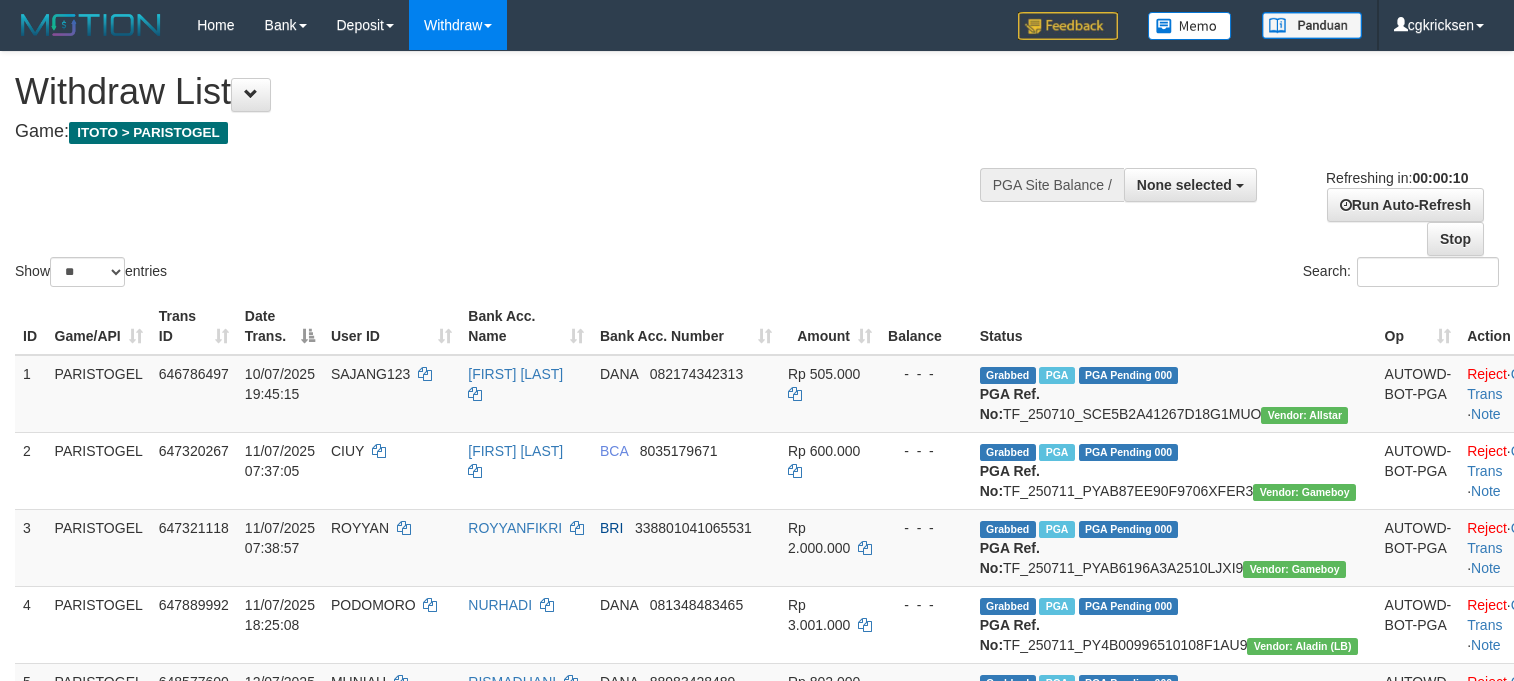 select 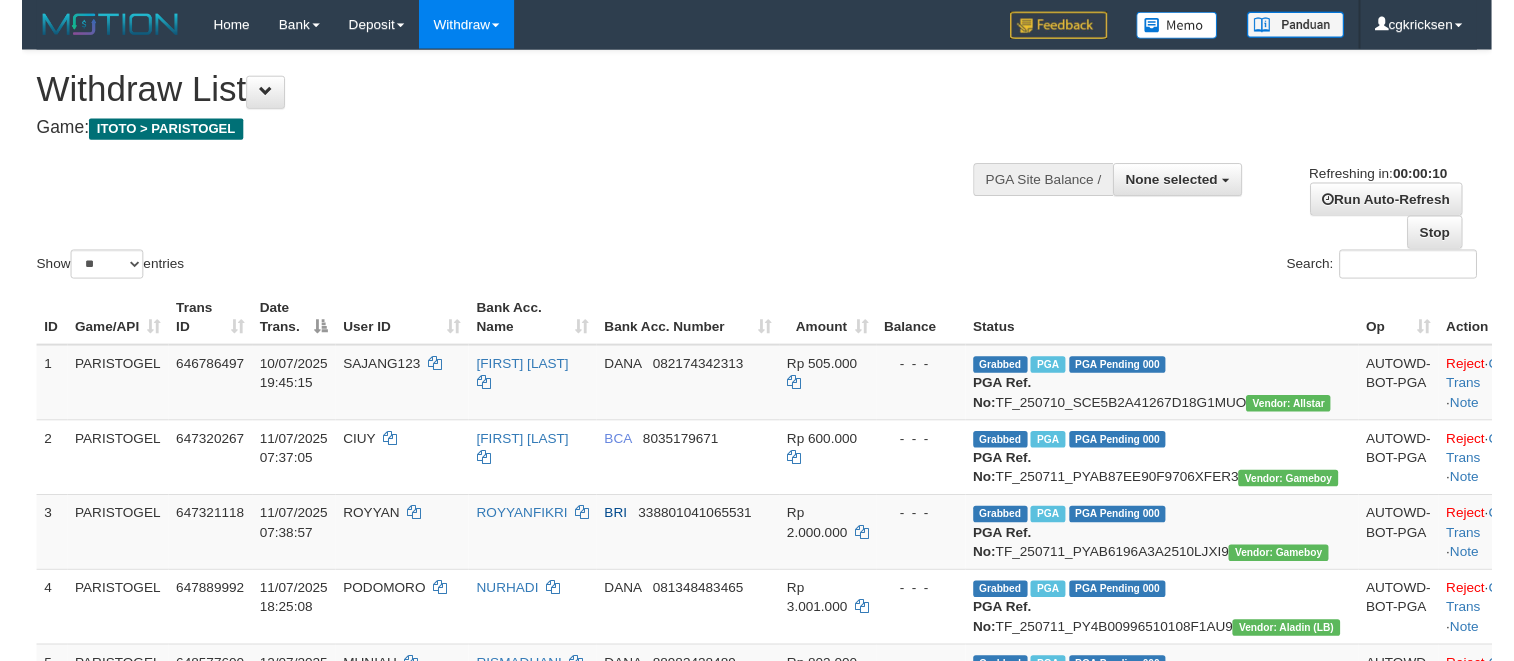 scroll, scrollTop: 0, scrollLeft: 0, axis: both 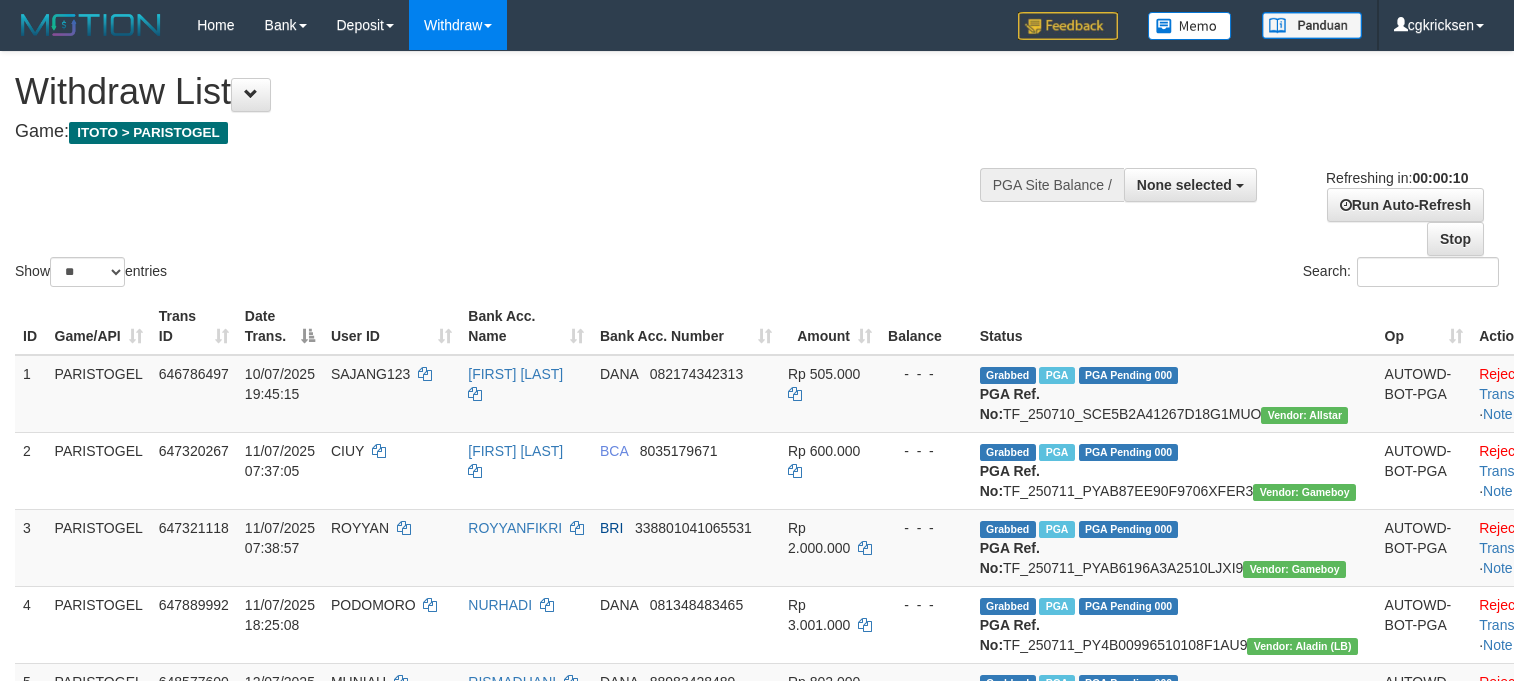 select 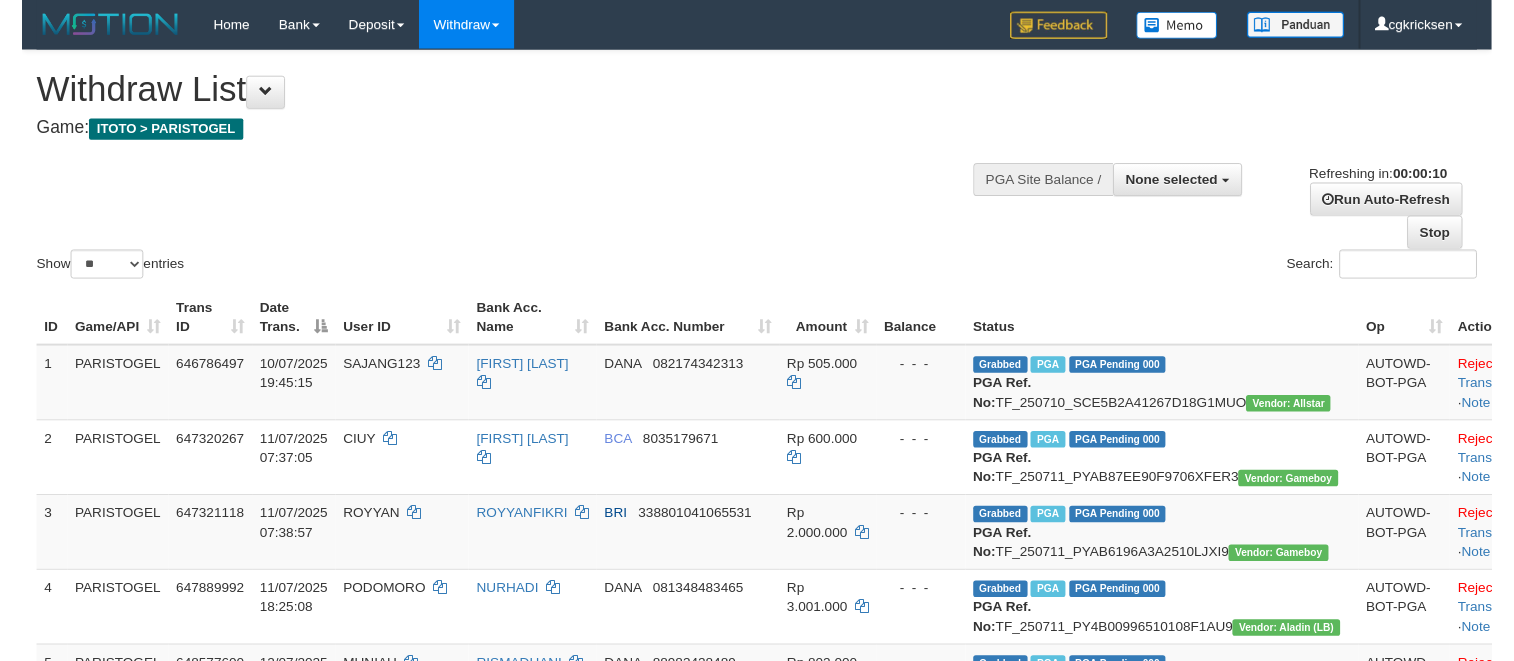 scroll, scrollTop: 0, scrollLeft: 0, axis: both 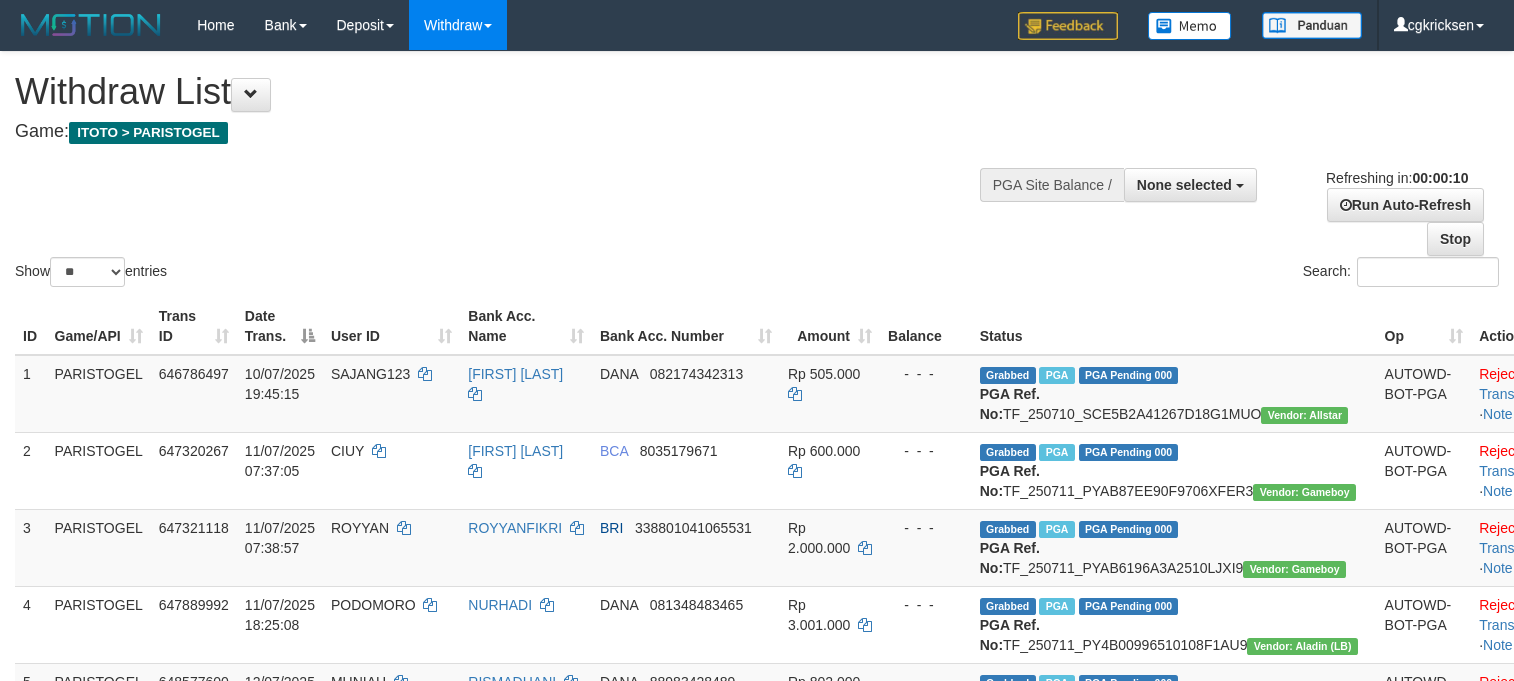 select 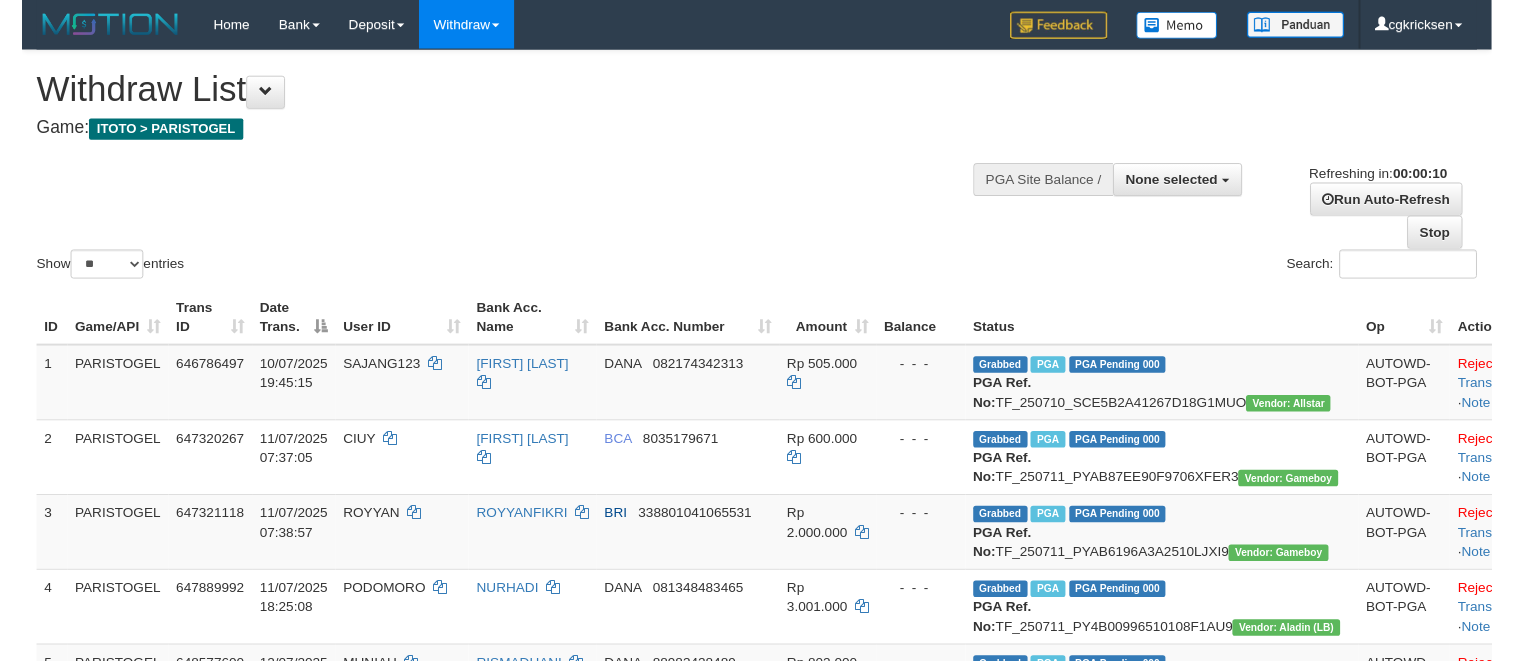 scroll, scrollTop: 0, scrollLeft: 0, axis: both 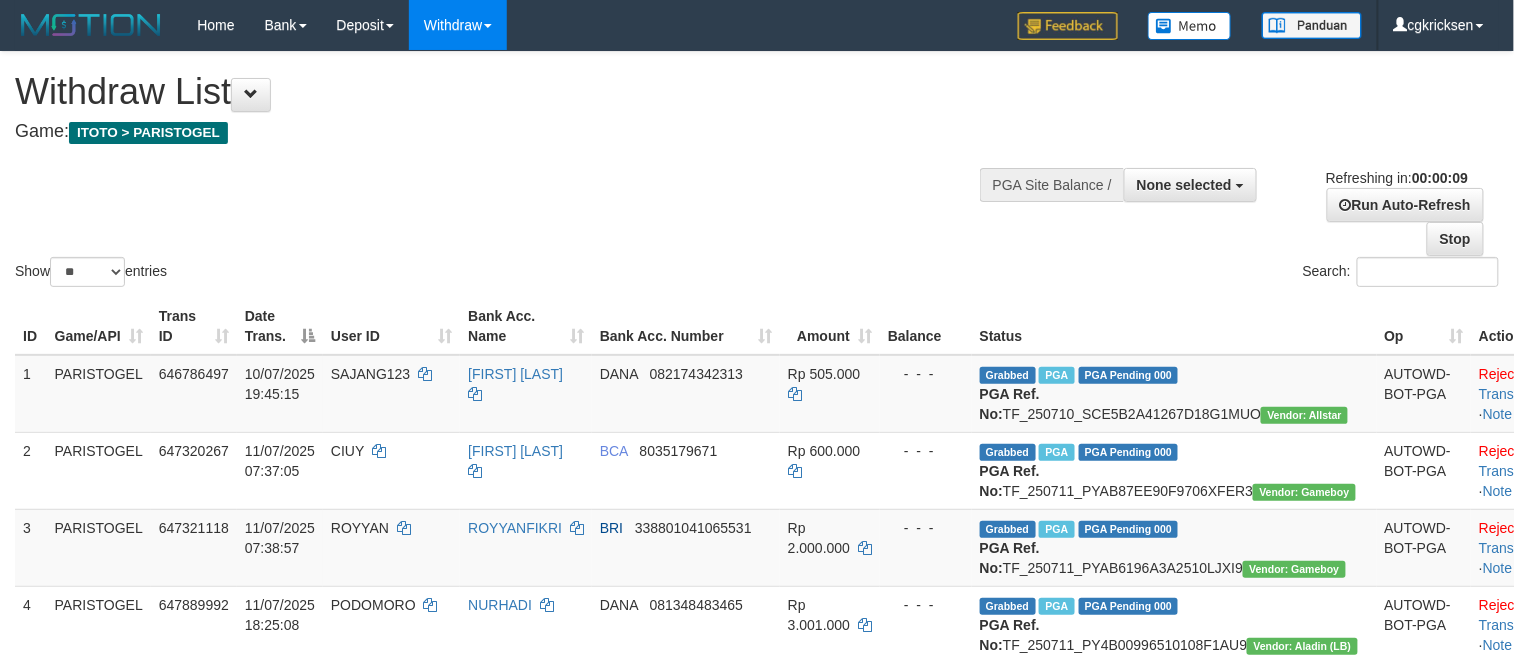 click on "Show  ** ** ** ***  entries Search:" at bounding box center [757, 171] 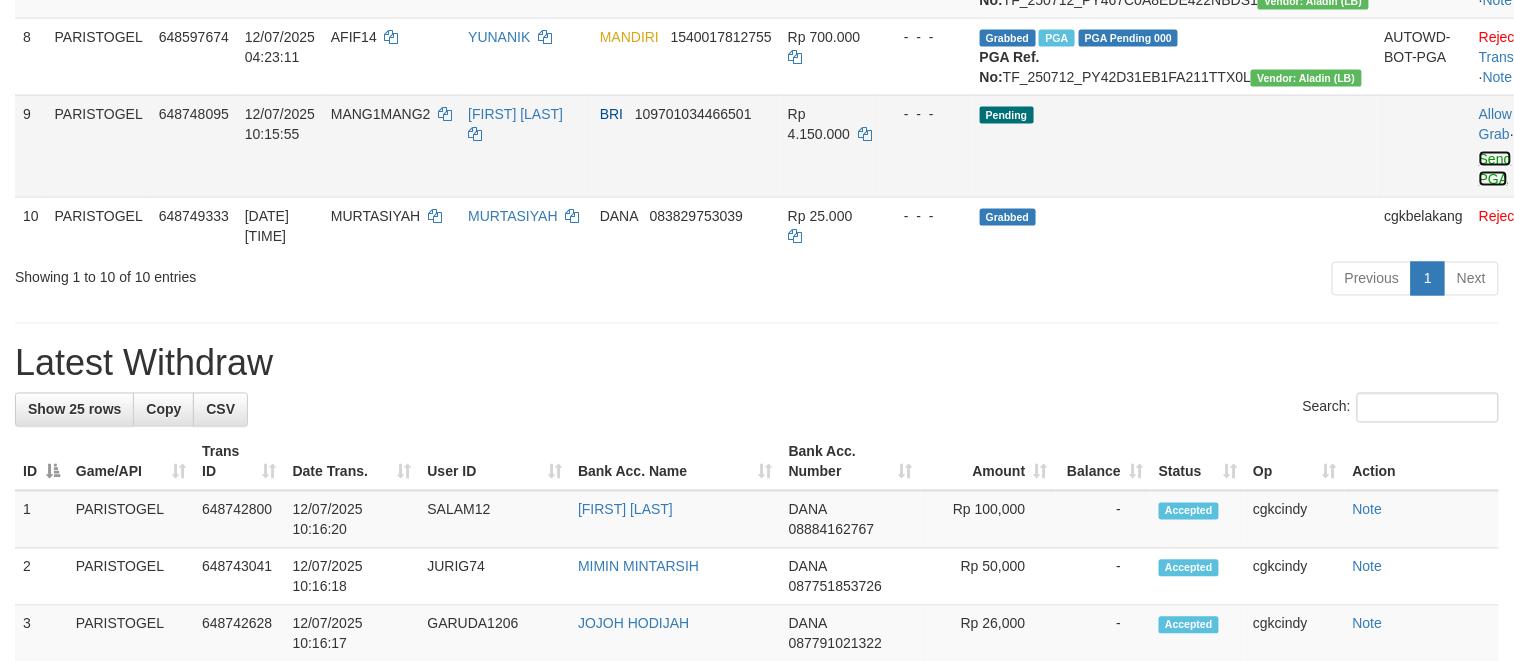 click on "Send PGA" at bounding box center [1495, 169] 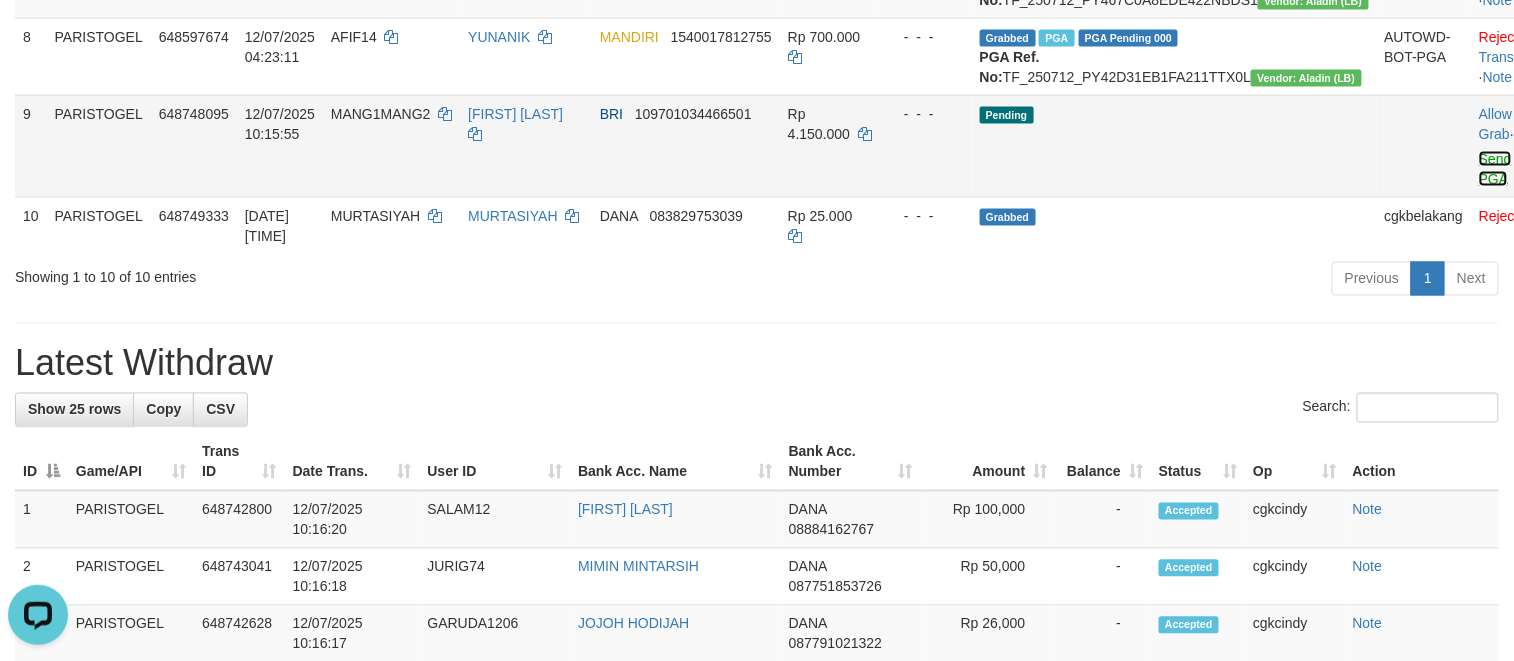 scroll, scrollTop: 0, scrollLeft: 0, axis: both 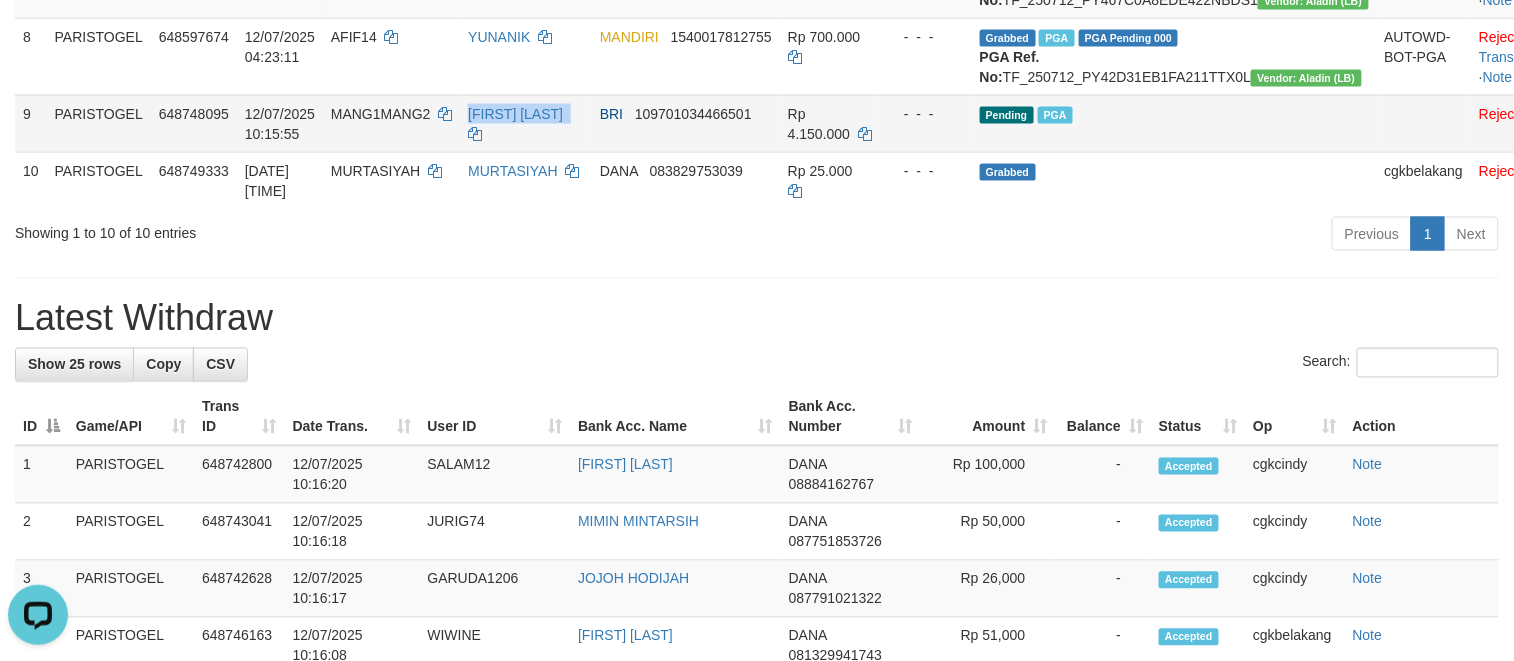 drag, startPoint x: 468, startPoint y: 356, endPoint x: 586, endPoint y: 356, distance: 118 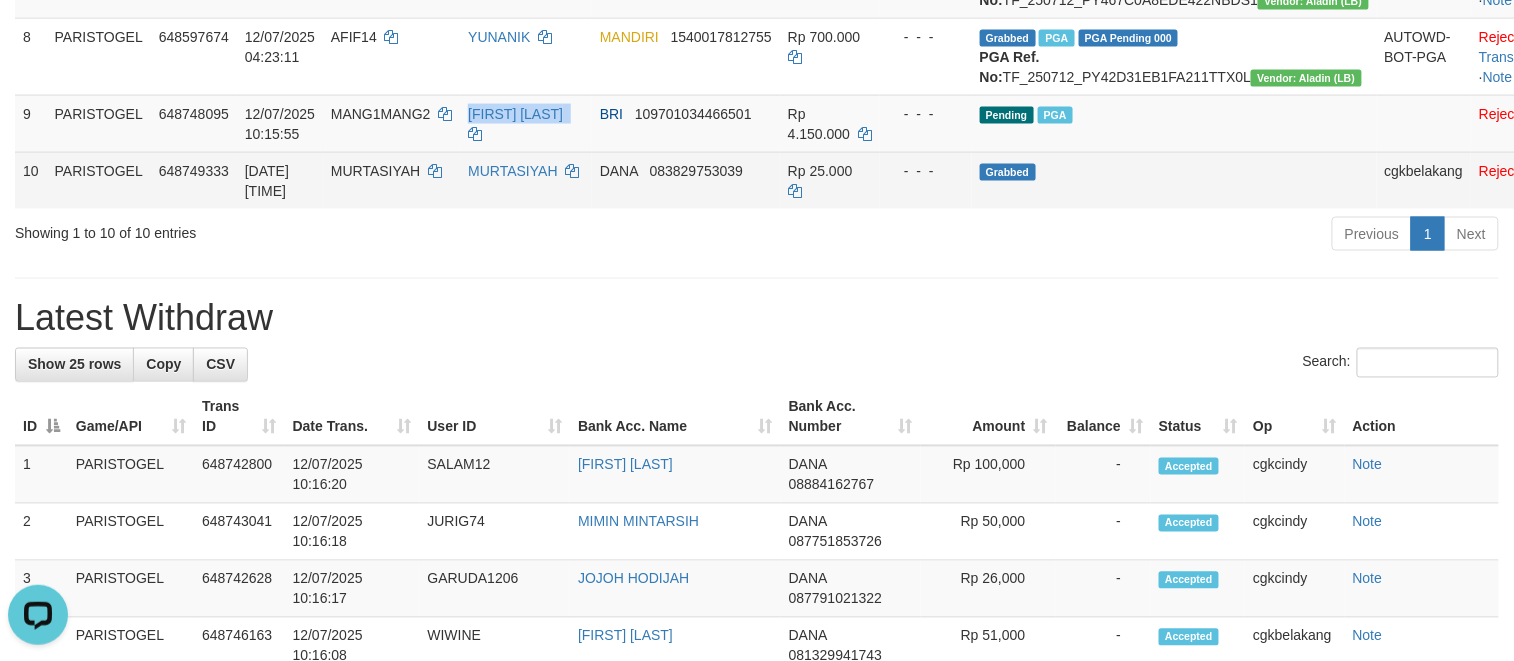 copy on "[FIRST] [LAST]" 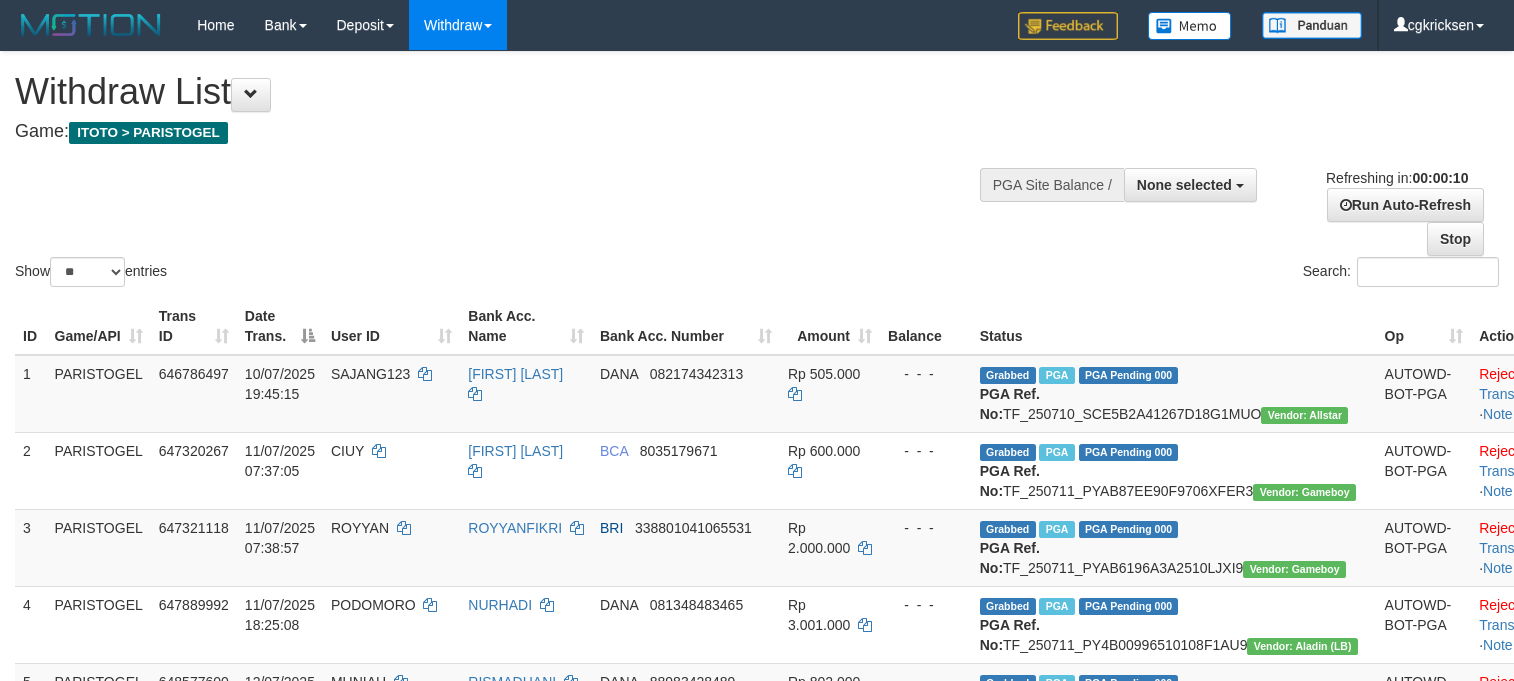 select 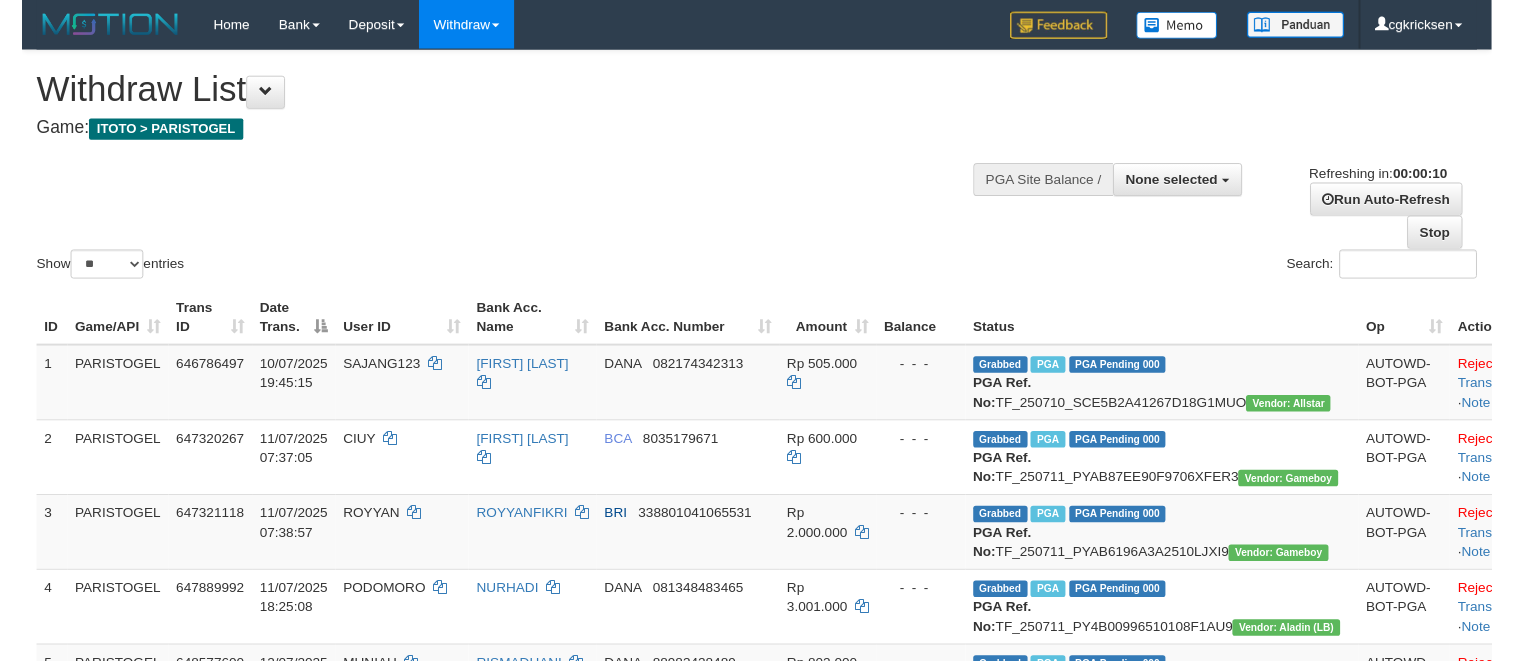 scroll, scrollTop: 0, scrollLeft: 0, axis: both 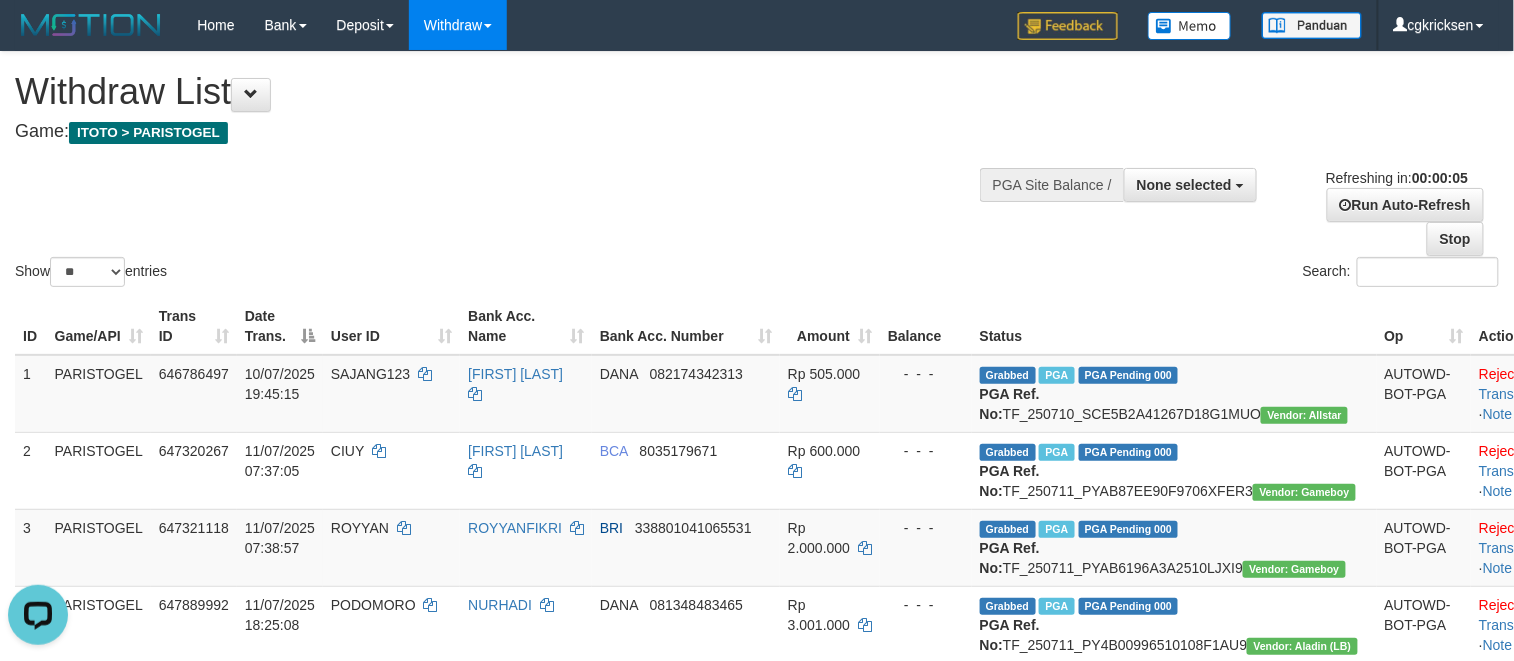 drag, startPoint x: 536, startPoint y: 222, endPoint x: 566, endPoint y: 205, distance: 34.48188 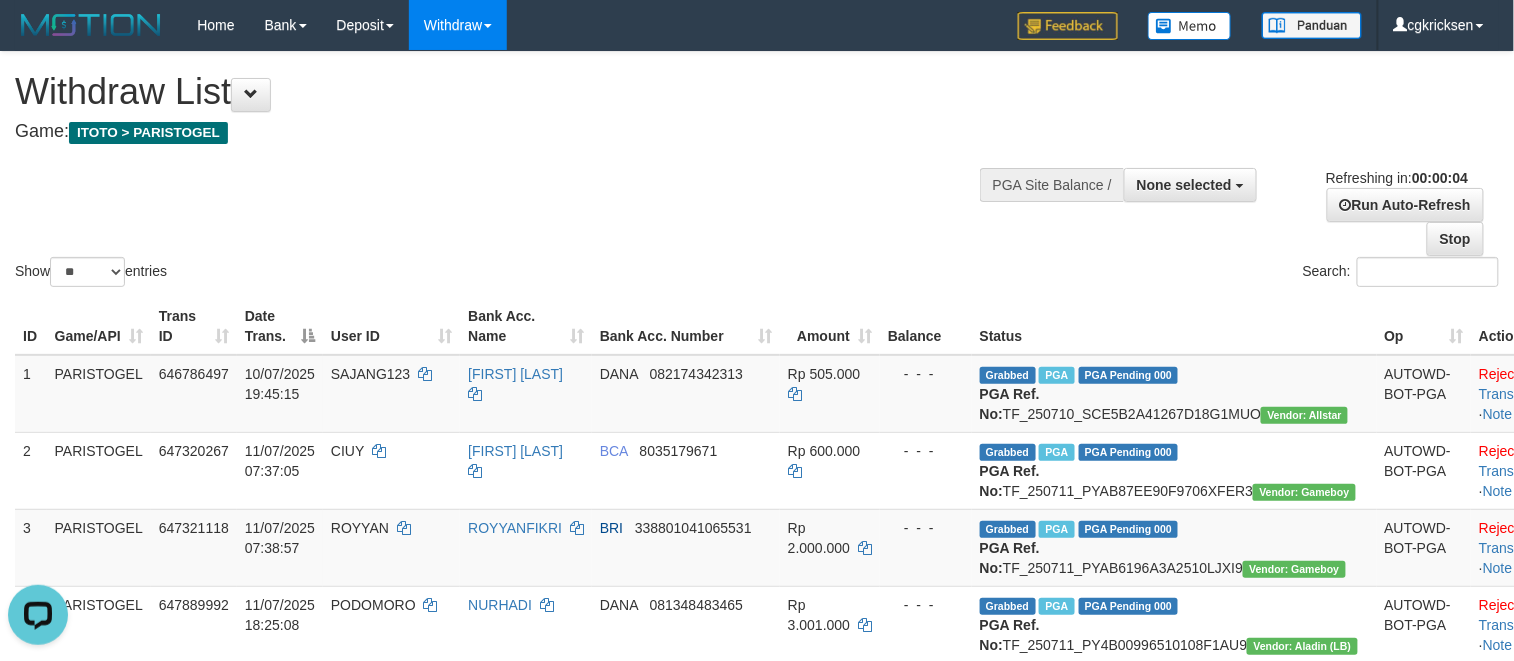 scroll, scrollTop: 886, scrollLeft: 0, axis: vertical 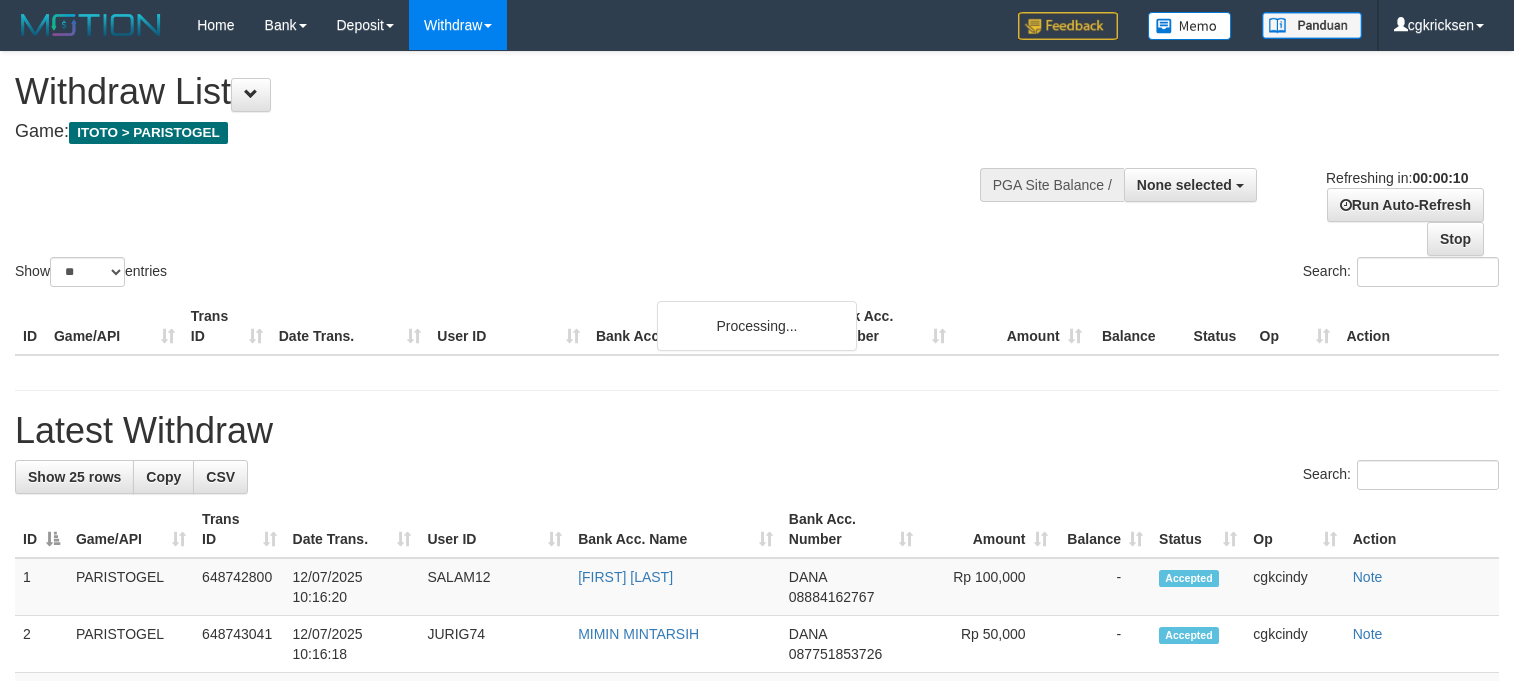 select 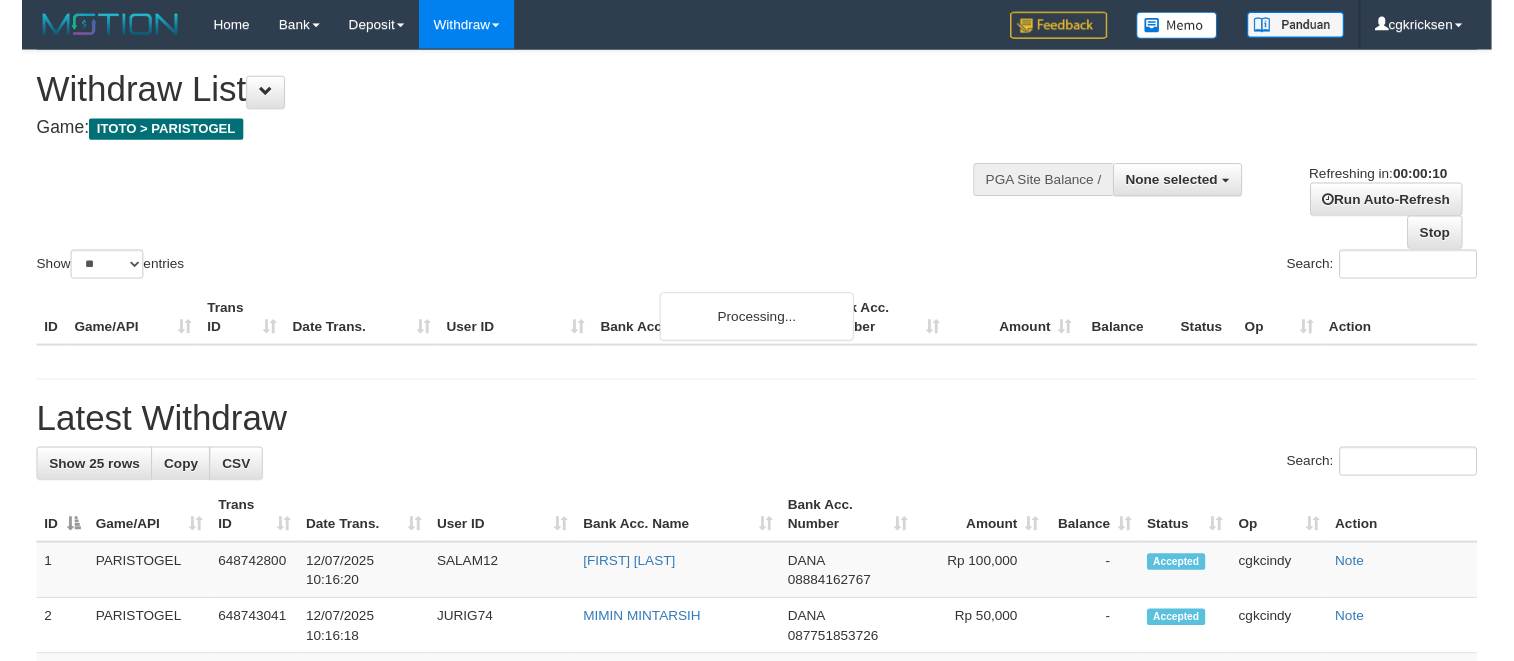 scroll, scrollTop: 0, scrollLeft: 0, axis: both 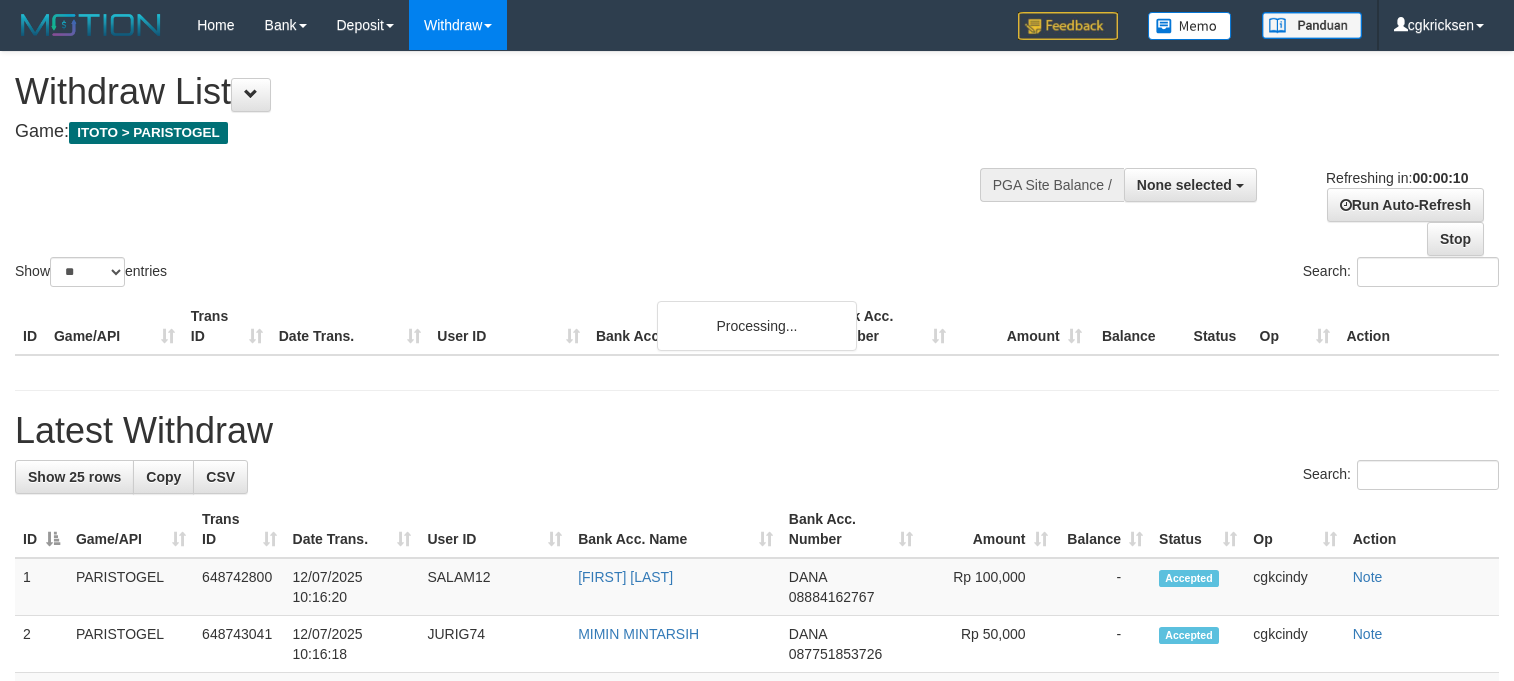 select 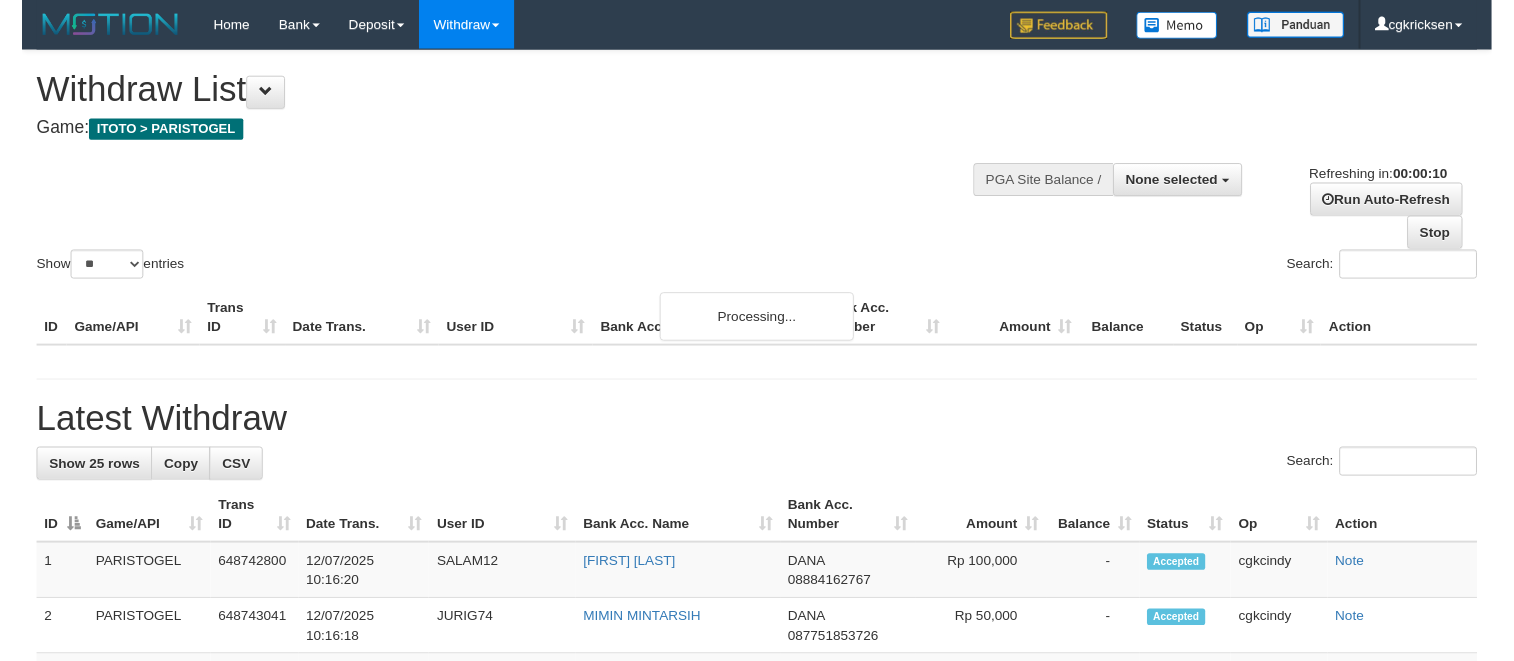 scroll, scrollTop: 0, scrollLeft: 0, axis: both 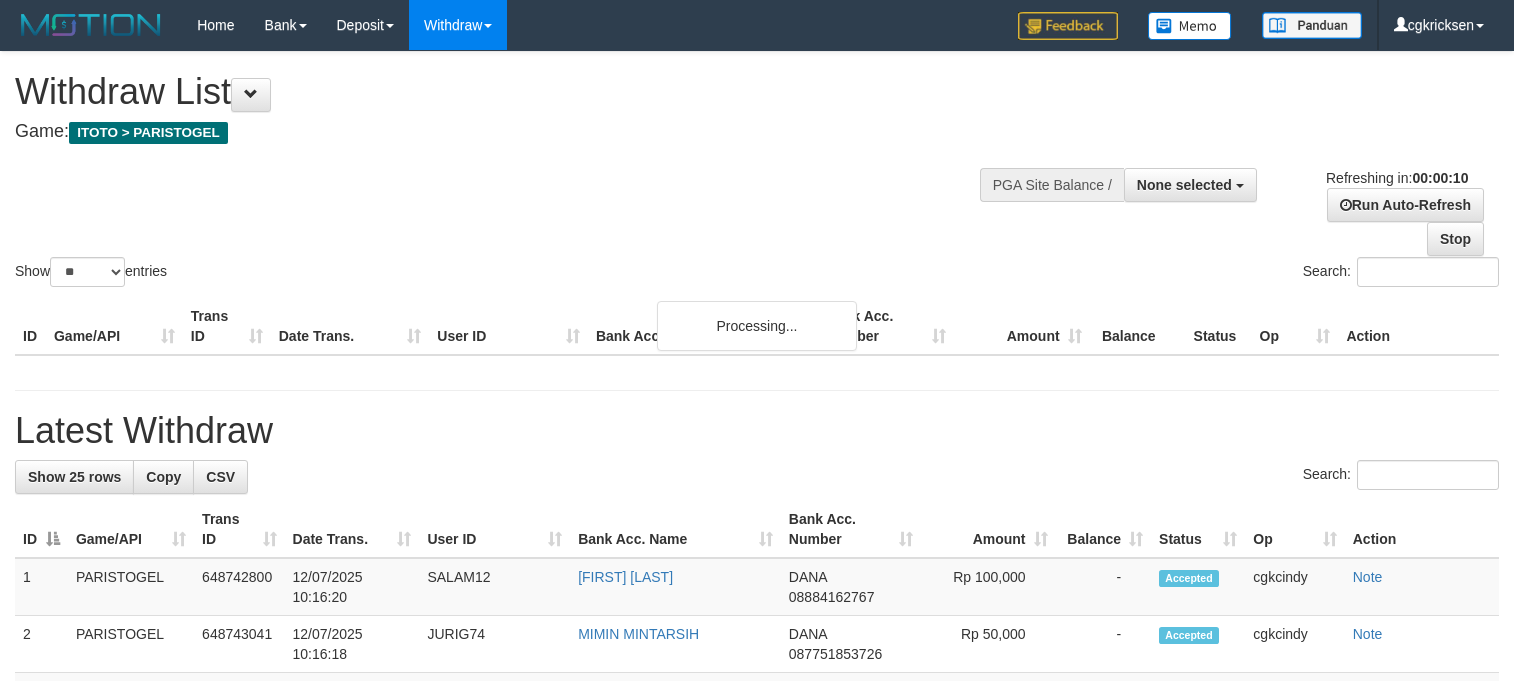 select 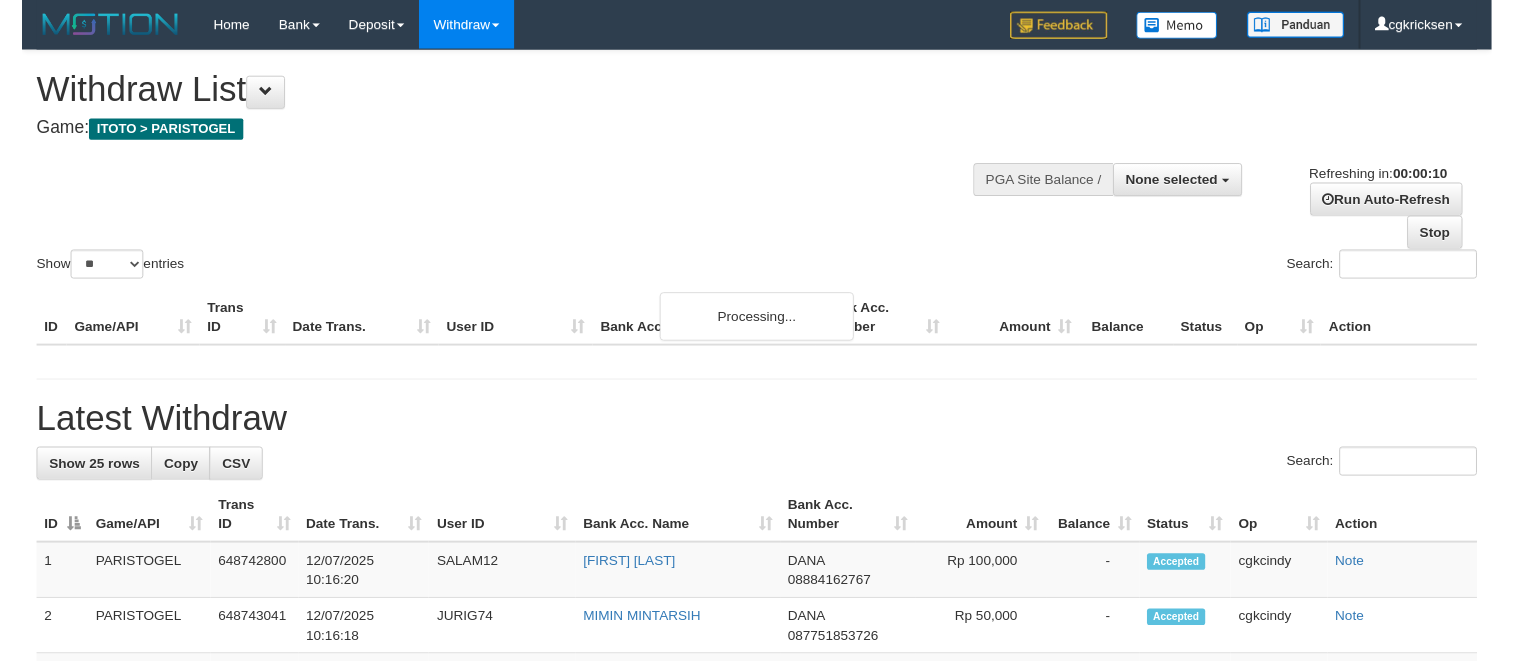 scroll, scrollTop: 0, scrollLeft: 0, axis: both 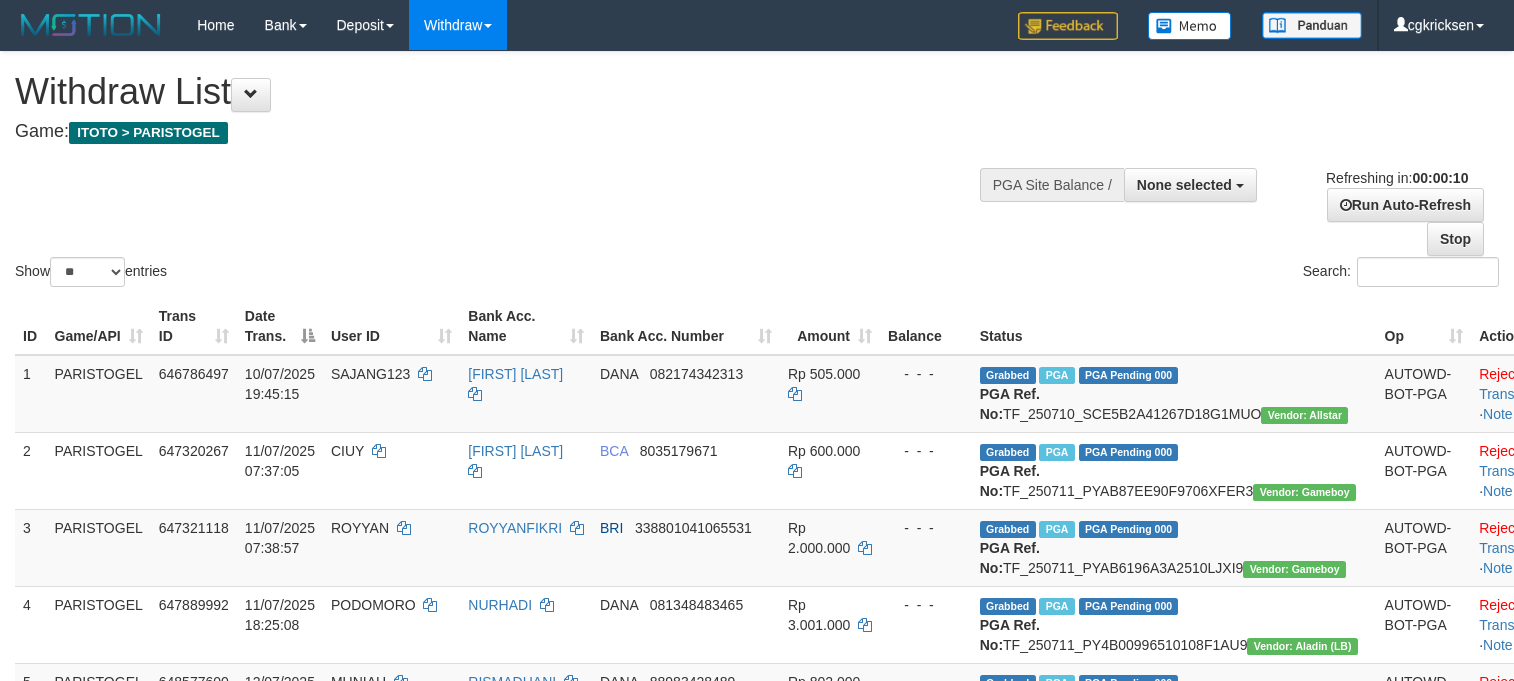 select 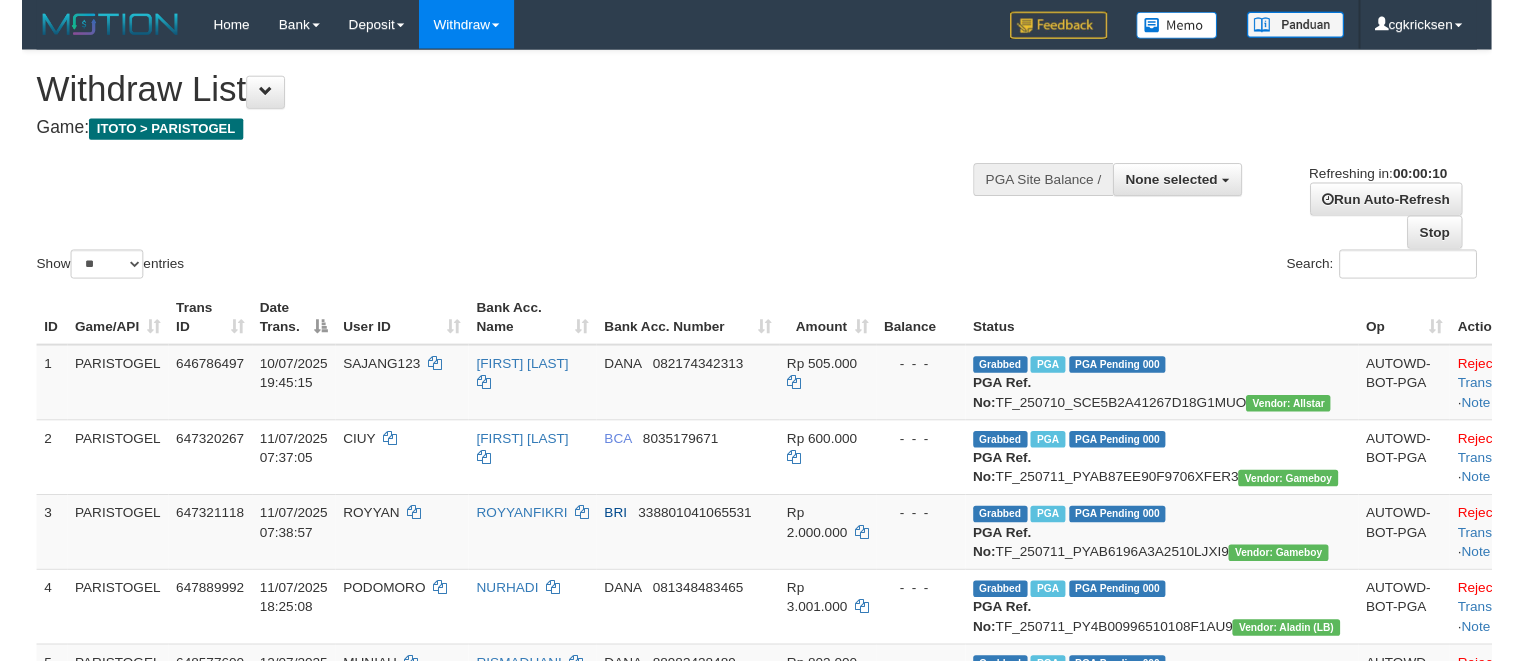 scroll, scrollTop: 0, scrollLeft: 0, axis: both 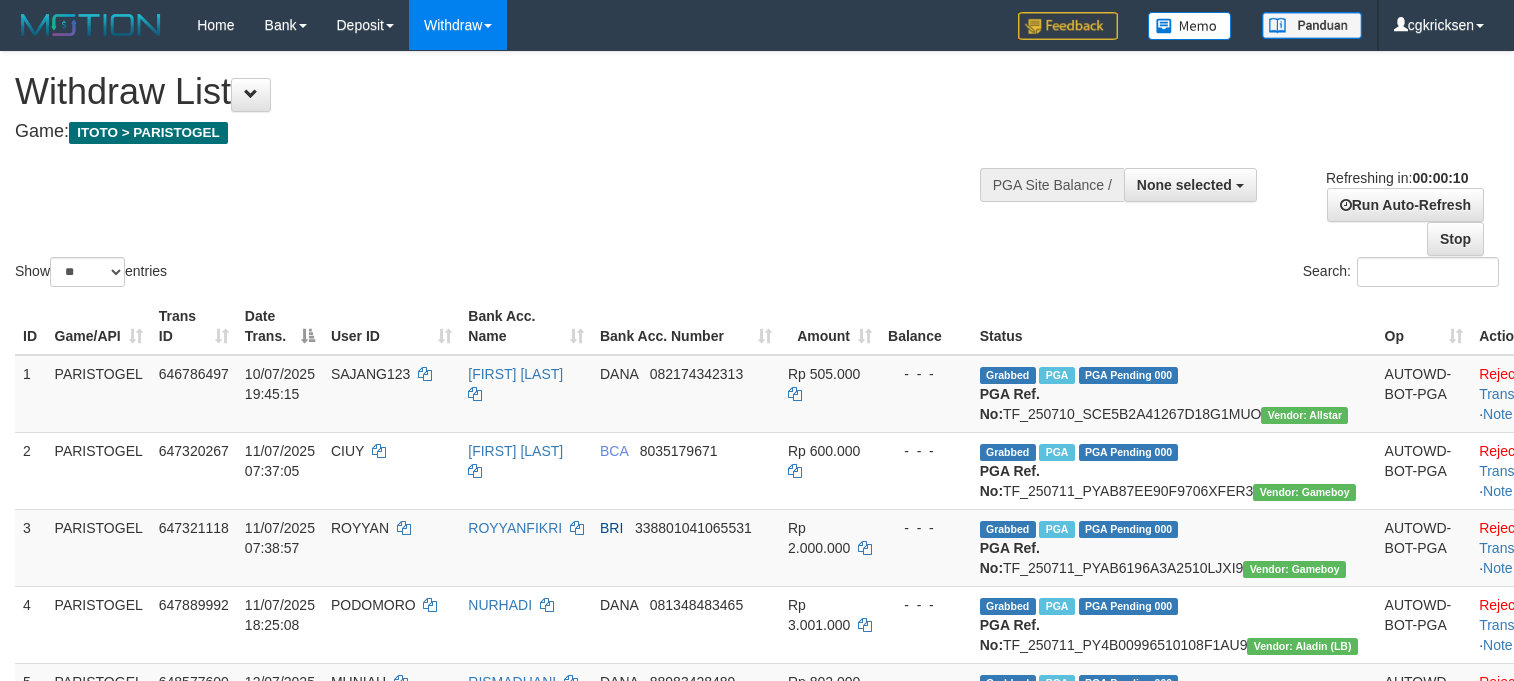 select 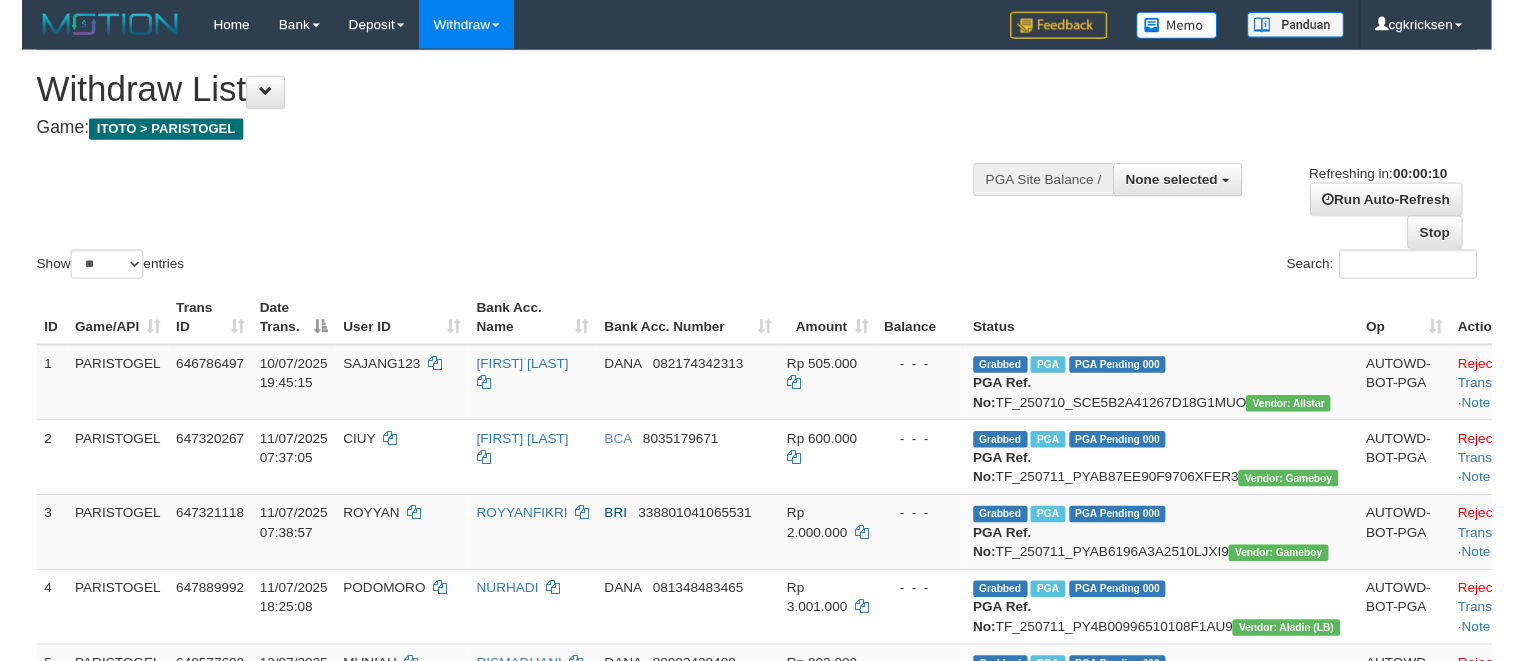 scroll, scrollTop: 0, scrollLeft: 0, axis: both 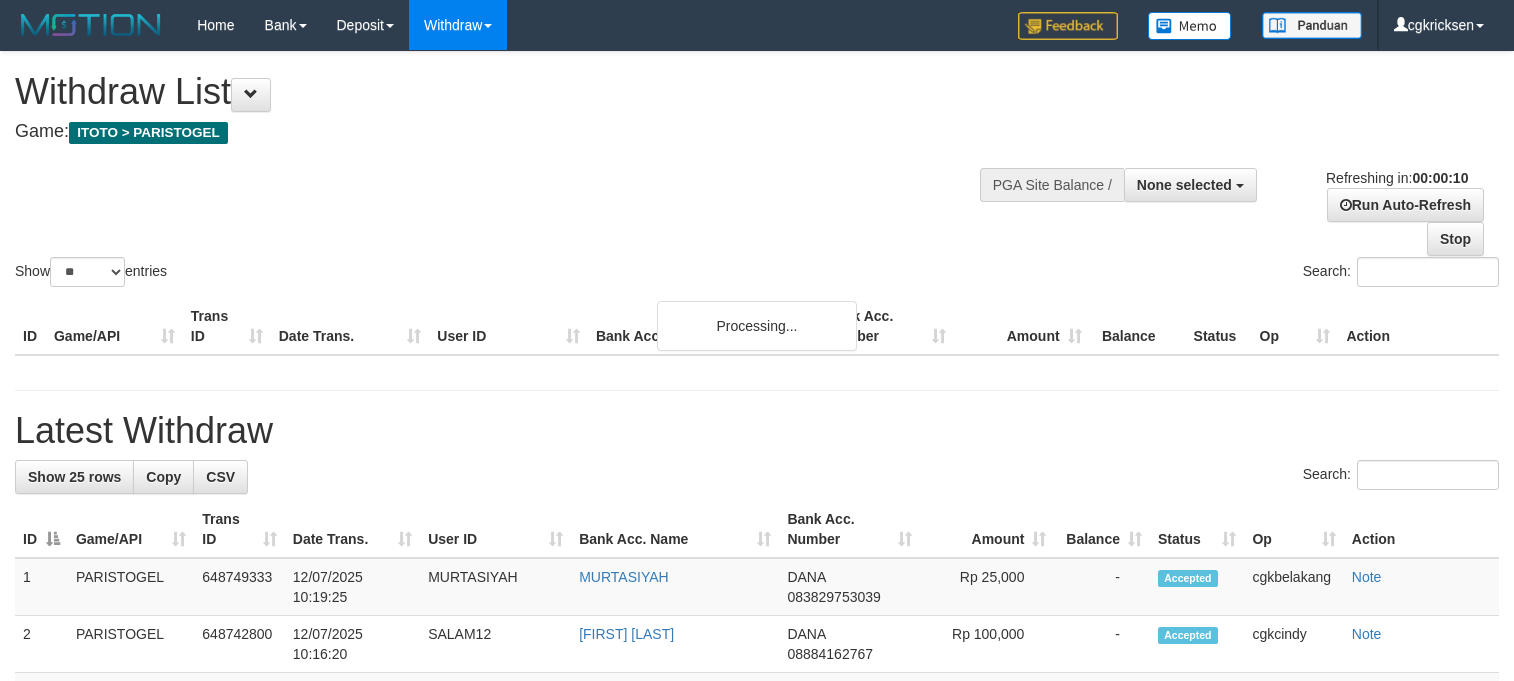 select 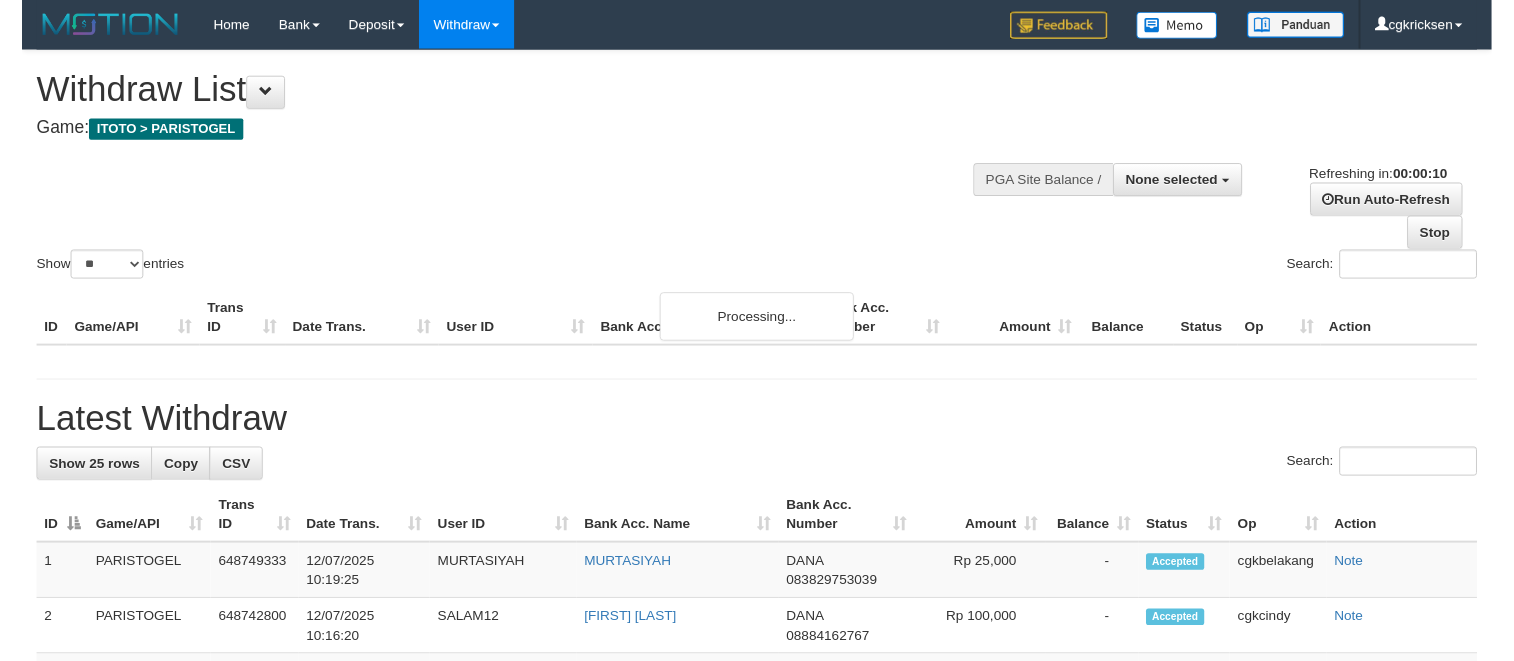 scroll, scrollTop: 0, scrollLeft: 0, axis: both 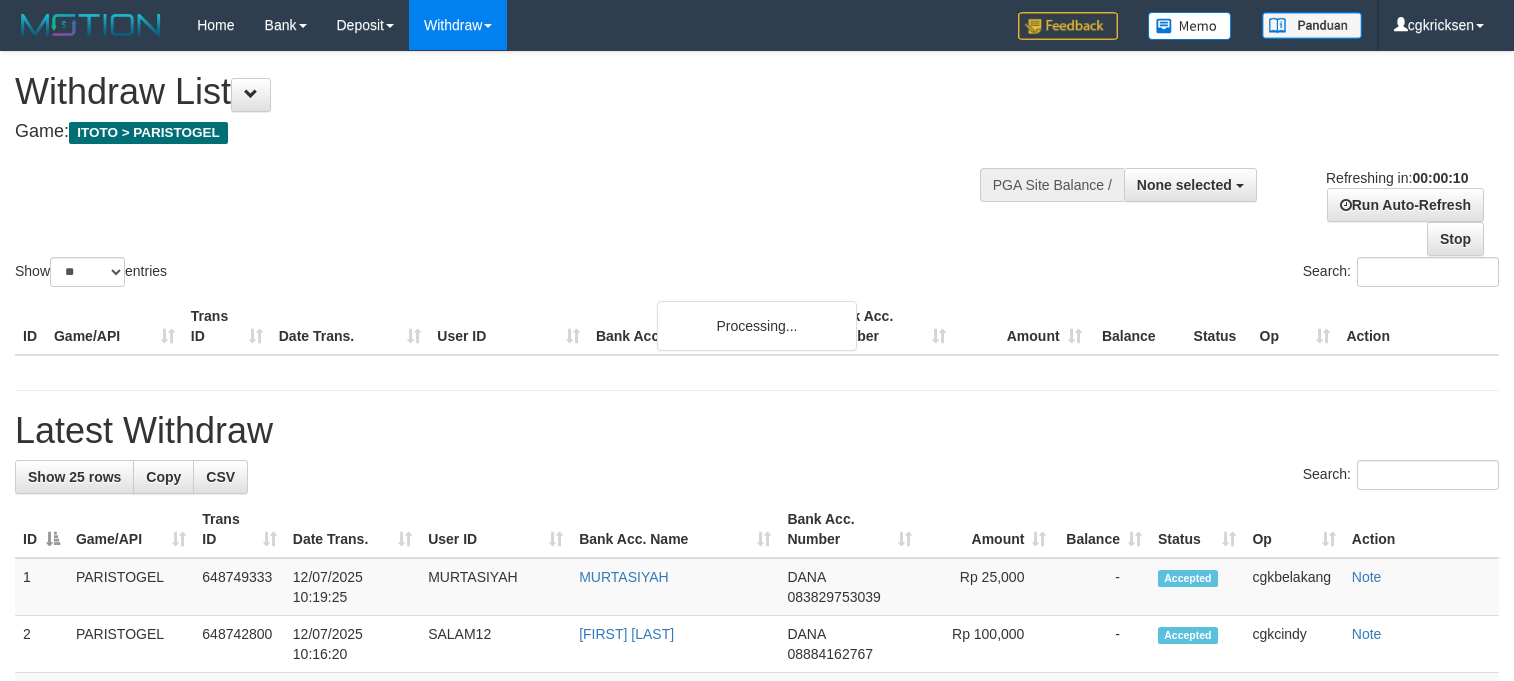 select 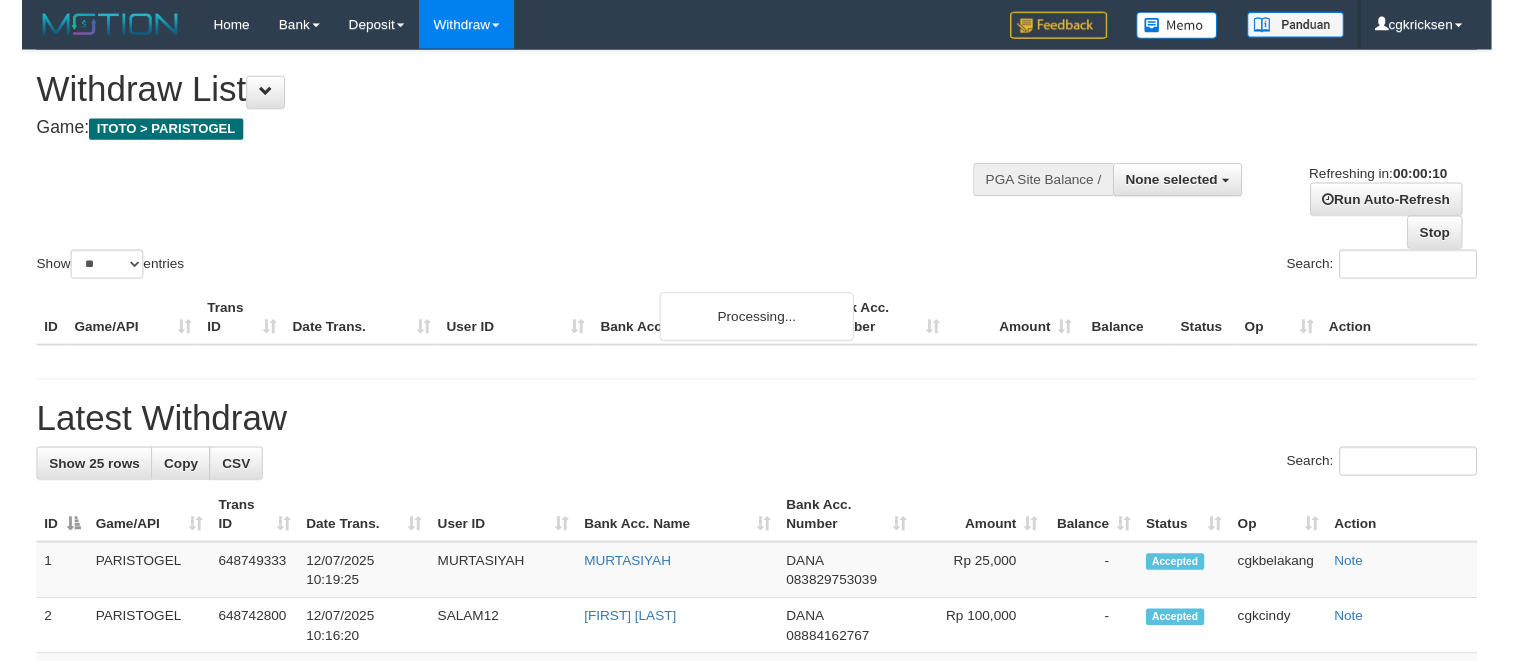 scroll, scrollTop: 0, scrollLeft: 0, axis: both 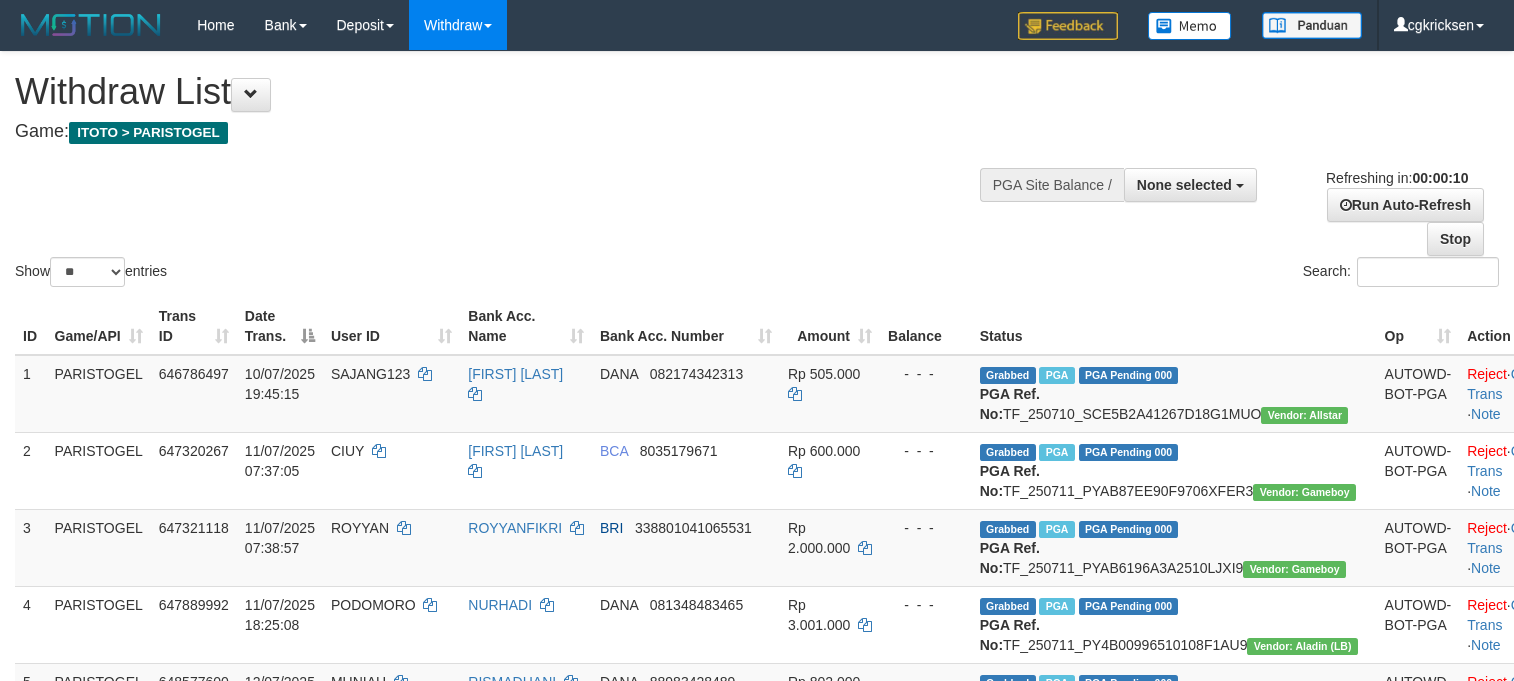 select 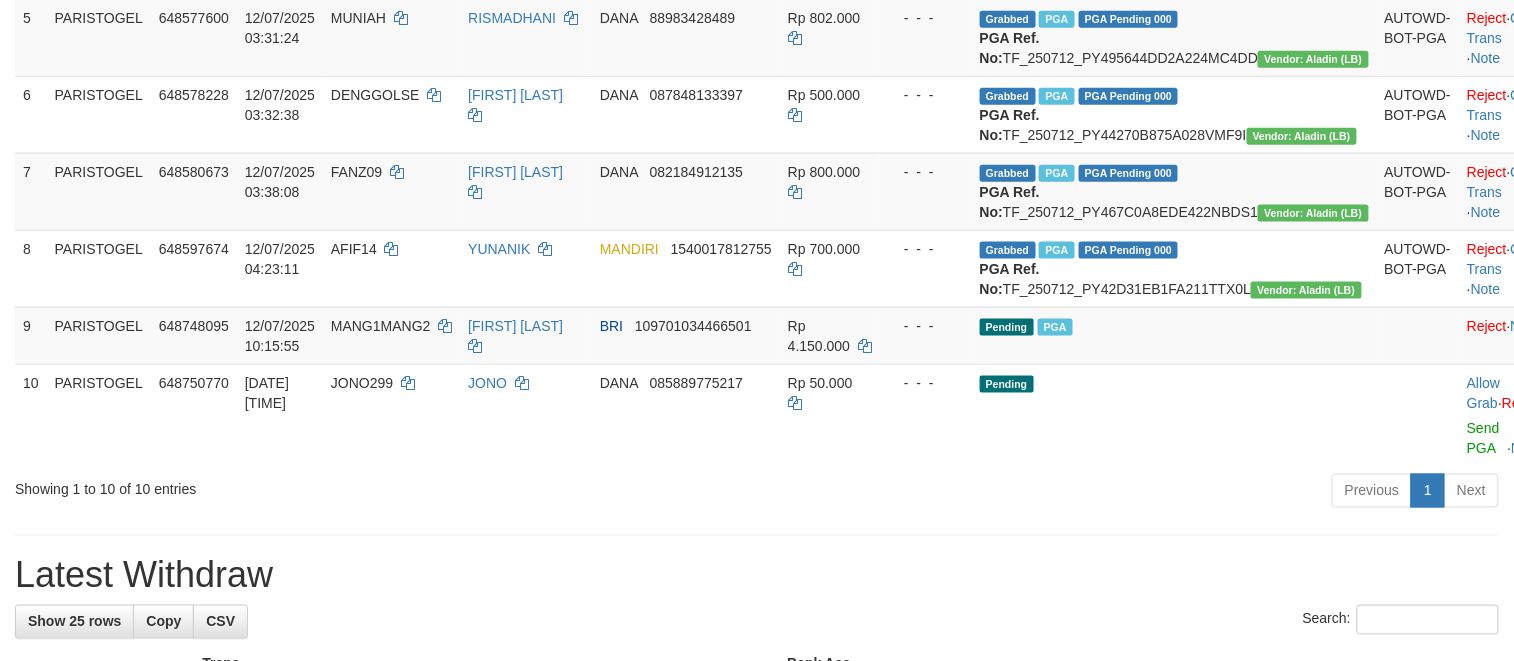 scroll, scrollTop: 666, scrollLeft: 0, axis: vertical 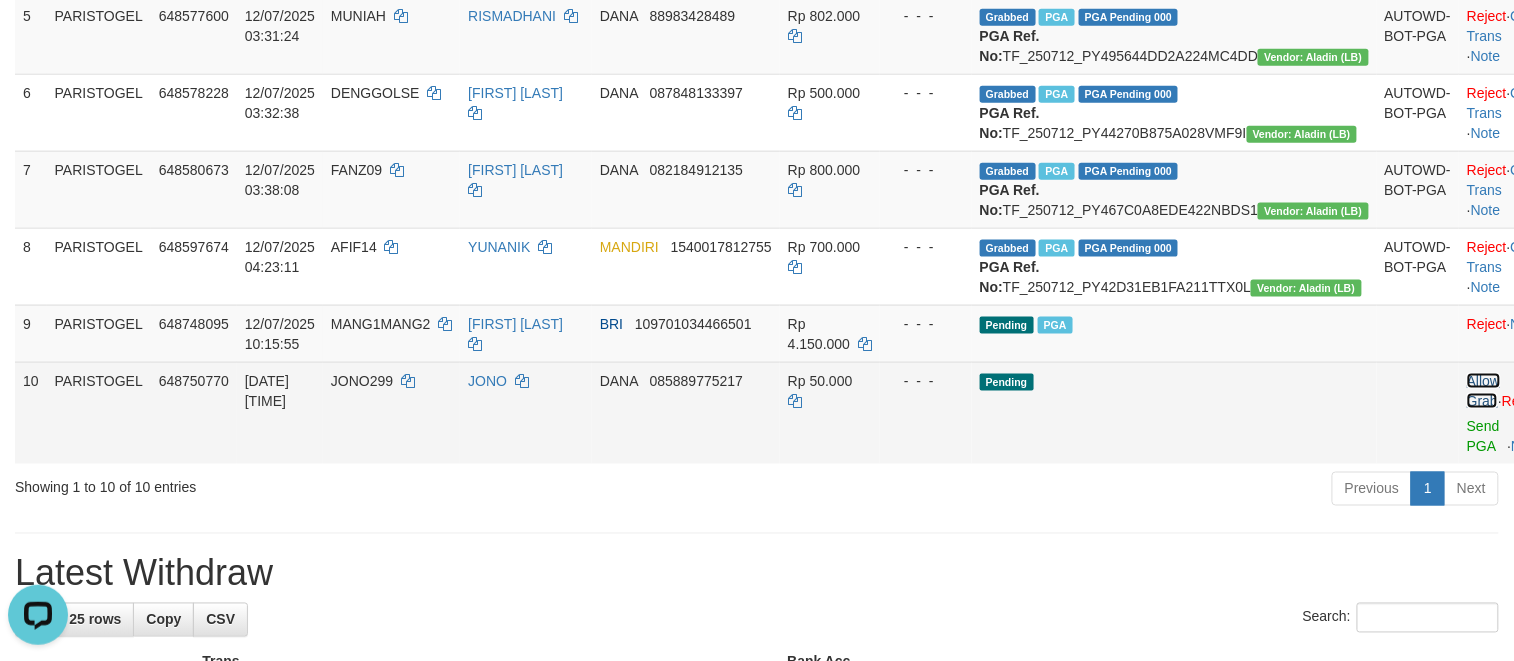 click on "Allow Grab" at bounding box center [1483, 391] 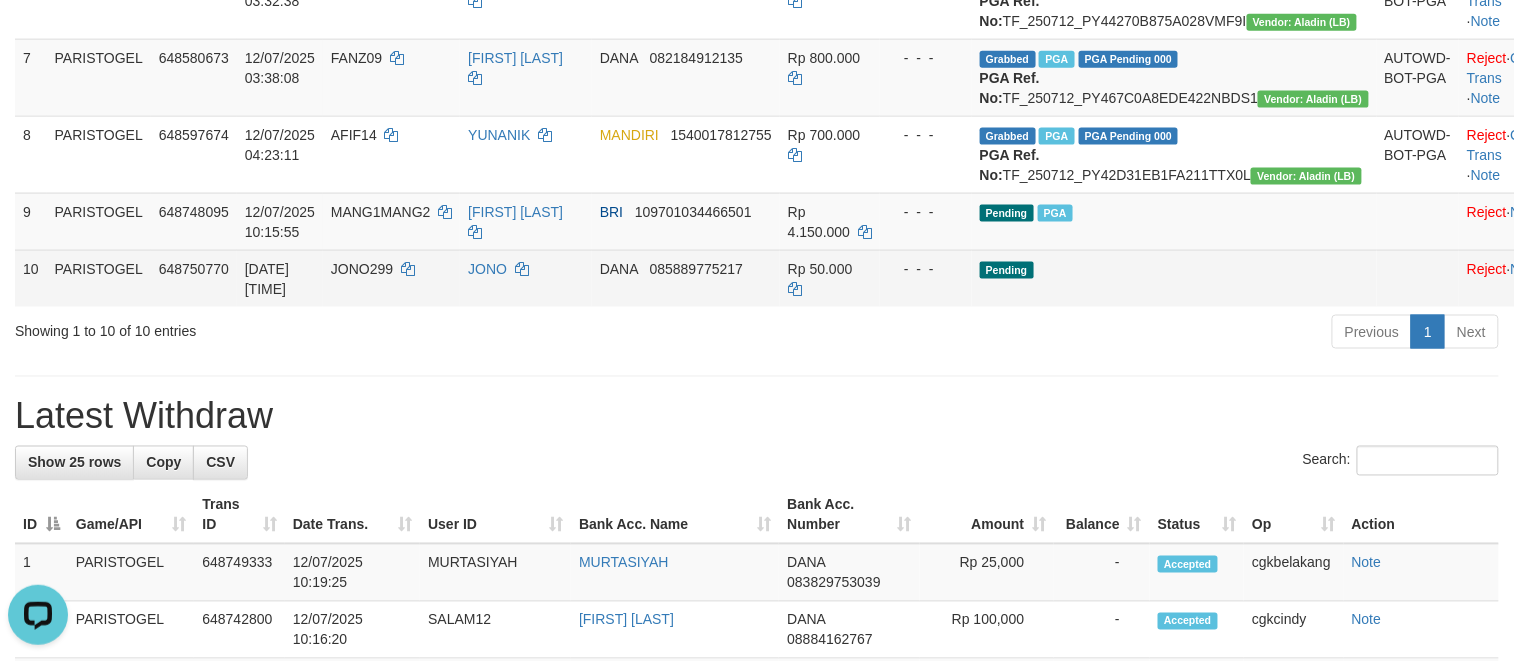 scroll, scrollTop: 933, scrollLeft: 0, axis: vertical 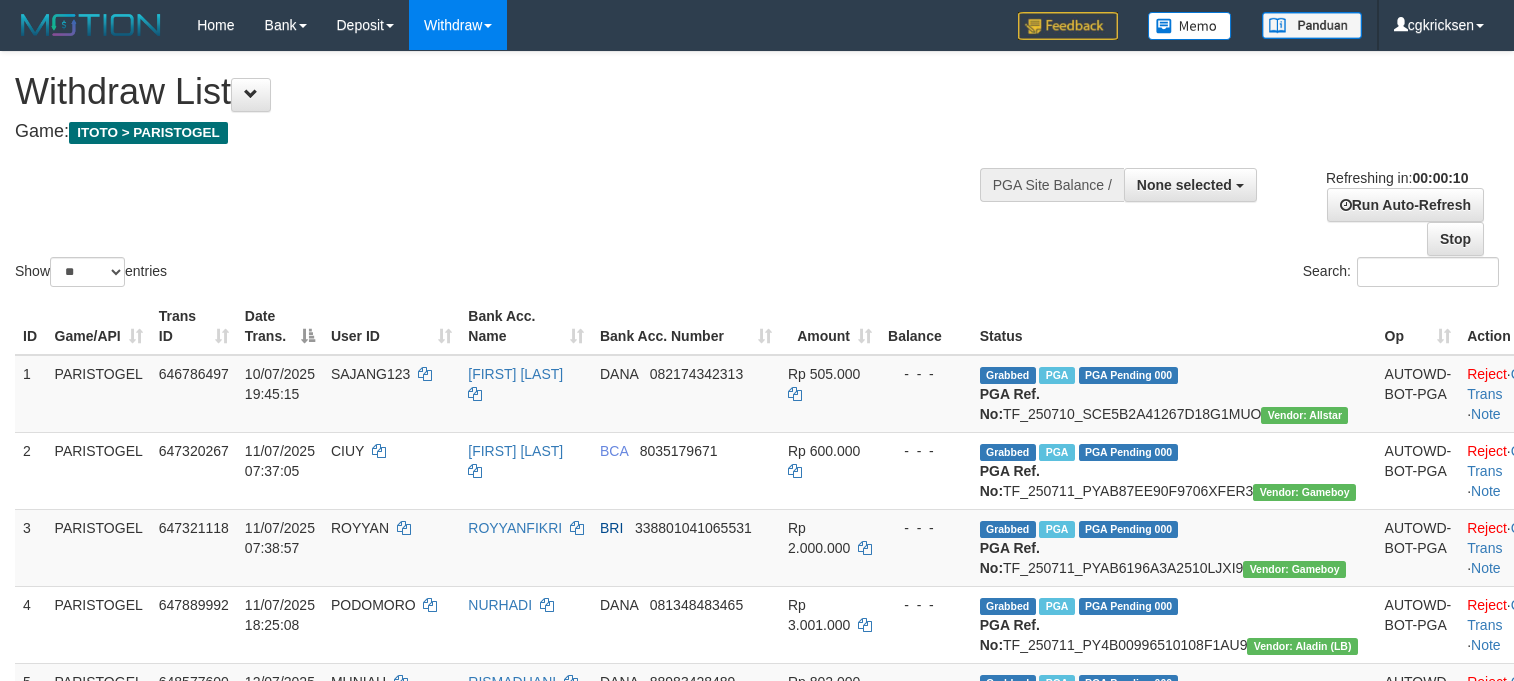 select 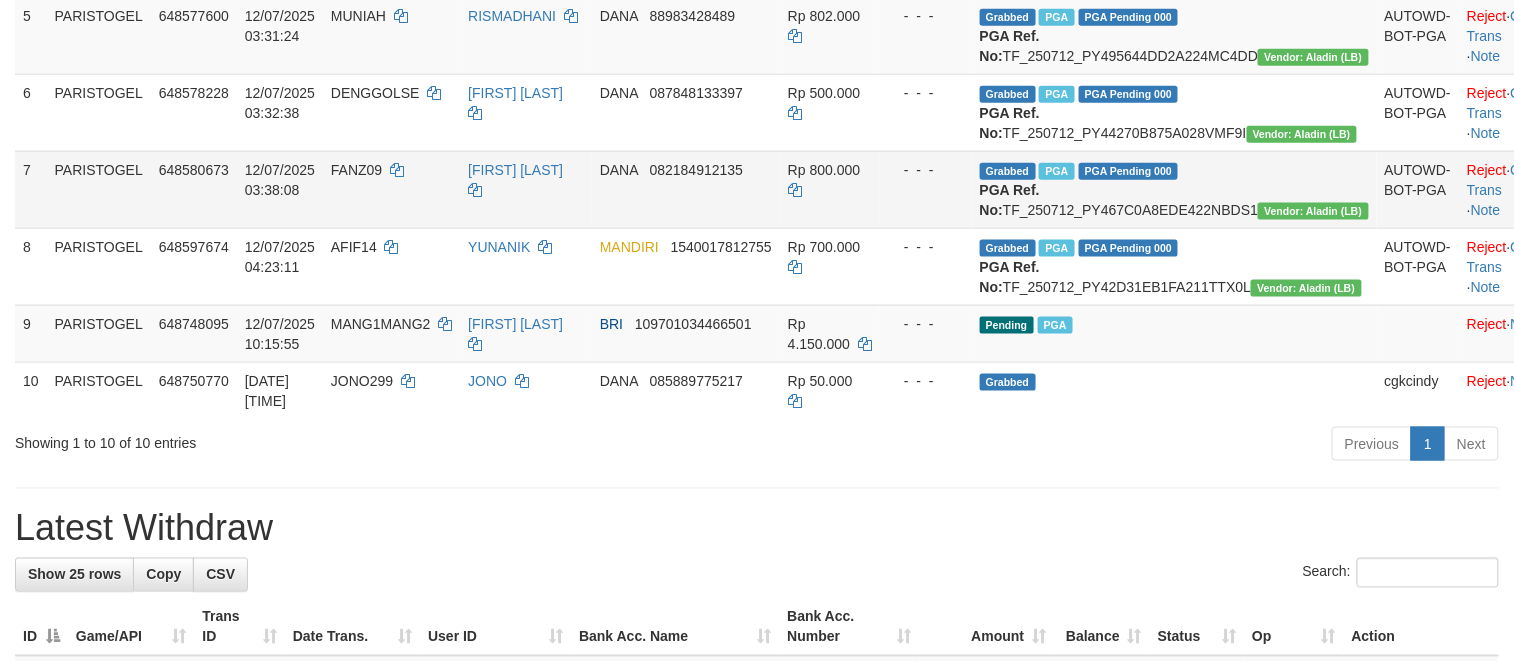 scroll, scrollTop: 1066, scrollLeft: 0, axis: vertical 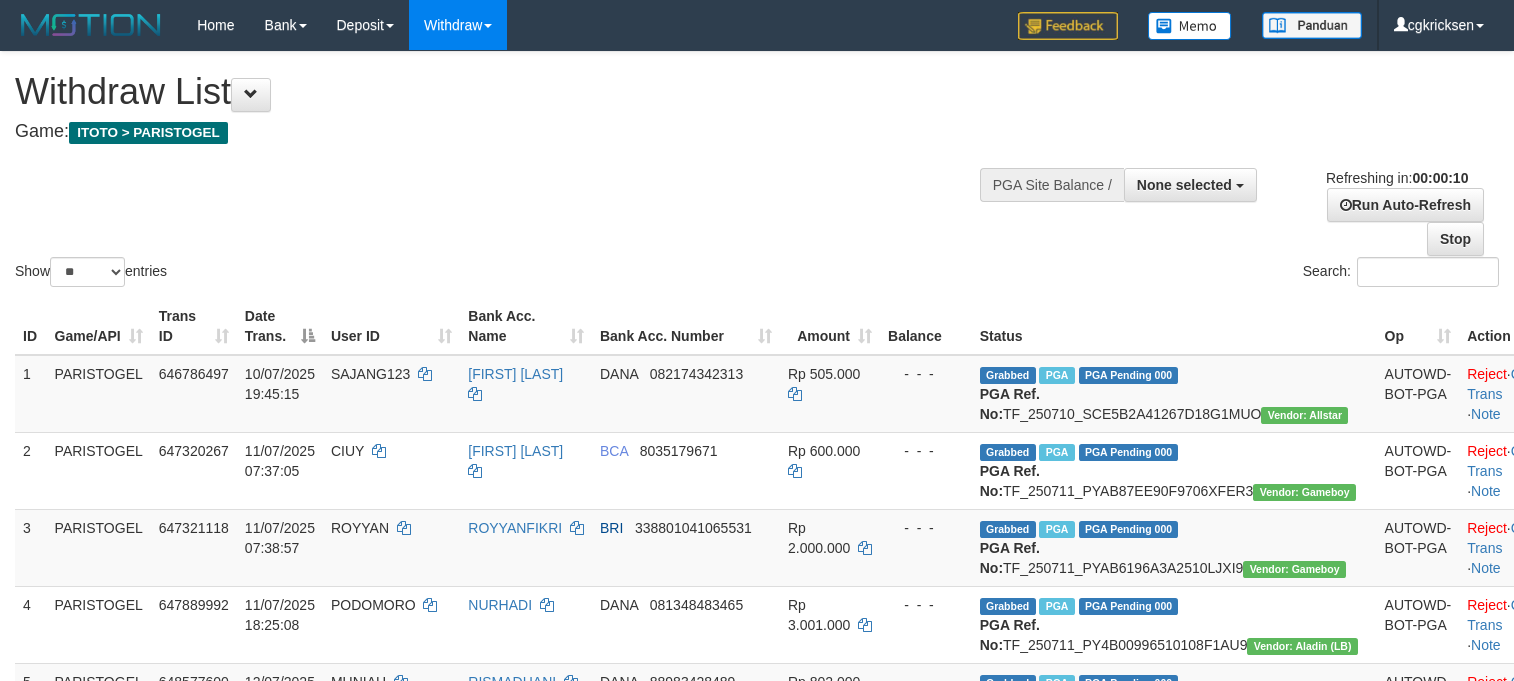 select 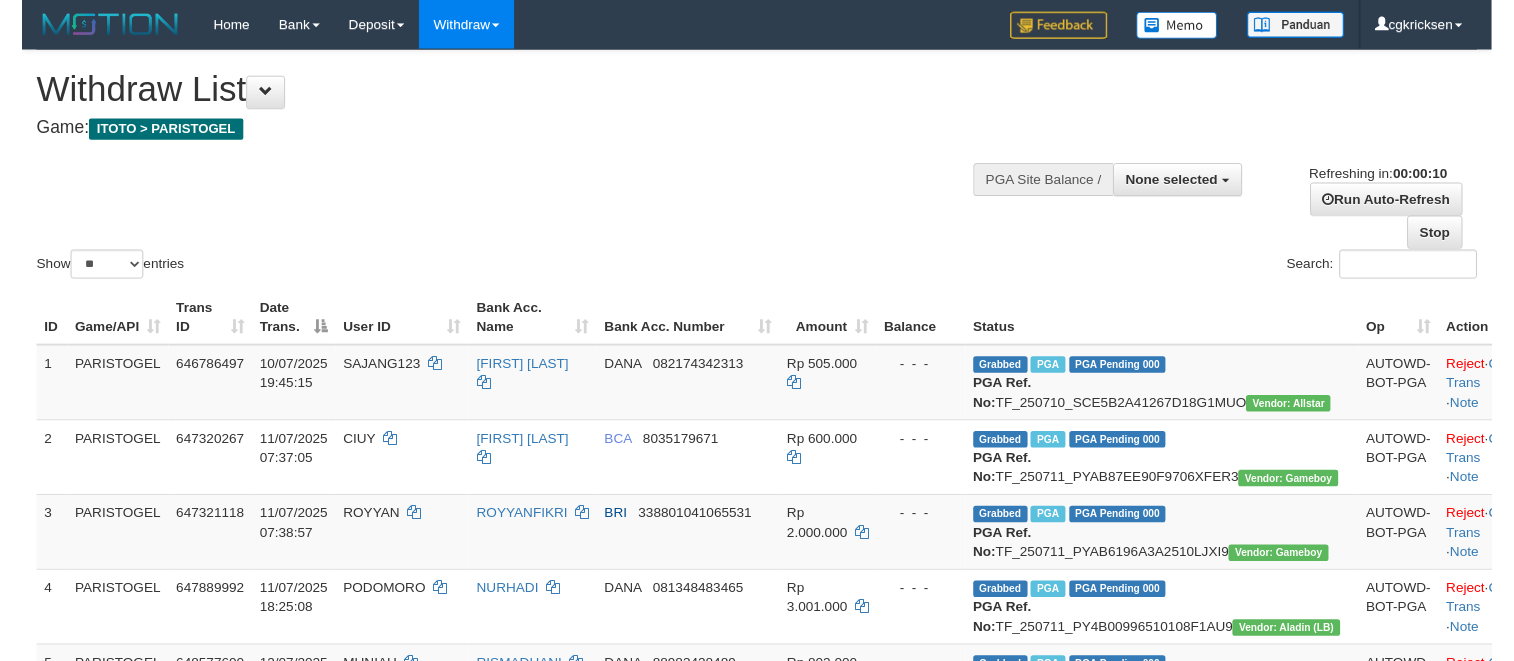 scroll, scrollTop: 0, scrollLeft: 0, axis: both 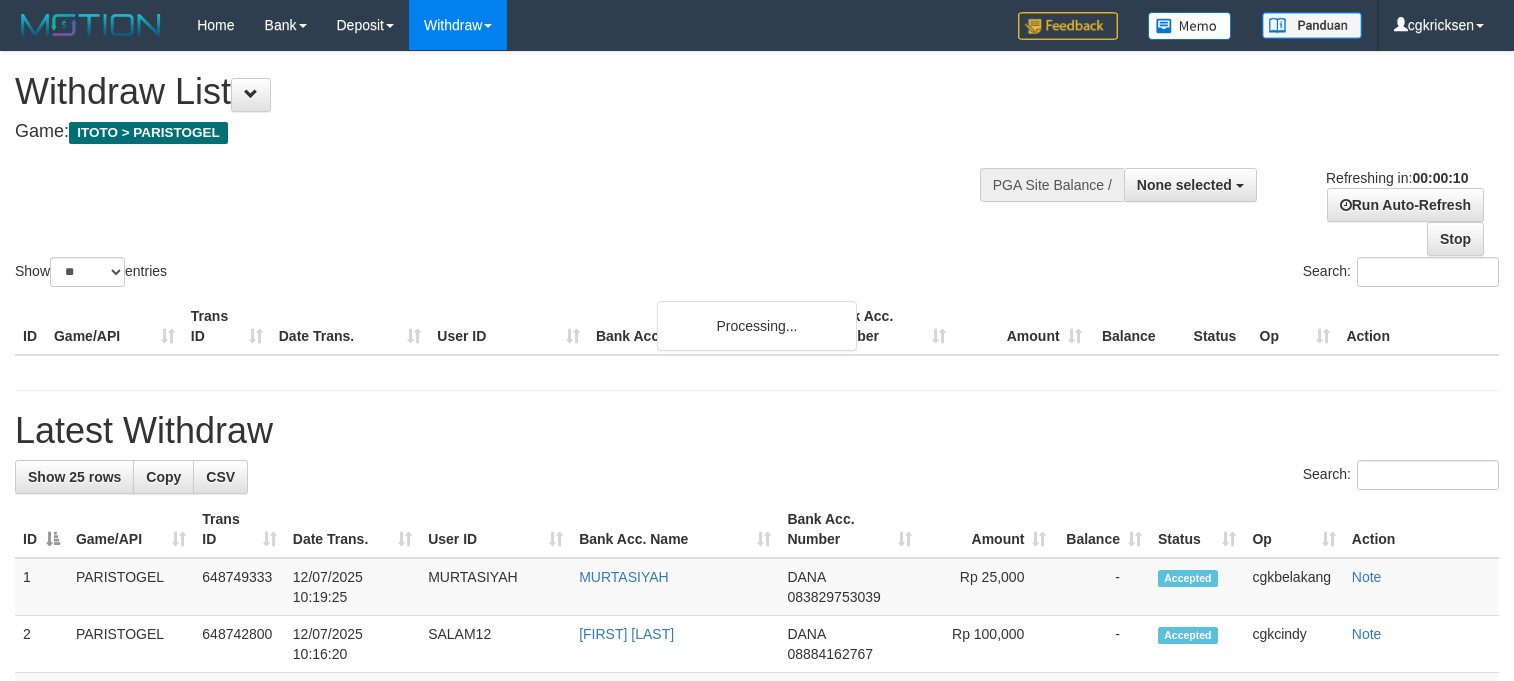 select 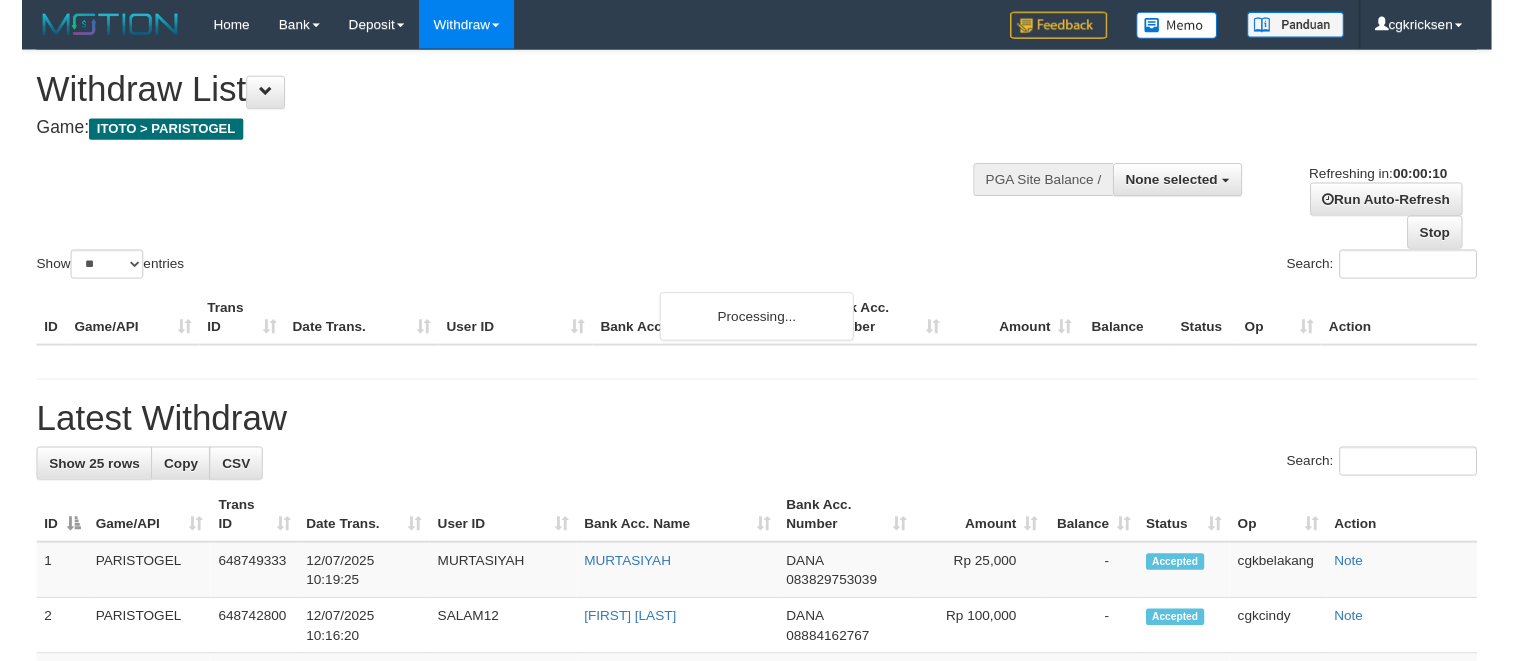 scroll, scrollTop: 0, scrollLeft: 0, axis: both 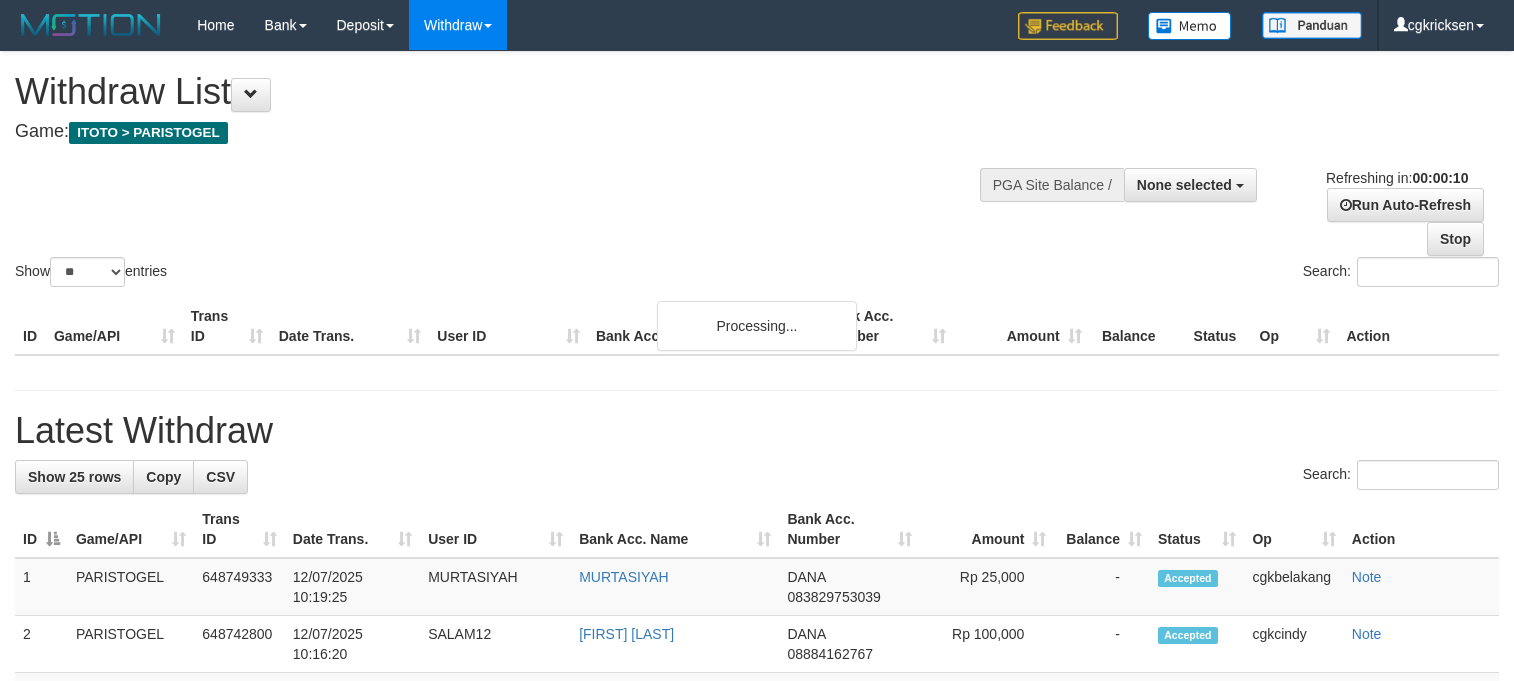 select 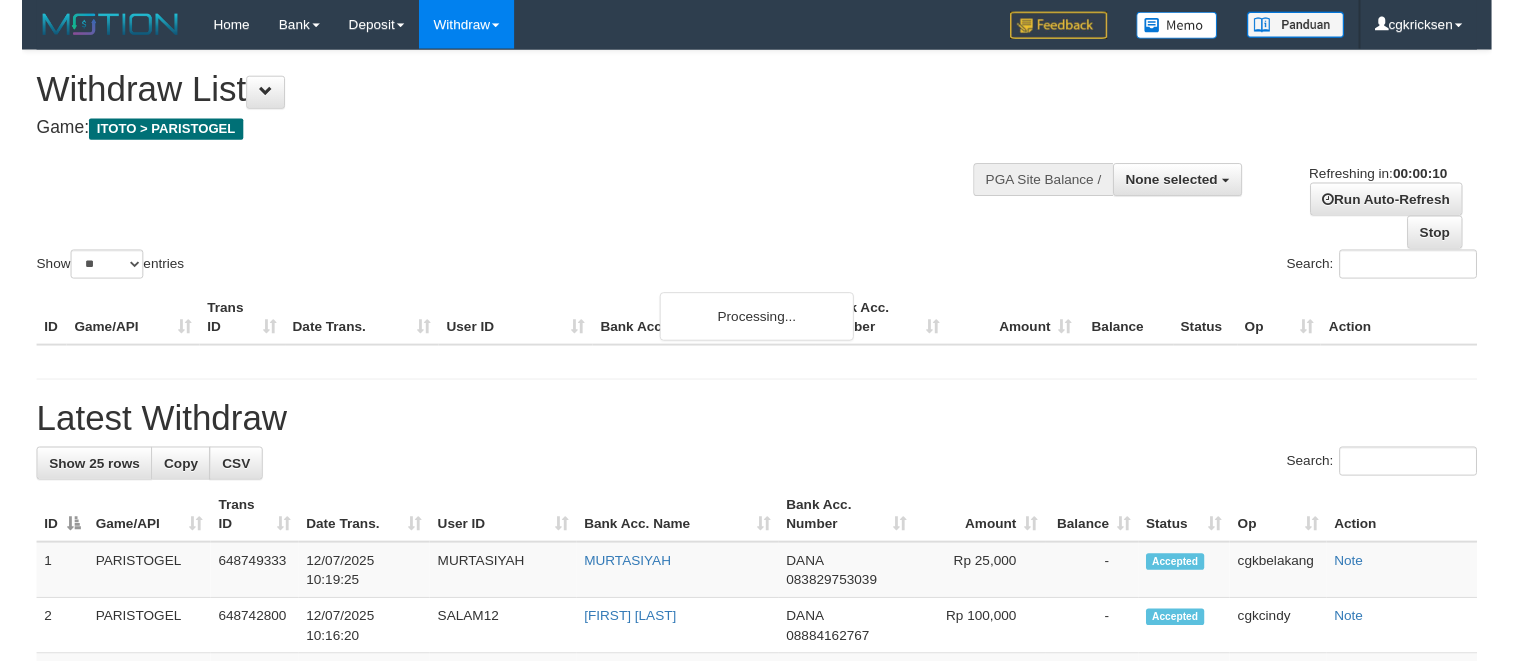 scroll, scrollTop: 0, scrollLeft: 0, axis: both 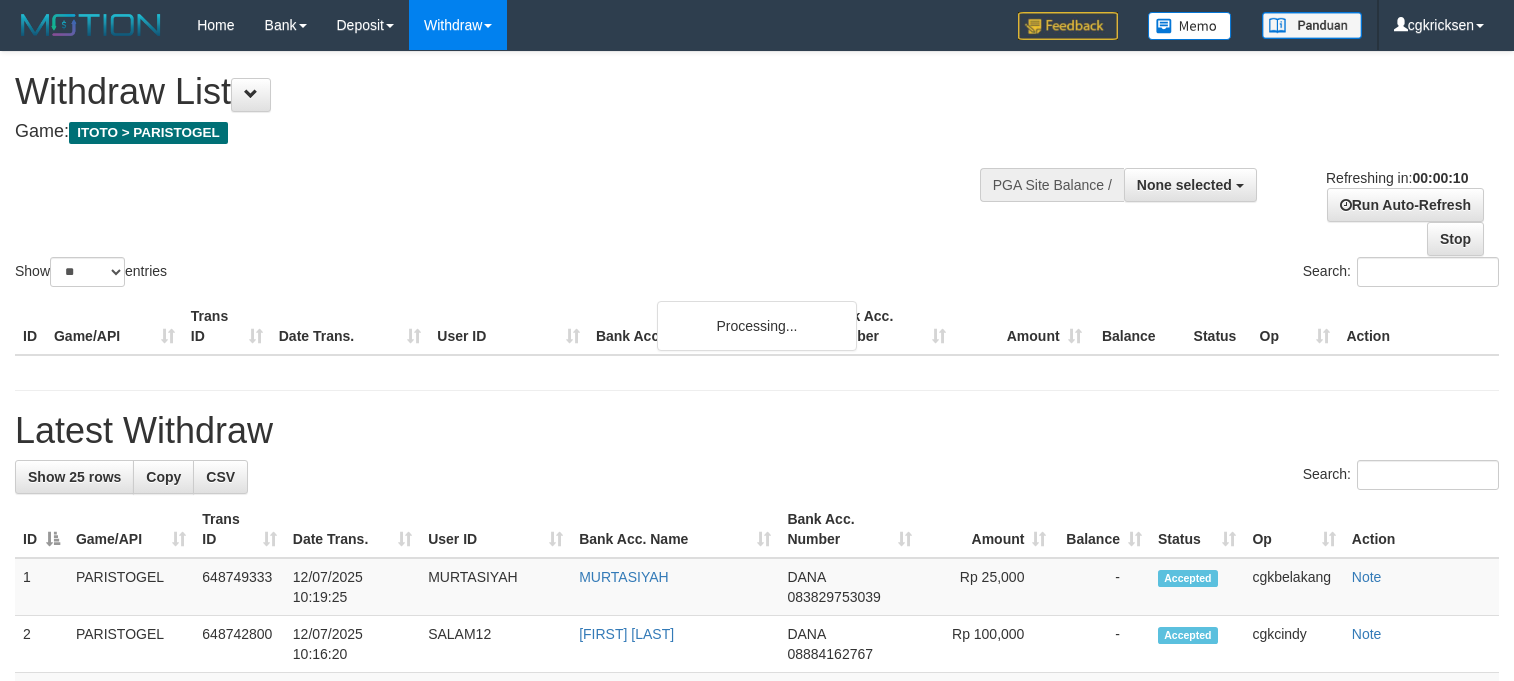 select 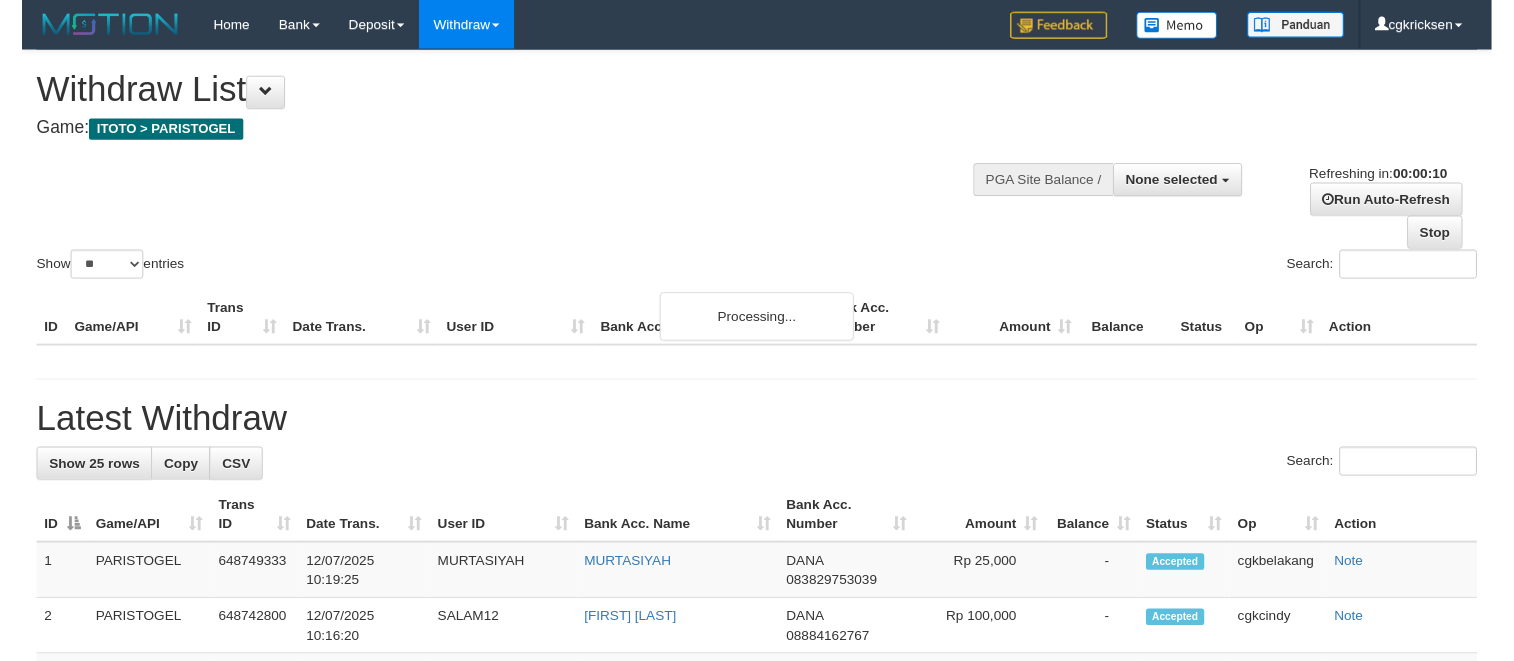 scroll, scrollTop: 0, scrollLeft: 0, axis: both 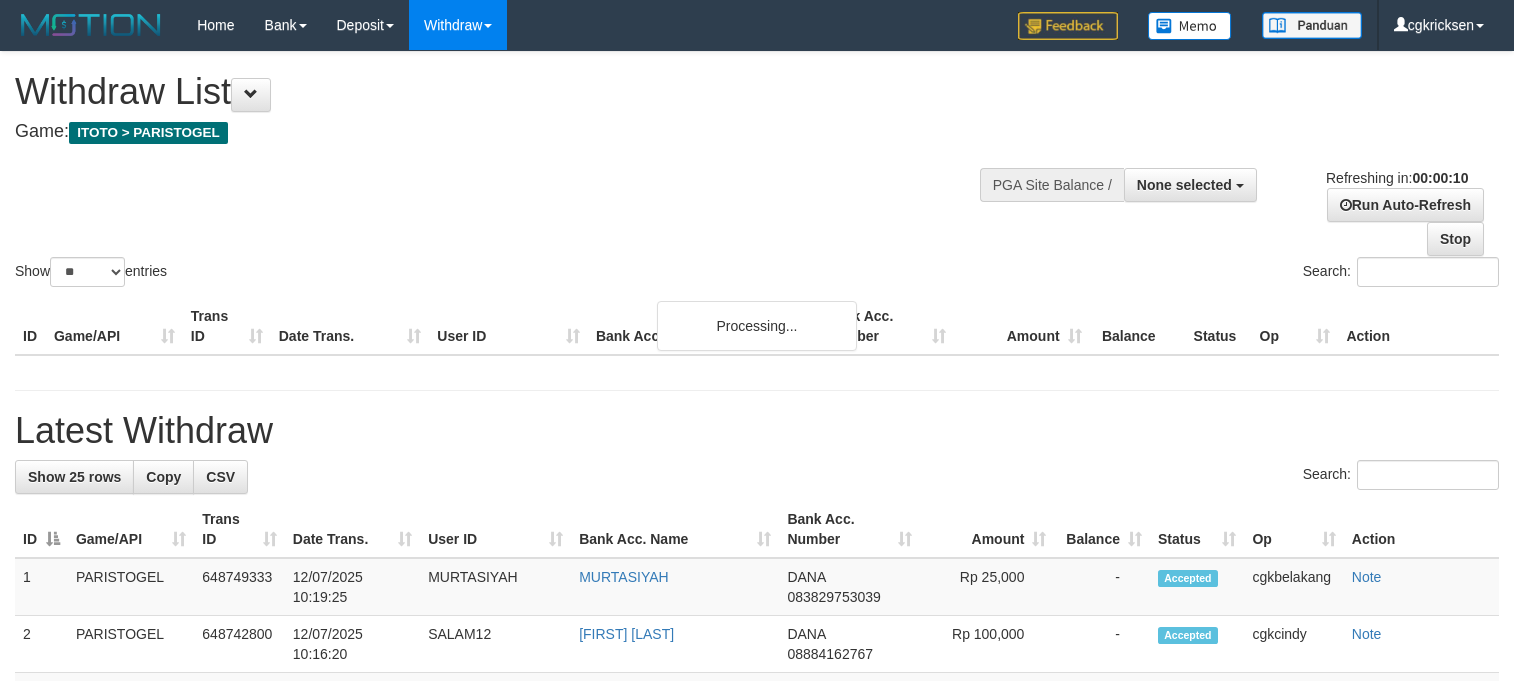 select 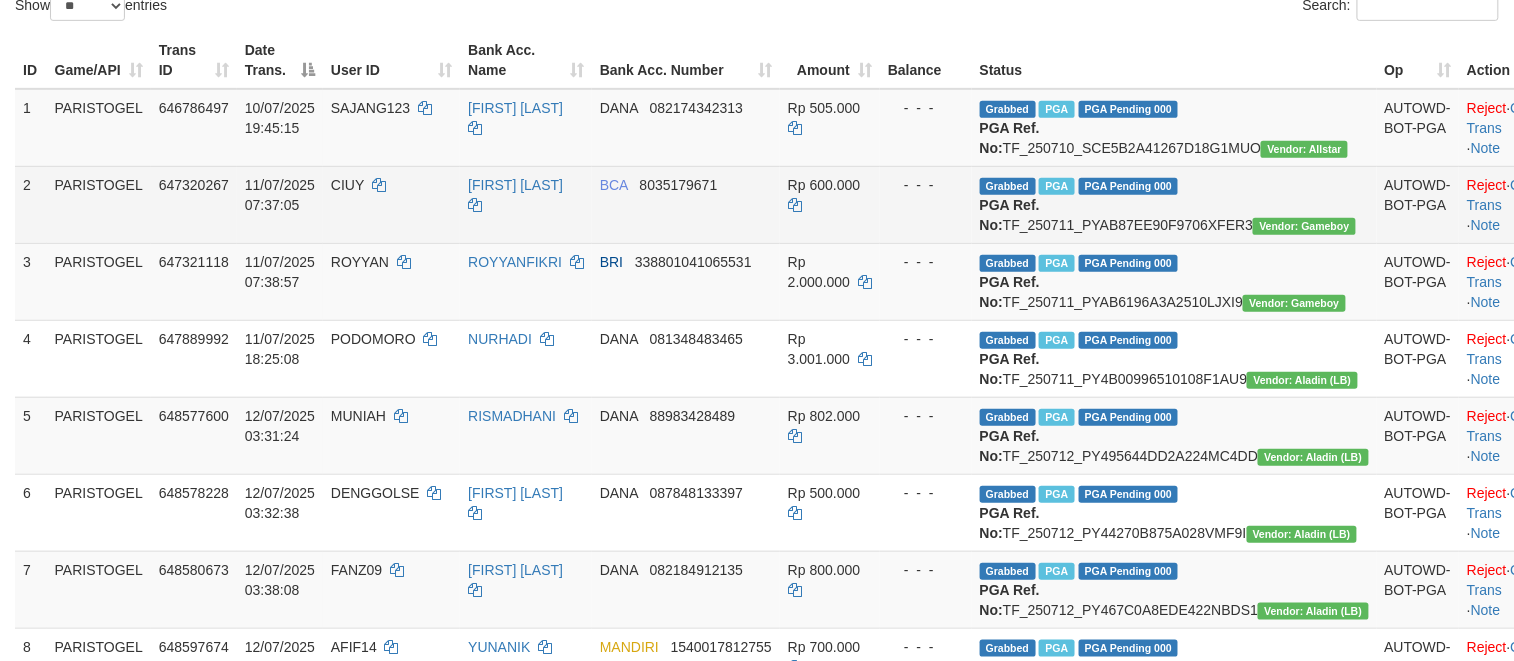 scroll, scrollTop: 0, scrollLeft: 0, axis: both 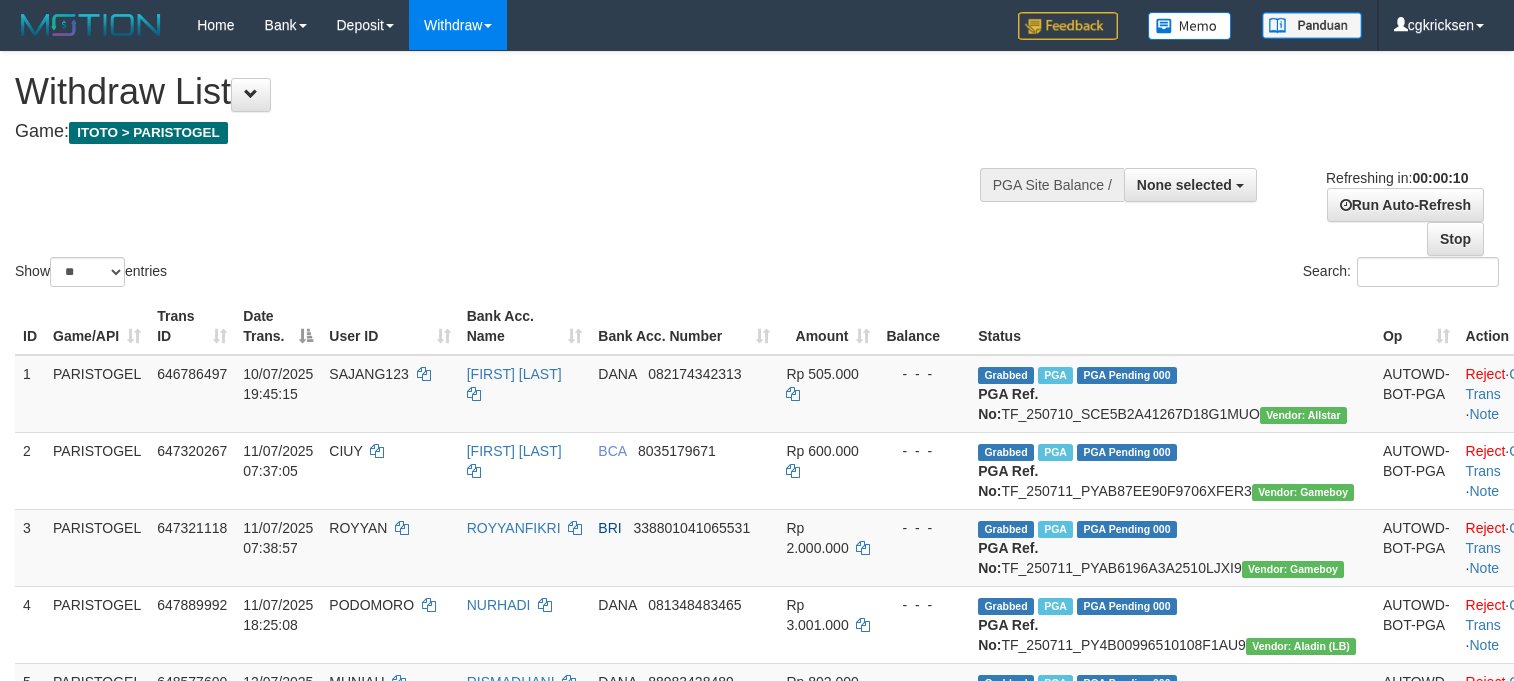 select 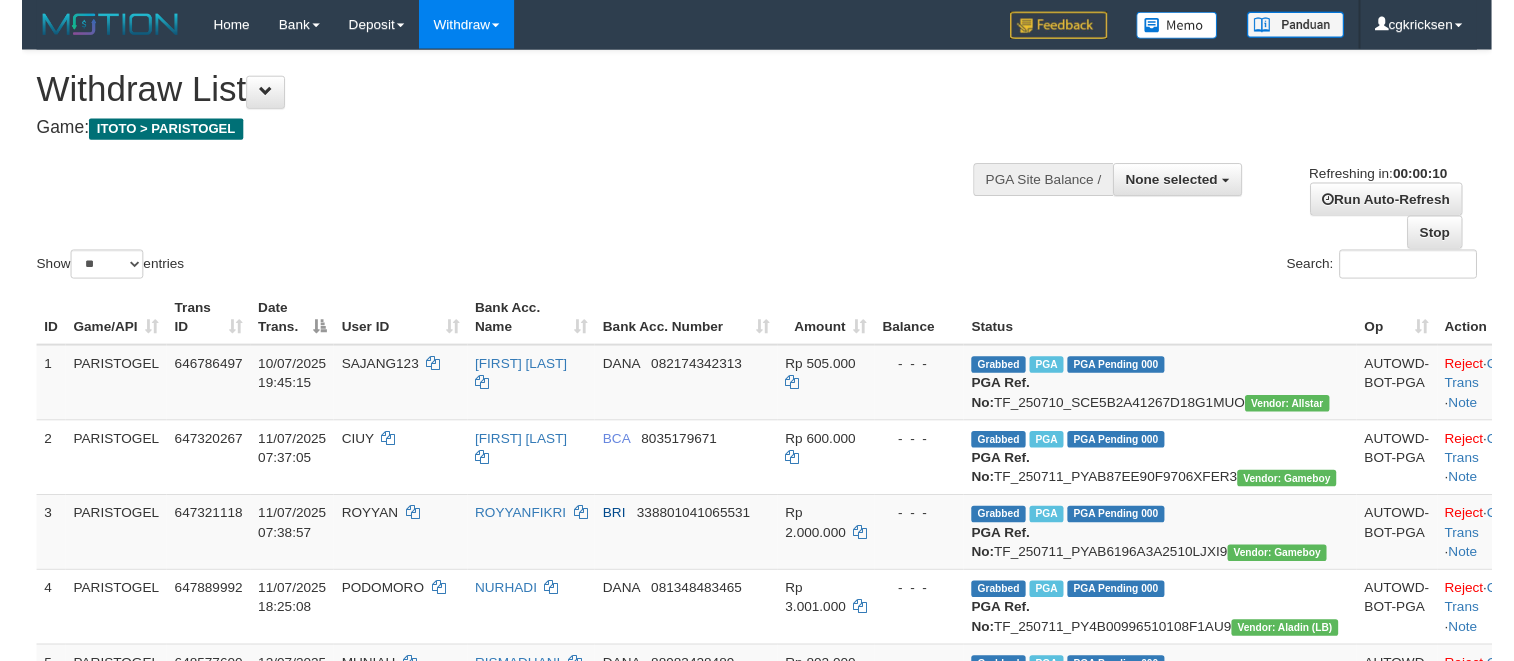 scroll, scrollTop: 0, scrollLeft: 0, axis: both 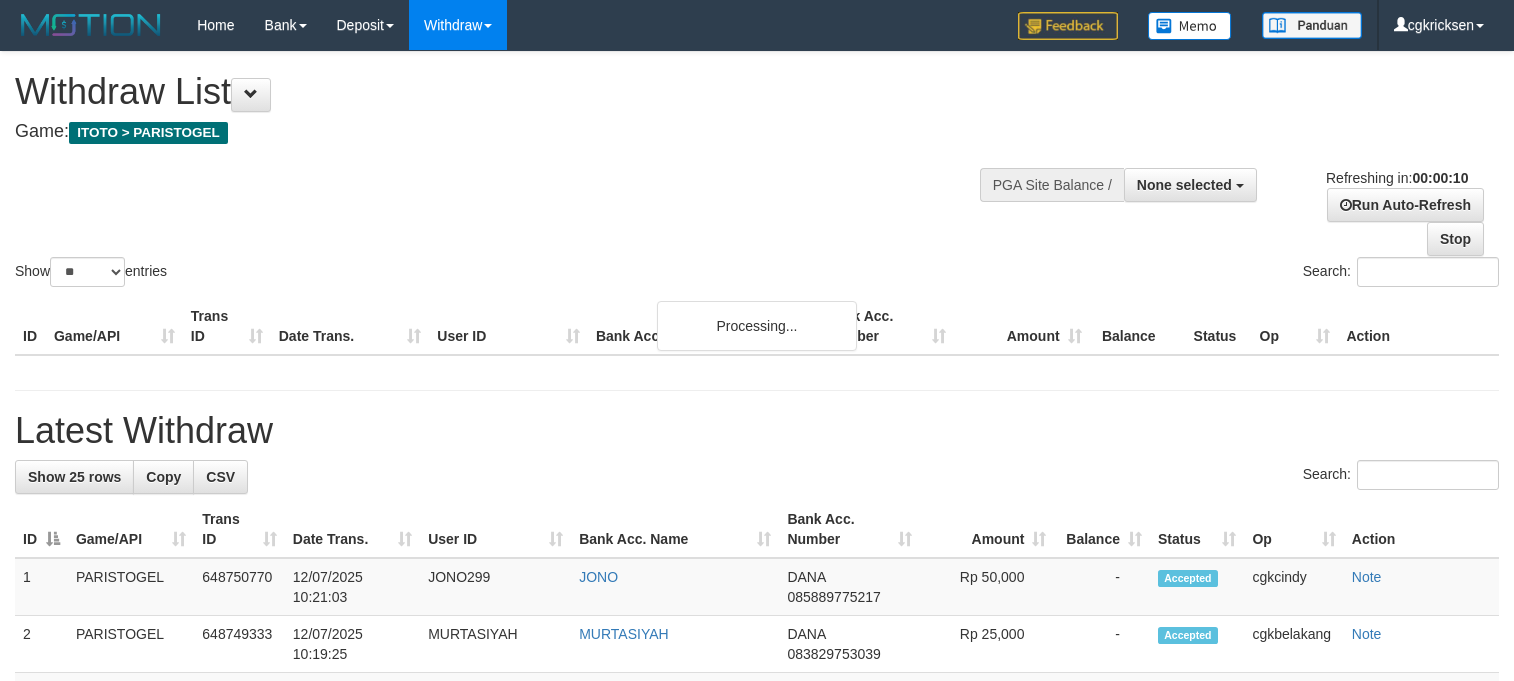 select 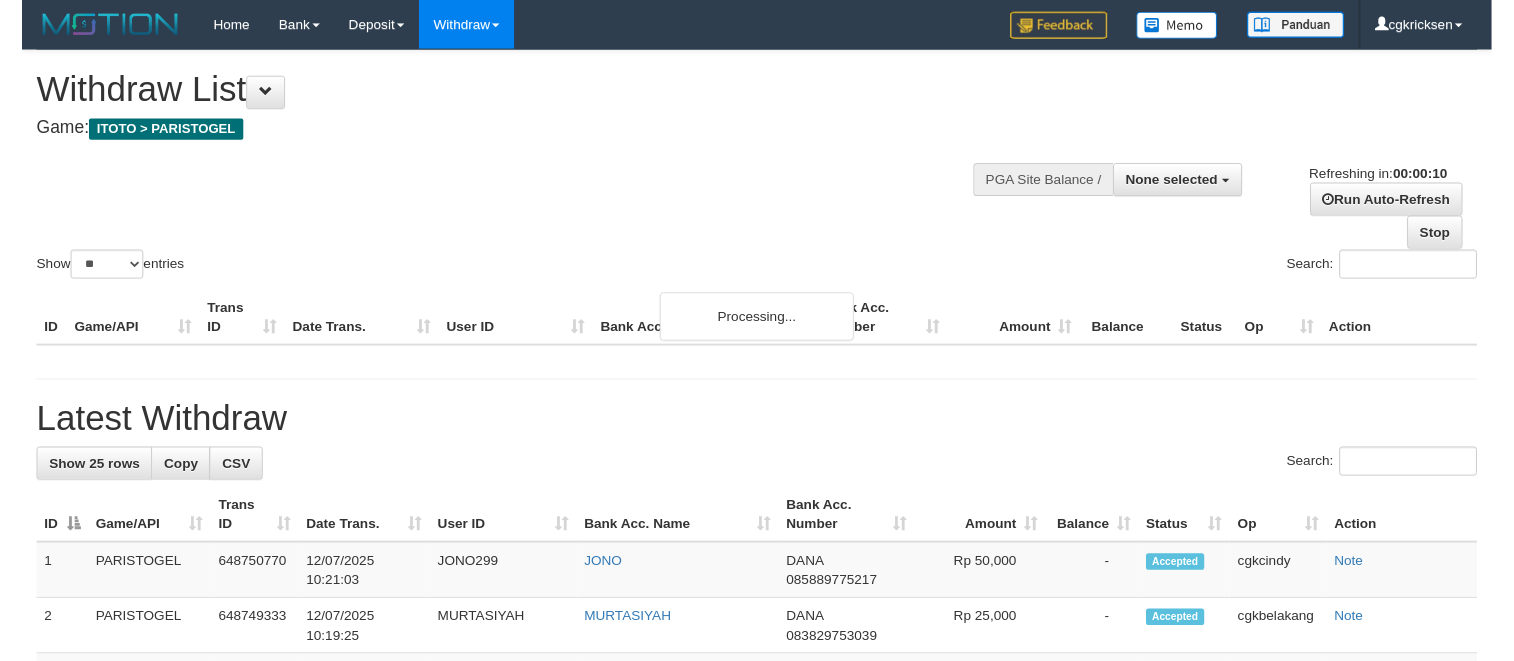 scroll, scrollTop: 0, scrollLeft: 0, axis: both 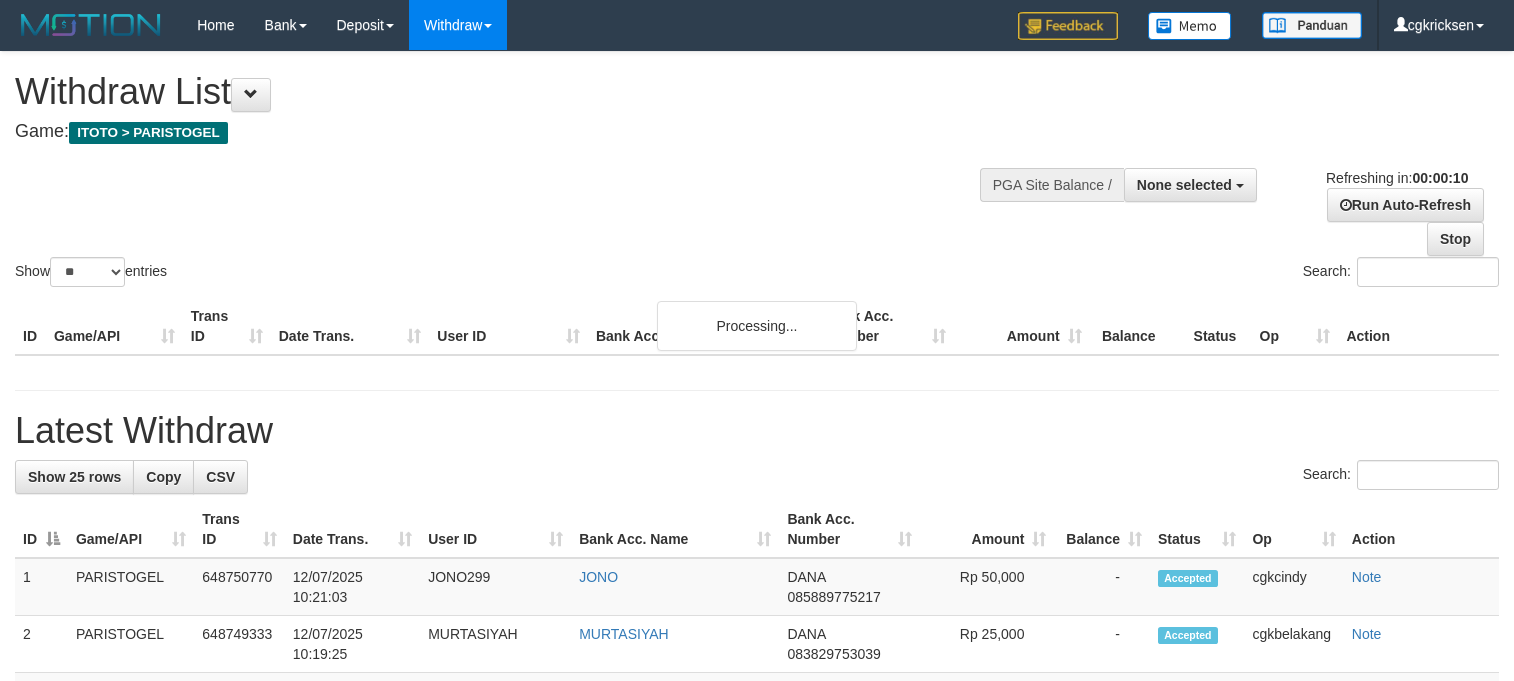 select 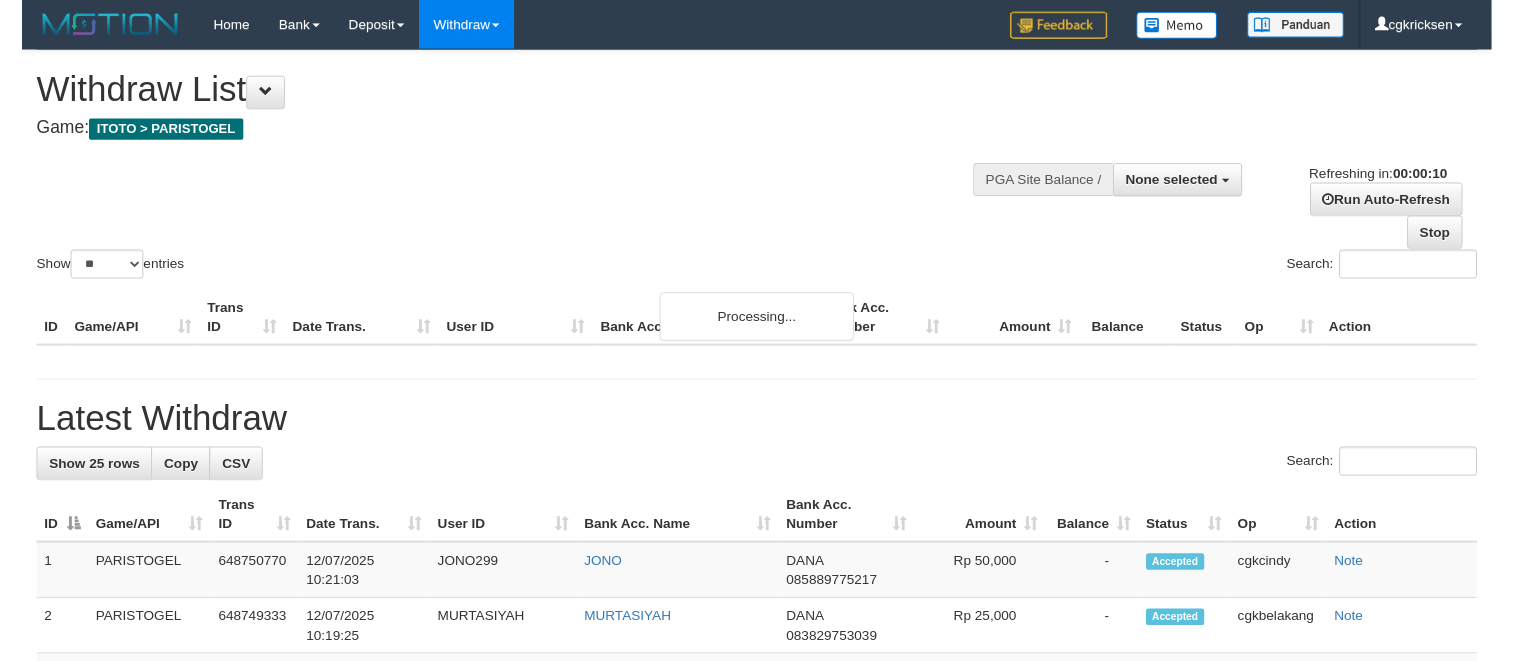 scroll, scrollTop: 0, scrollLeft: 0, axis: both 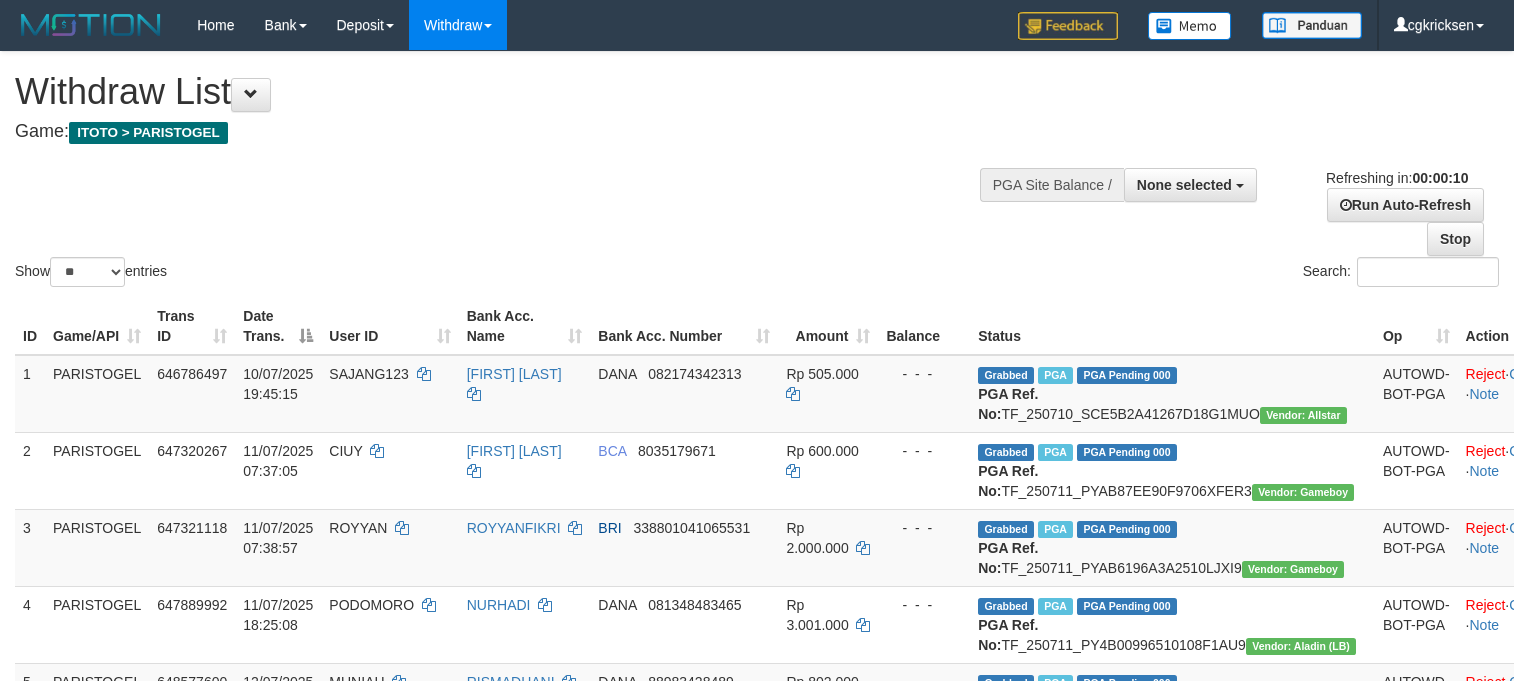 select 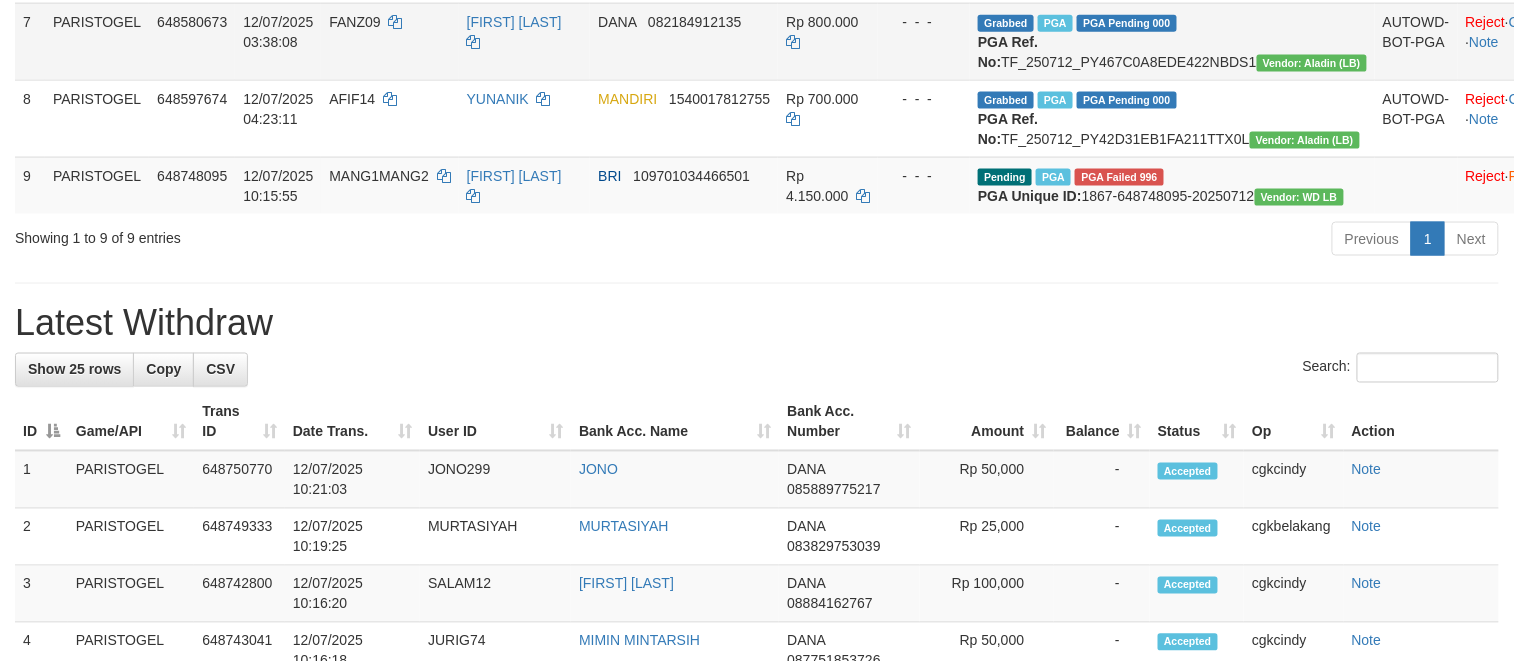 scroll, scrollTop: 933, scrollLeft: 0, axis: vertical 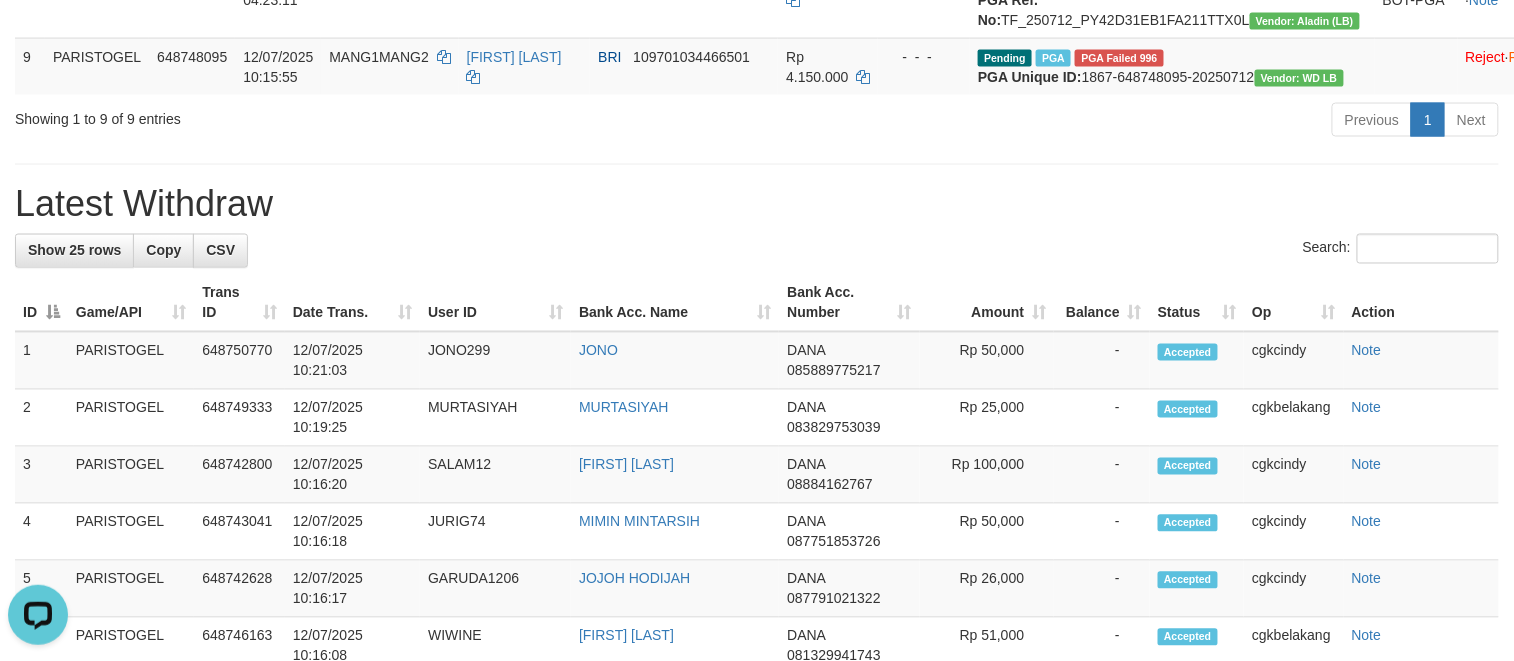 click on "Latest Withdraw" at bounding box center (757, 205) 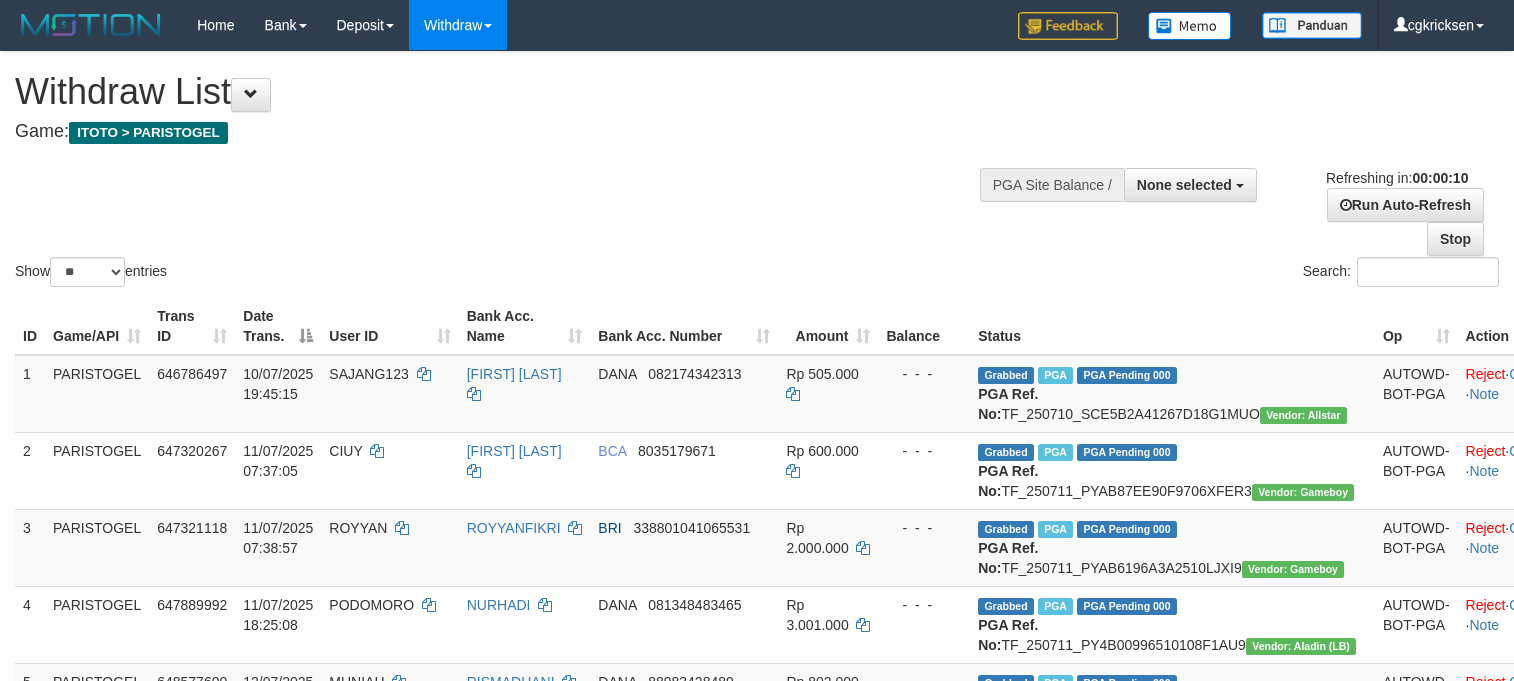 select 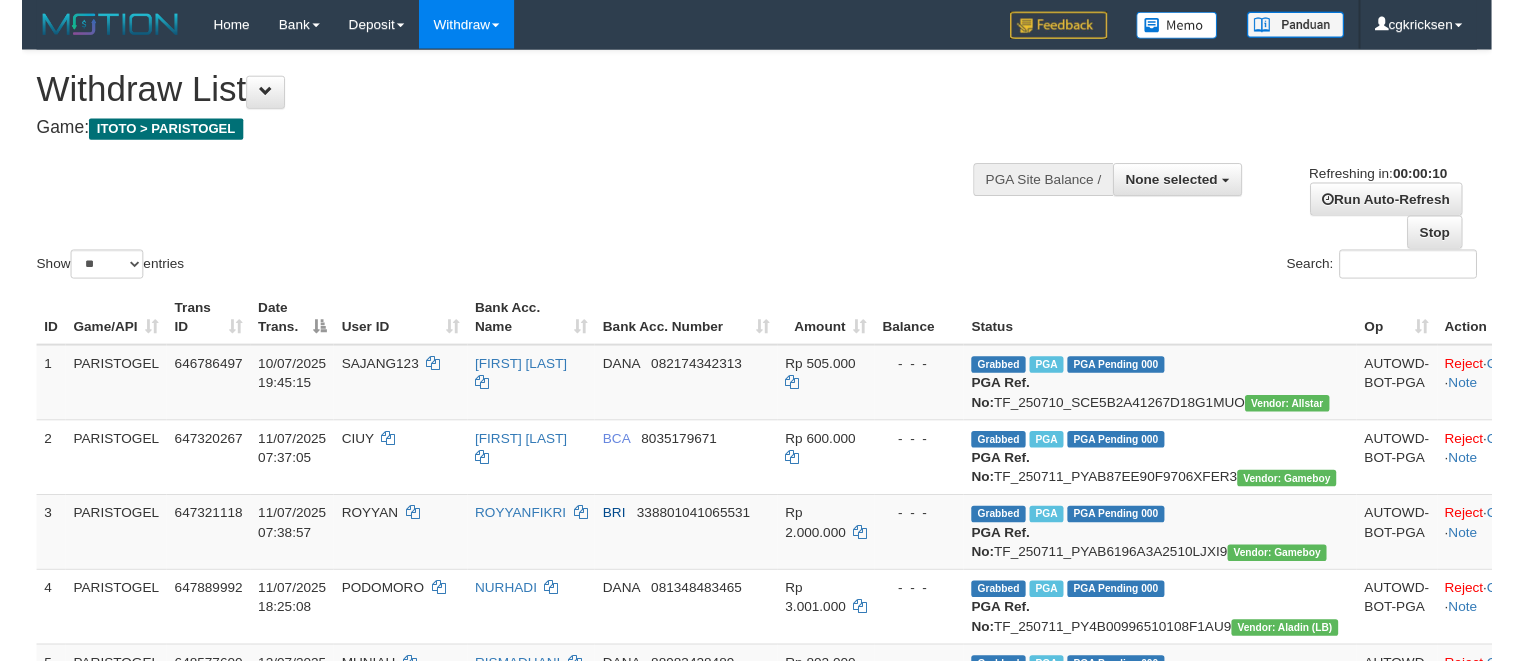 scroll, scrollTop: 0, scrollLeft: 0, axis: both 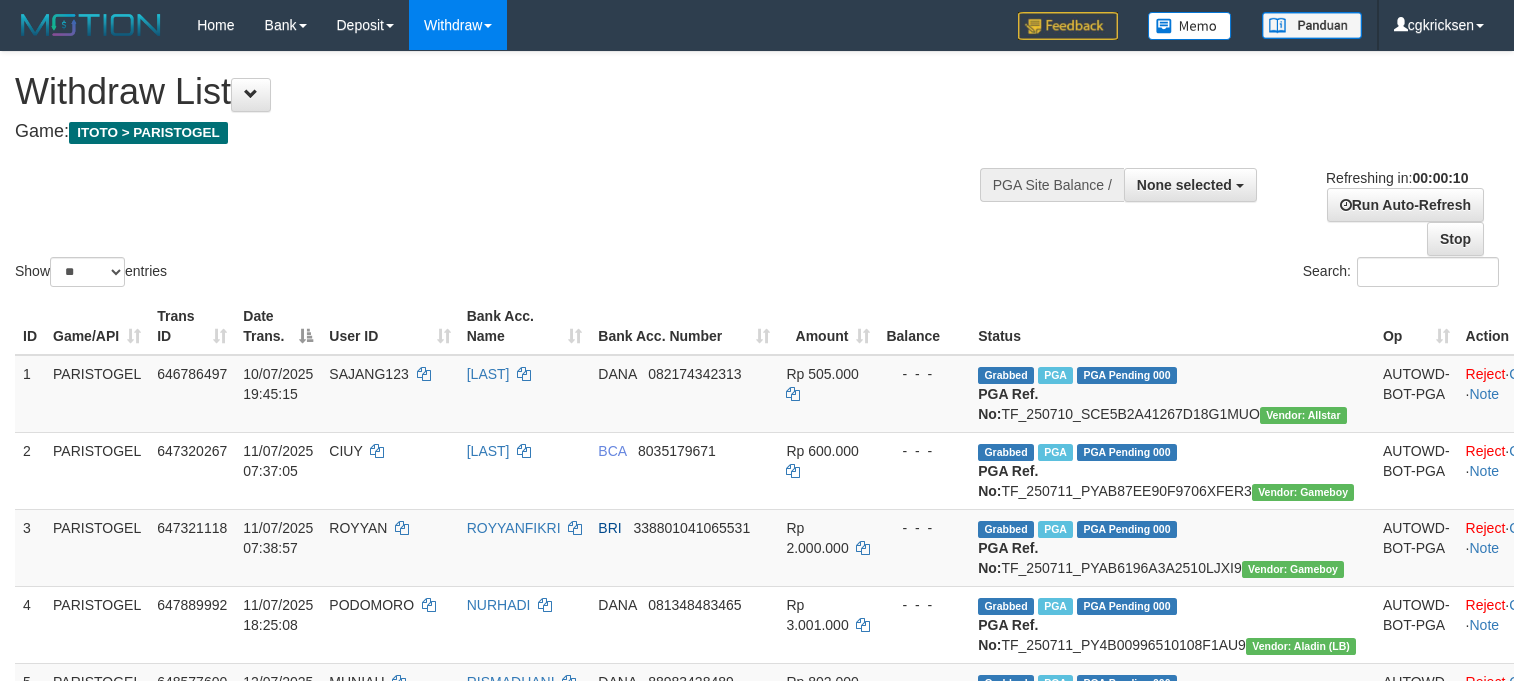 select 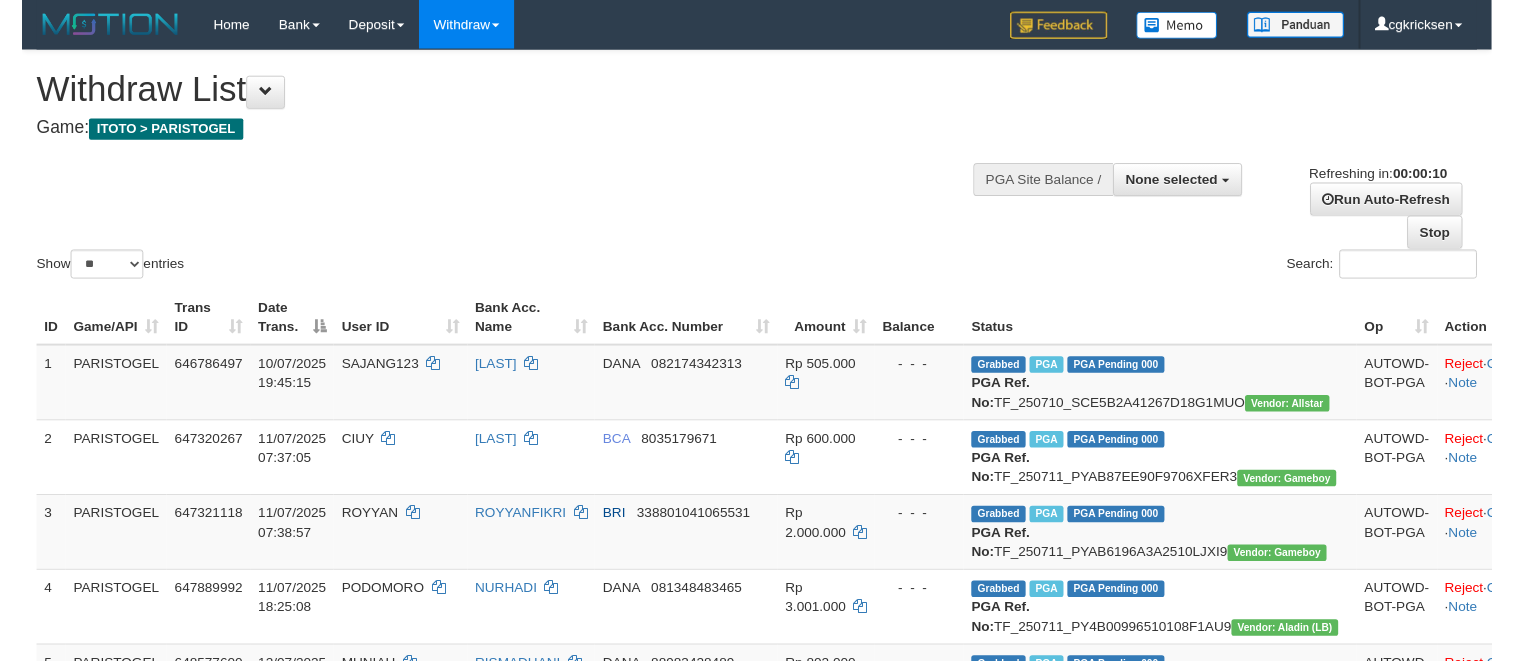 scroll, scrollTop: 0, scrollLeft: 0, axis: both 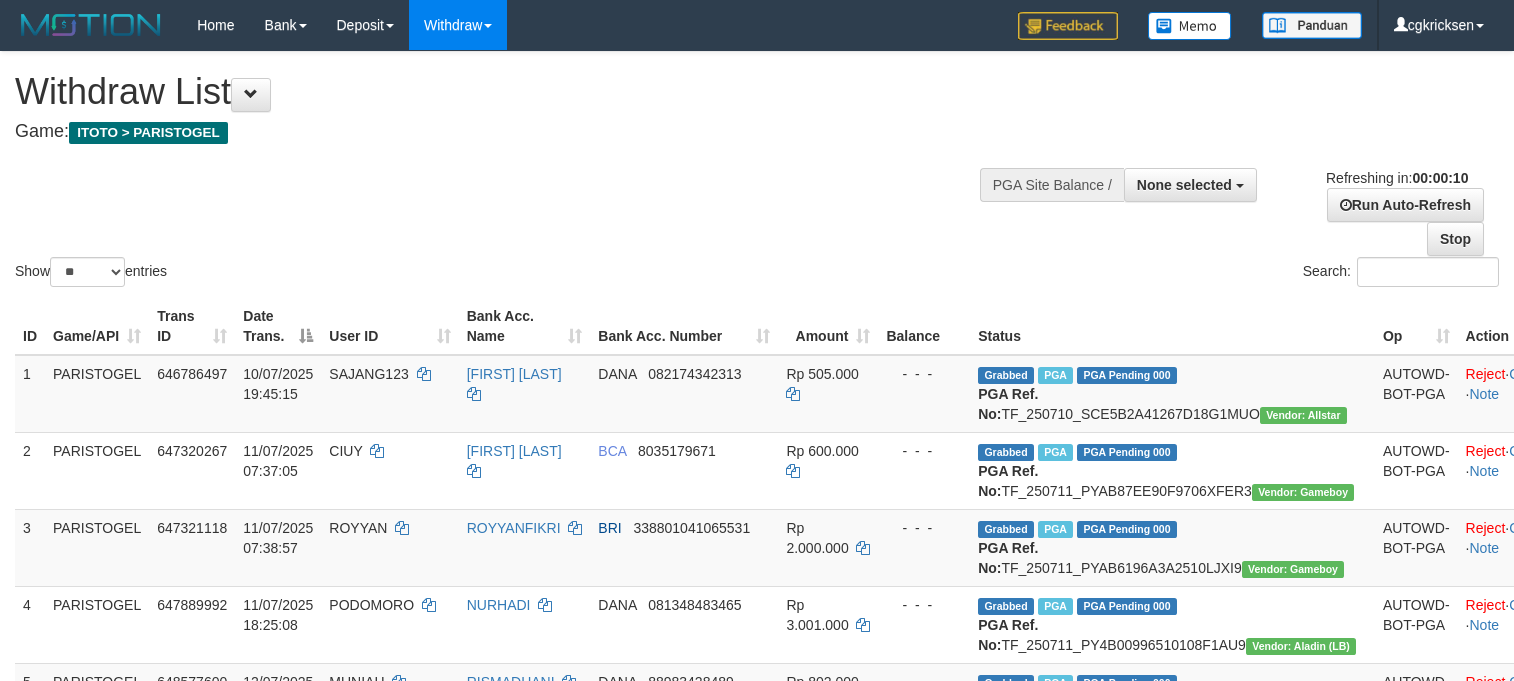 select 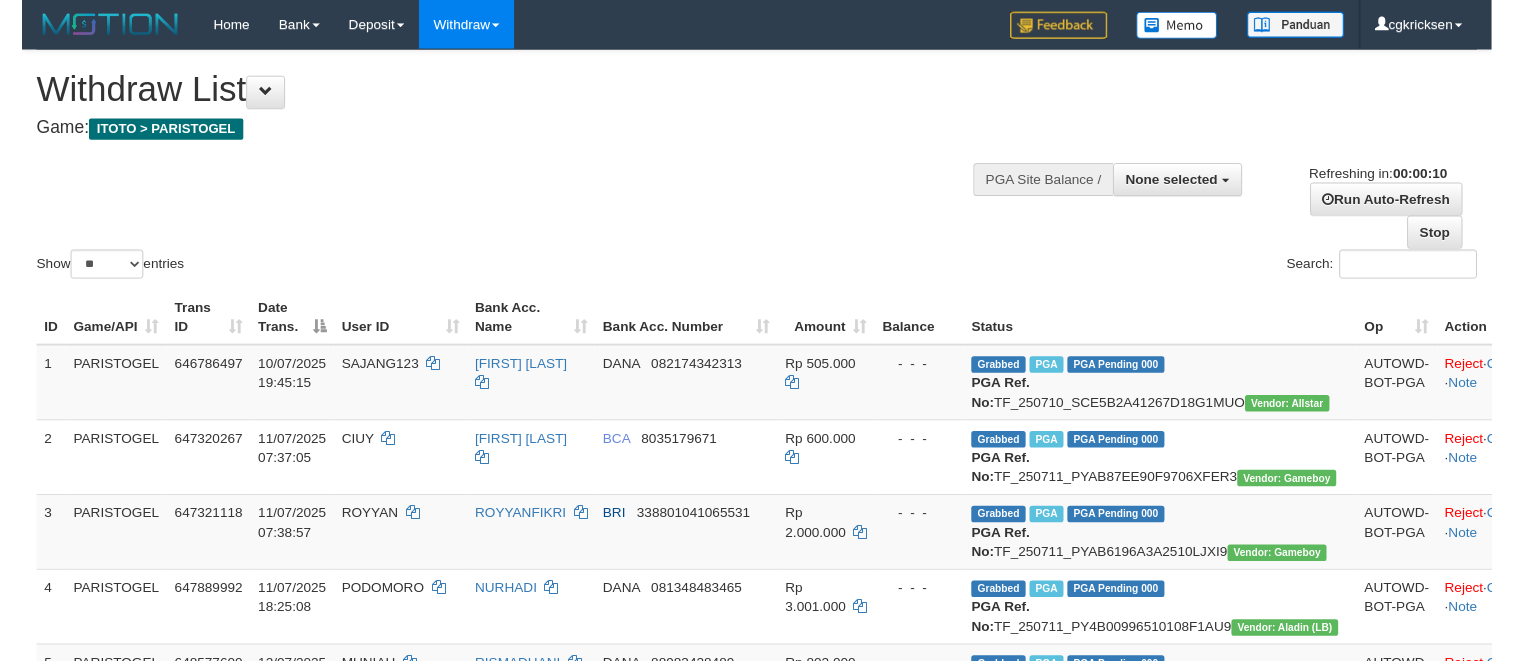scroll, scrollTop: 0, scrollLeft: 0, axis: both 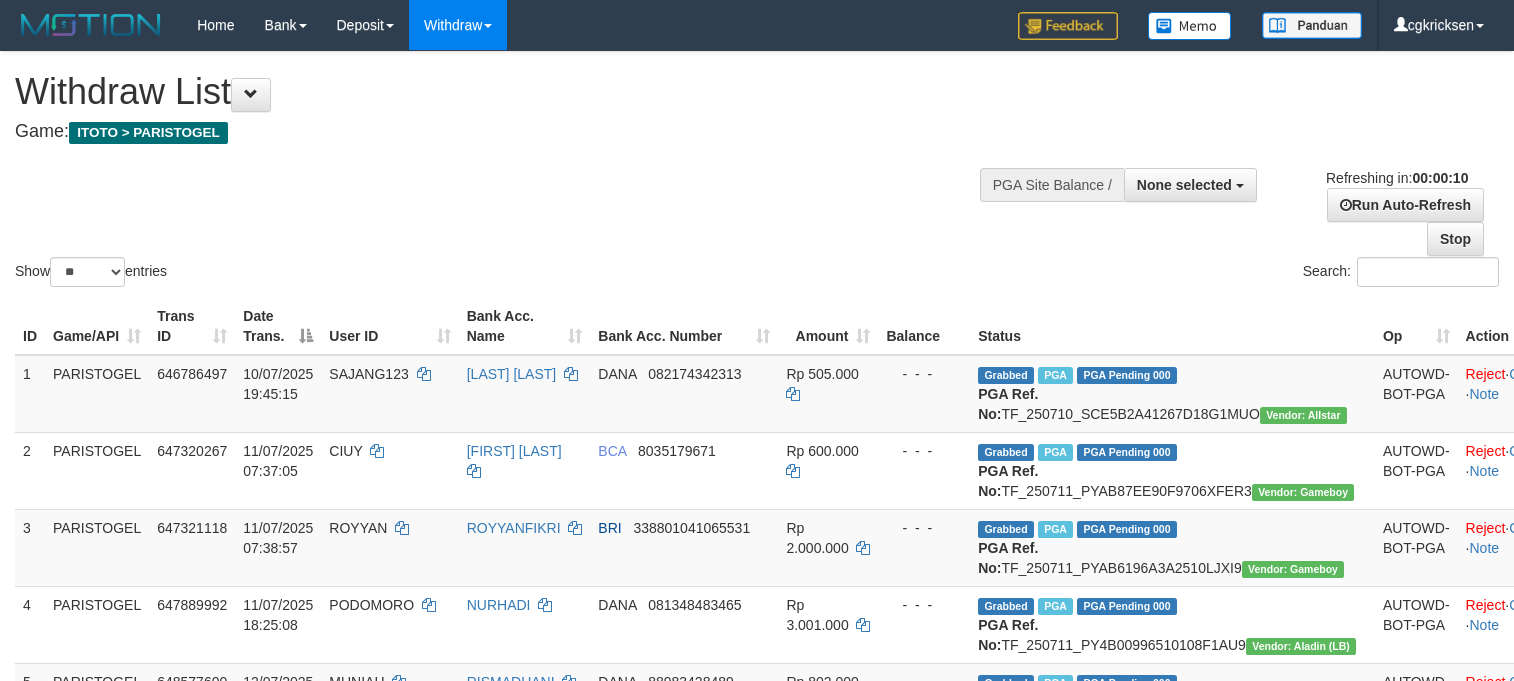 select 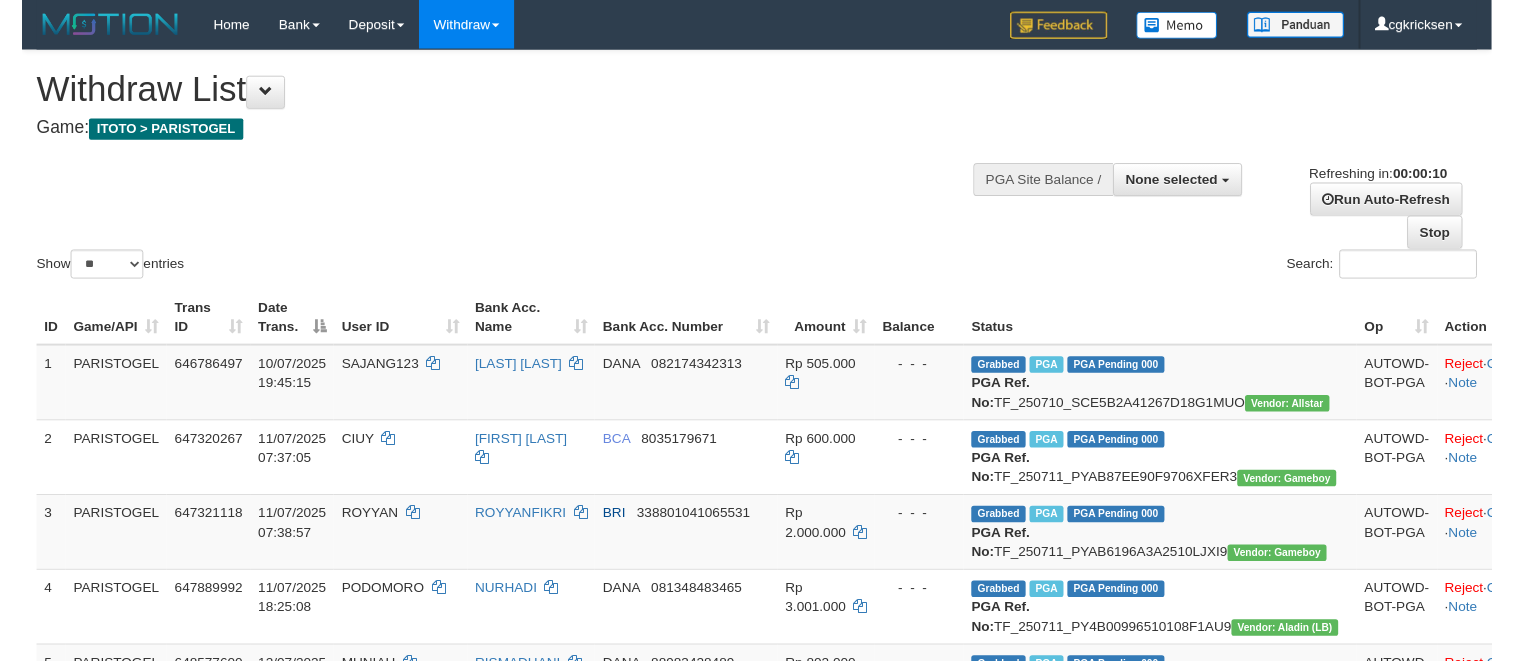 scroll, scrollTop: 0, scrollLeft: 0, axis: both 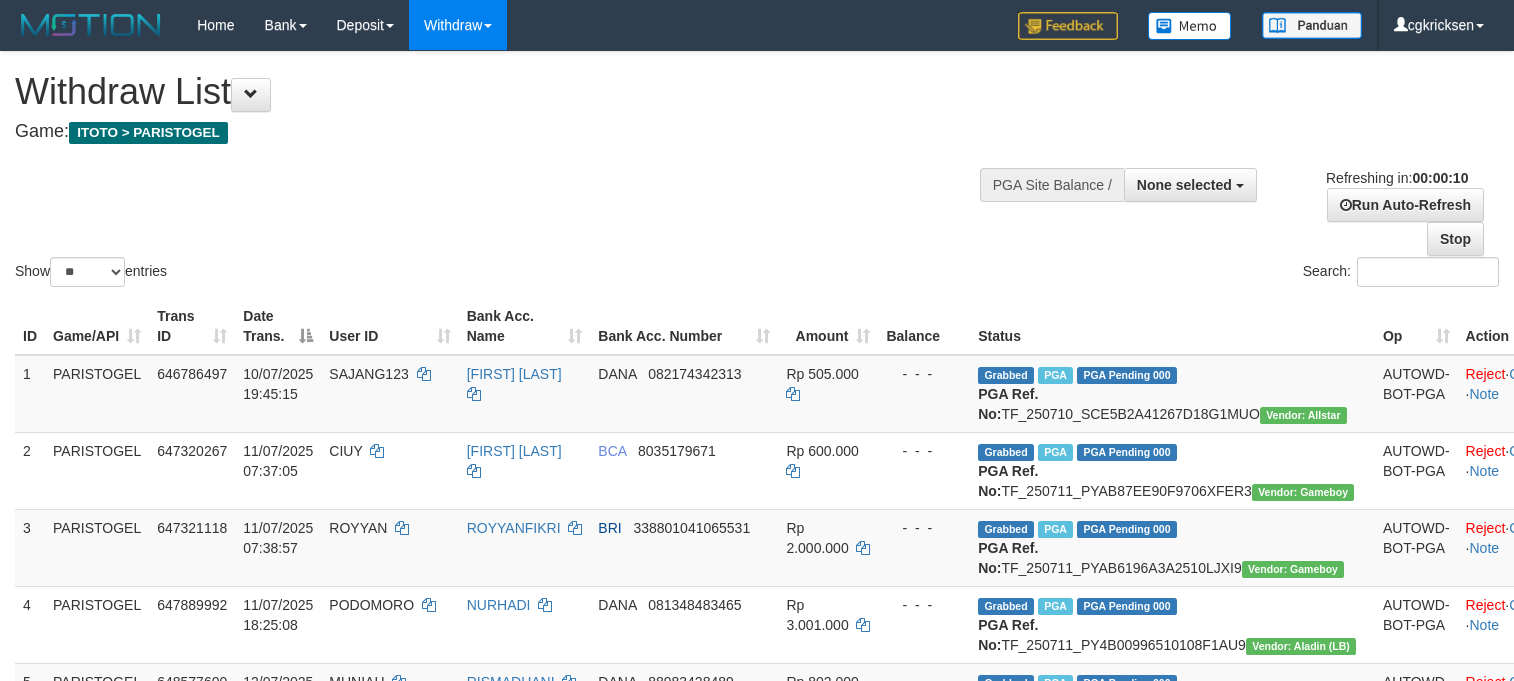 select 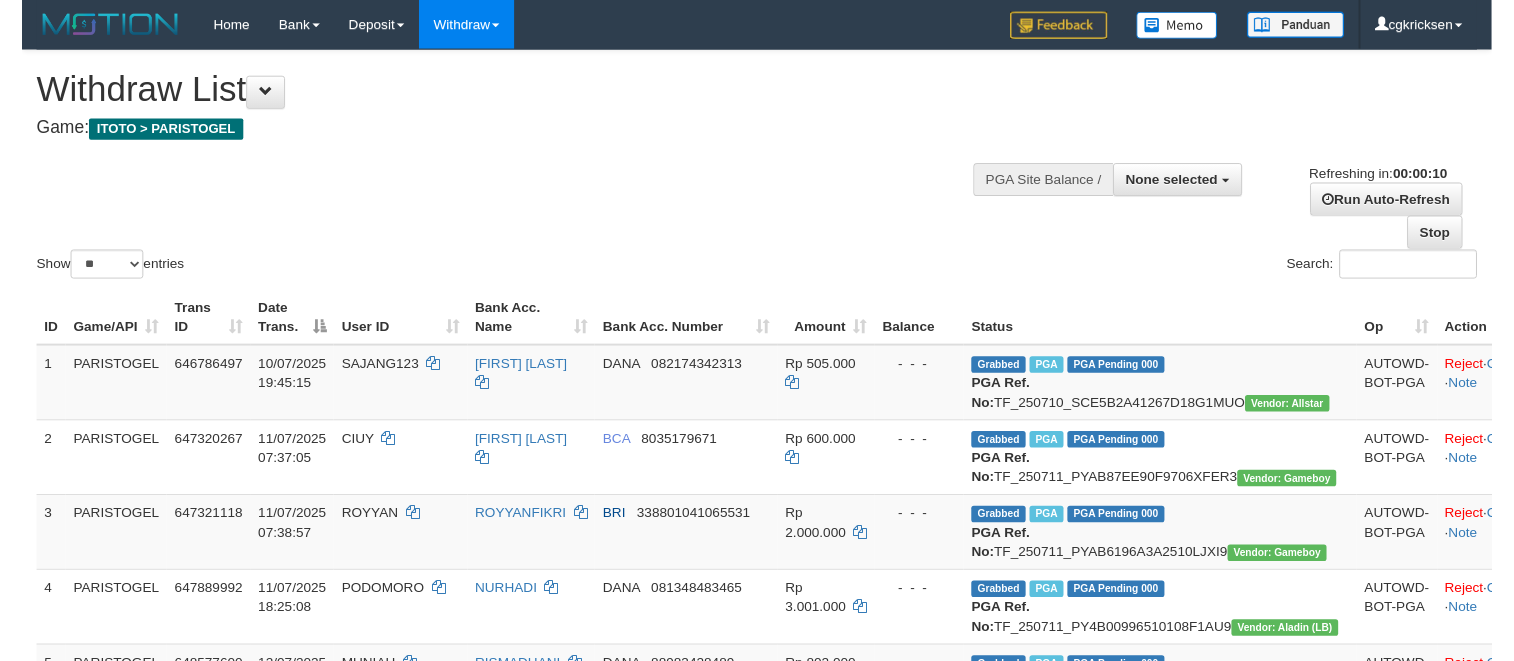 scroll, scrollTop: 0, scrollLeft: 0, axis: both 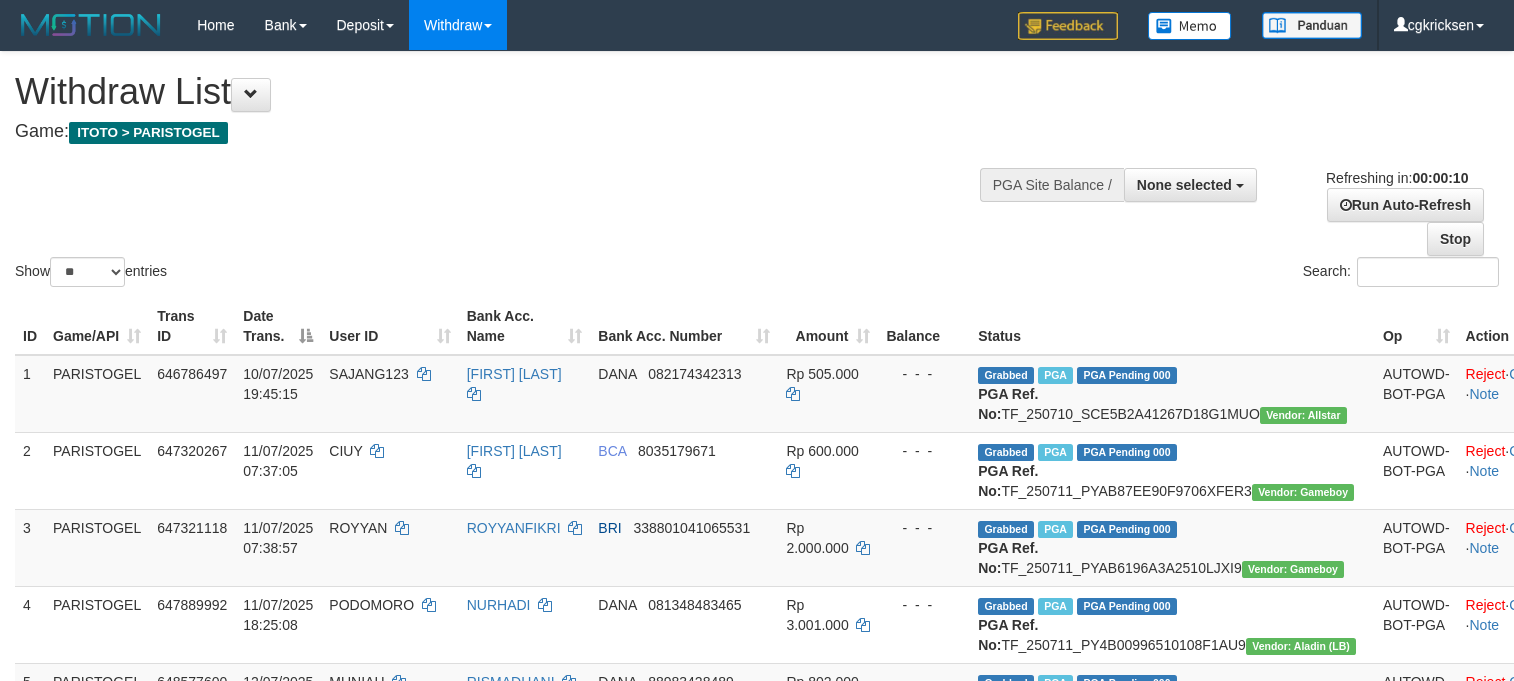 select 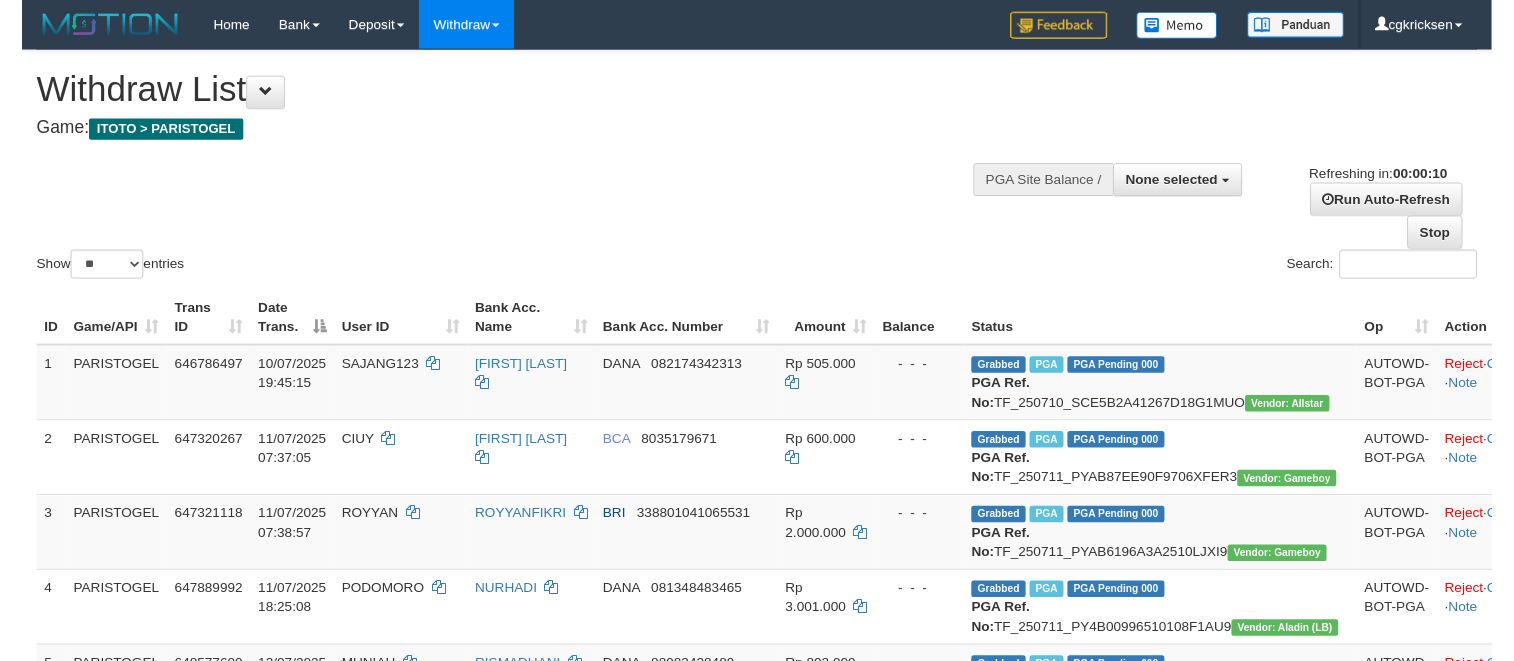 scroll, scrollTop: 0, scrollLeft: 0, axis: both 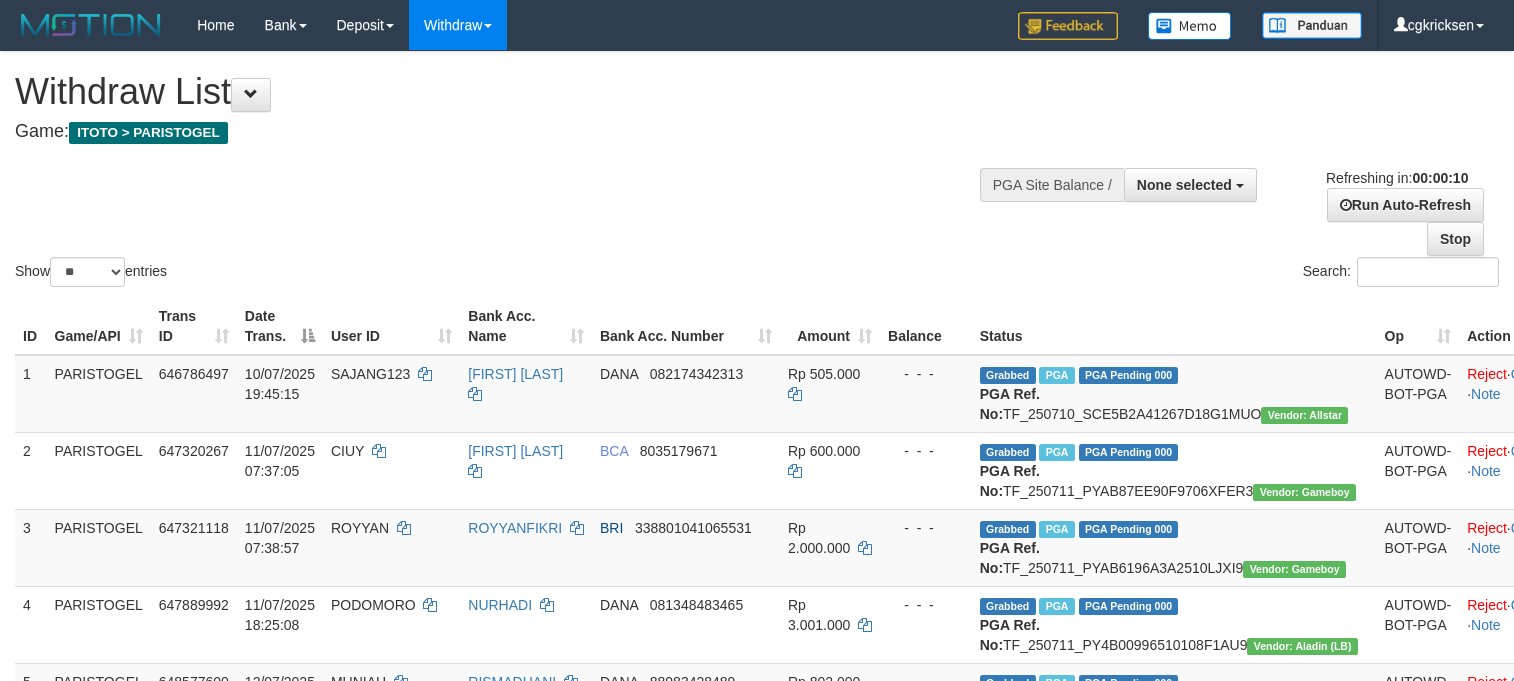 select 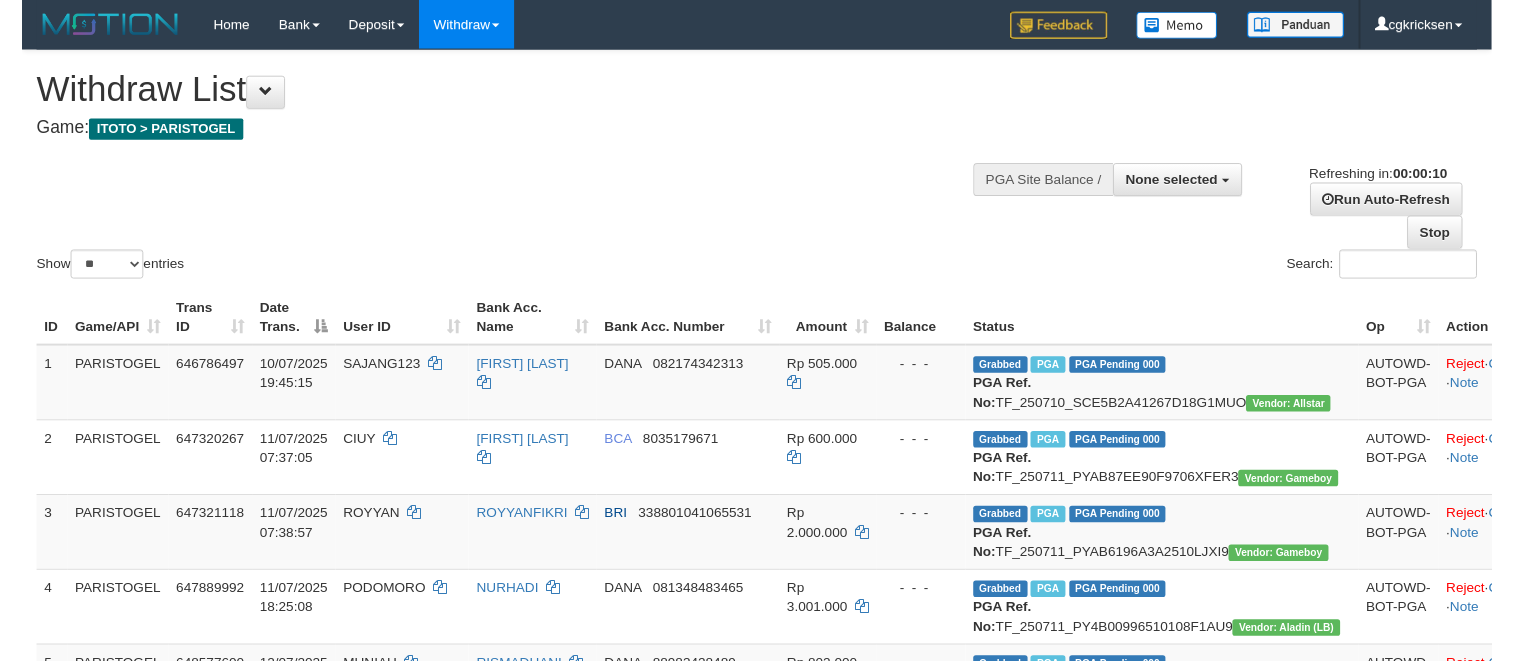 scroll, scrollTop: 0, scrollLeft: 0, axis: both 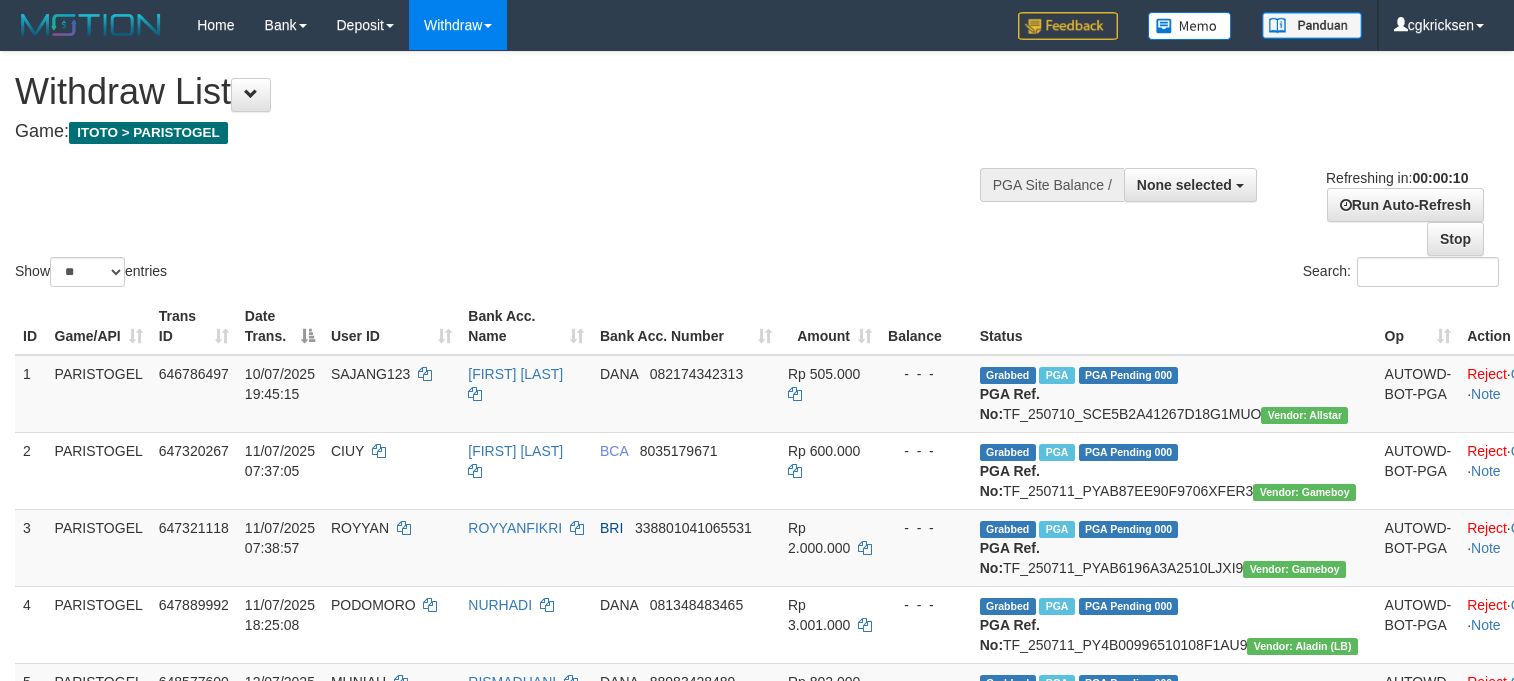 select 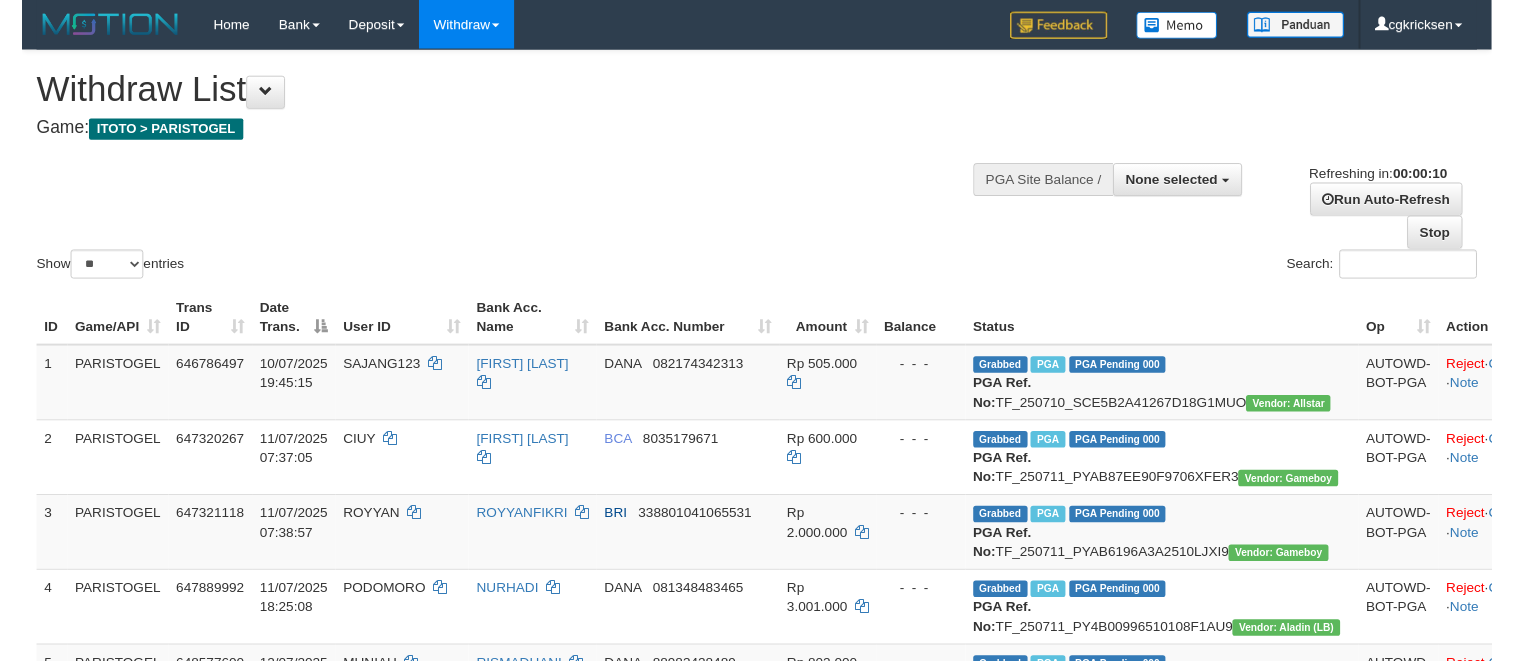 scroll, scrollTop: 0, scrollLeft: 0, axis: both 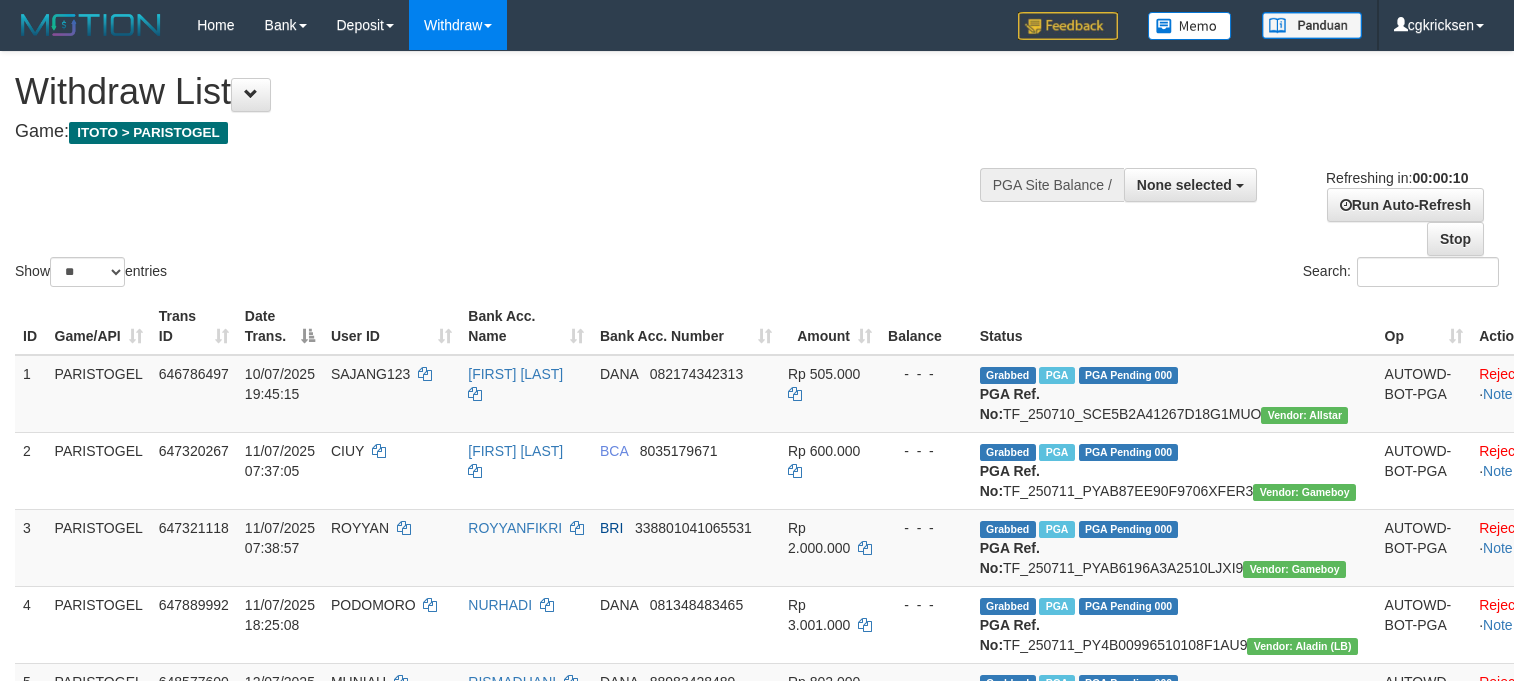 select 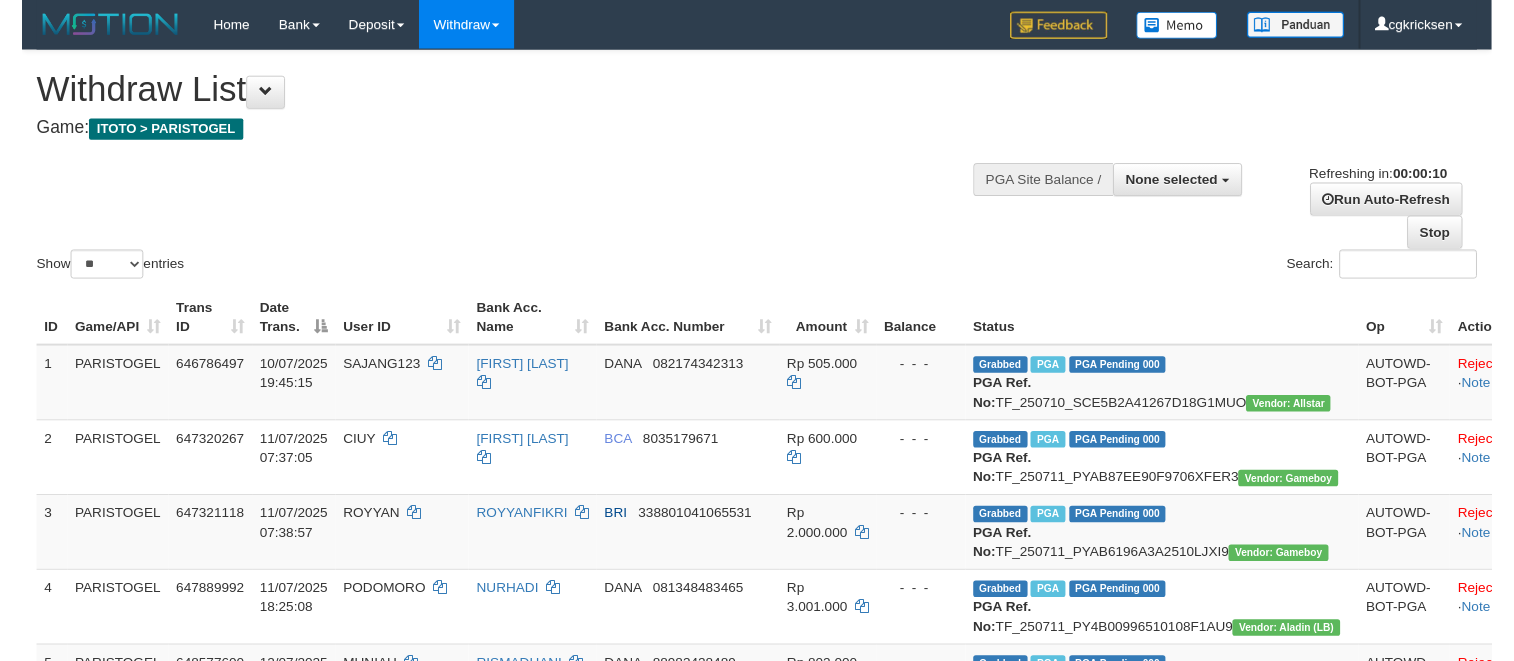 scroll, scrollTop: 0, scrollLeft: 0, axis: both 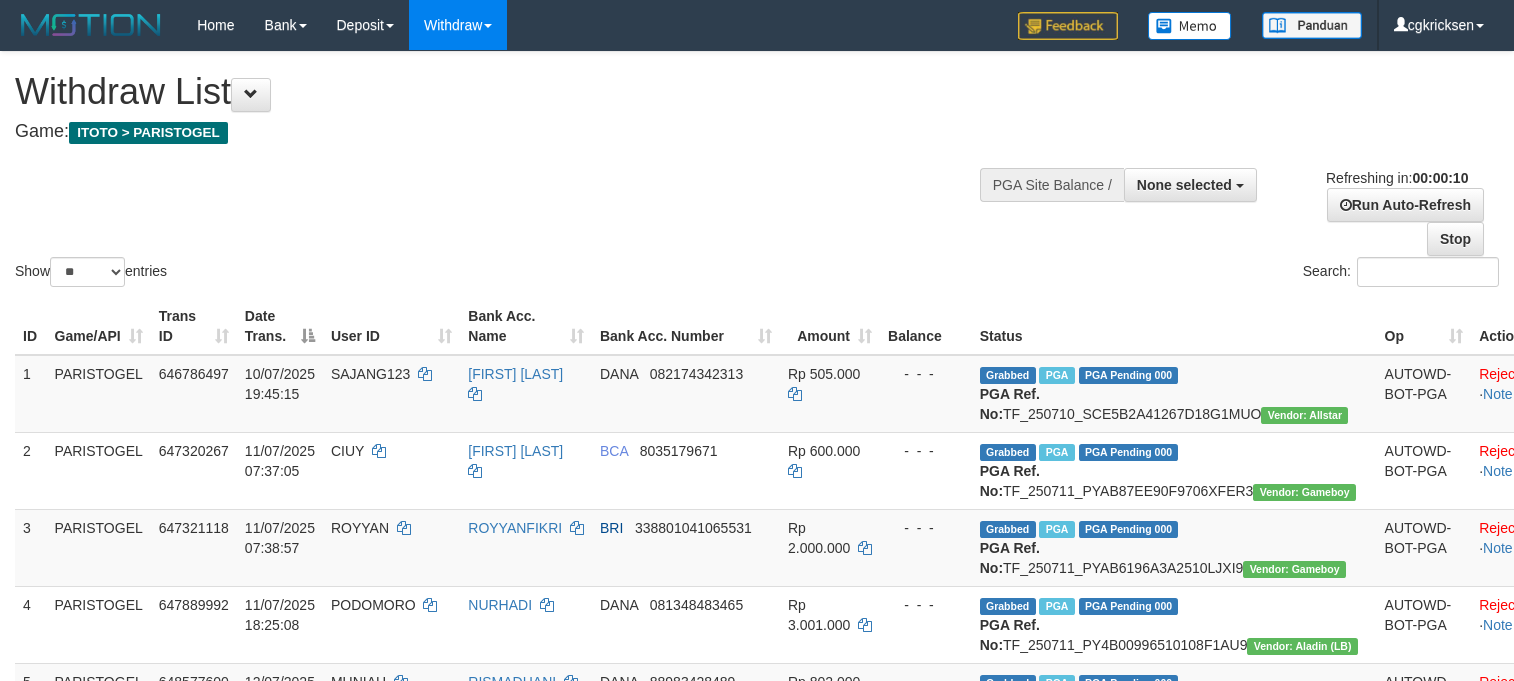 select 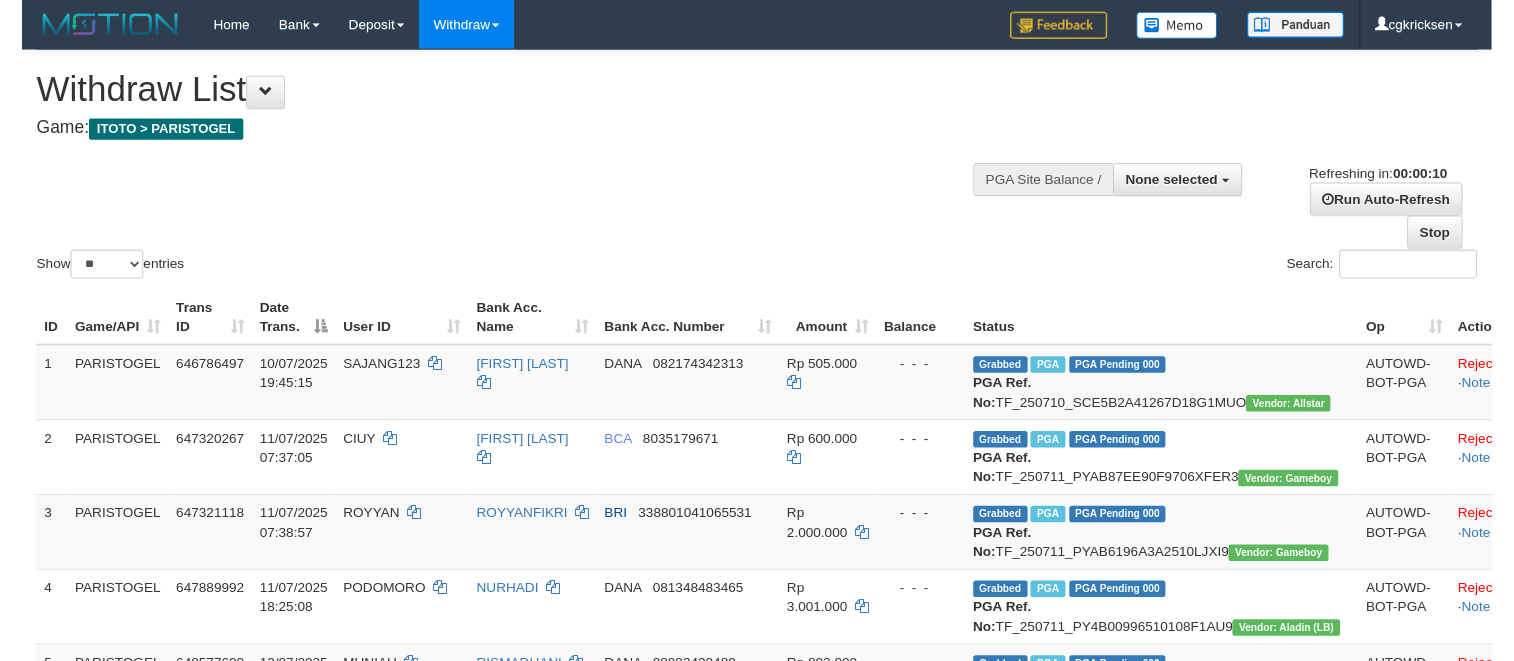 scroll, scrollTop: 0, scrollLeft: 0, axis: both 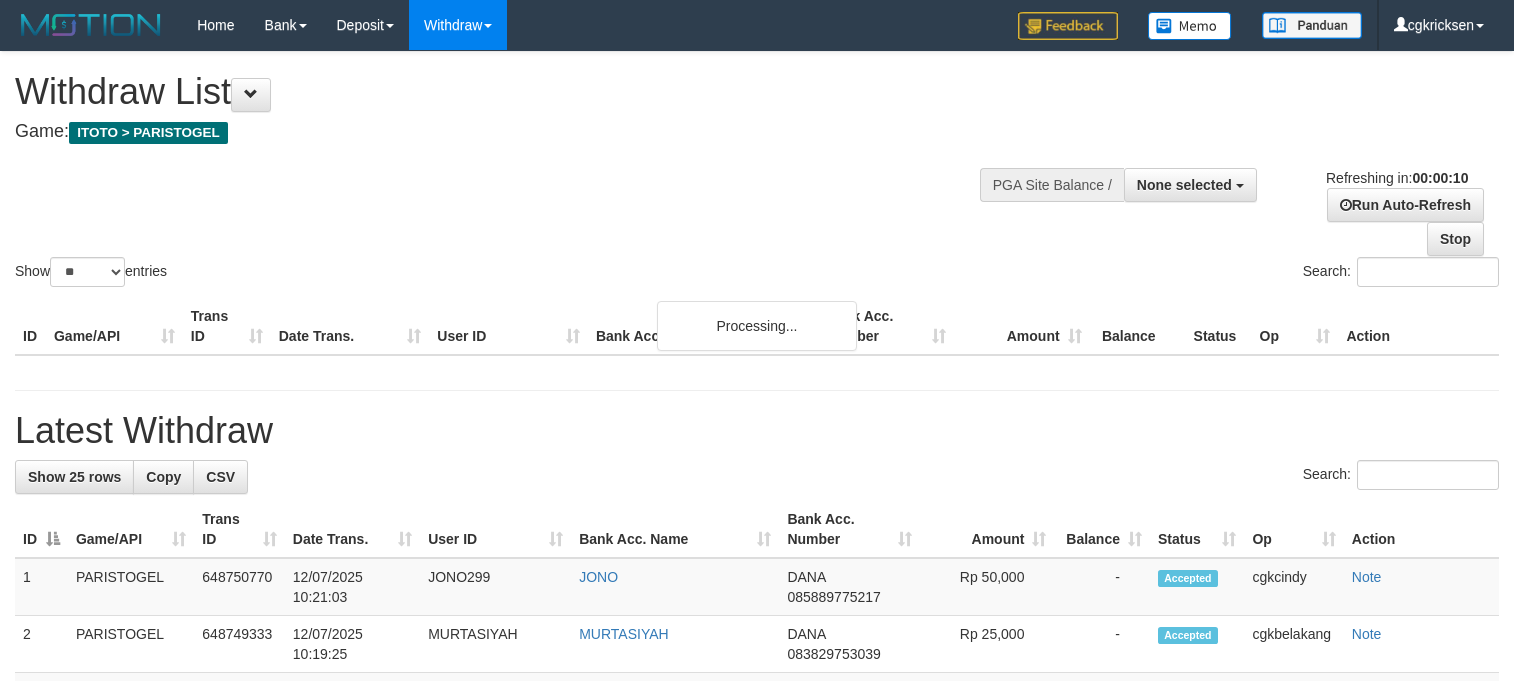 select 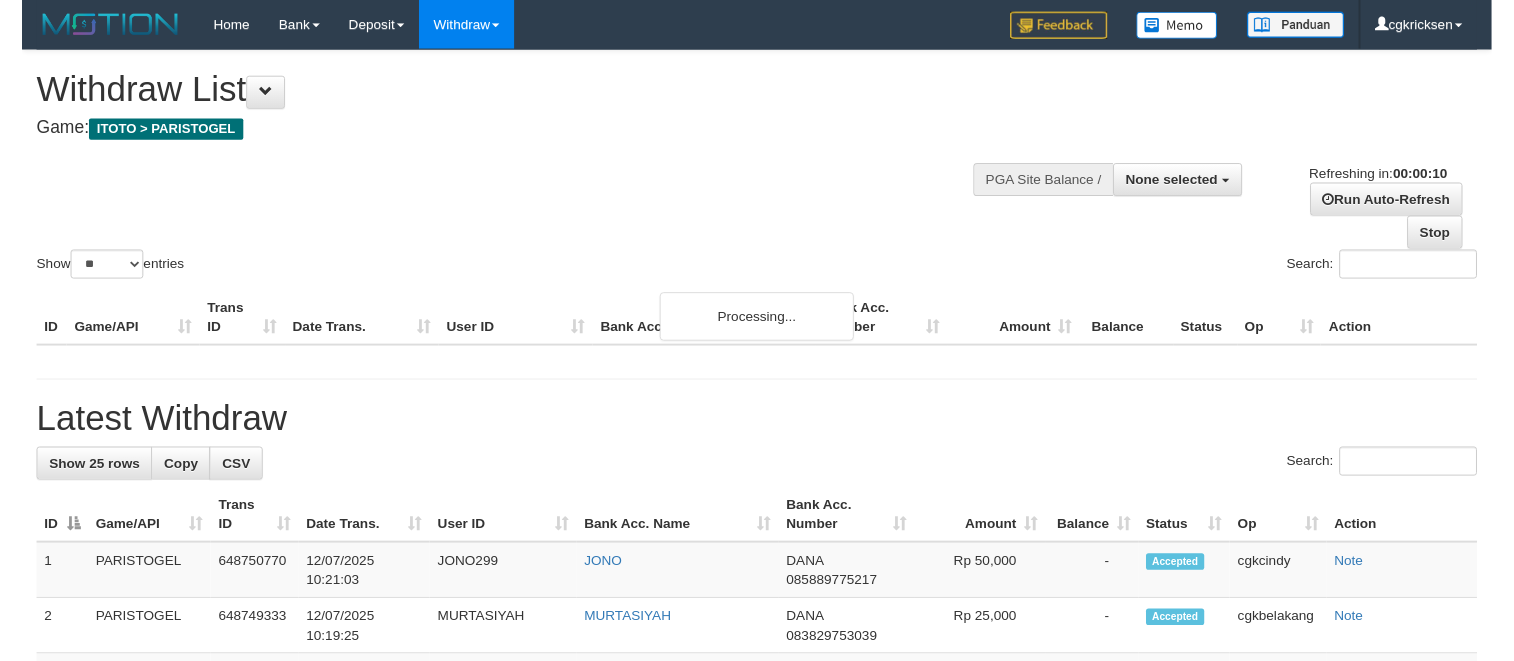 scroll, scrollTop: 0, scrollLeft: 0, axis: both 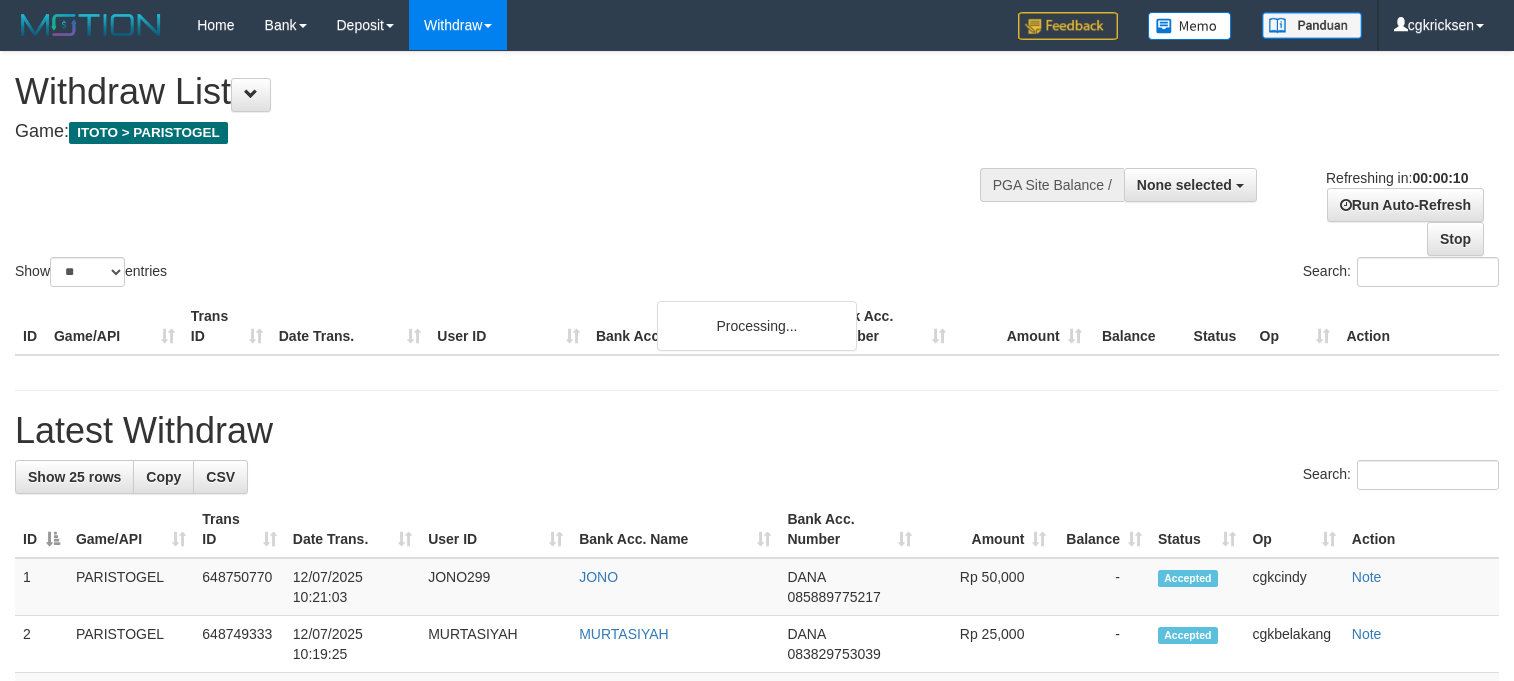 select 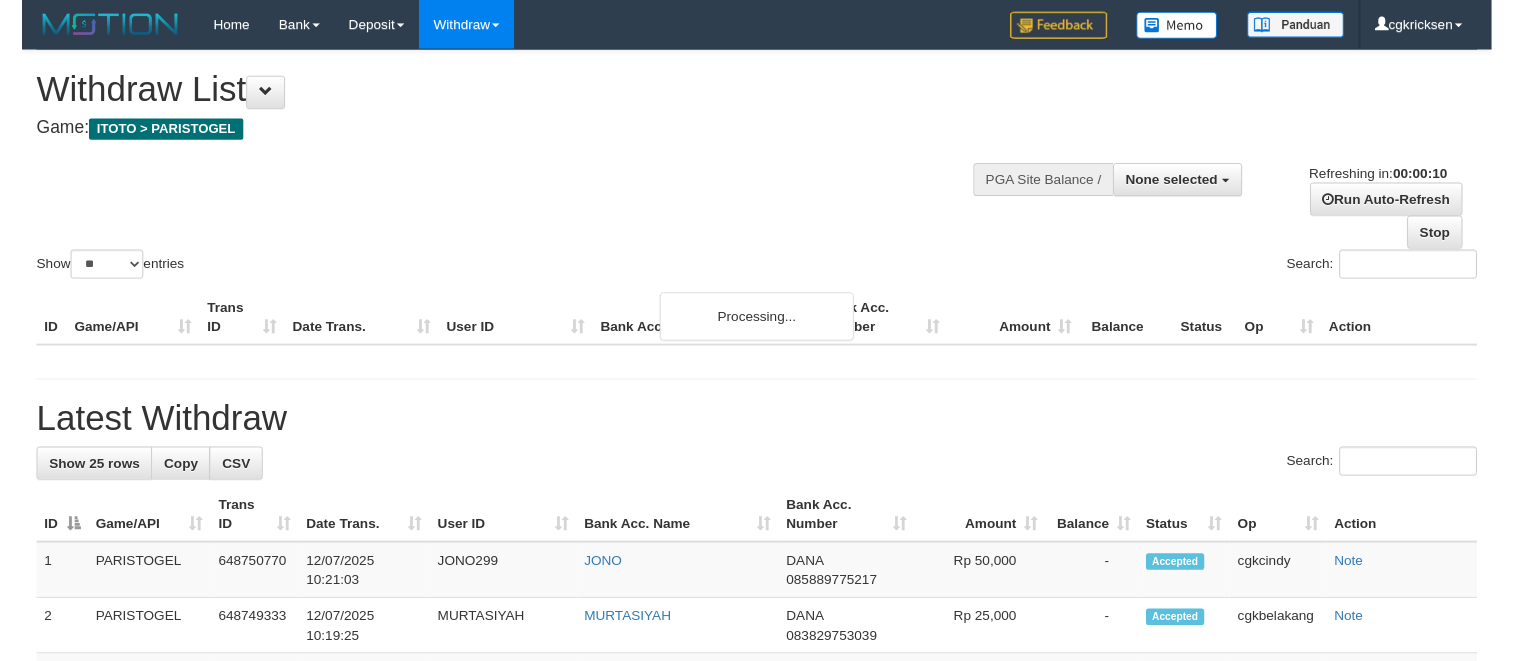 scroll, scrollTop: 0, scrollLeft: 0, axis: both 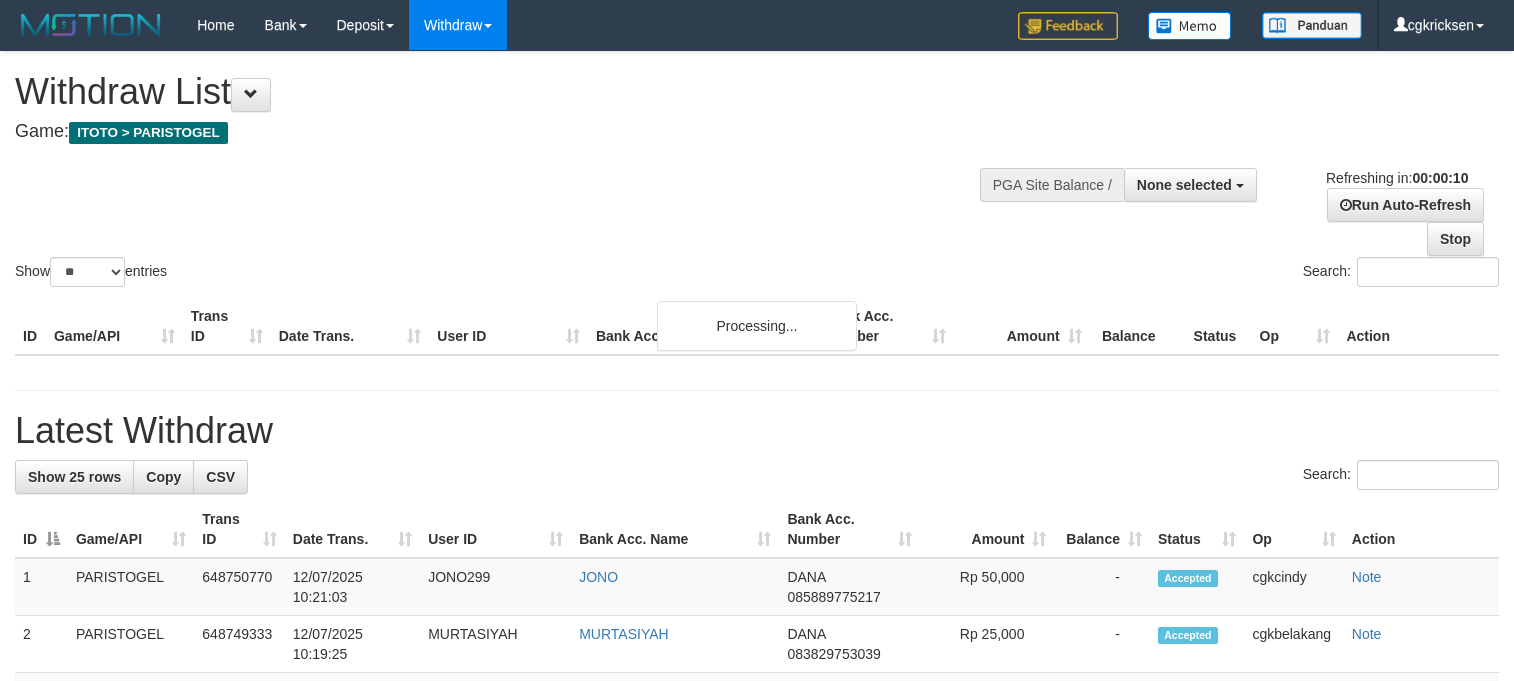 select 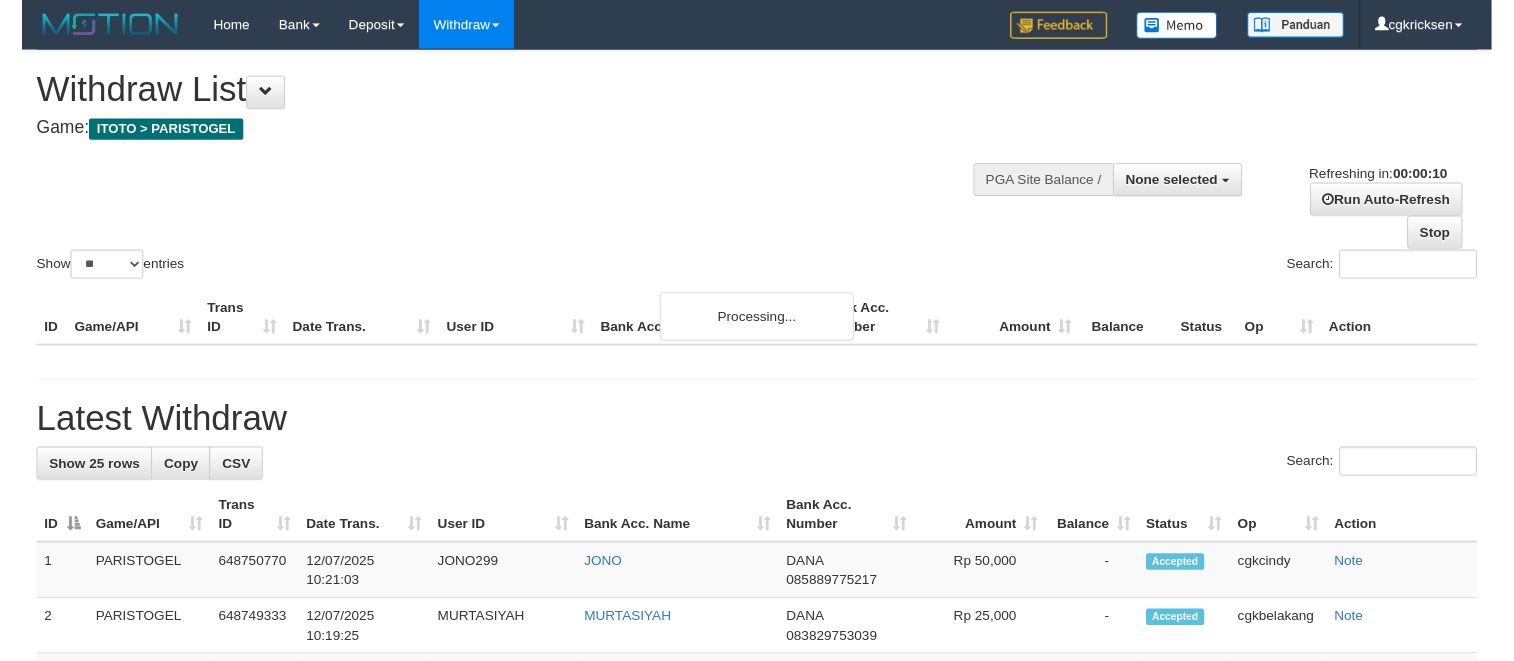 scroll, scrollTop: 0, scrollLeft: 0, axis: both 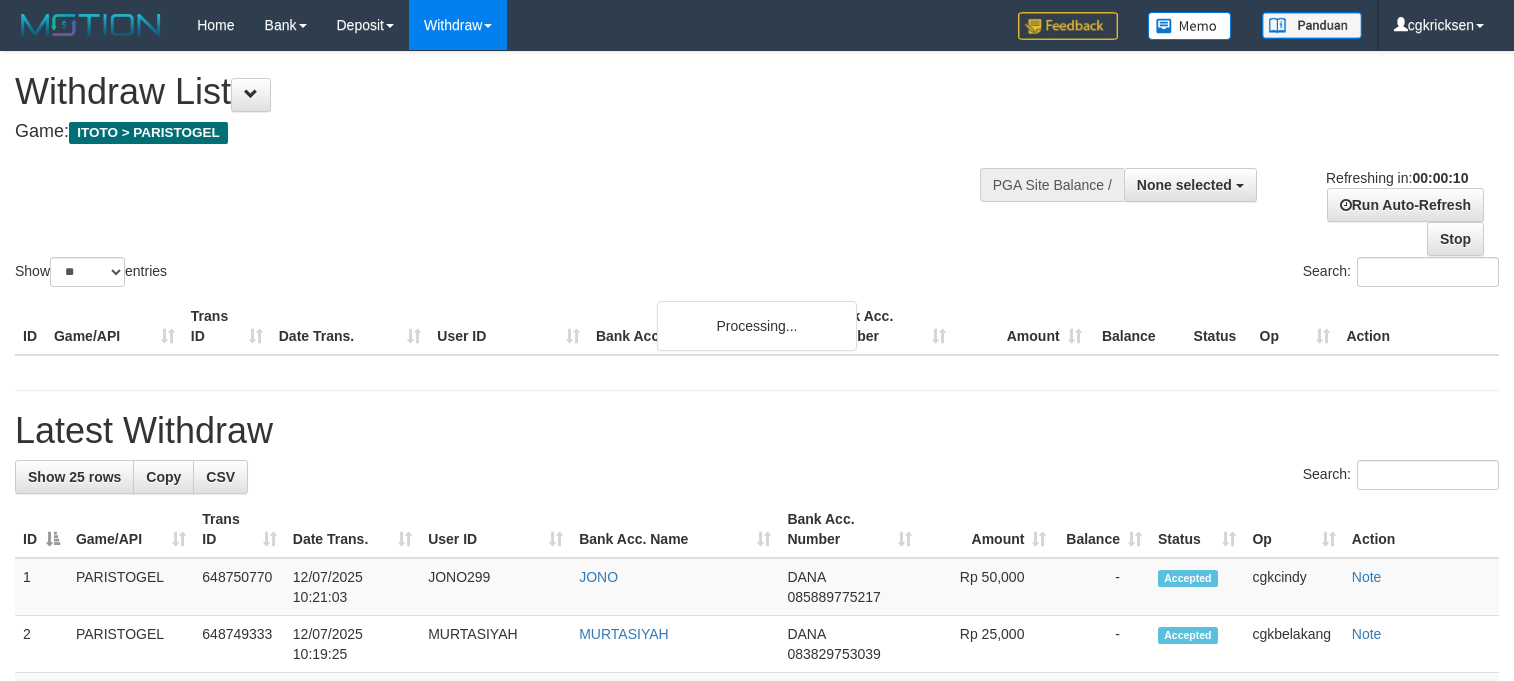 select 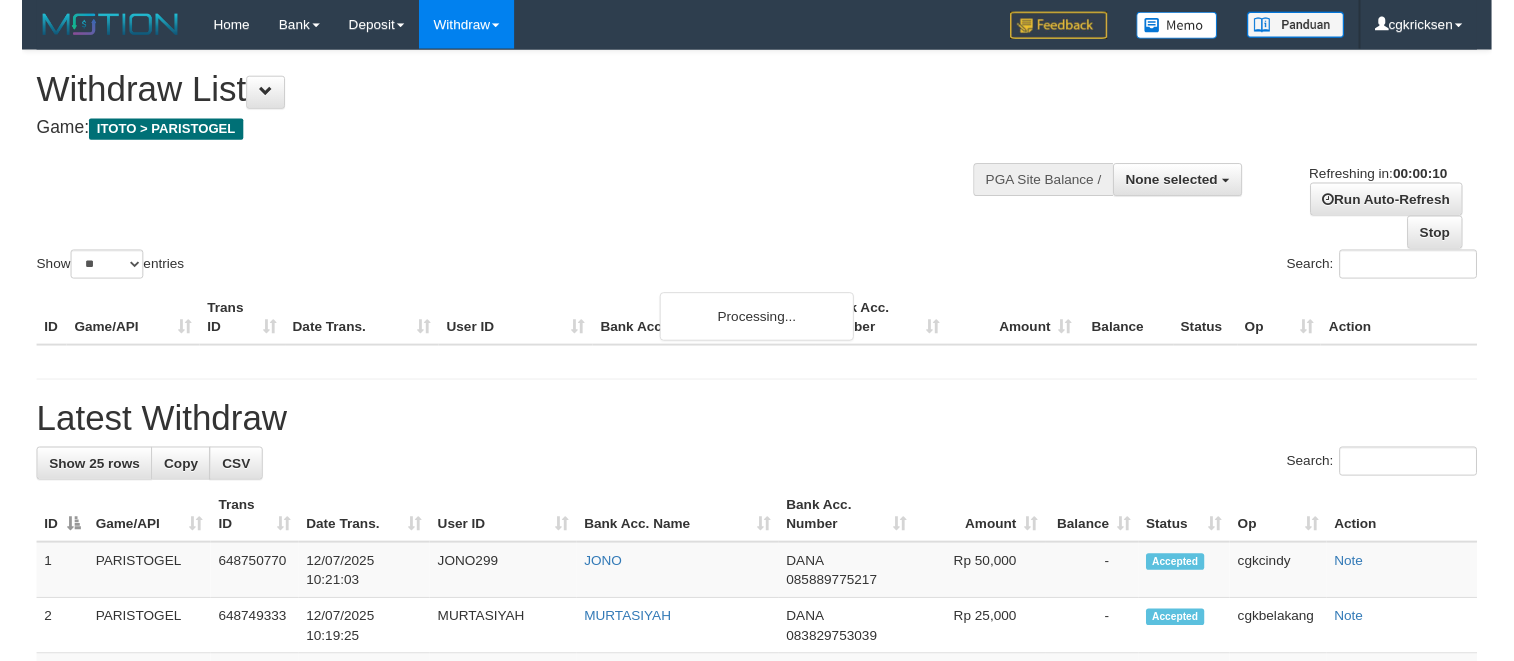 scroll, scrollTop: 0, scrollLeft: 0, axis: both 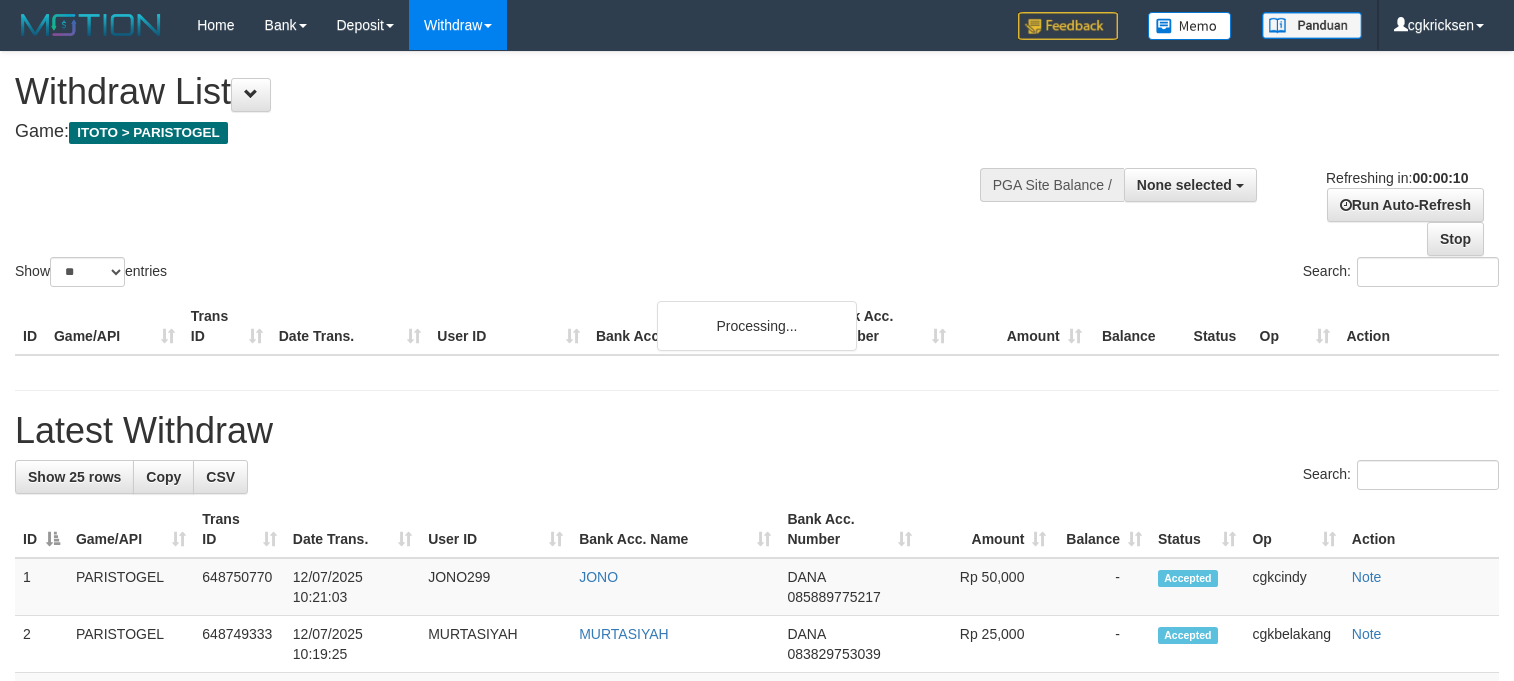 select 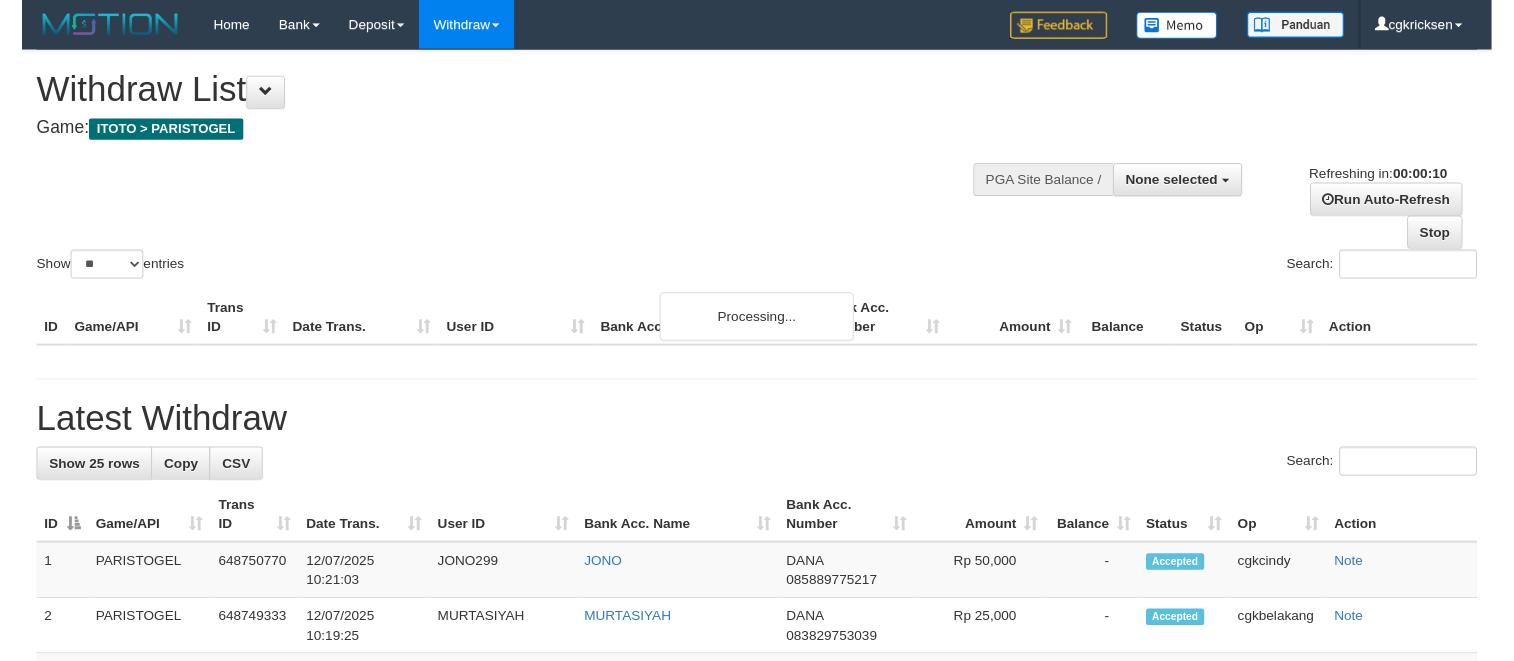 scroll, scrollTop: 0, scrollLeft: 0, axis: both 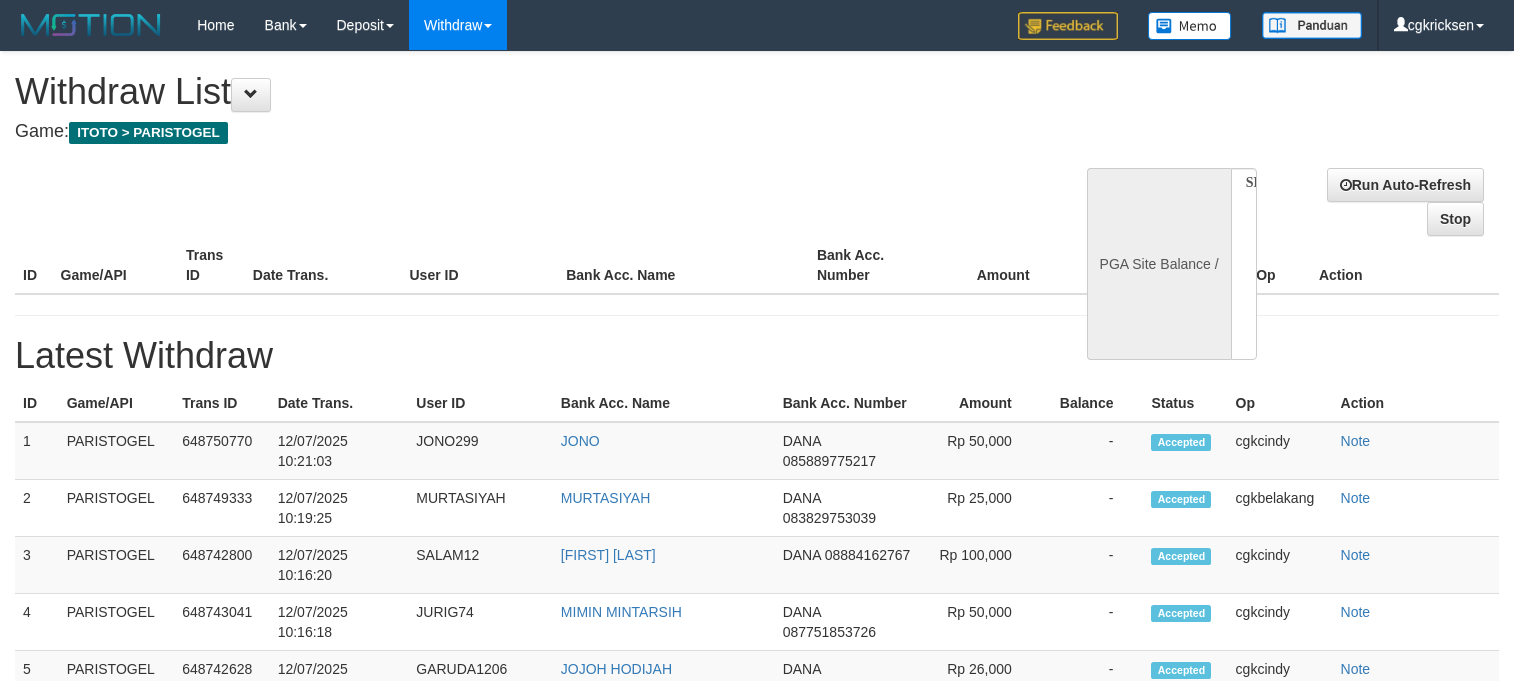 select 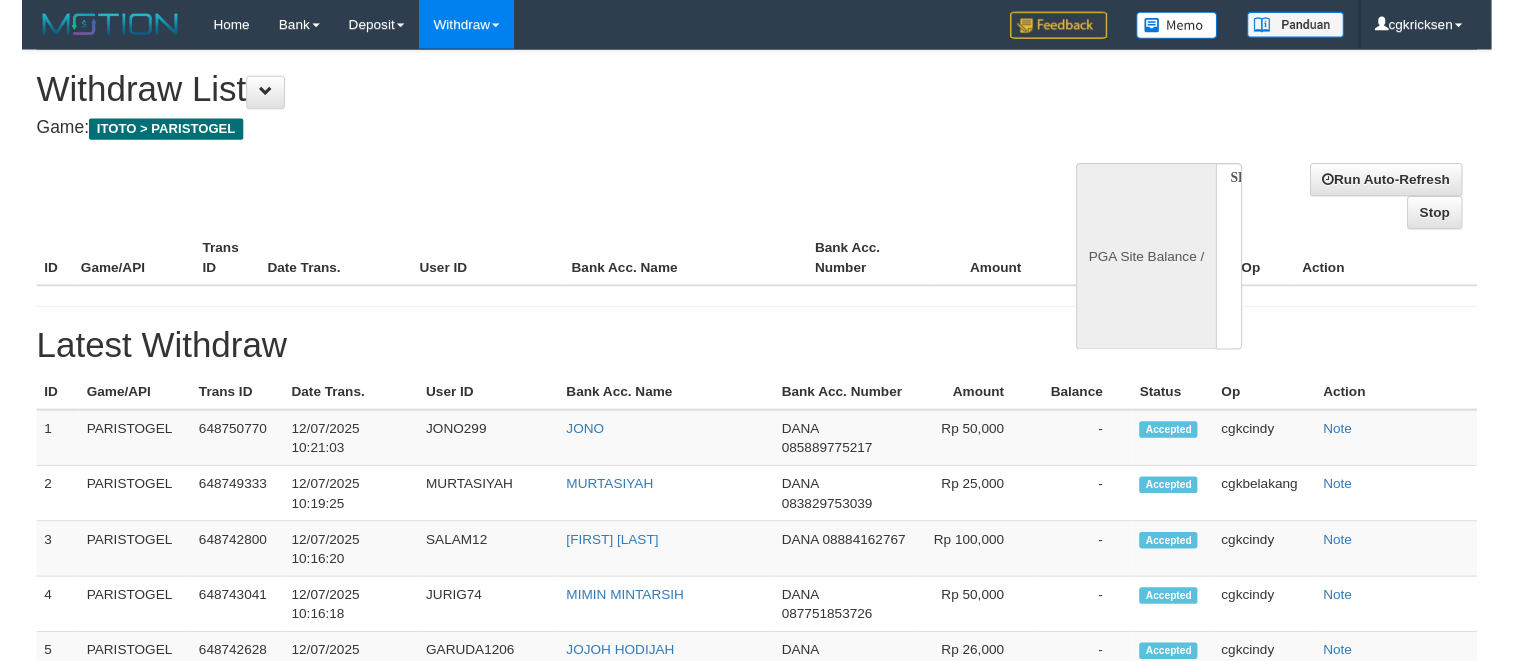 scroll, scrollTop: 0, scrollLeft: 0, axis: both 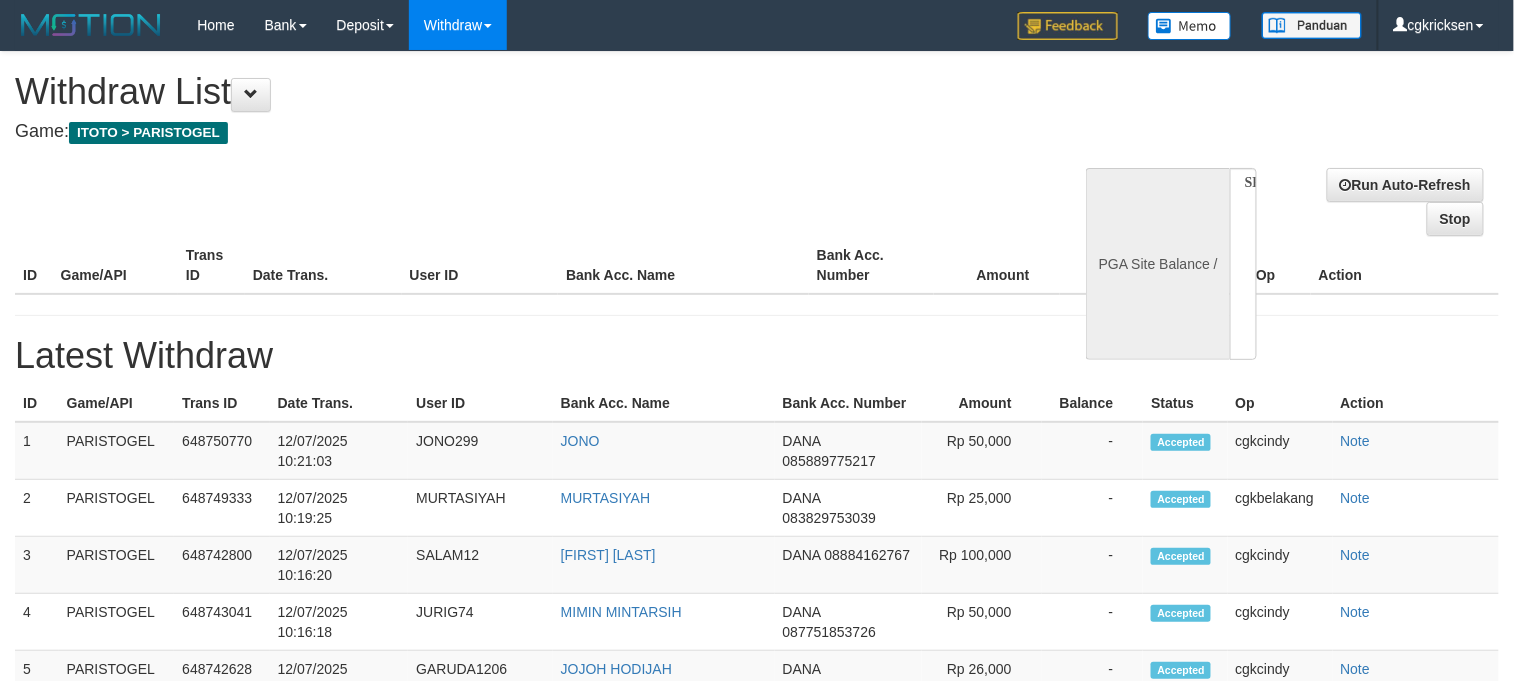select on "**" 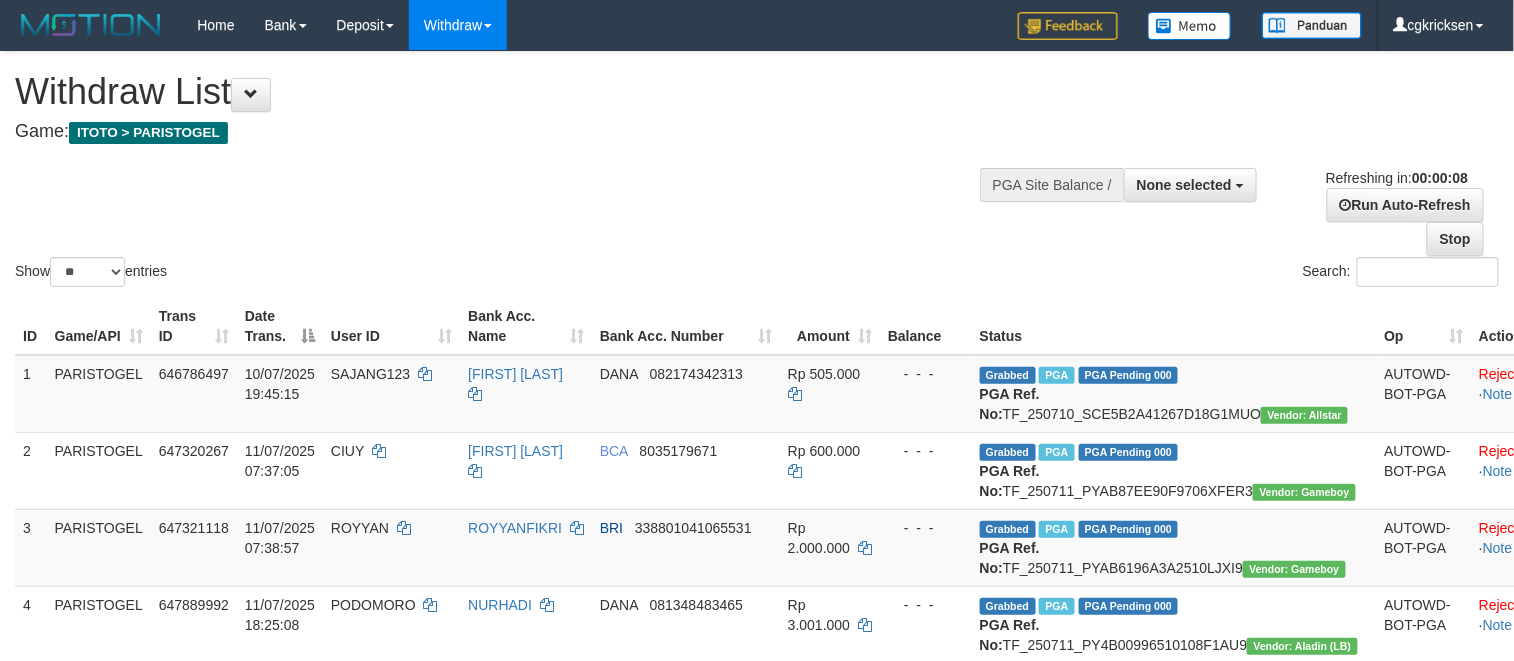 scroll, scrollTop: 0, scrollLeft: 0, axis: both 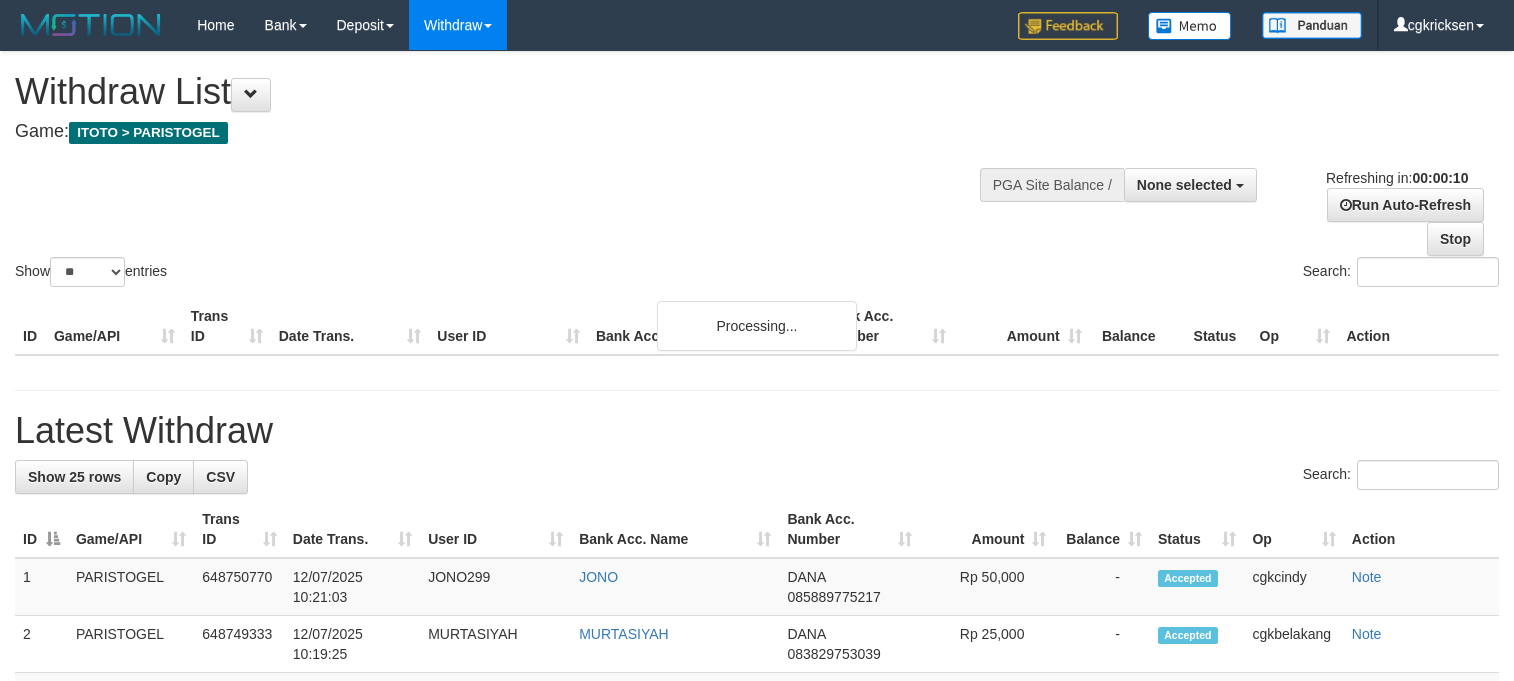 select 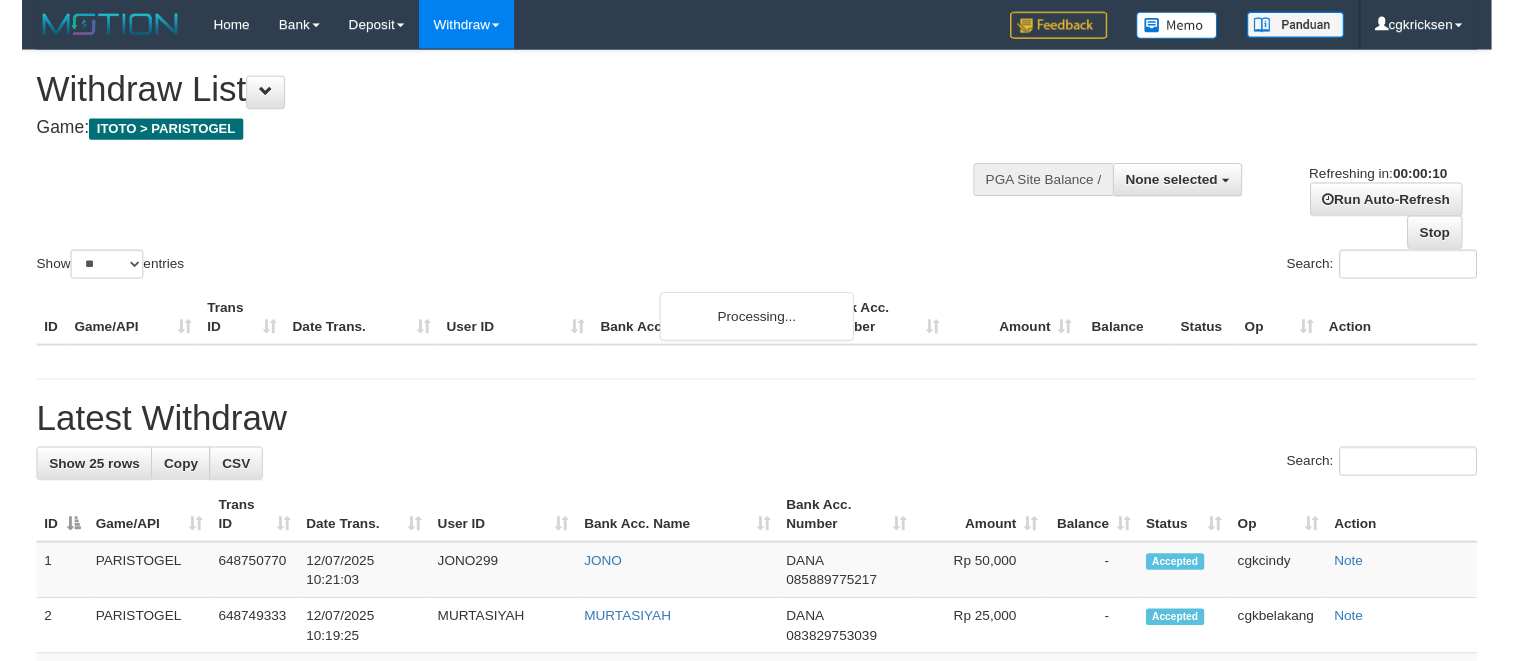 scroll, scrollTop: 0, scrollLeft: 0, axis: both 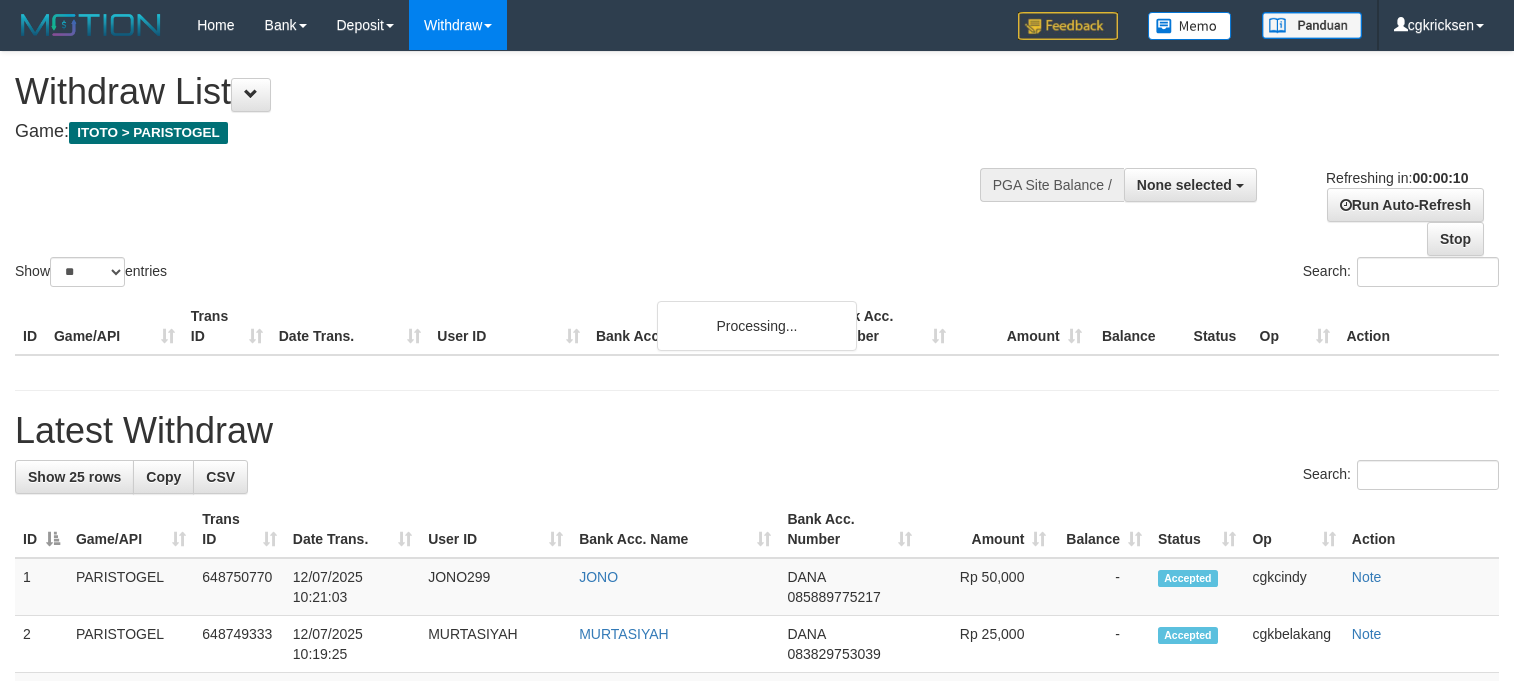 select 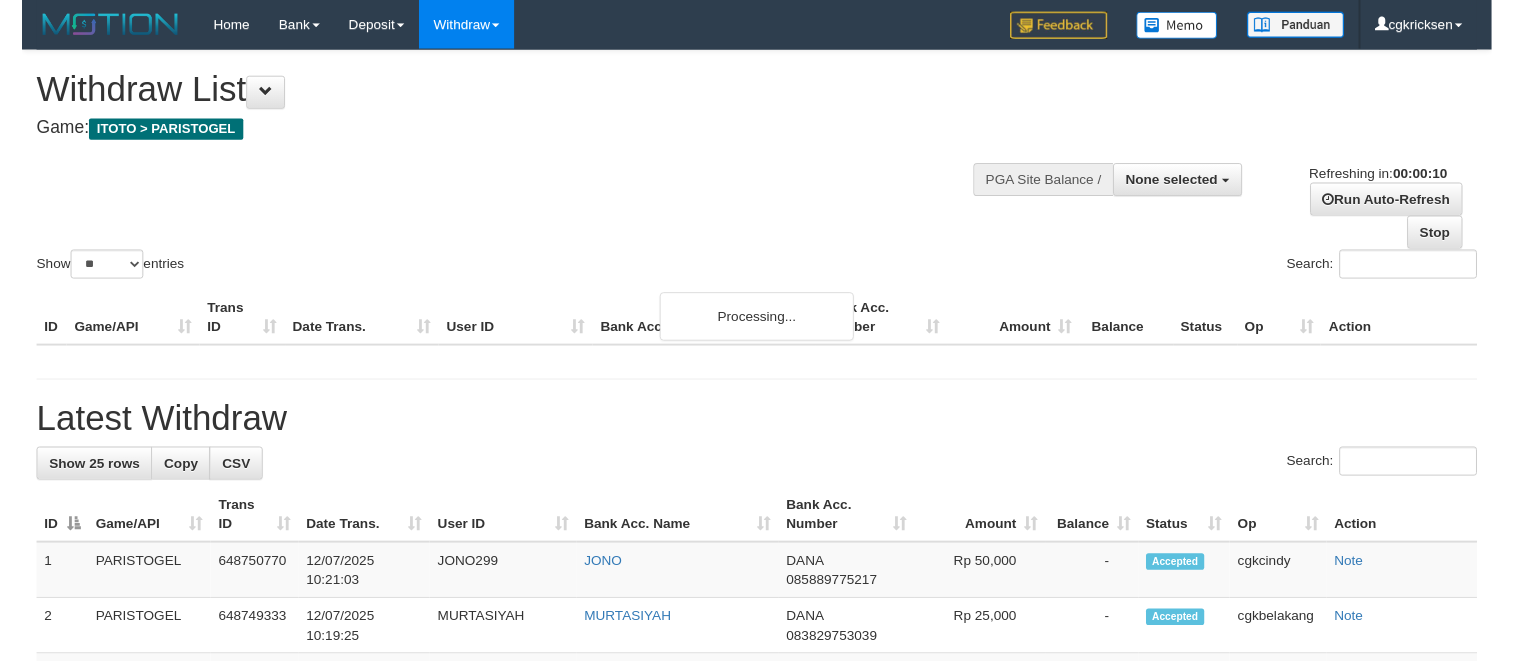 scroll, scrollTop: 0, scrollLeft: 0, axis: both 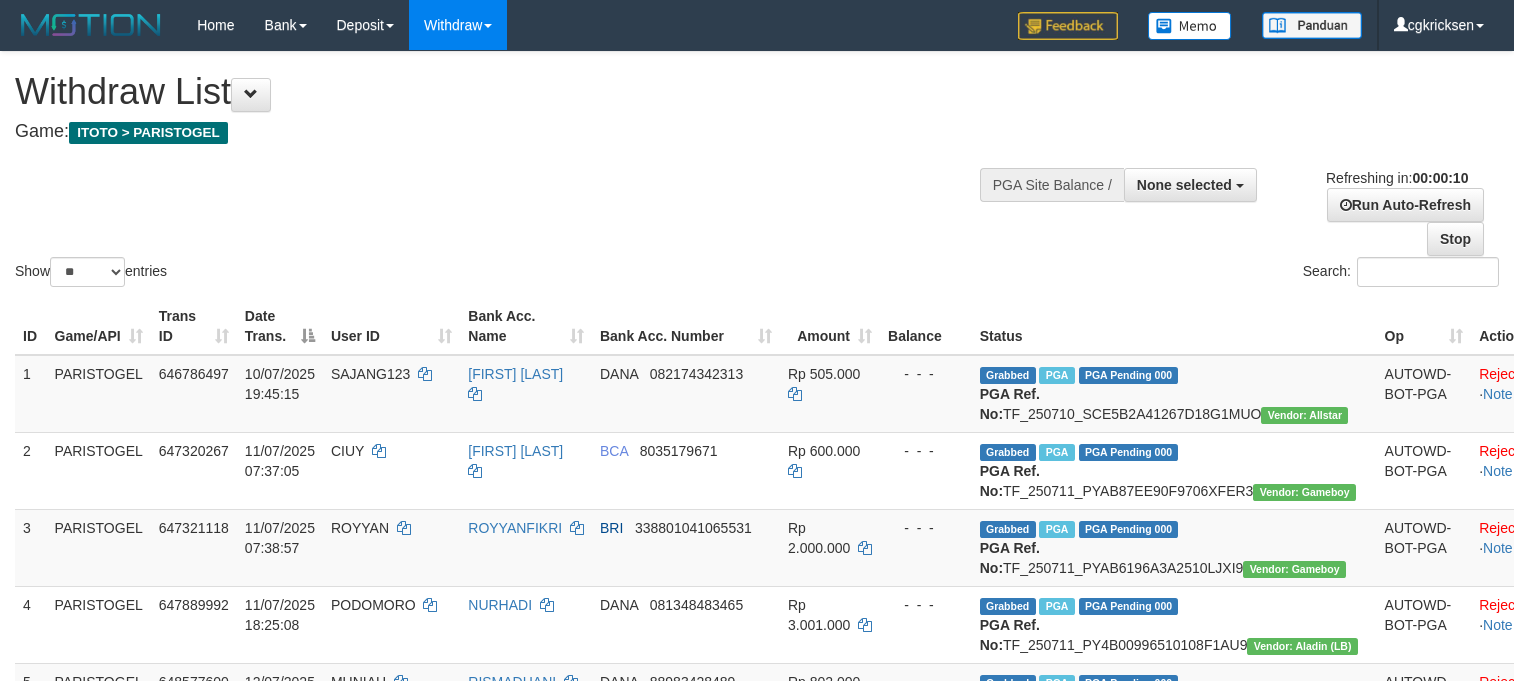select 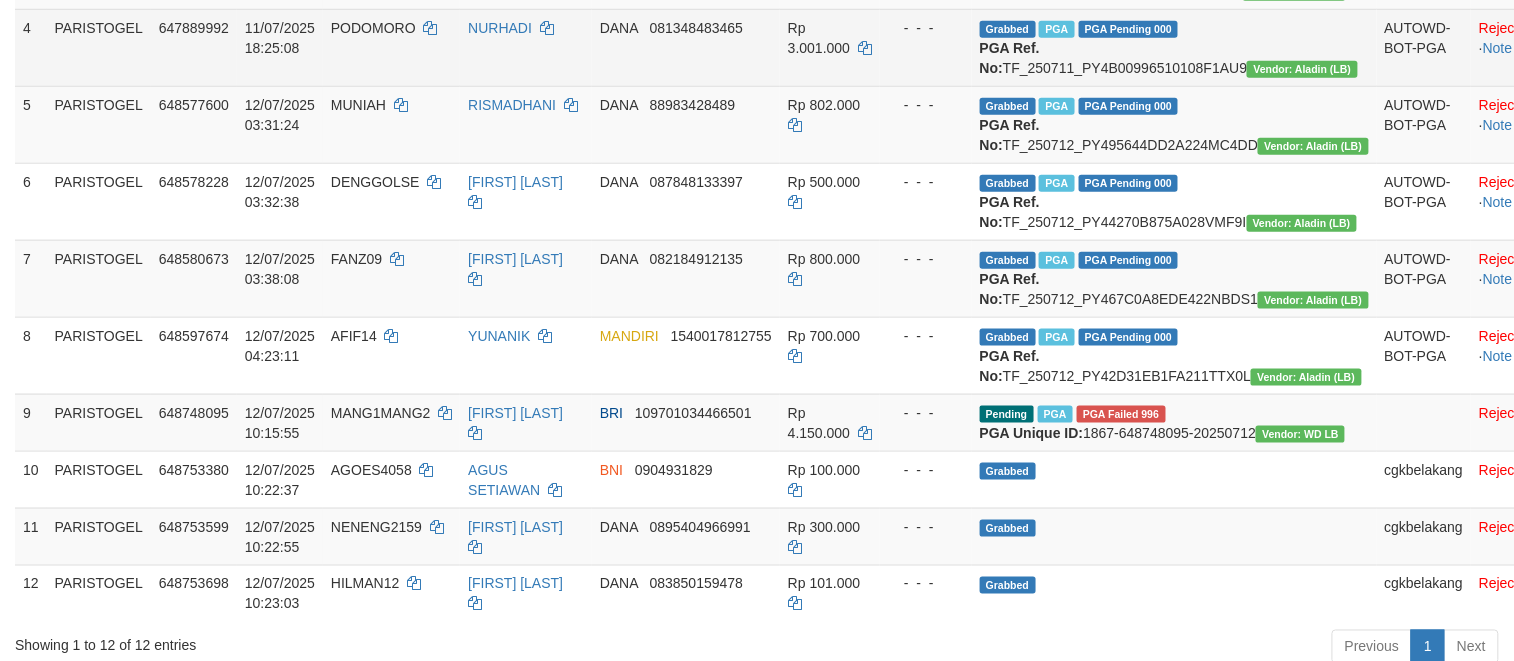 scroll, scrollTop: 933, scrollLeft: 0, axis: vertical 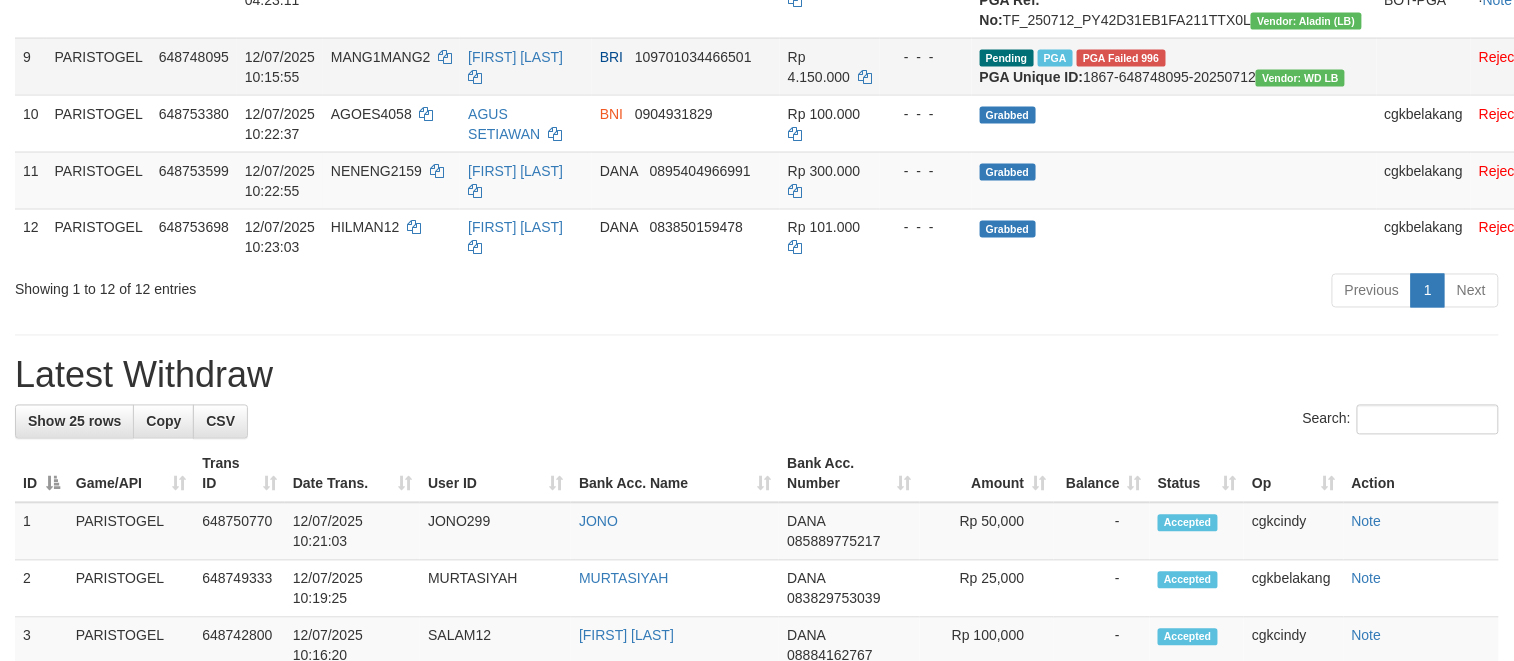 click on "Resend" at bounding box center [1547, 57] 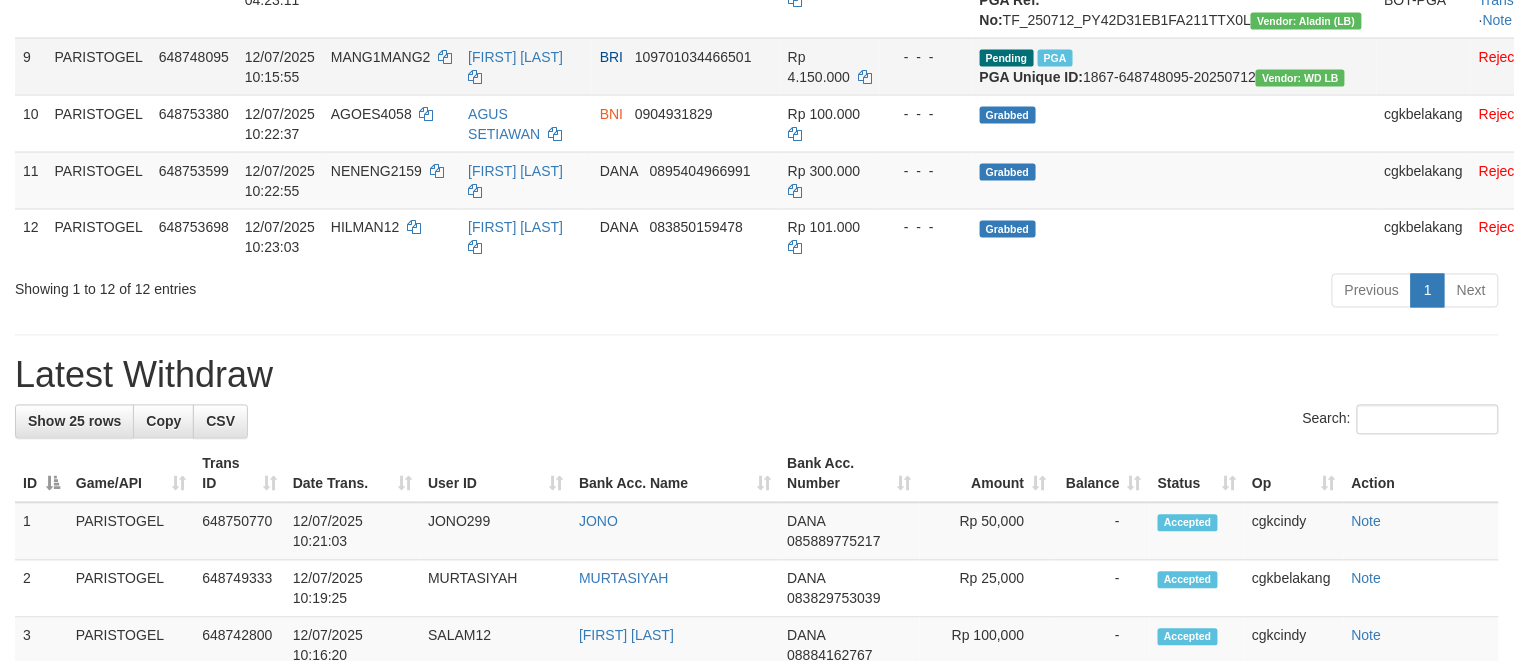 scroll, scrollTop: 0, scrollLeft: 0, axis: both 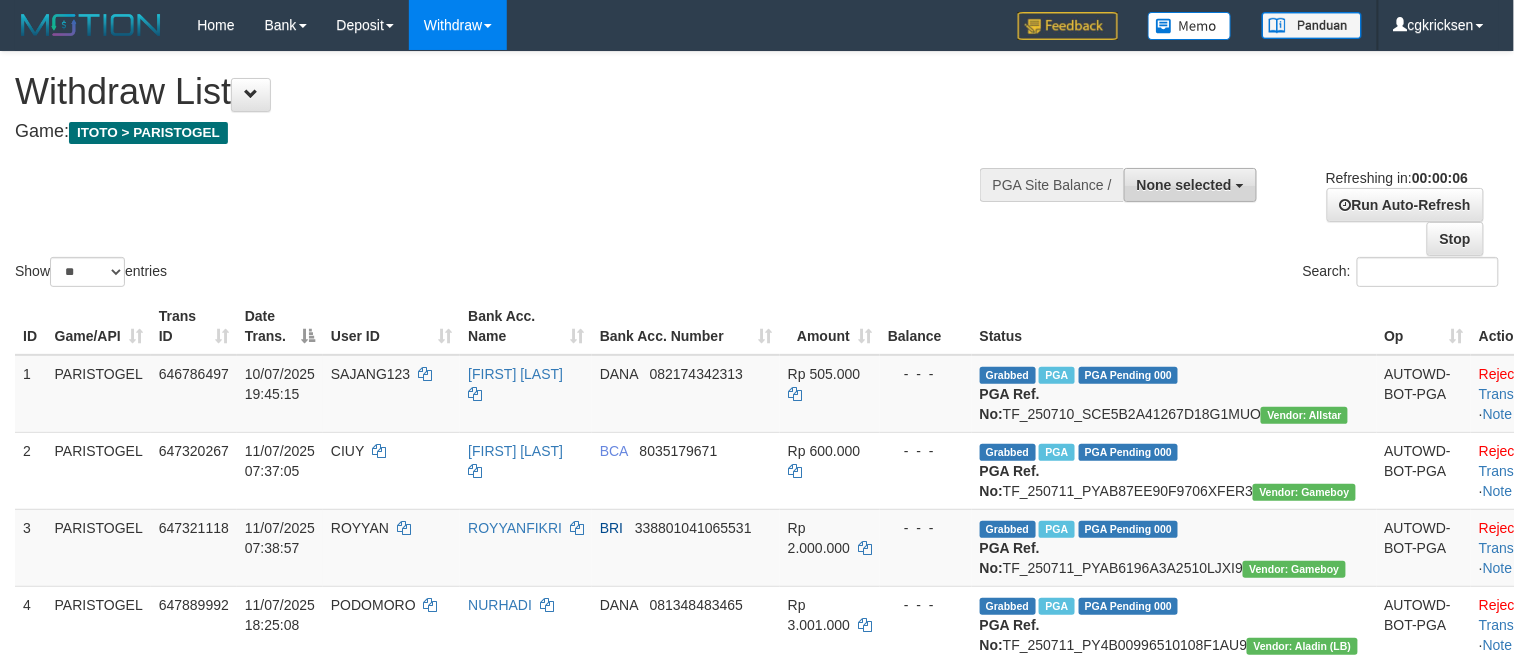 click on "None selected" at bounding box center [1190, 185] 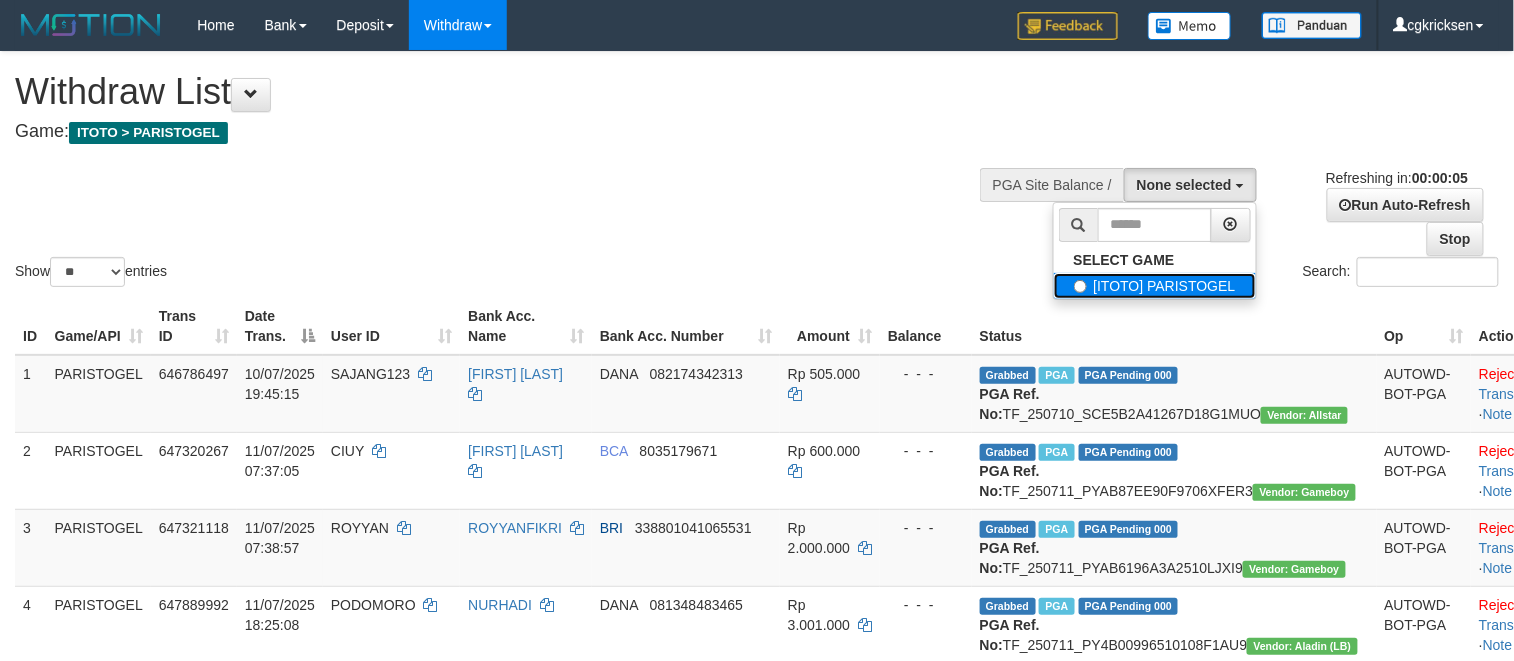click on "[ITOTO] PARISTOGEL" at bounding box center (1155, 286) 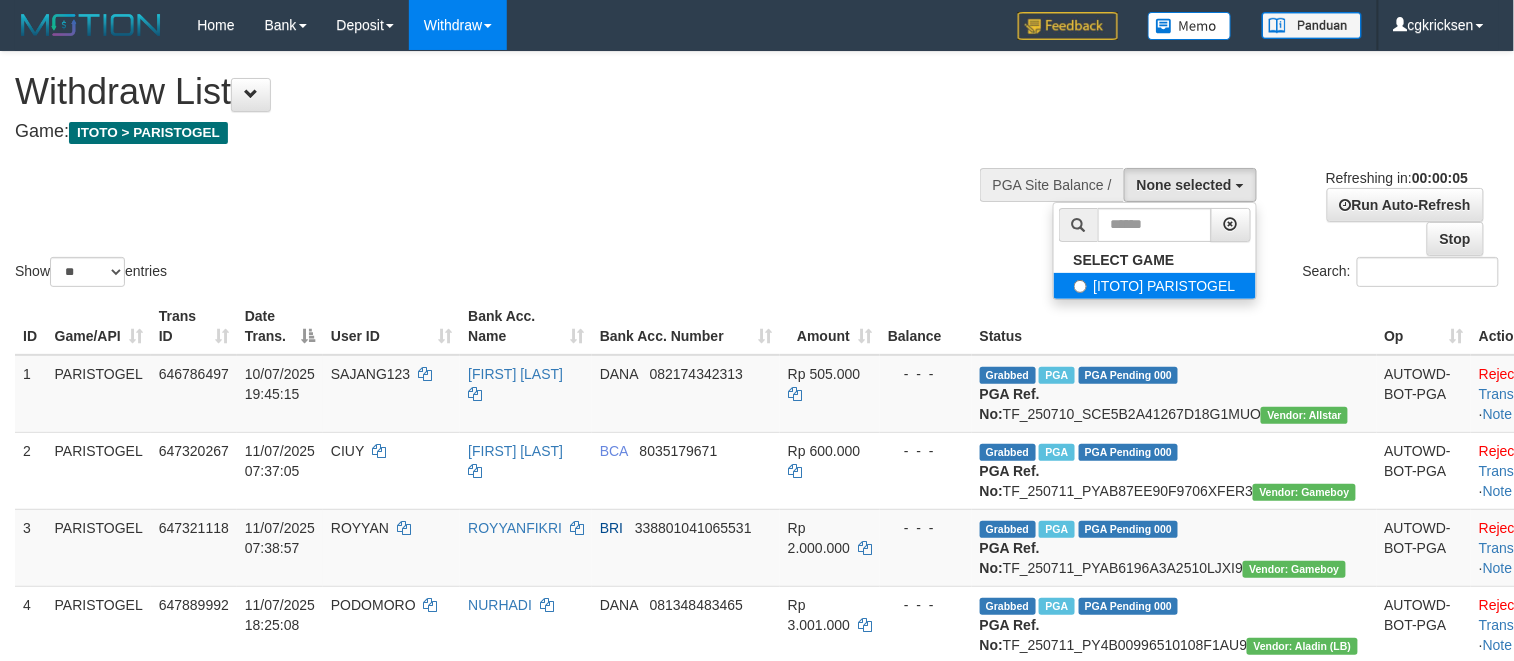 select on "****" 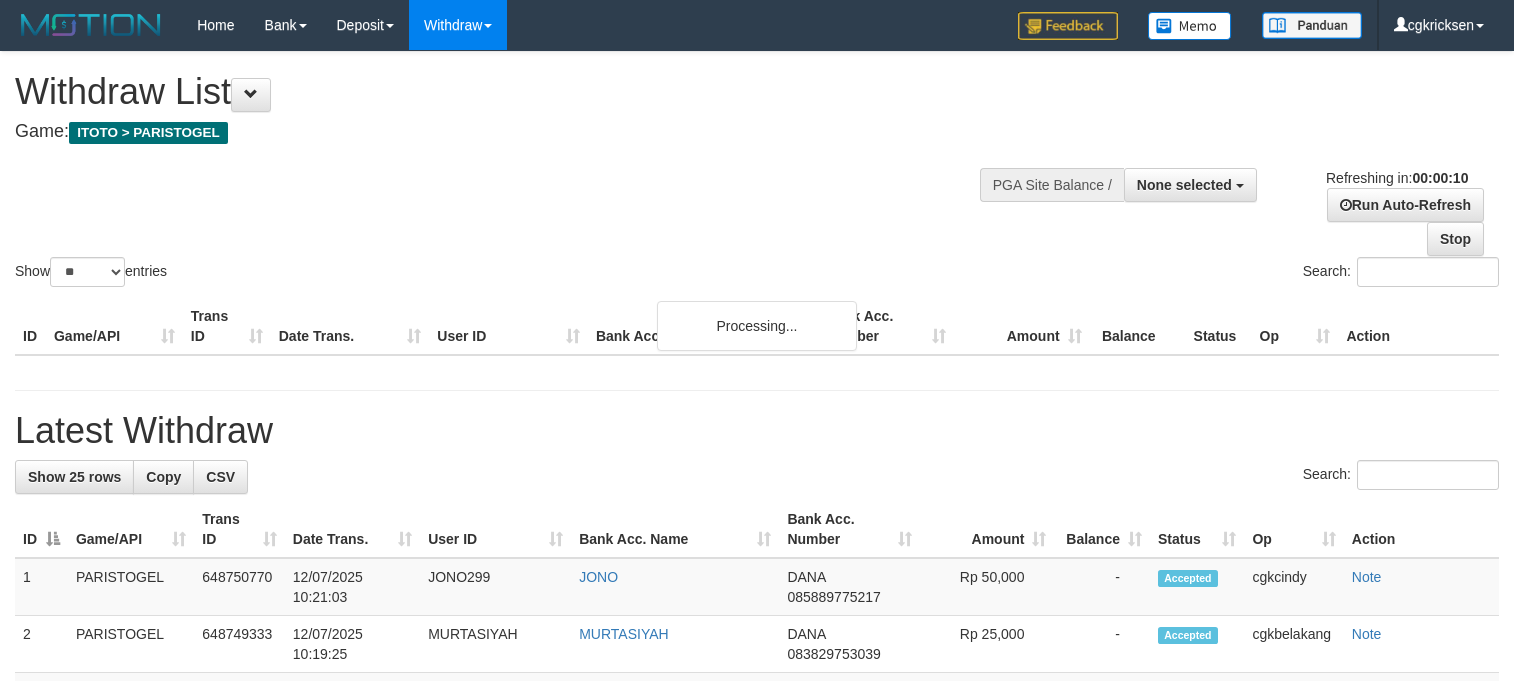select 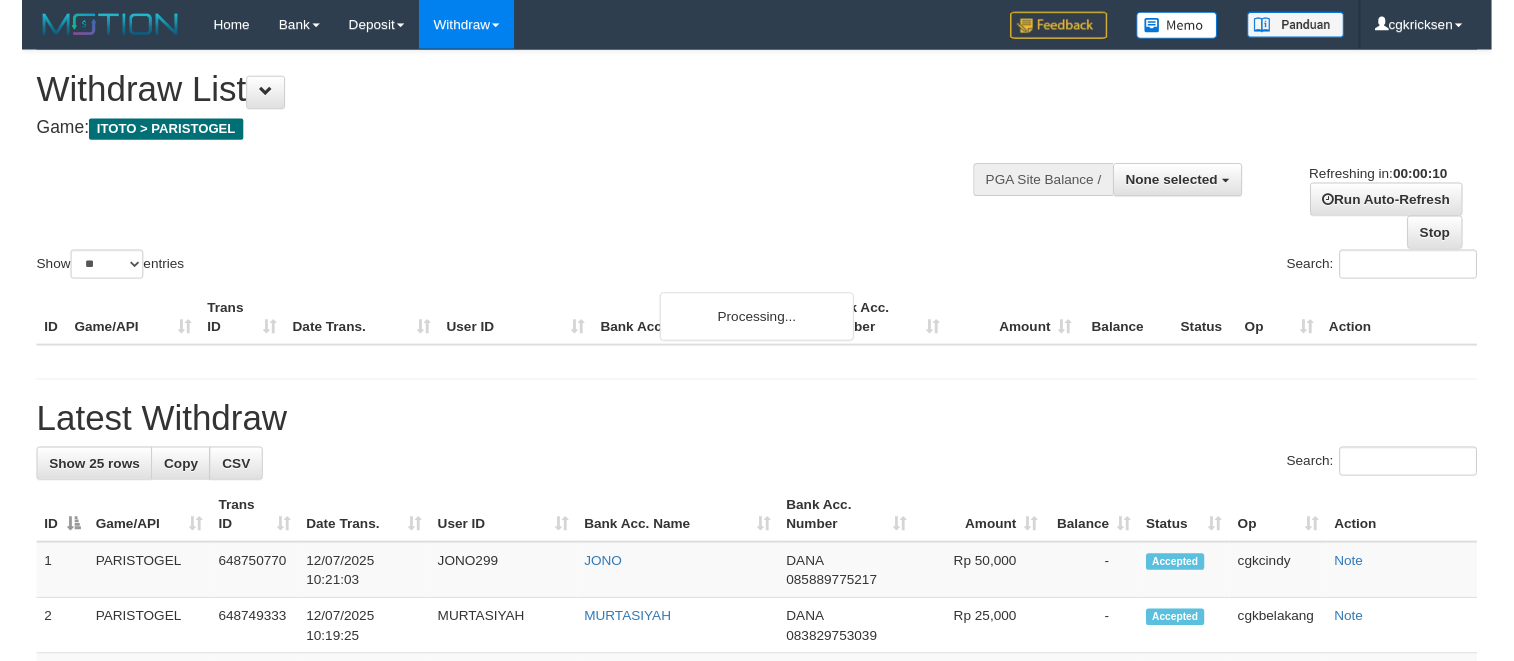 scroll, scrollTop: 0, scrollLeft: 0, axis: both 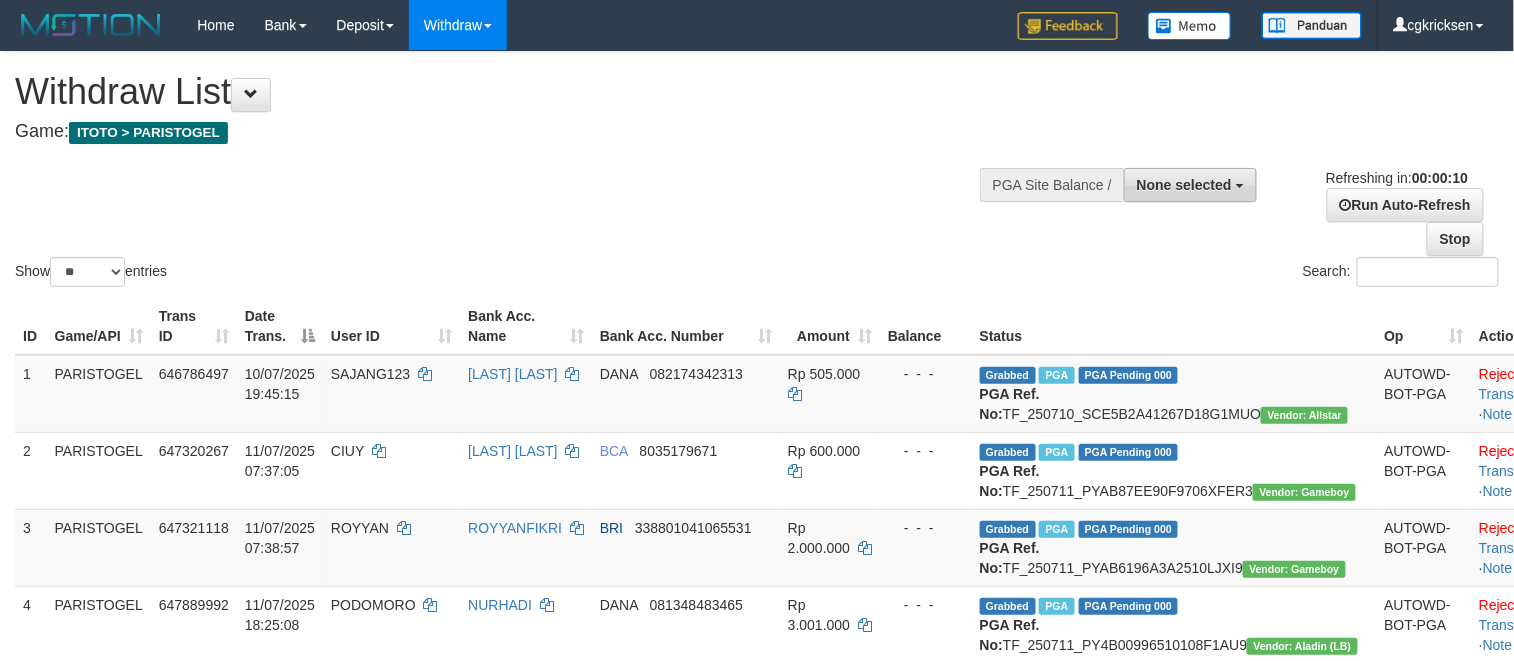 click on "None selected" at bounding box center (1184, 185) 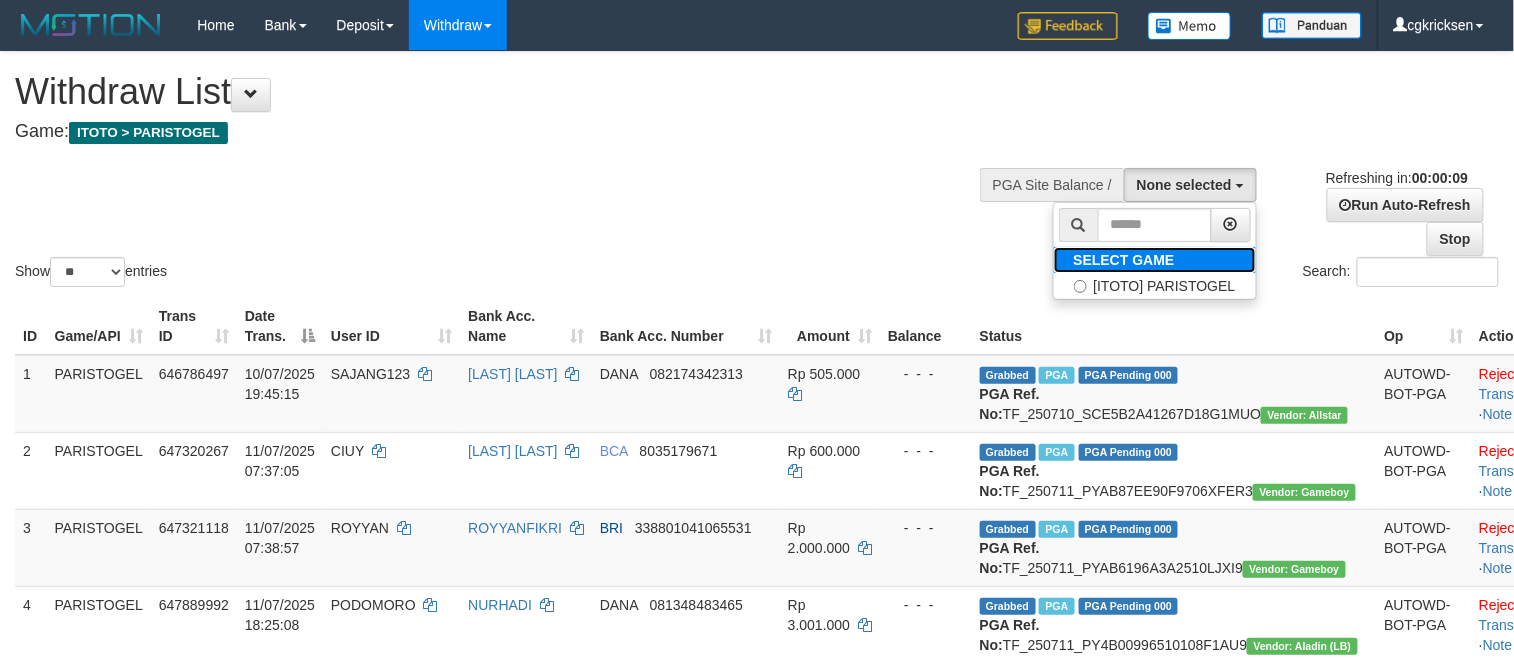 click on "SELECT GAME" at bounding box center [1155, 260] 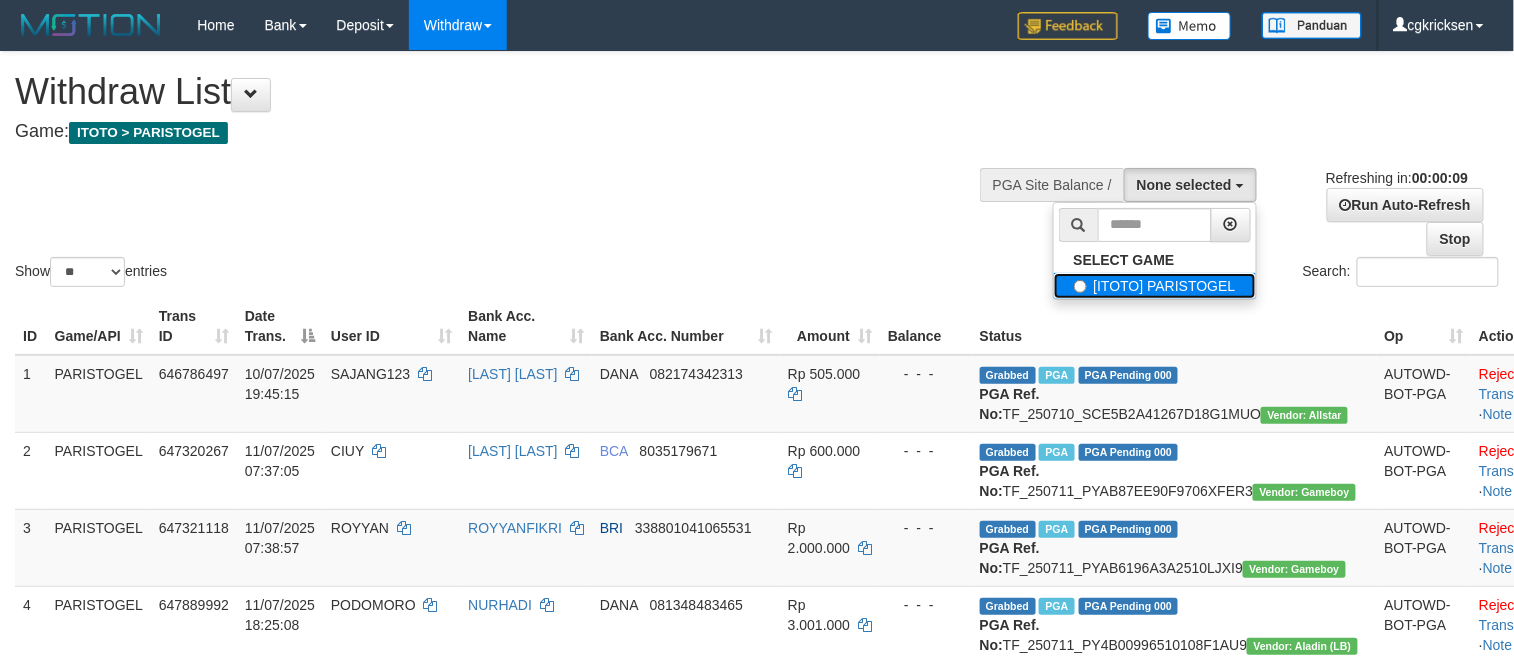 click on "[ITOTO] PARISTOGEL" at bounding box center (1155, 286) 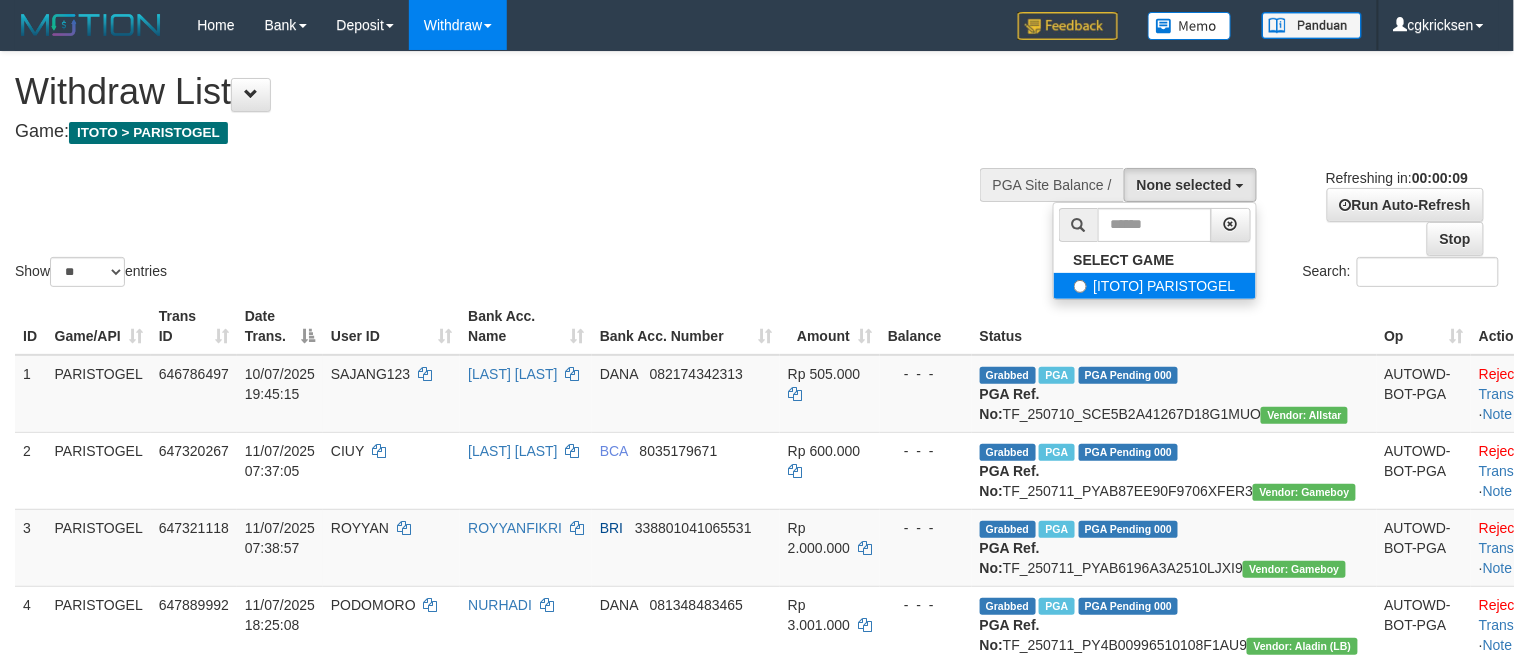 select on "****" 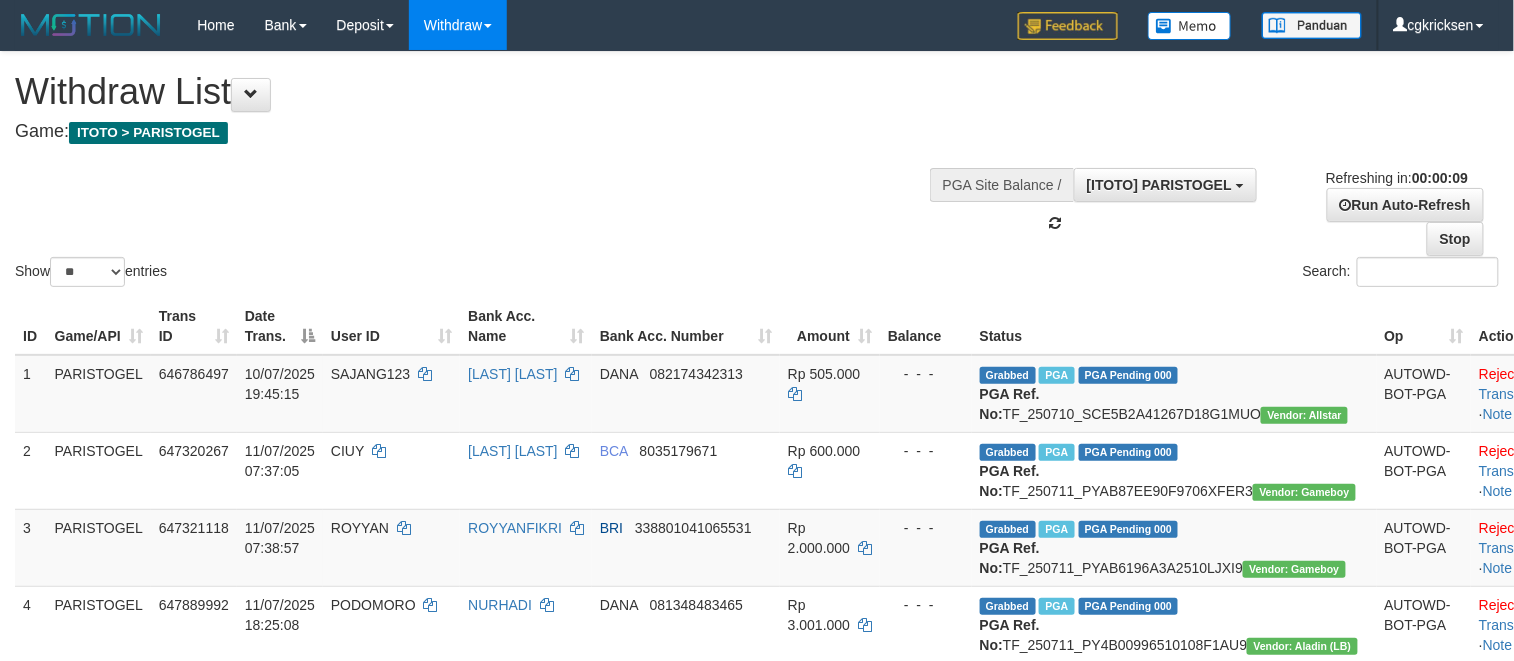 scroll, scrollTop: 17, scrollLeft: 0, axis: vertical 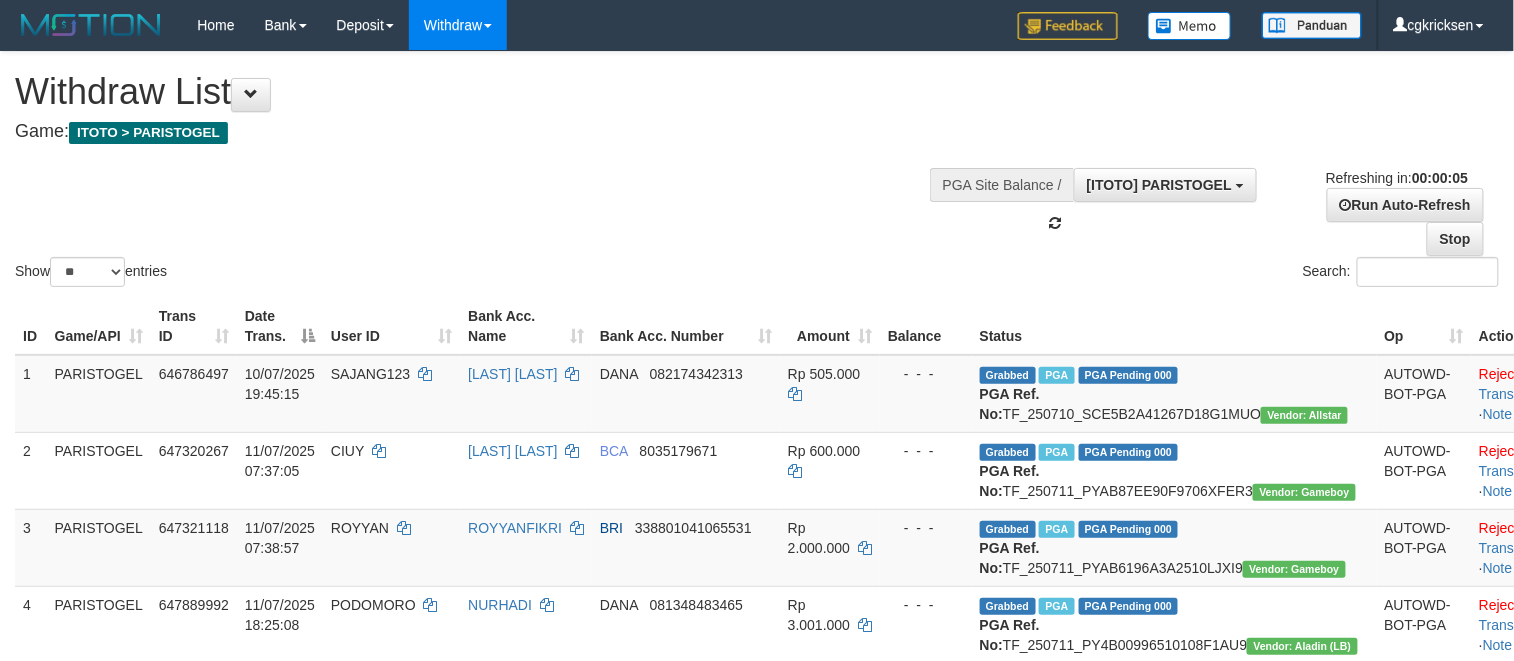 click on "Show  ** ** ** ***  entries Search:" at bounding box center [757, 171] 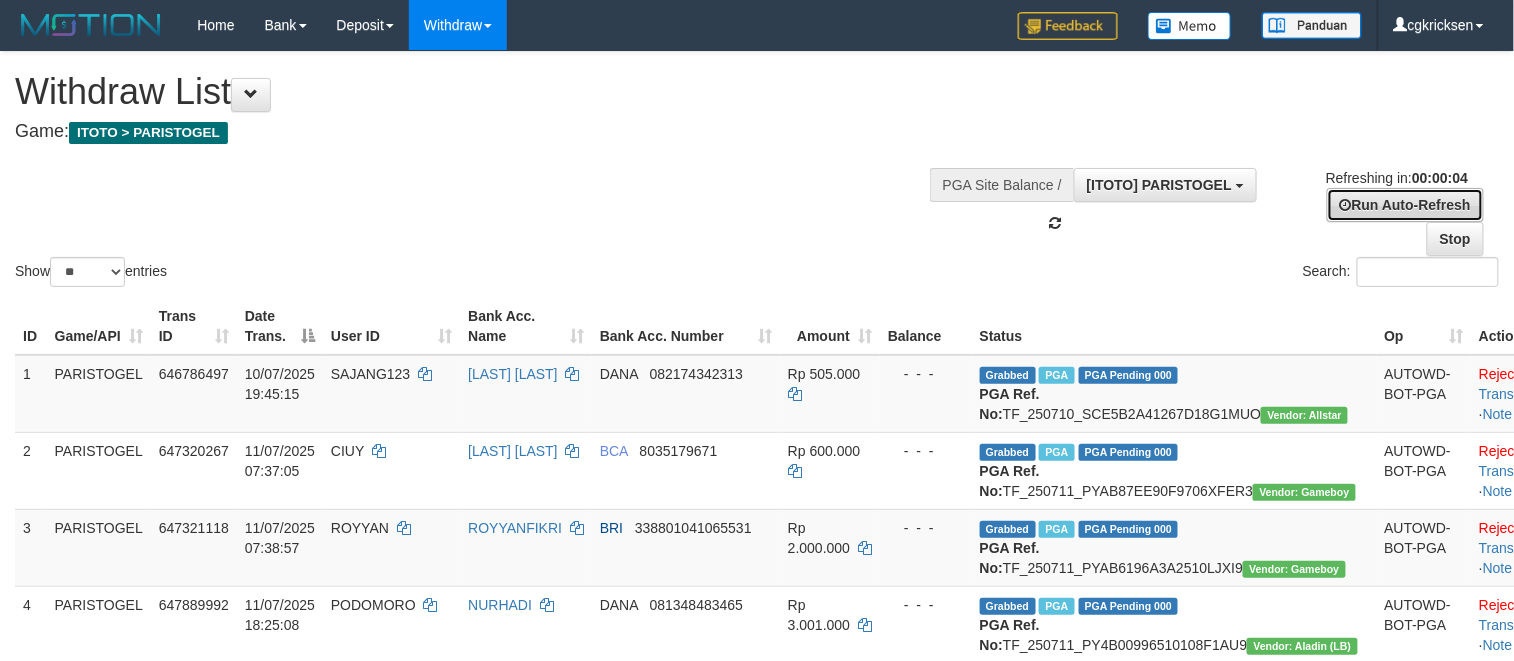 click on "Run Auto-Refresh" at bounding box center [1405, 205] 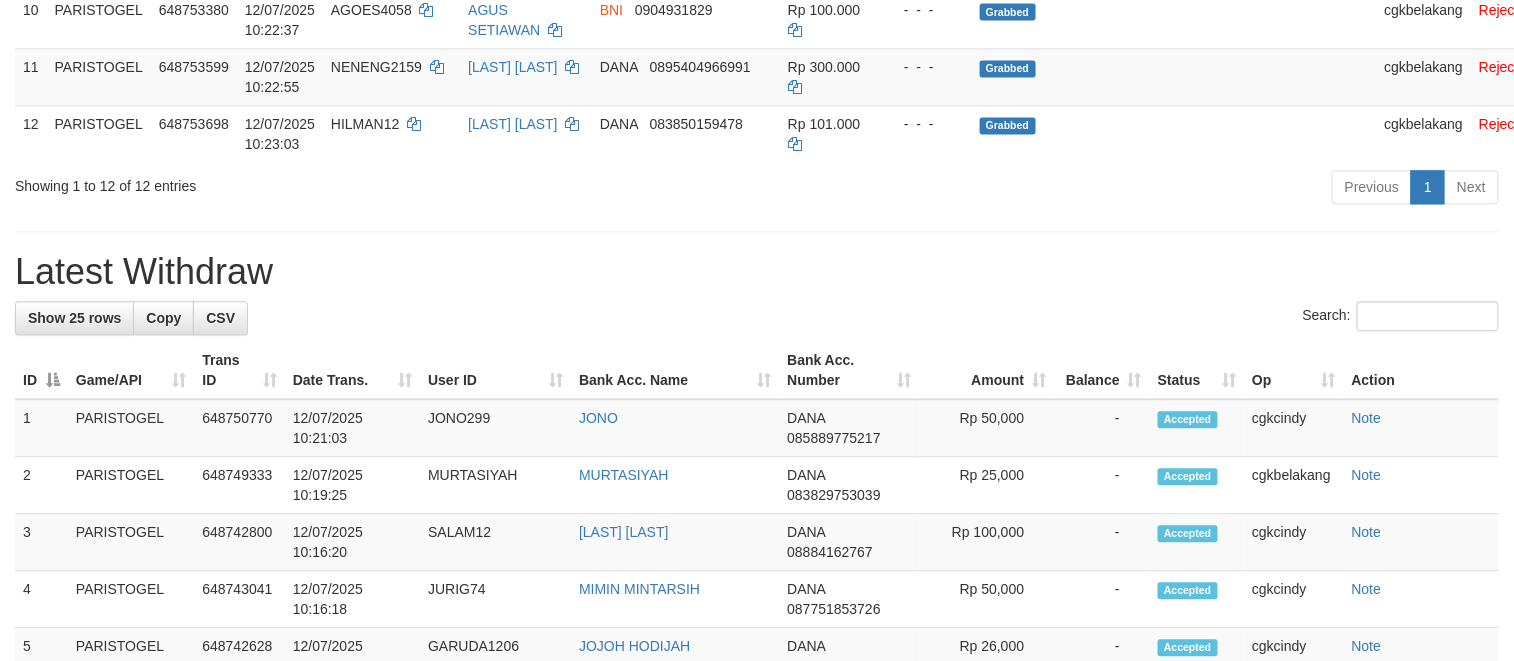 scroll, scrollTop: 1333, scrollLeft: 0, axis: vertical 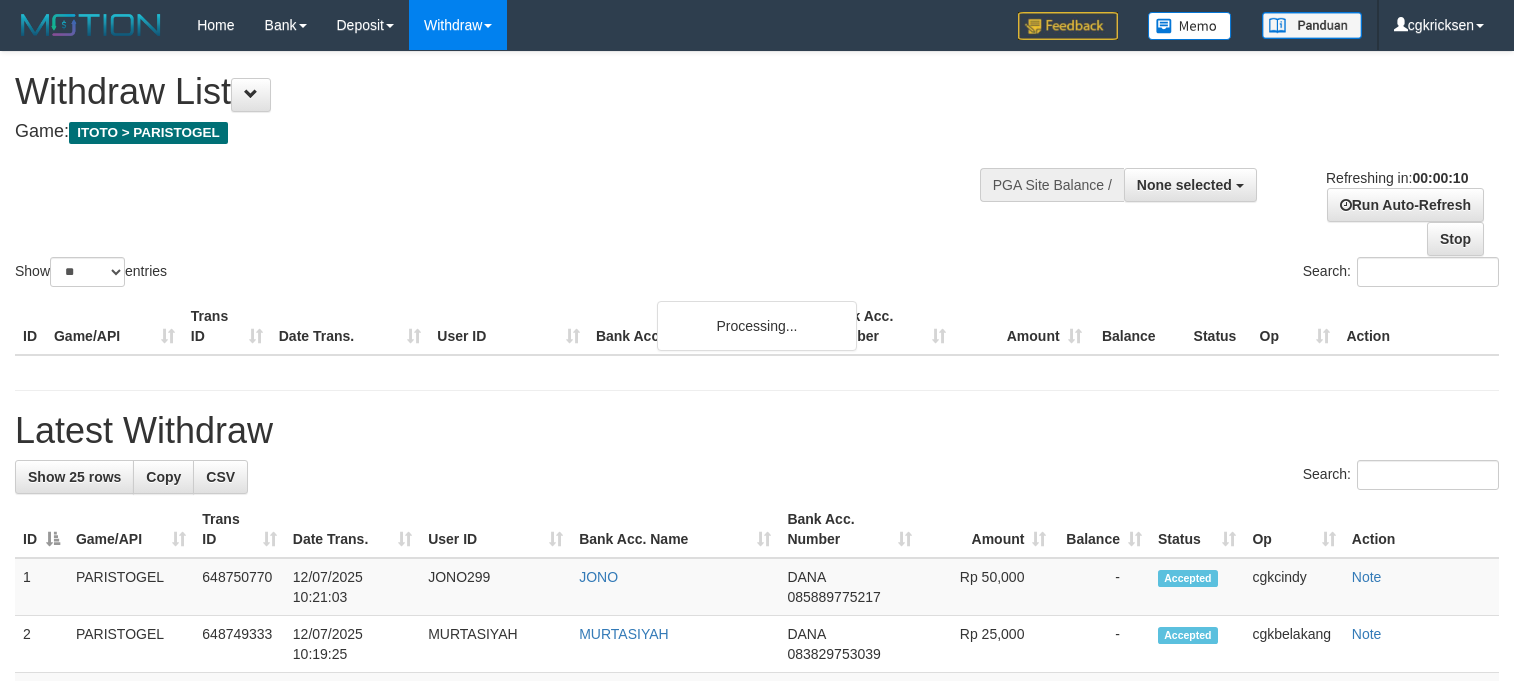select 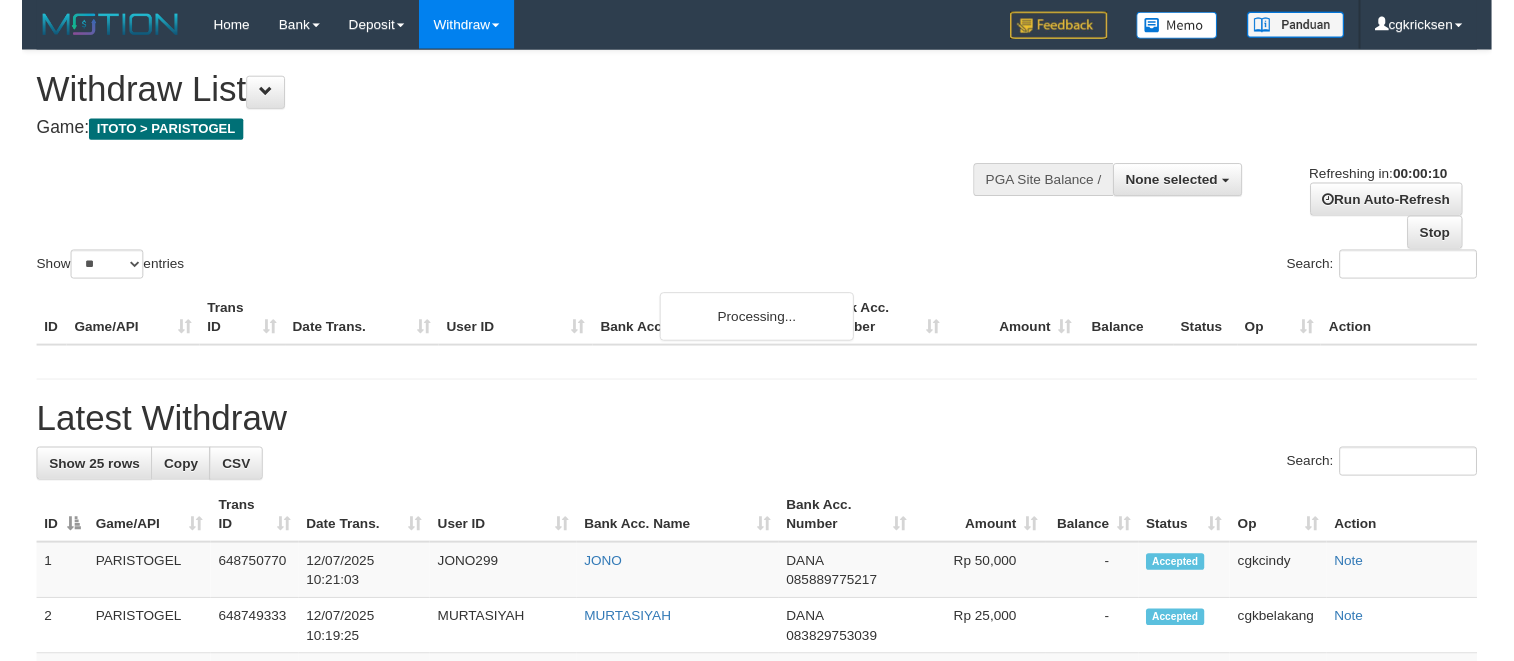 scroll, scrollTop: 0, scrollLeft: 0, axis: both 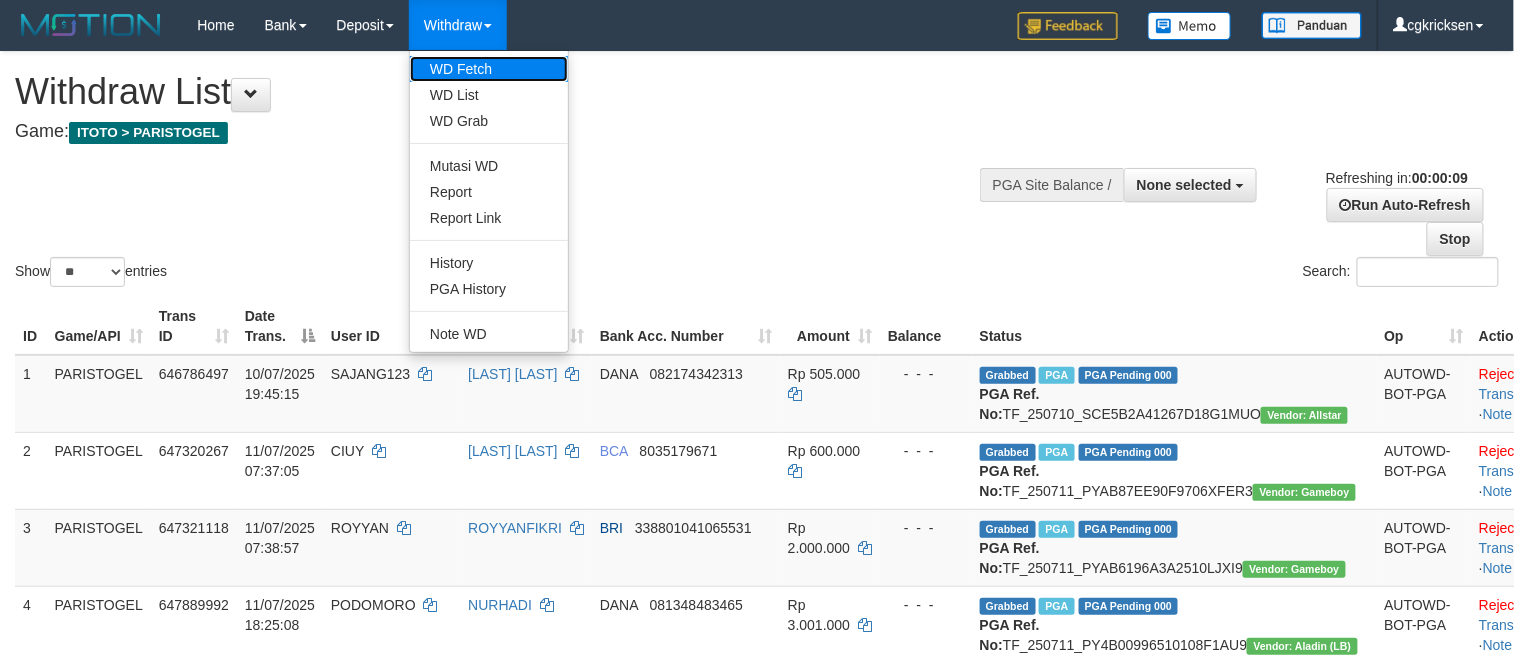 click on "WD Fetch" at bounding box center (489, 69) 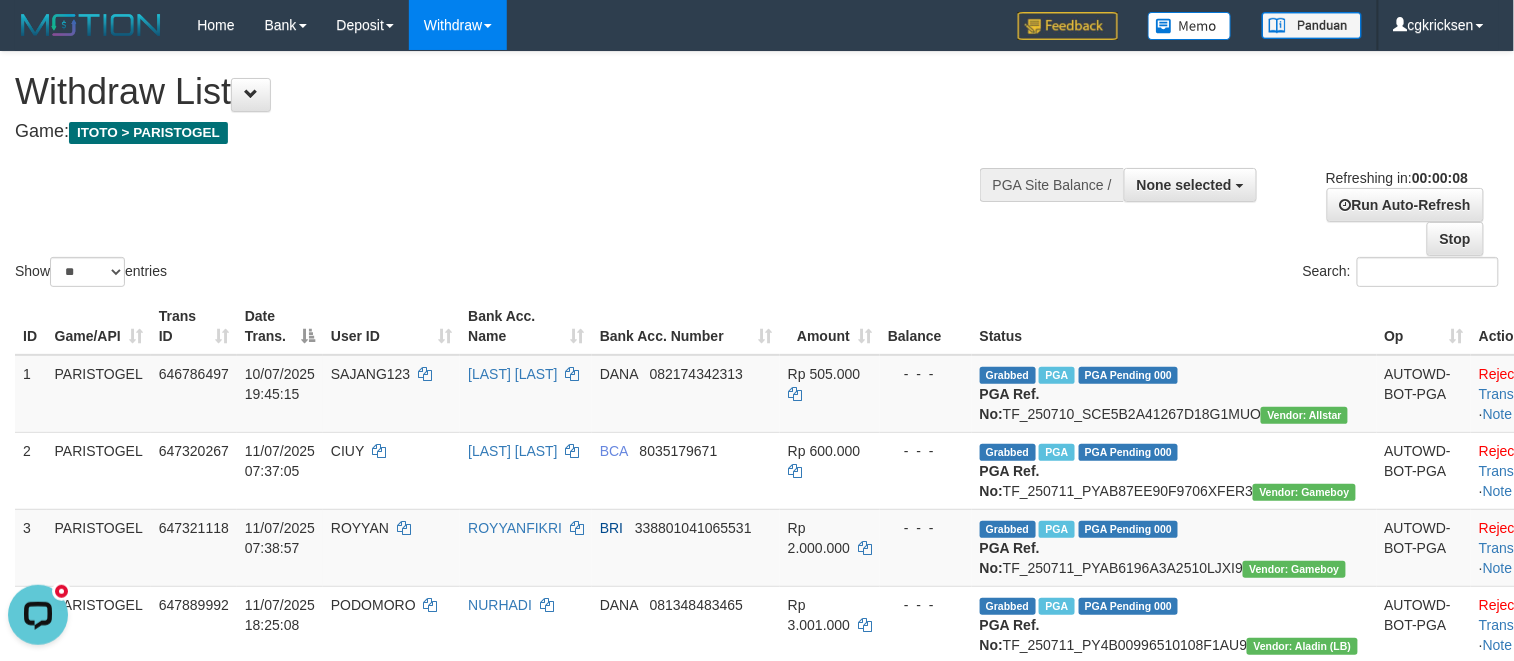 scroll, scrollTop: 0, scrollLeft: 0, axis: both 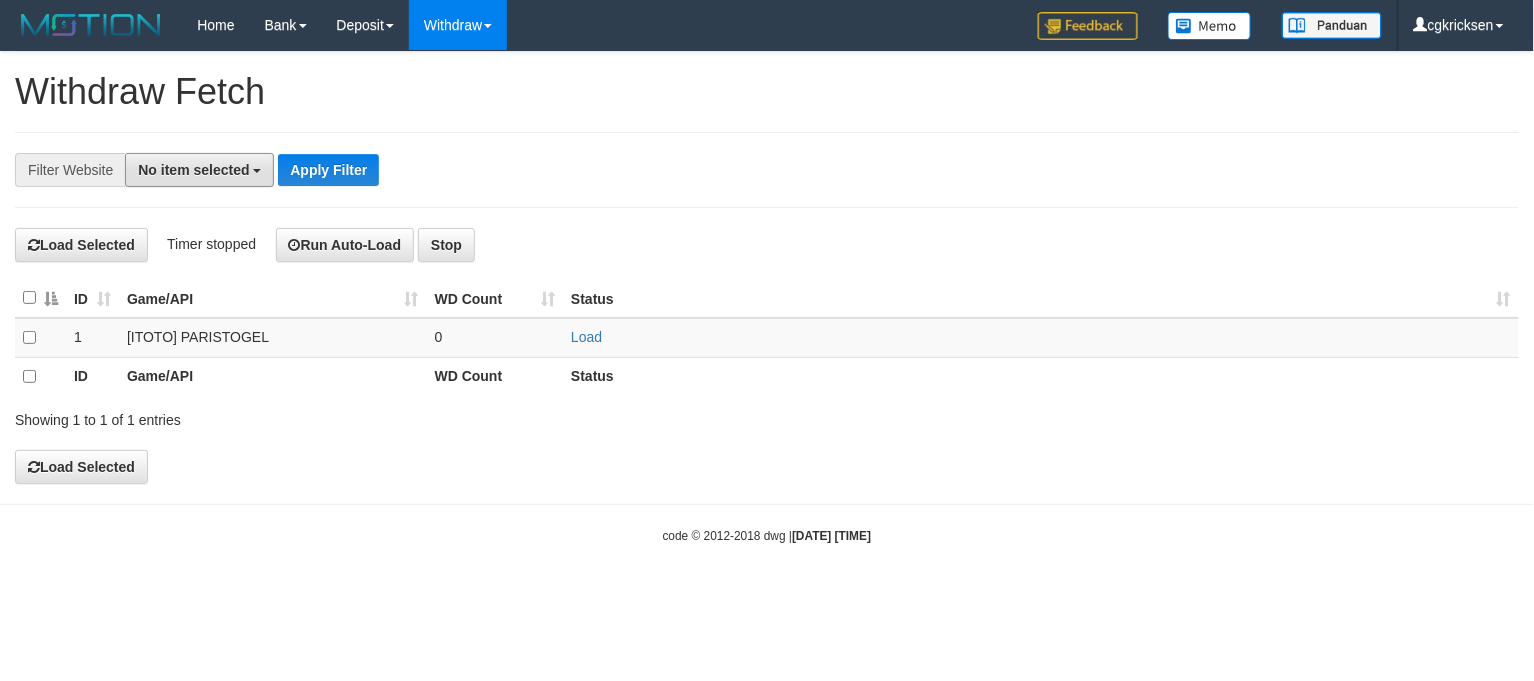 click on "No item selected" at bounding box center (193, 170) 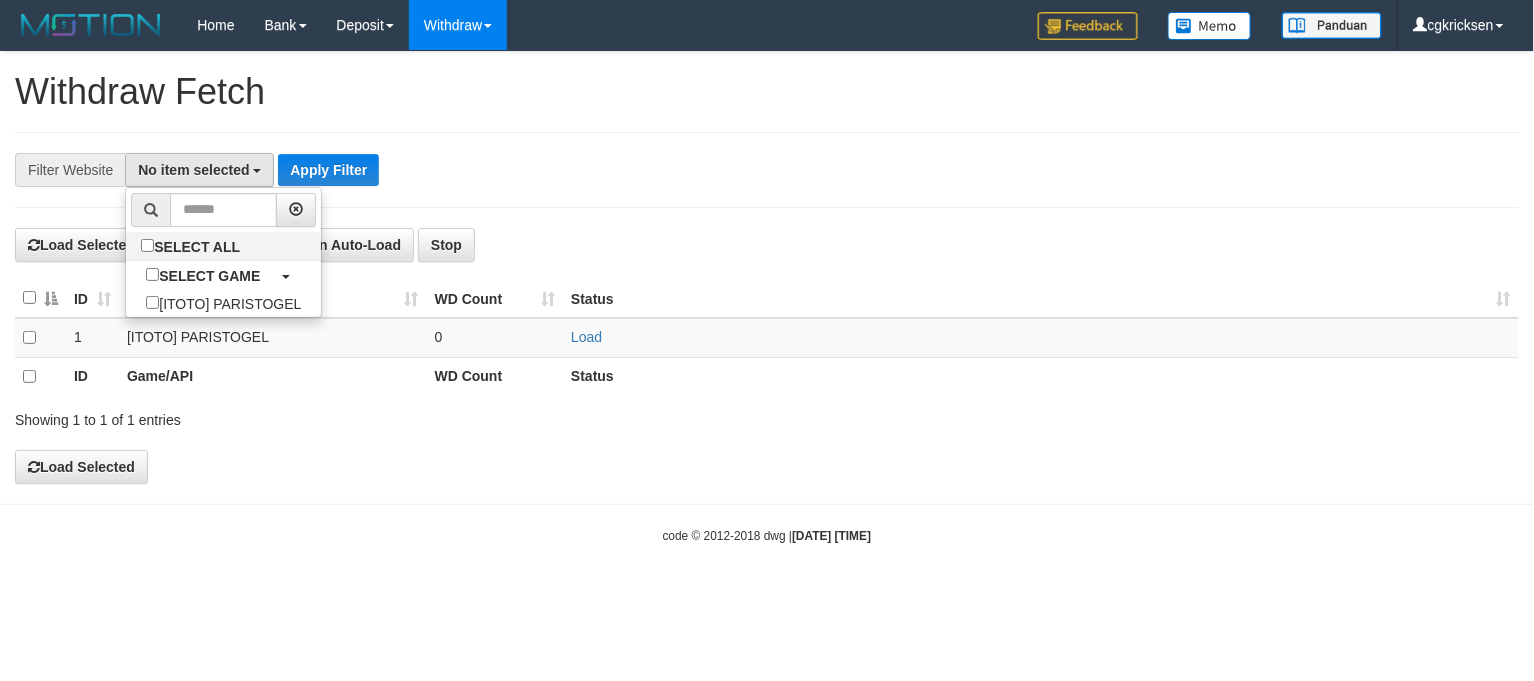 click at bounding box center (223, 210) 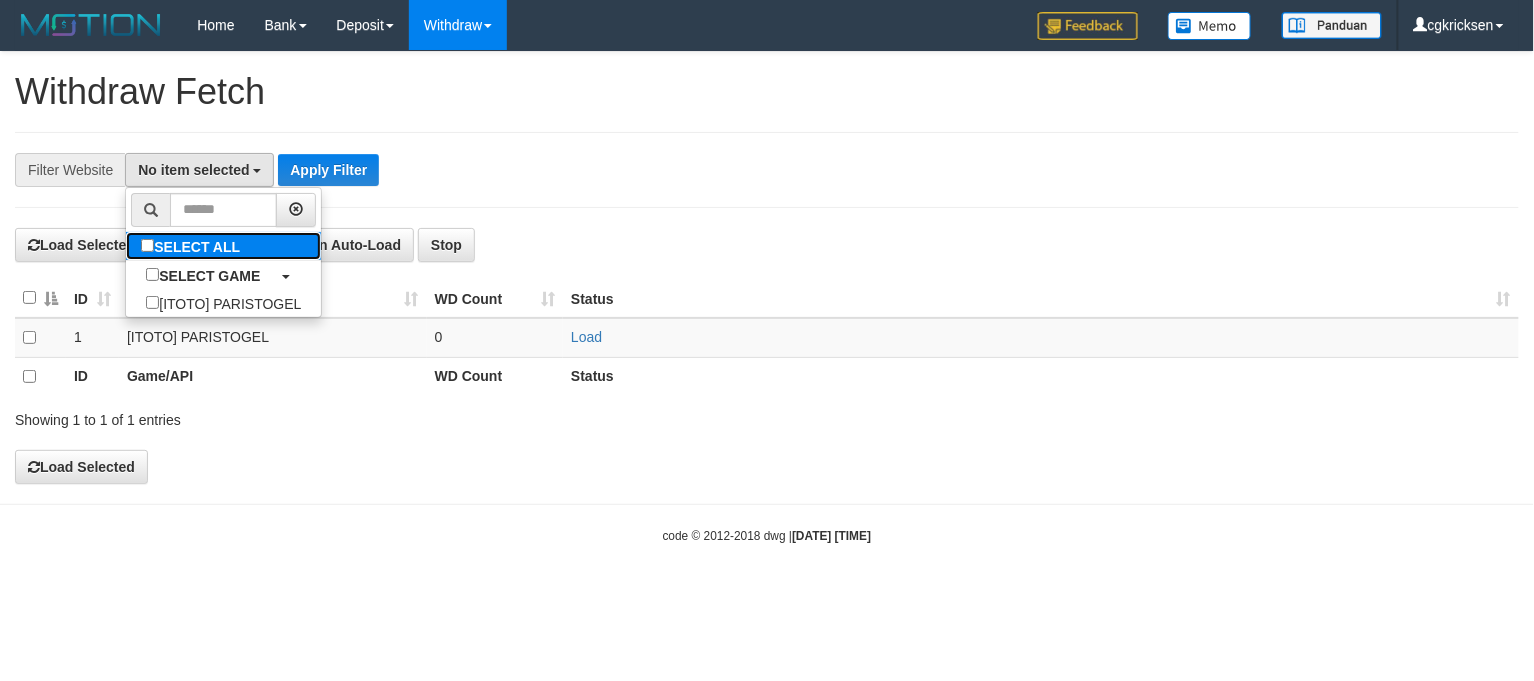 click on "SELECT ALL" at bounding box center [193, 246] 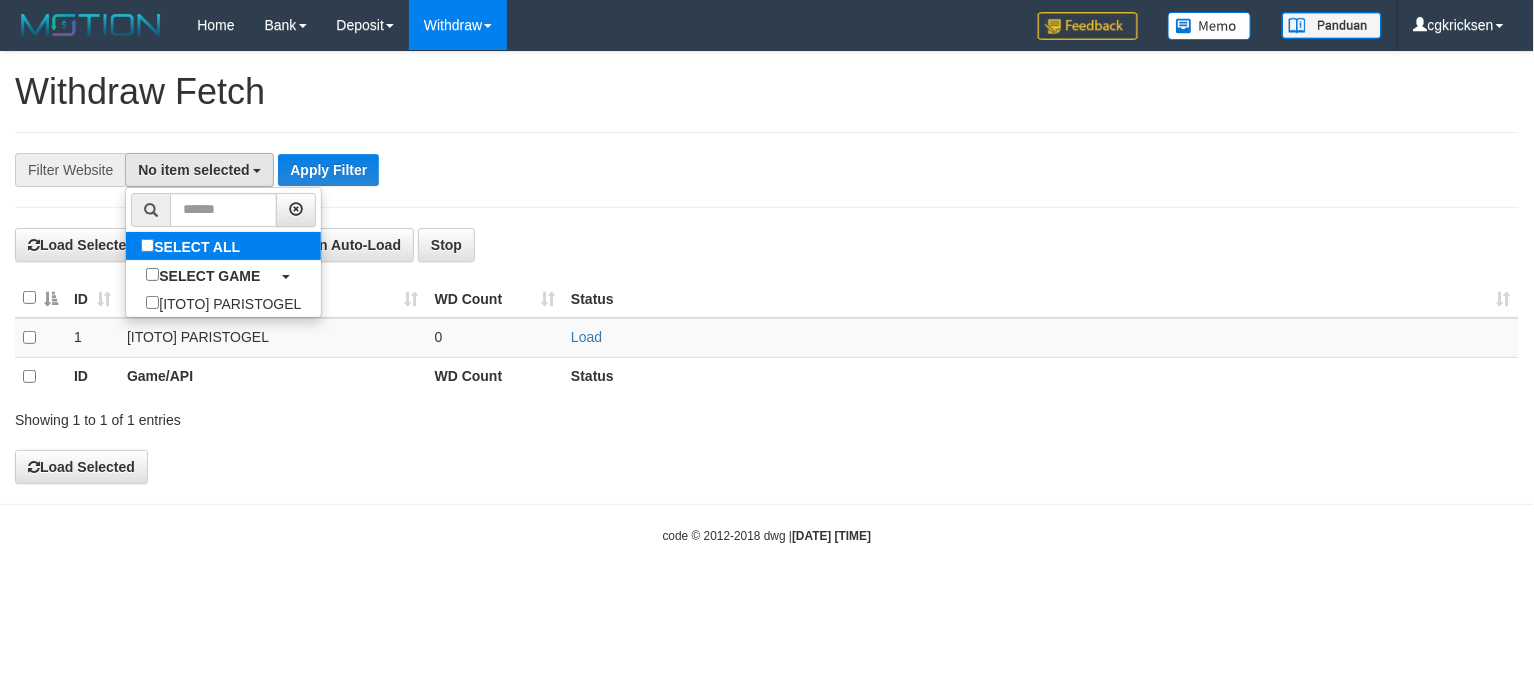select on "****" 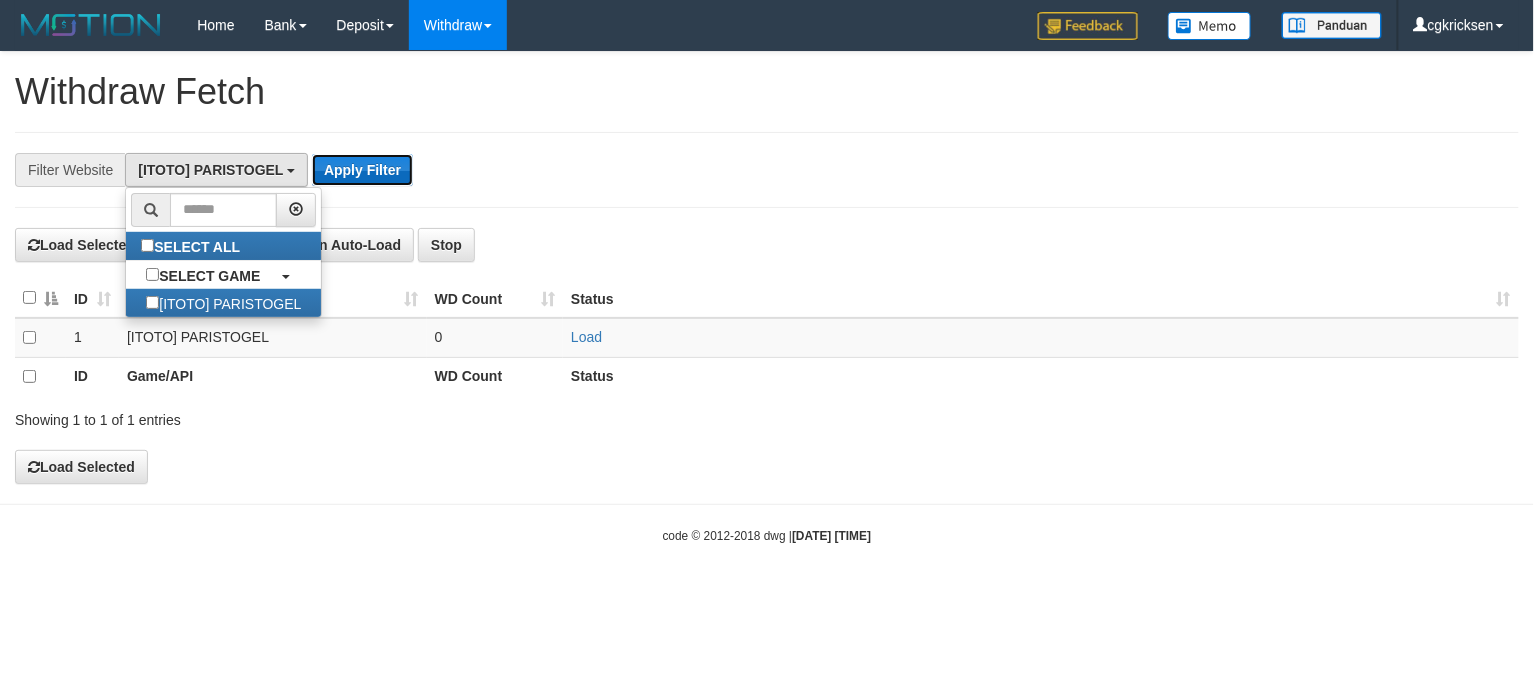 click on "Apply Filter" at bounding box center (362, 170) 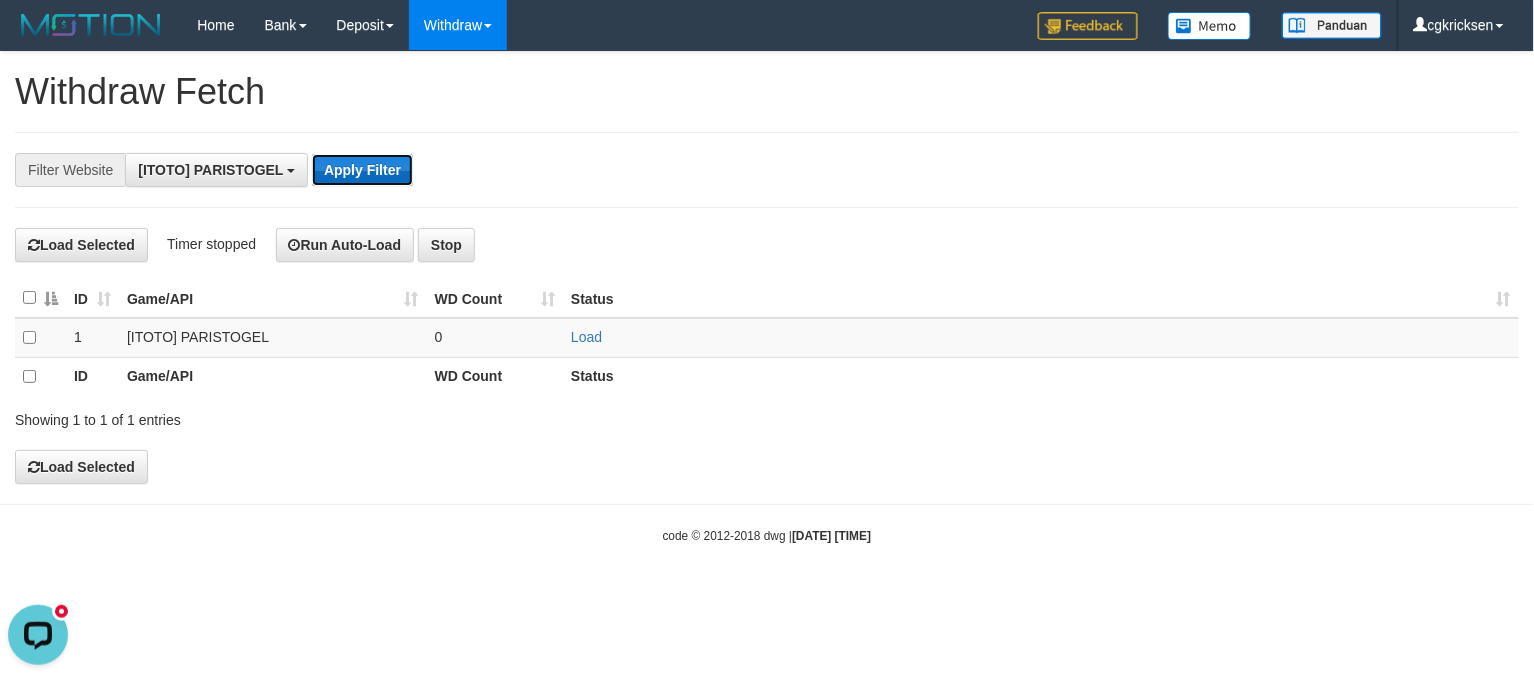 scroll, scrollTop: 0, scrollLeft: 0, axis: both 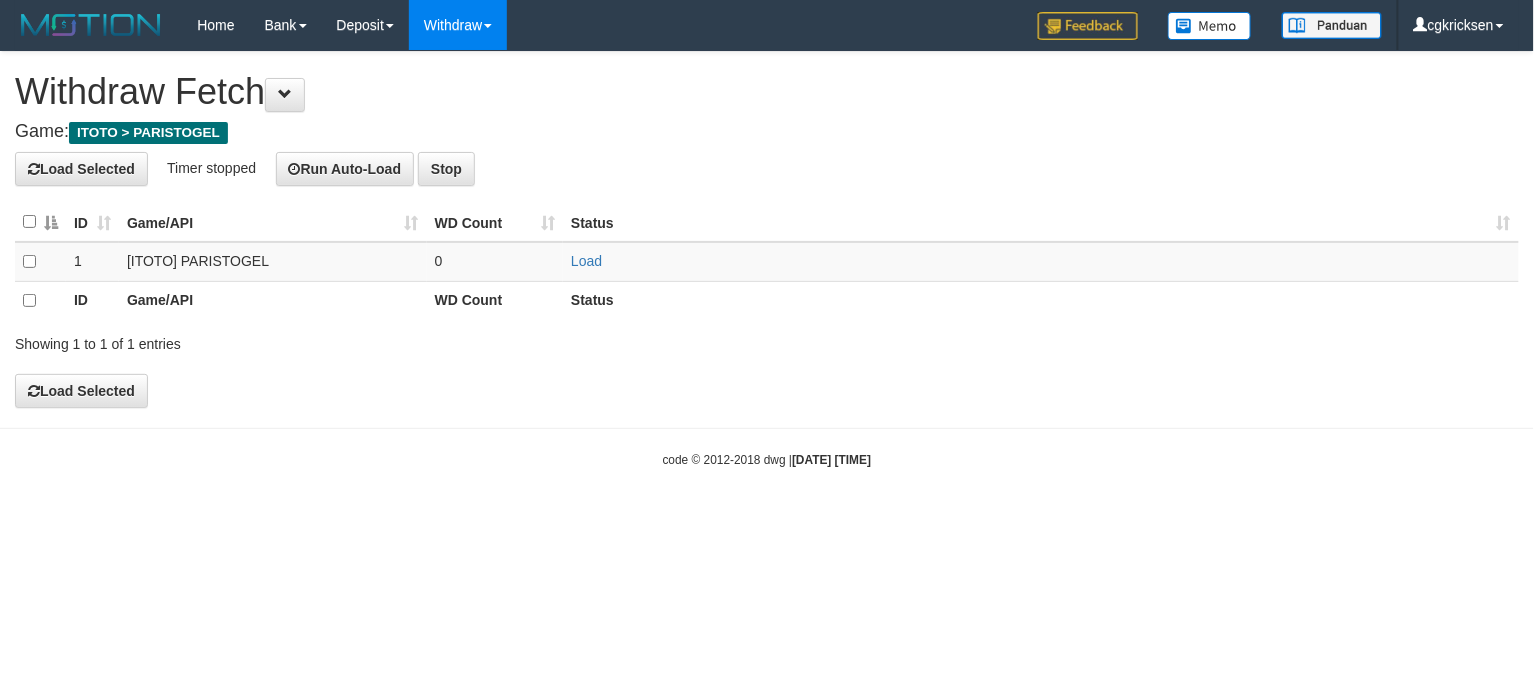 click on "WD Count" at bounding box center (495, 222) 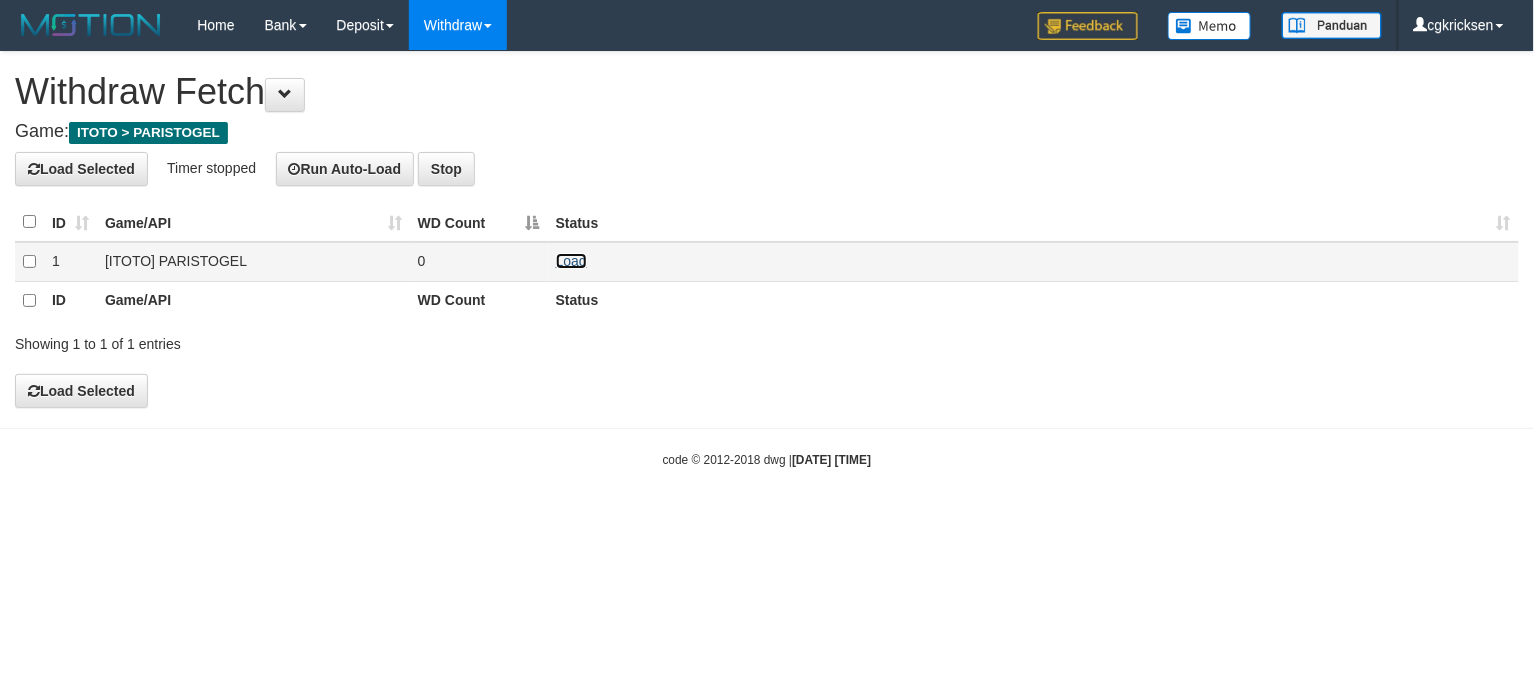 click on "Load" at bounding box center [571, 261] 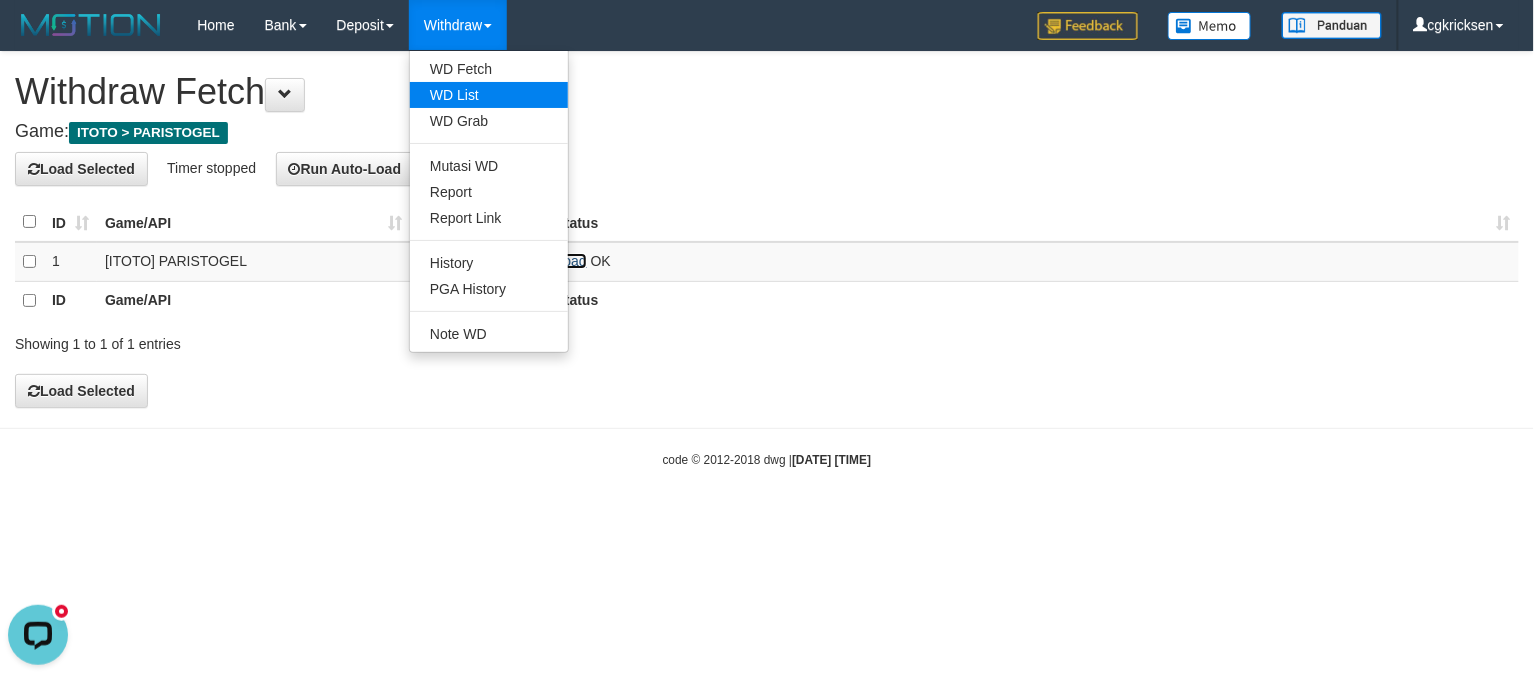 scroll, scrollTop: 0, scrollLeft: 0, axis: both 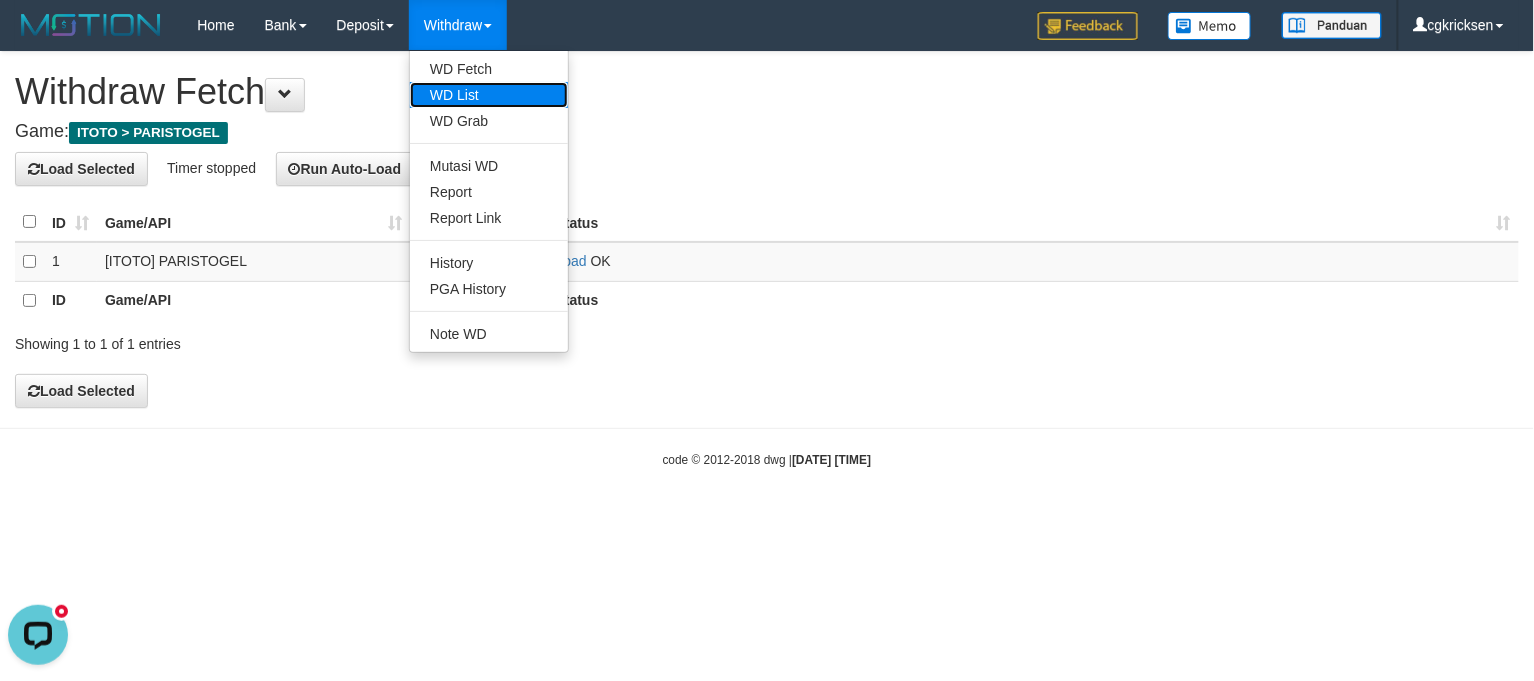 click on "WD List" at bounding box center (489, 95) 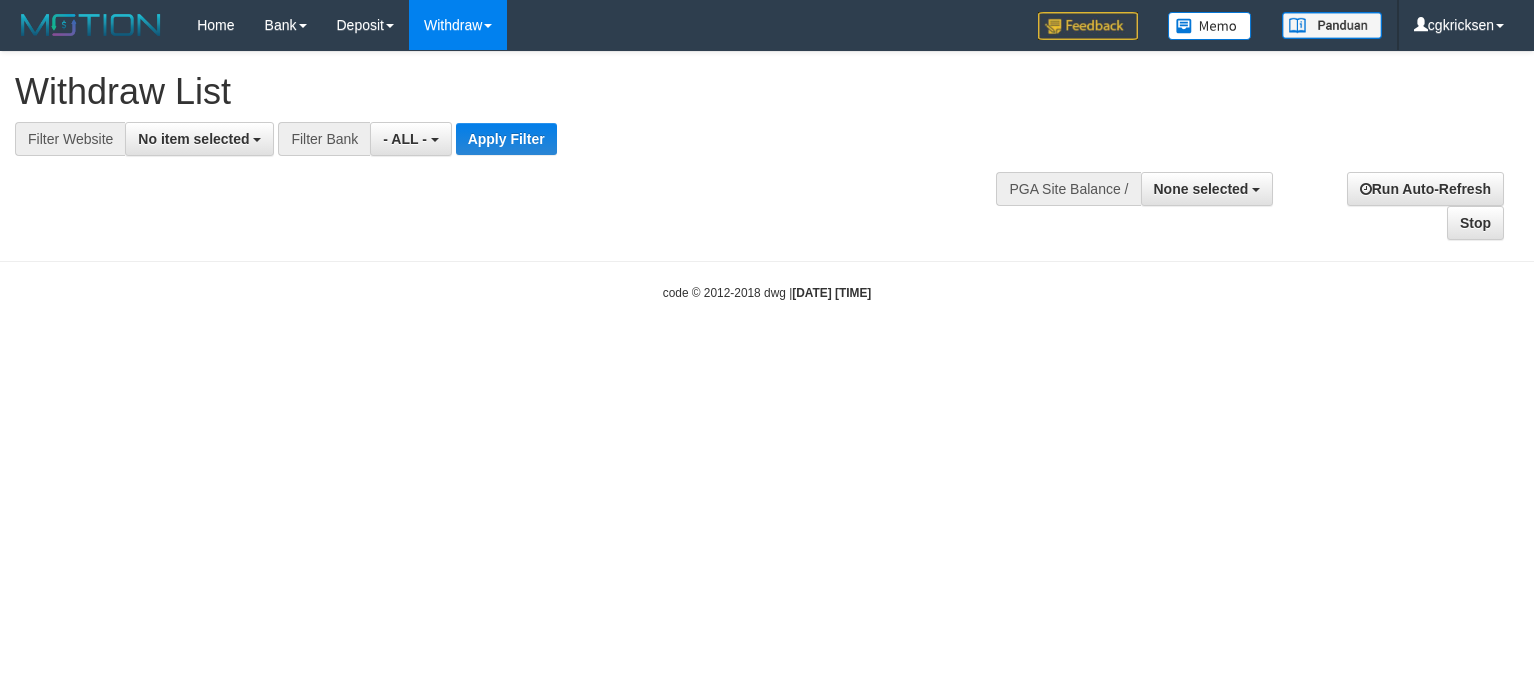 select 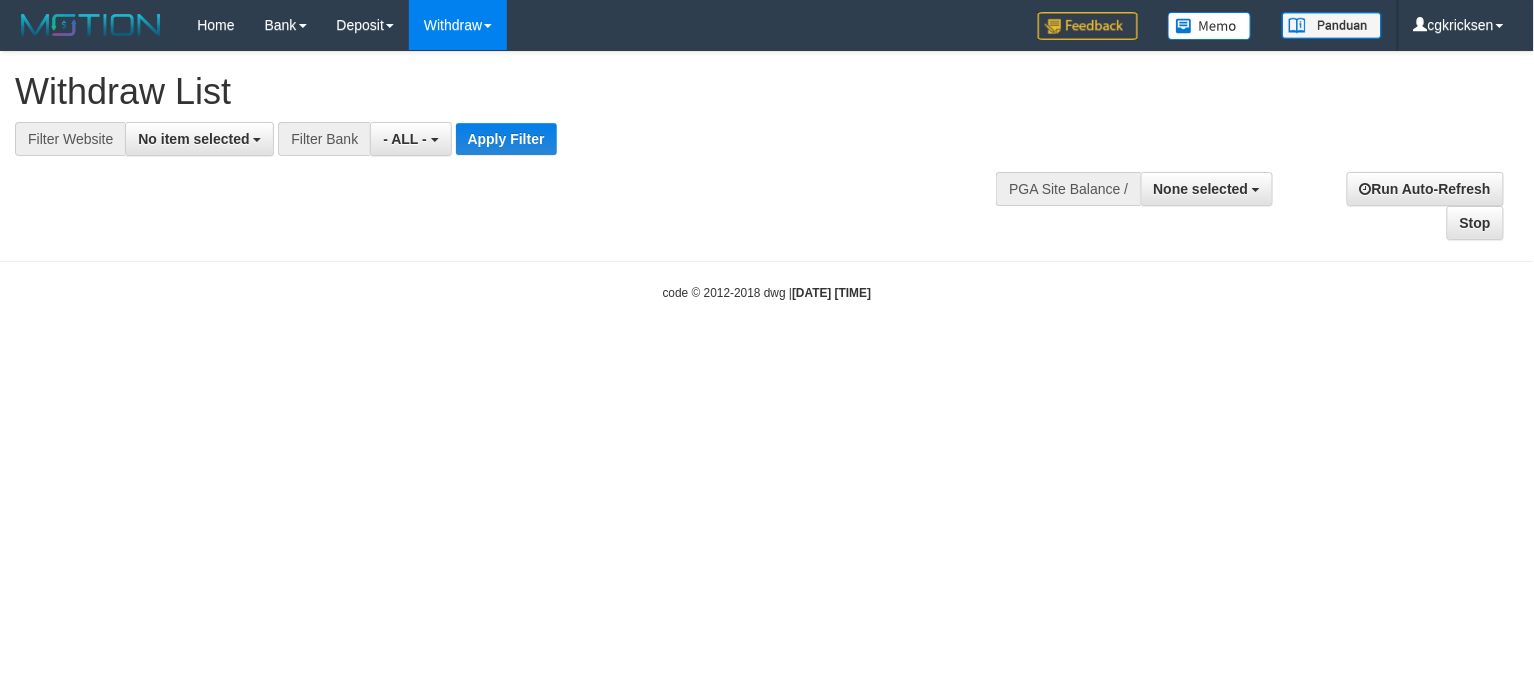 click at bounding box center (767, 156) 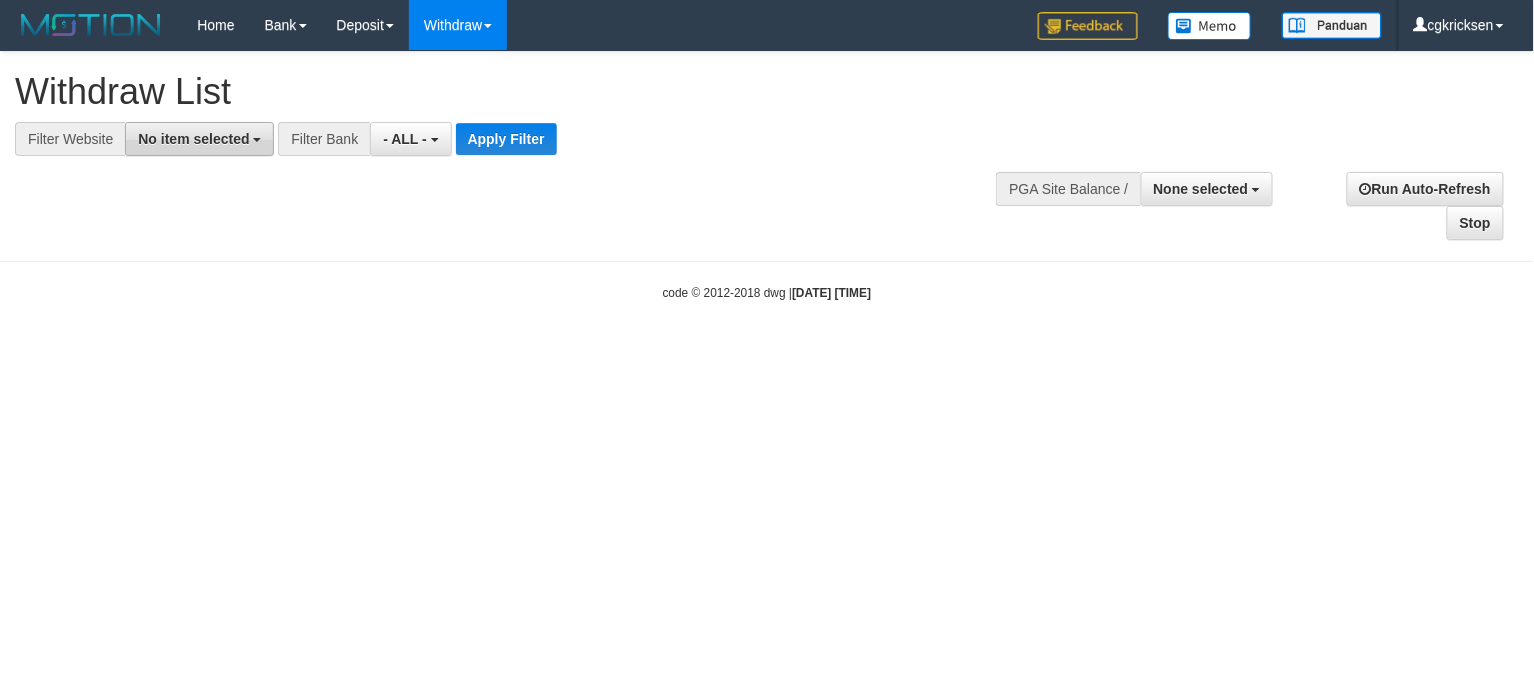 click on "No item selected" at bounding box center (199, 139) 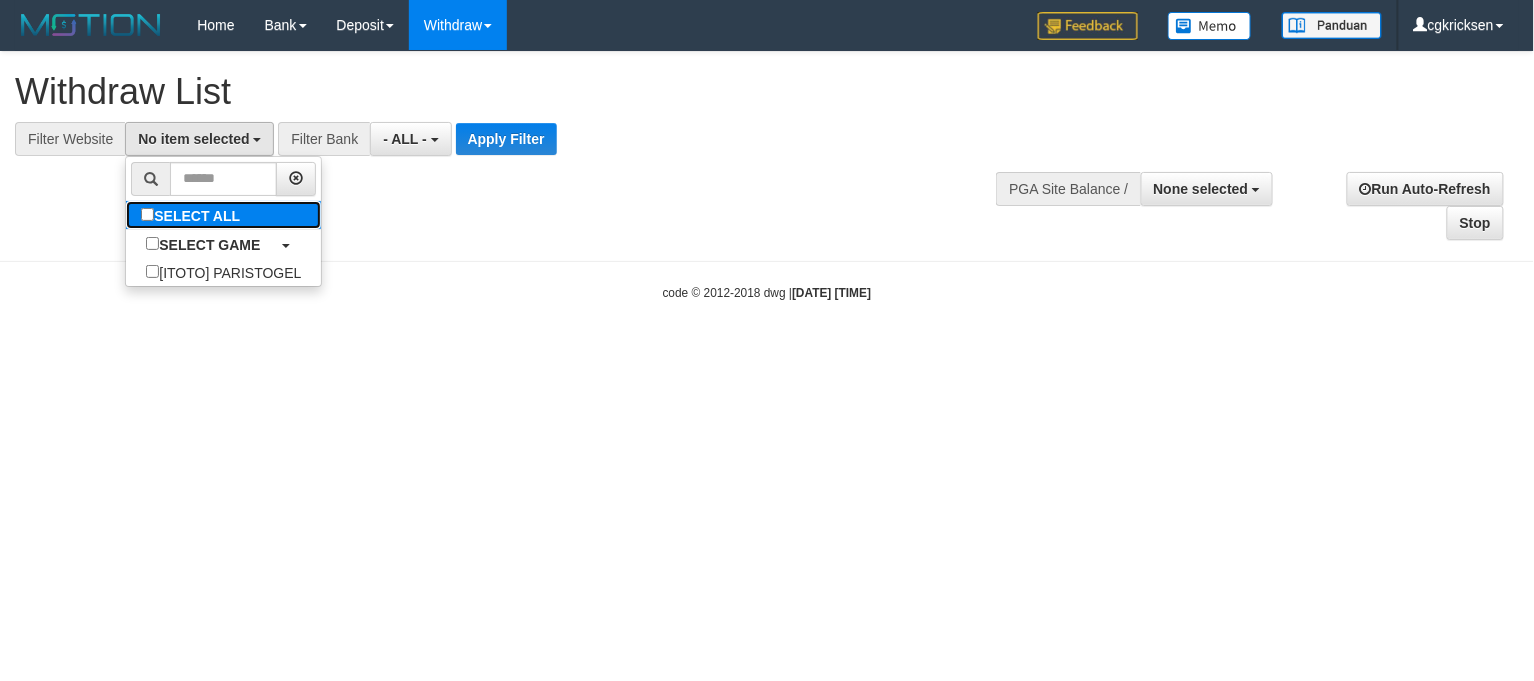 click on "SELECT ALL" at bounding box center [193, 215] 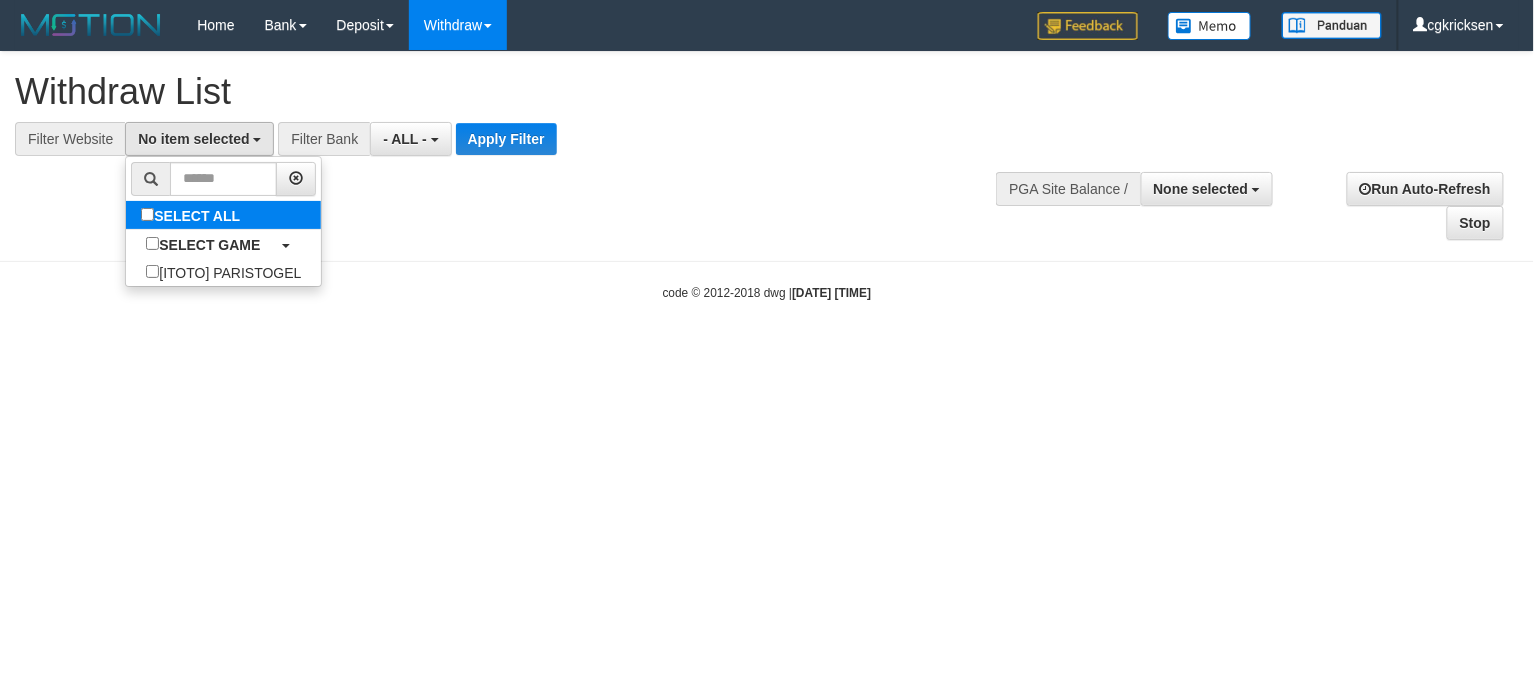 select on "****" 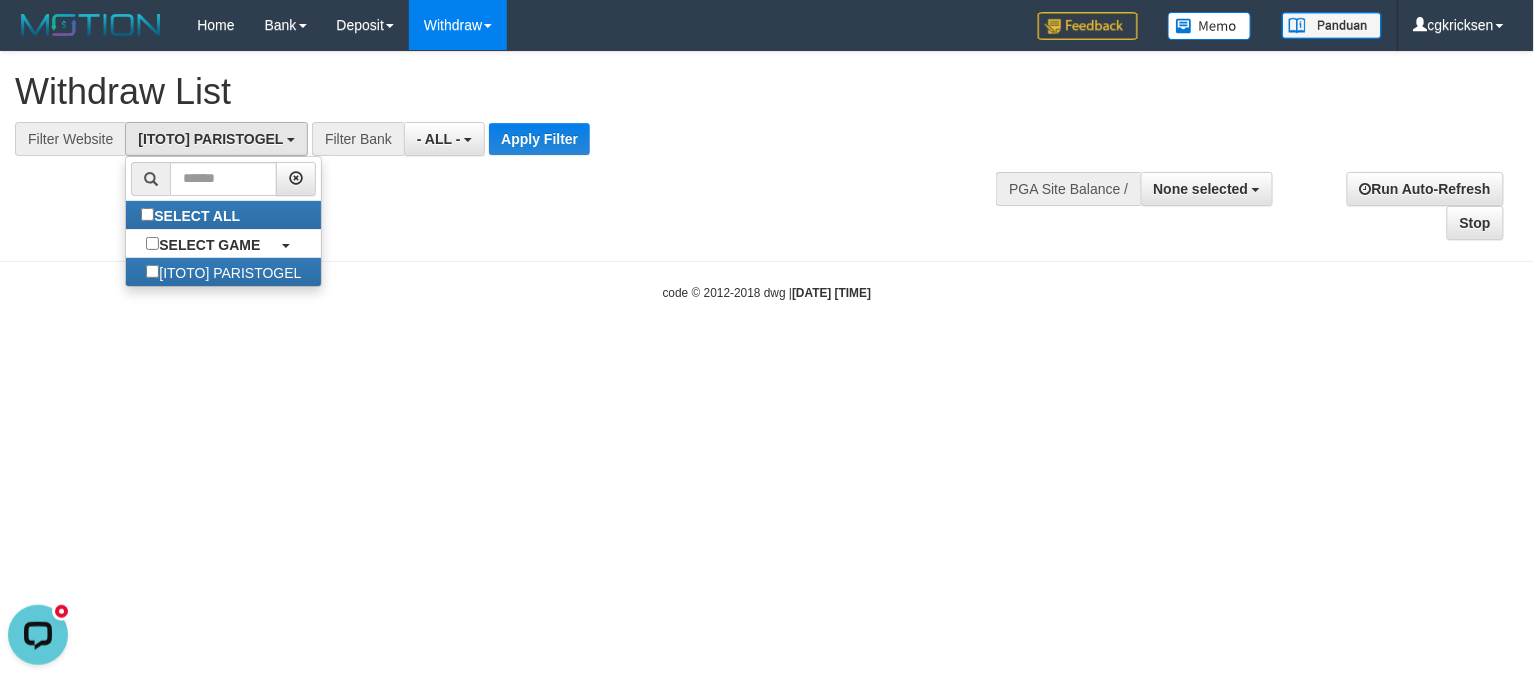 scroll, scrollTop: 0, scrollLeft: 0, axis: both 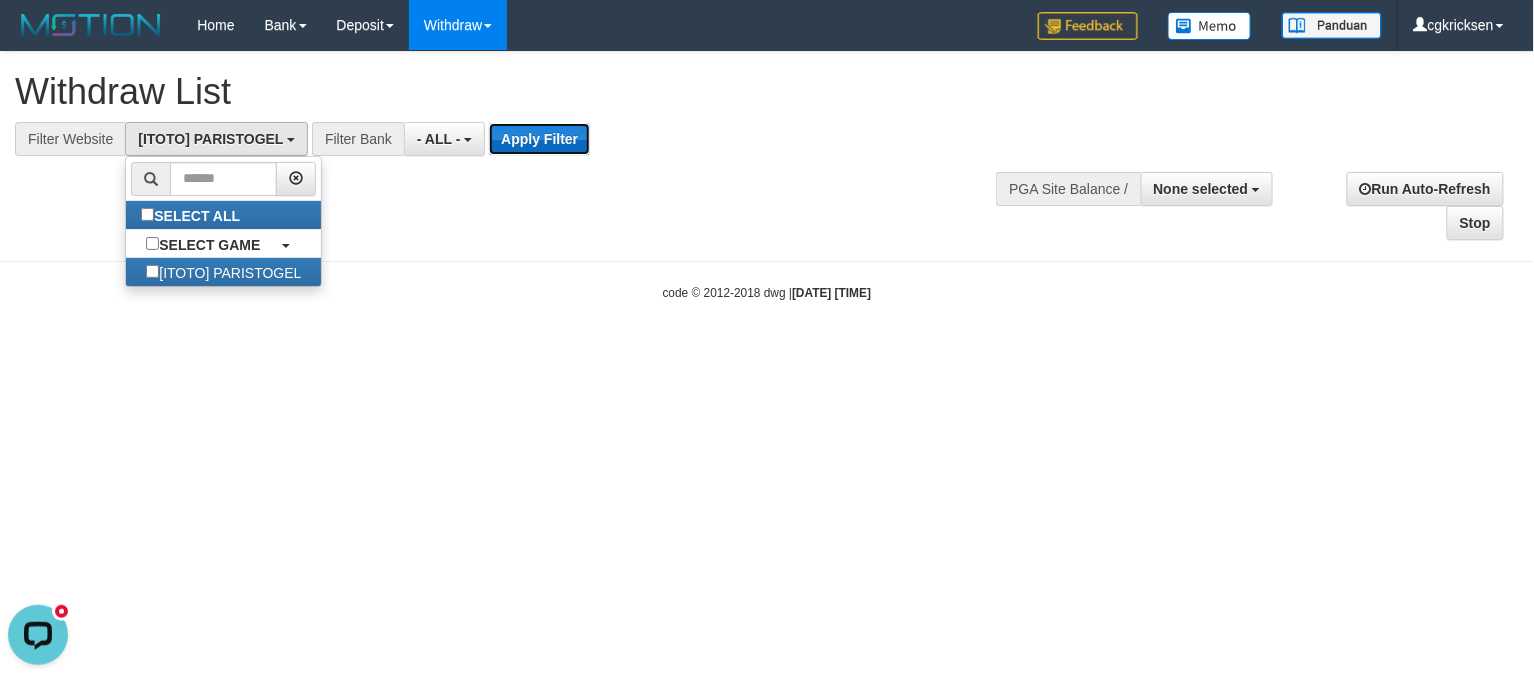 click on "Apply Filter" at bounding box center [539, 139] 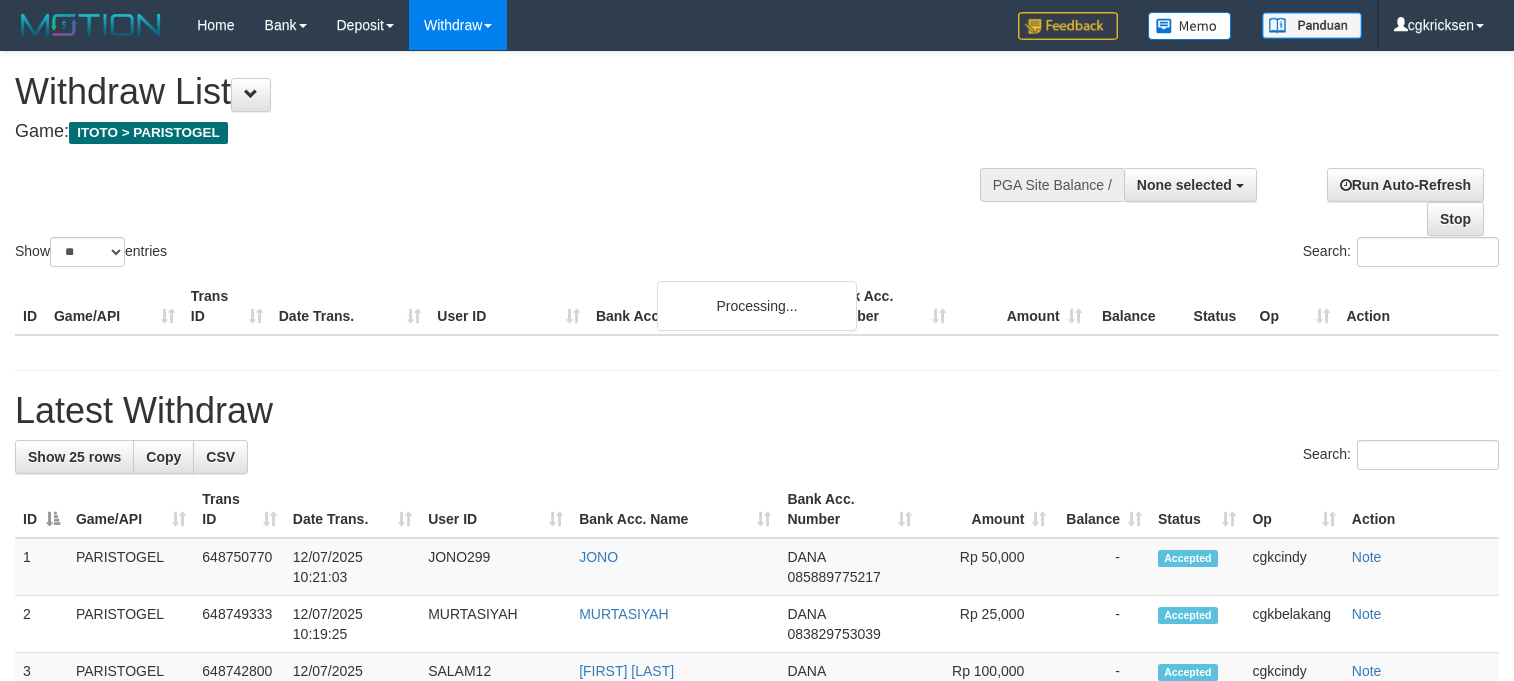 select 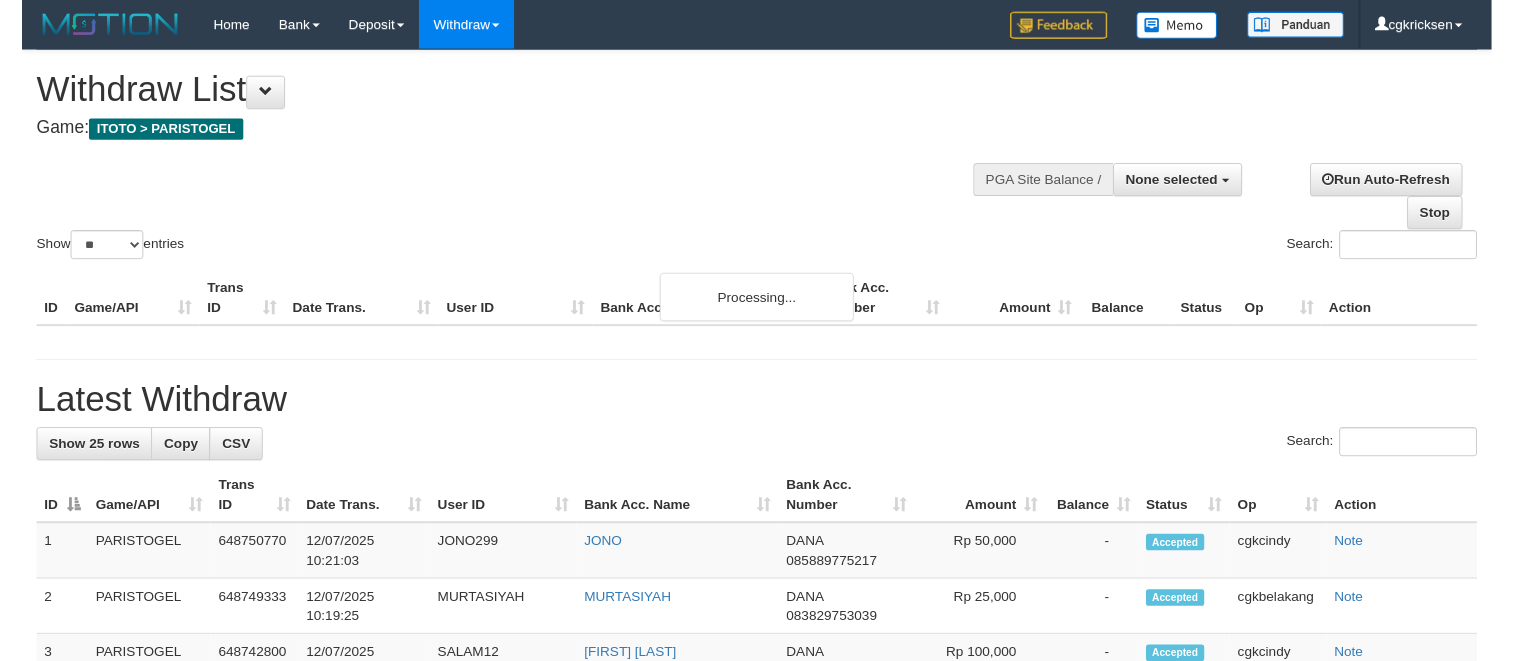 scroll, scrollTop: 0, scrollLeft: 0, axis: both 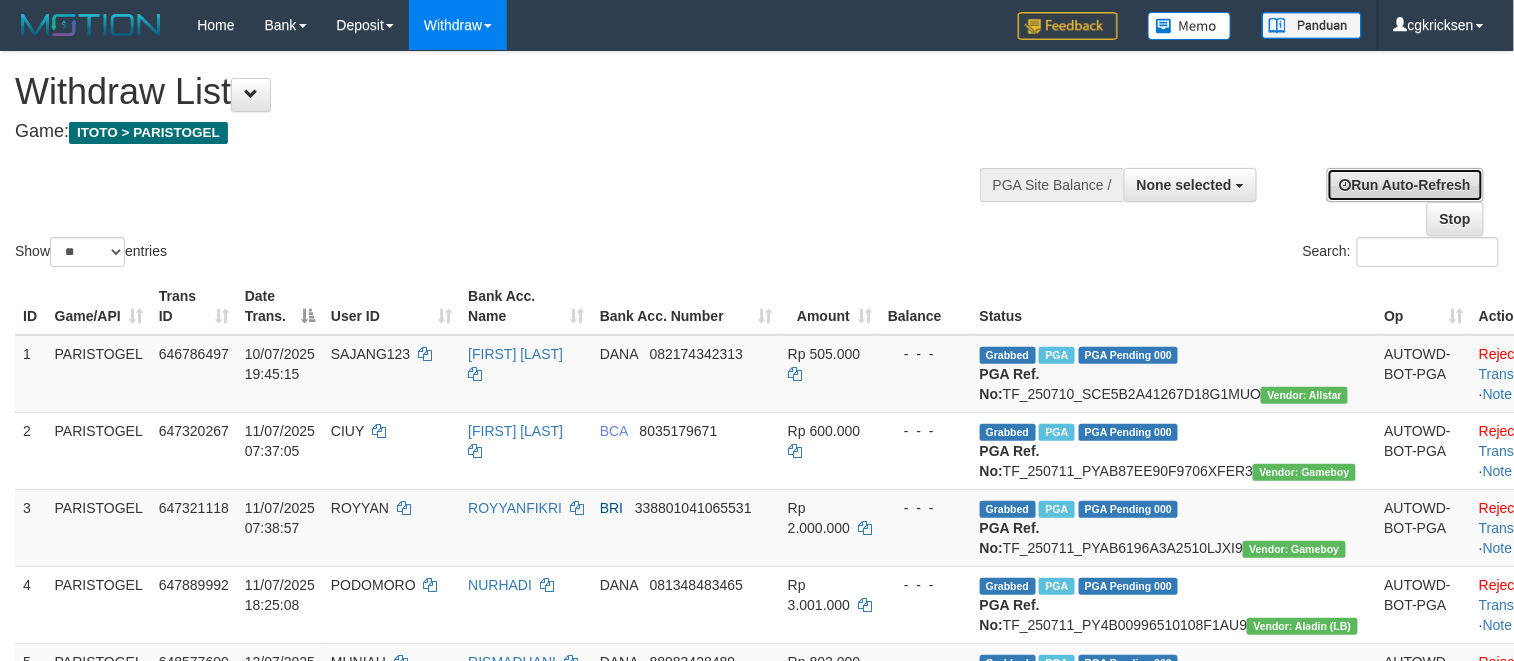 click on "Run Auto-Refresh" at bounding box center (1405, 185) 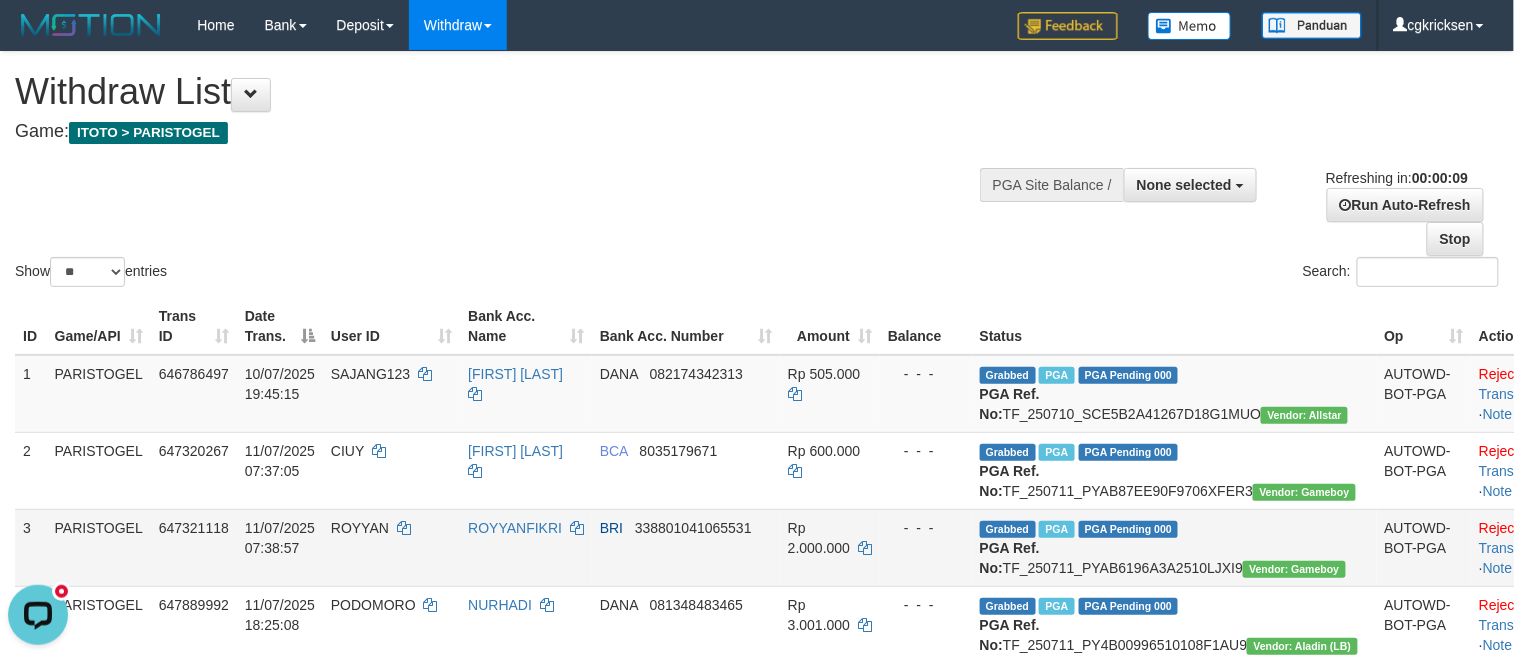 scroll, scrollTop: 0, scrollLeft: 0, axis: both 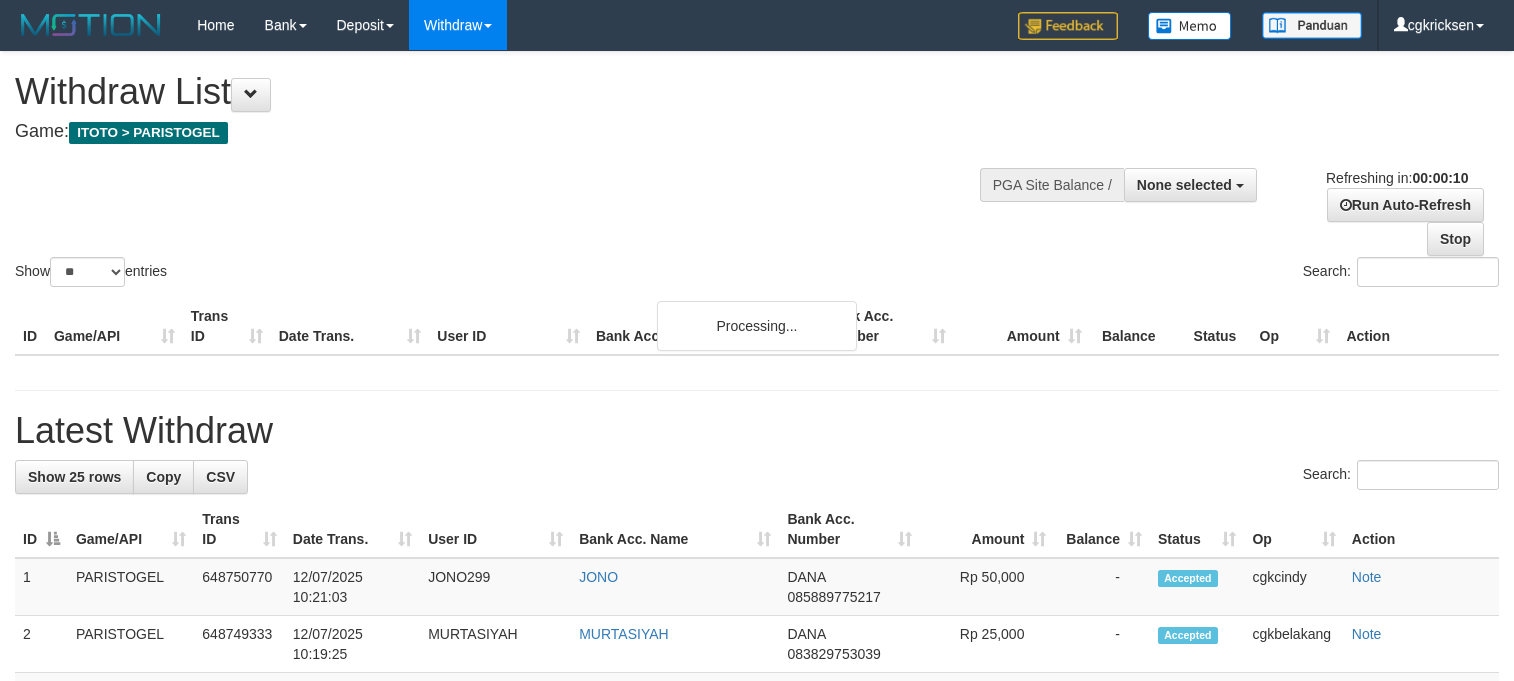 select 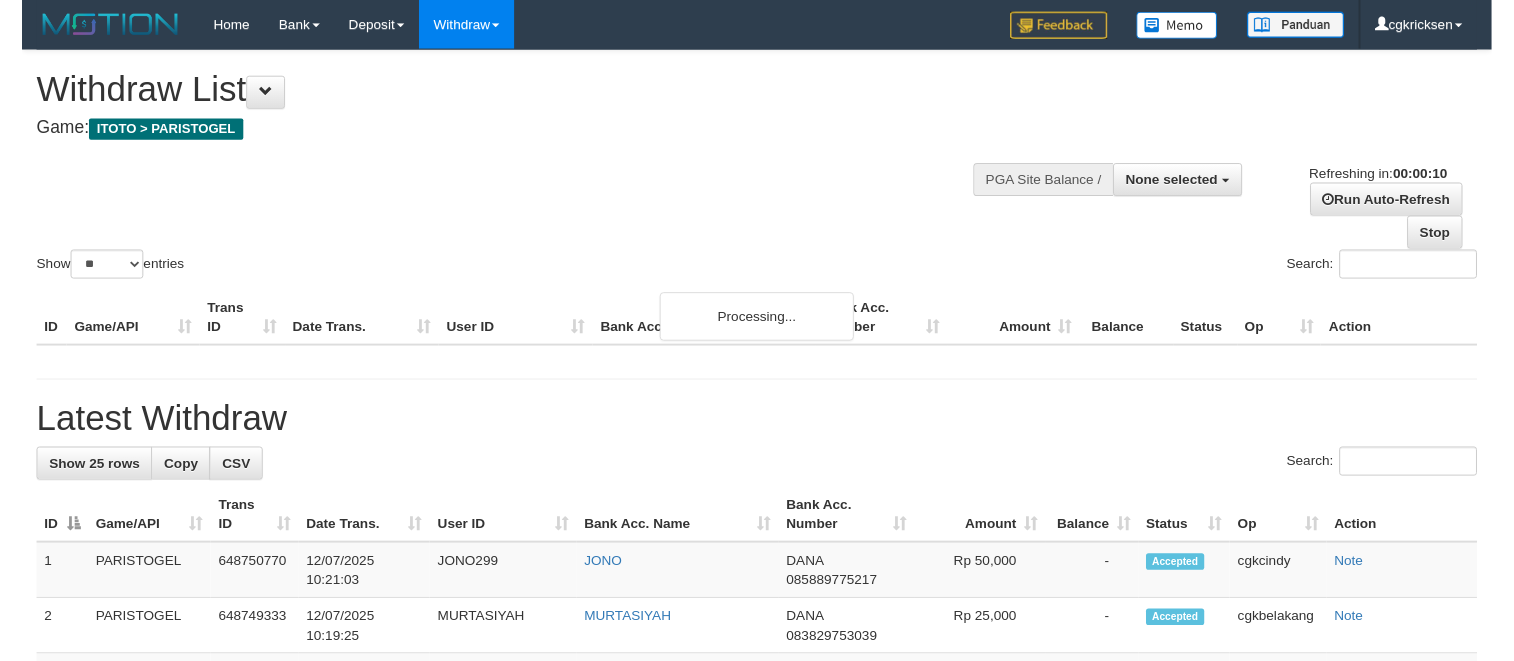 scroll, scrollTop: 0, scrollLeft: 0, axis: both 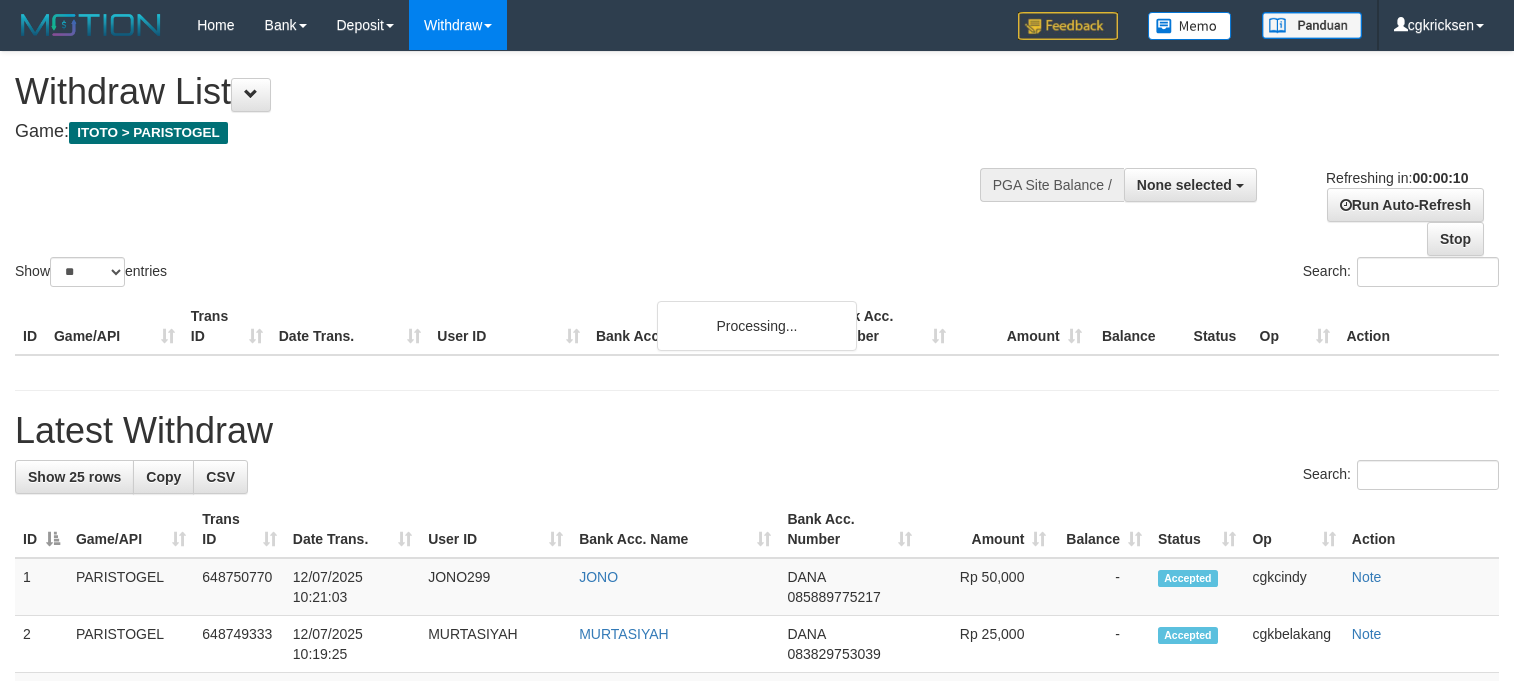 select 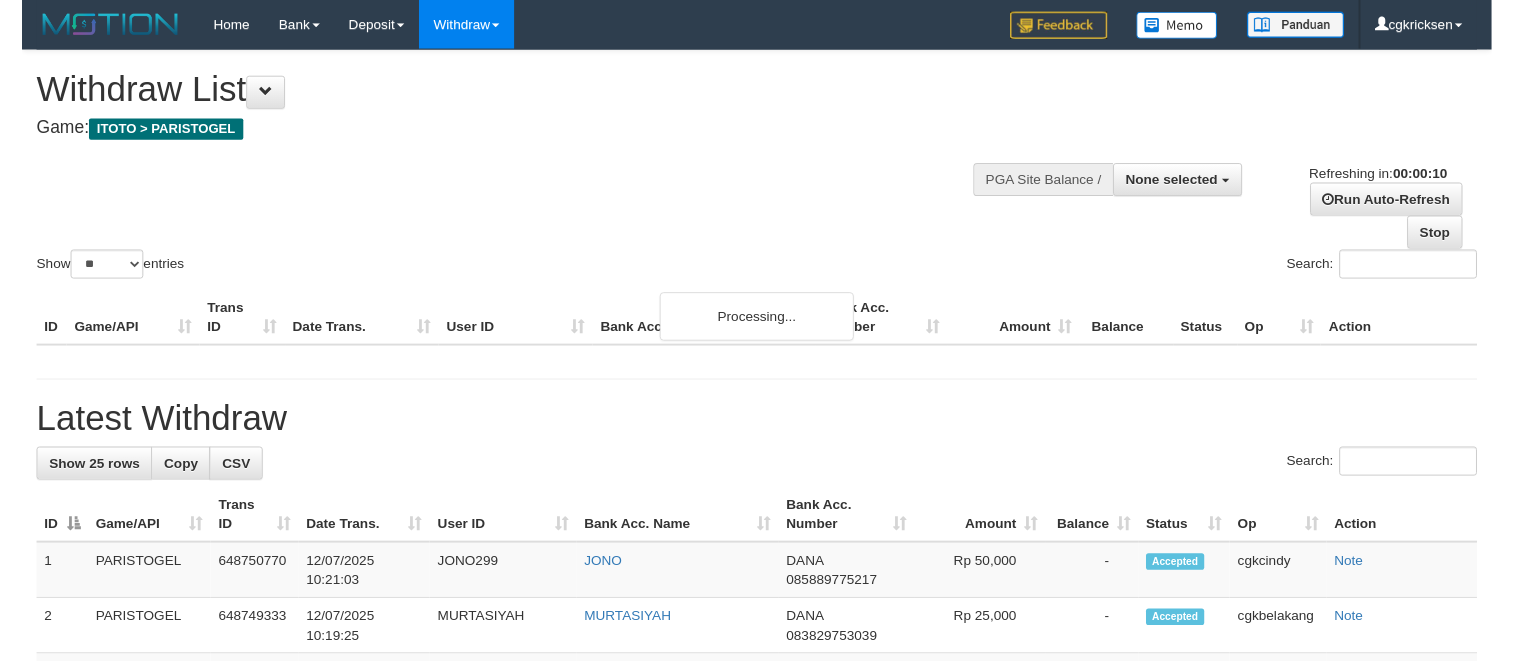 scroll, scrollTop: 0, scrollLeft: 0, axis: both 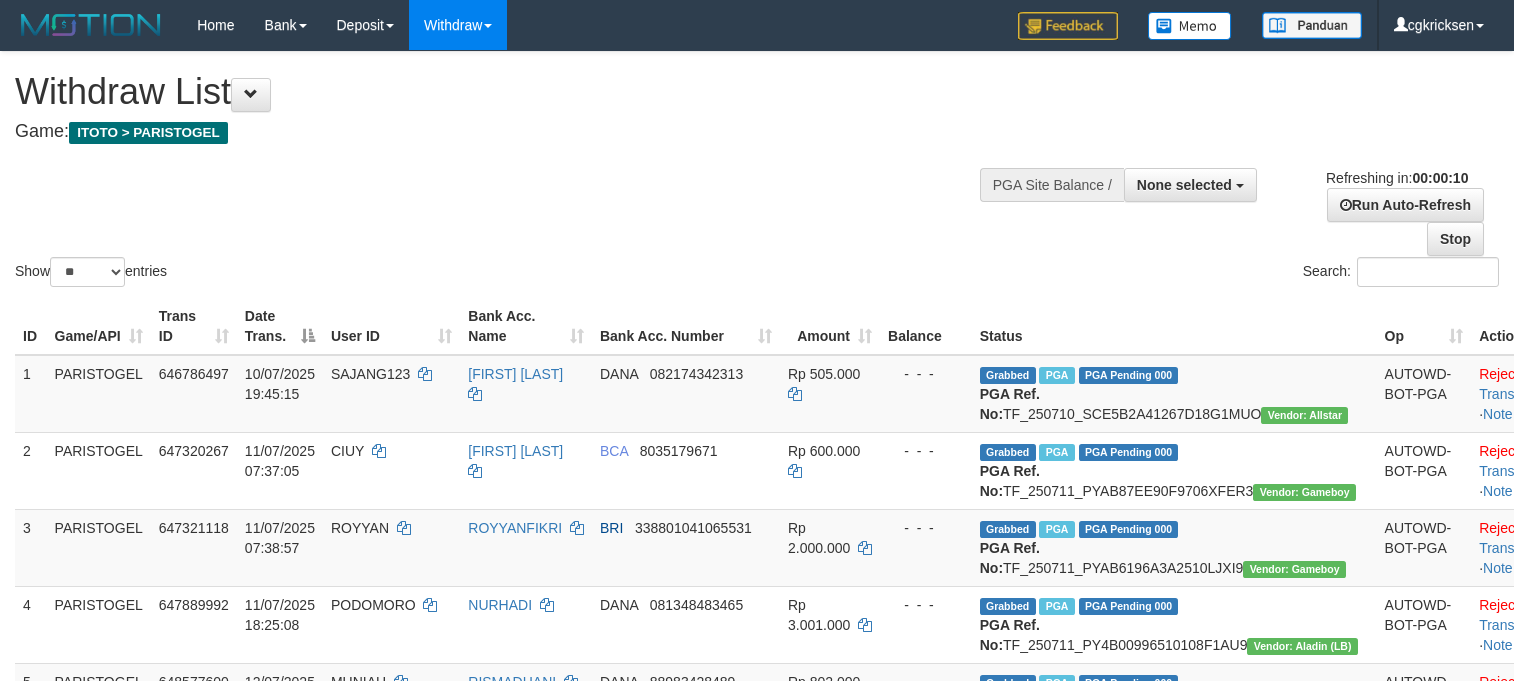 select 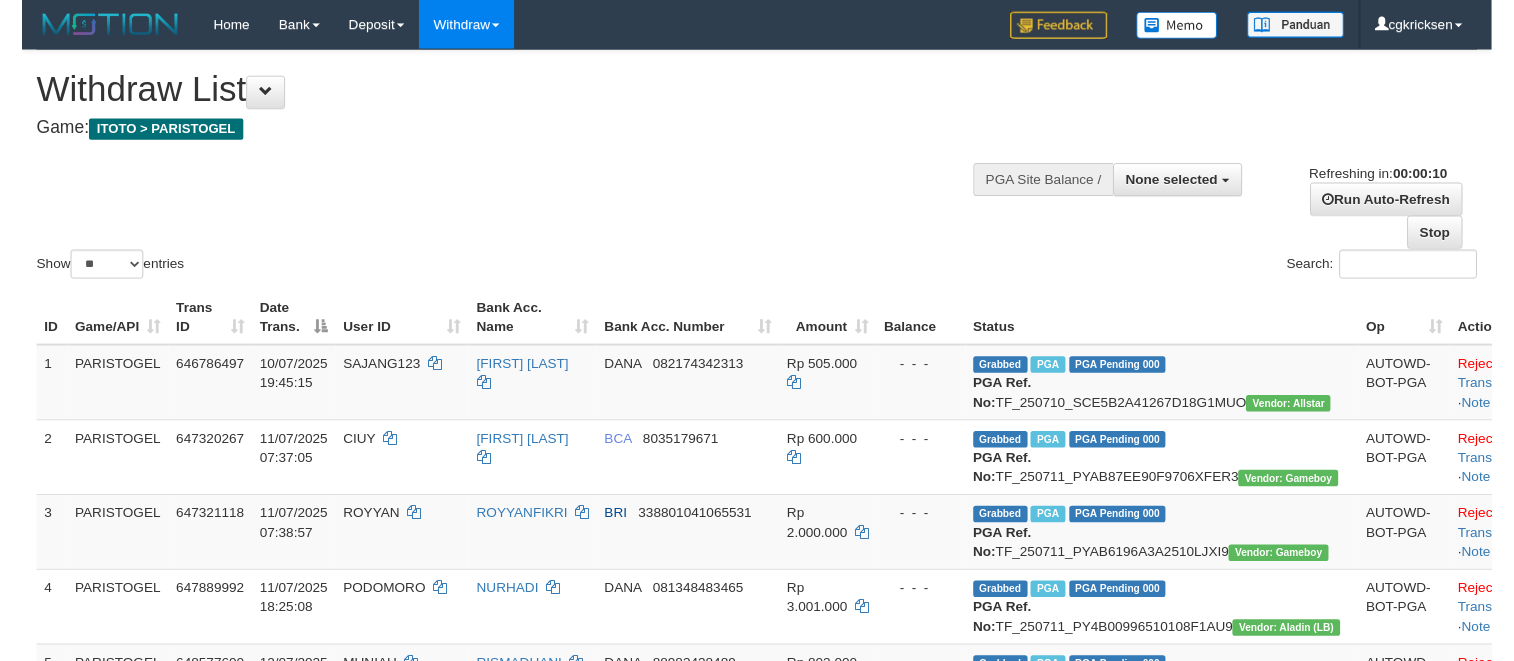 scroll, scrollTop: 0, scrollLeft: 0, axis: both 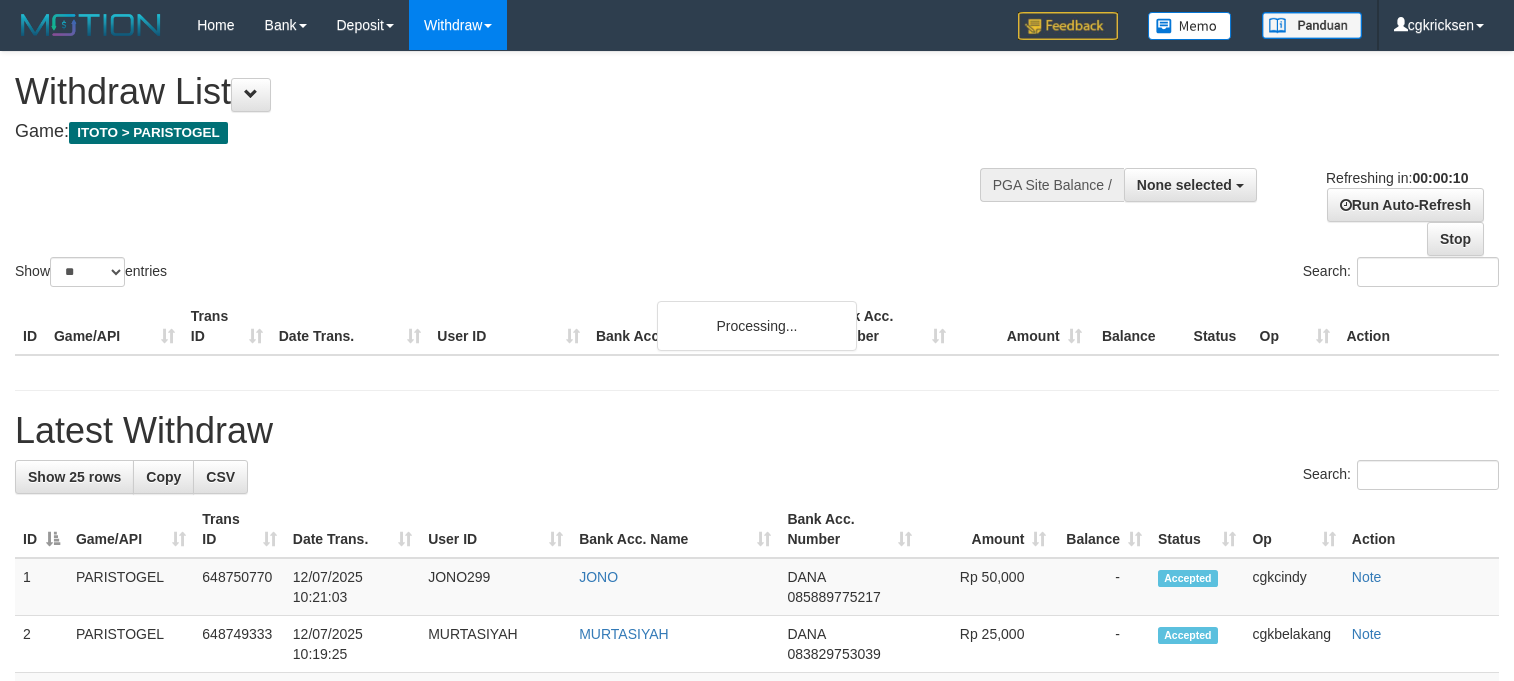 select 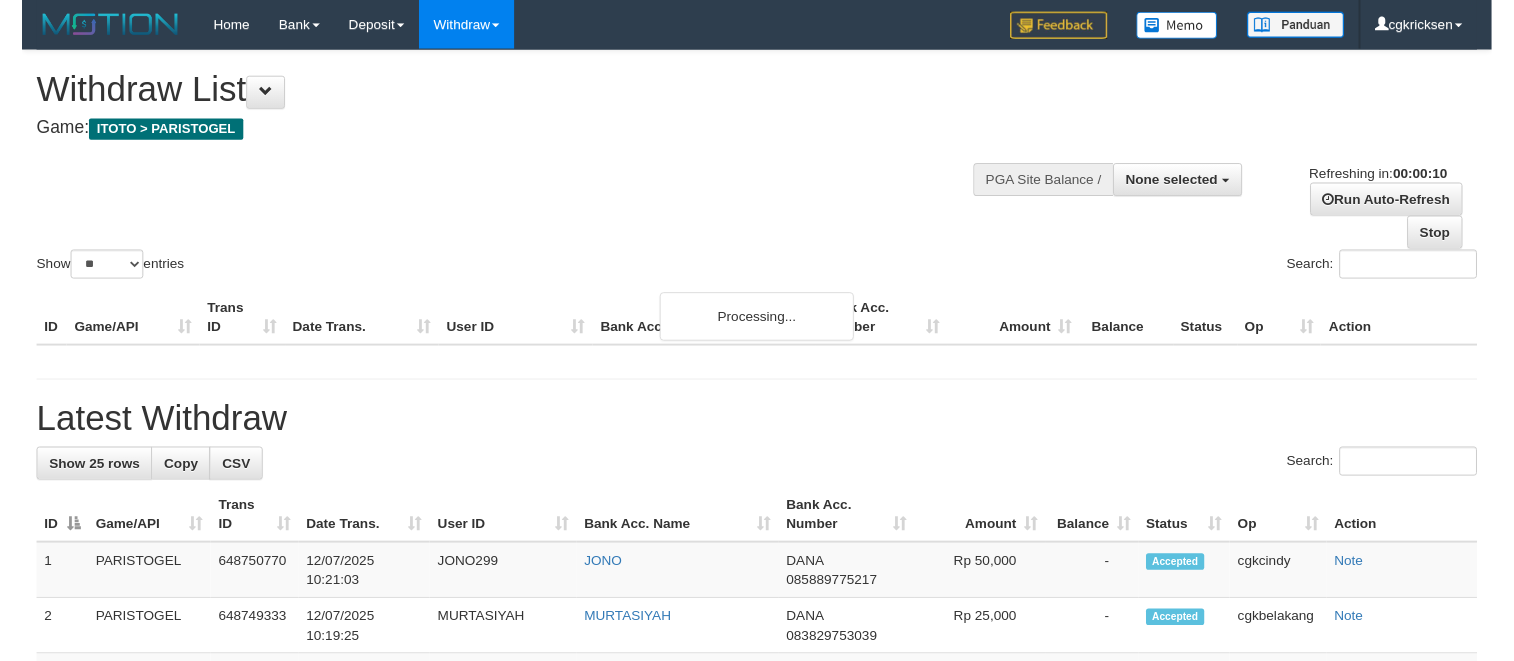 scroll, scrollTop: 0, scrollLeft: 0, axis: both 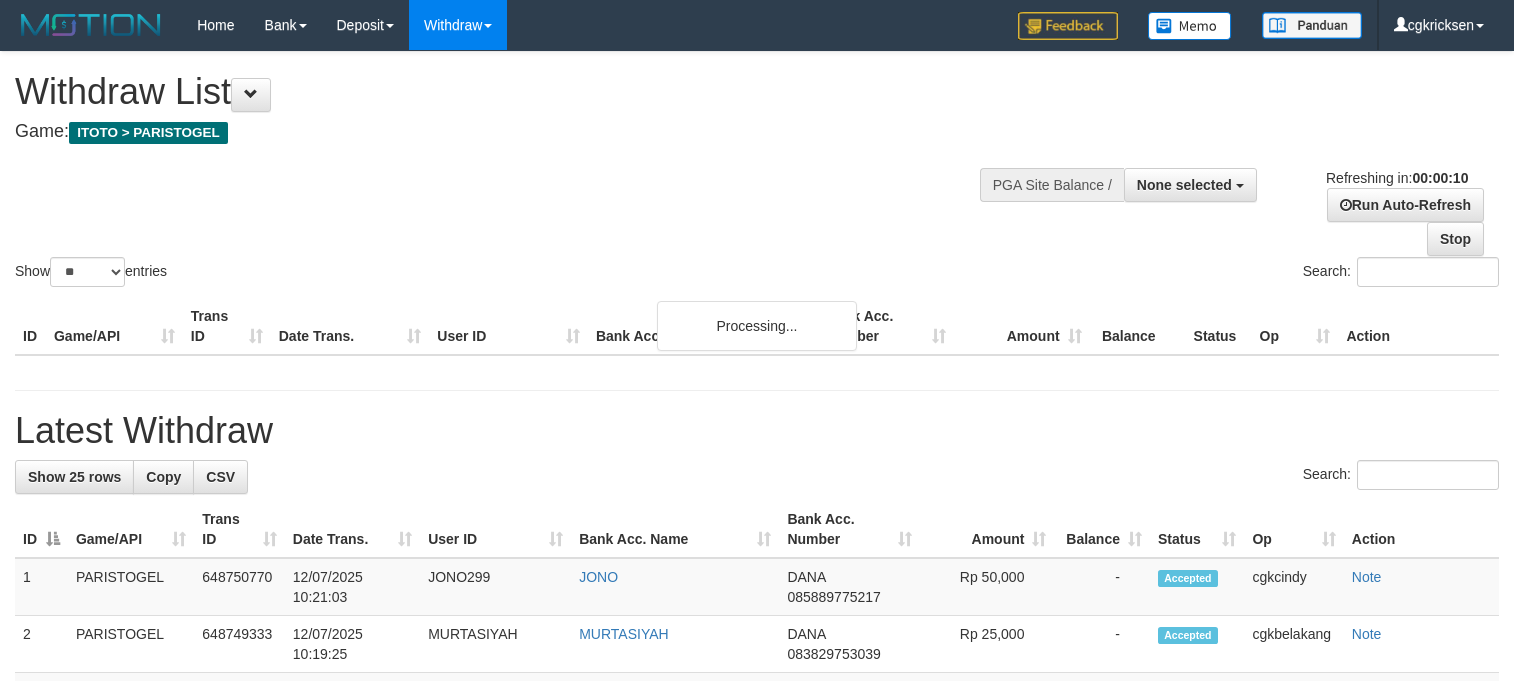 select 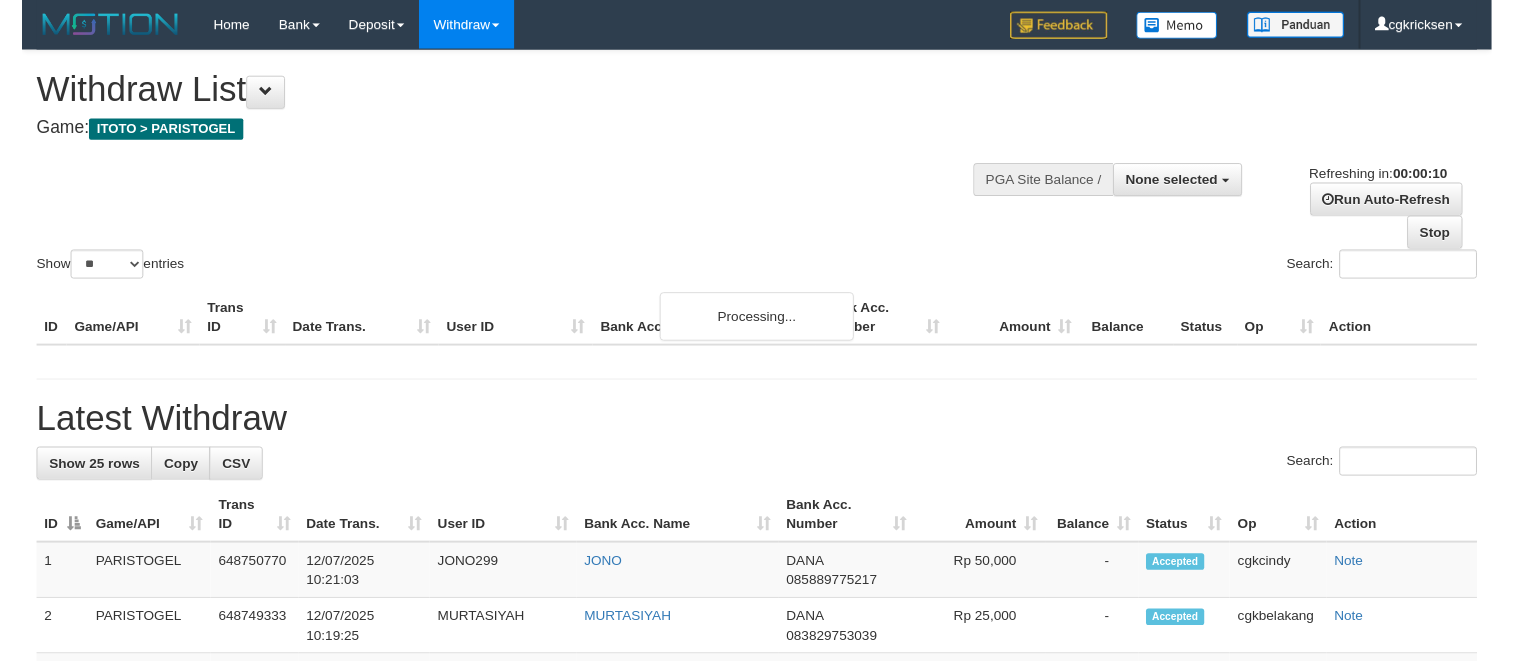 scroll, scrollTop: 0, scrollLeft: 0, axis: both 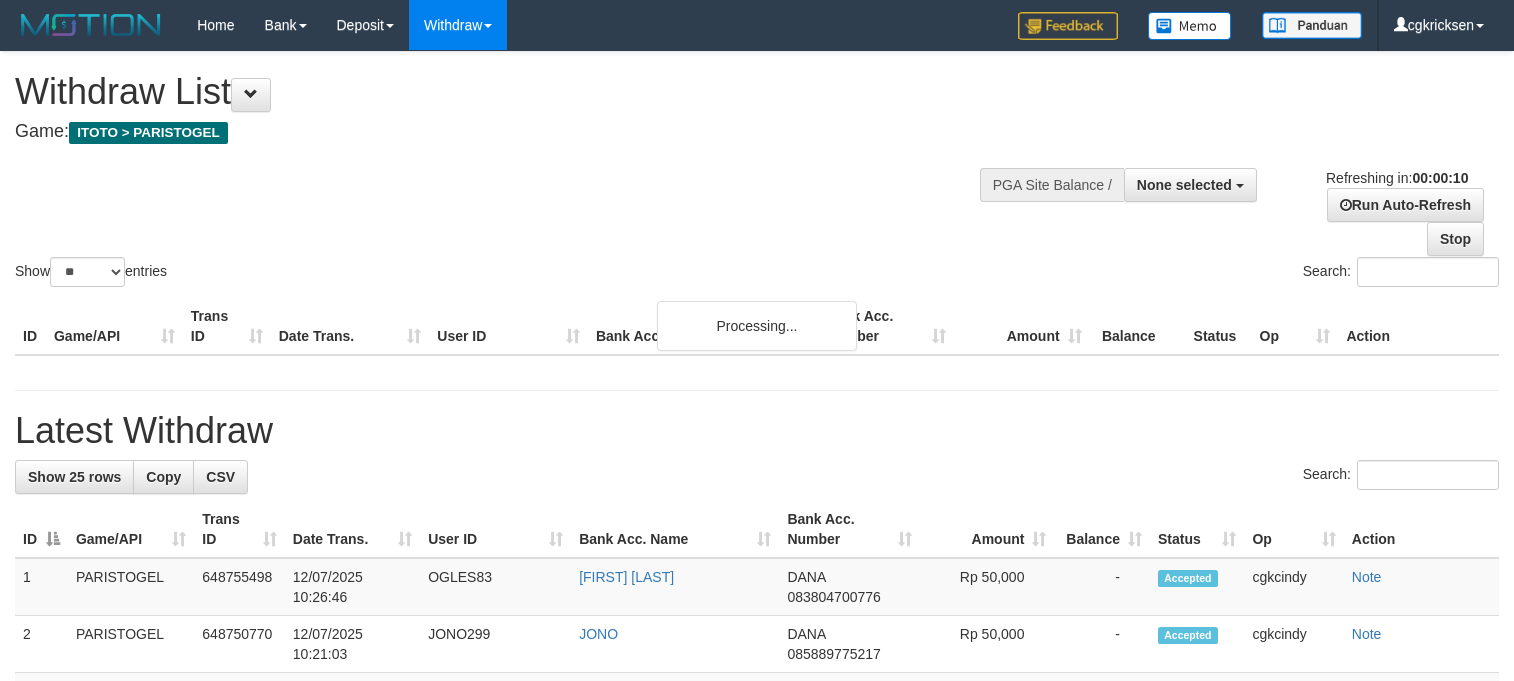 select 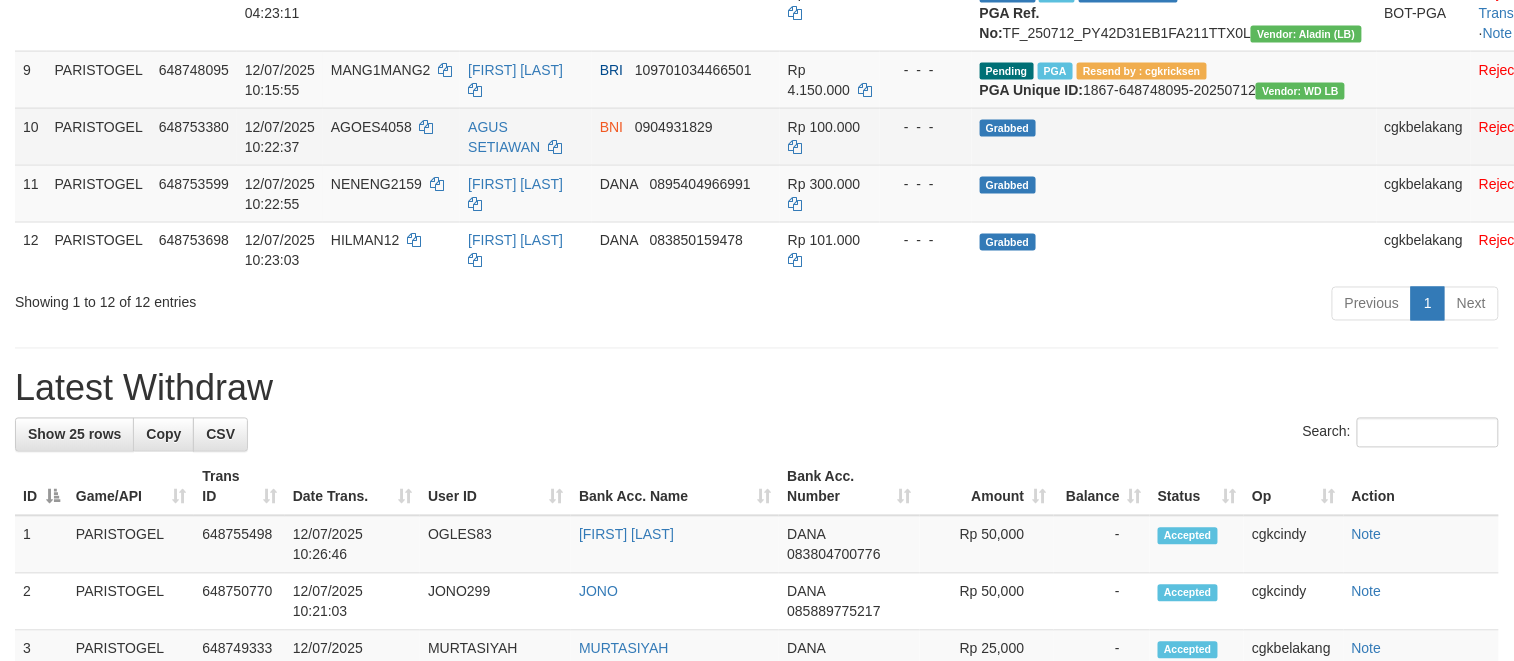 scroll, scrollTop: 933, scrollLeft: 0, axis: vertical 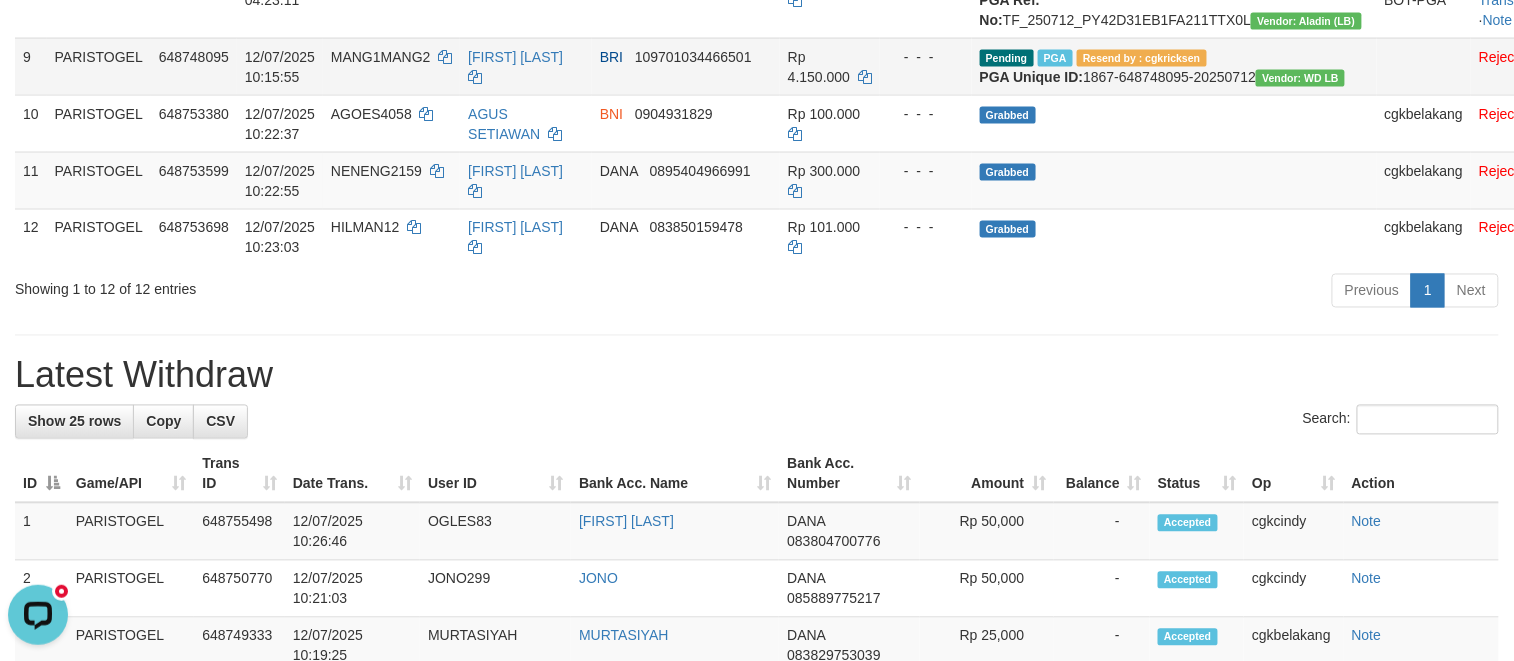 click on "Pending   PGA    Resend by : cgkricksen PGA Unique ID:  1867-648748095-20250712  Vendor: WD LB" at bounding box center (1174, 66) 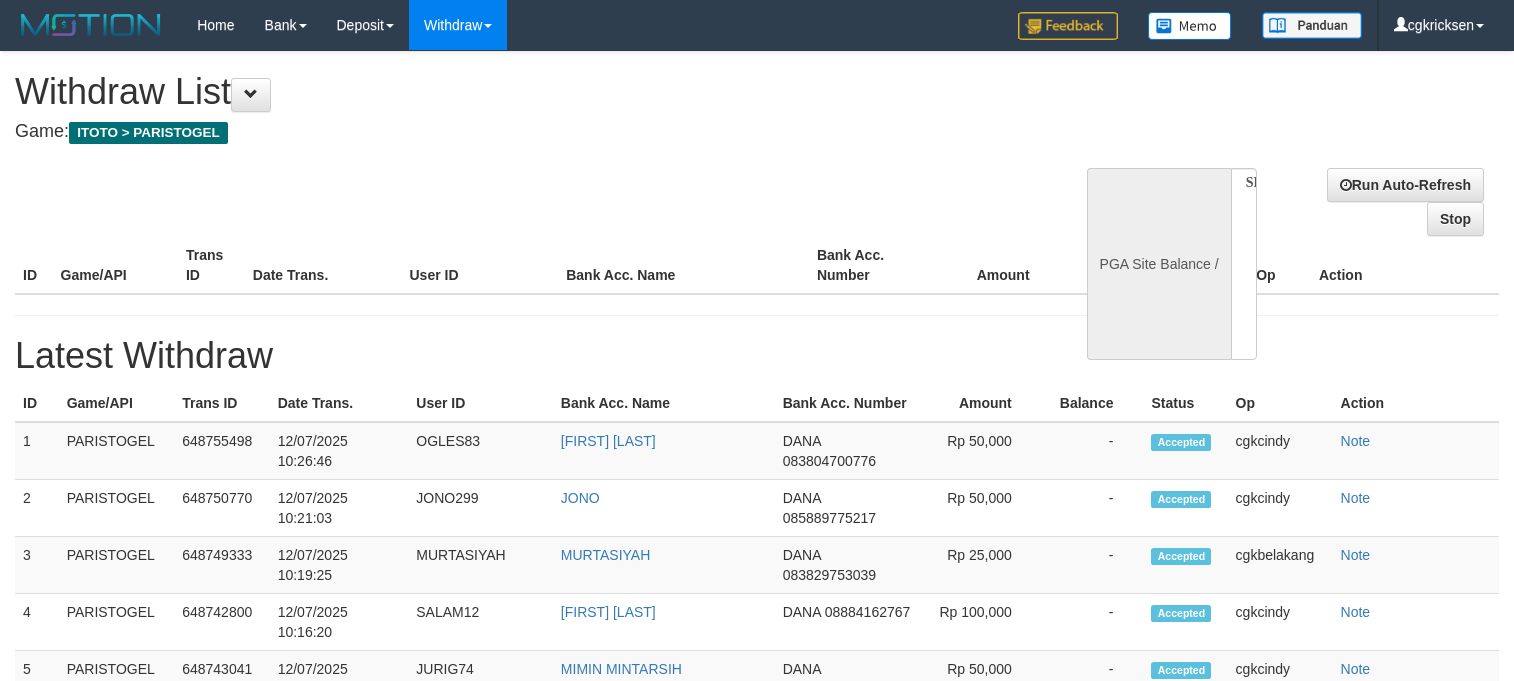 select 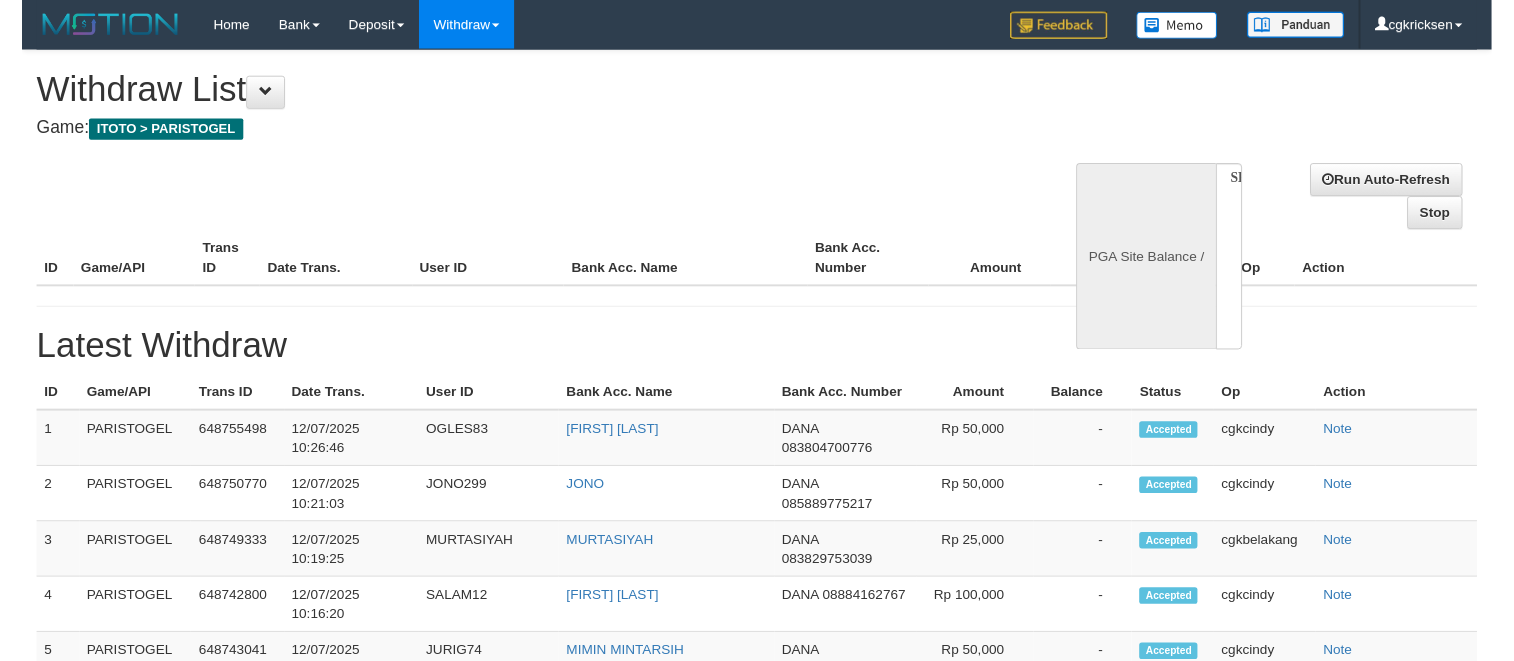 scroll, scrollTop: 0, scrollLeft: 0, axis: both 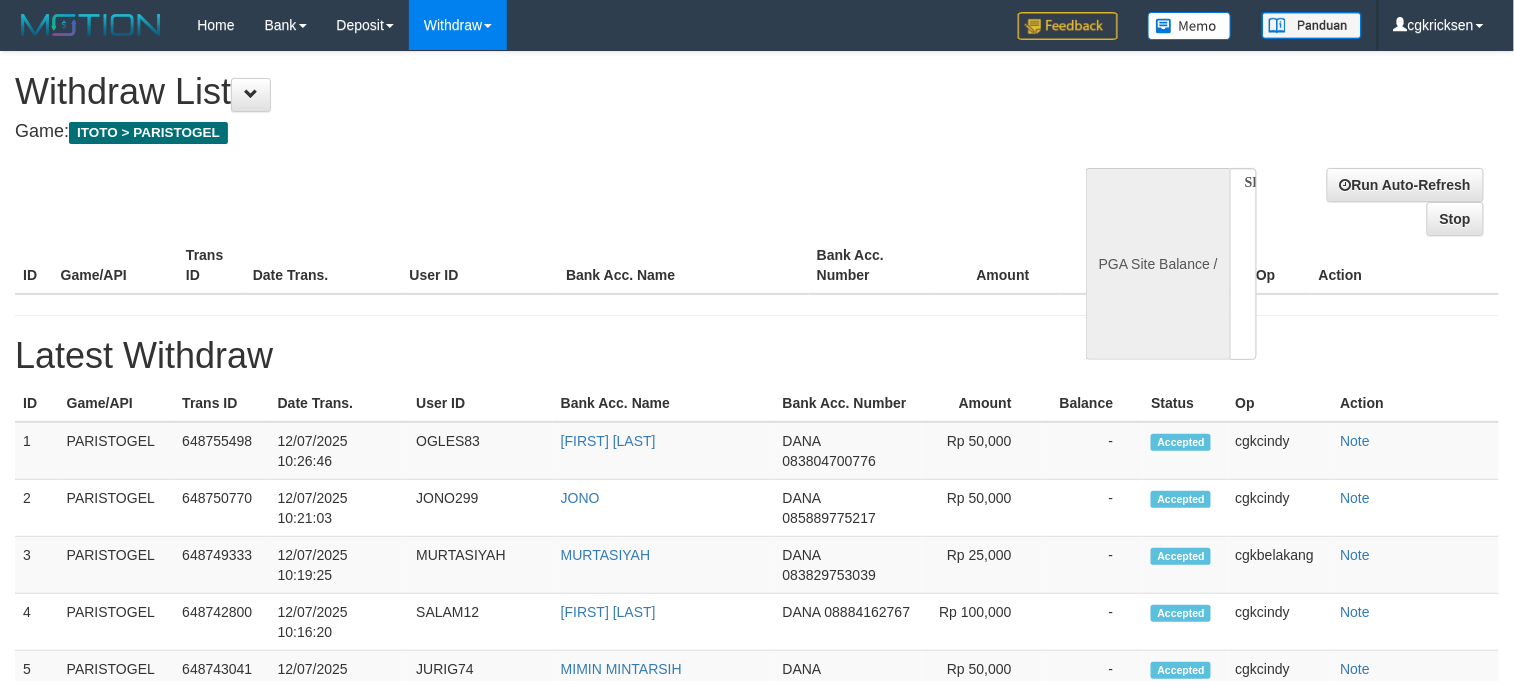 select on "**" 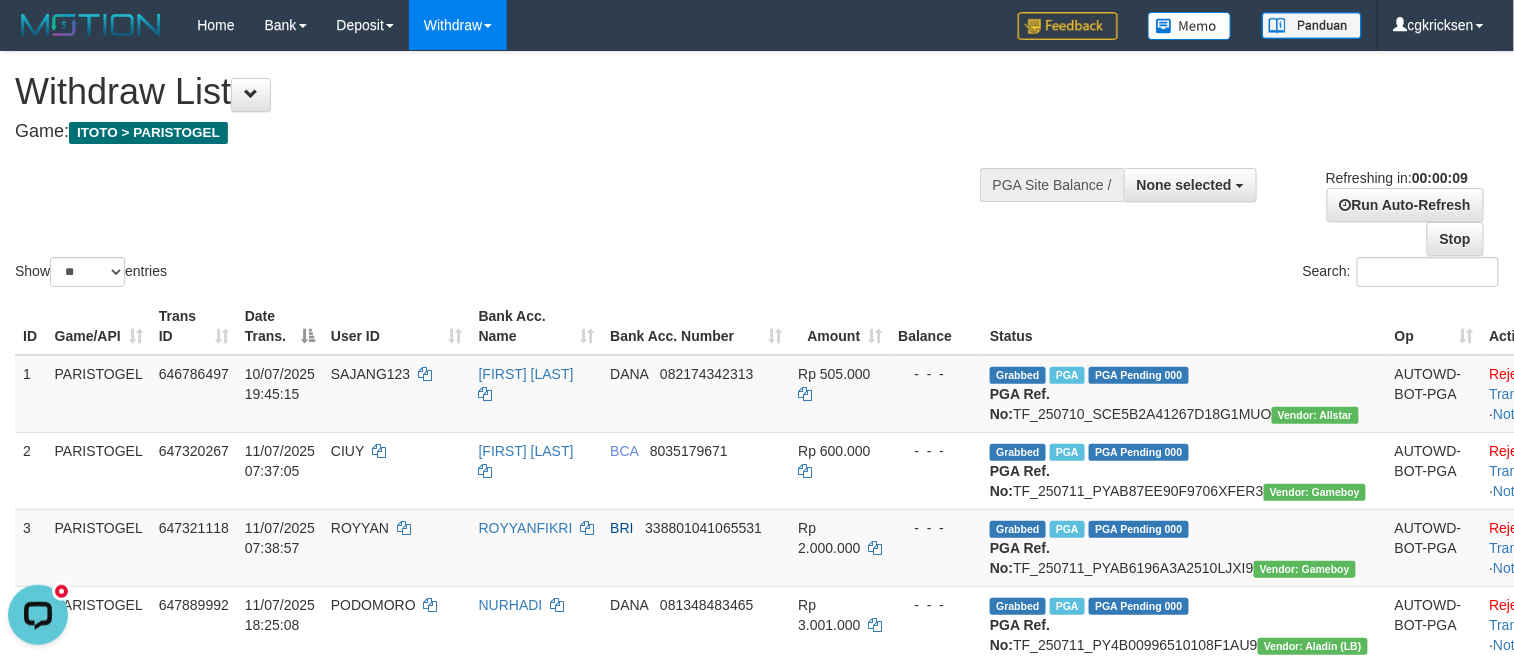 scroll, scrollTop: 0, scrollLeft: 0, axis: both 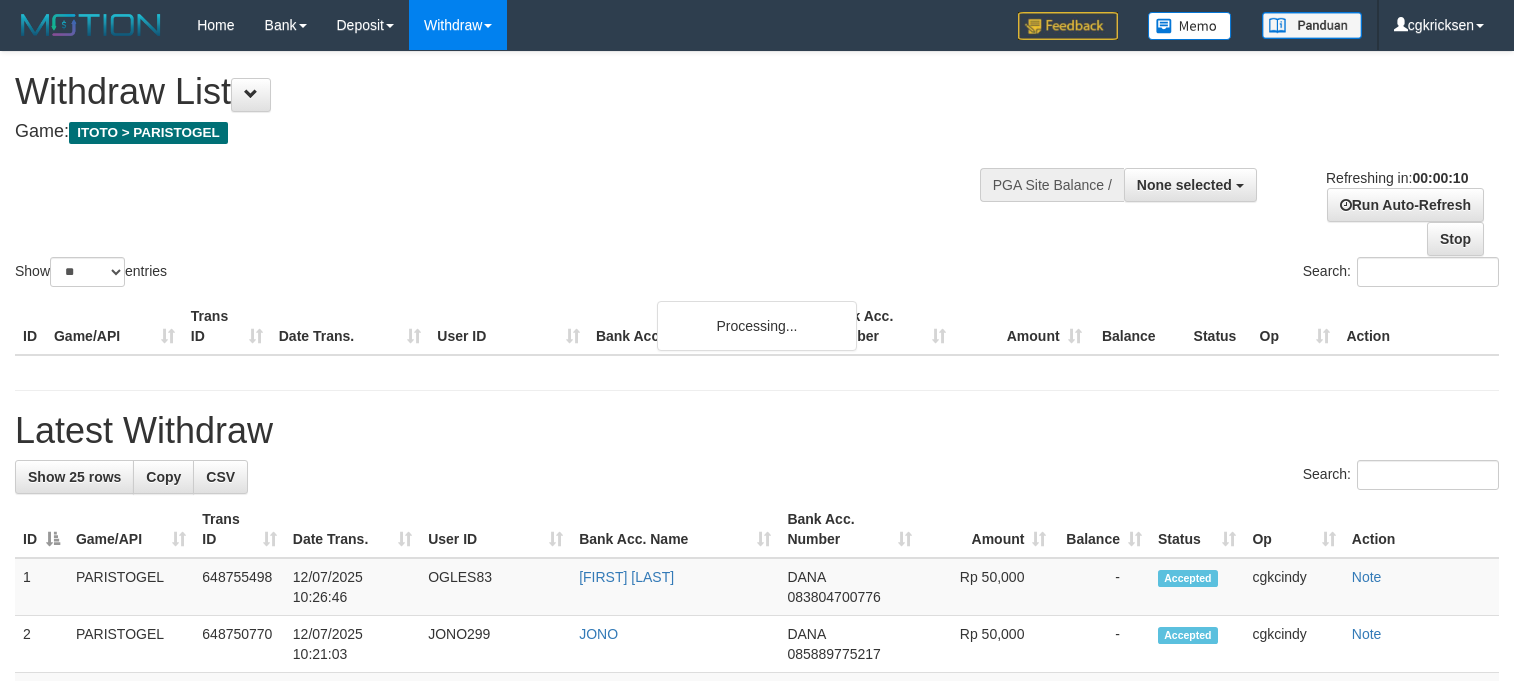 select 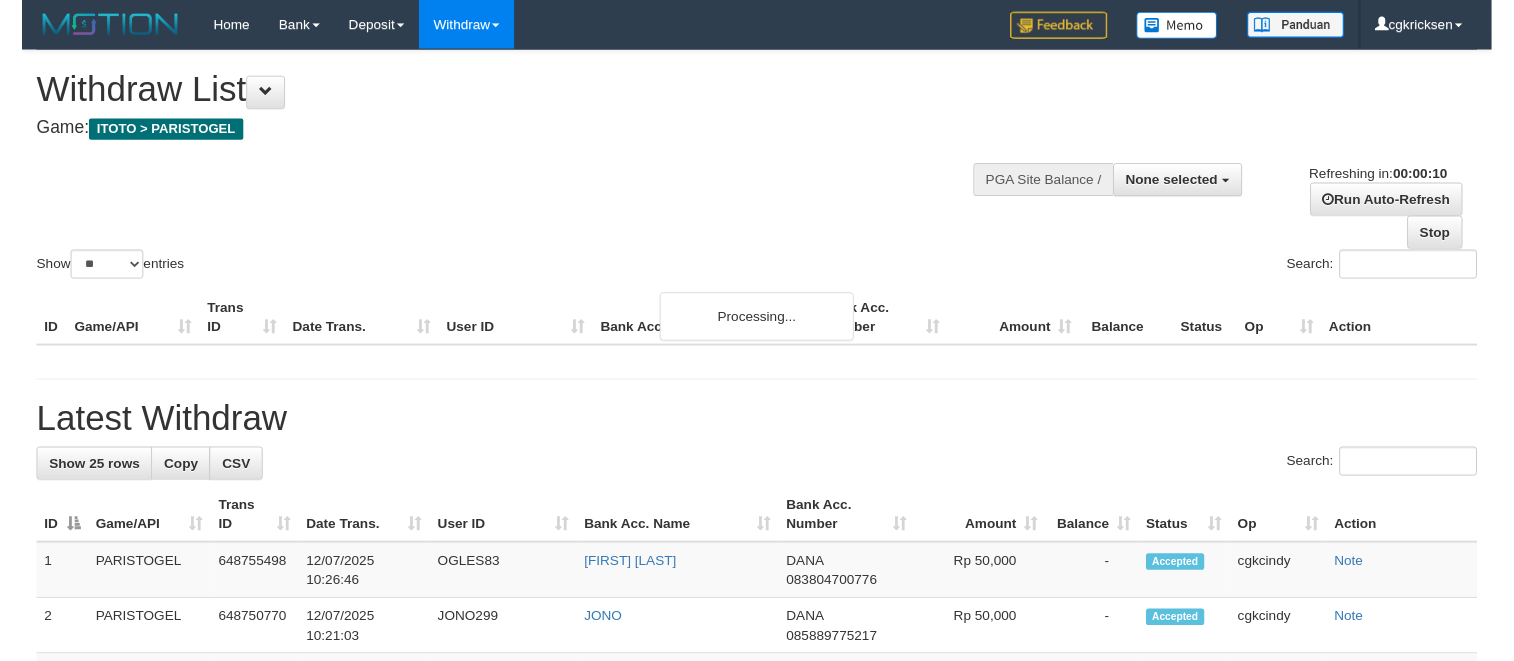 scroll, scrollTop: 0, scrollLeft: 0, axis: both 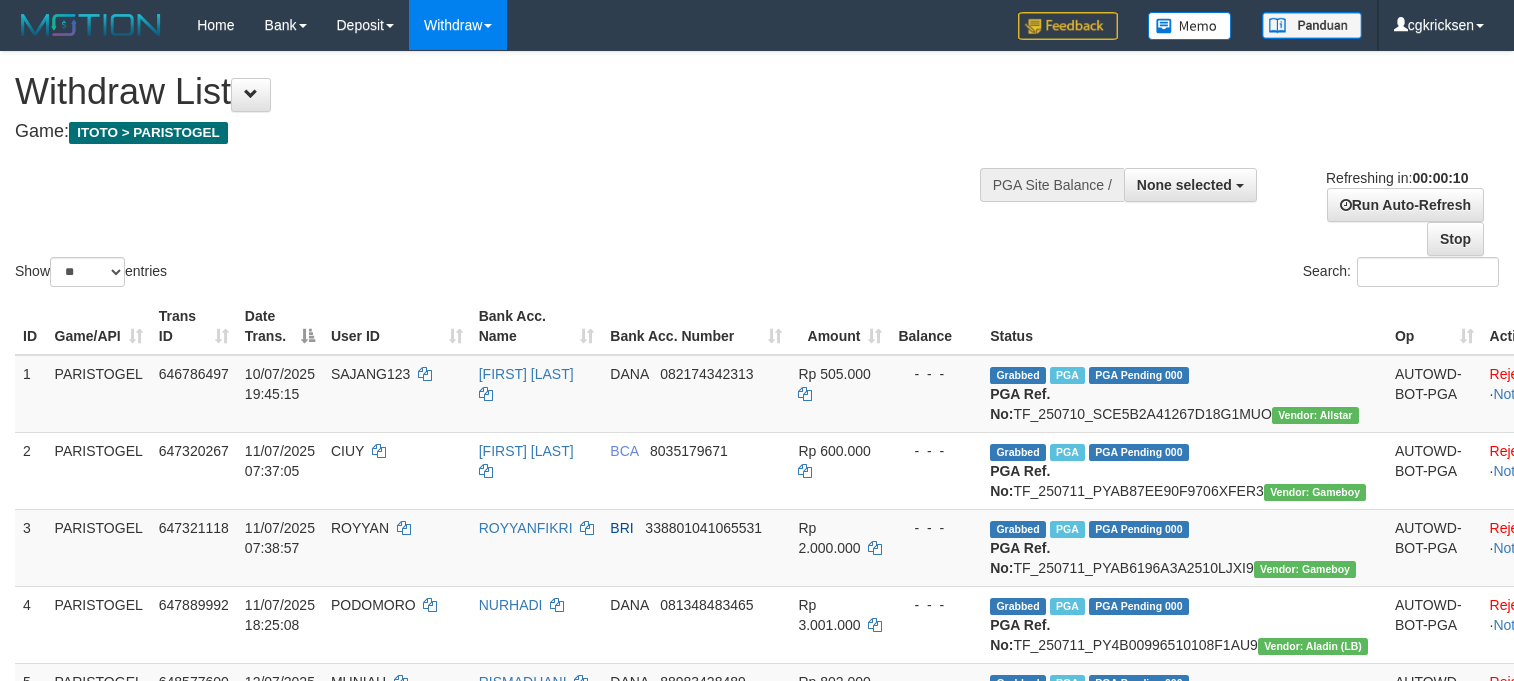 select 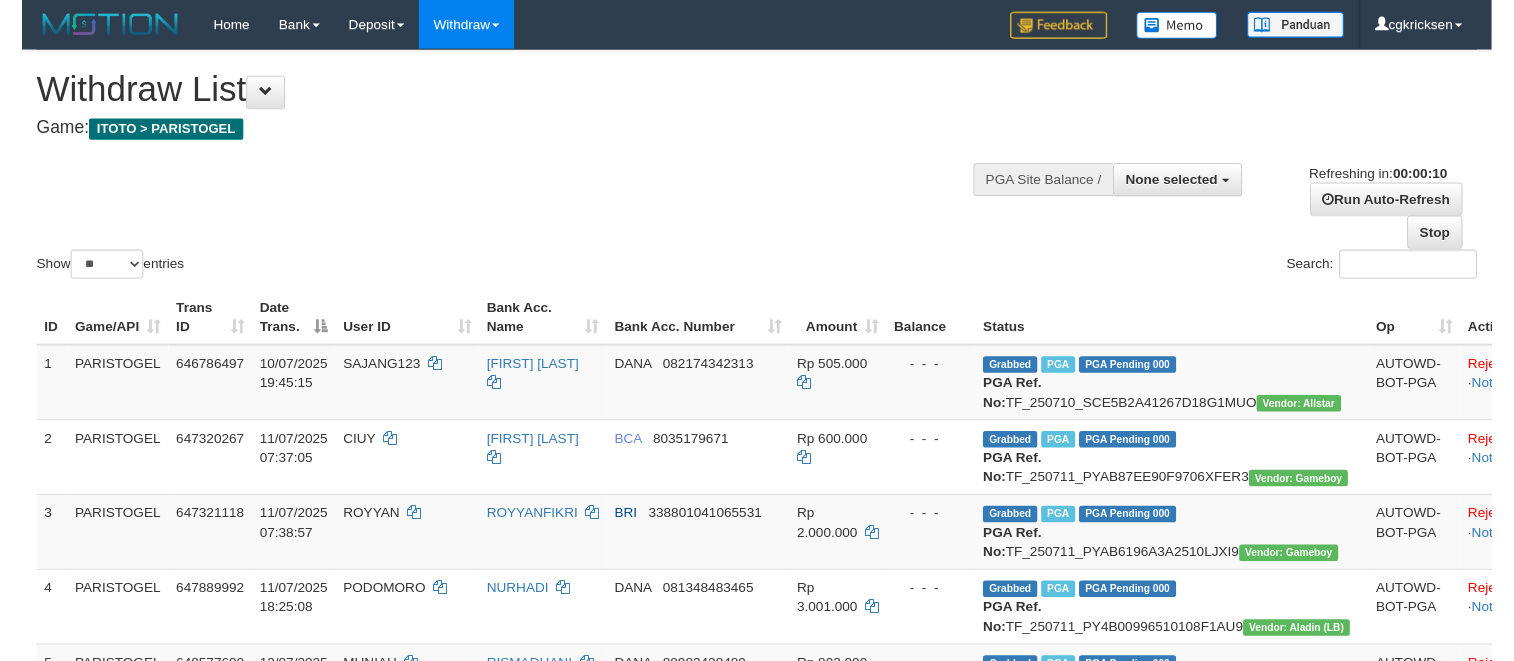 scroll, scrollTop: 0, scrollLeft: 0, axis: both 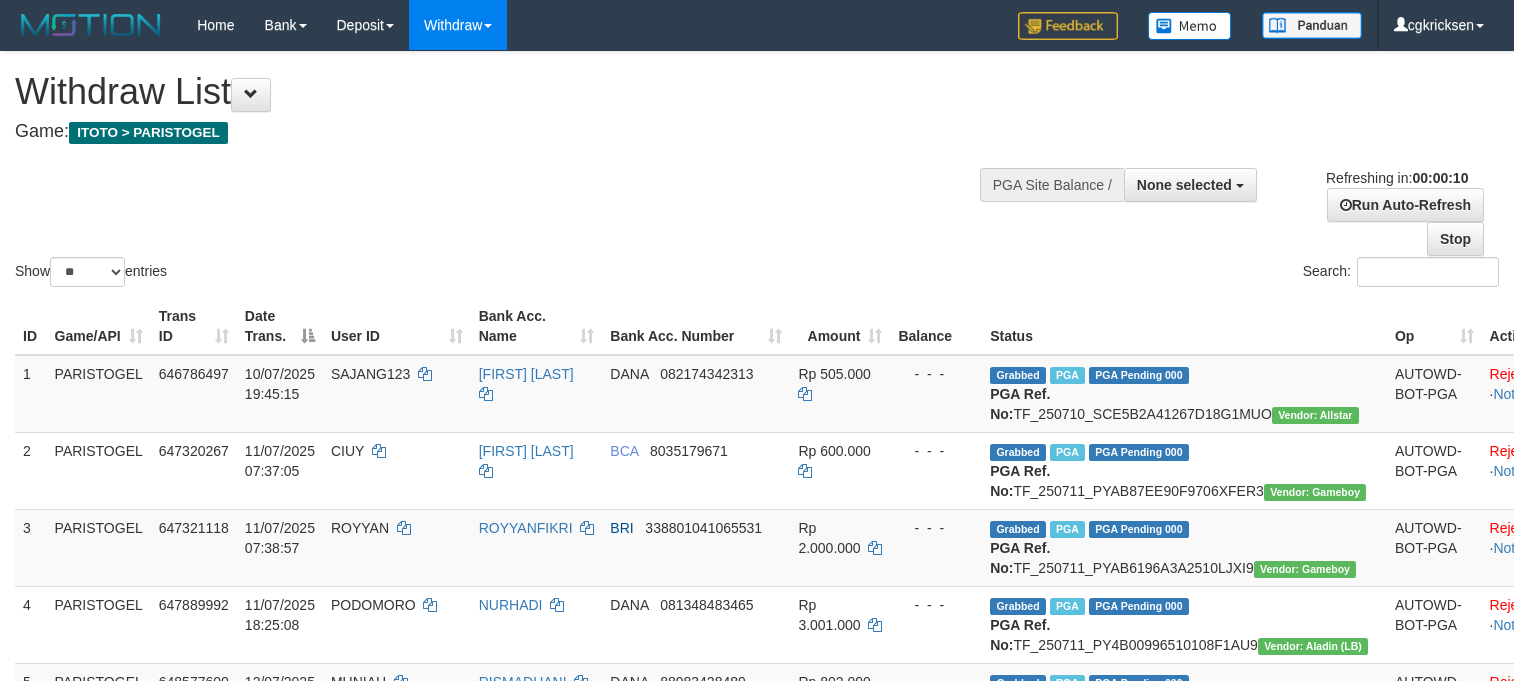 select 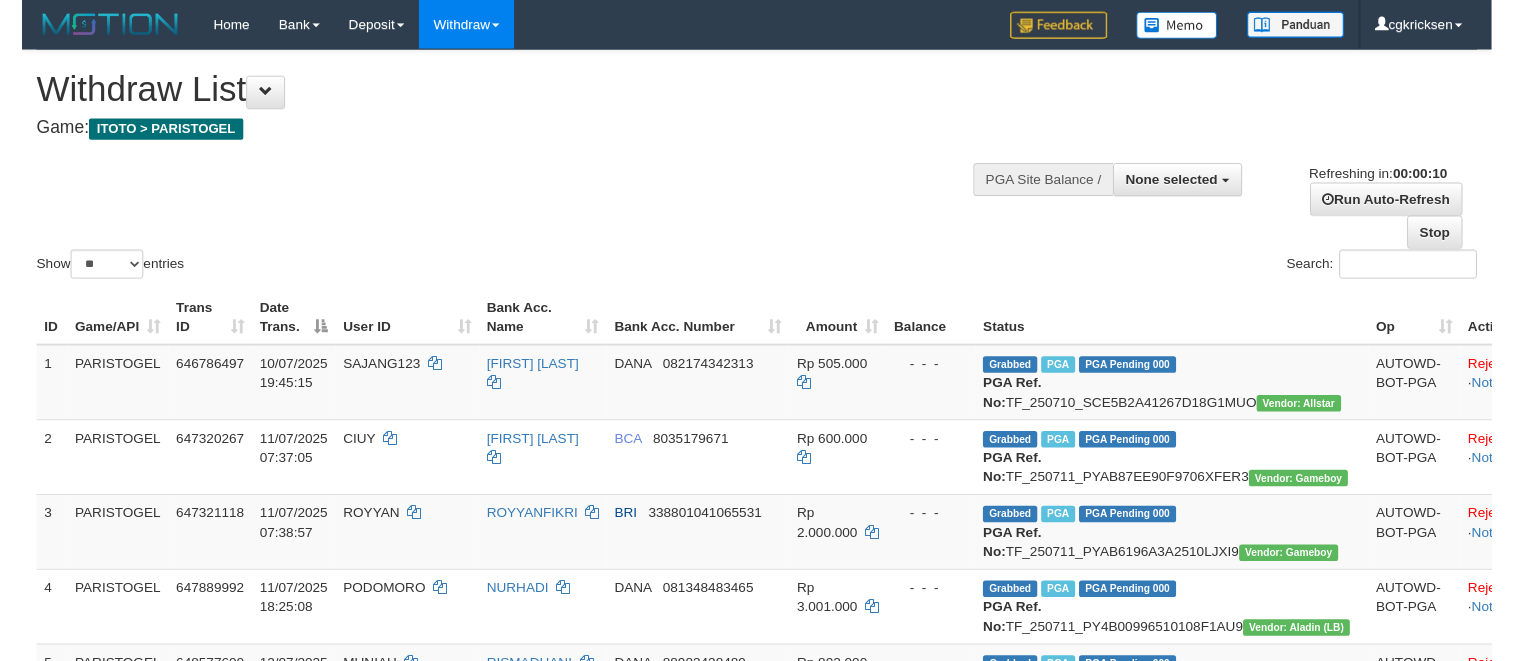 scroll, scrollTop: 0, scrollLeft: 0, axis: both 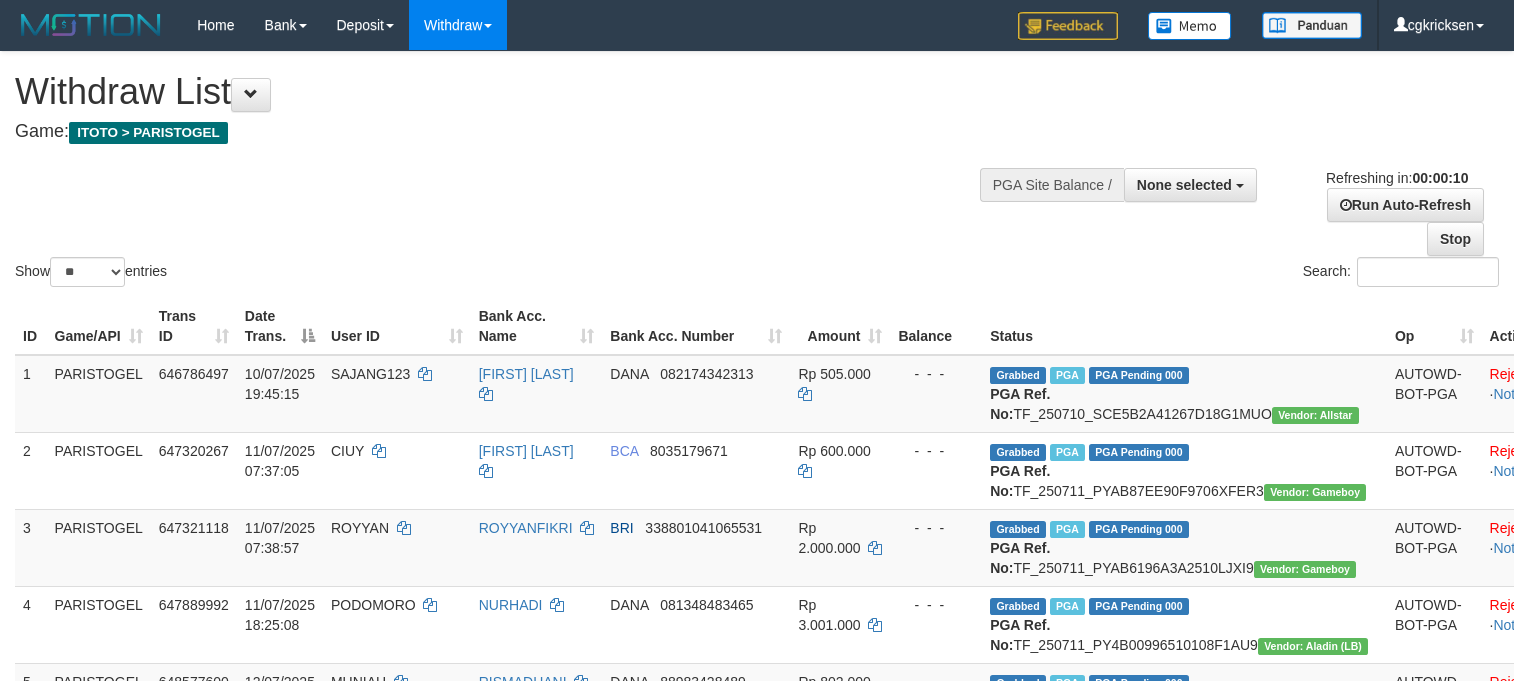 select 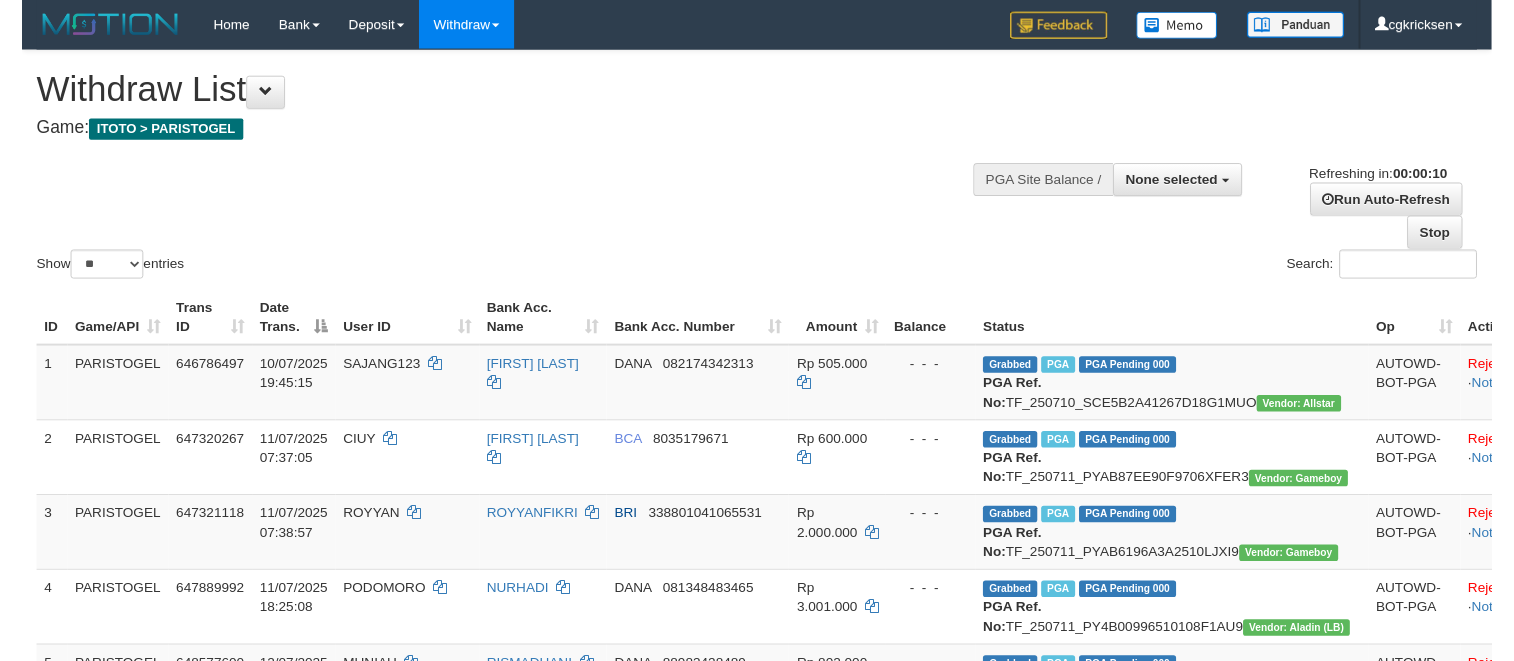 scroll, scrollTop: 0, scrollLeft: 0, axis: both 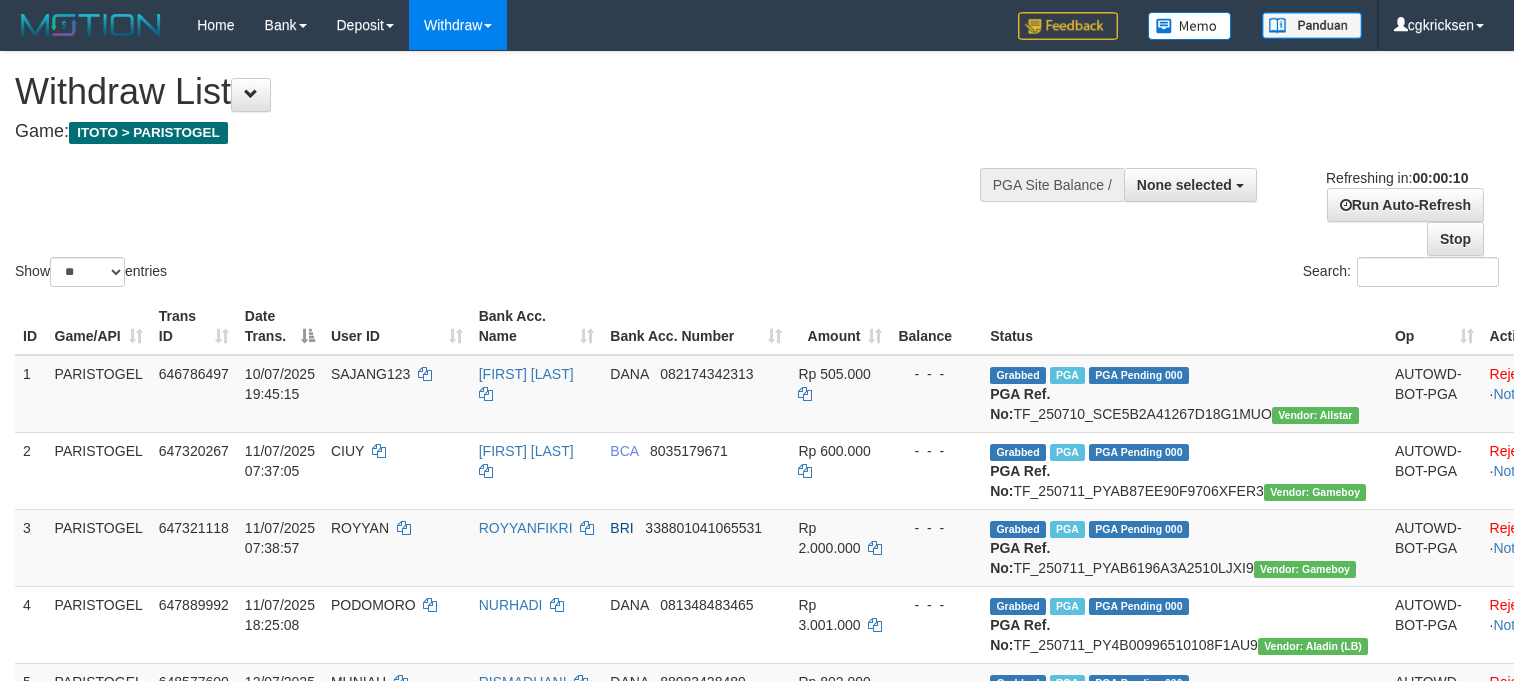 select 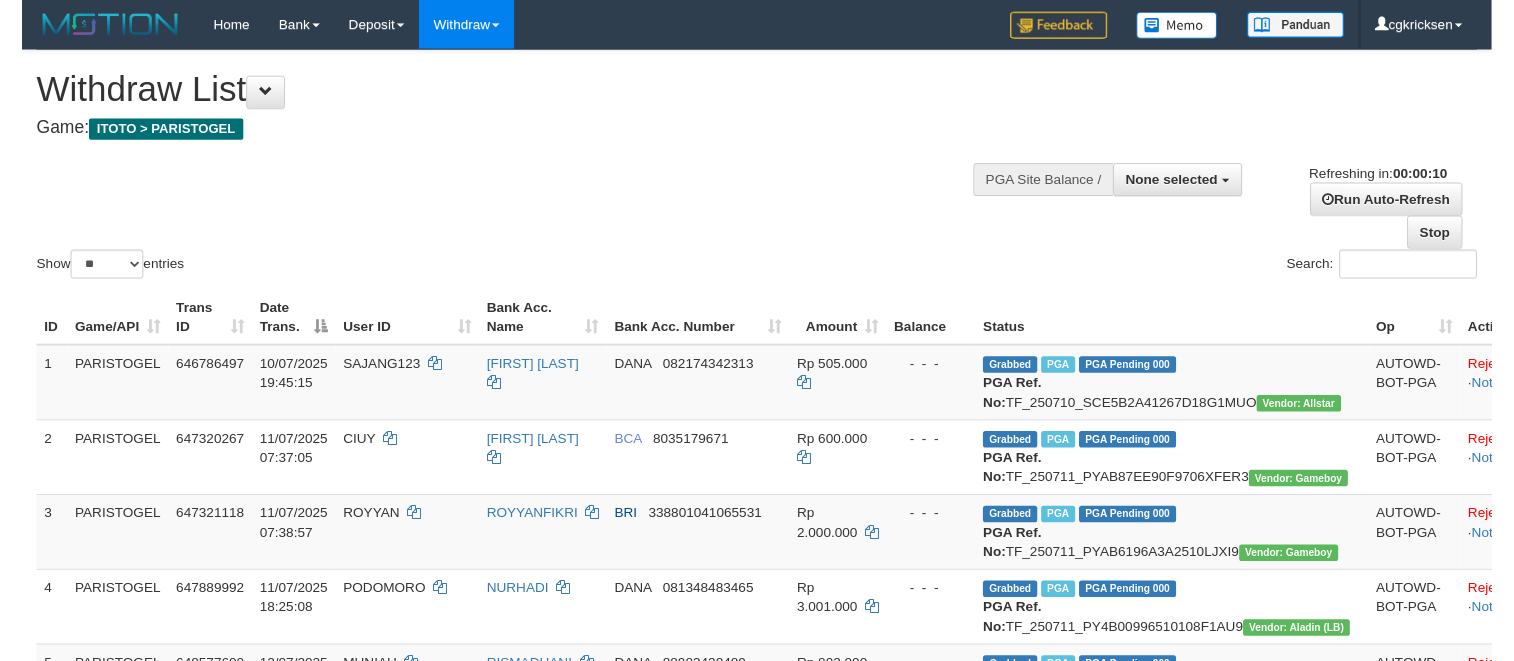 scroll, scrollTop: 0, scrollLeft: 0, axis: both 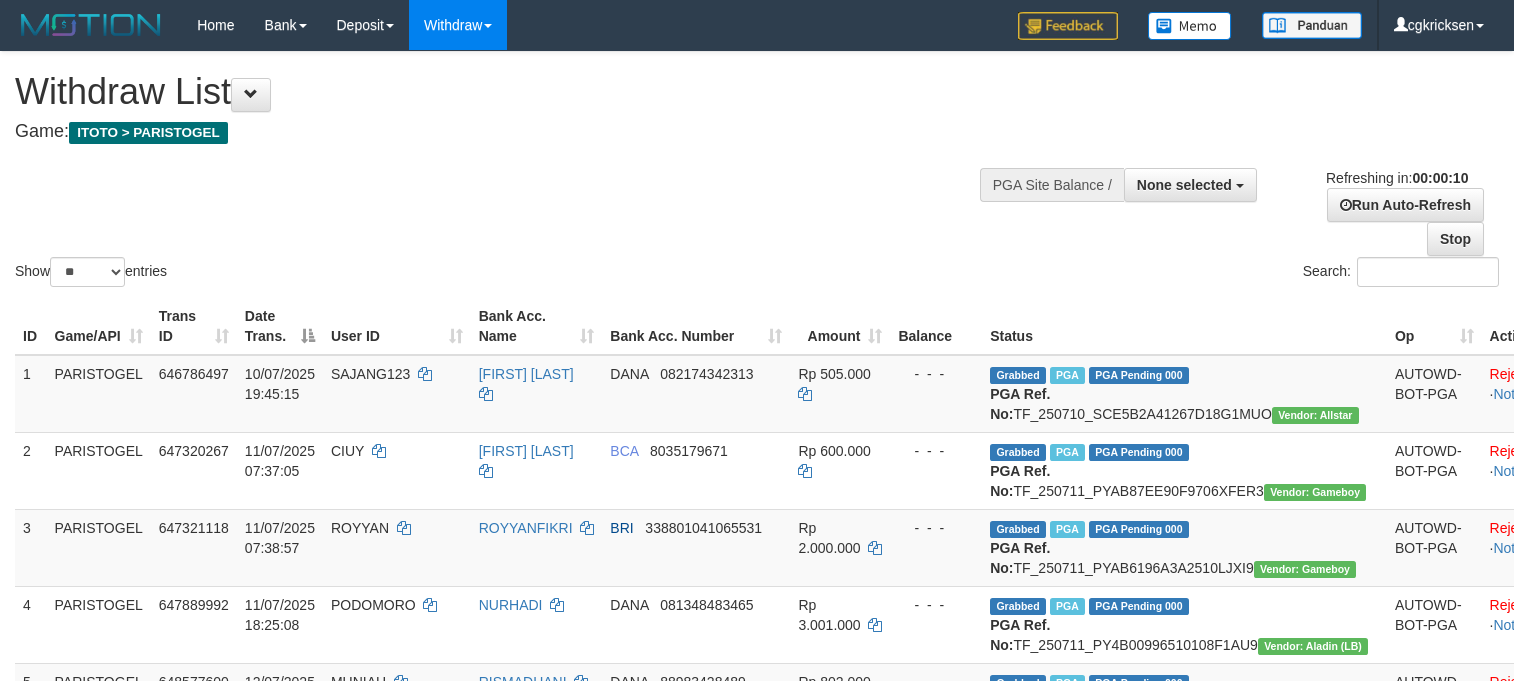 select 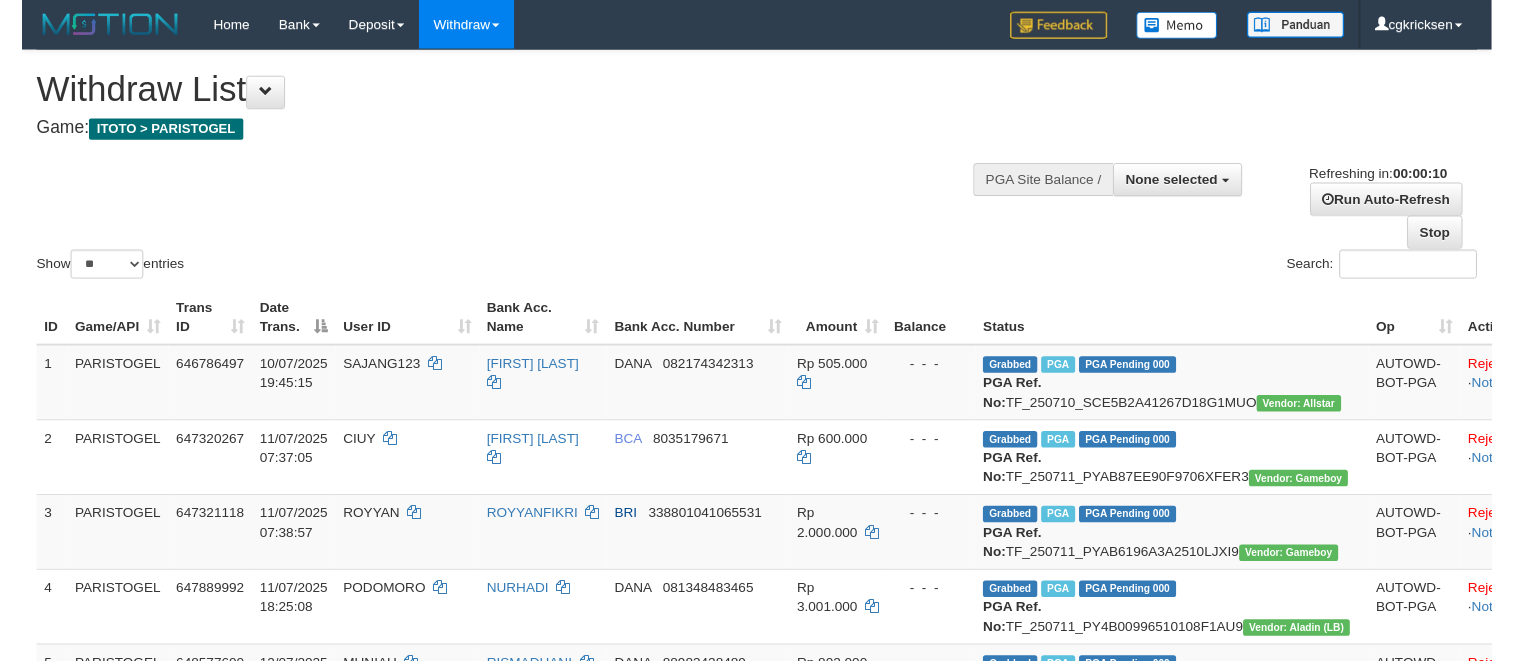 scroll, scrollTop: 0, scrollLeft: 0, axis: both 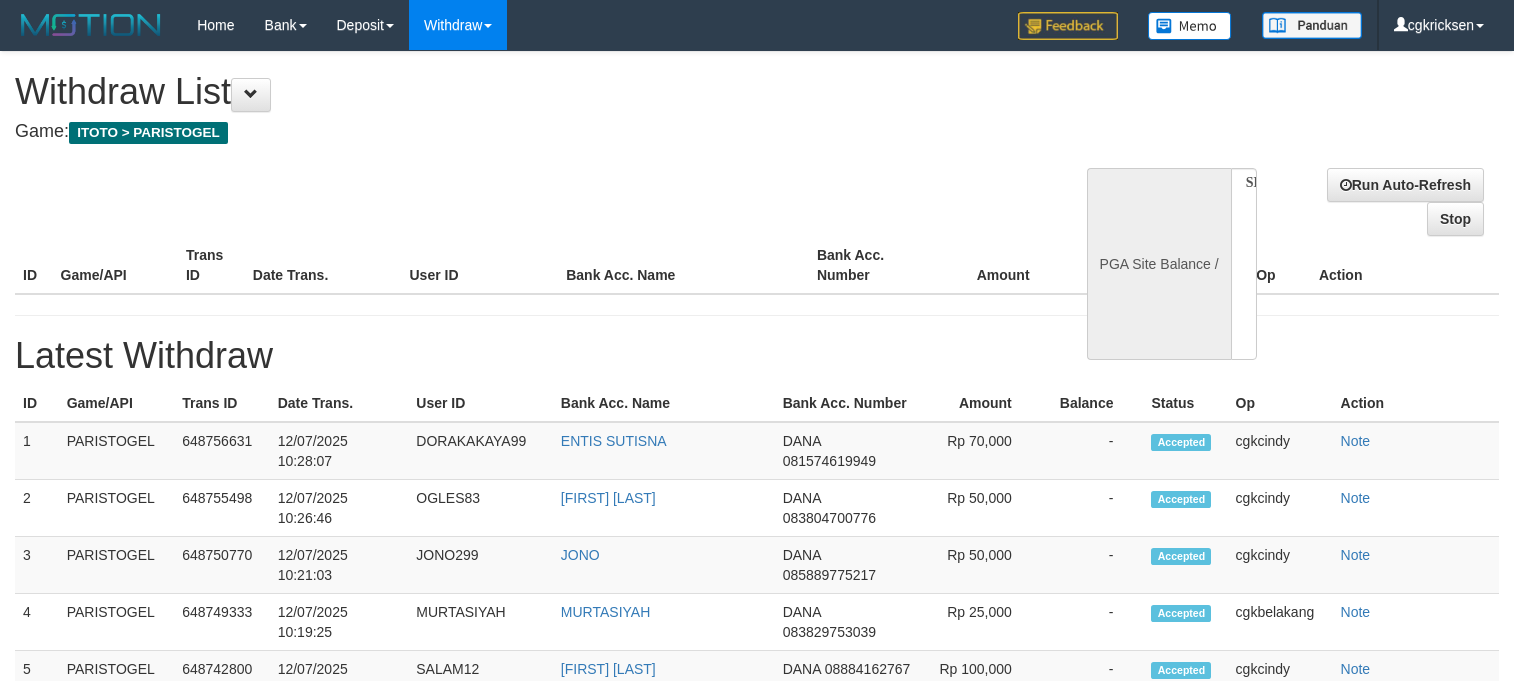 select 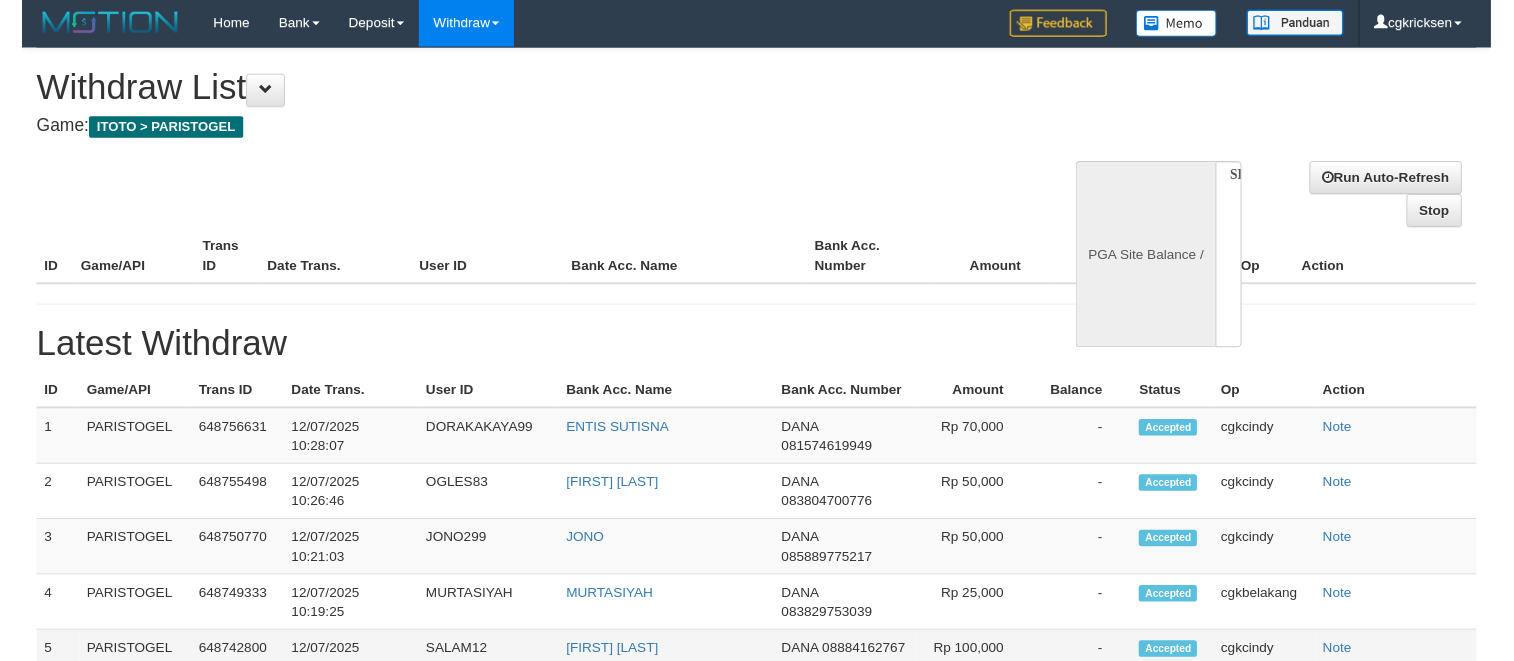 scroll, scrollTop: 0, scrollLeft: 0, axis: both 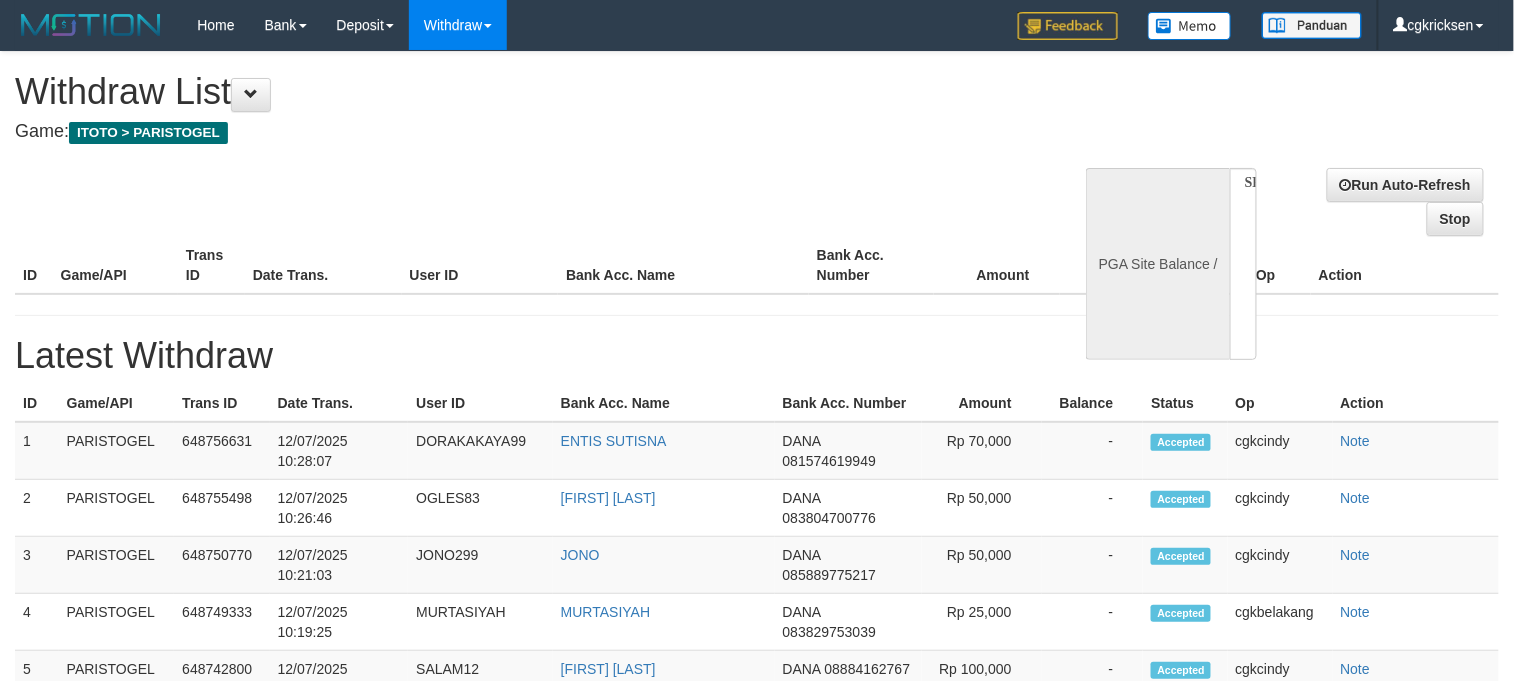 select on "**" 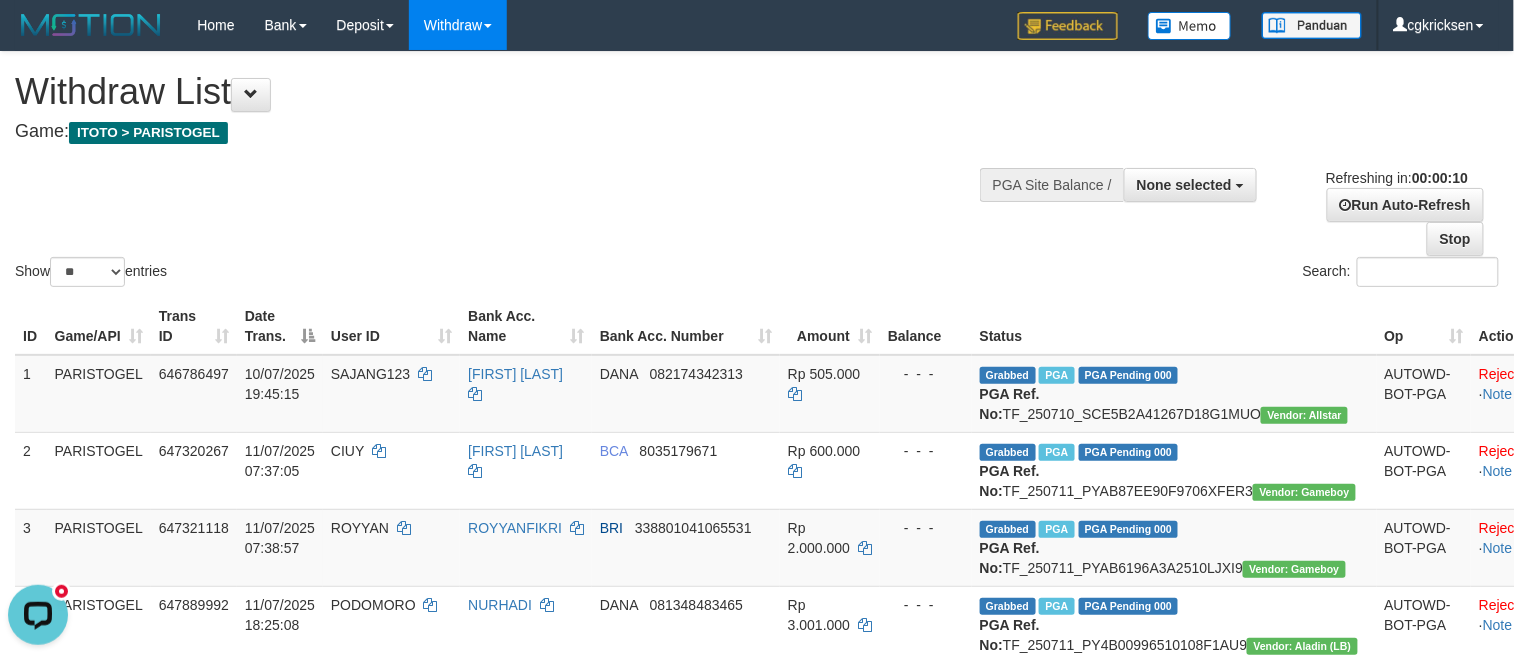 scroll, scrollTop: 0, scrollLeft: 0, axis: both 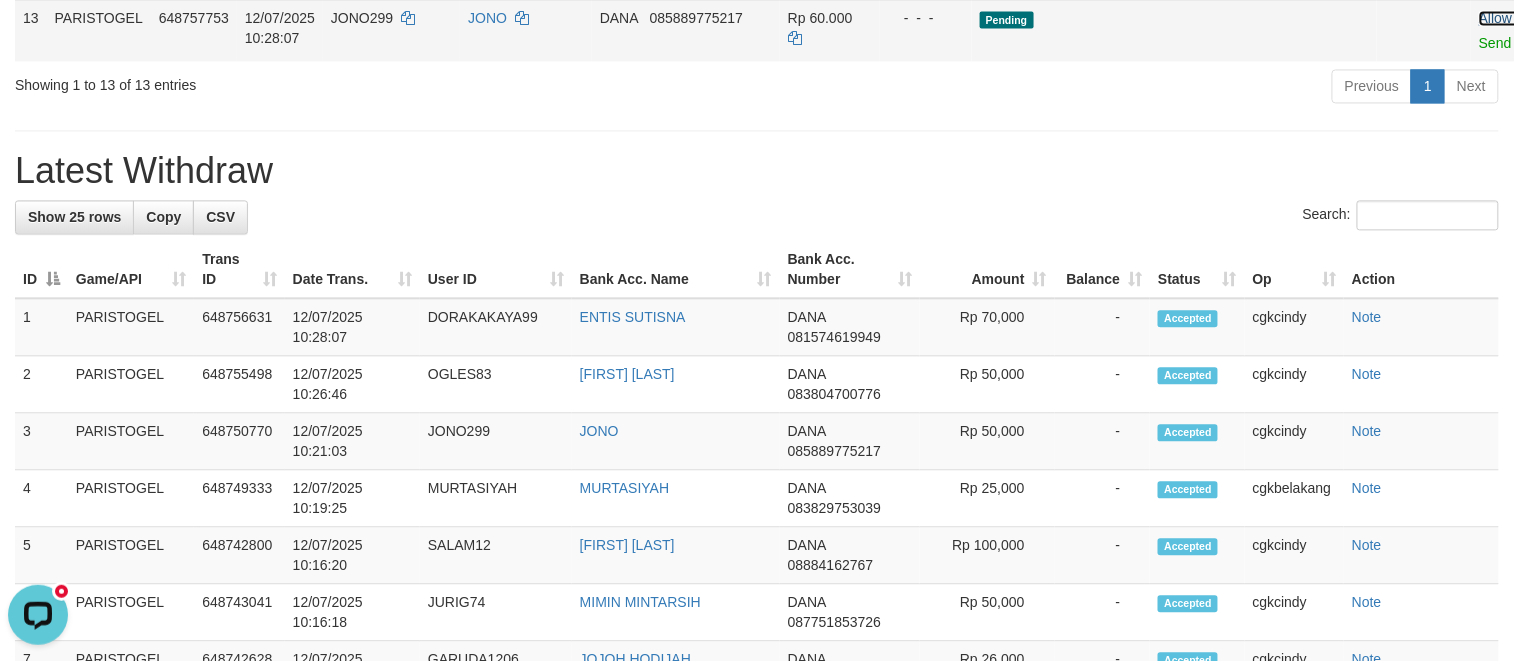 click on "Allow Grab" at bounding box center [1513, 18] 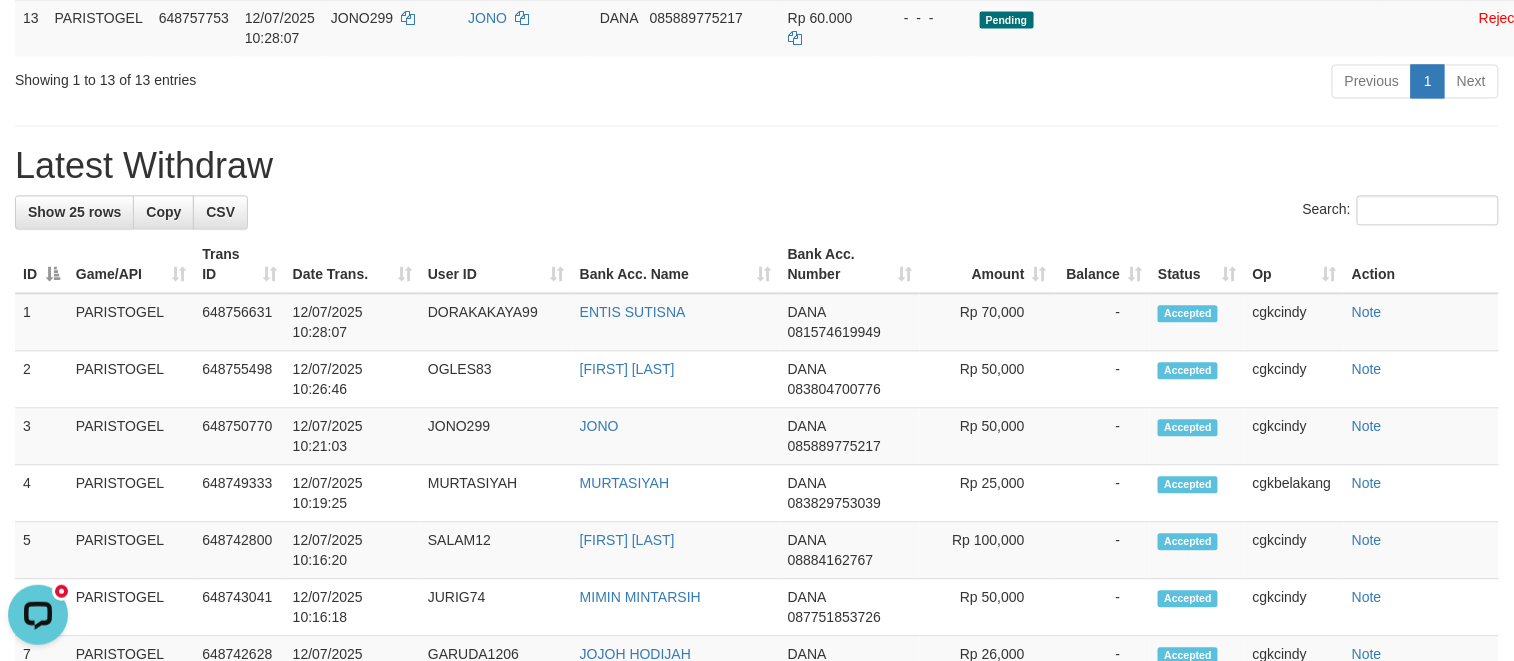 click on "Previous 1 Next" at bounding box center [1072, 83] 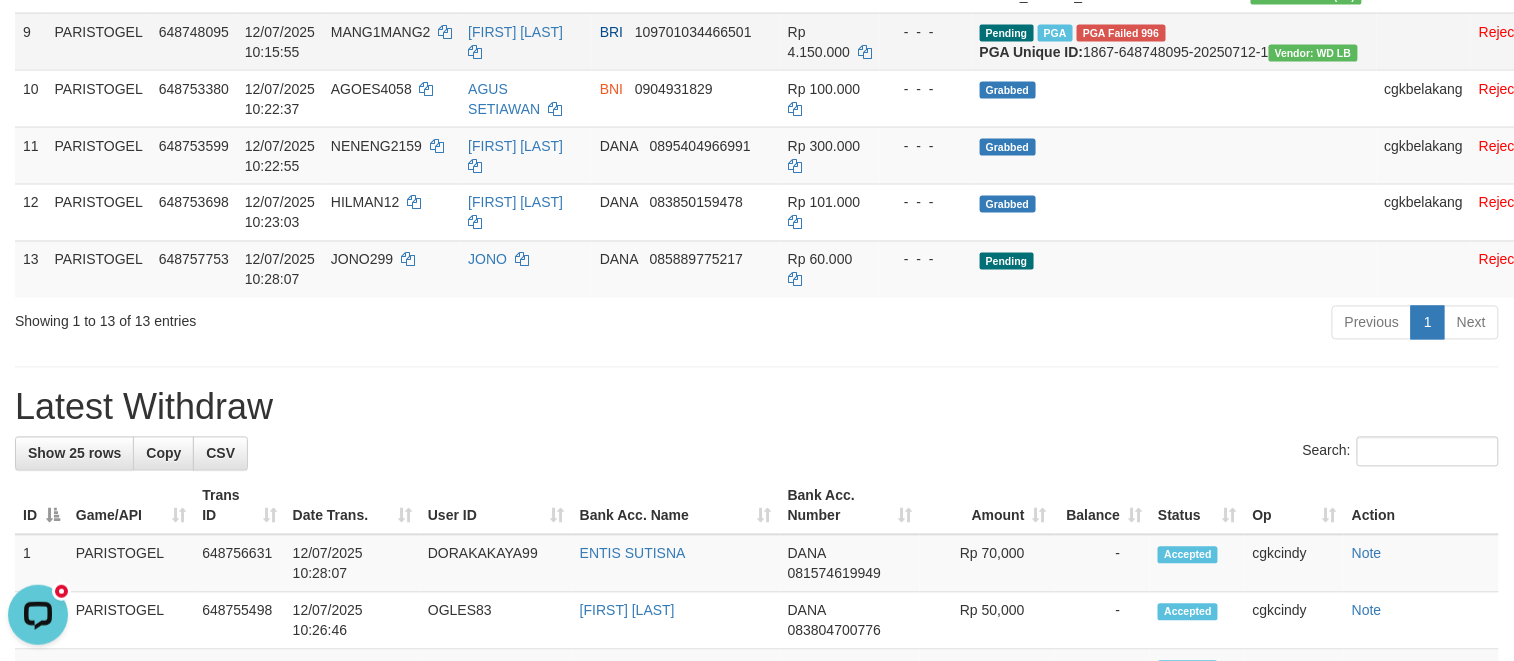 scroll, scrollTop: 933, scrollLeft: 0, axis: vertical 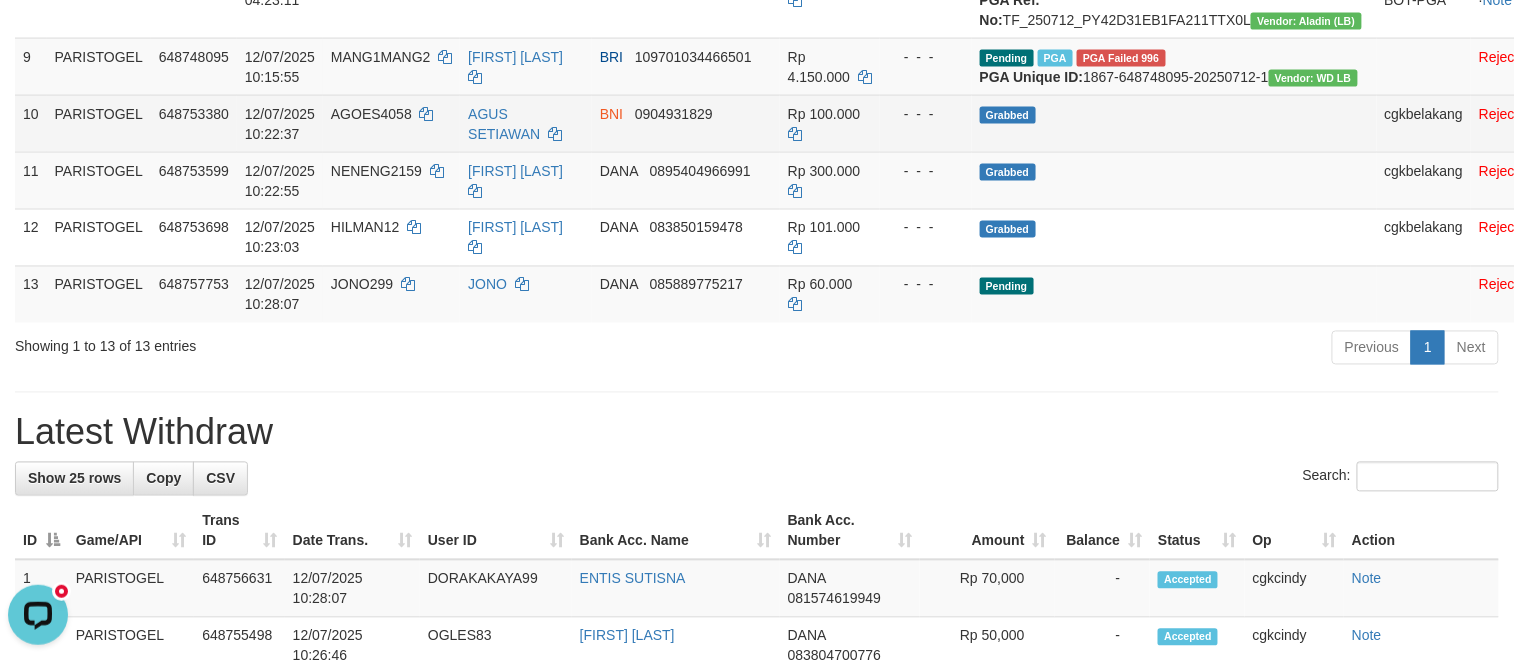 click on "Grabbed" at bounding box center [1174, 123] 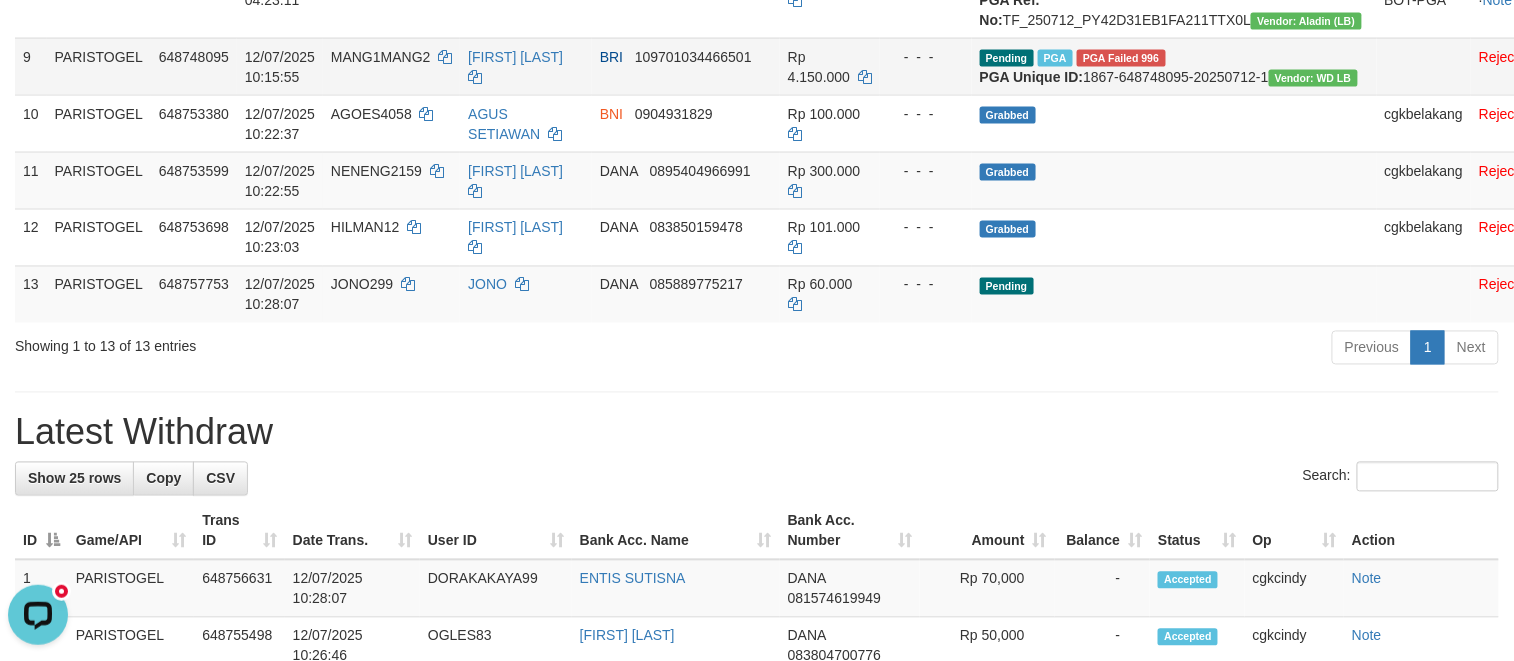 click on "PGA Failed 996" at bounding box center [1121, 58] 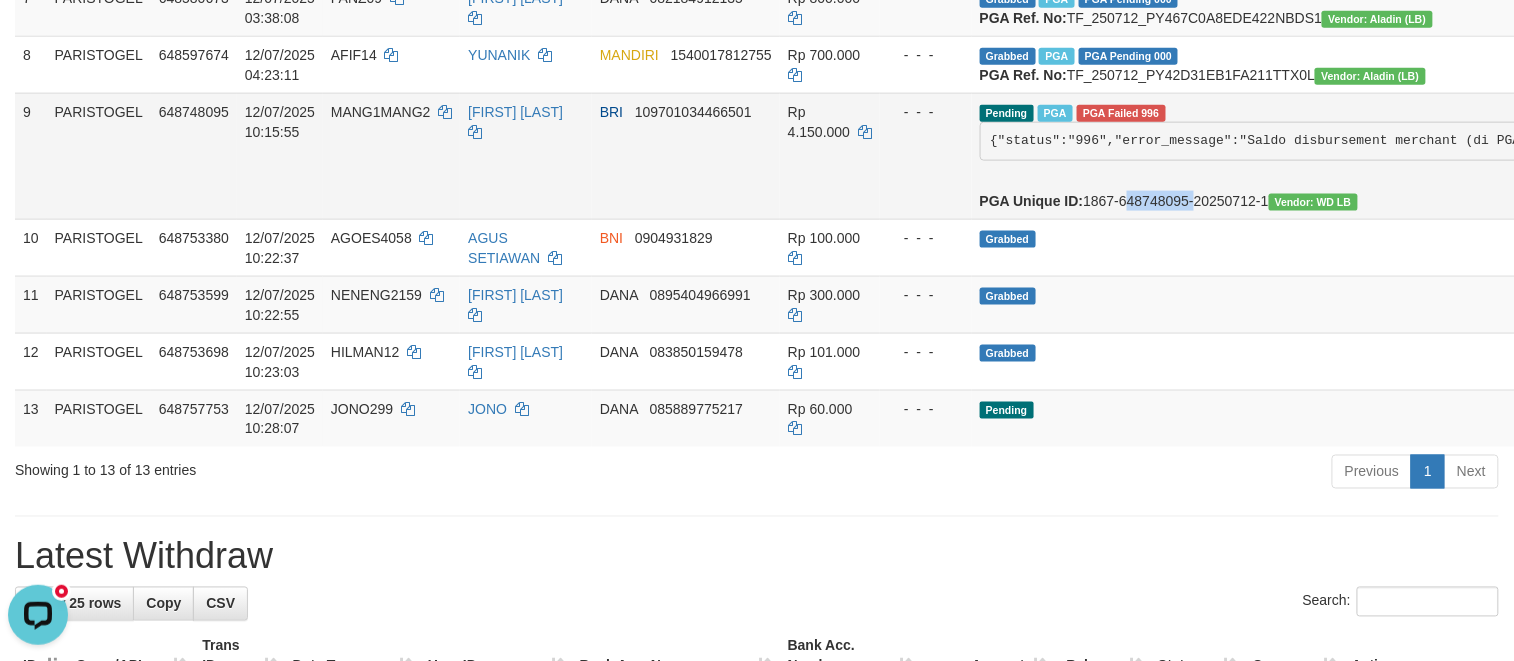 click on "Pending   PGA   PGA Failed 996 PGA Unique ID:  1867-648748095-20250712-1  Vendor: WD LB" at bounding box center [4953, 156] 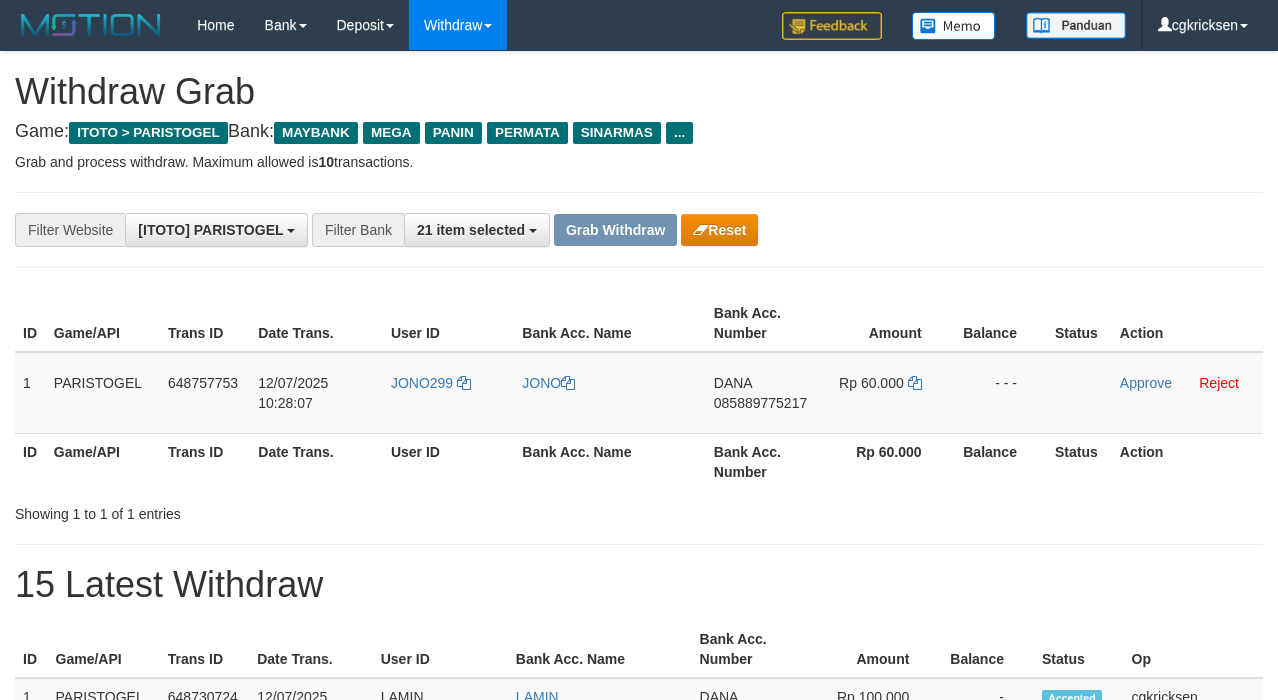 scroll, scrollTop: 0, scrollLeft: 0, axis: both 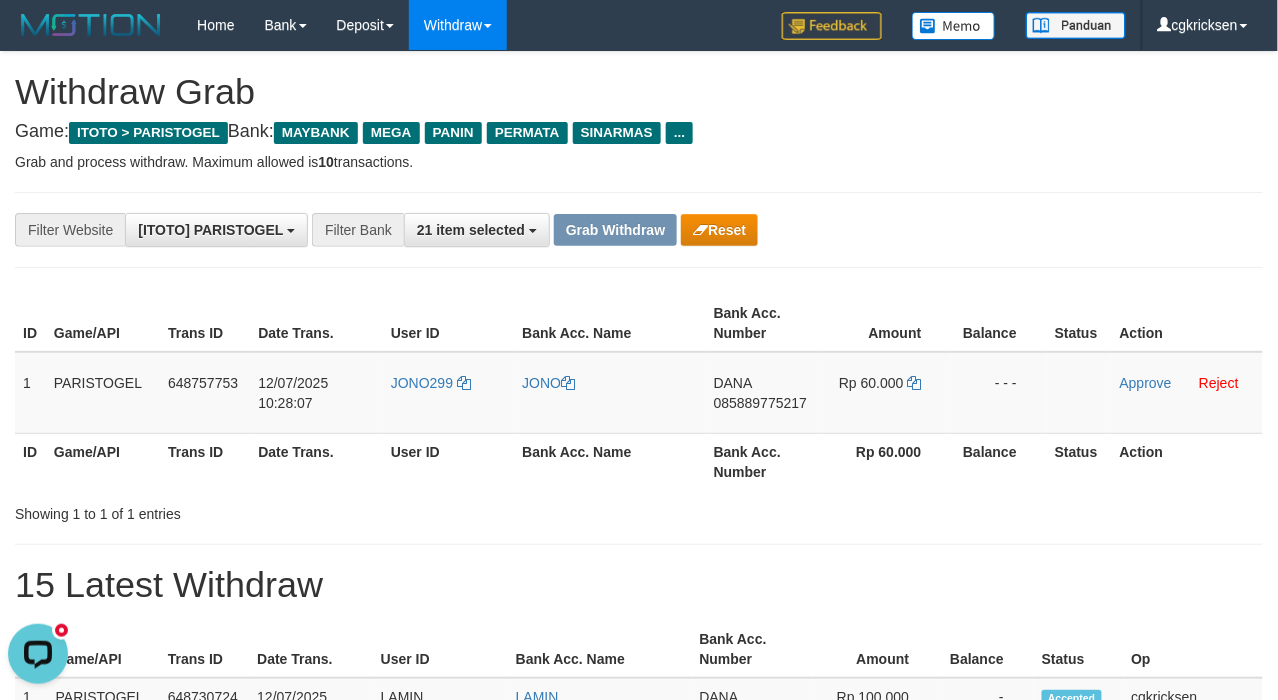 click on "Showing 1 to 1 of 1 entries" at bounding box center [639, 510] 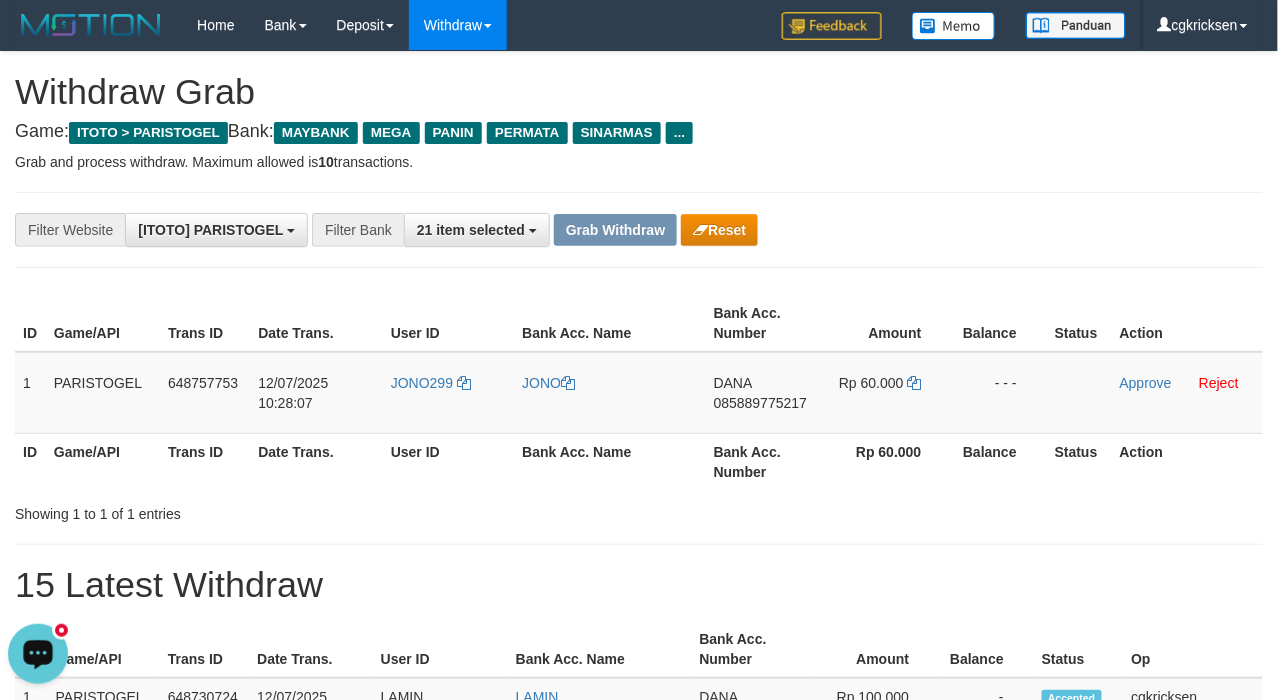 drag, startPoint x: 28, startPoint y: 667, endPoint x: 45, endPoint y: 1276, distance: 609.23724 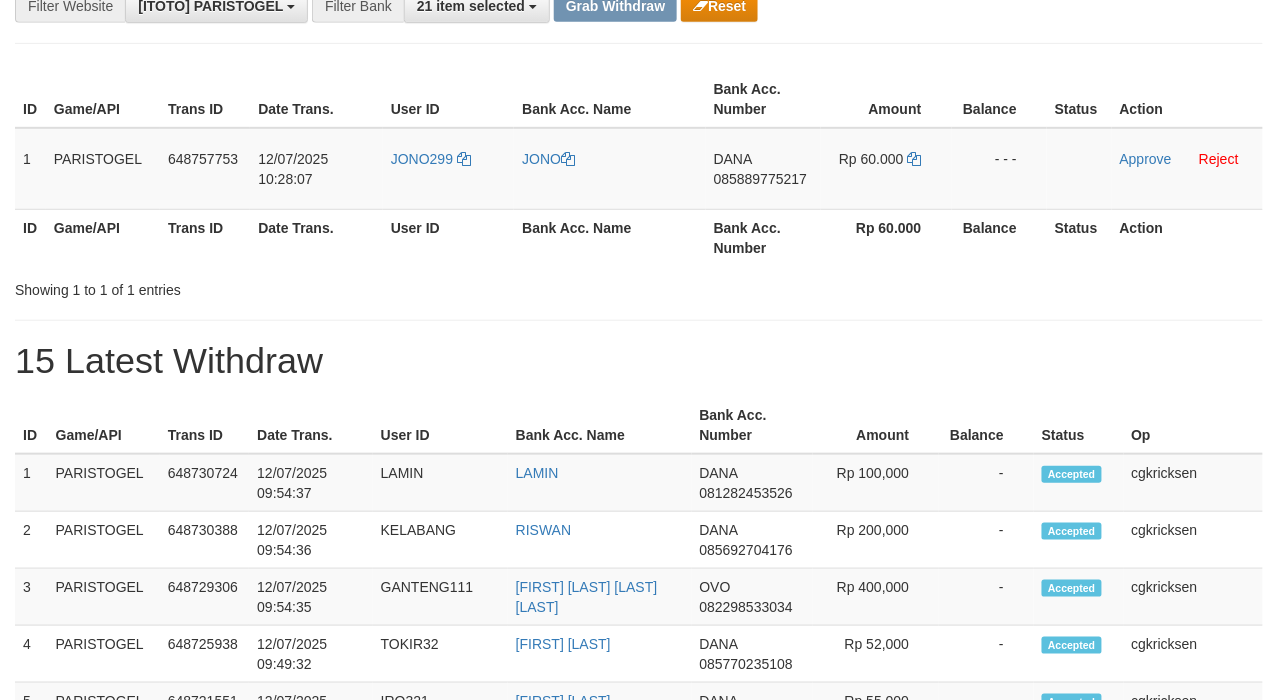 scroll, scrollTop: 266, scrollLeft: 0, axis: vertical 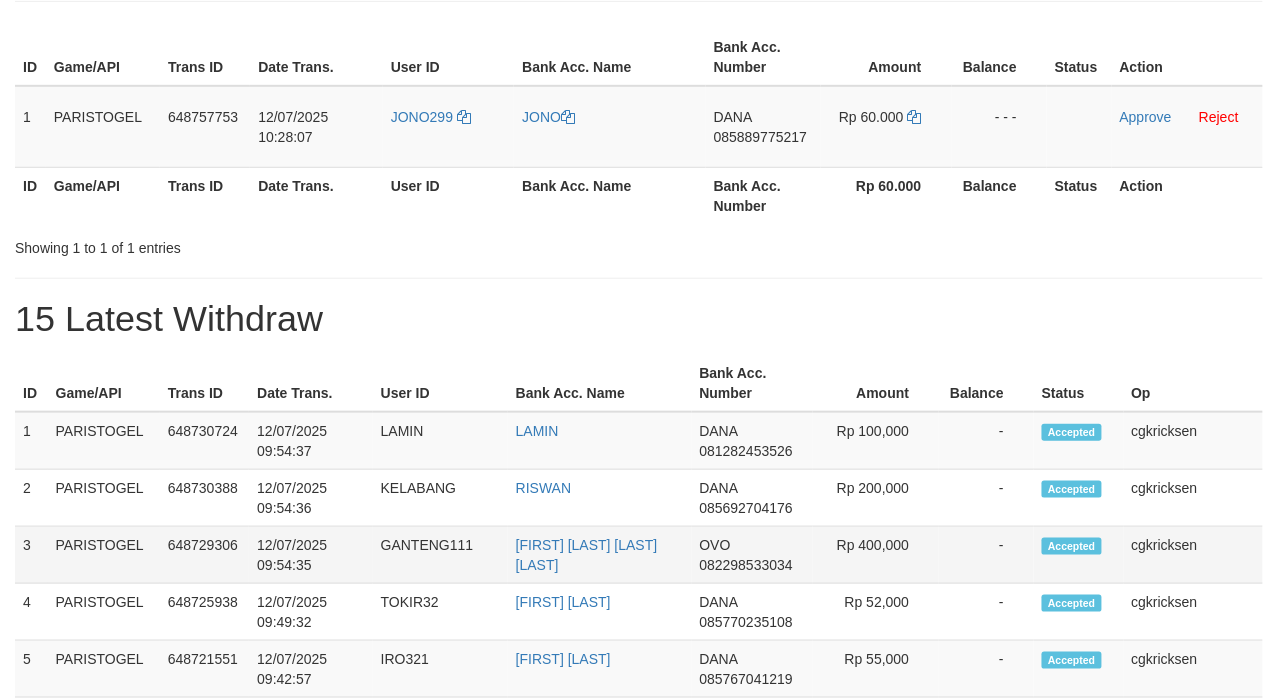 click on "cgkricksen" at bounding box center [1193, 555] 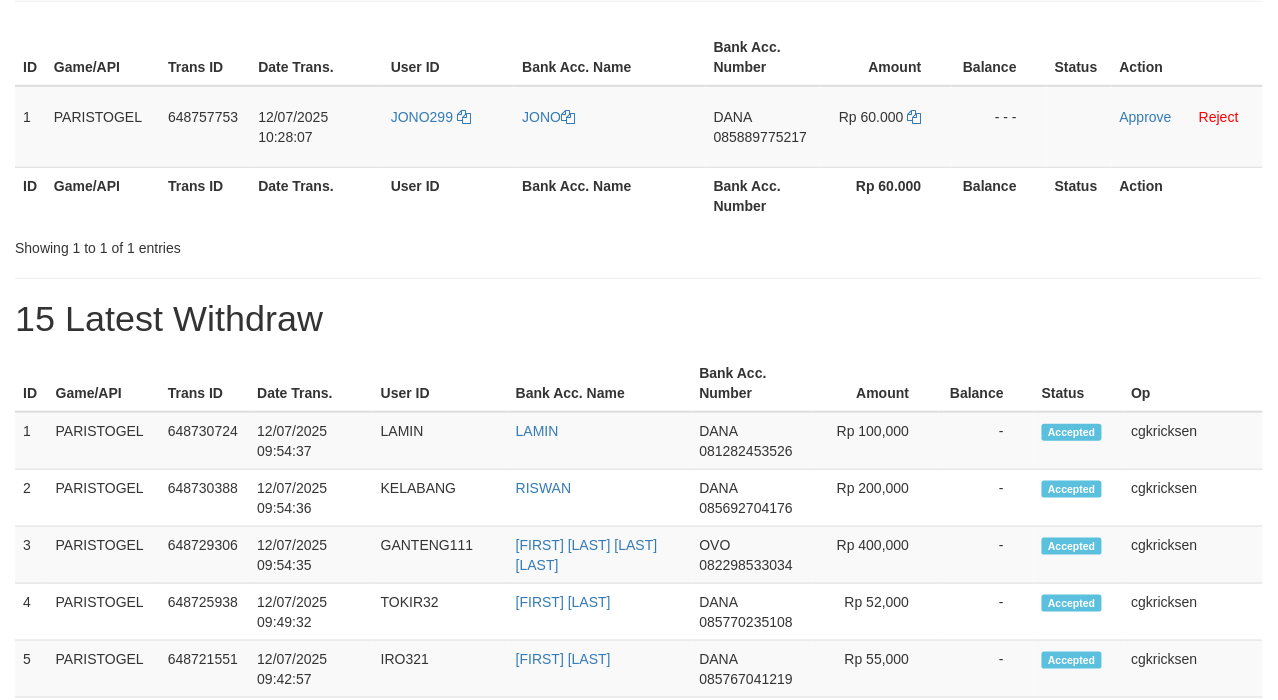 drag, startPoint x: 640, startPoint y: 414, endPoint x: 544, endPoint y: 325, distance: 130.90837 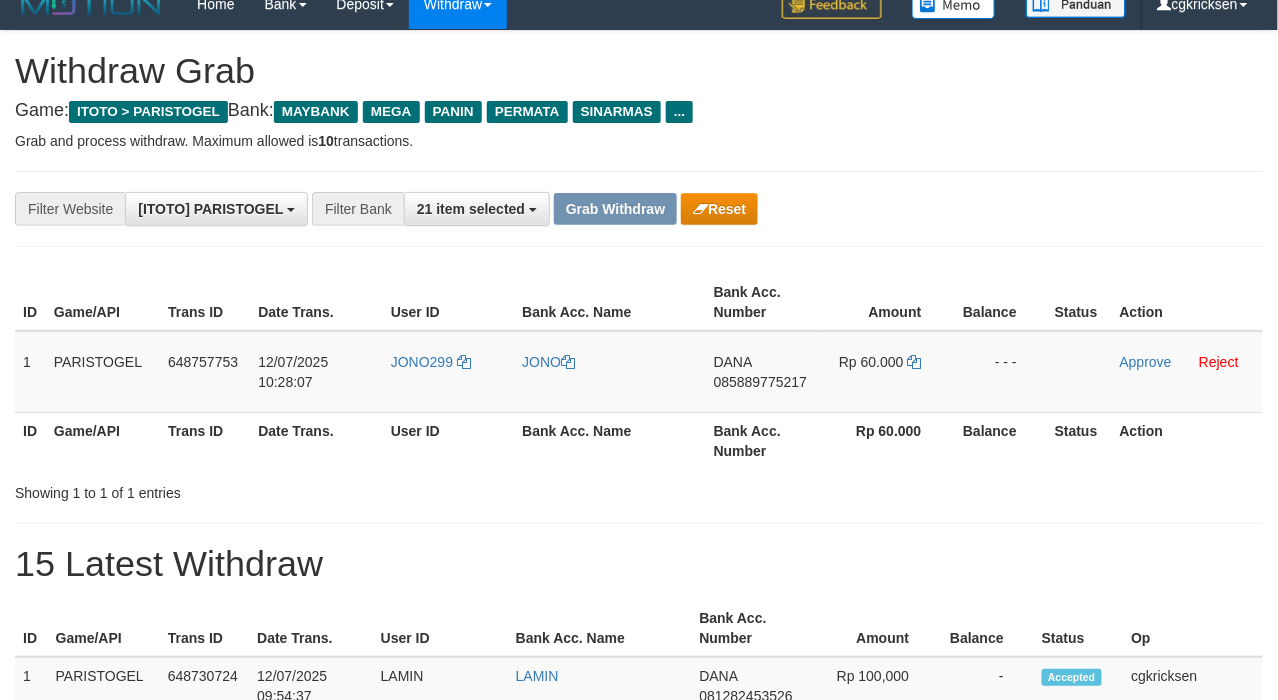 scroll, scrollTop: 0, scrollLeft: 0, axis: both 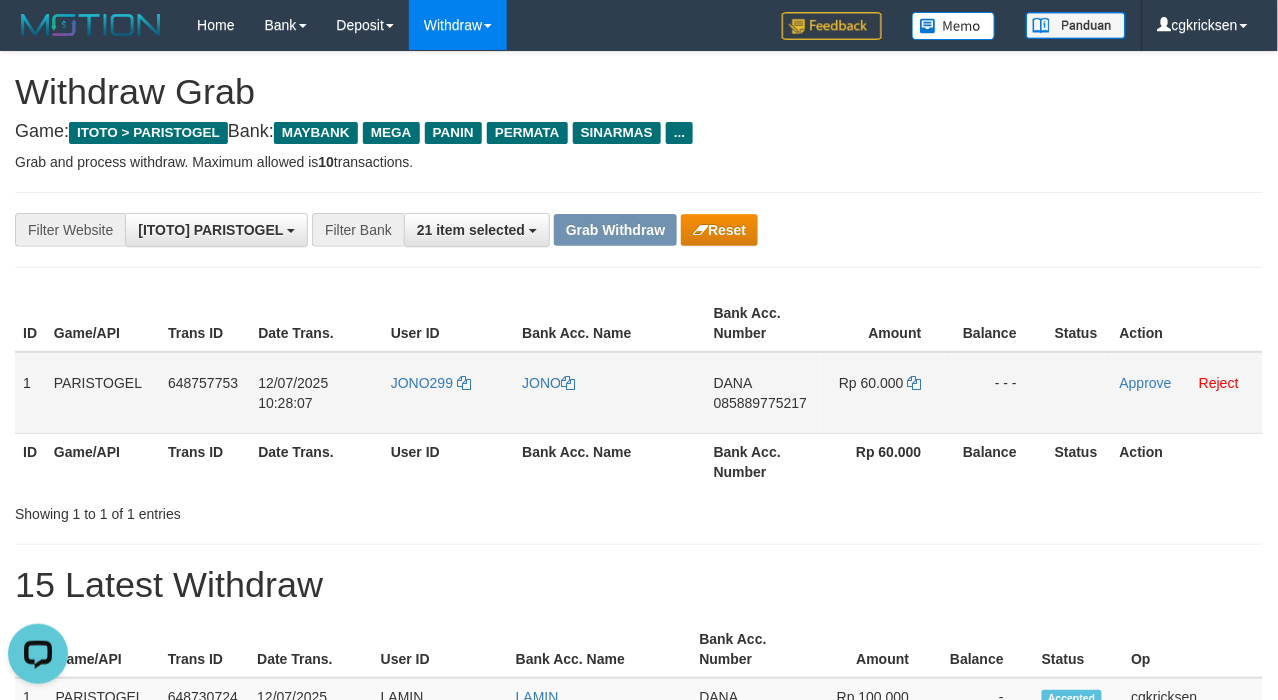 click on "JONO299" at bounding box center (448, 393) 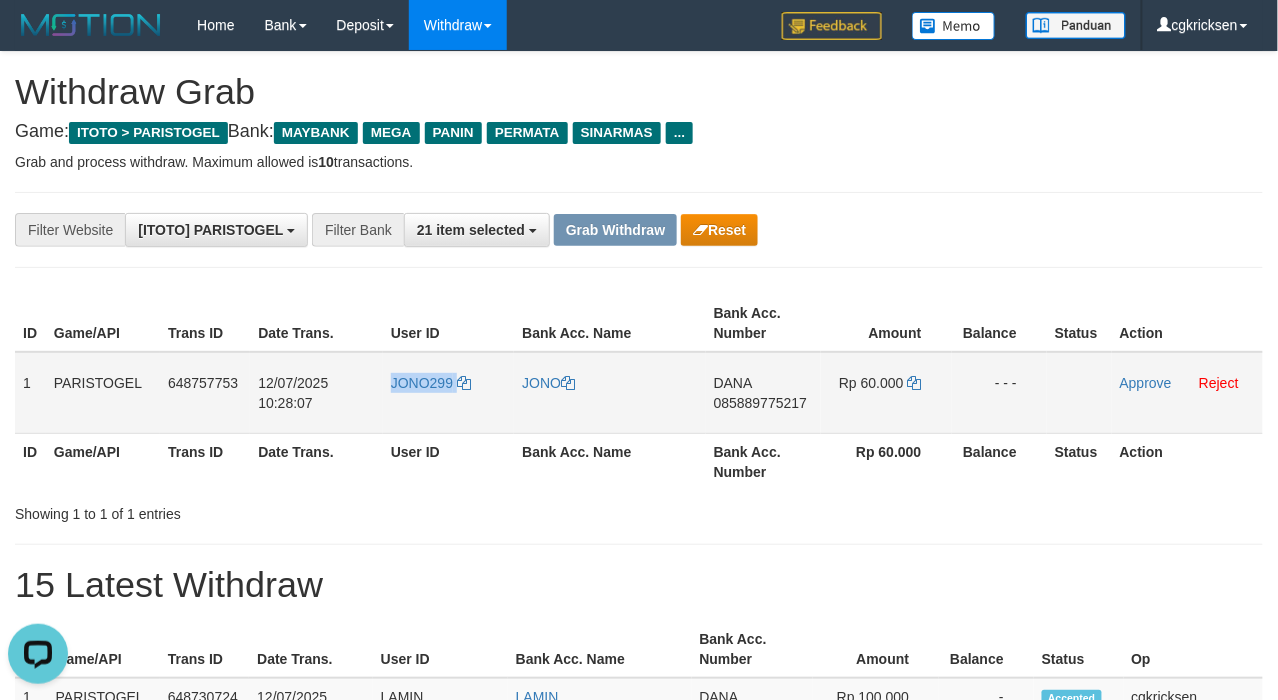 drag, startPoint x: 410, startPoint y: 413, endPoint x: 370, endPoint y: 422, distance: 41 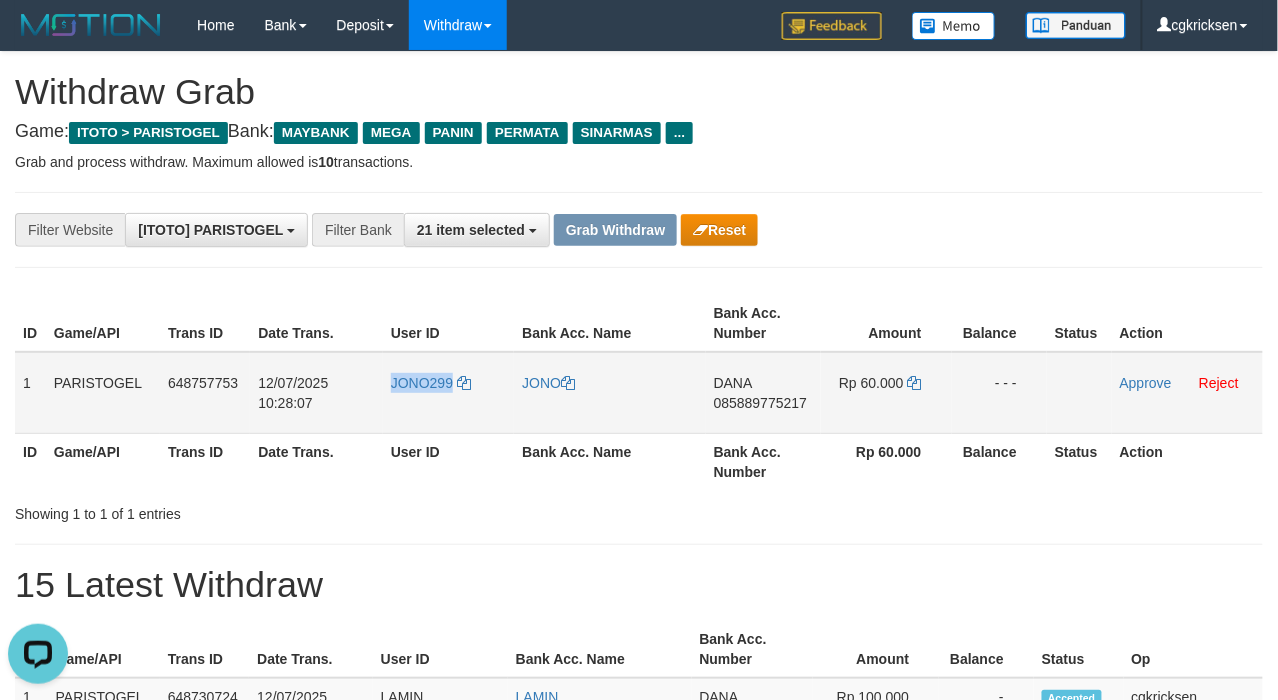 copy on "JONO299" 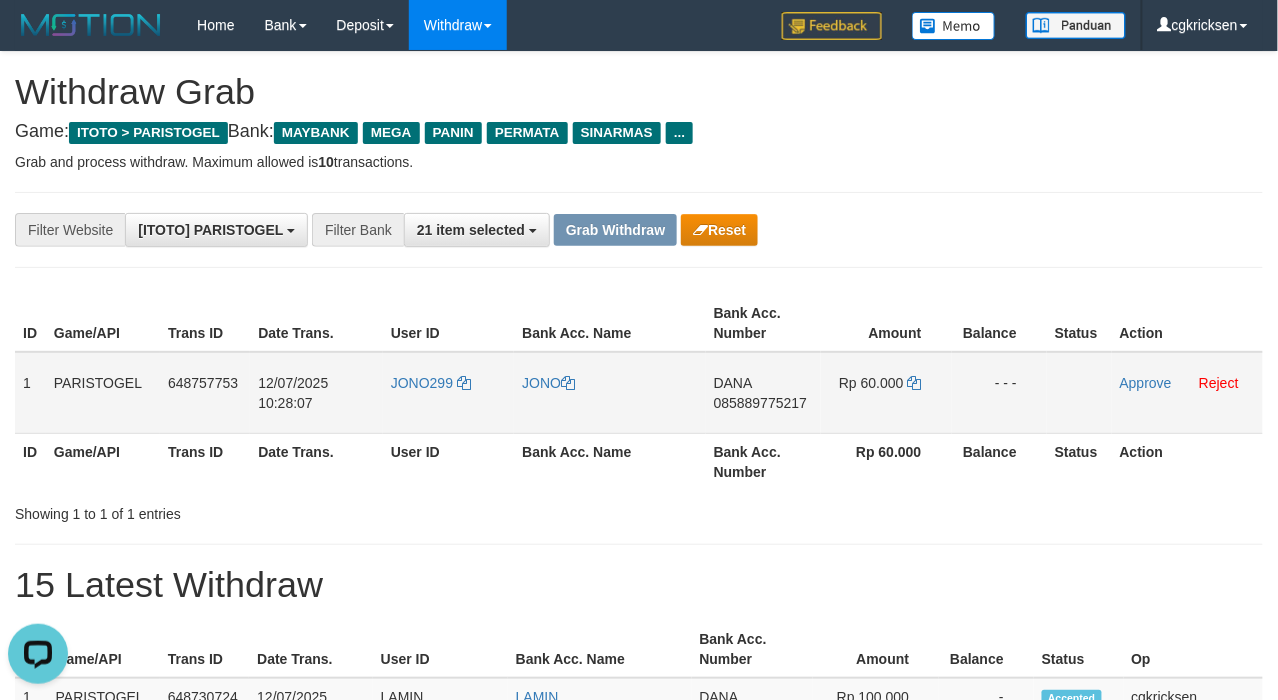 click on "JONO" at bounding box center (609, 393) 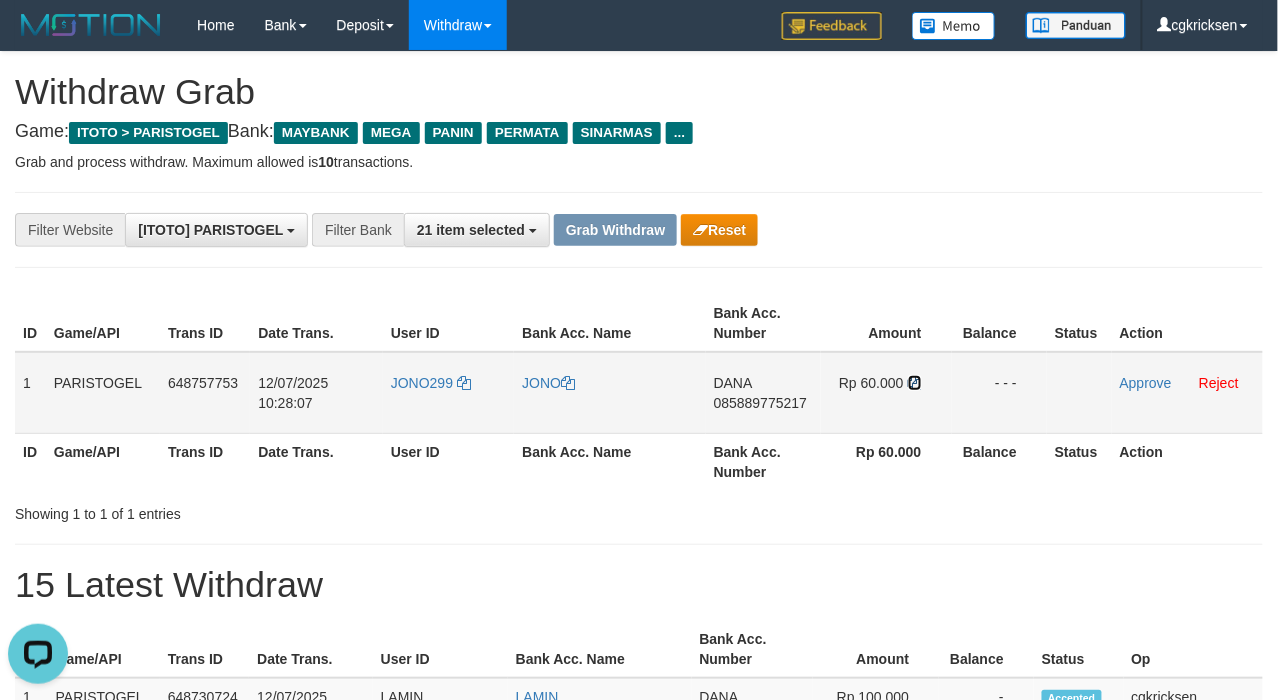 click at bounding box center (915, 383) 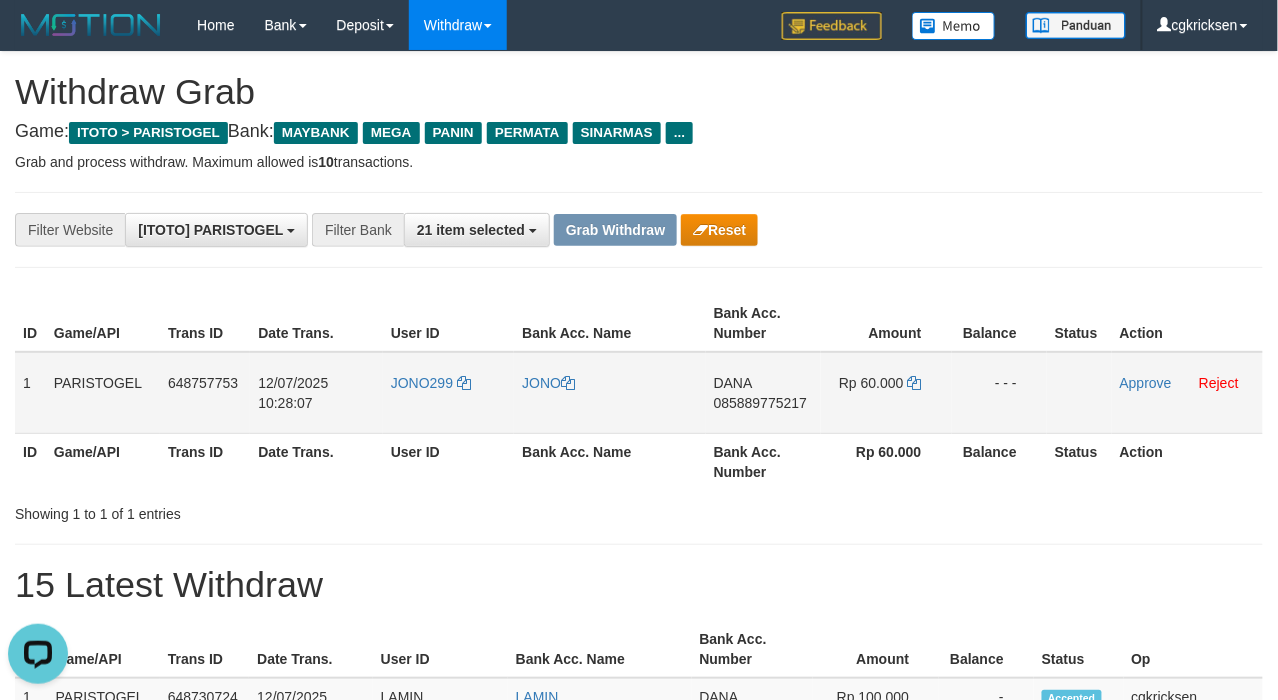 click on "JONO299" at bounding box center [448, 393] 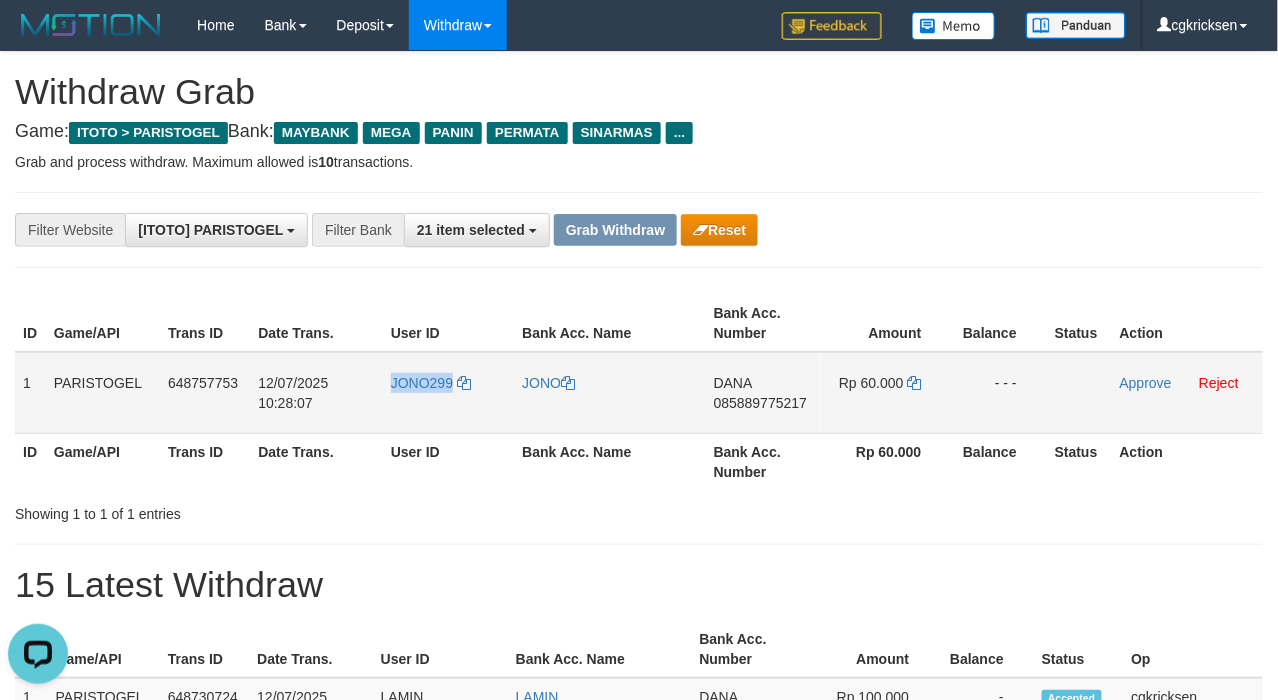 drag, startPoint x: 442, startPoint y: 418, endPoint x: 321, endPoint y: 433, distance: 121.92621 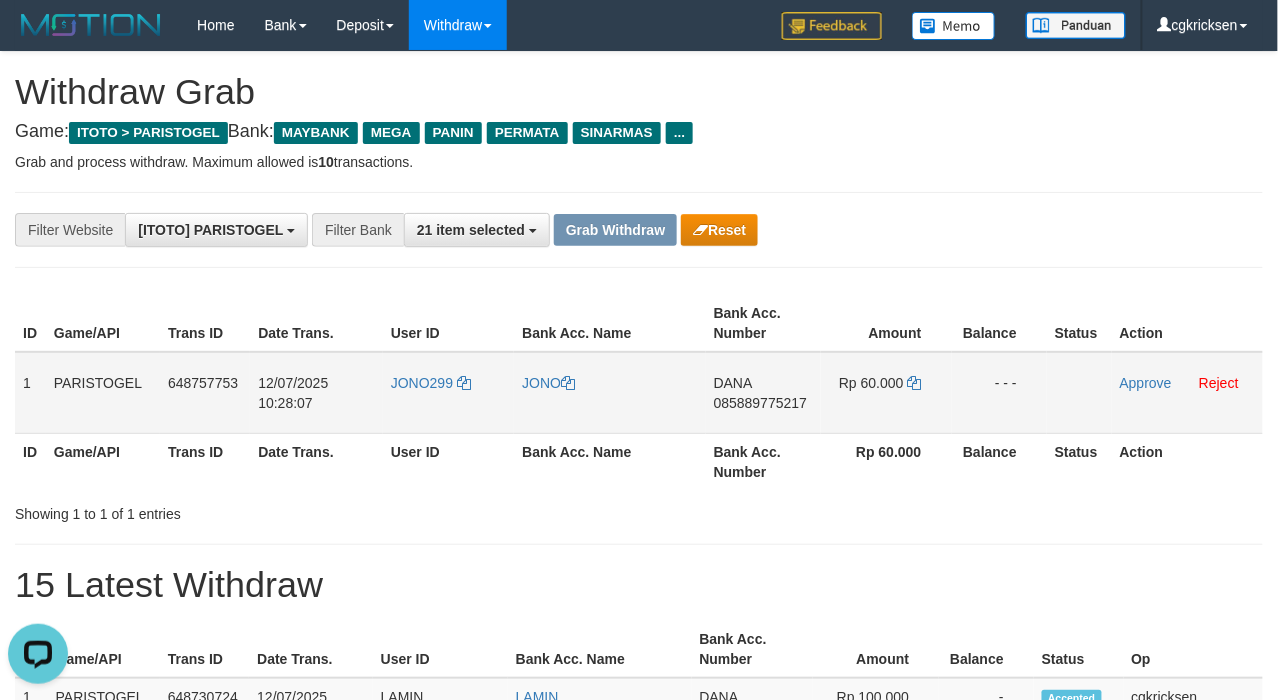 click on "085889775217" at bounding box center (760, 403) 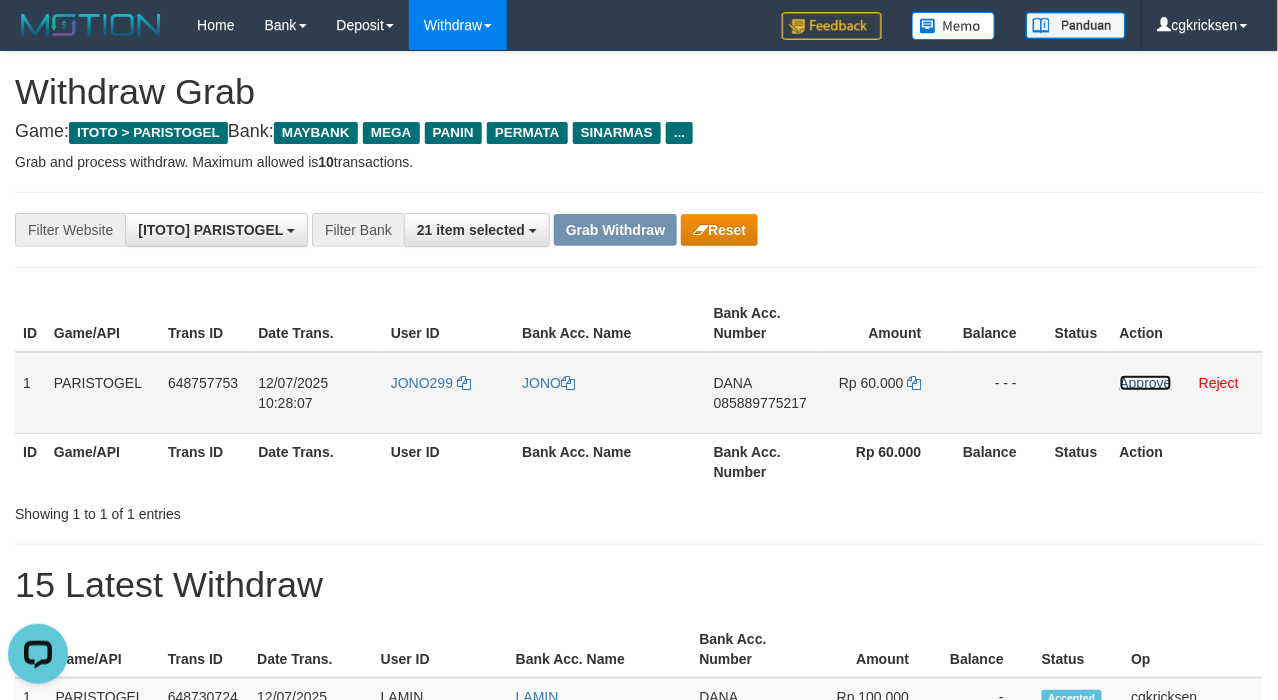 click on "Approve" at bounding box center (1146, 383) 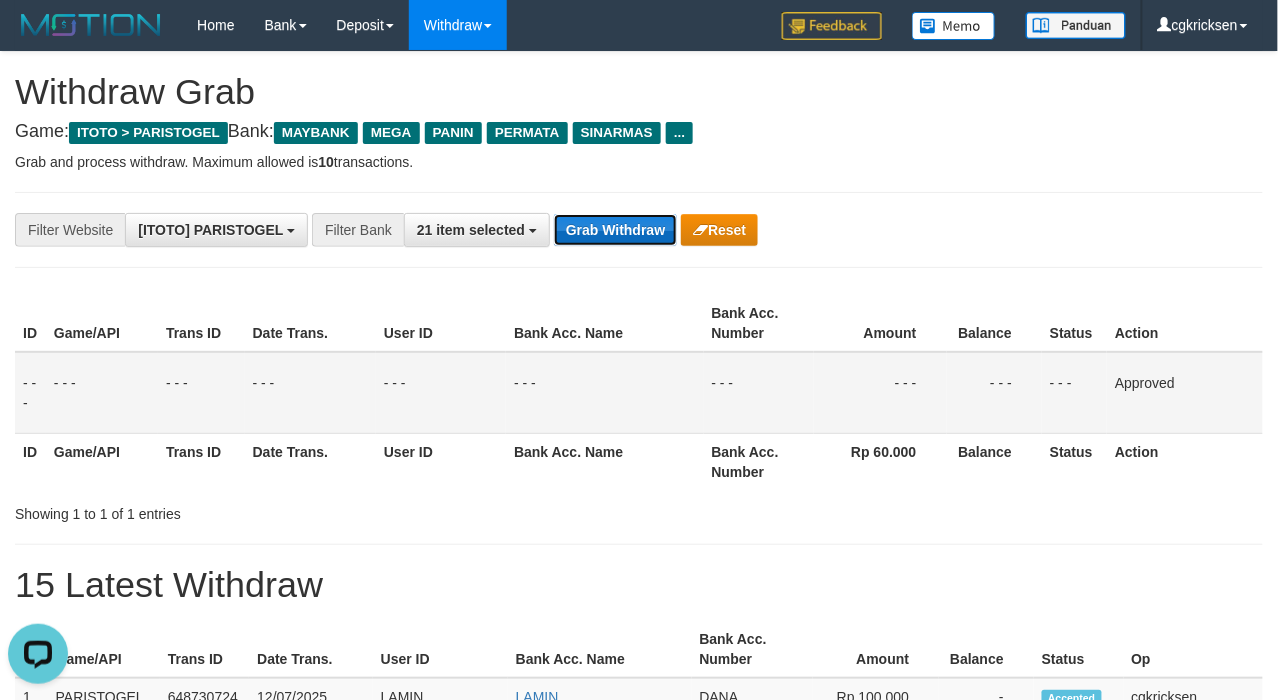 click on "Grab Withdraw" at bounding box center [615, 230] 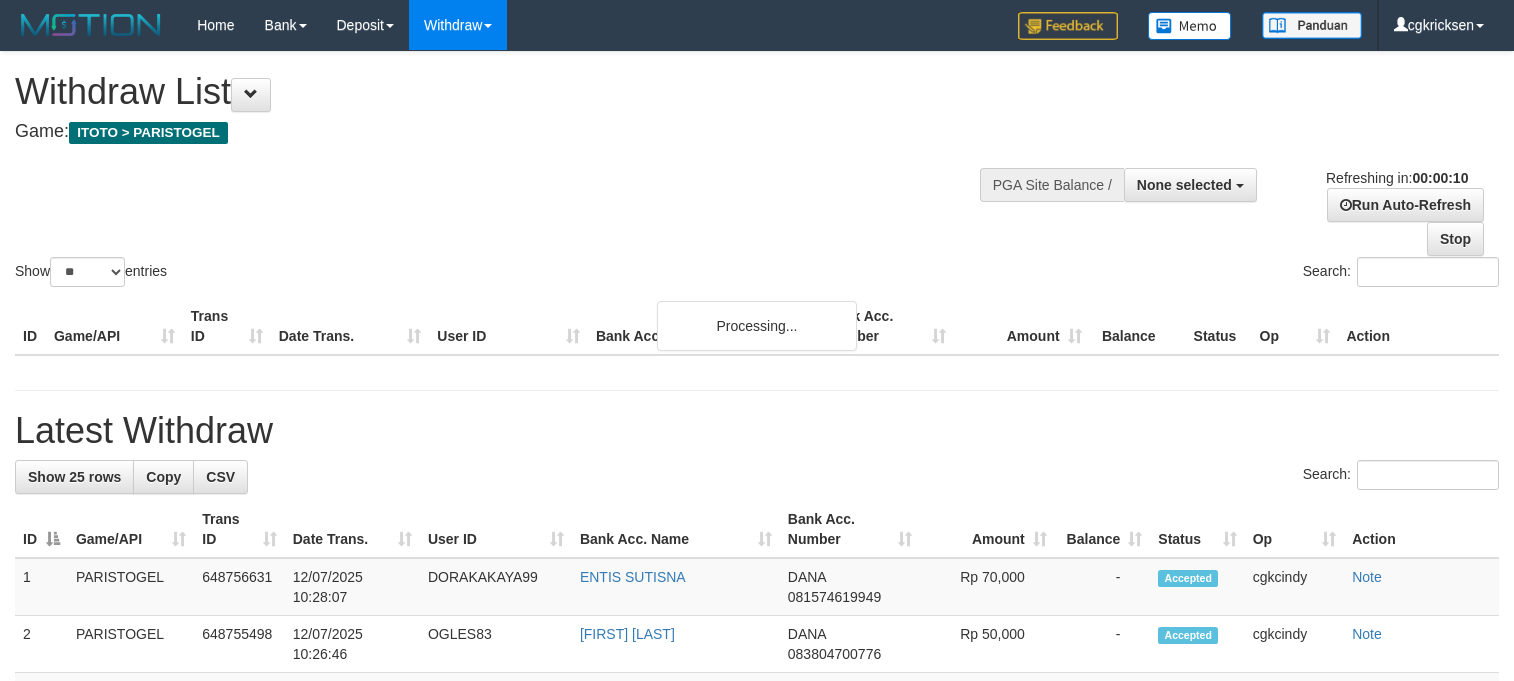 select 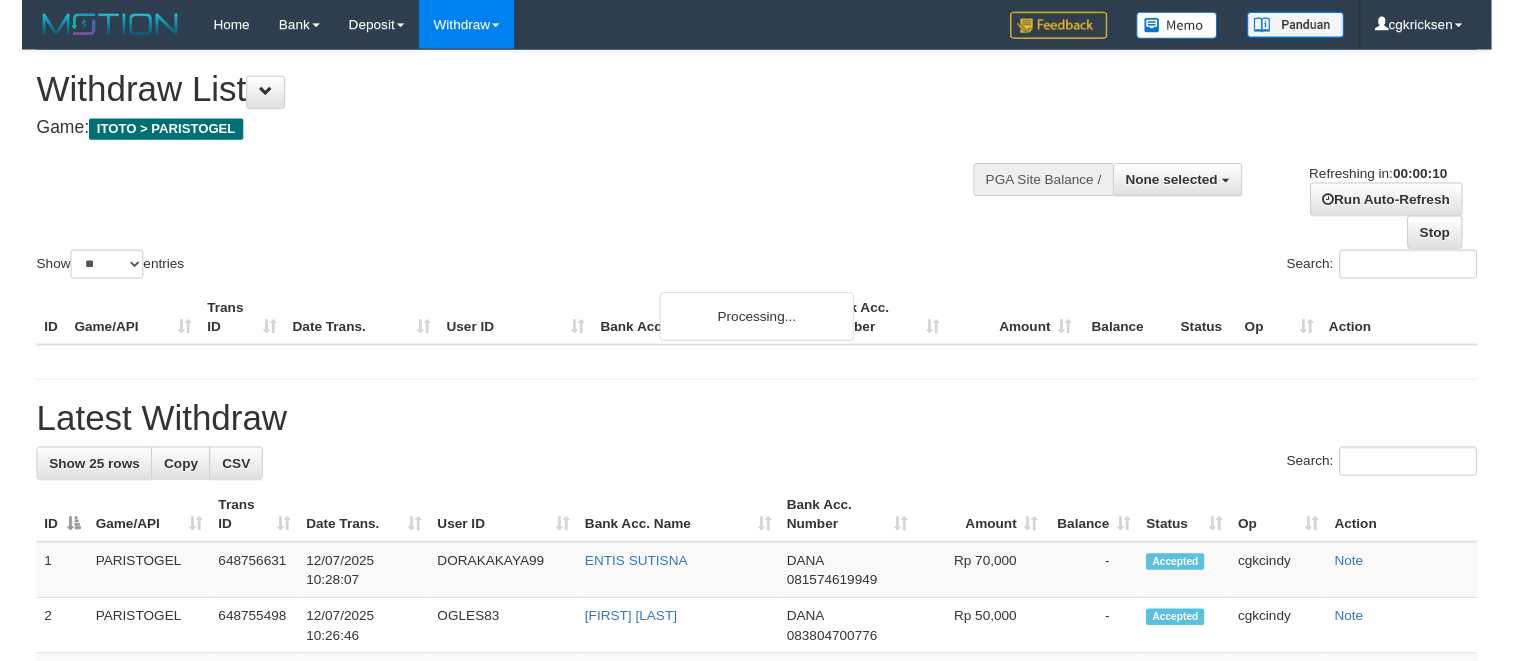 scroll, scrollTop: 0, scrollLeft: 0, axis: both 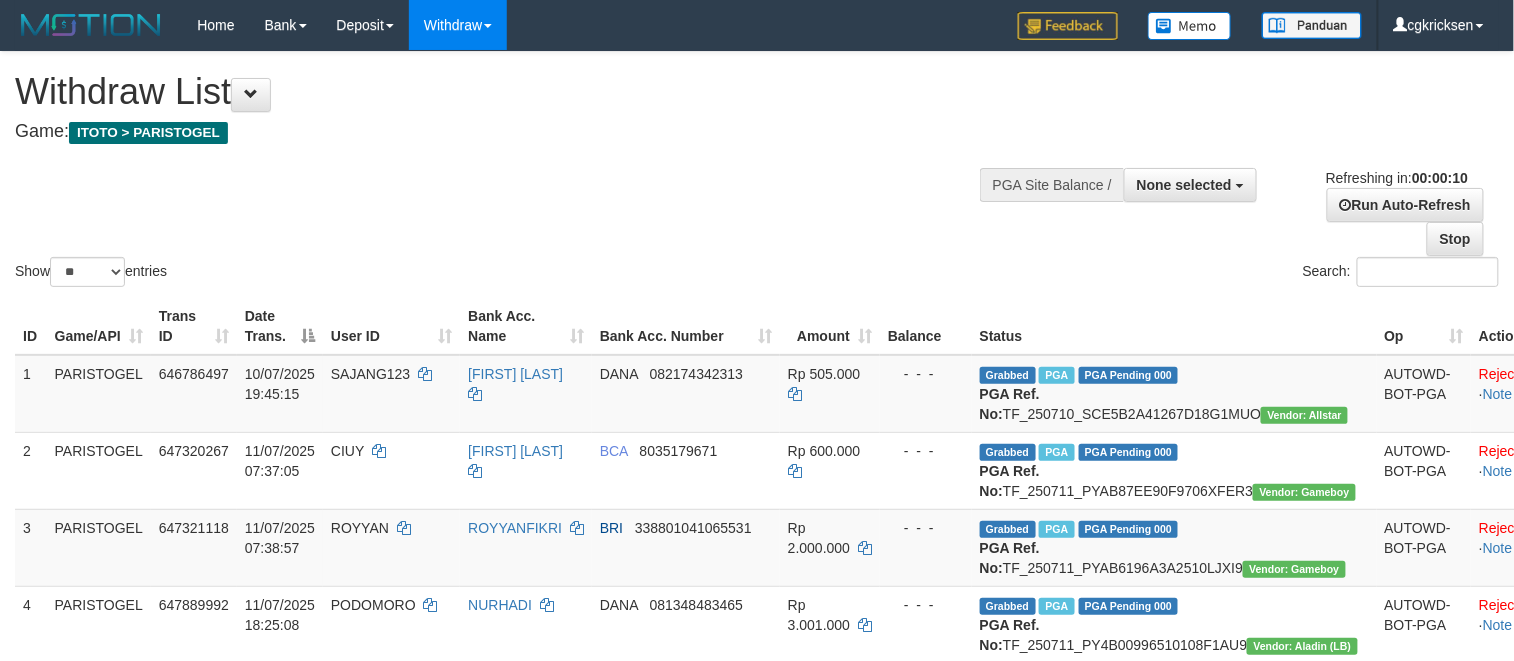 click on "Show  ** ** ** ***  entries Search:" at bounding box center [757, 171] 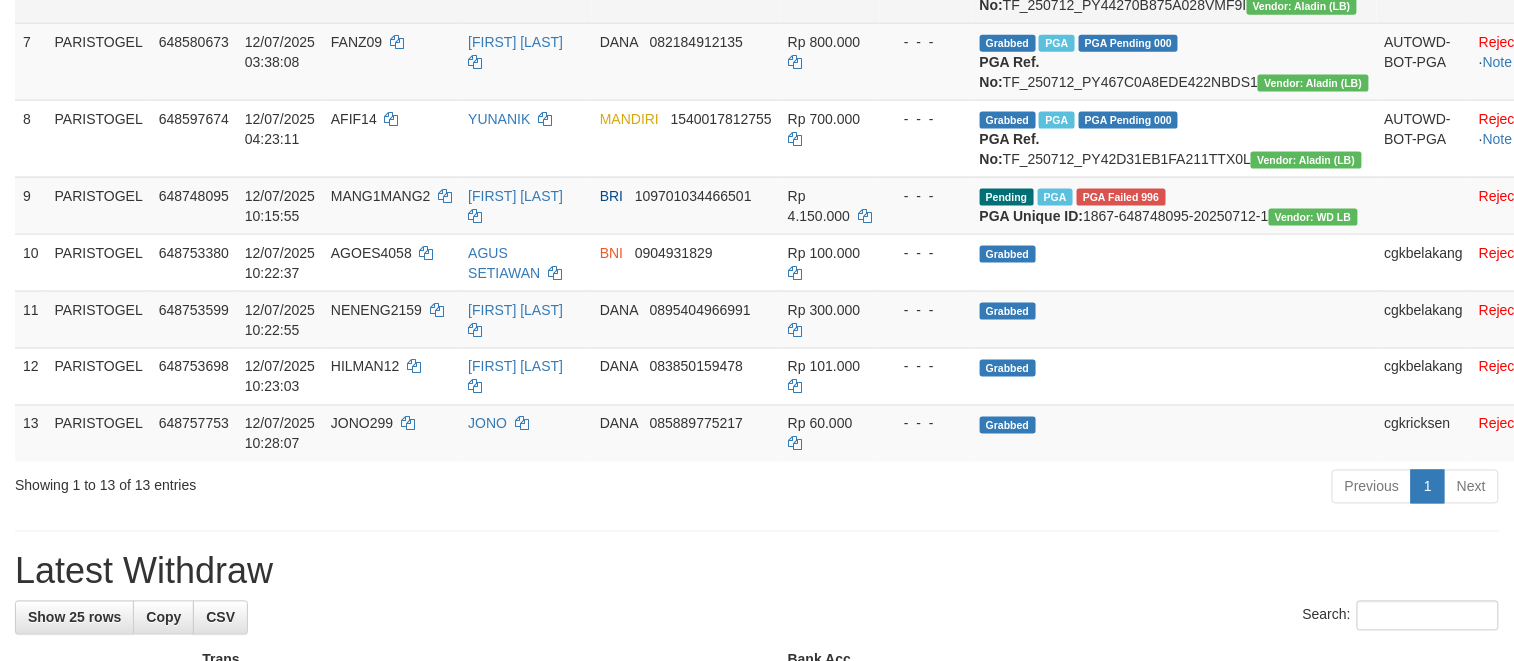 scroll, scrollTop: 933, scrollLeft: 0, axis: vertical 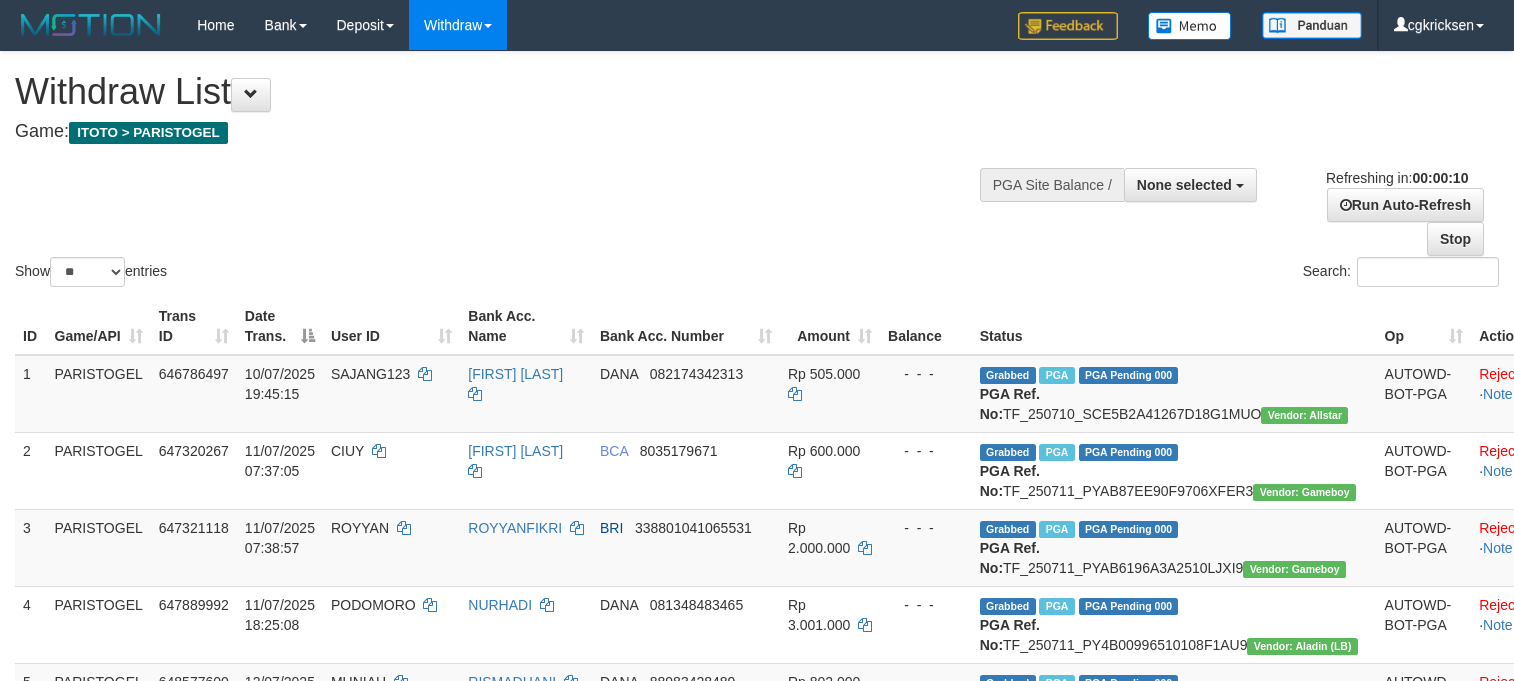 select 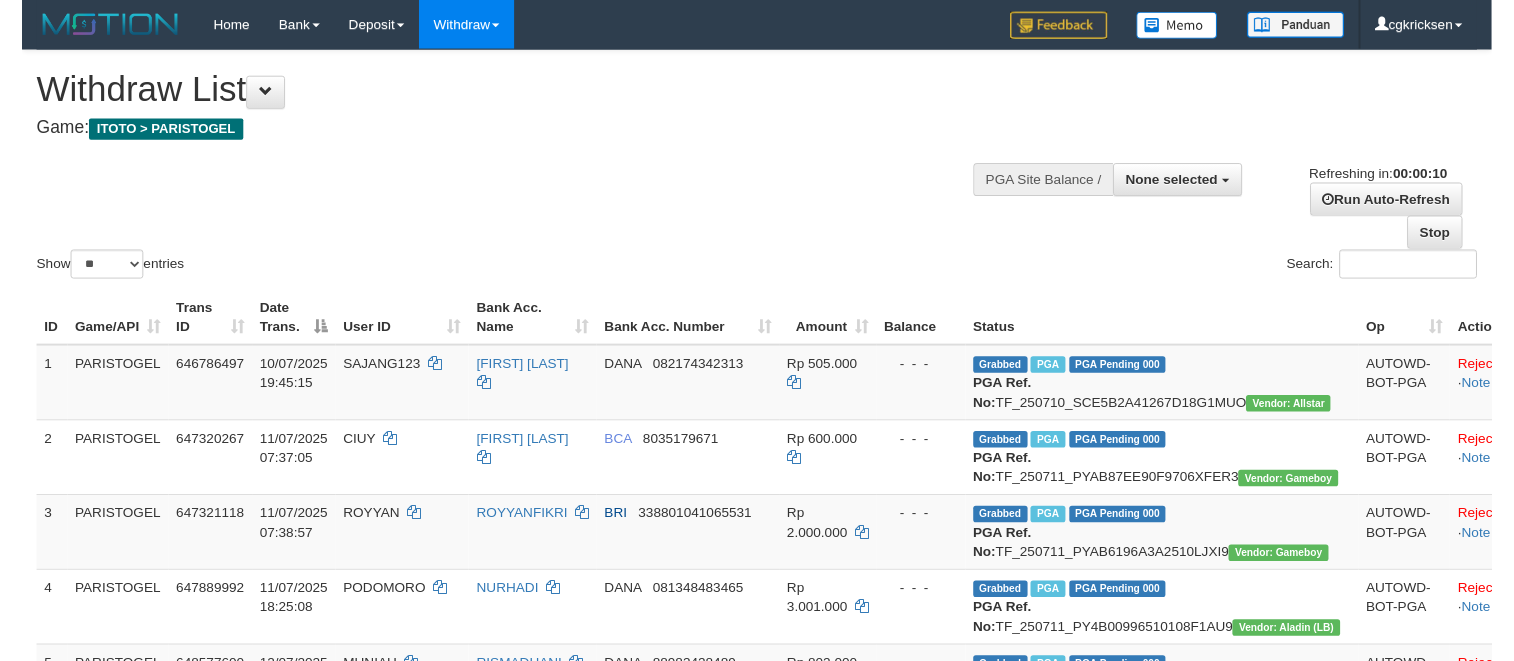 scroll, scrollTop: 0, scrollLeft: 0, axis: both 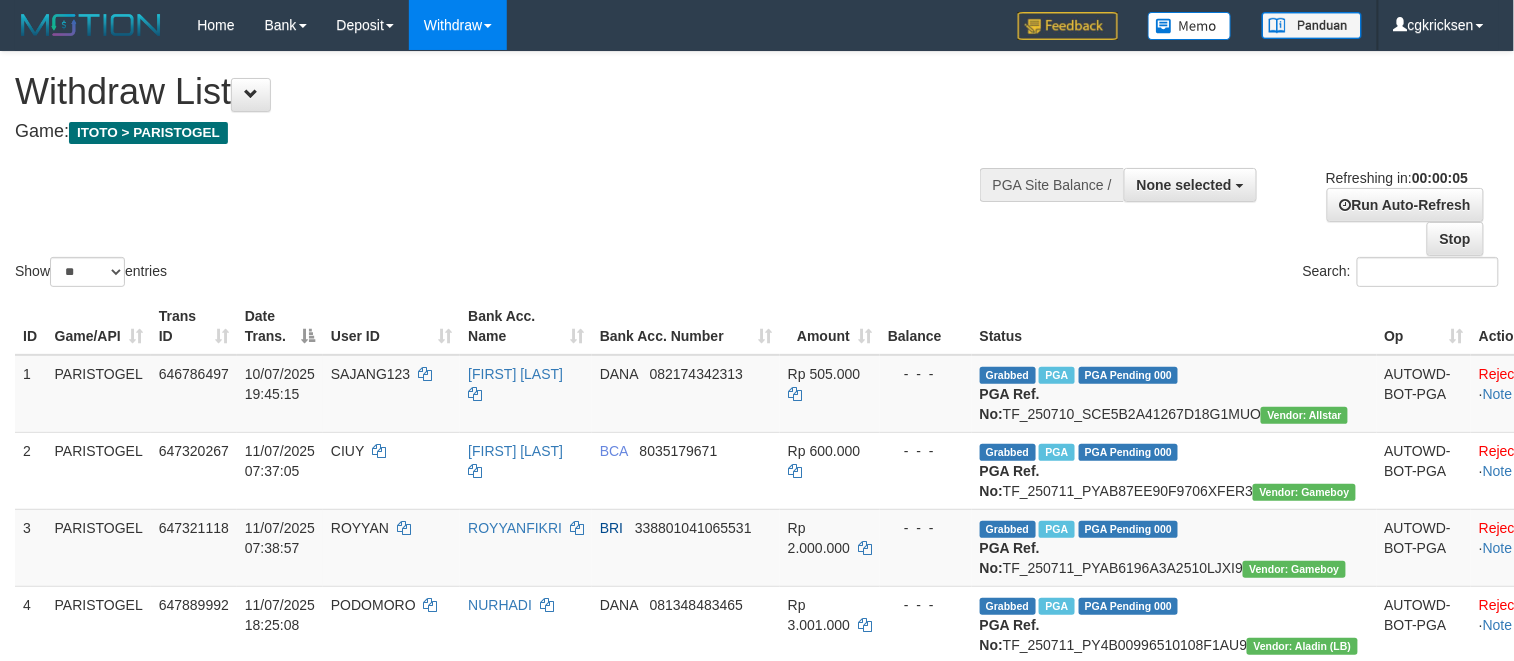 click on "Show  ** ** ** ***  entries Search:" at bounding box center [757, 171] 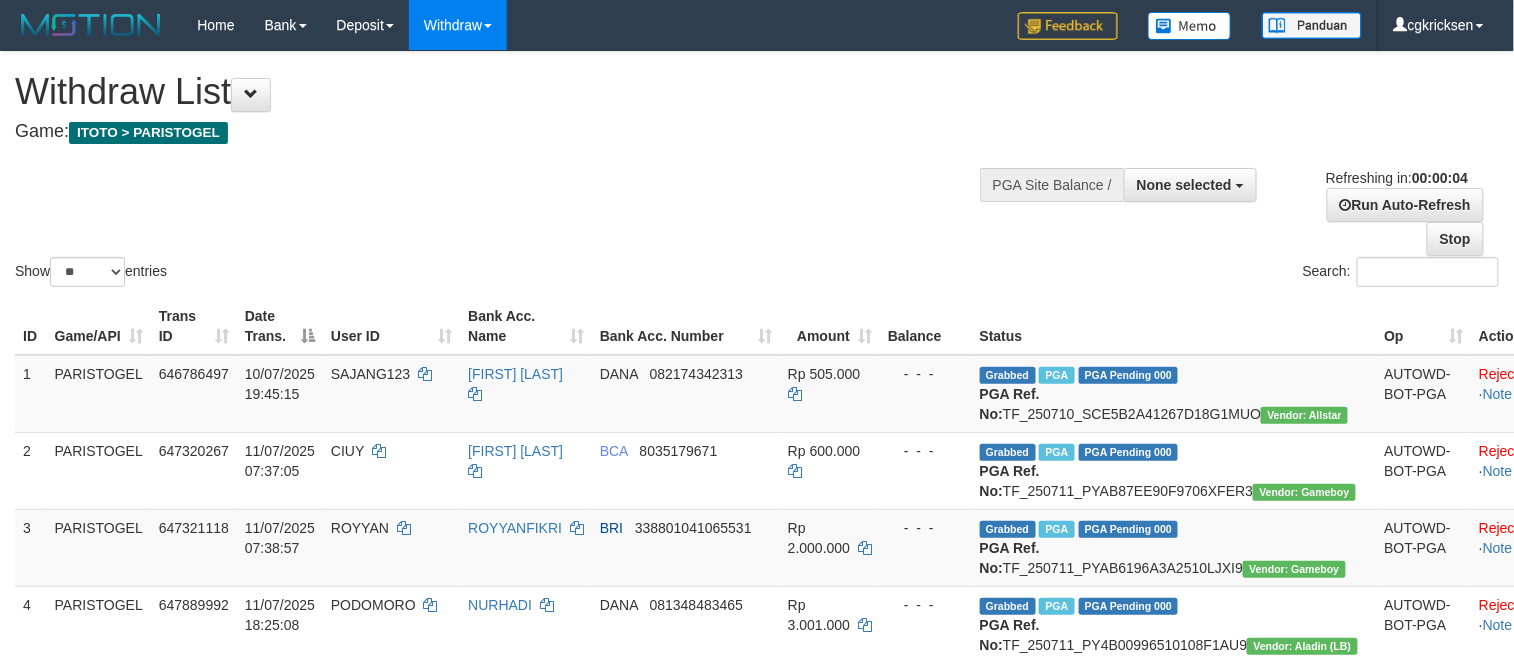 scroll, scrollTop: 665, scrollLeft: 0, axis: vertical 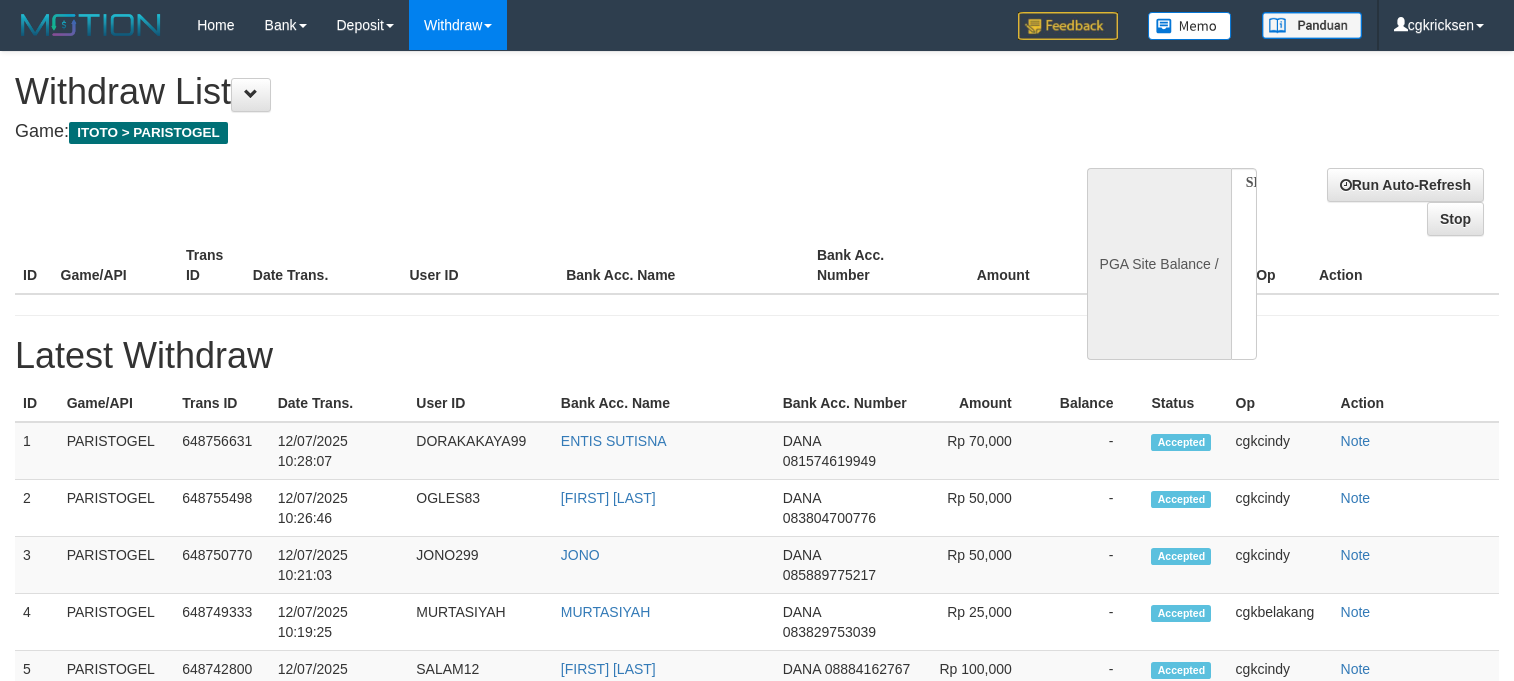 select 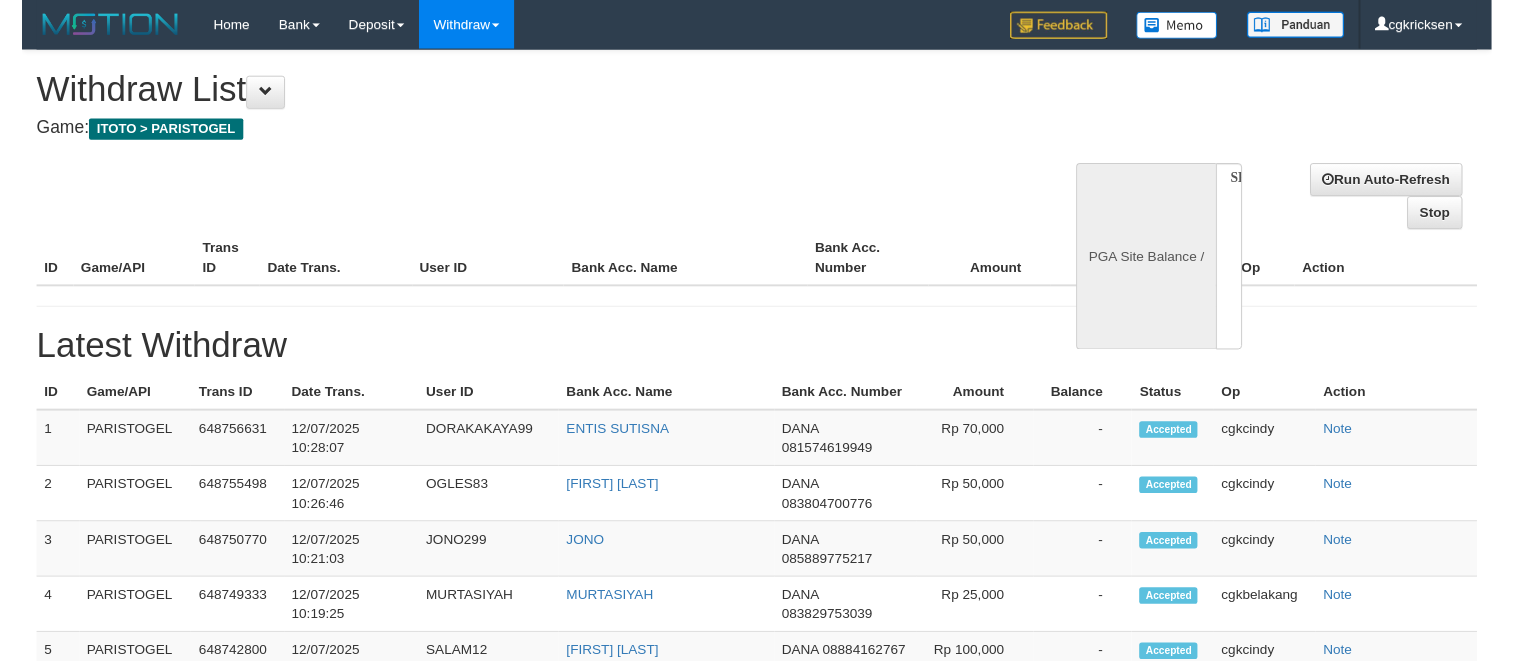 scroll, scrollTop: 0, scrollLeft: 0, axis: both 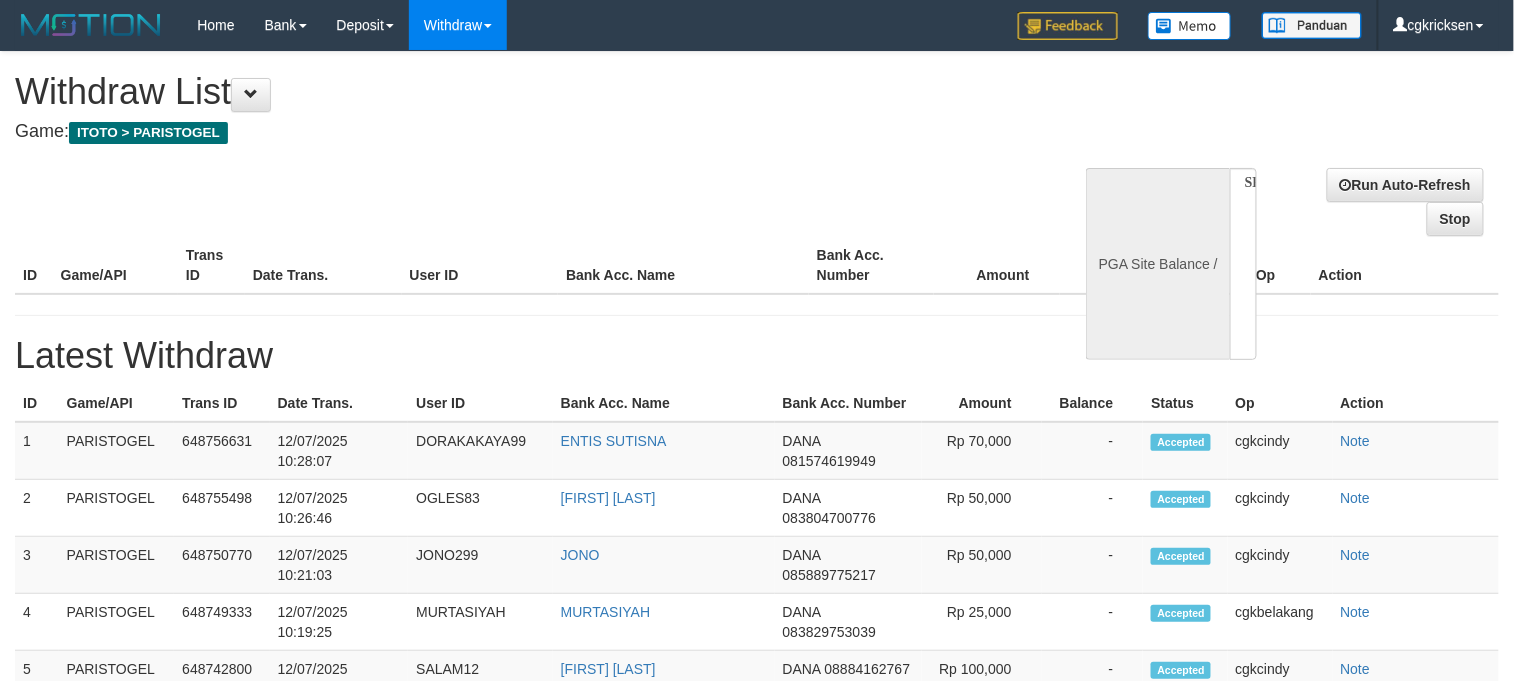 select on "**" 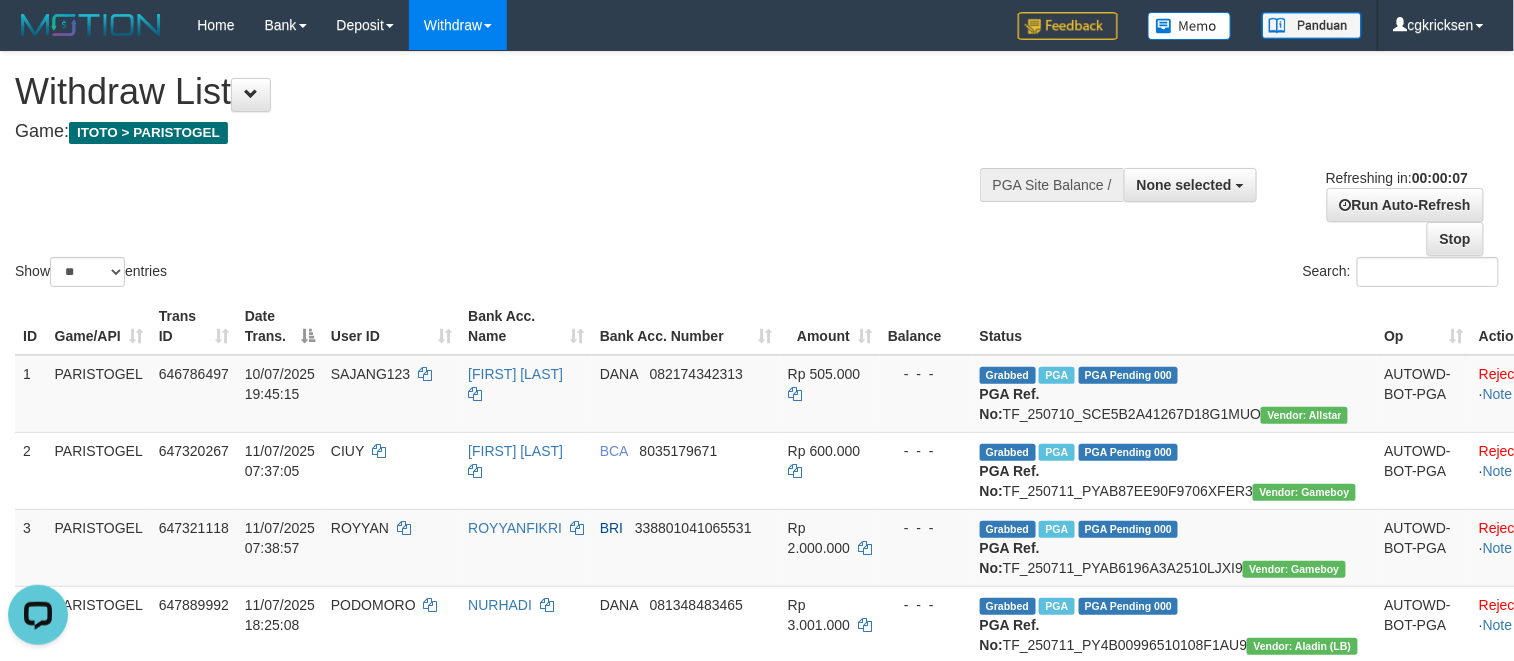 scroll, scrollTop: 0, scrollLeft: 0, axis: both 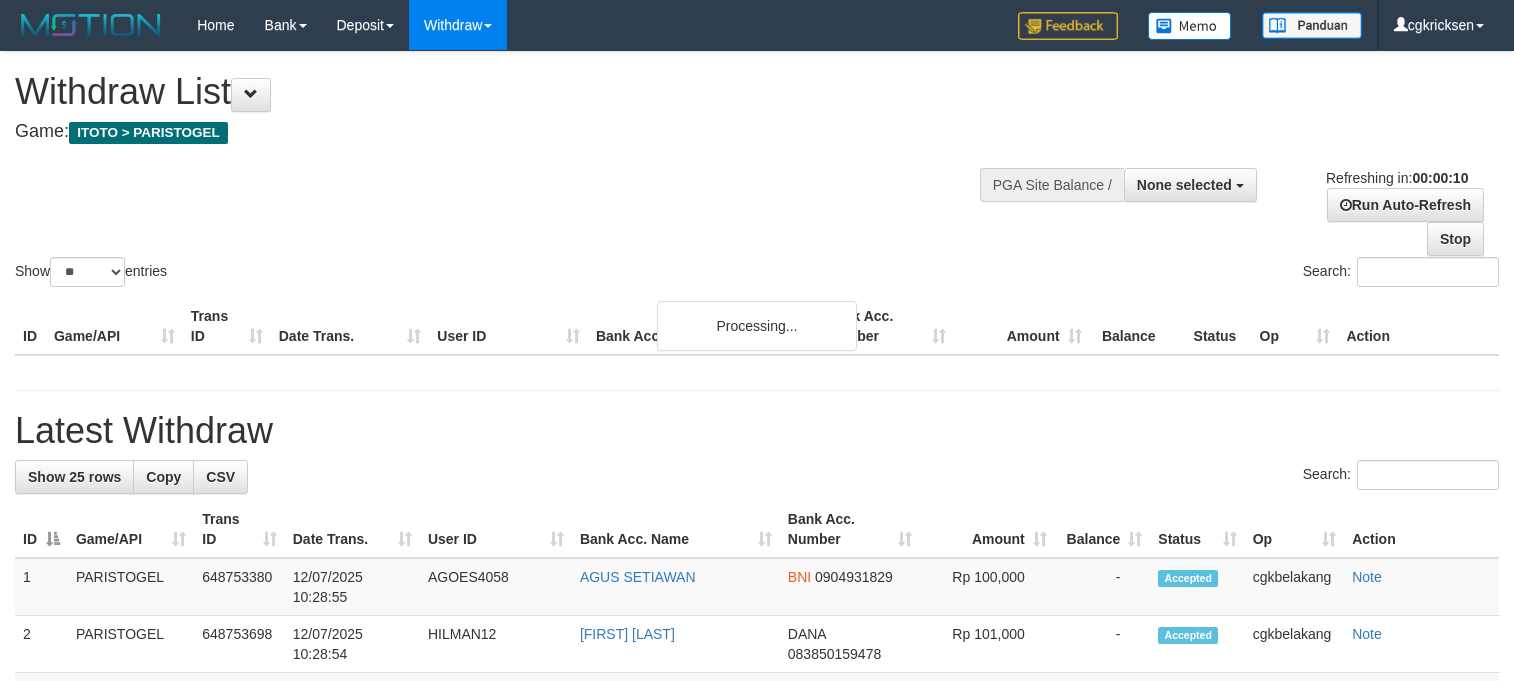 select 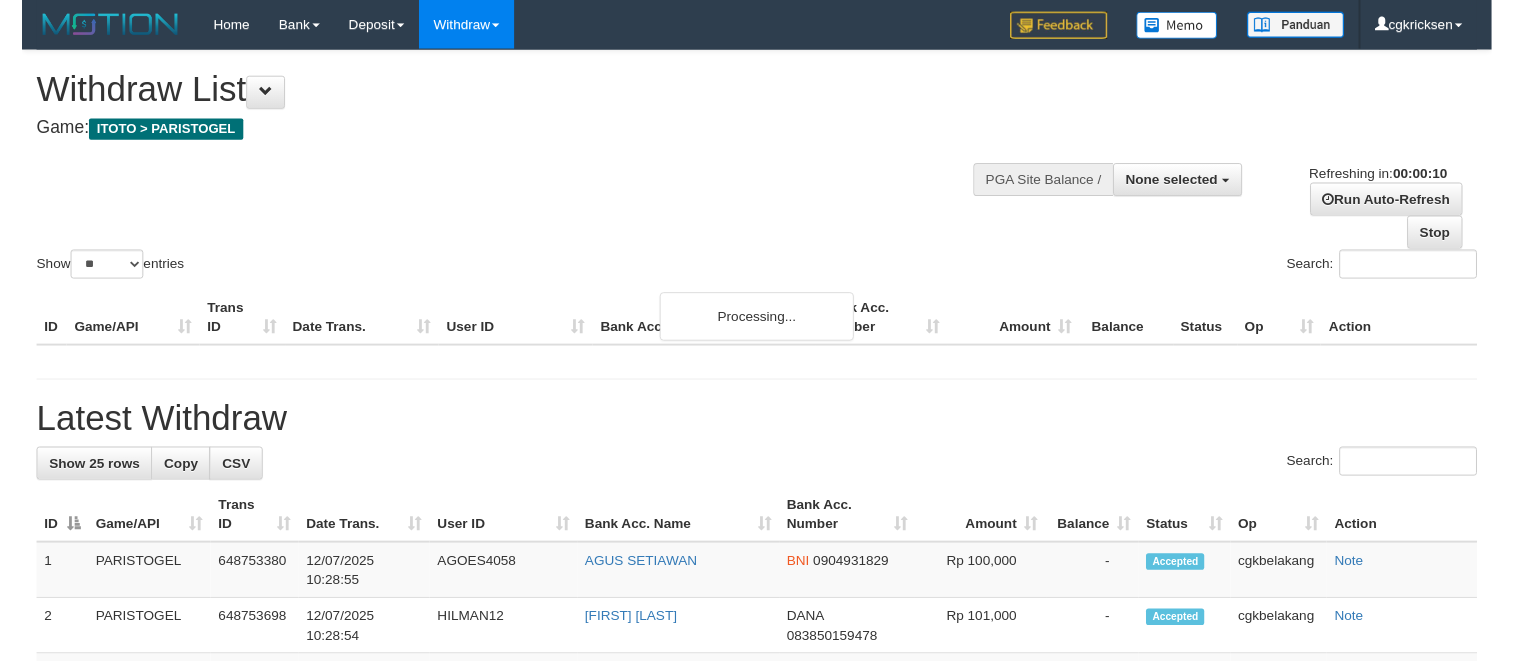 scroll, scrollTop: 0, scrollLeft: 0, axis: both 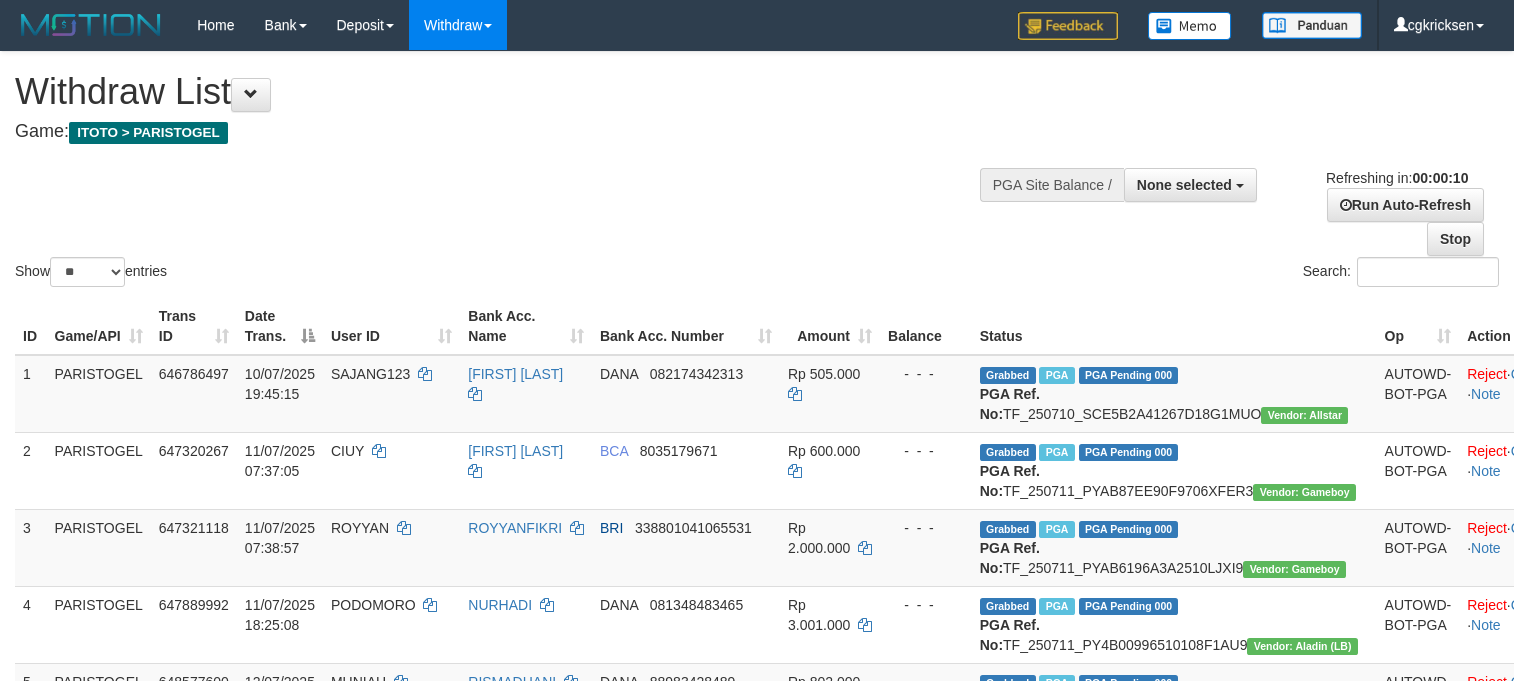 select 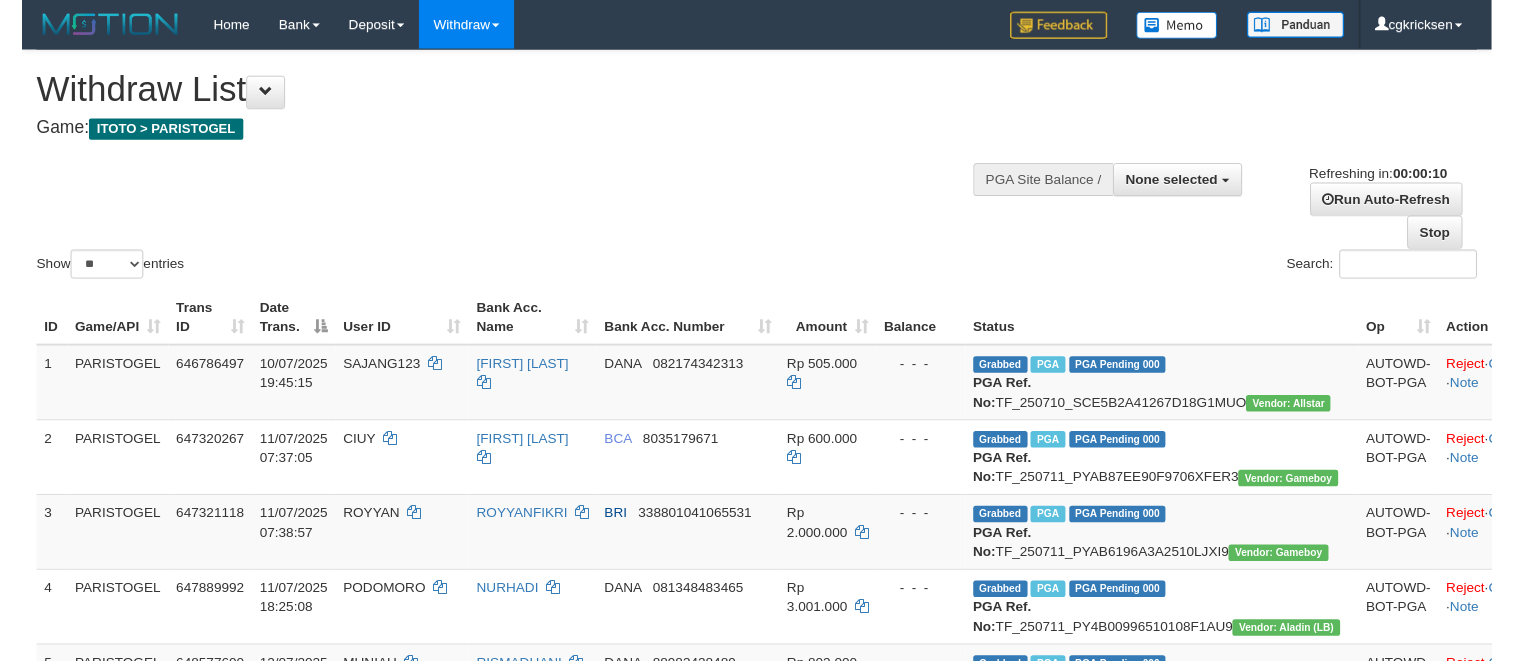 scroll, scrollTop: 0, scrollLeft: 0, axis: both 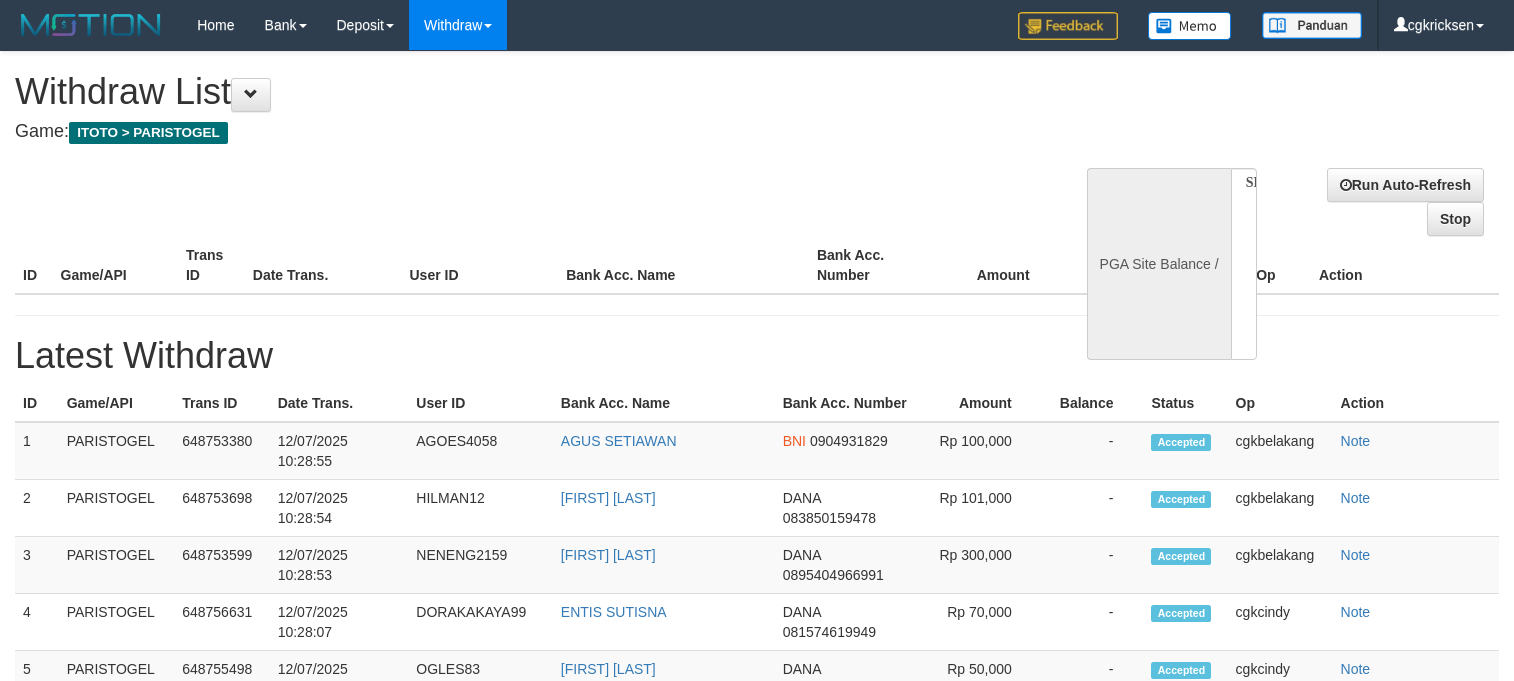 select 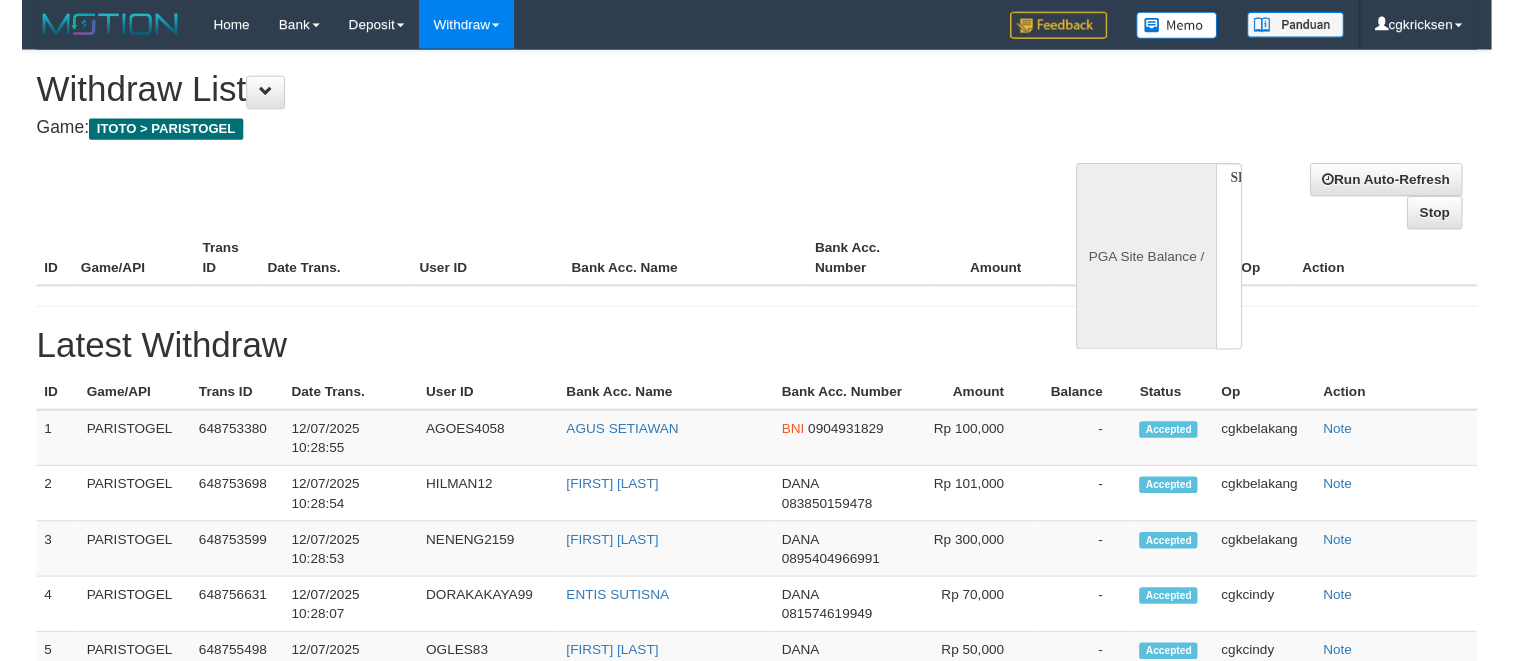 scroll, scrollTop: 0, scrollLeft: 0, axis: both 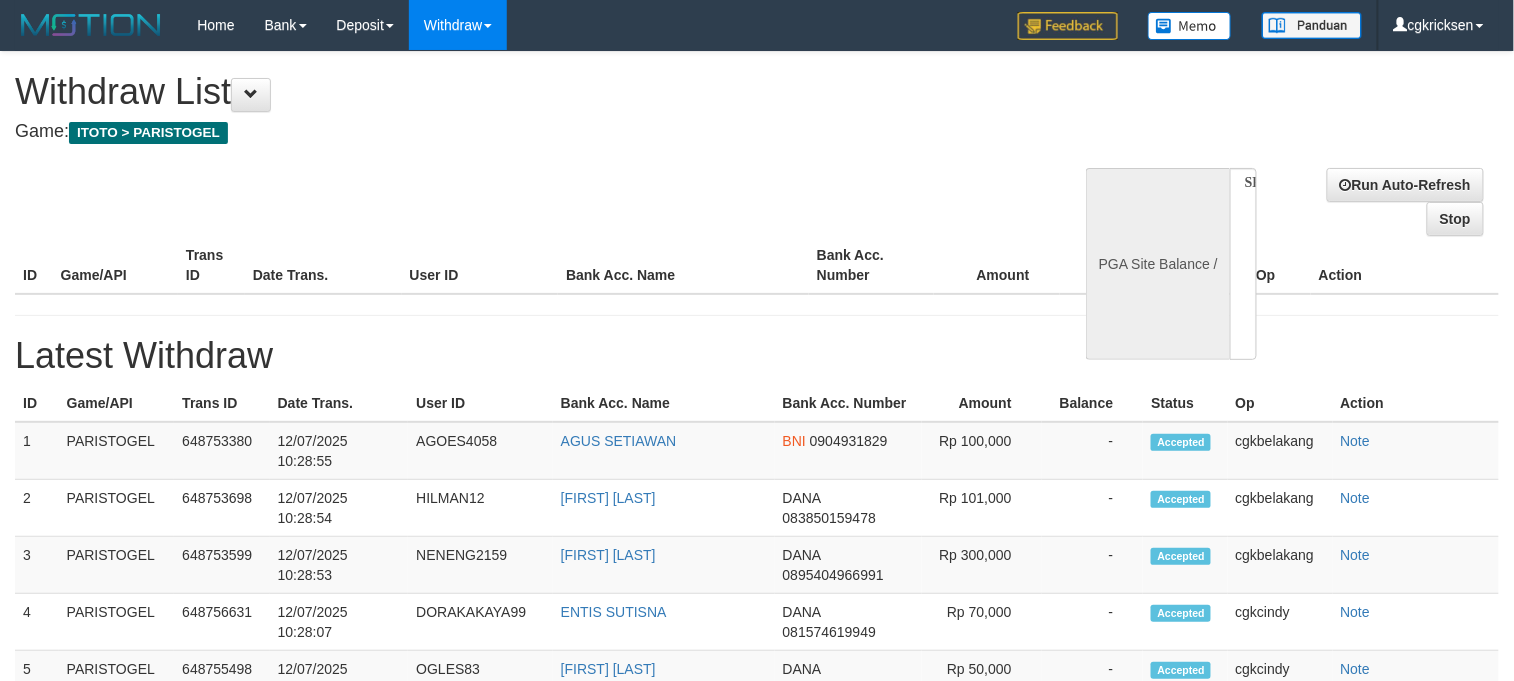 select on "**" 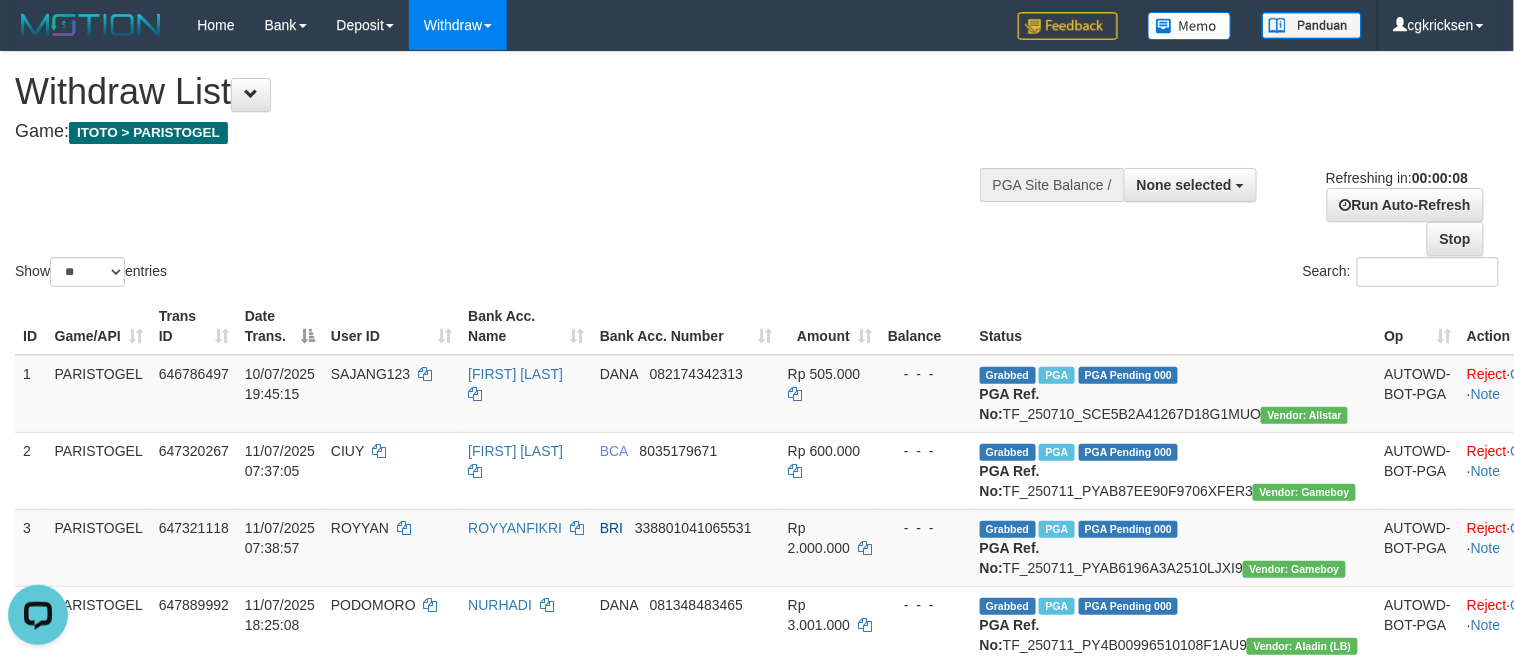 scroll, scrollTop: 0, scrollLeft: 0, axis: both 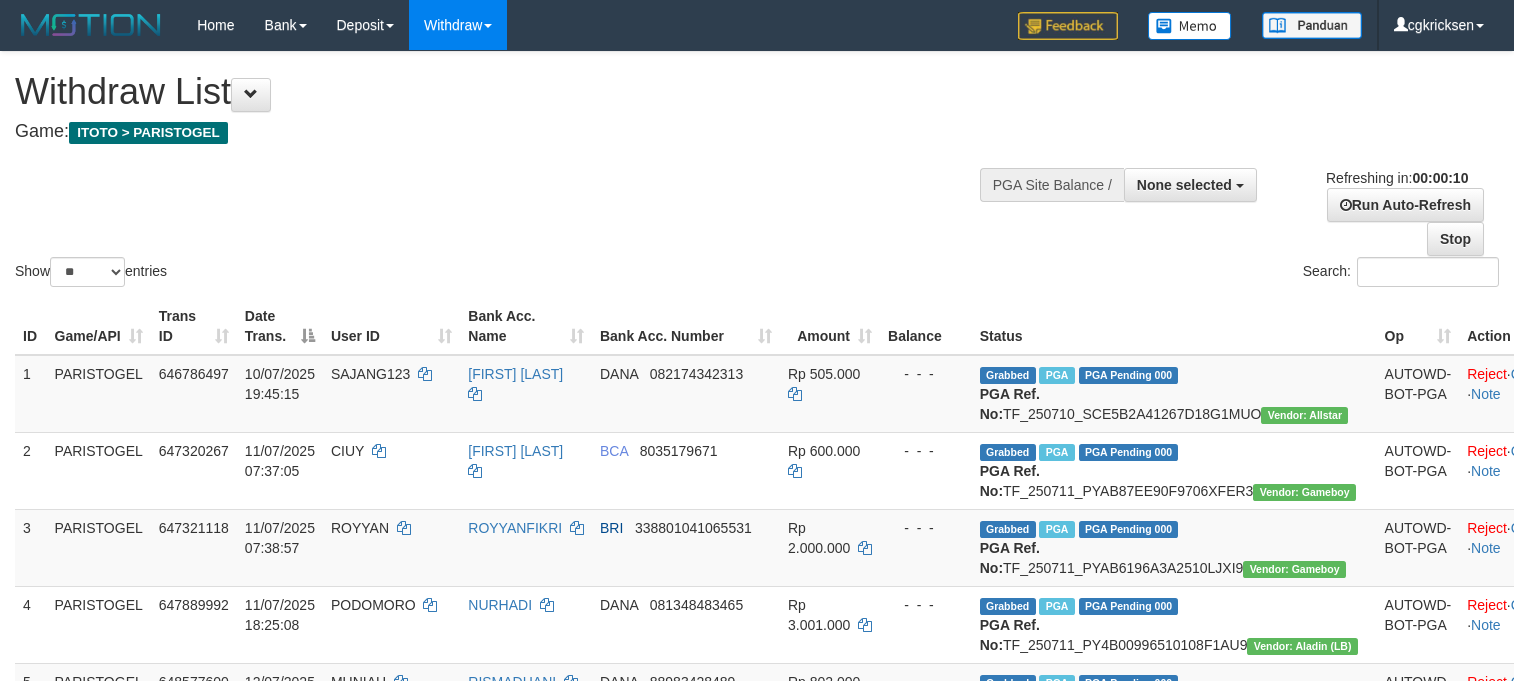 select 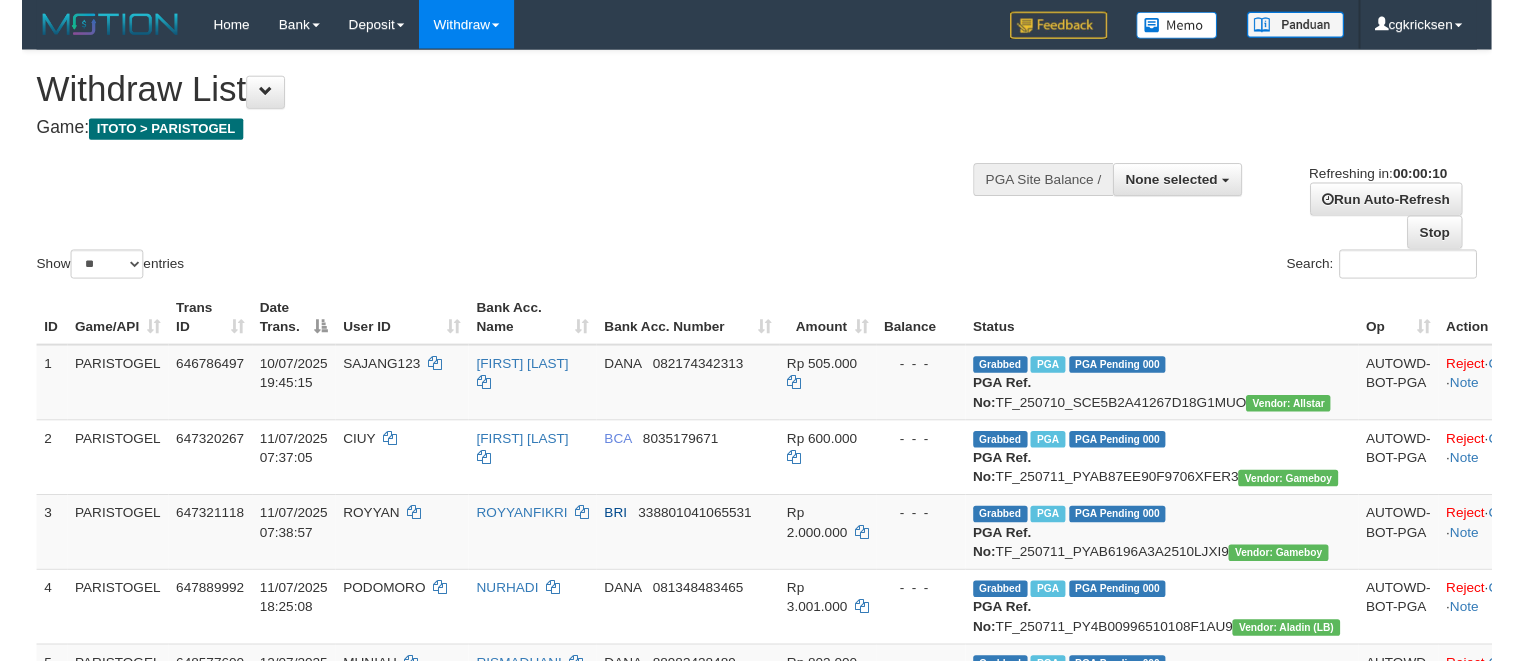 scroll, scrollTop: 0, scrollLeft: 0, axis: both 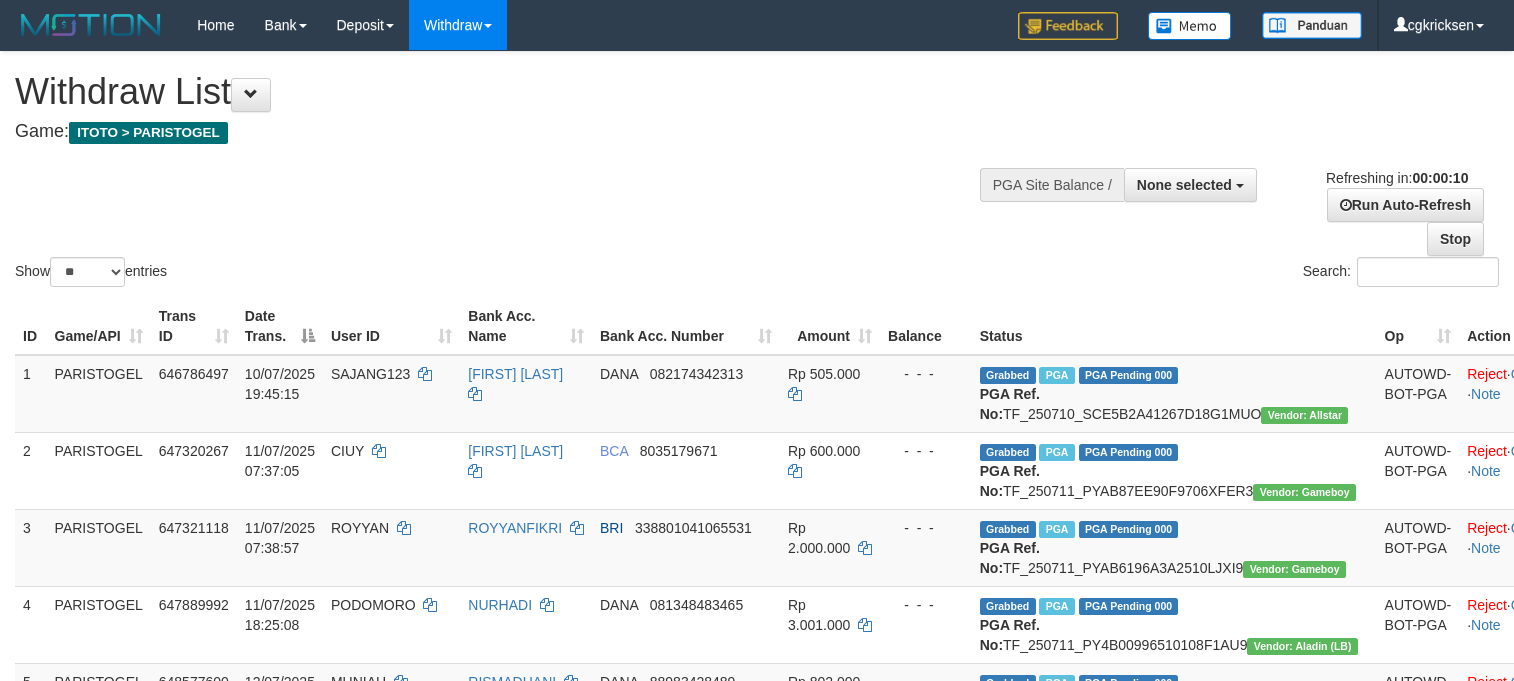 select 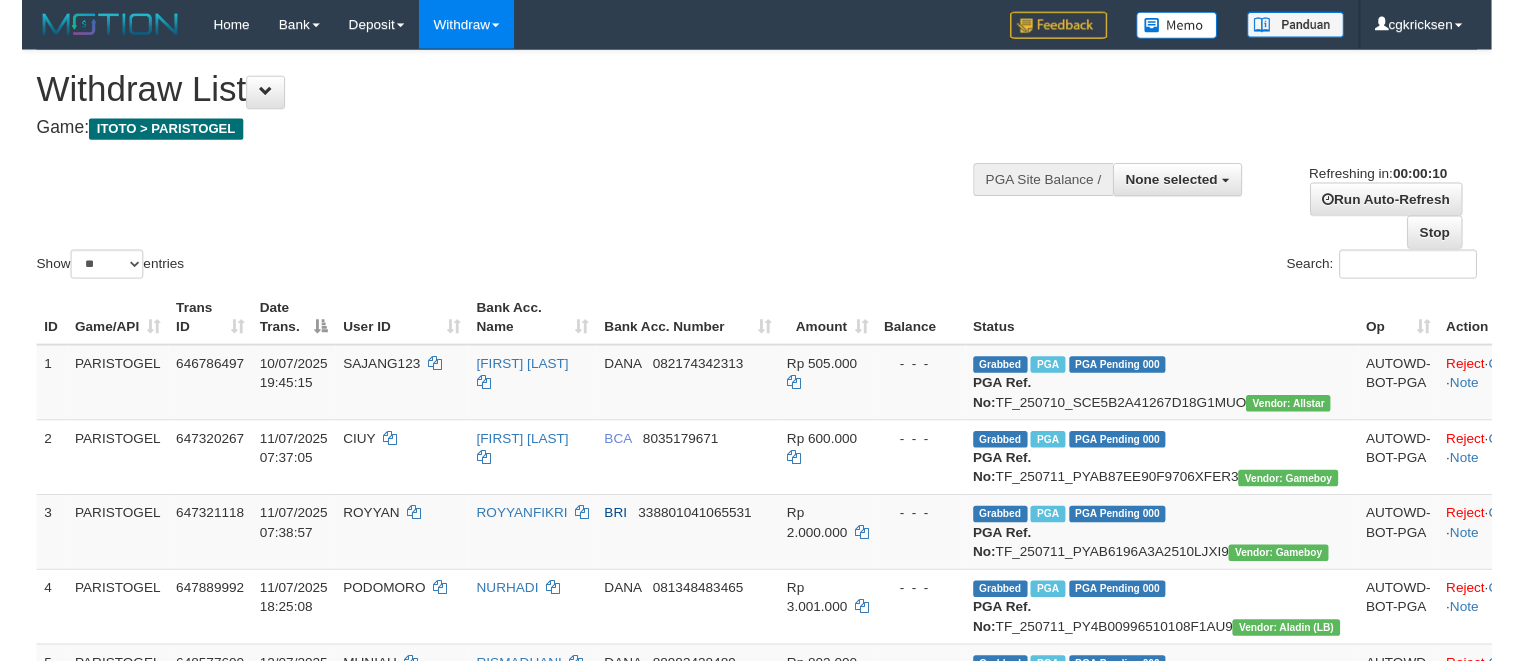 scroll, scrollTop: 0, scrollLeft: 0, axis: both 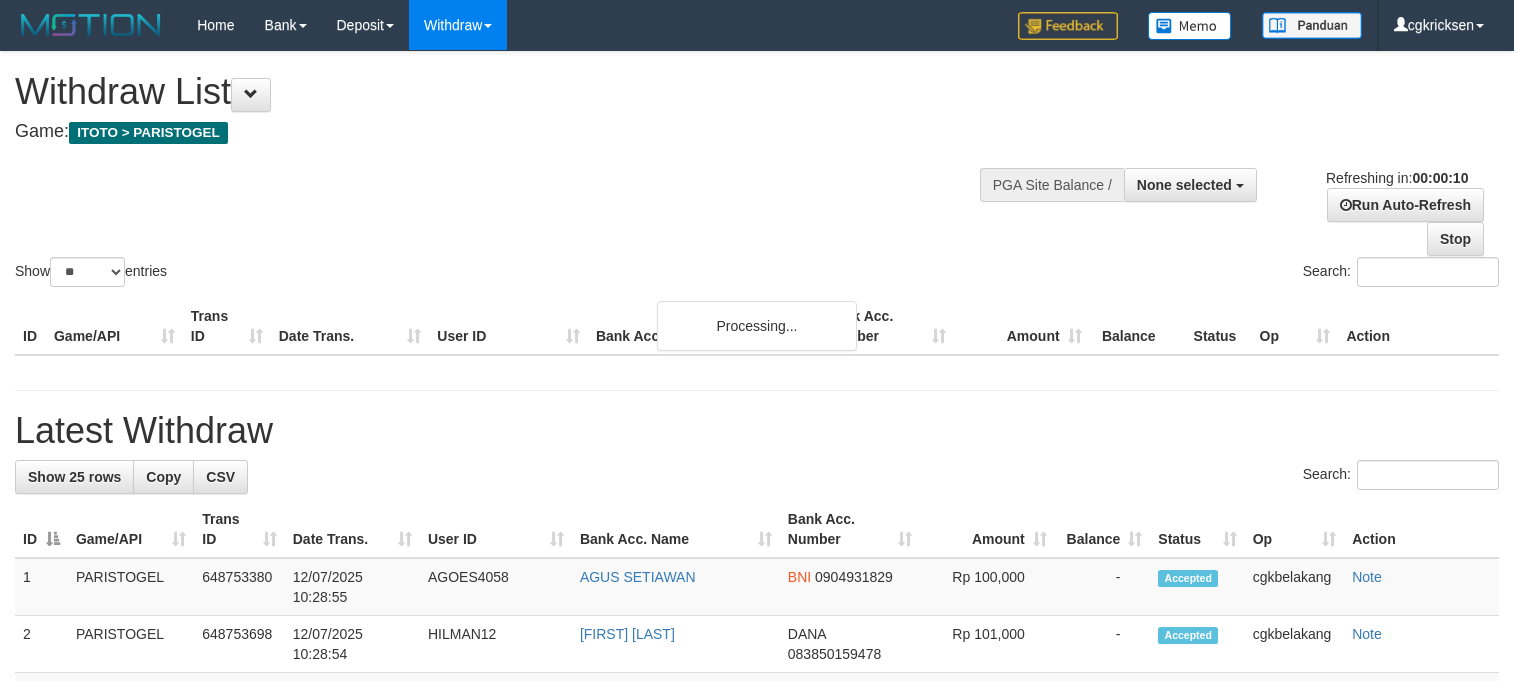 select 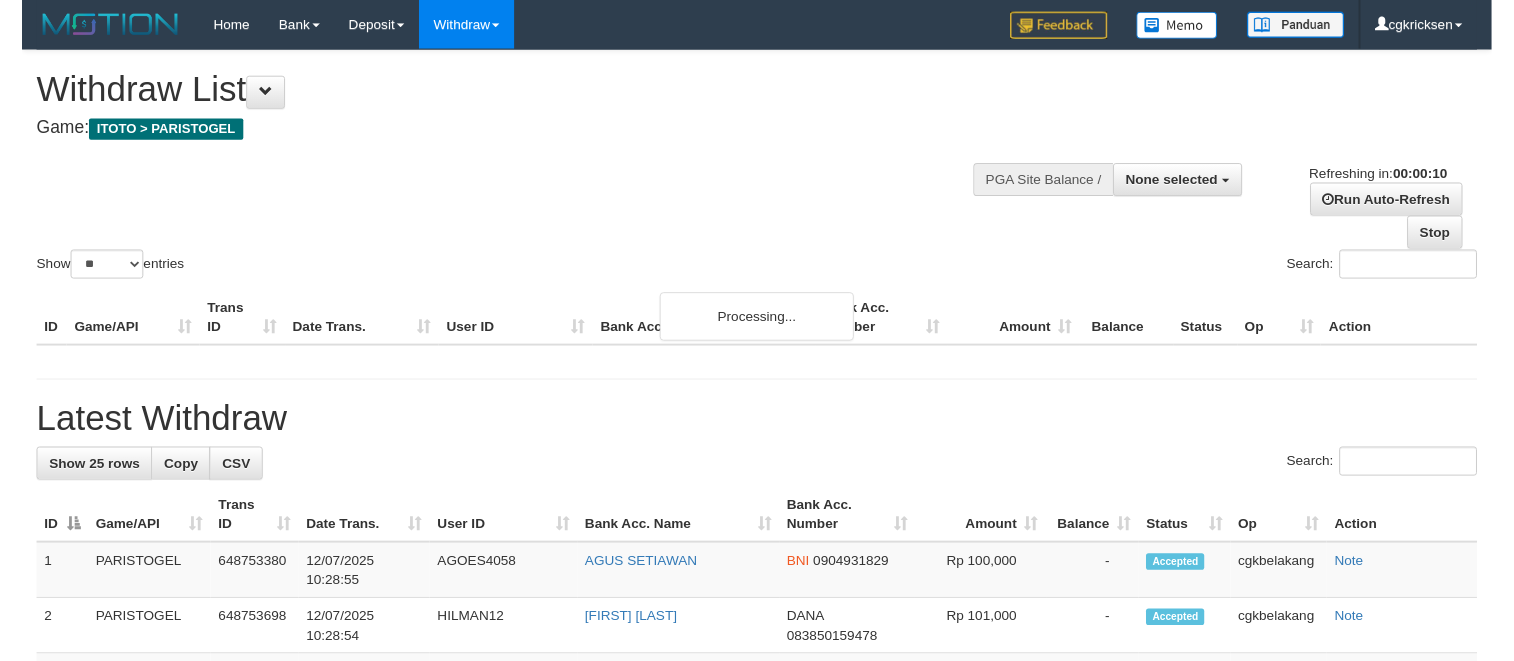 scroll, scrollTop: 0, scrollLeft: 0, axis: both 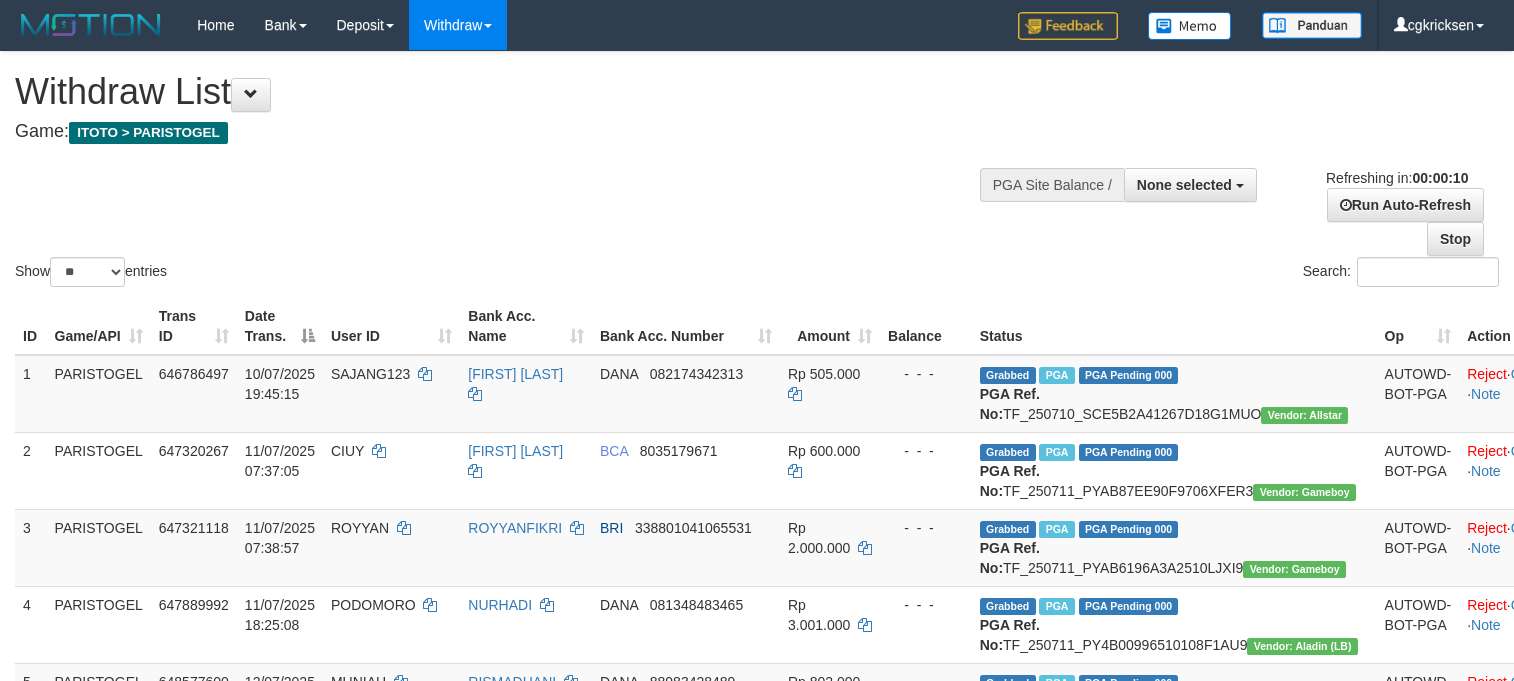 select 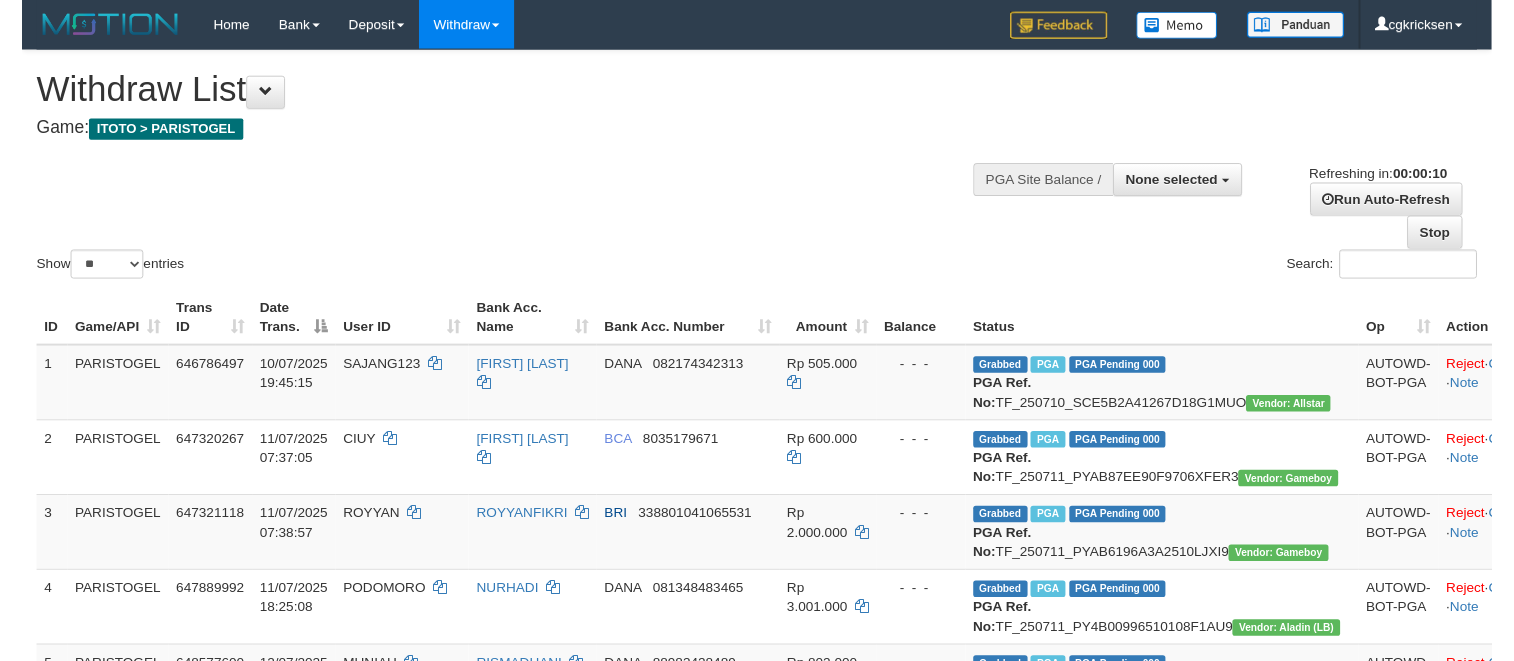 scroll, scrollTop: 0, scrollLeft: 0, axis: both 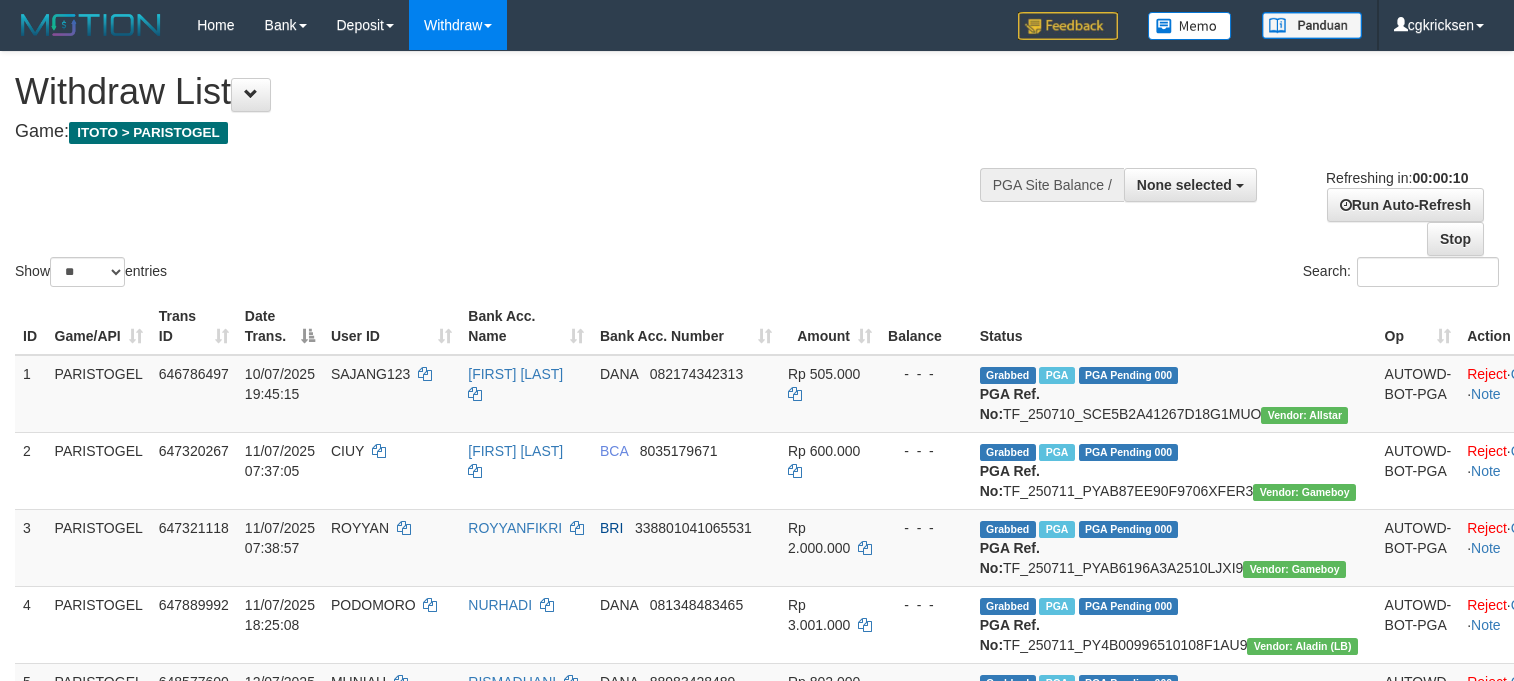select 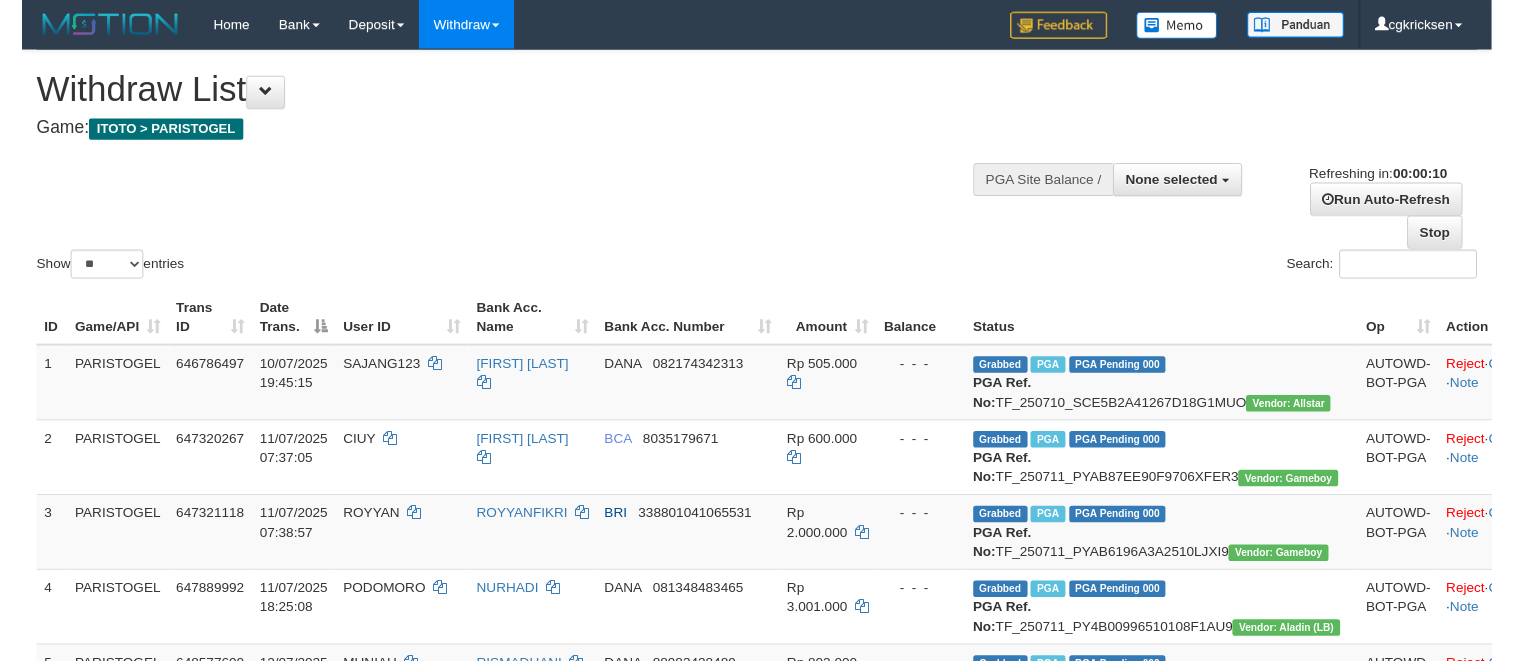 scroll, scrollTop: 0, scrollLeft: 0, axis: both 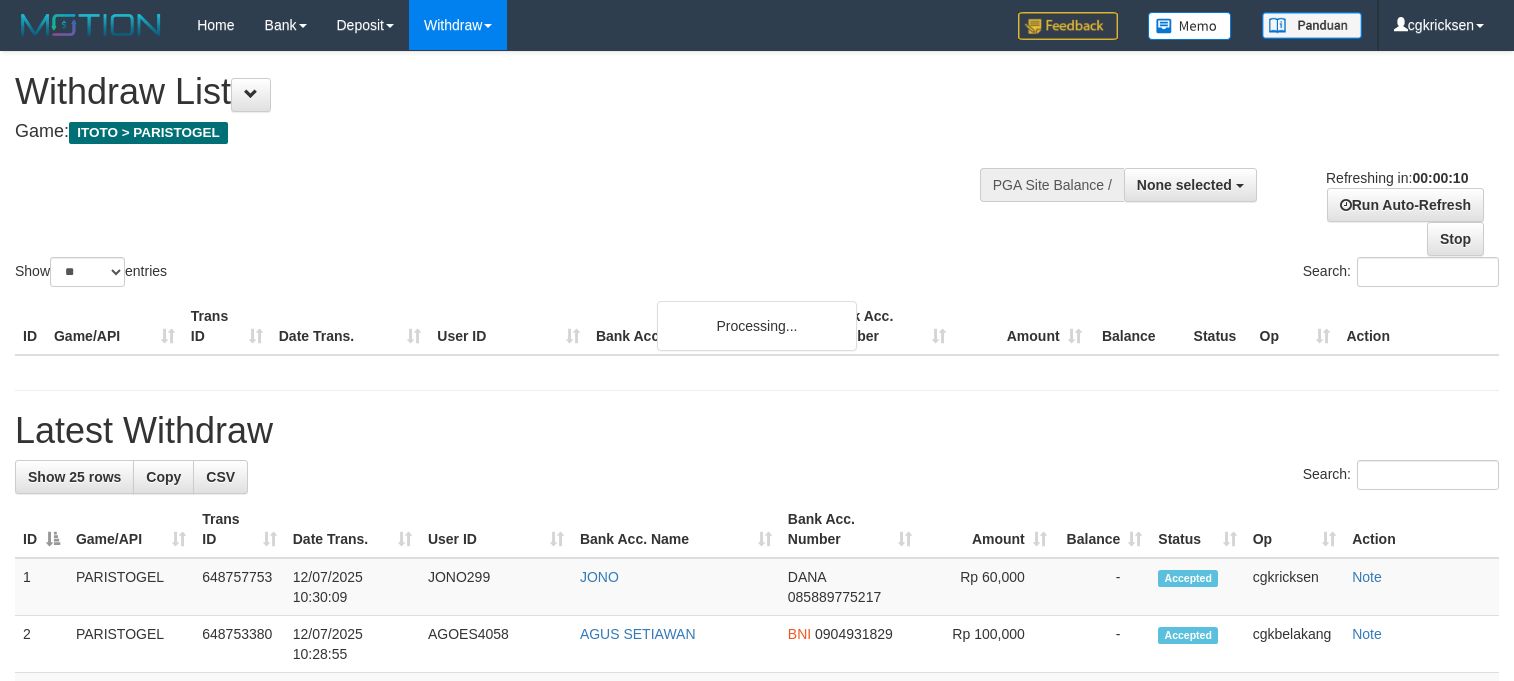 select 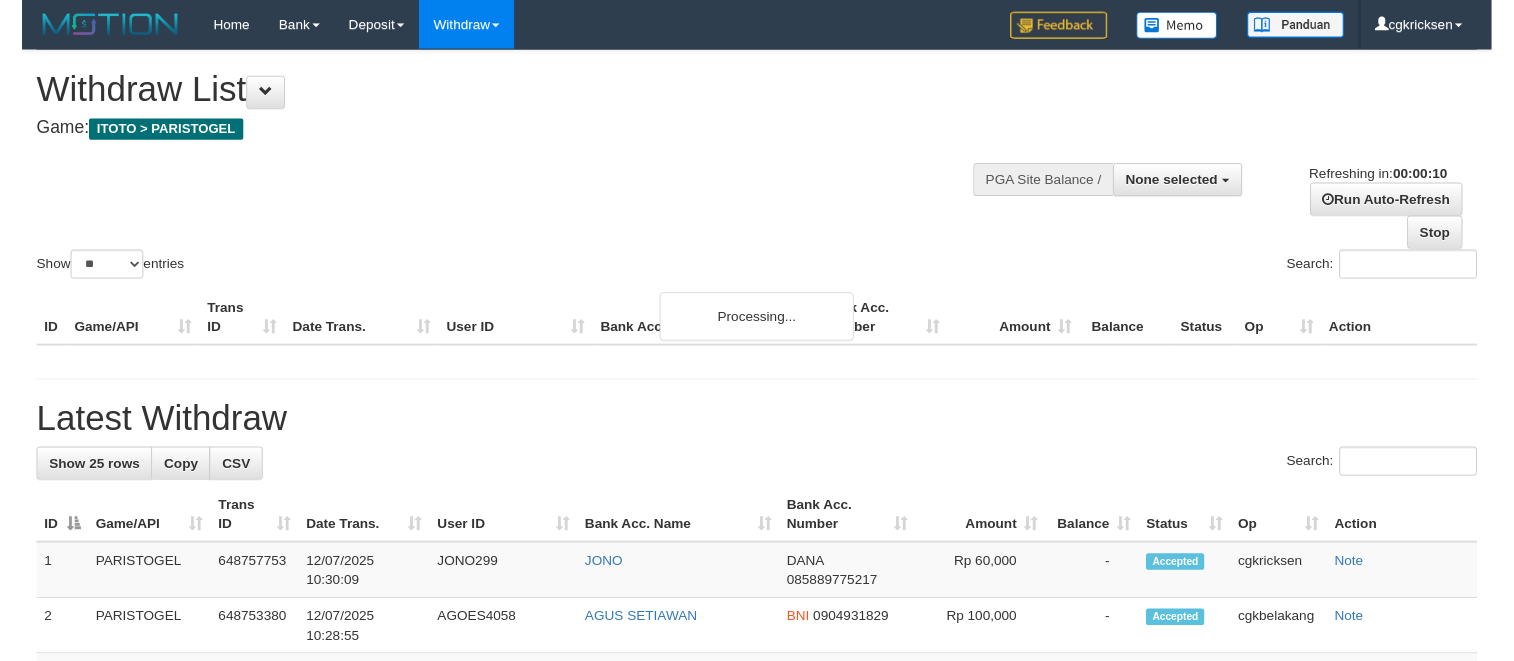 scroll, scrollTop: 0, scrollLeft: 0, axis: both 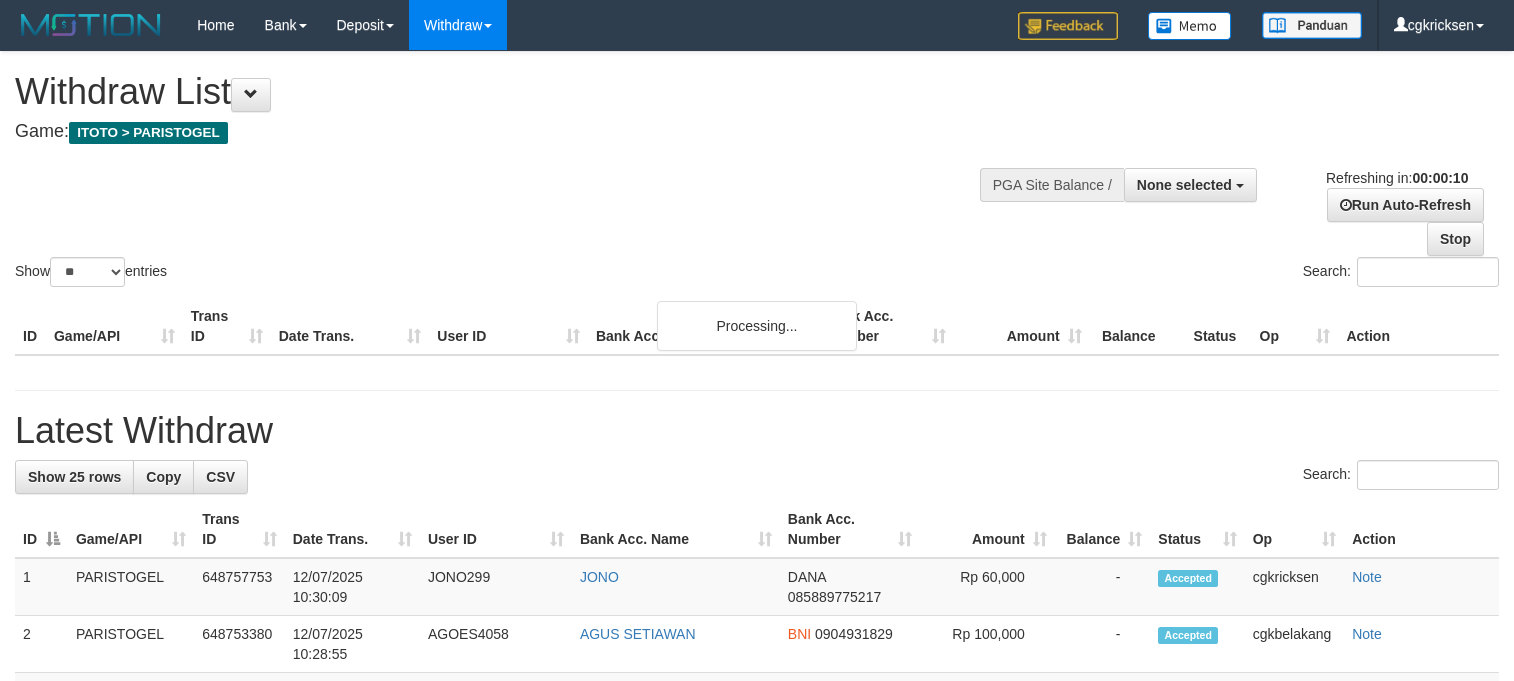 select 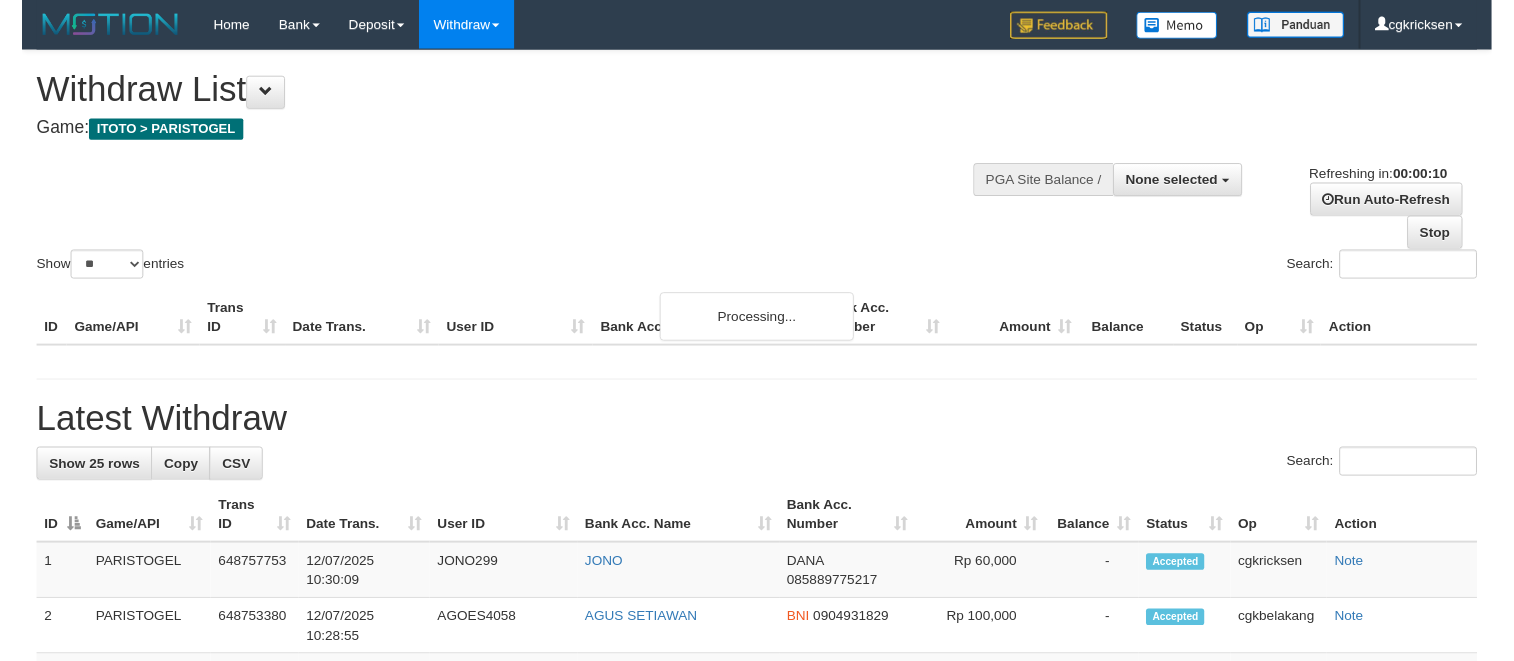 scroll, scrollTop: 0, scrollLeft: 0, axis: both 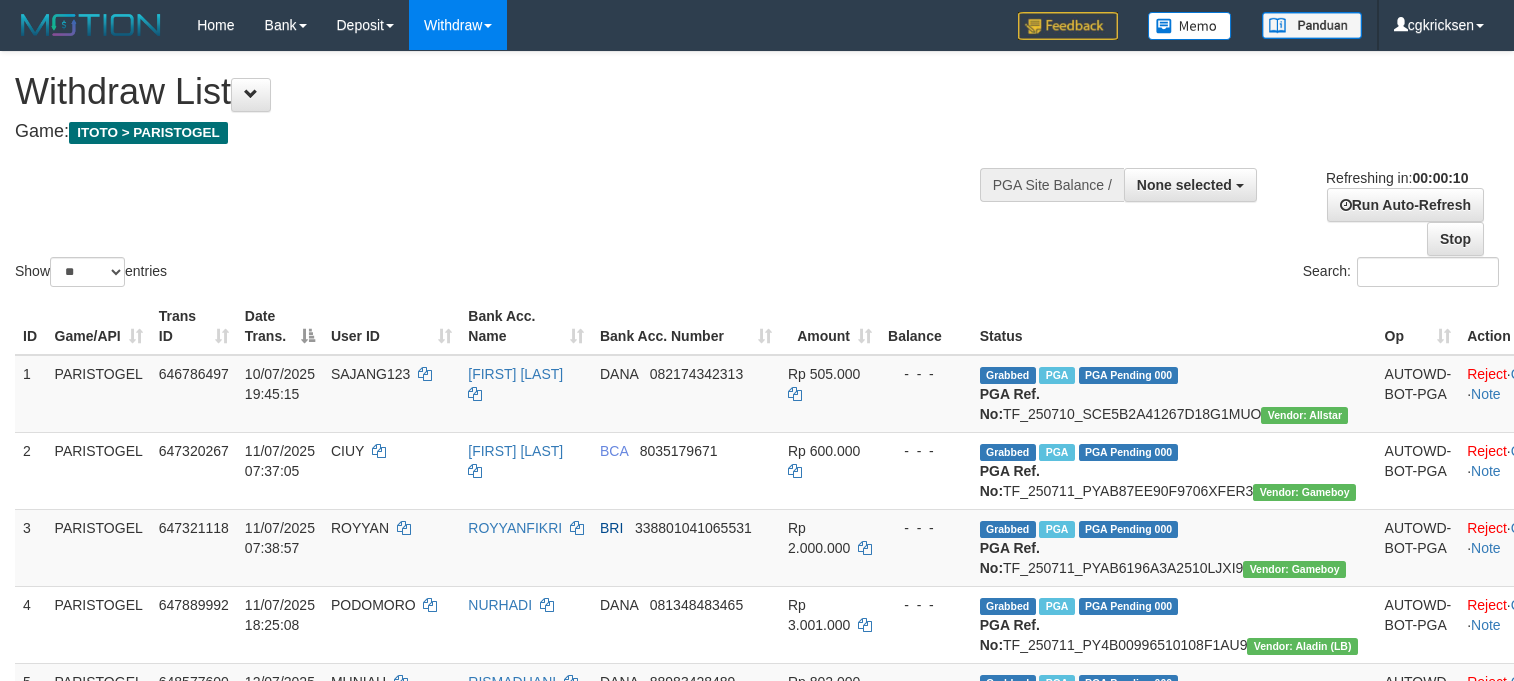 select 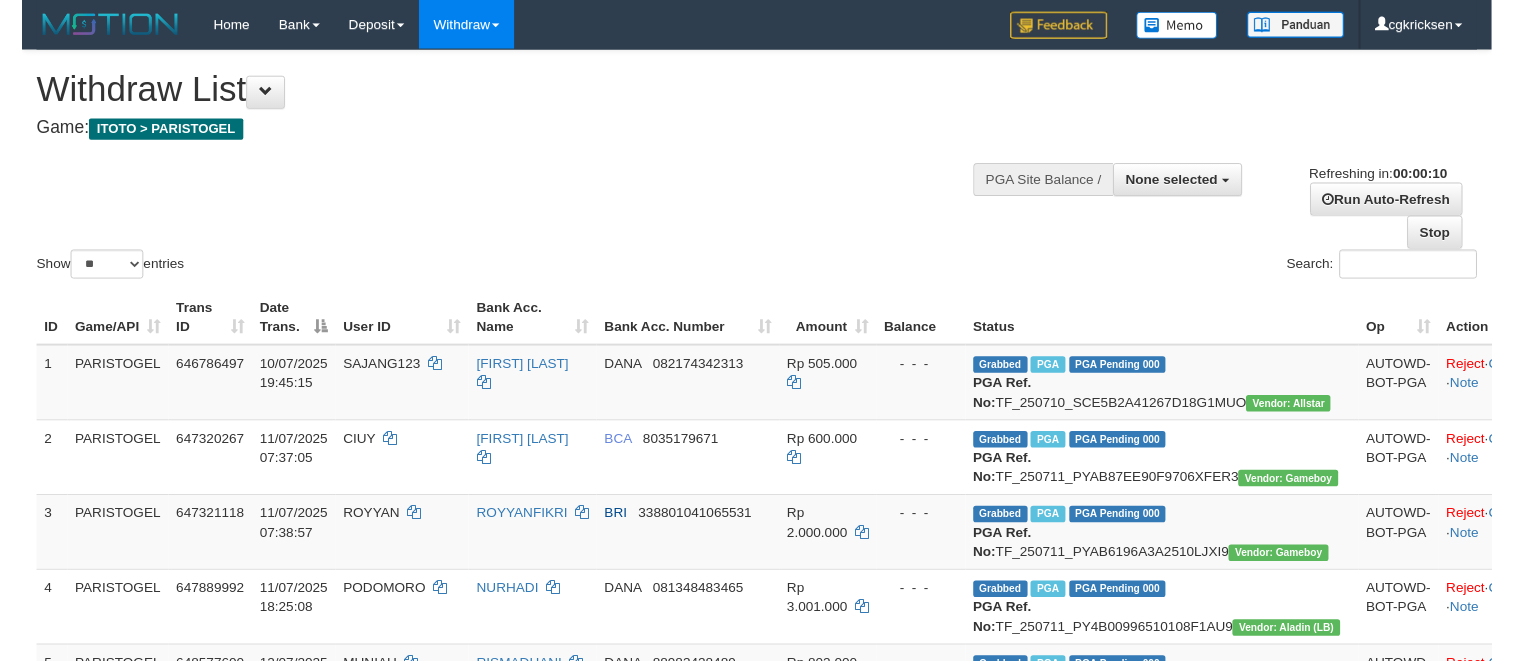 scroll, scrollTop: 0, scrollLeft: 0, axis: both 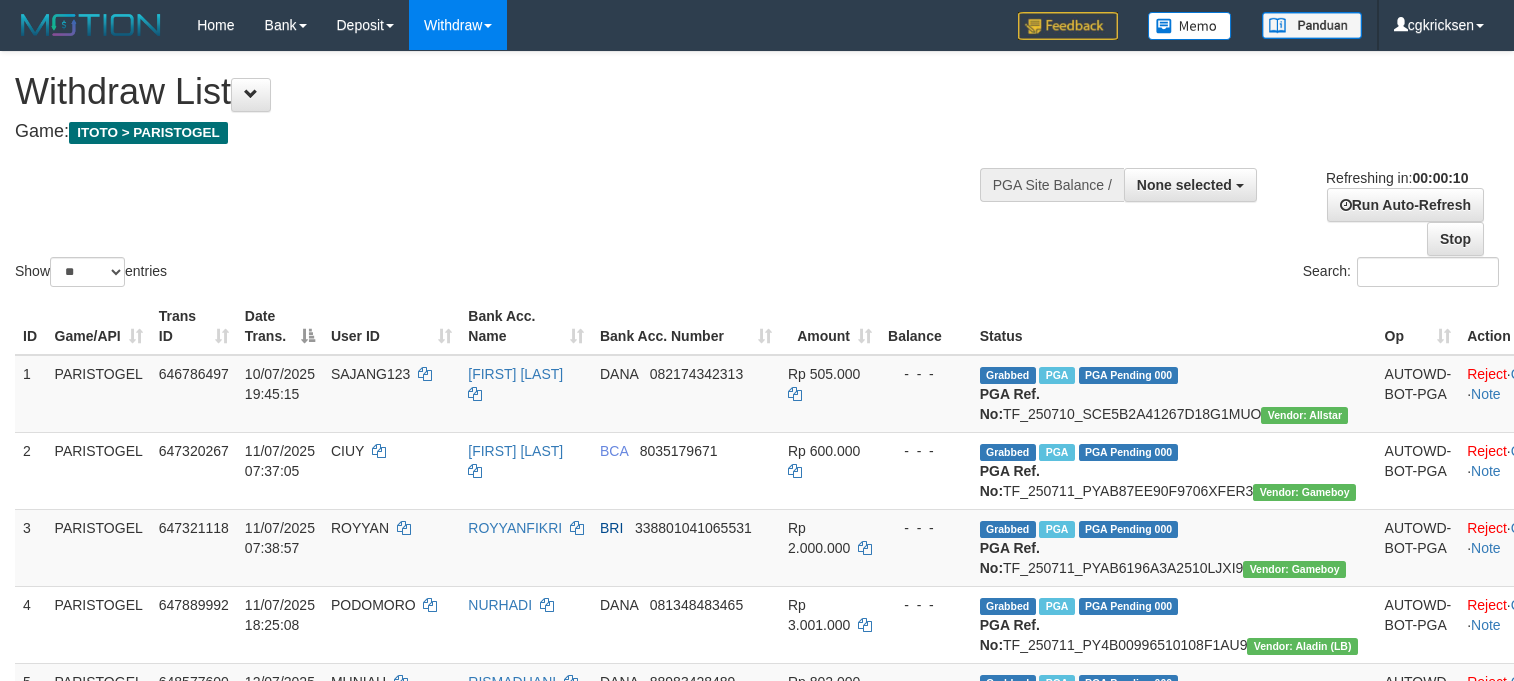 select 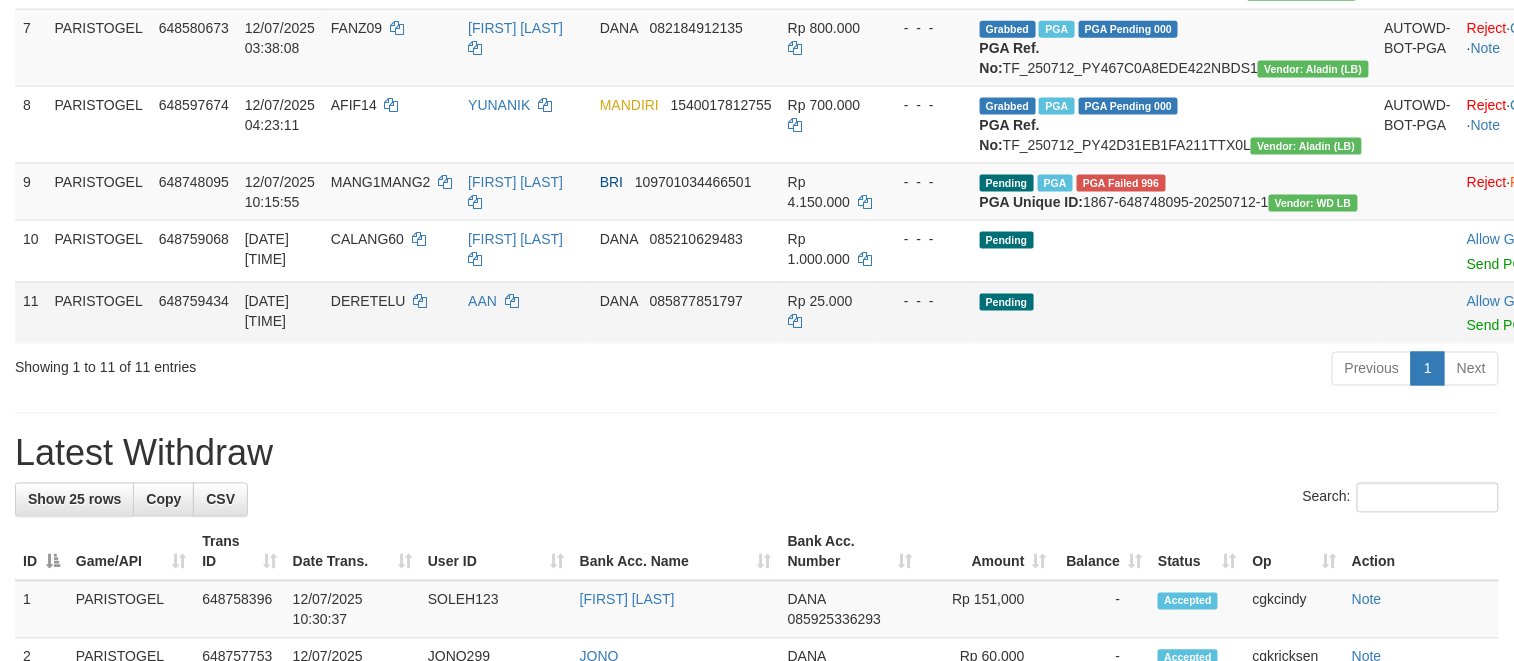 scroll, scrollTop: 1066, scrollLeft: 0, axis: vertical 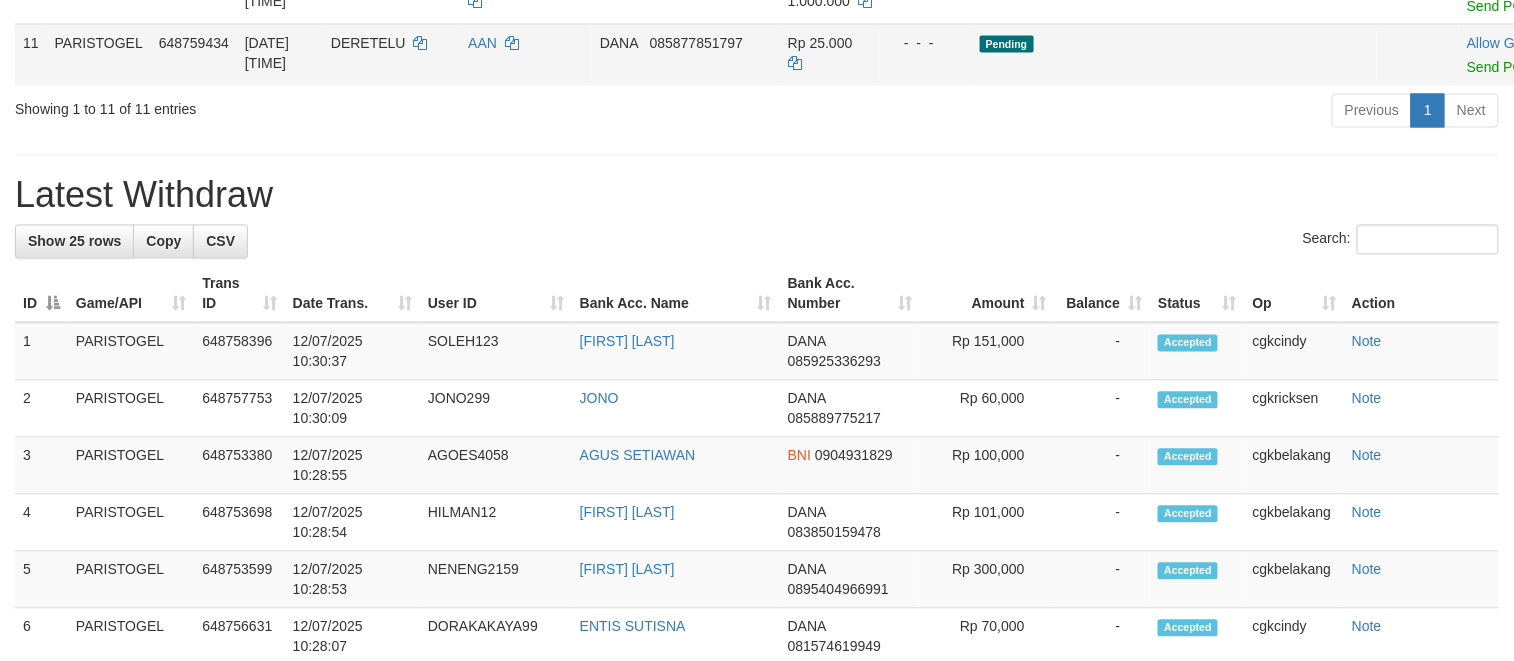 click on "DANA     085877851797" at bounding box center [686, 55] 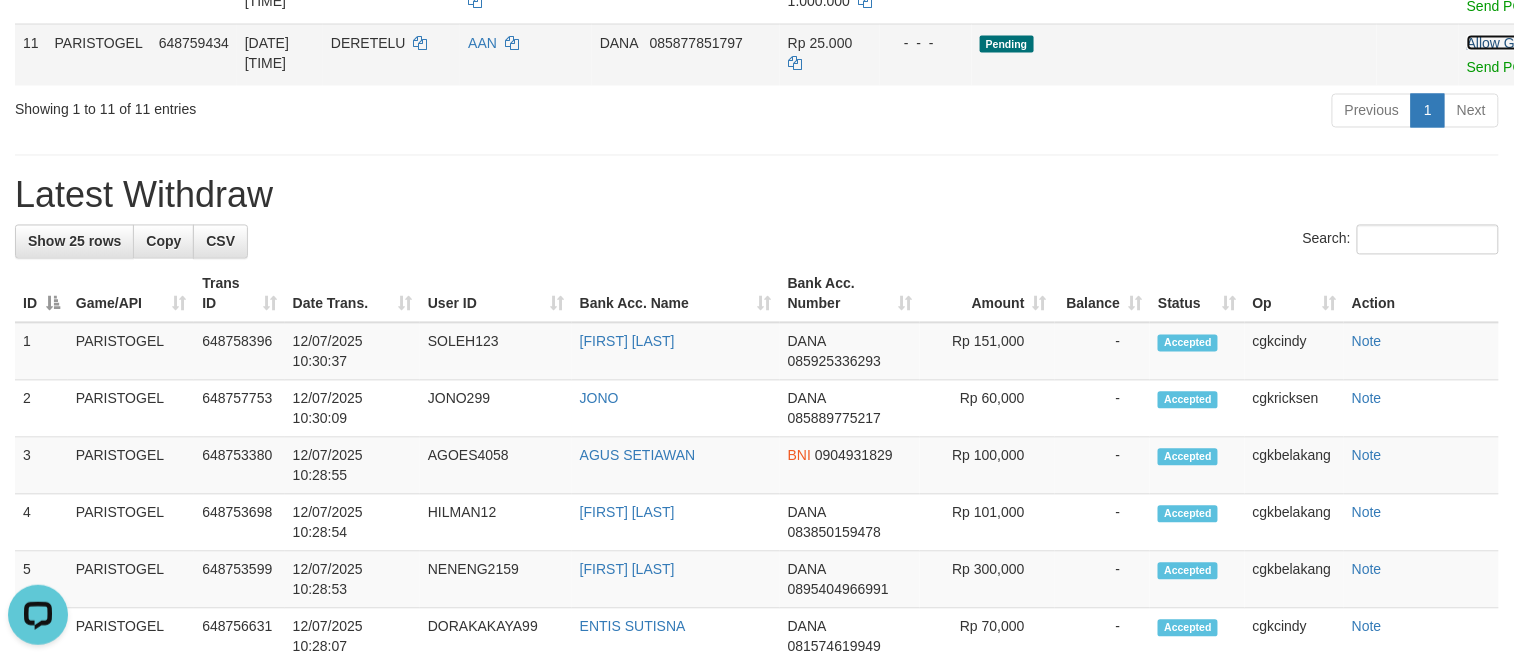 scroll, scrollTop: 0, scrollLeft: 0, axis: both 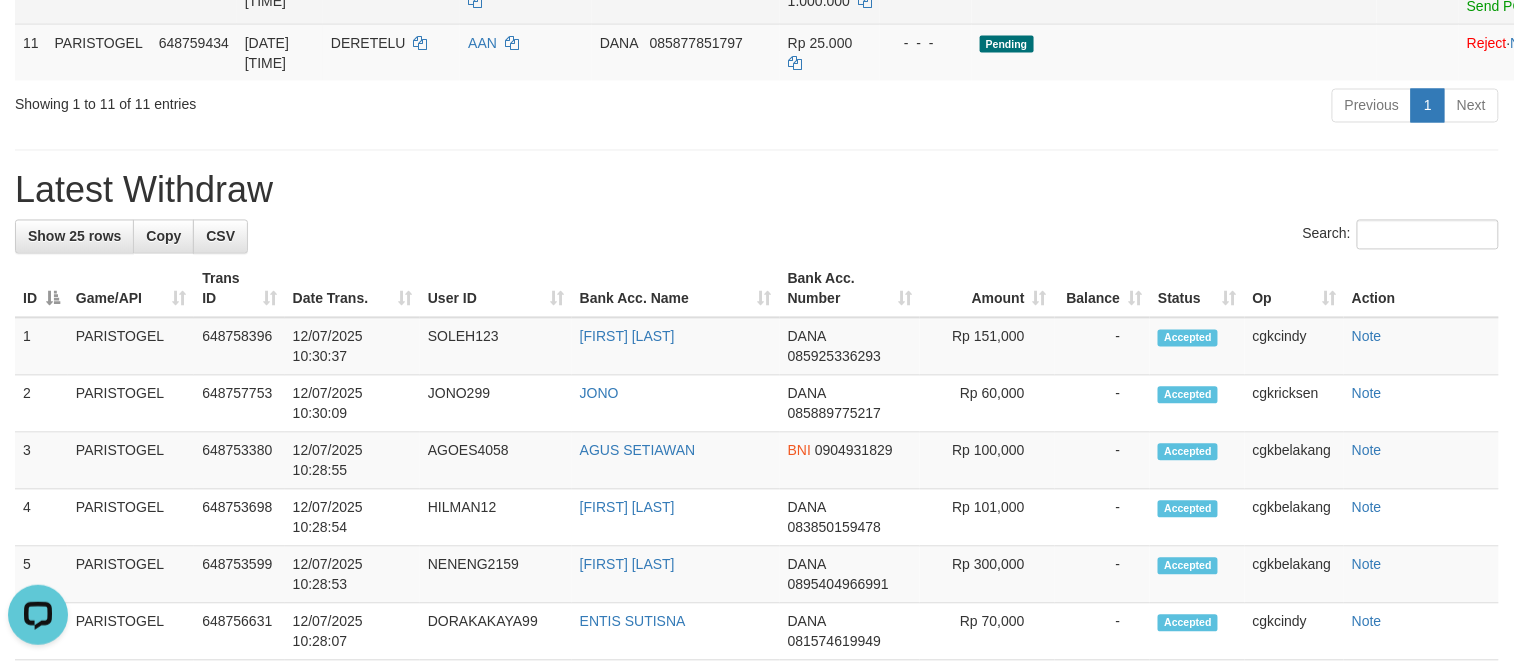 click on "CALANG60" at bounding box center (391, -7) 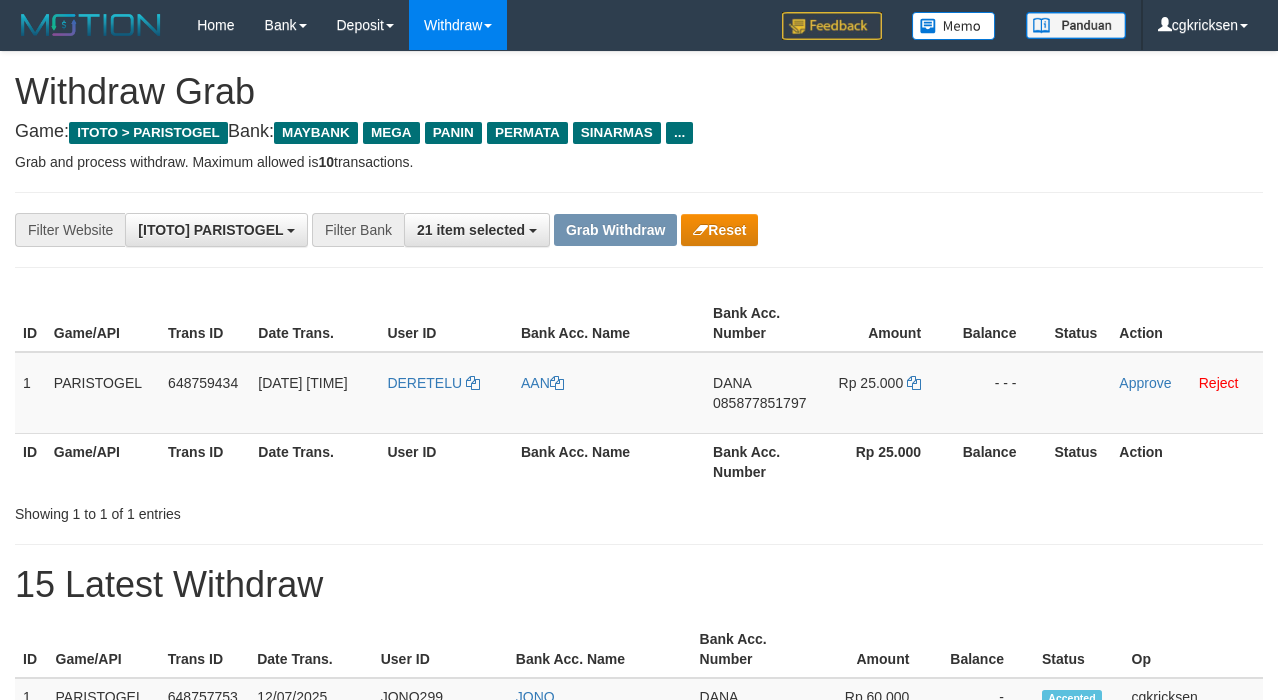 scroll, scrollTop: 0, scrollLeft: 0, axis: both 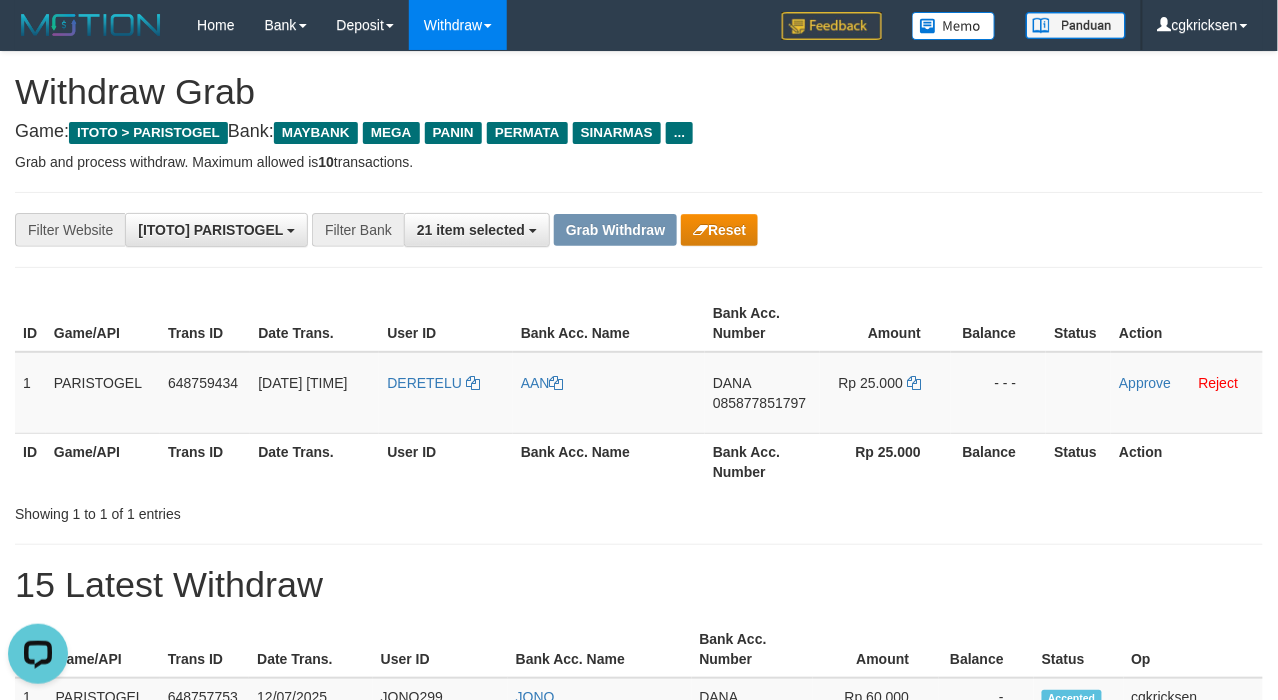 drag, startPoint x: 617, startPoint y: 521, endPoint x: 437, endPoint y: 462, distance: 189.4228 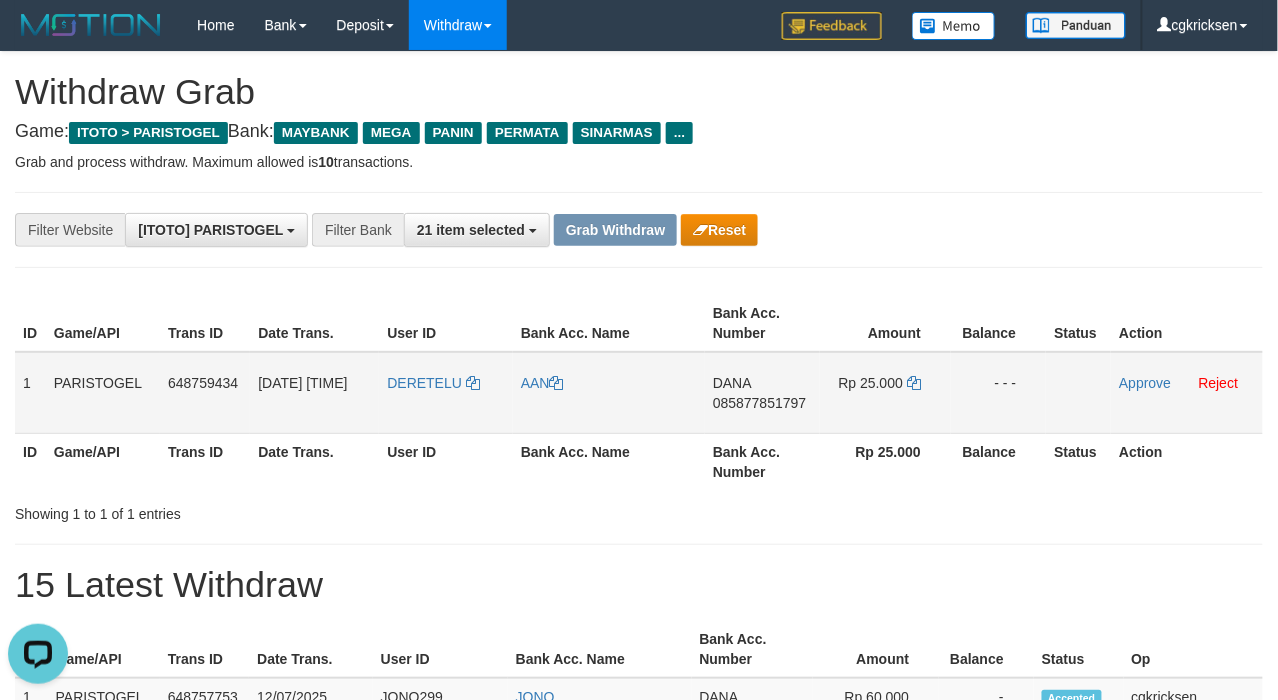 click on "DERETELU" at bounding box center (446, 393) 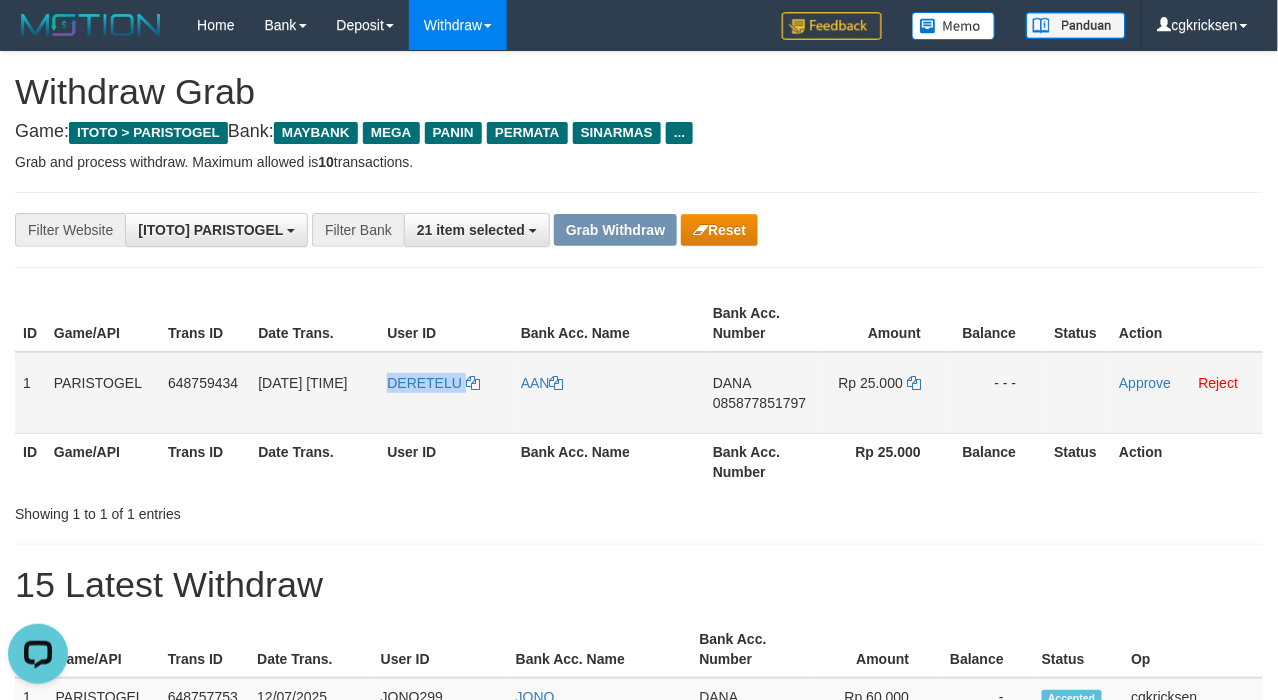 copy on "DERETELU" 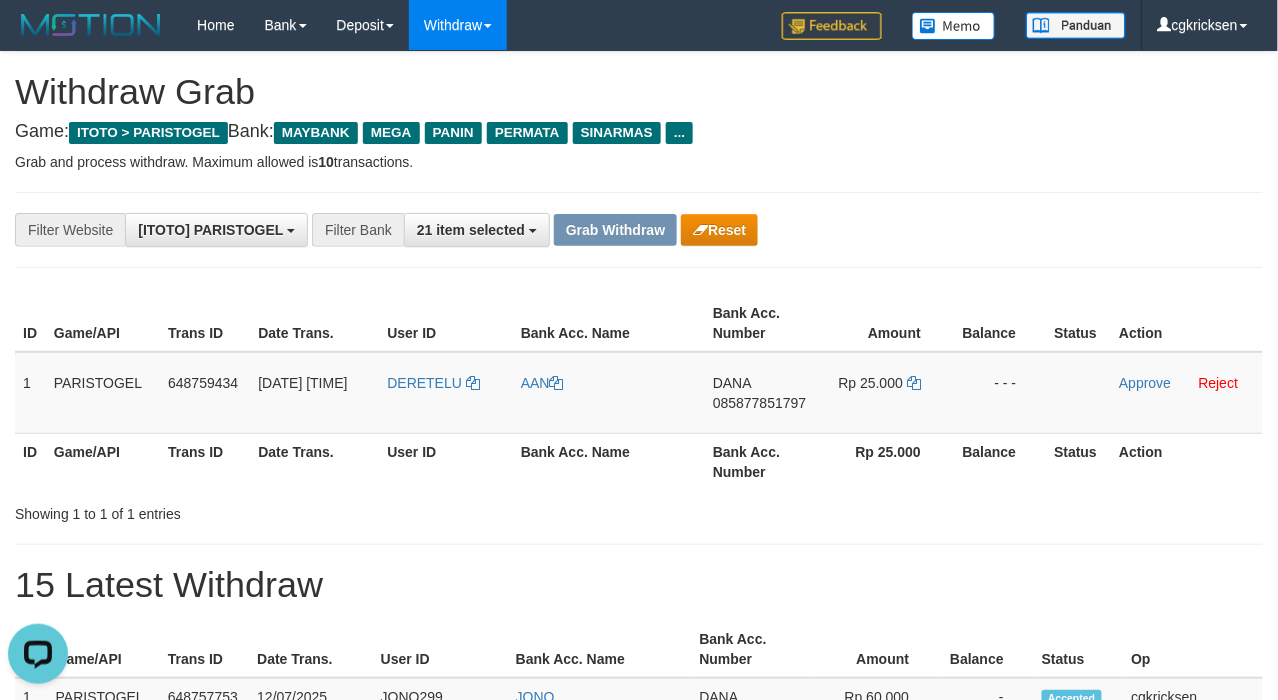 click on "Bank Acc. Number" at bounding box center (762, 461) 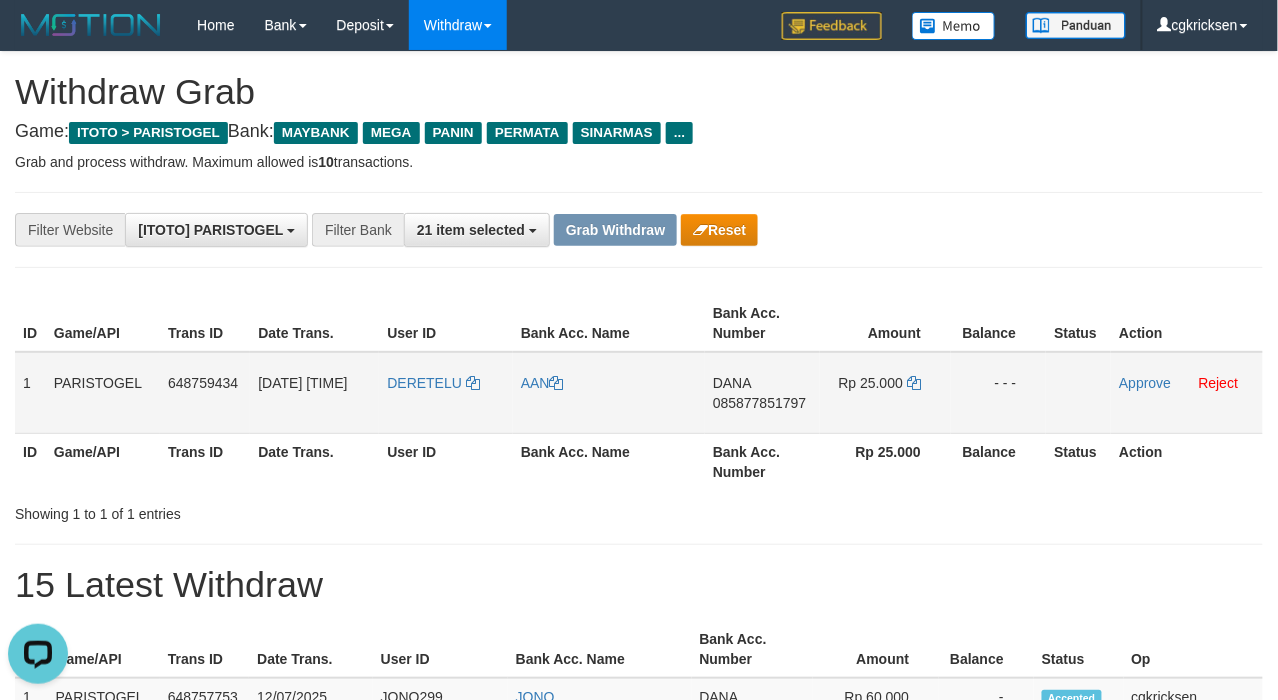 click on "AAN" at bounding box center (609, 393) 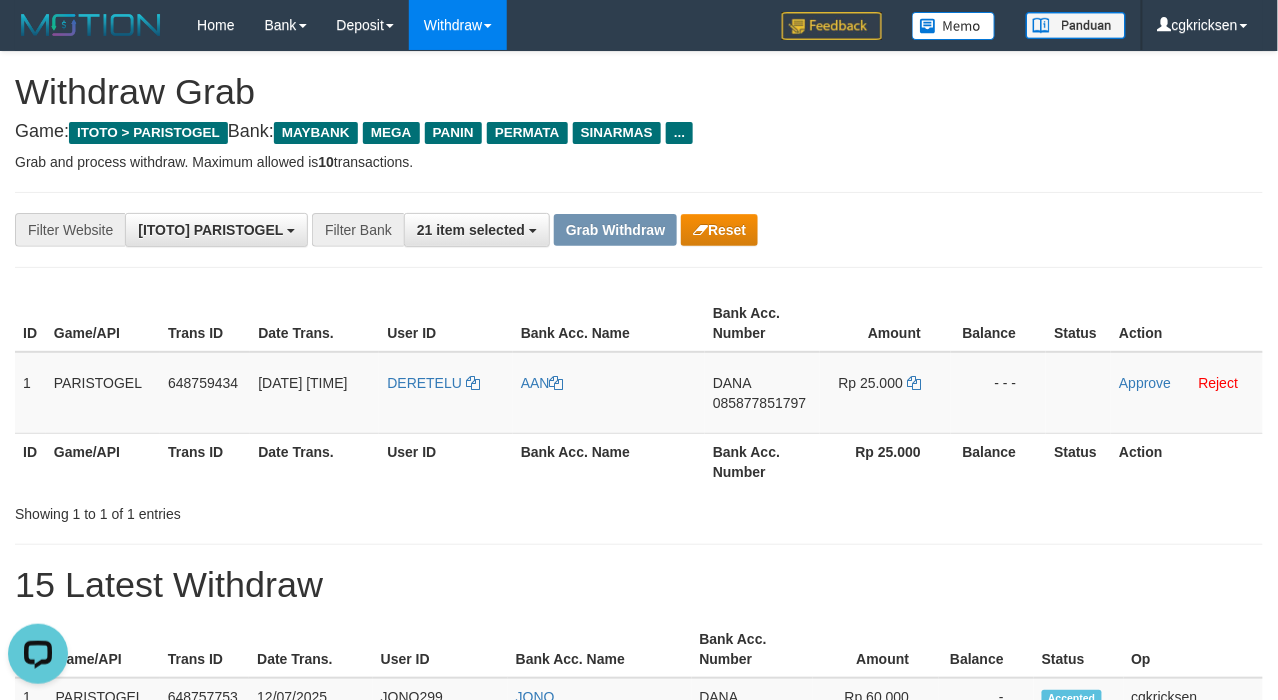click on "**********" at bounding box center [639, 1123] 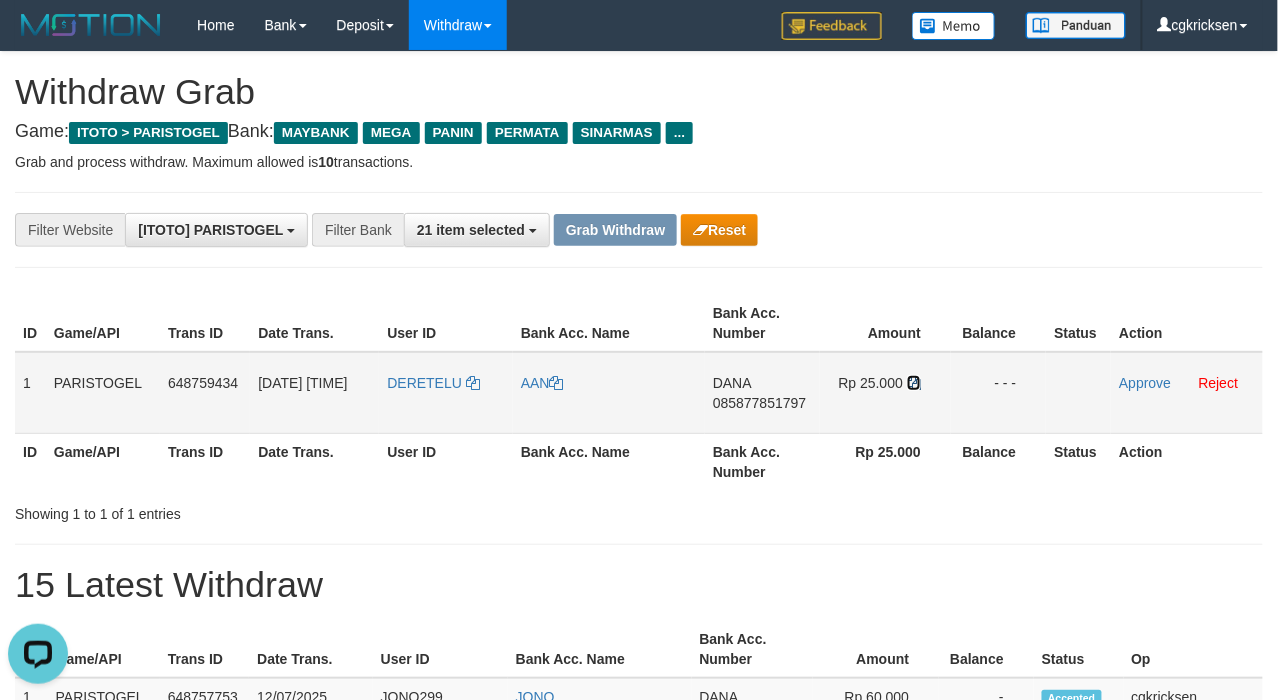 click at bounding box center [914, 383] 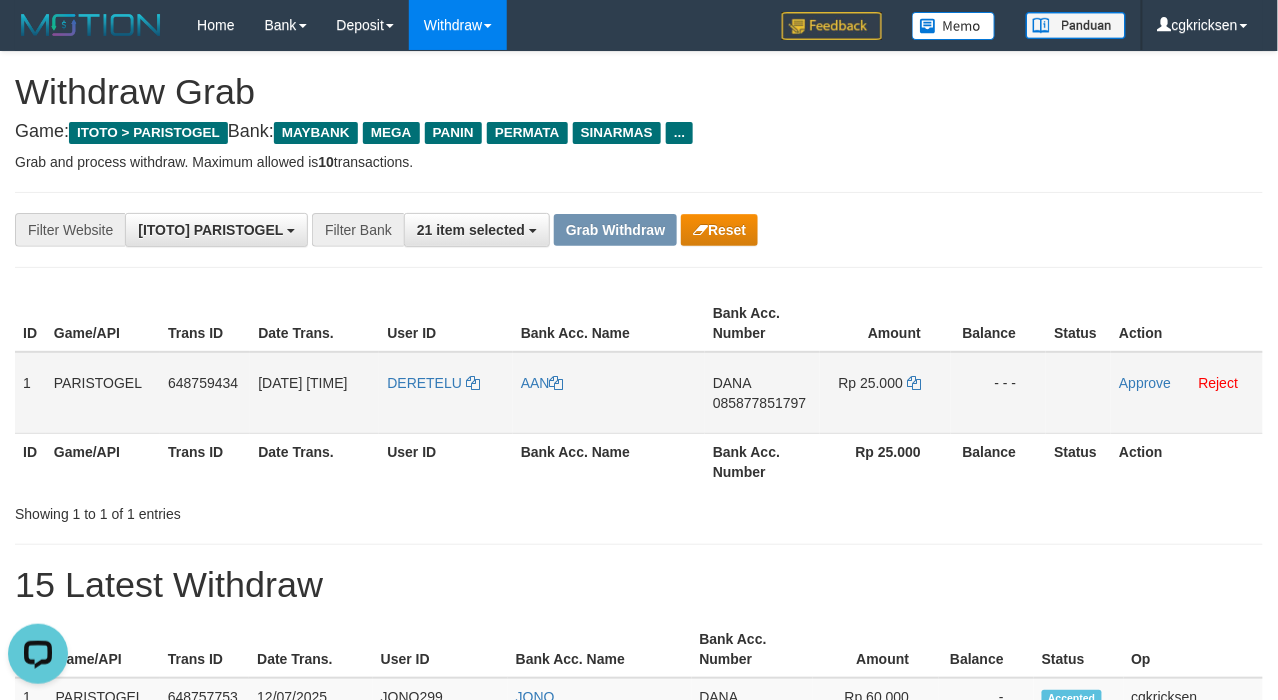 click on "DERETELU" at bounding box center (446, 393) 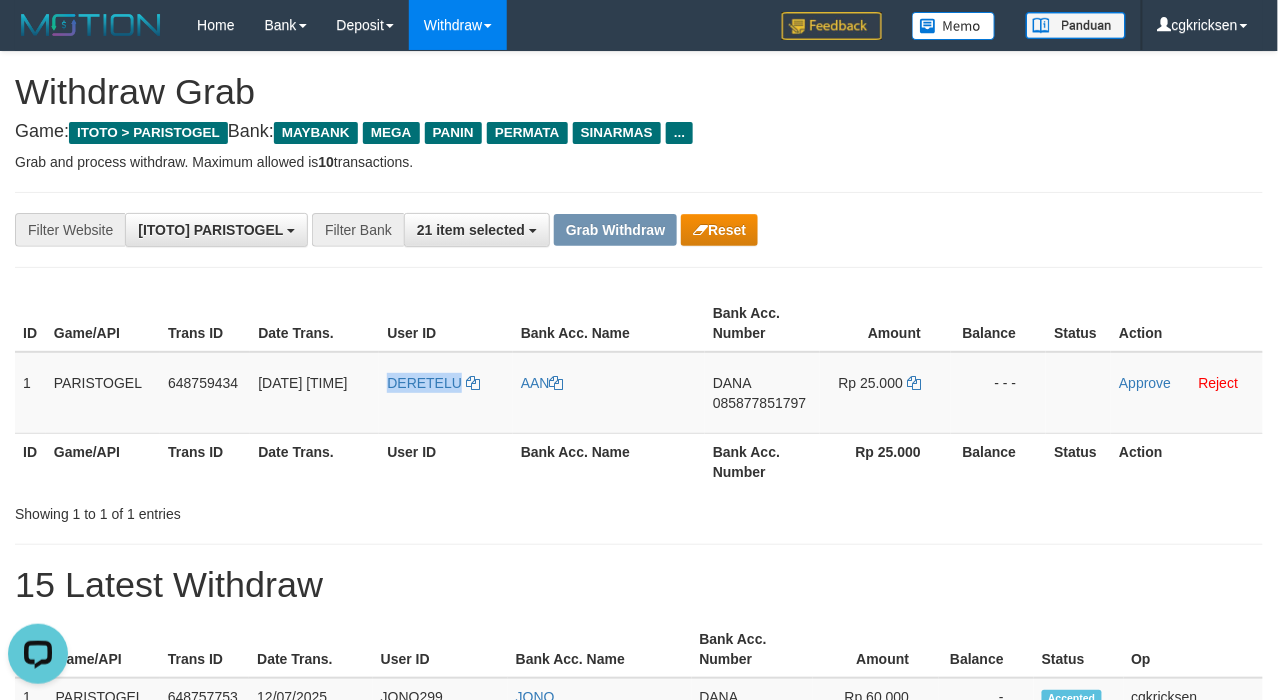 drag, startPoint x: 400, startPoint y: 409, endPoint x: 368, endPoint y: 469, distance: 68 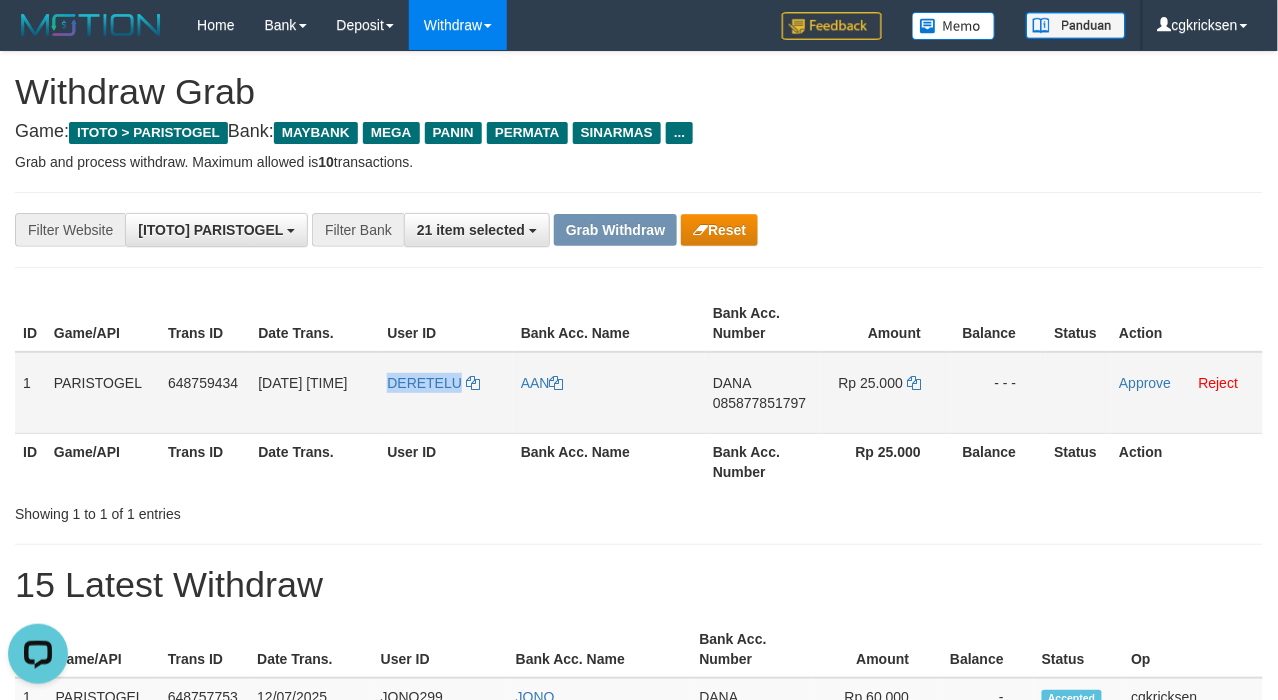 click on "DERETELU" at bounding box center (446, 393) 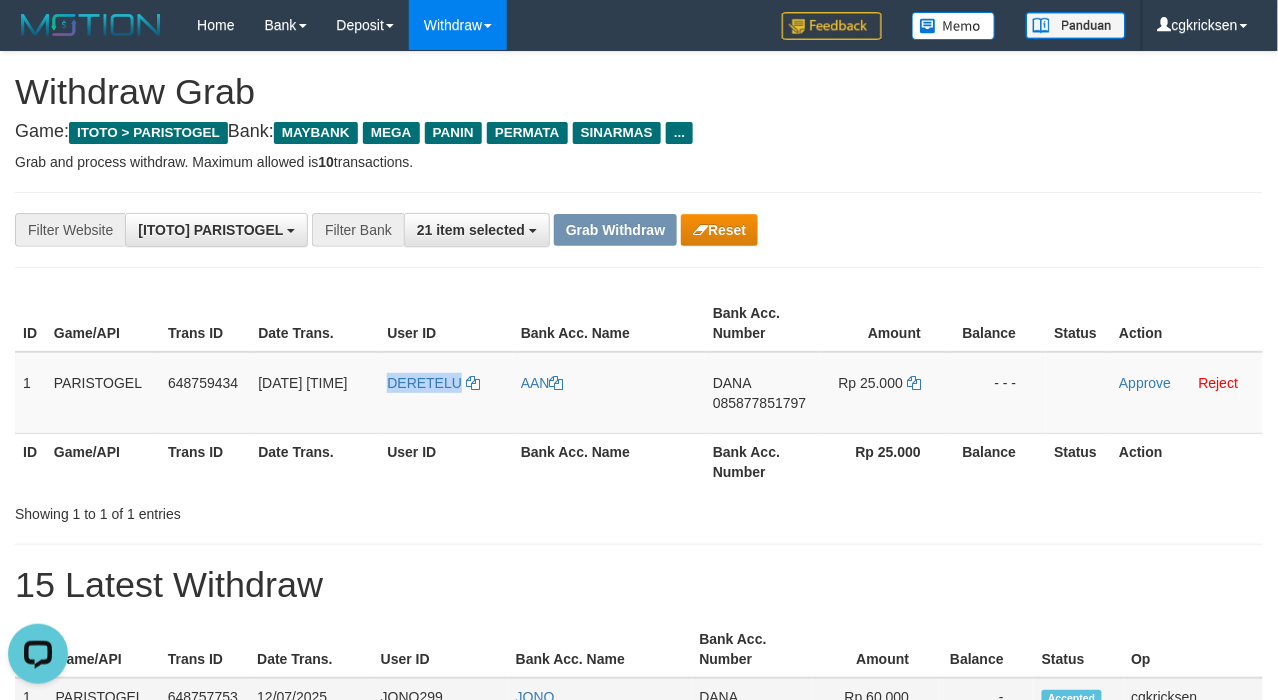 copy on "DERETELU" 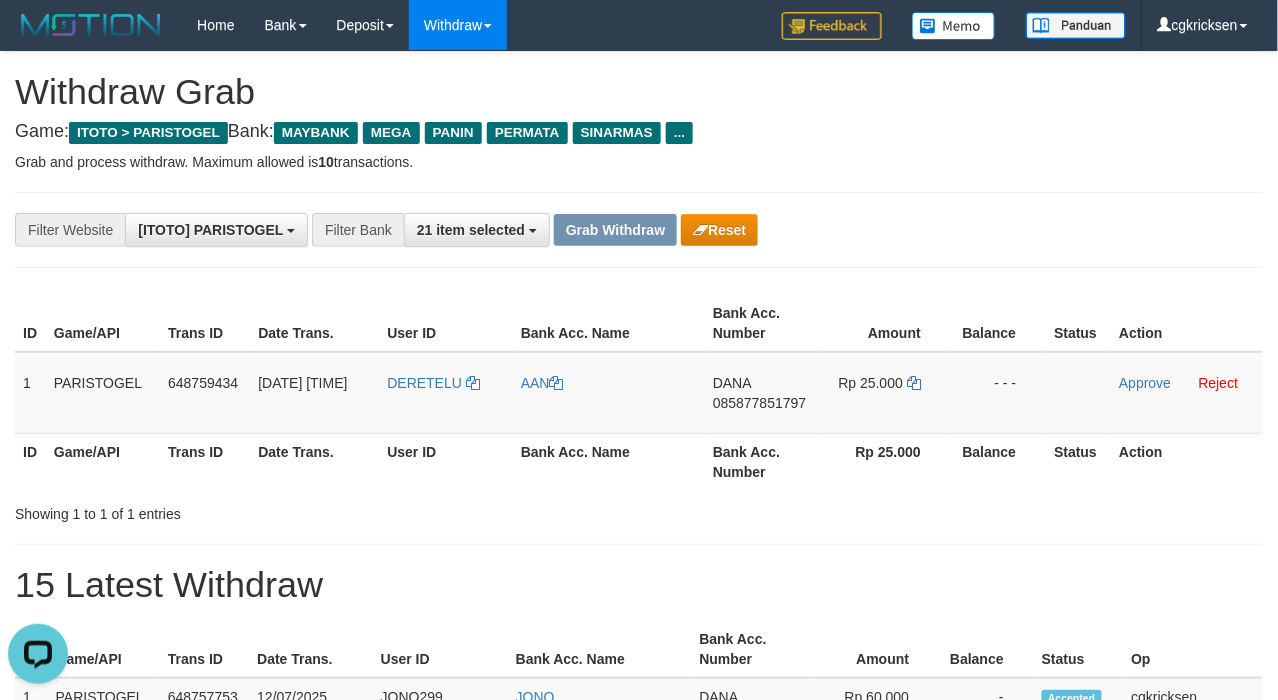 click on "Showing 1 to 1 of 1 entries" at bounding box center (266, 510) 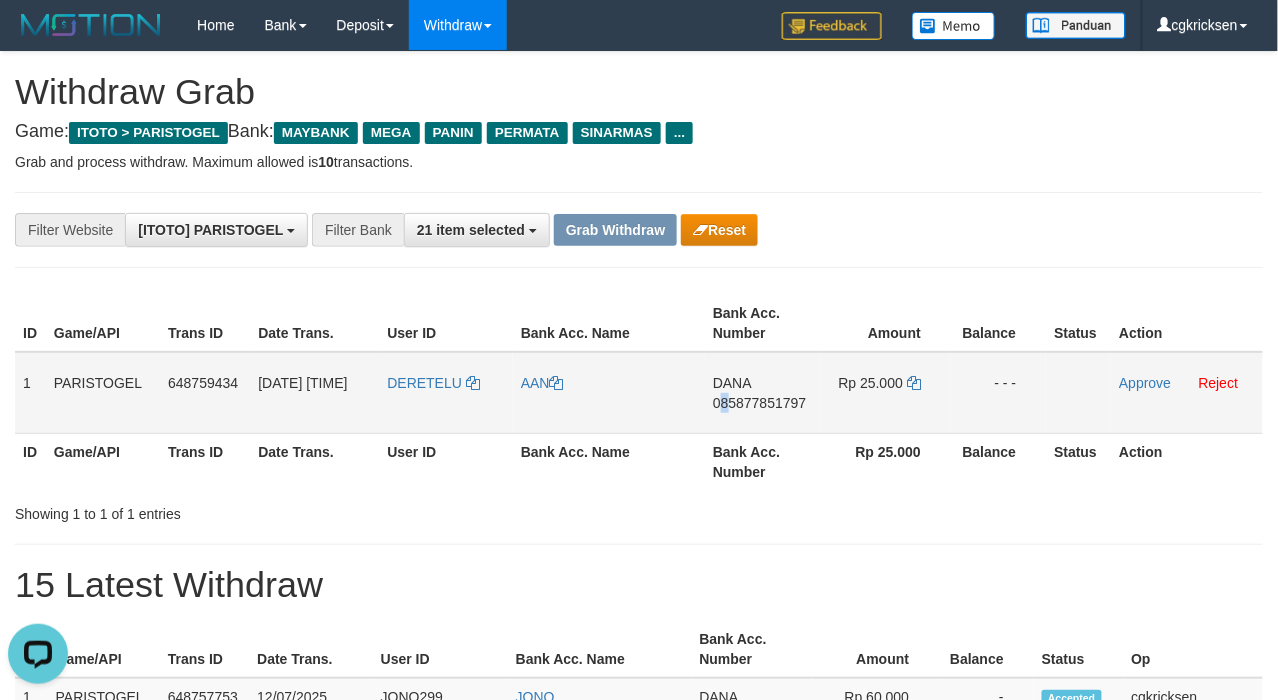click on "085877851797" at bounding box center (759, 403) 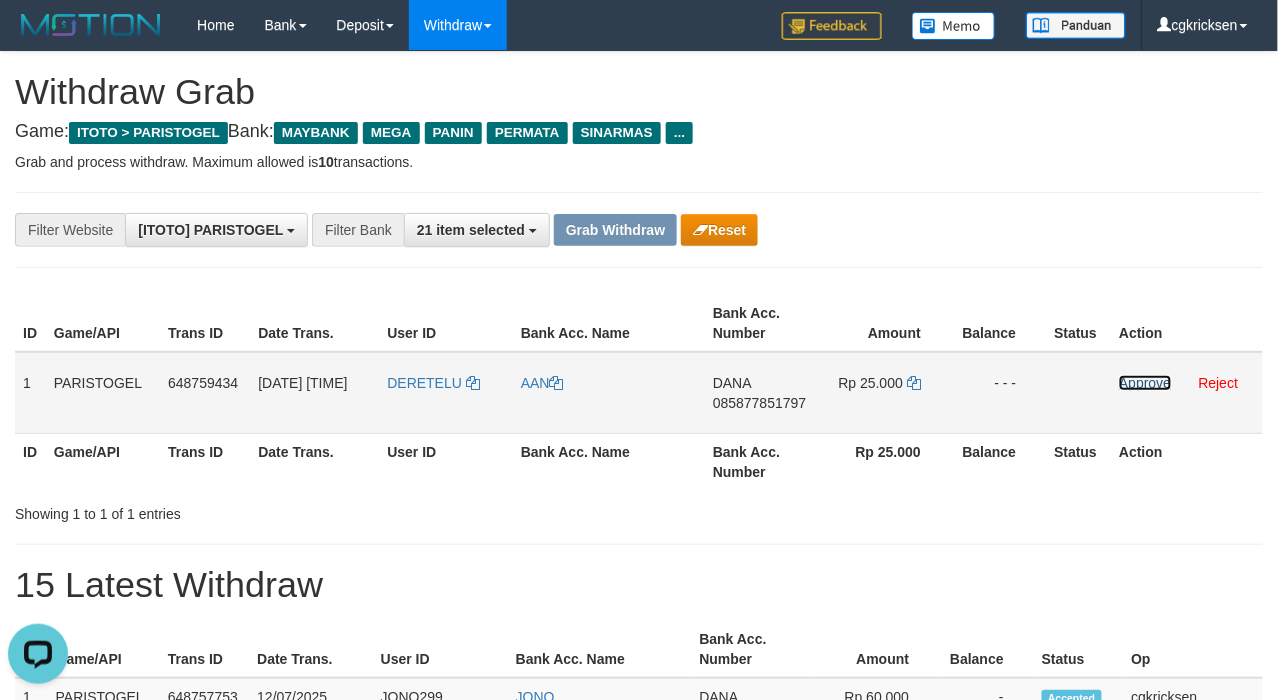 click on "Approve" at bounding box center [1145, 383] 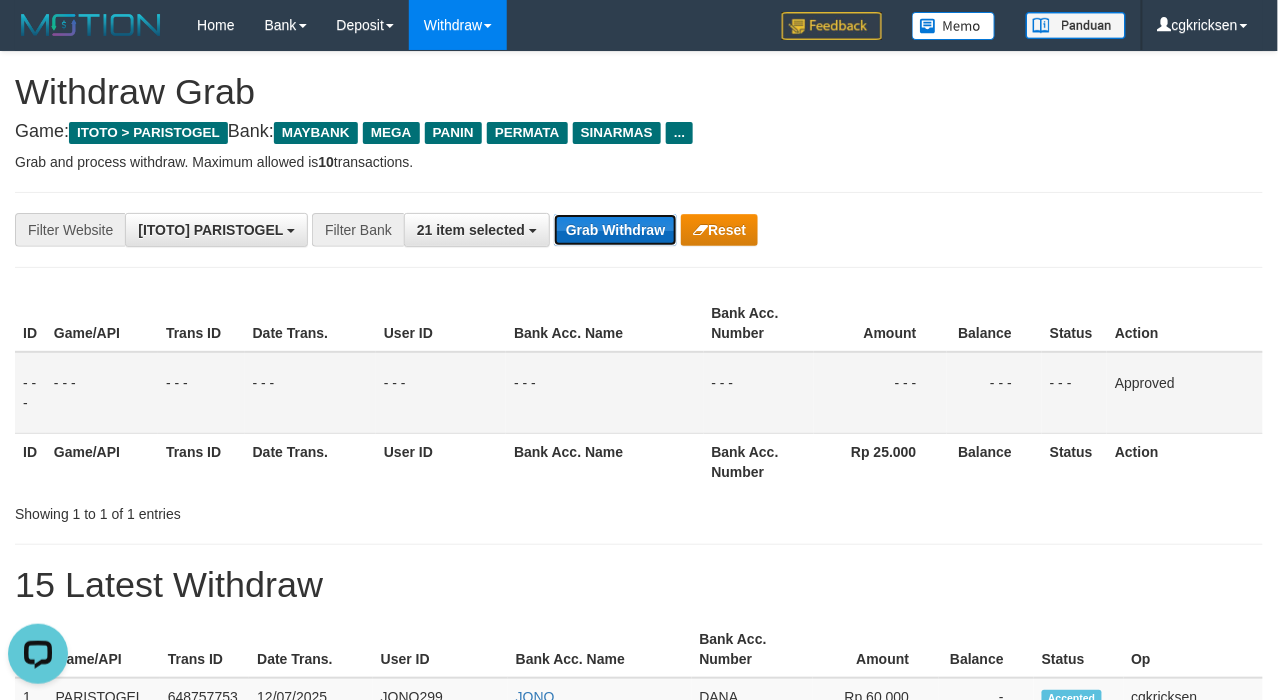 click on "Grab Withdraw" at bounding box center (615, 230) 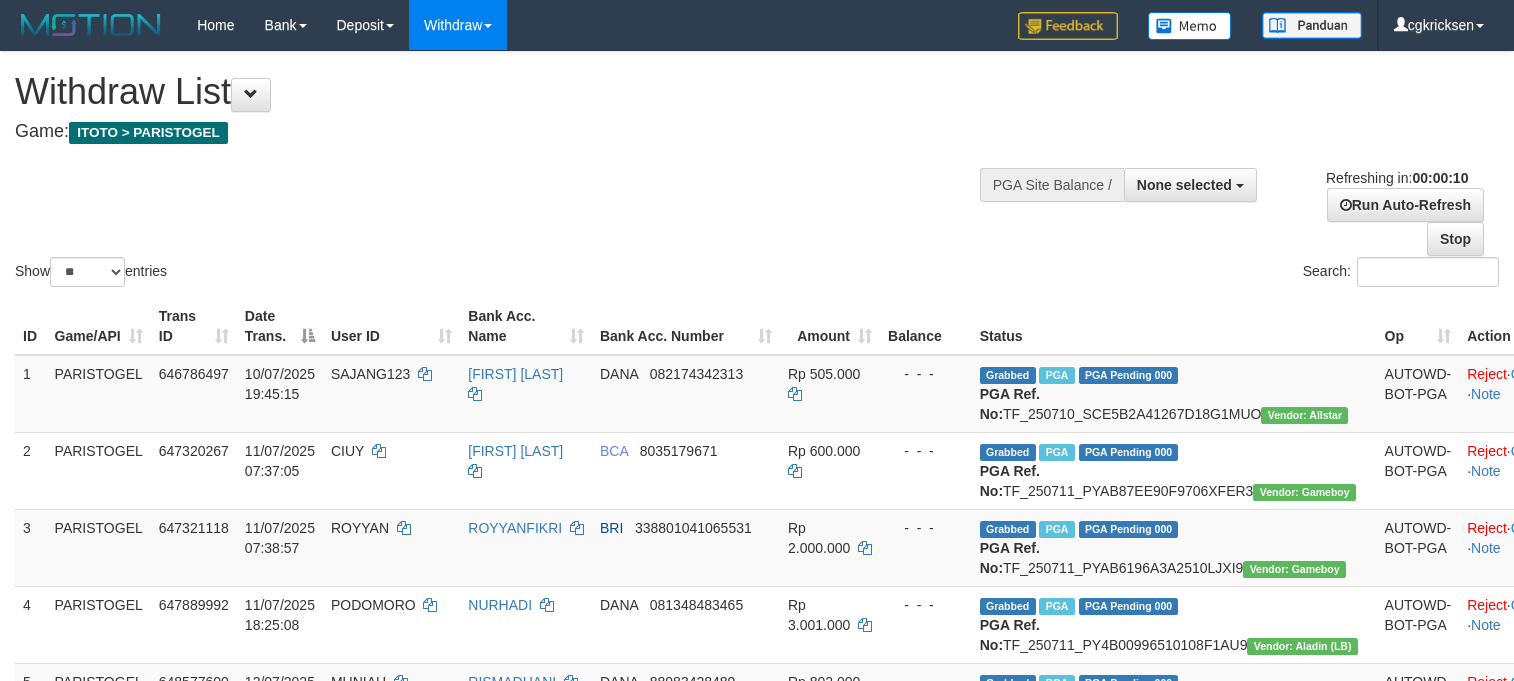 select 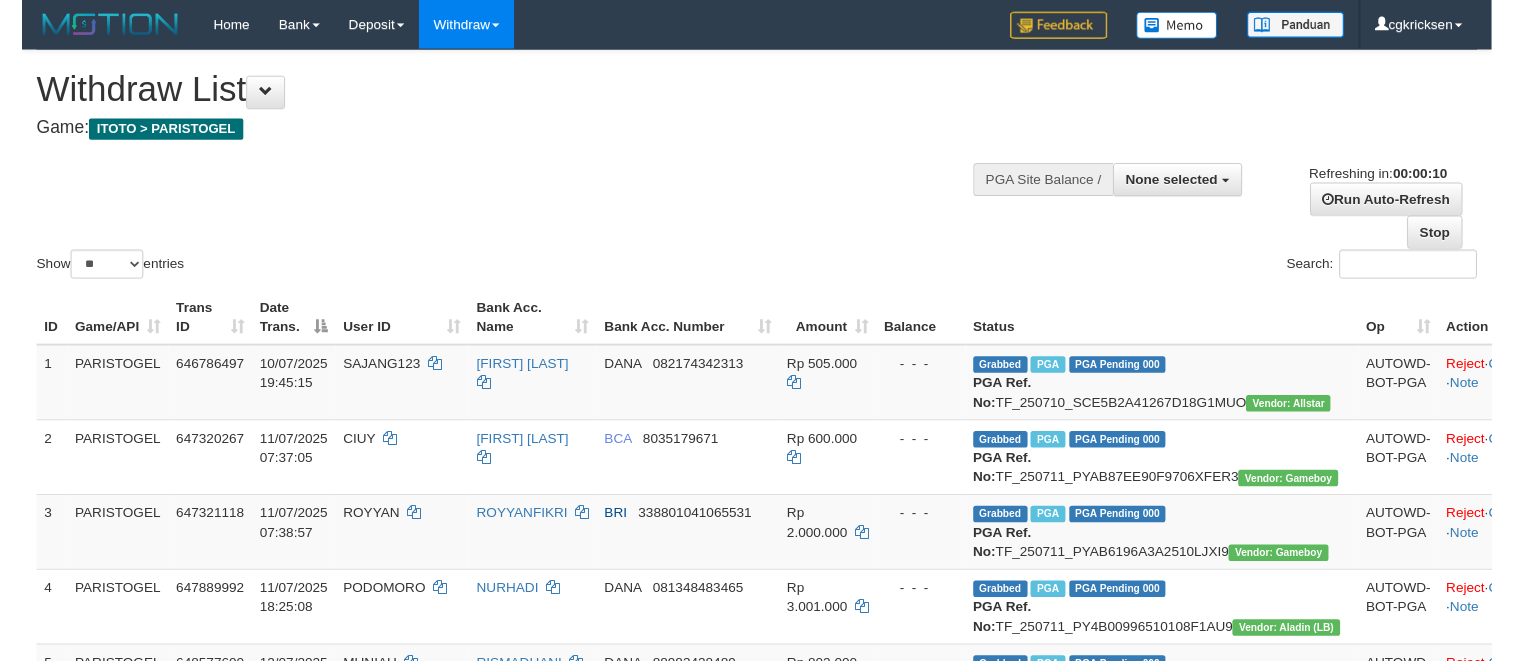 scroll, scrollTop: 0, scrollLeft: 0, axis: both 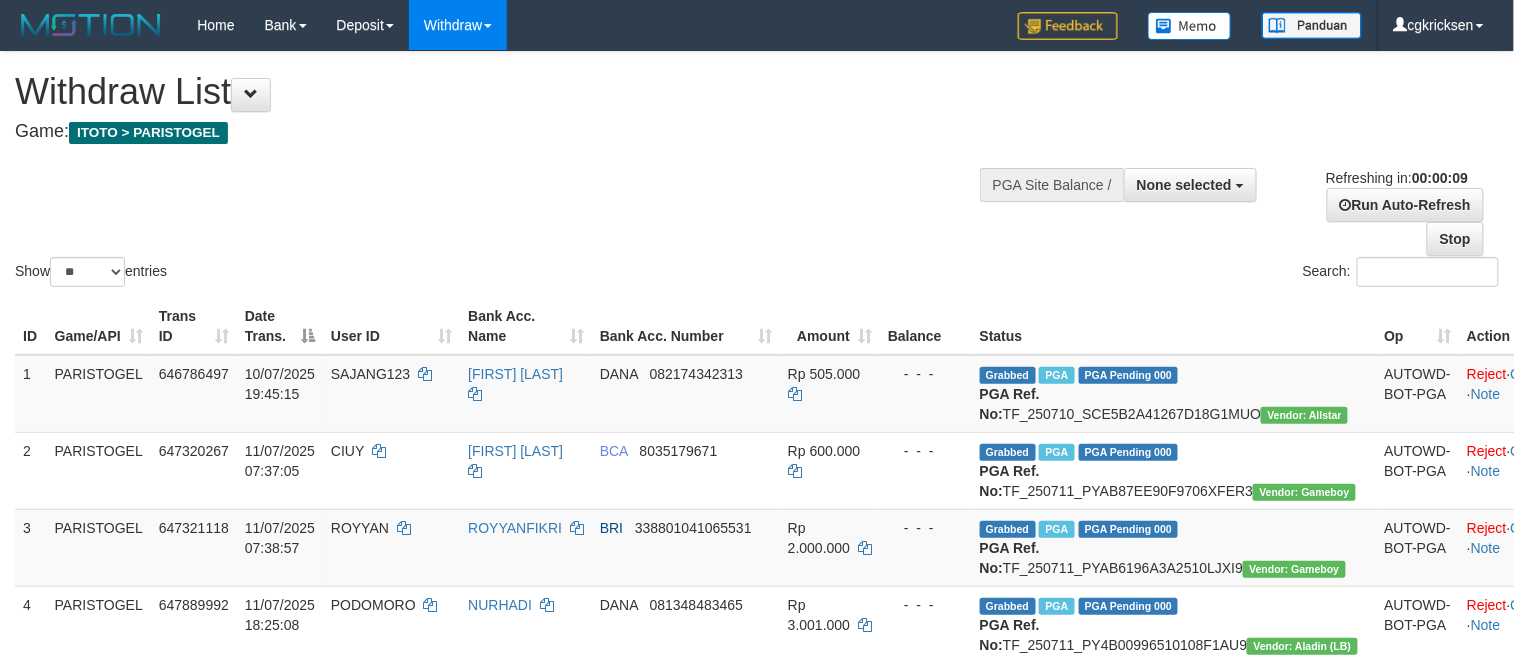 drag, startPoint x: 977, startPoint y: 50, endPoint x: 960, endPoint y: 54, distance: 17.464249 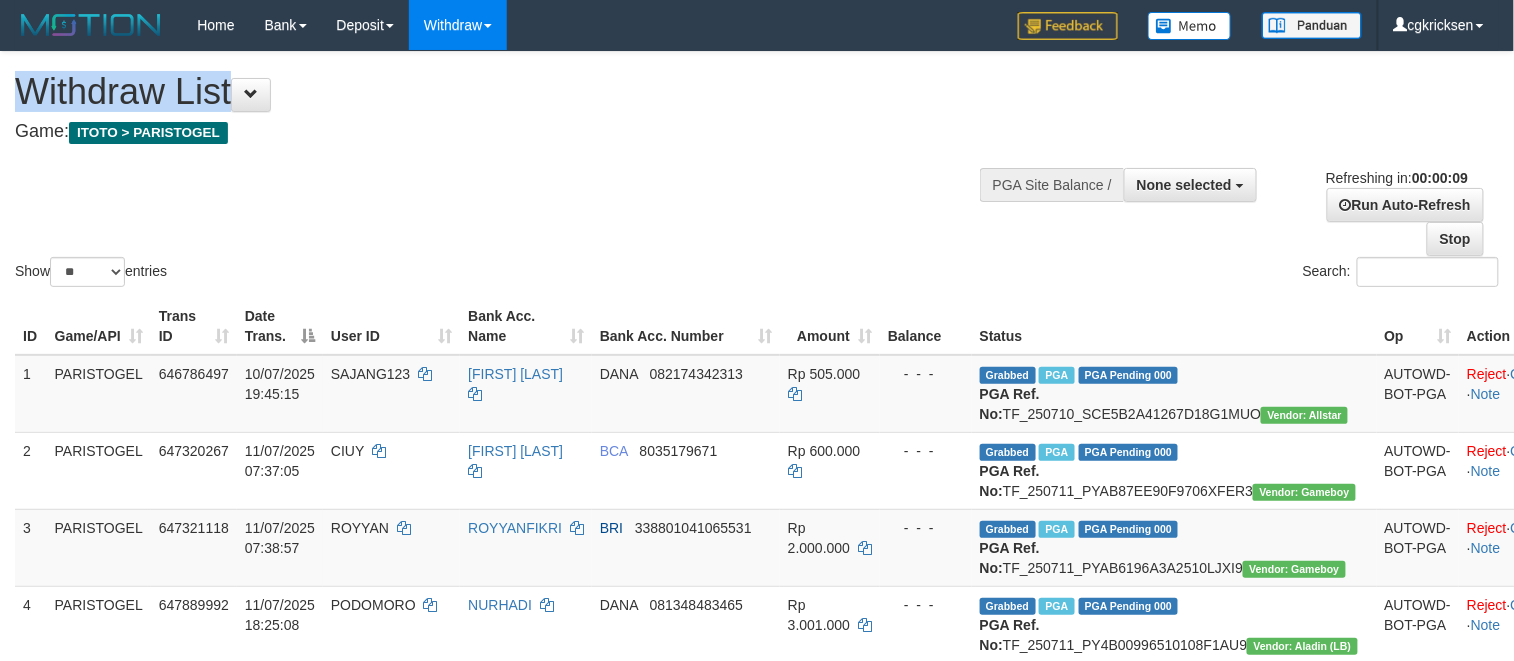drag, startPoint x: 924, startPoint y: 77, endPoint x: 861, endPoint y: 94, distance: 65.25335 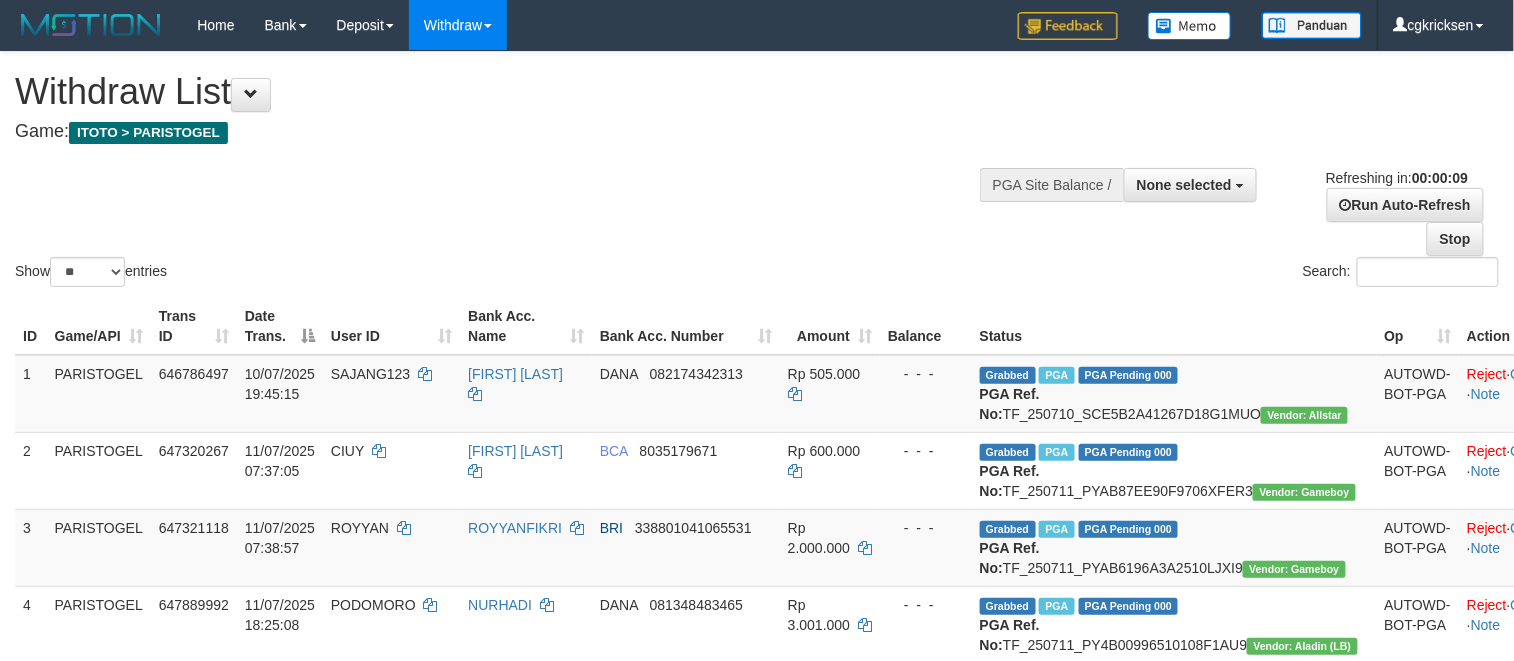 scroll, scrollTop: 958, scrollLeft: 0, axis: vertical 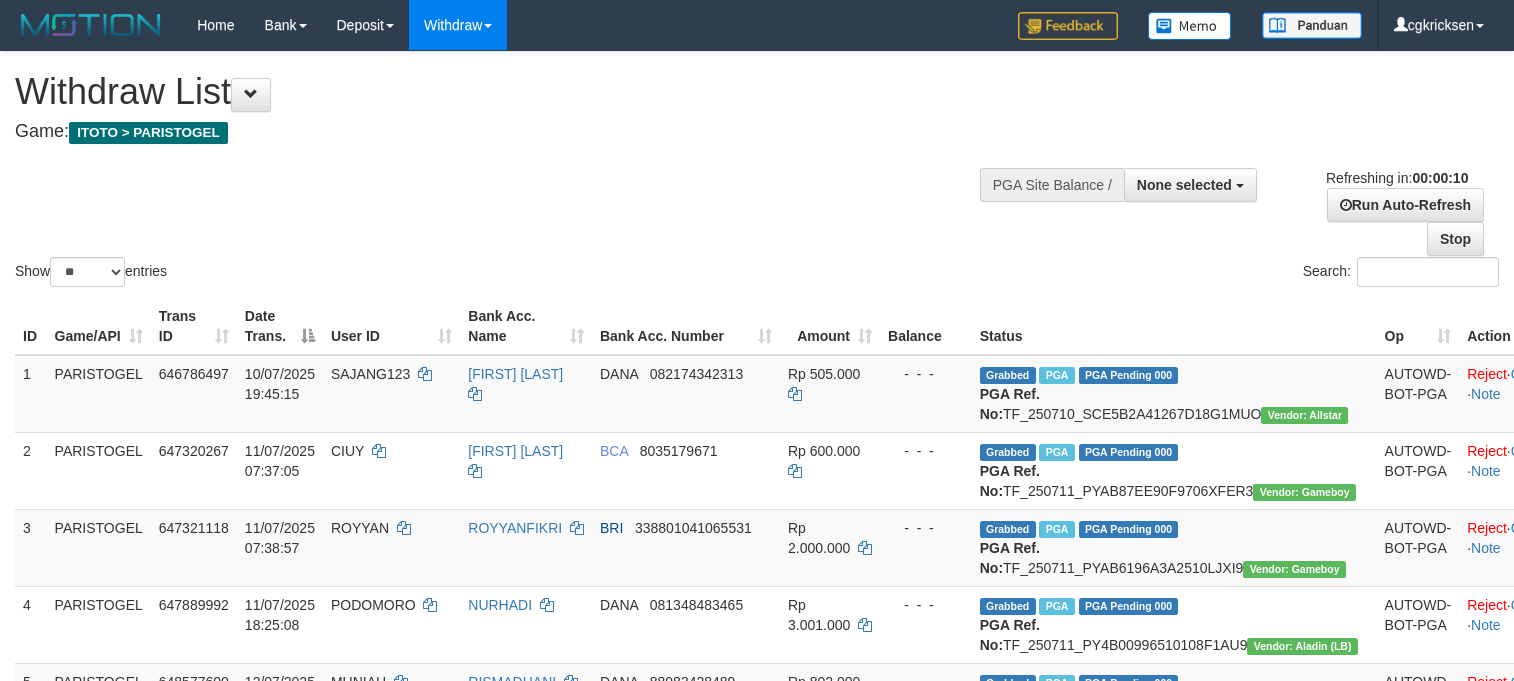 select 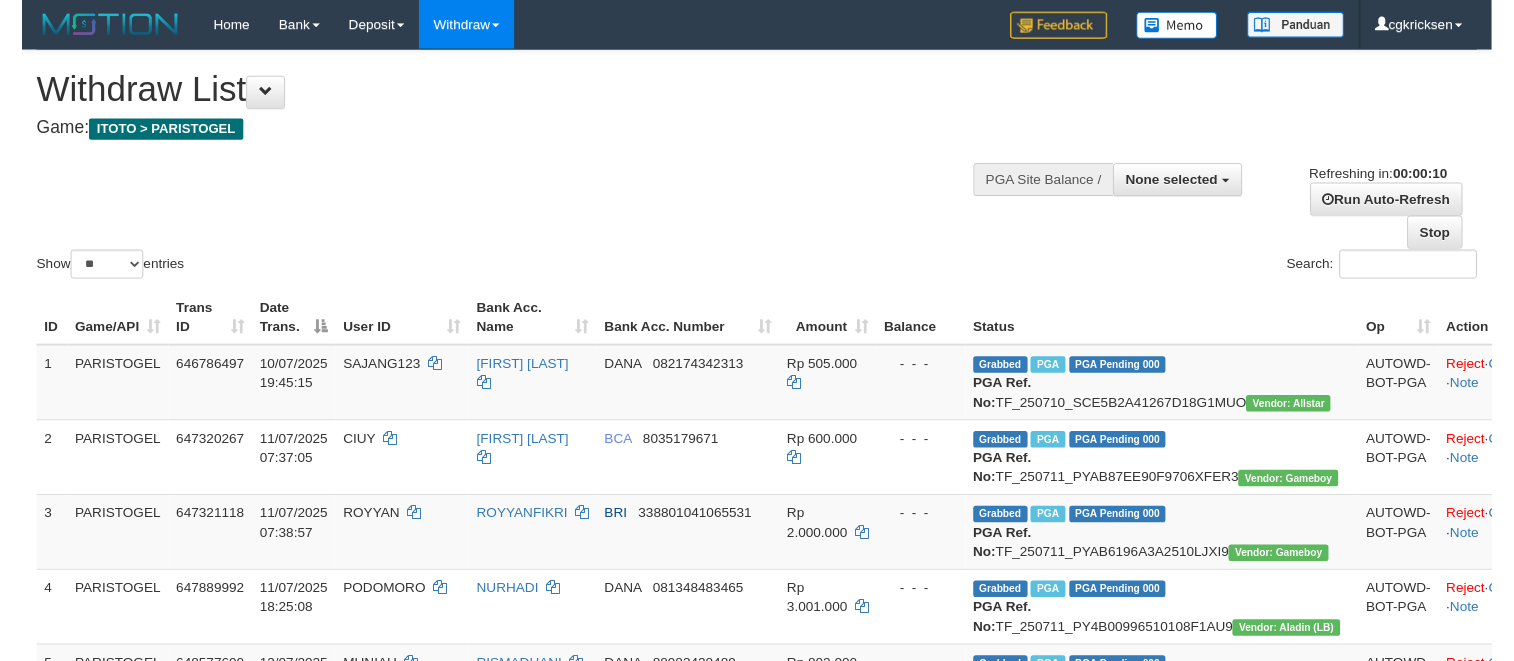 scroll, scrollTop: 0, scrollLeft: 0, axis: both 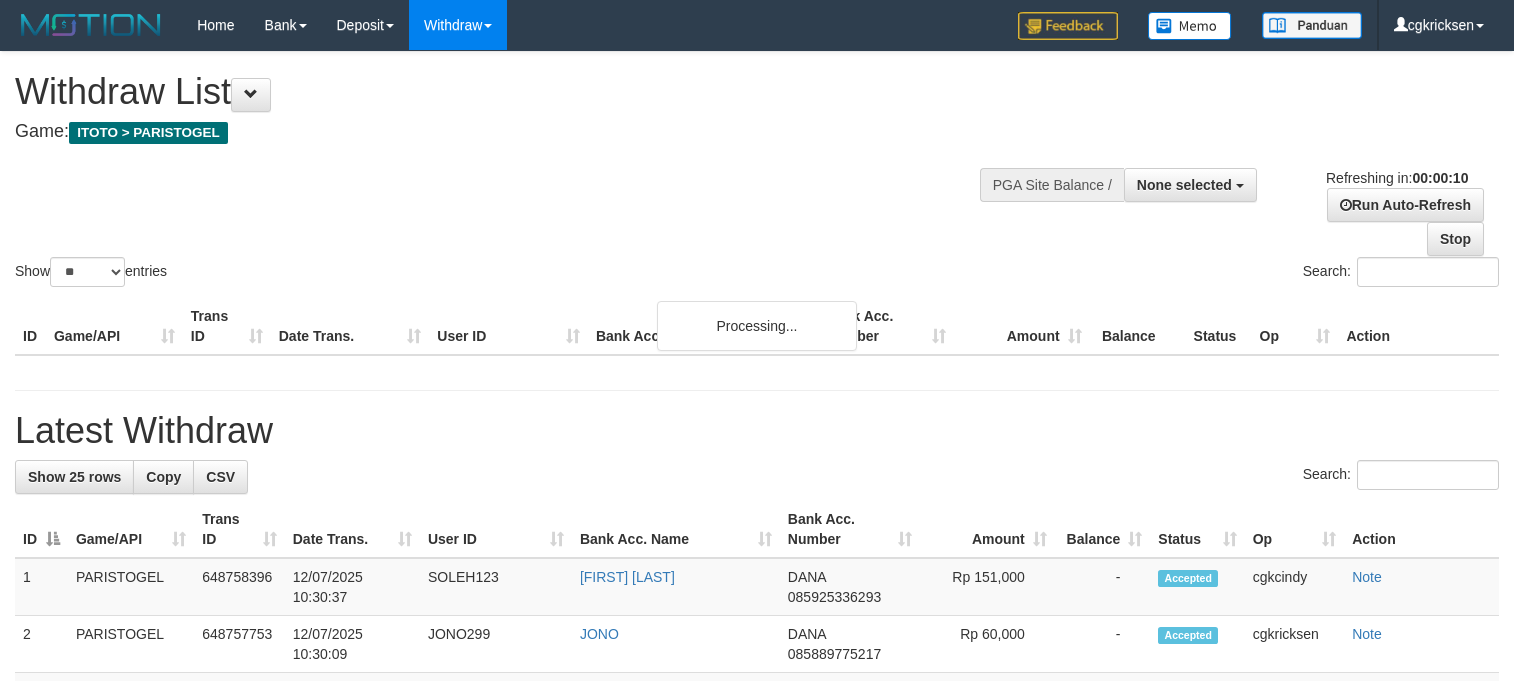 select 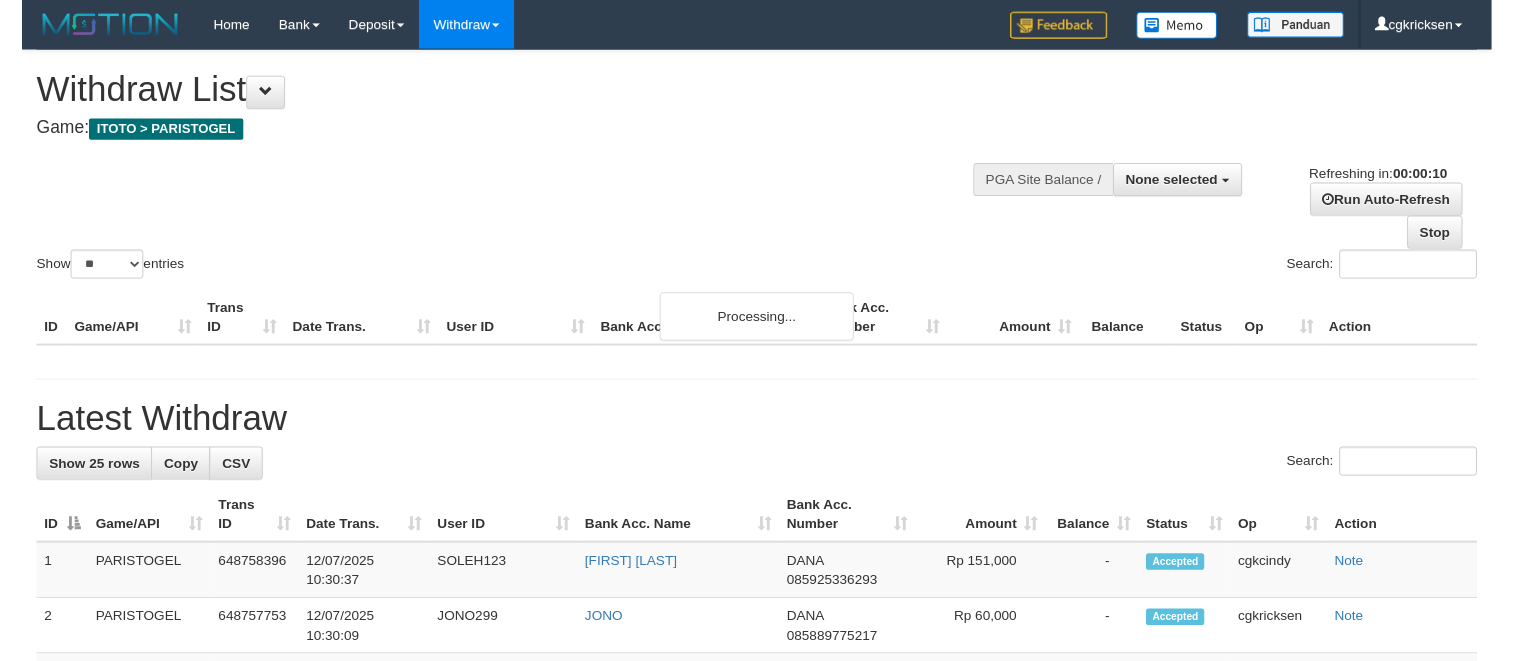 scroll, scrollTop: 0, scrollLeft: 0, axis: both 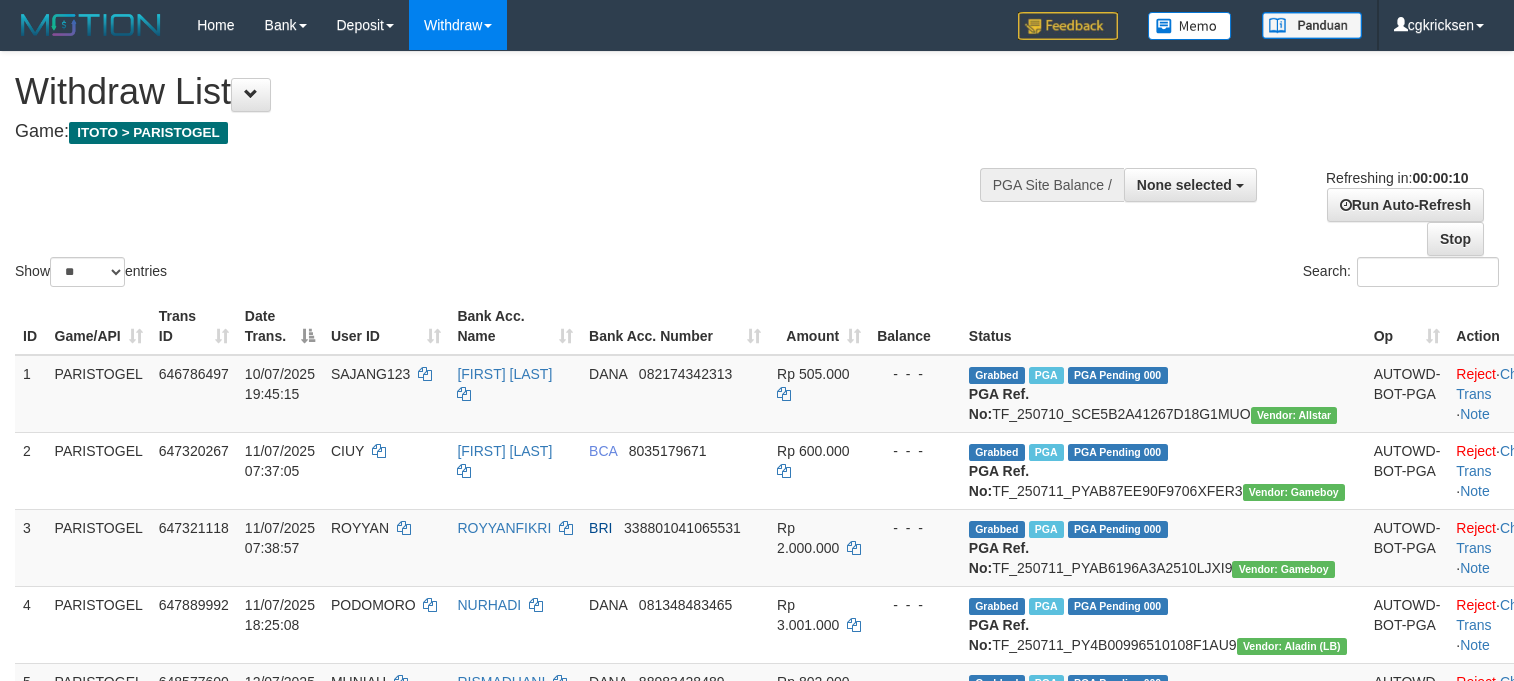 select 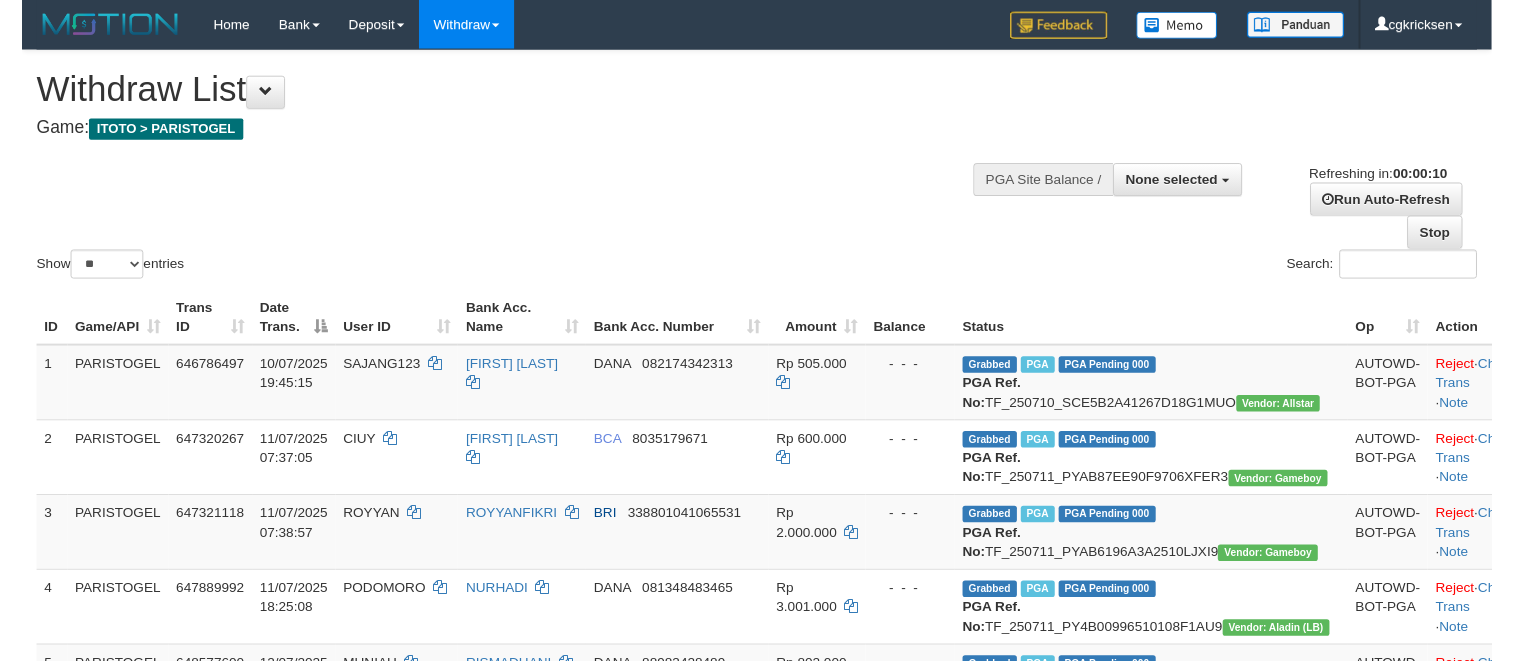 scroll, scrollTop: 0, scrollLeft: 0, axis: both 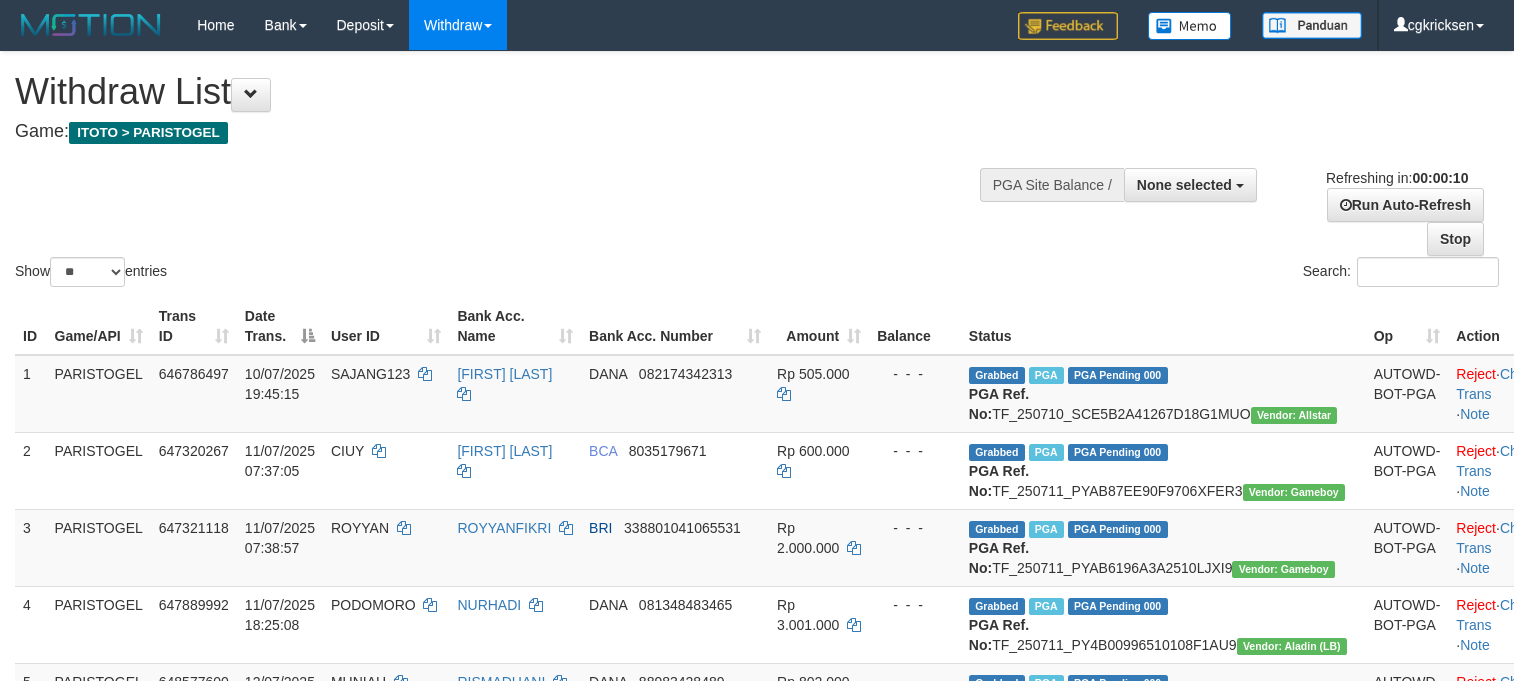 select 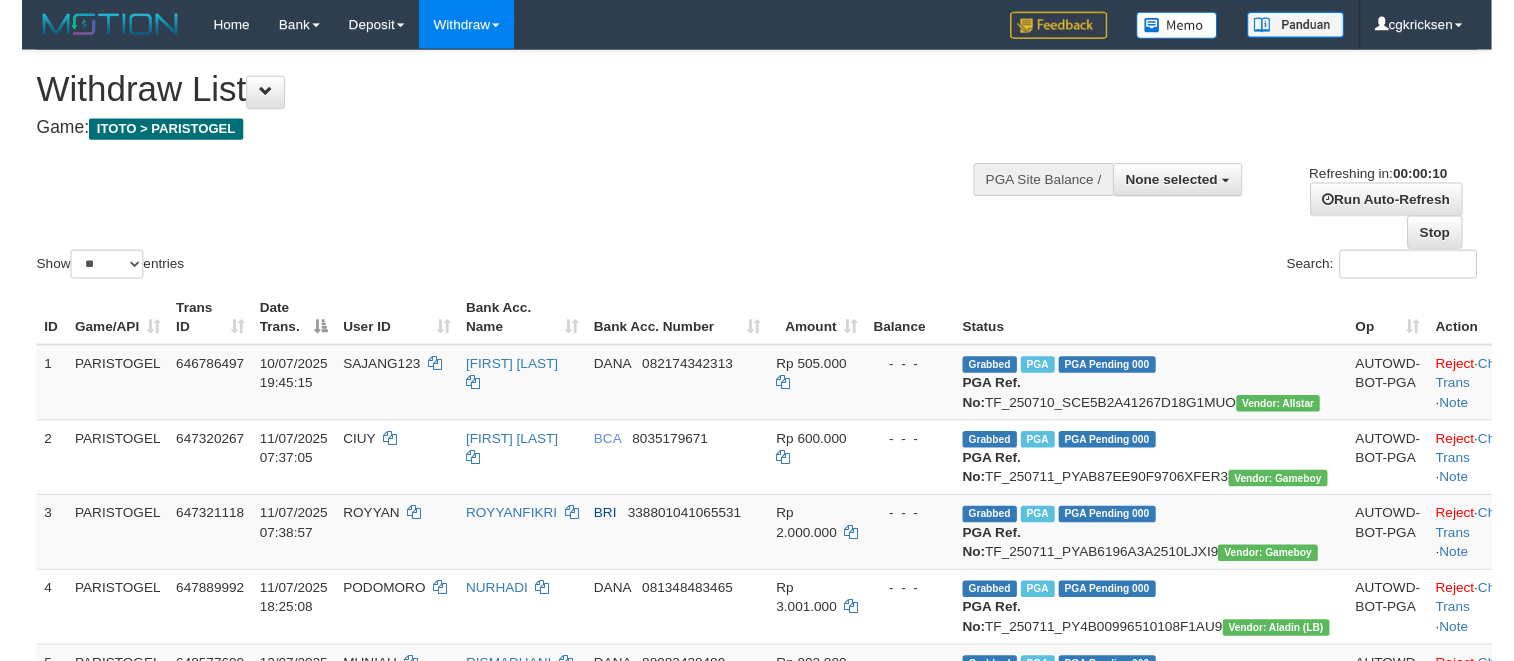 scroll, scrollTop: 0, scrollLeft: 0, axis: both 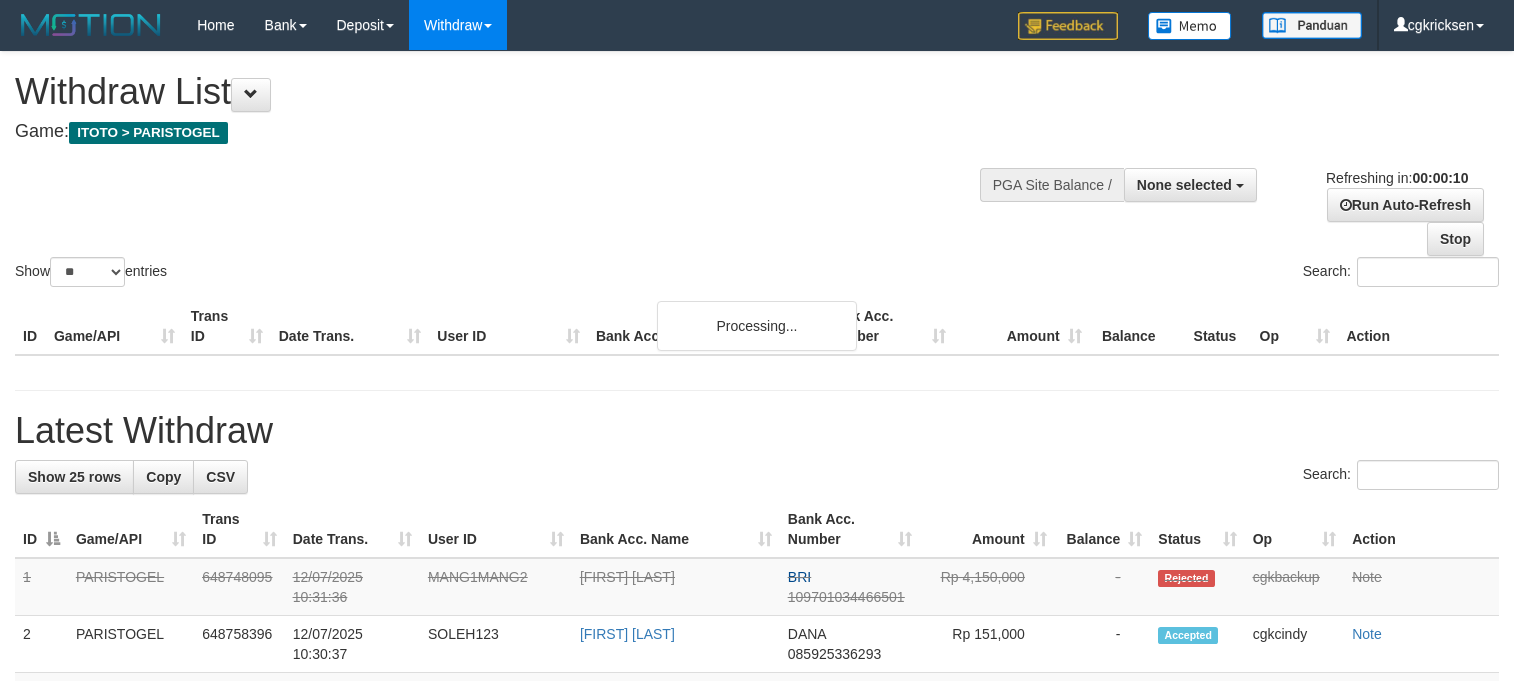 select 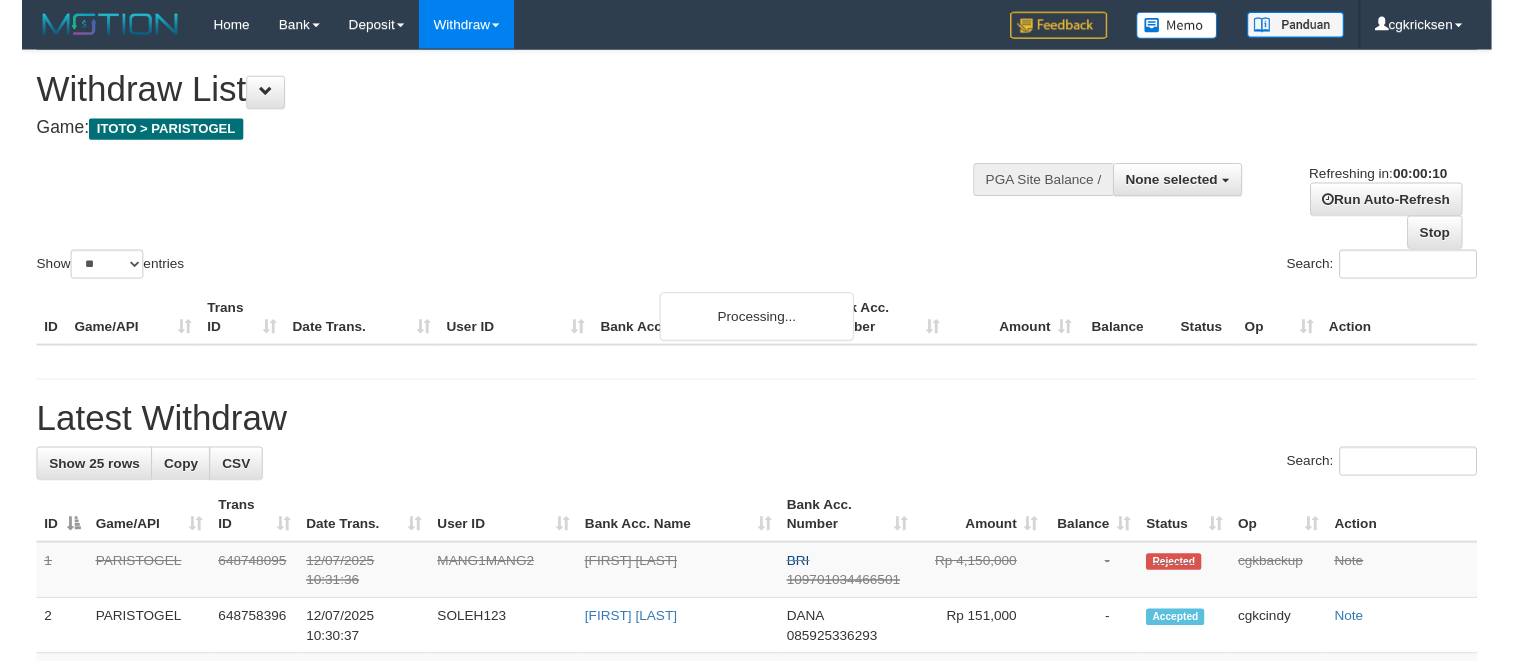 scroll, scrollTop: 0, scrollLeft: 0, axis: both 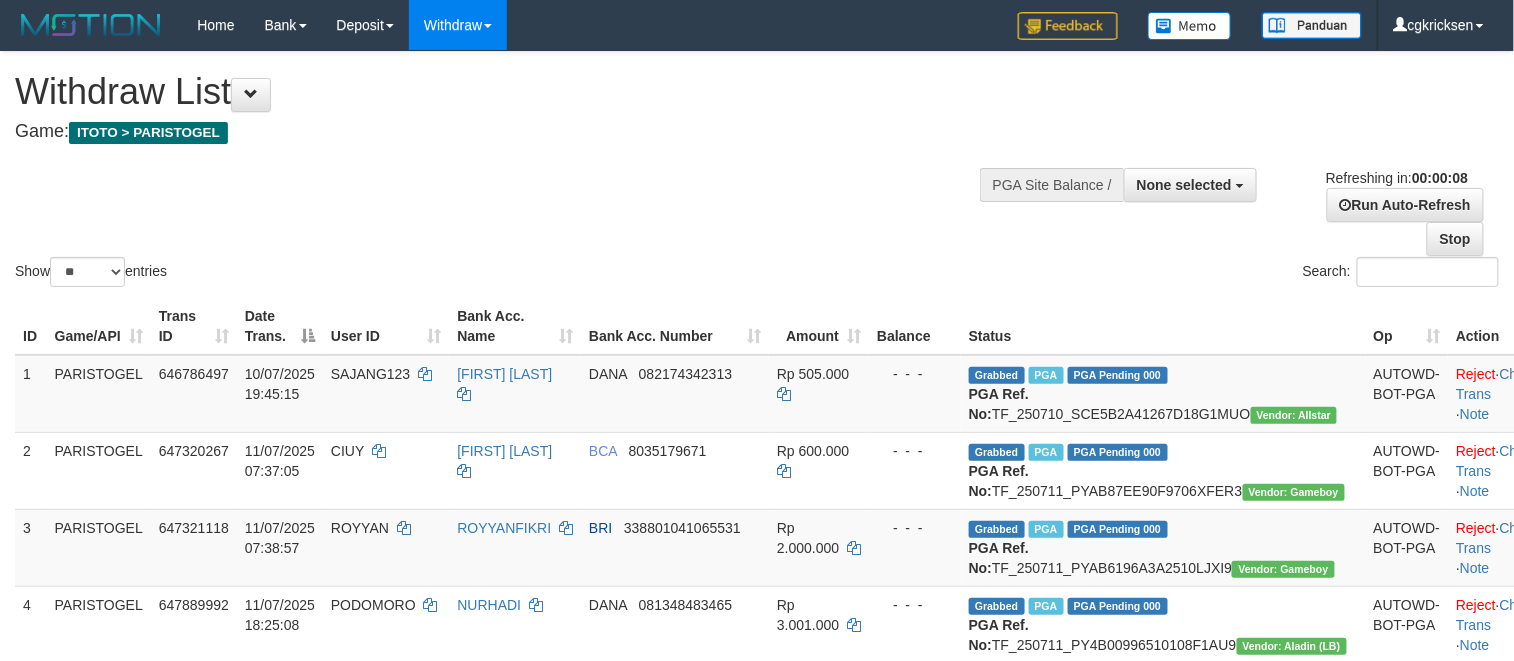 click on "Show  ** ** ** ***  entries Search:" at bounding box center [757, 171] 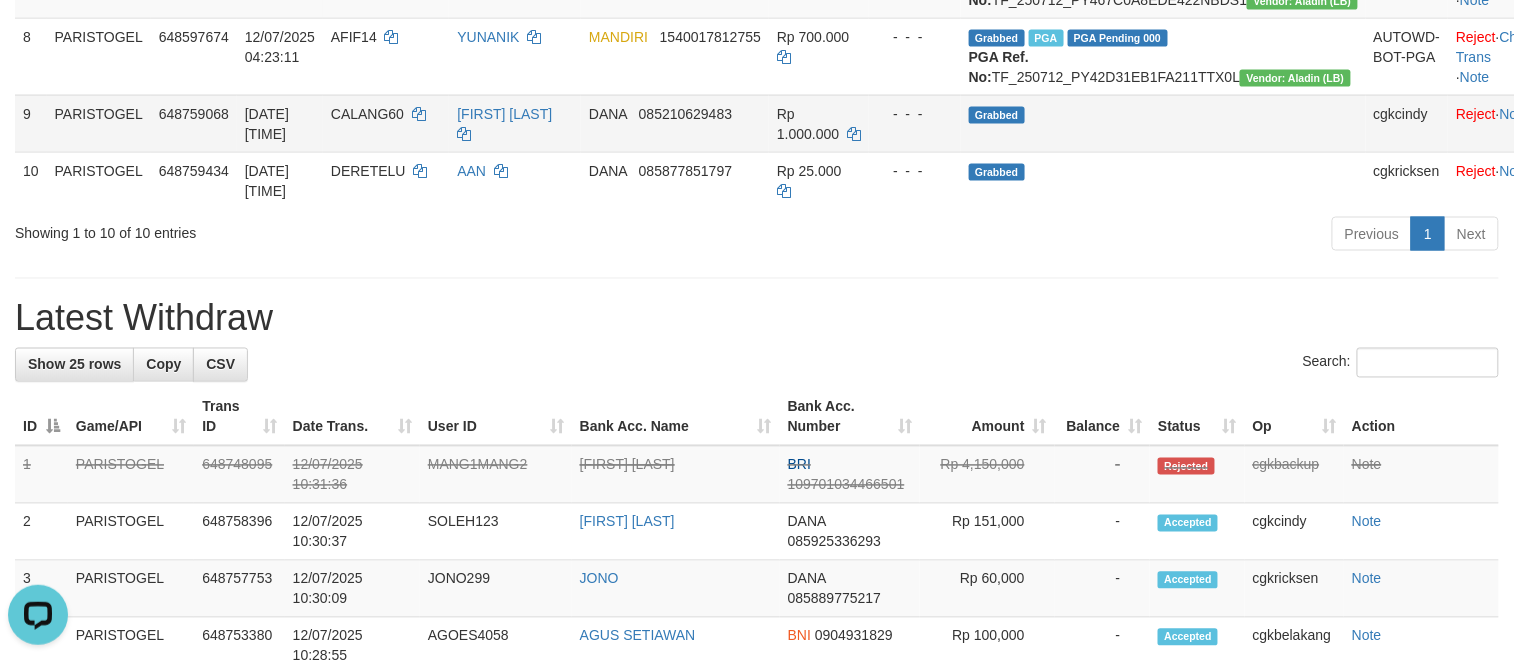scroll, scrollTop: 0, scrollLeft: 0, axis: both 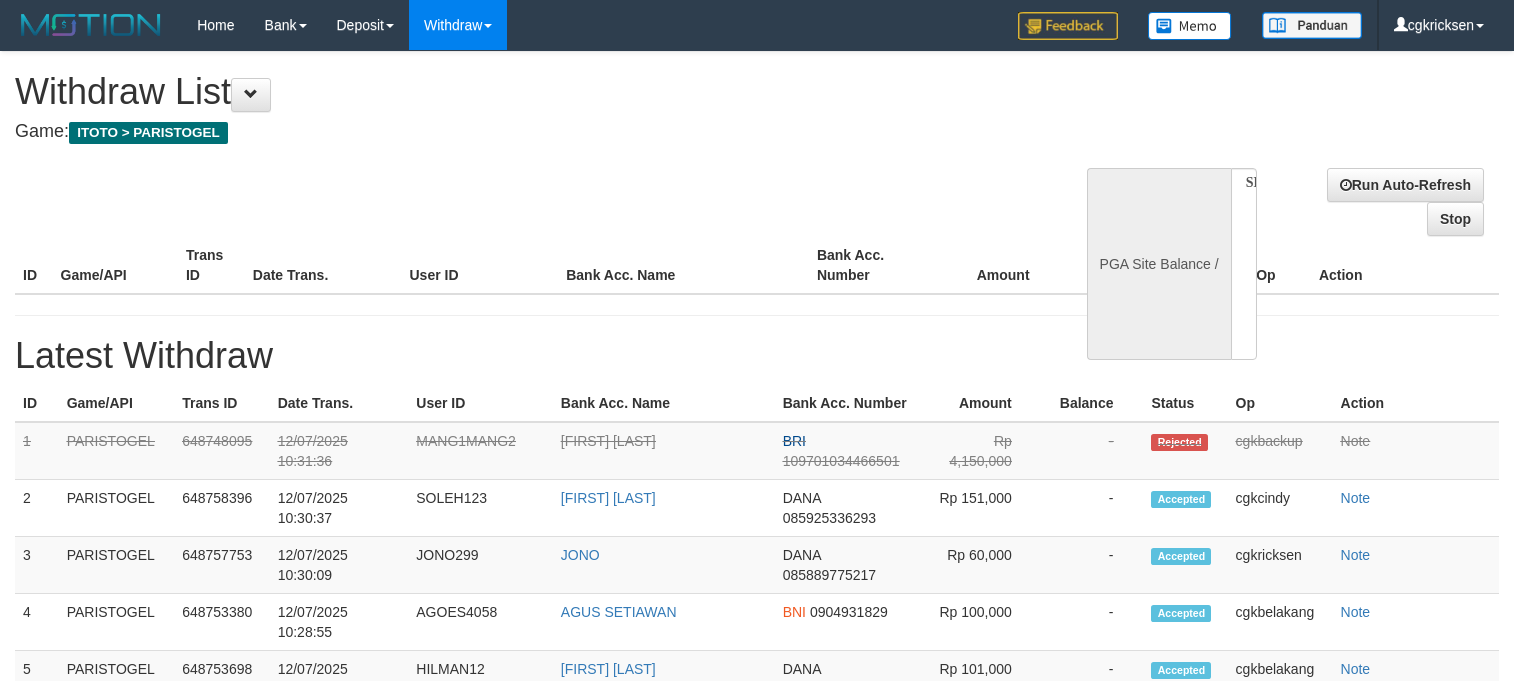 select 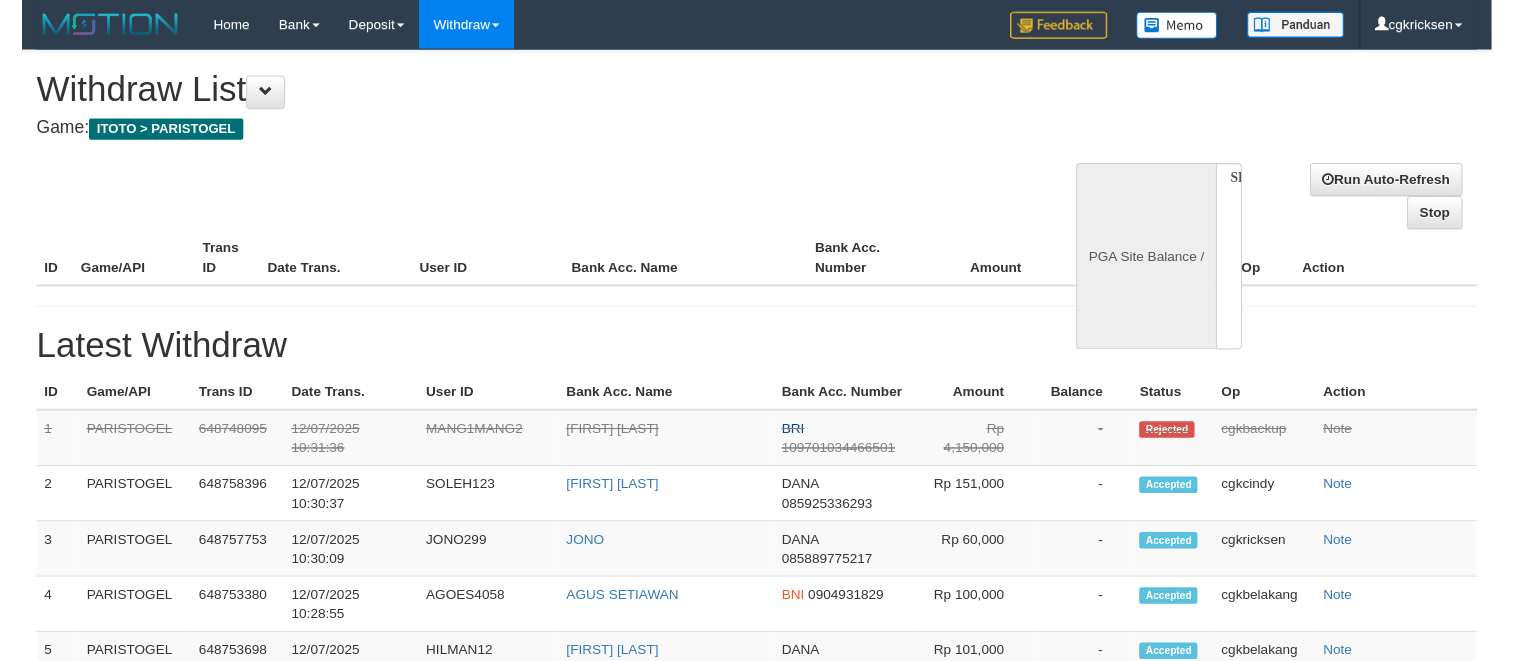 scroll, scrollTop: 0, scrollLeft: 0, axis: both 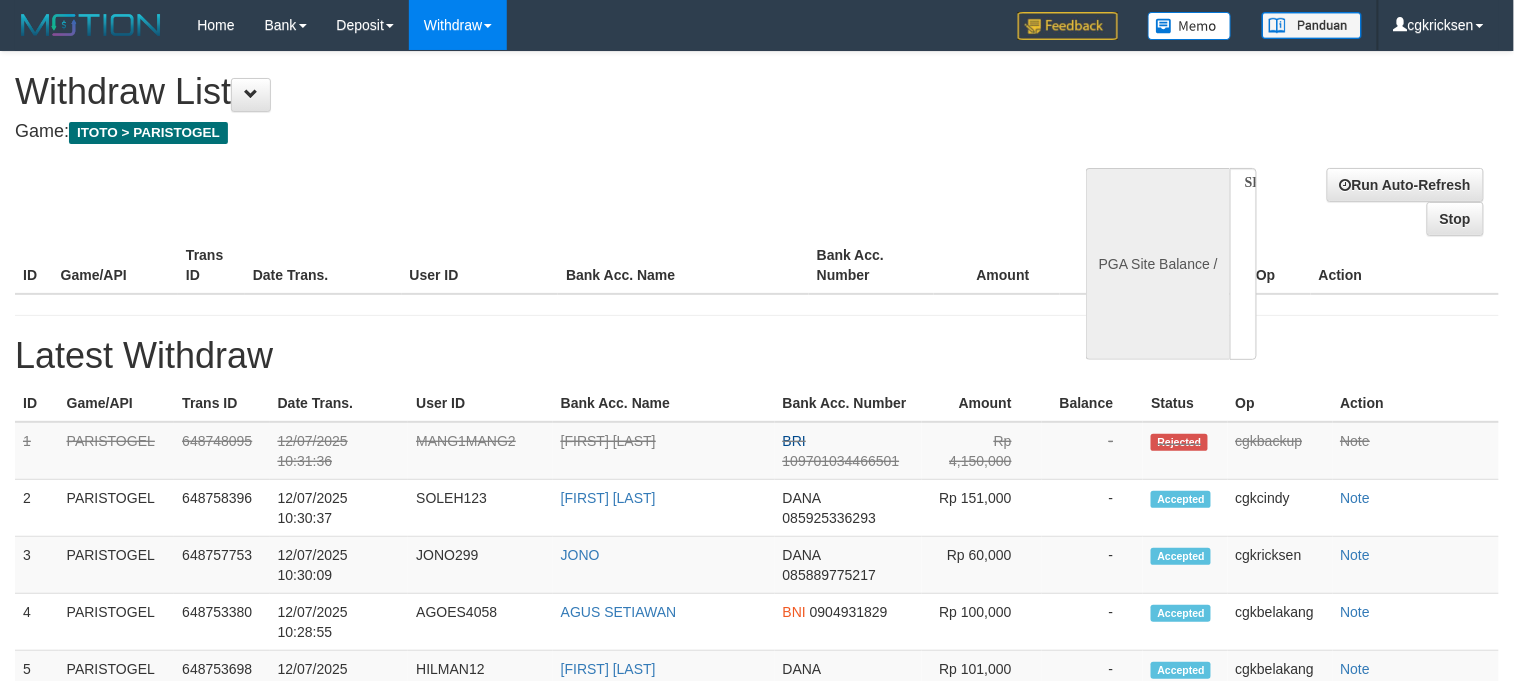 select on "**" 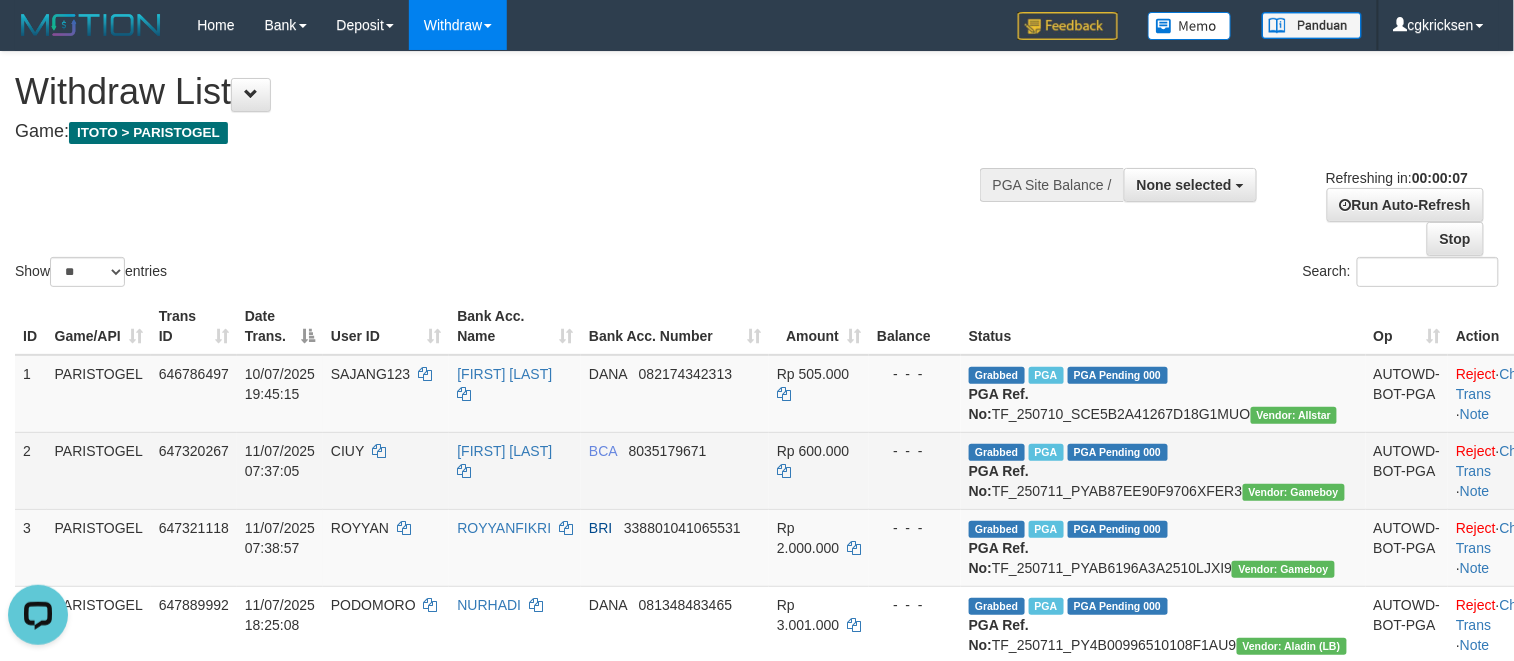 scroll, scrollTop: 0, scrollLeft: 0, axis: both 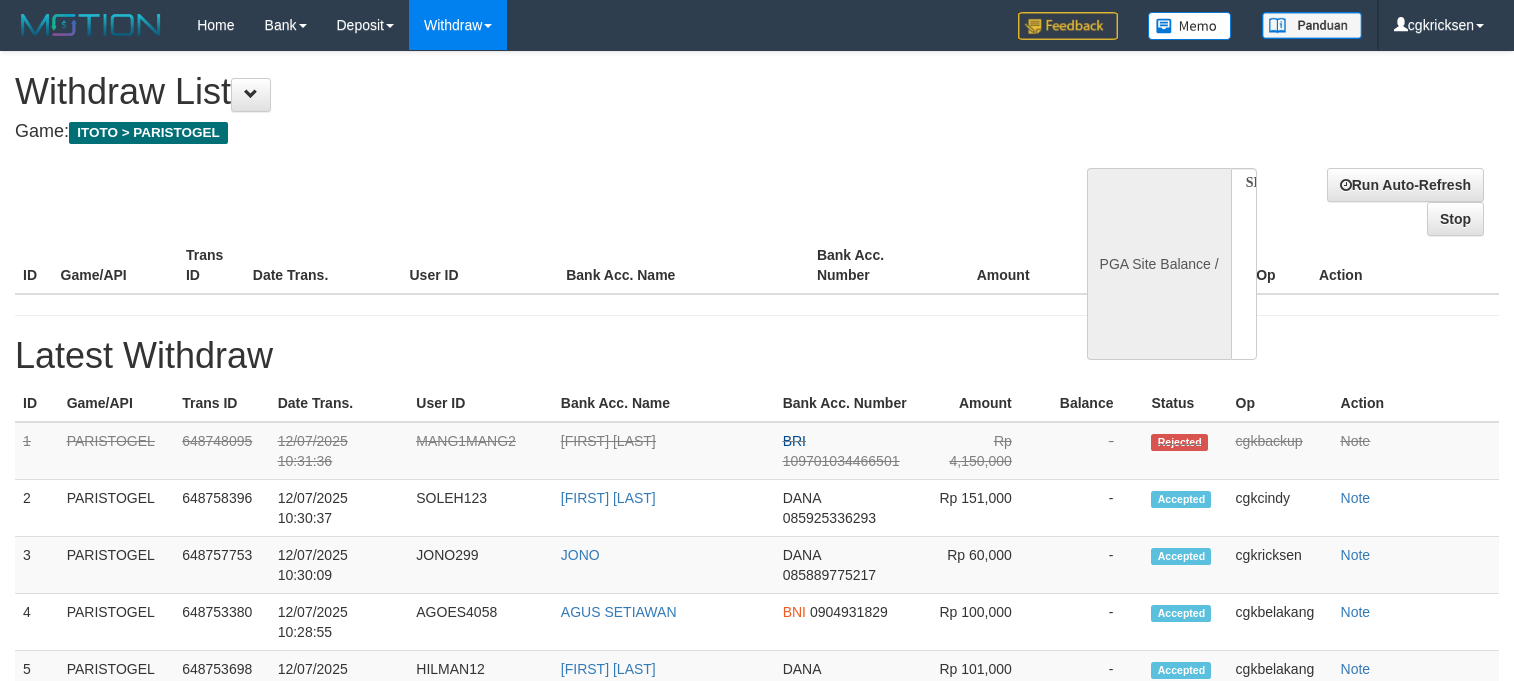 select 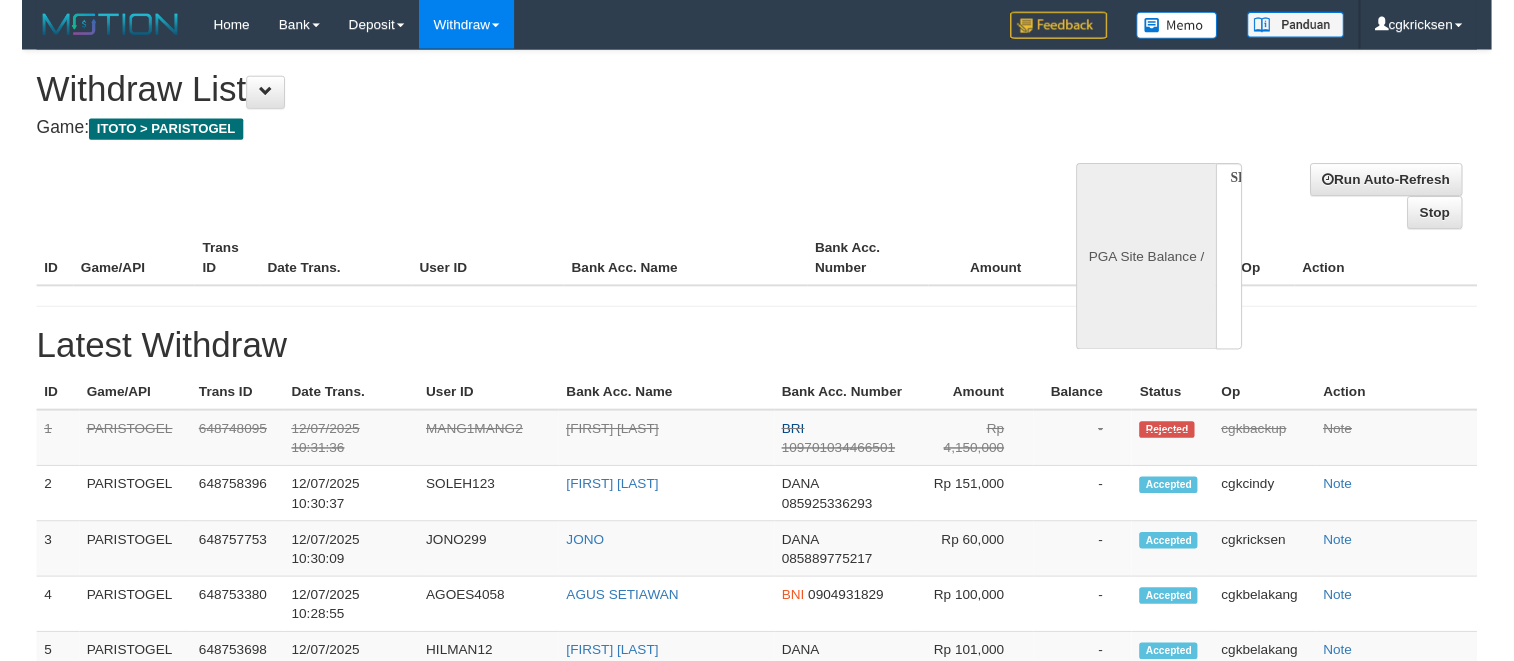 scroll, scrollTop: 0, scrollLeft: 0, axis: both 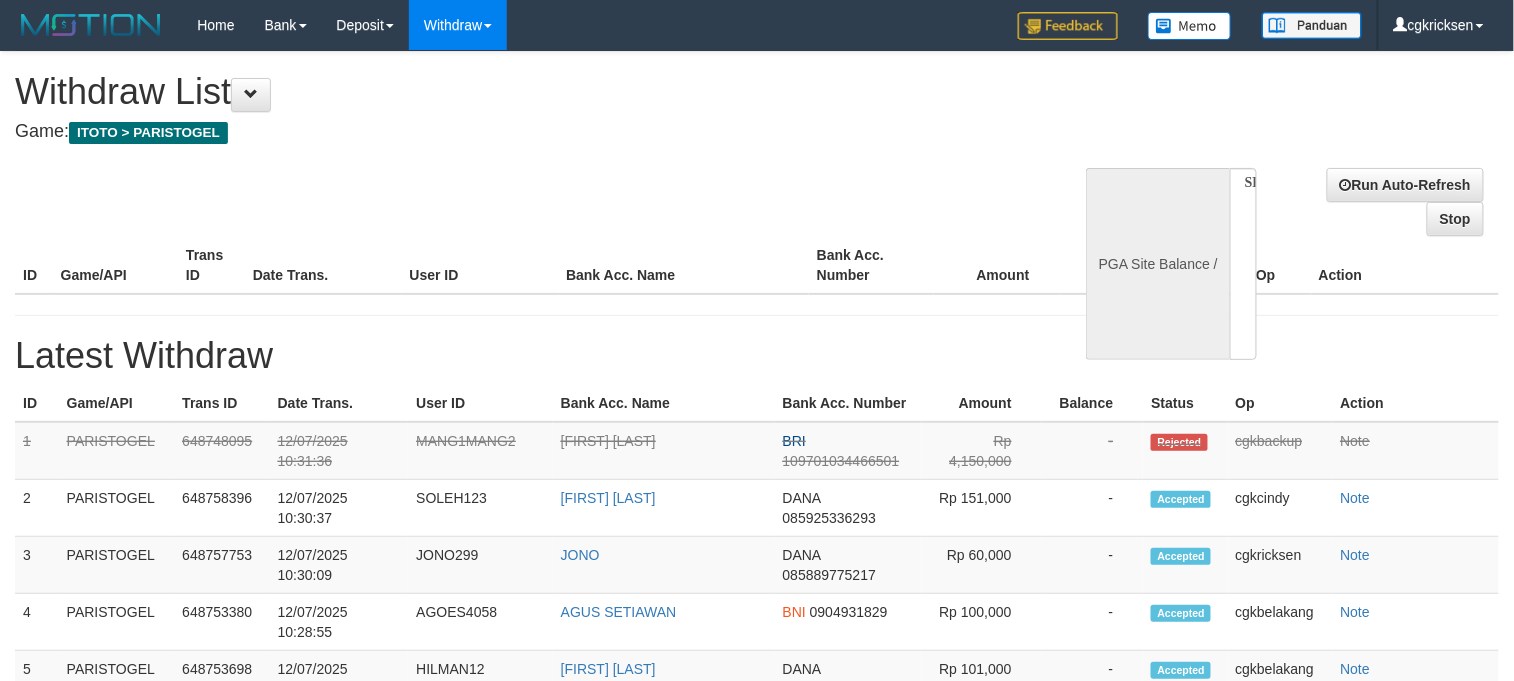 select on "**" 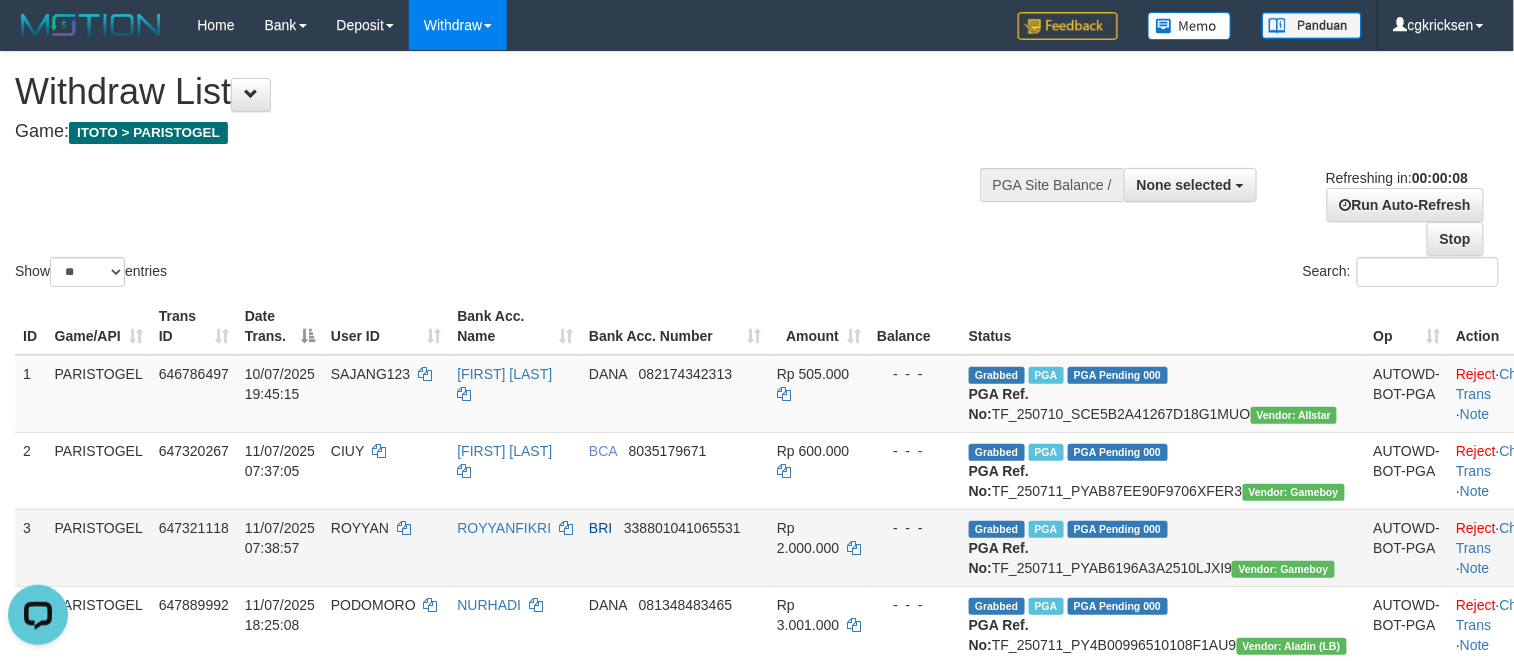 scroll, scrollTop: 0, scrollLeft: 0, axis: both 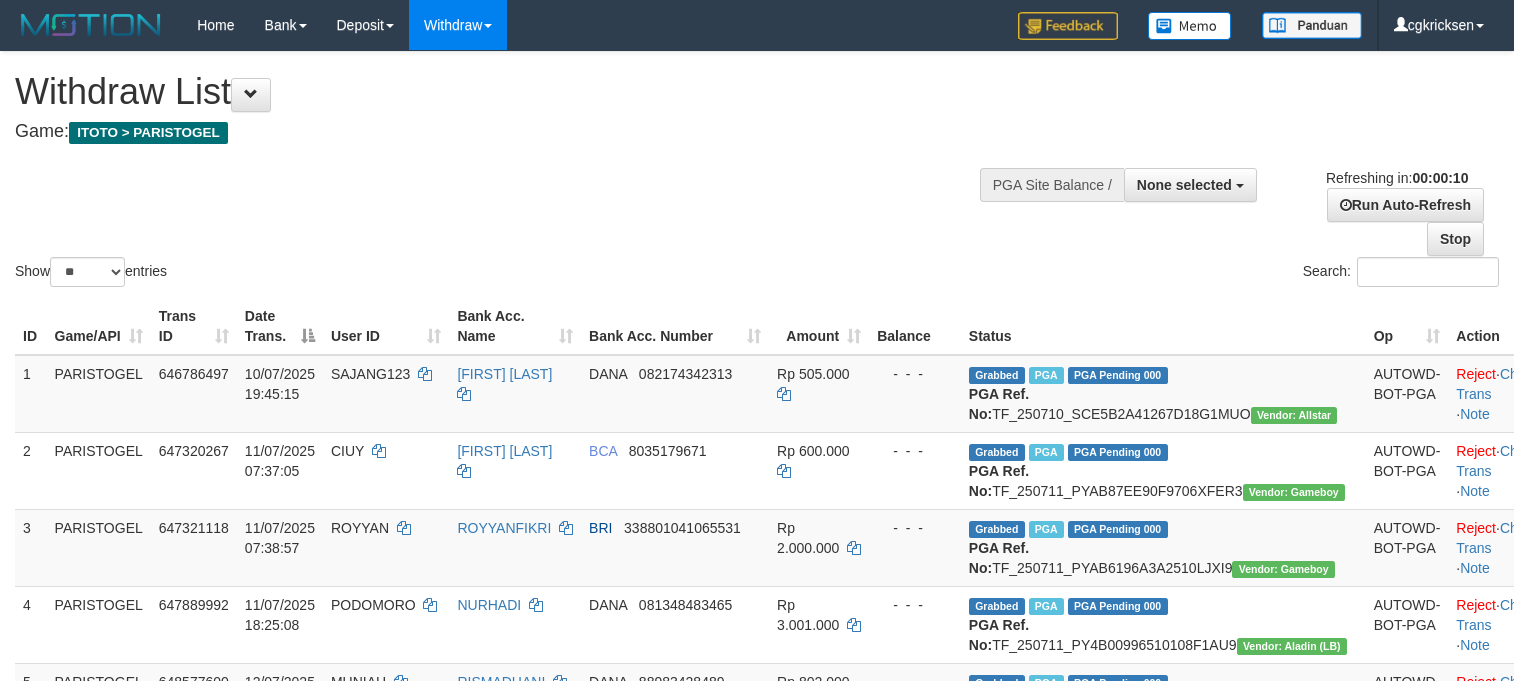 select 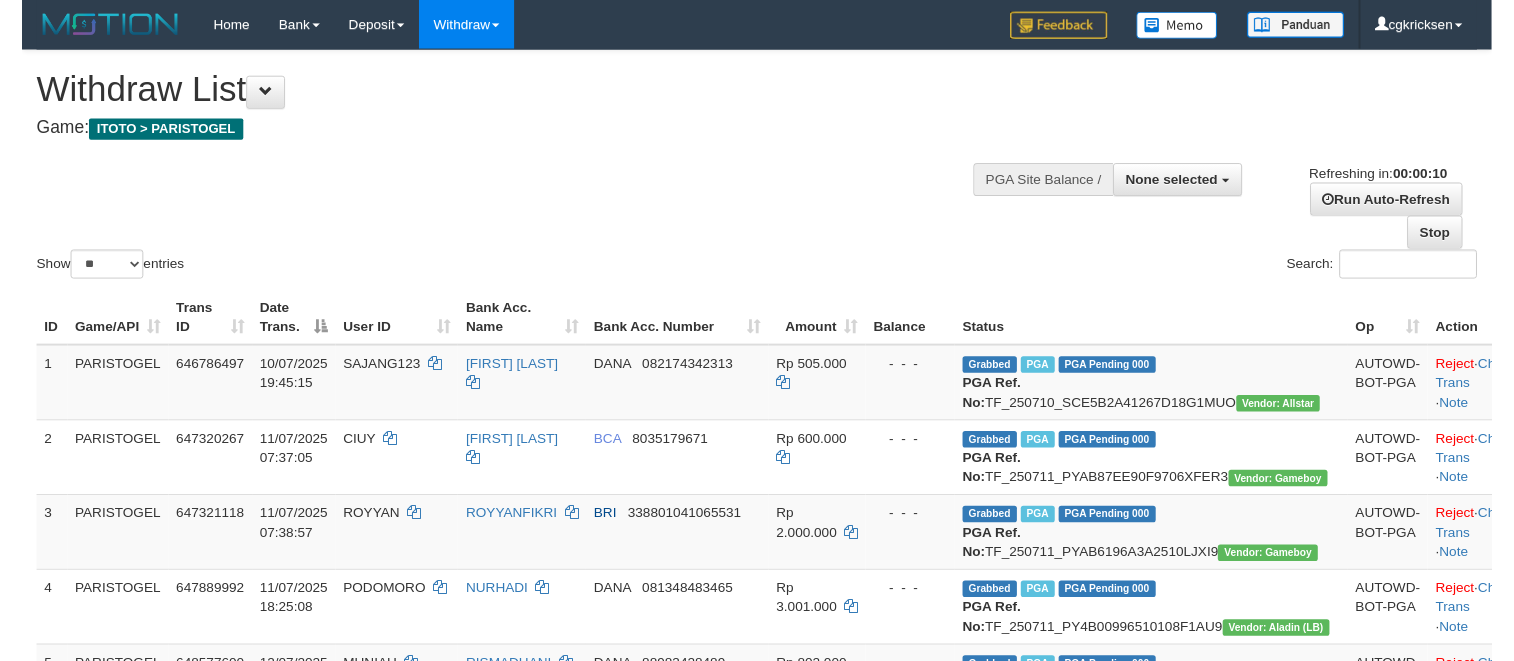 scroll, scrollTop: 0, scrollLeft: 0, axis: both 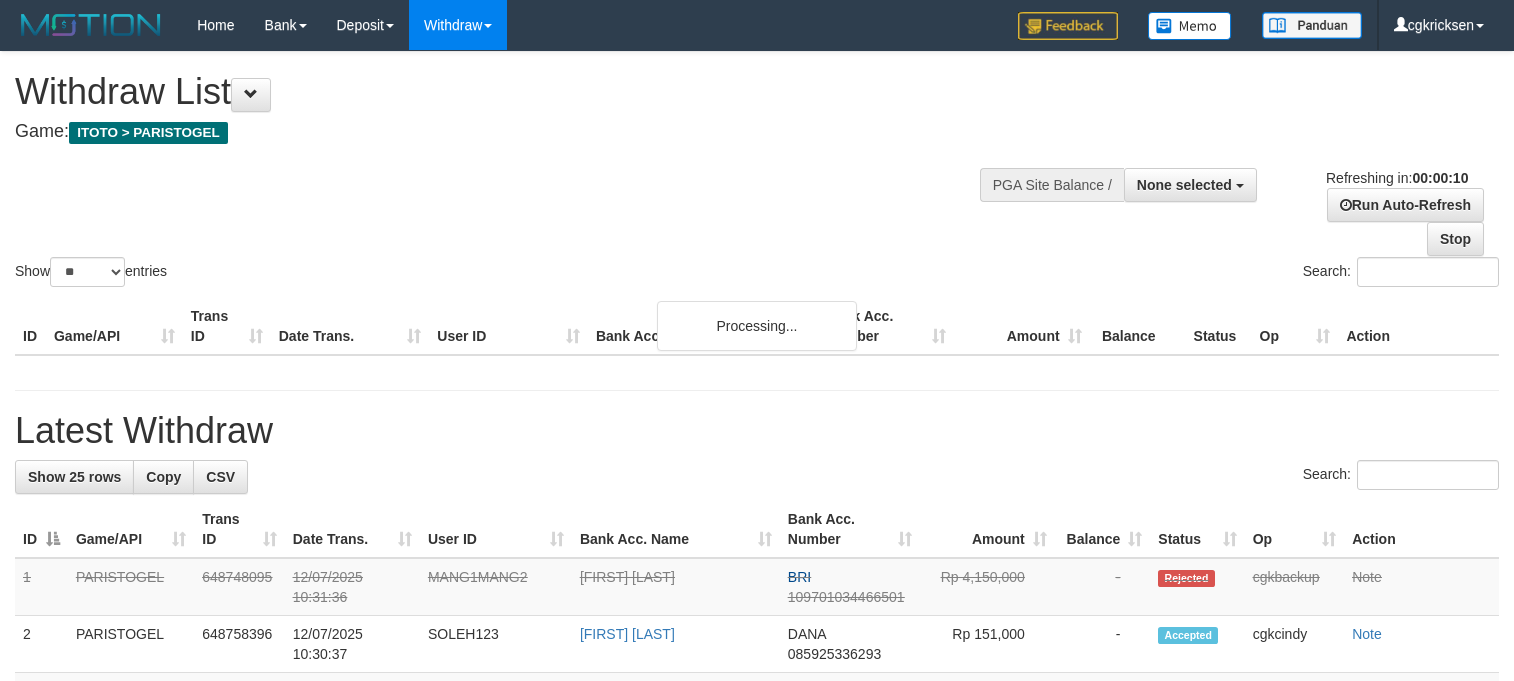 select 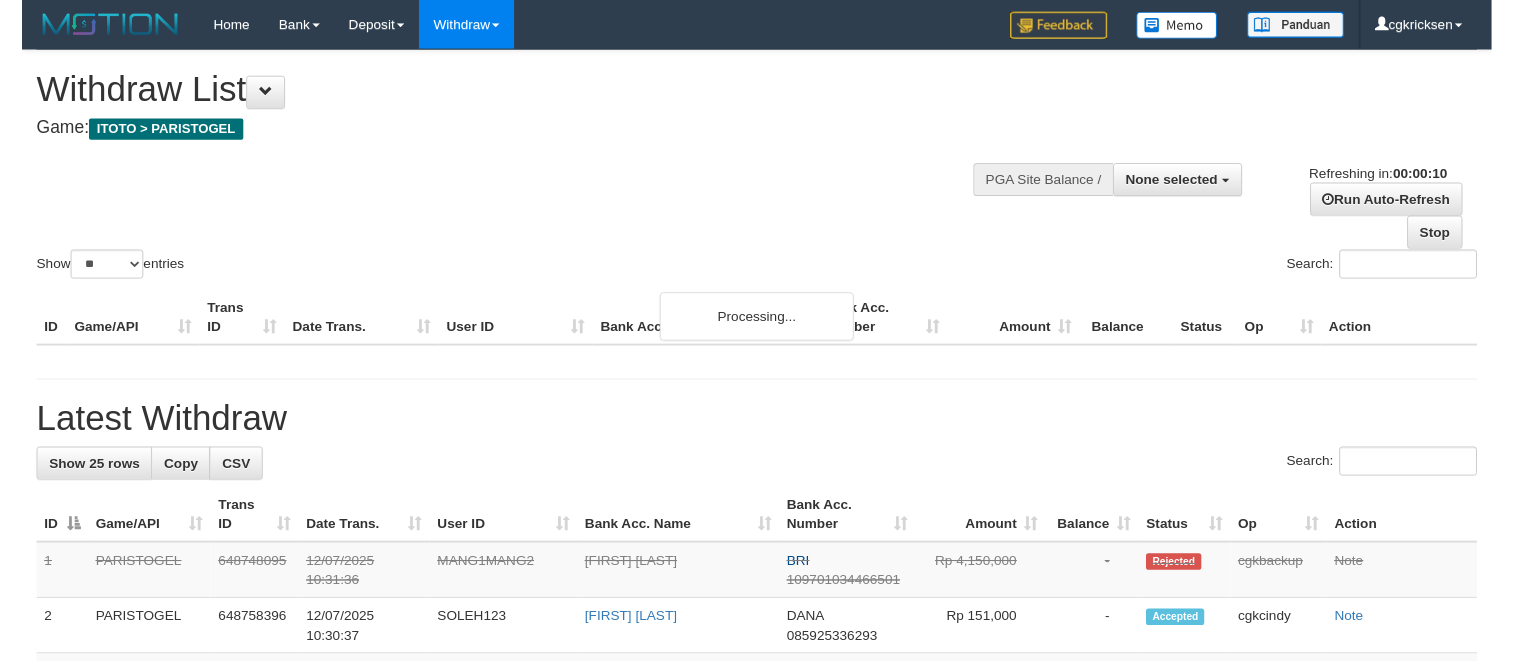 scroll, scrollTop: 0, scrollLeft: 0, axis: both 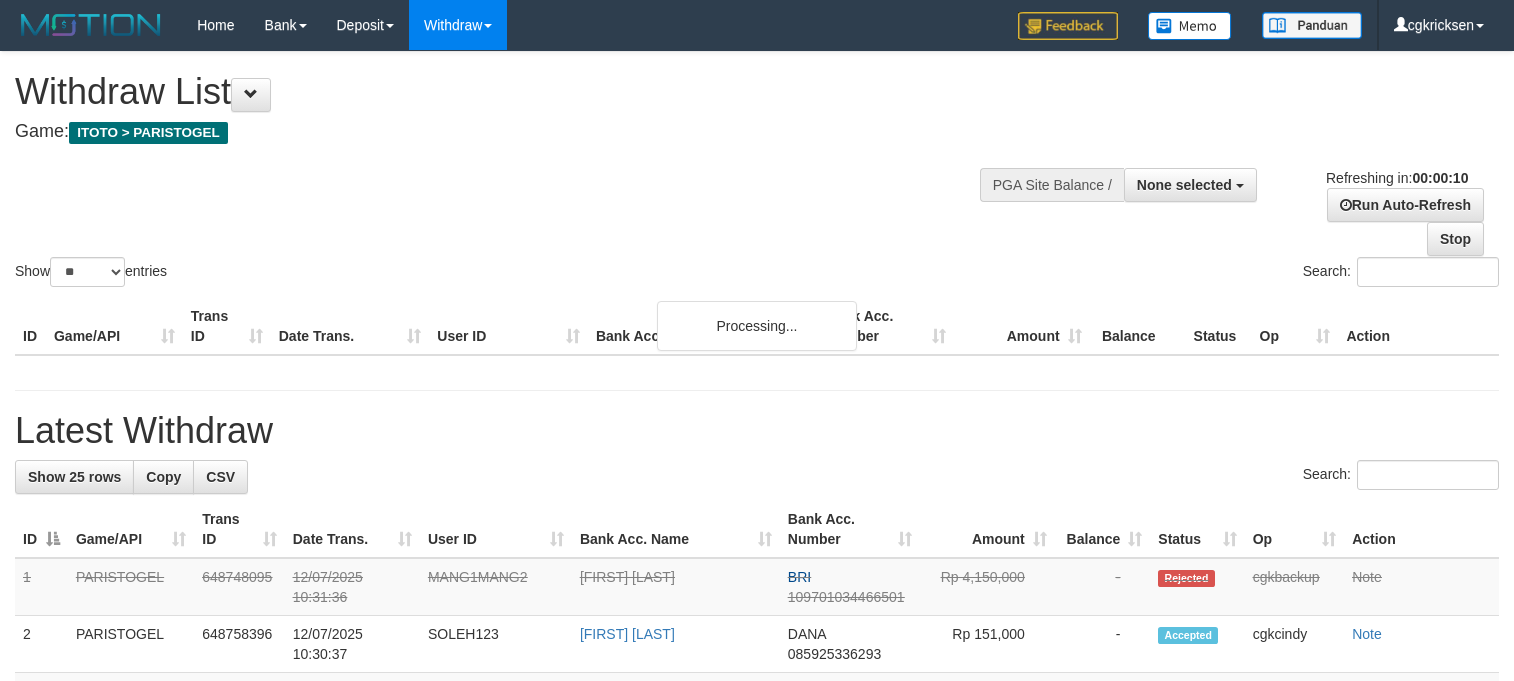 select 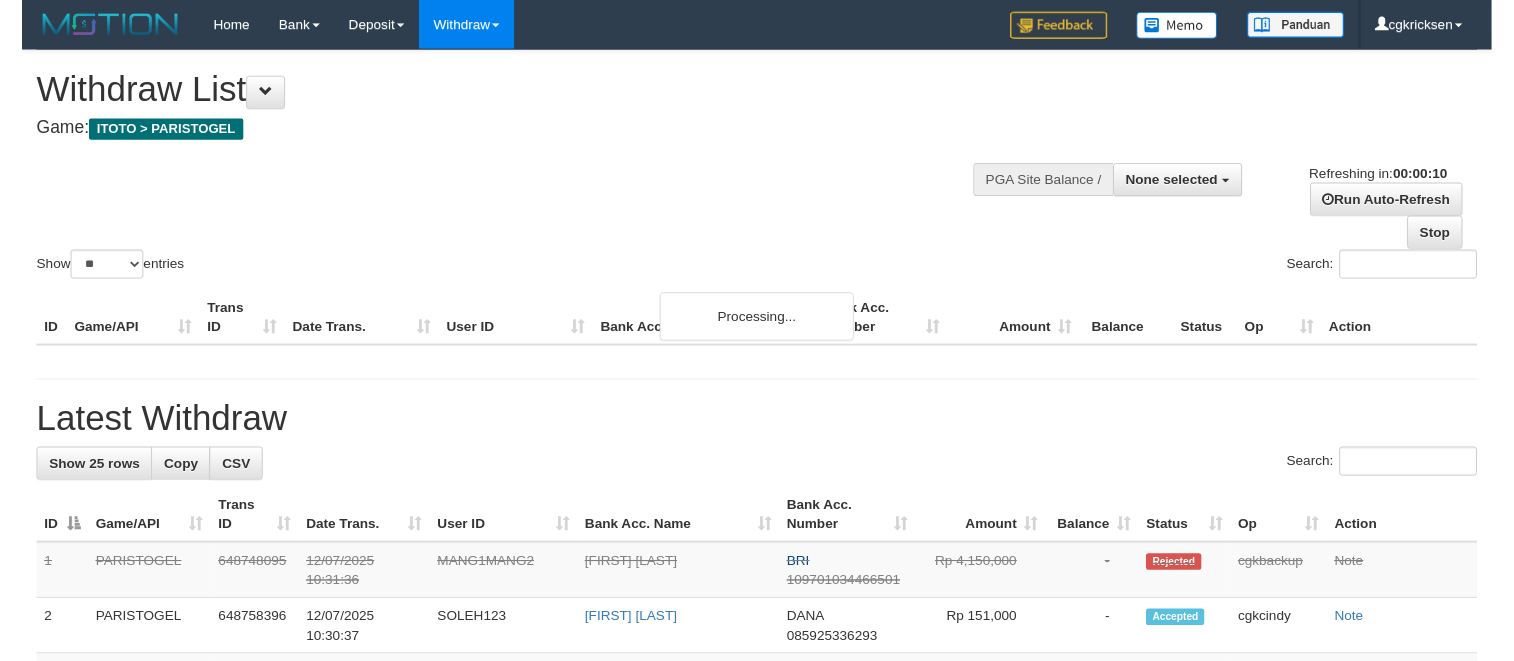 scroll, scrollTop: 0, scrollLeft: 0, axis: both 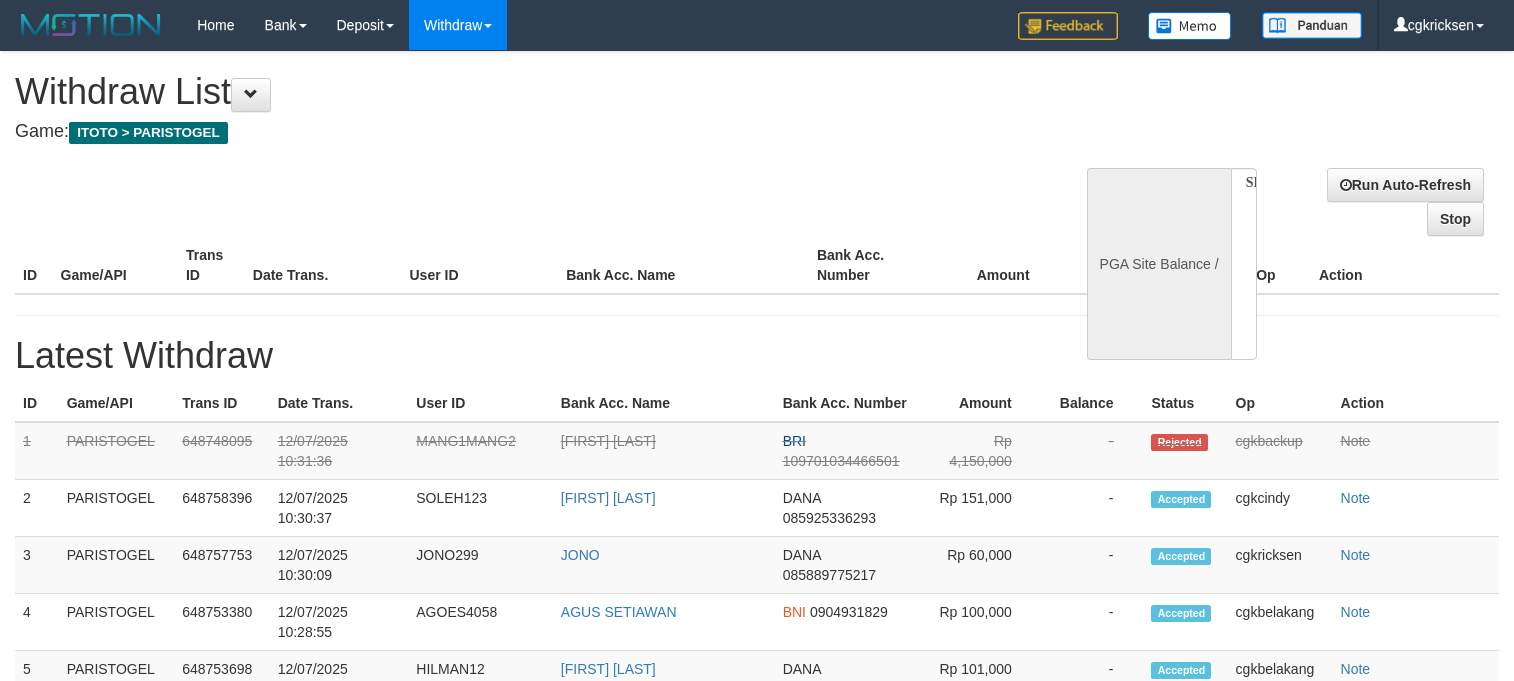 select 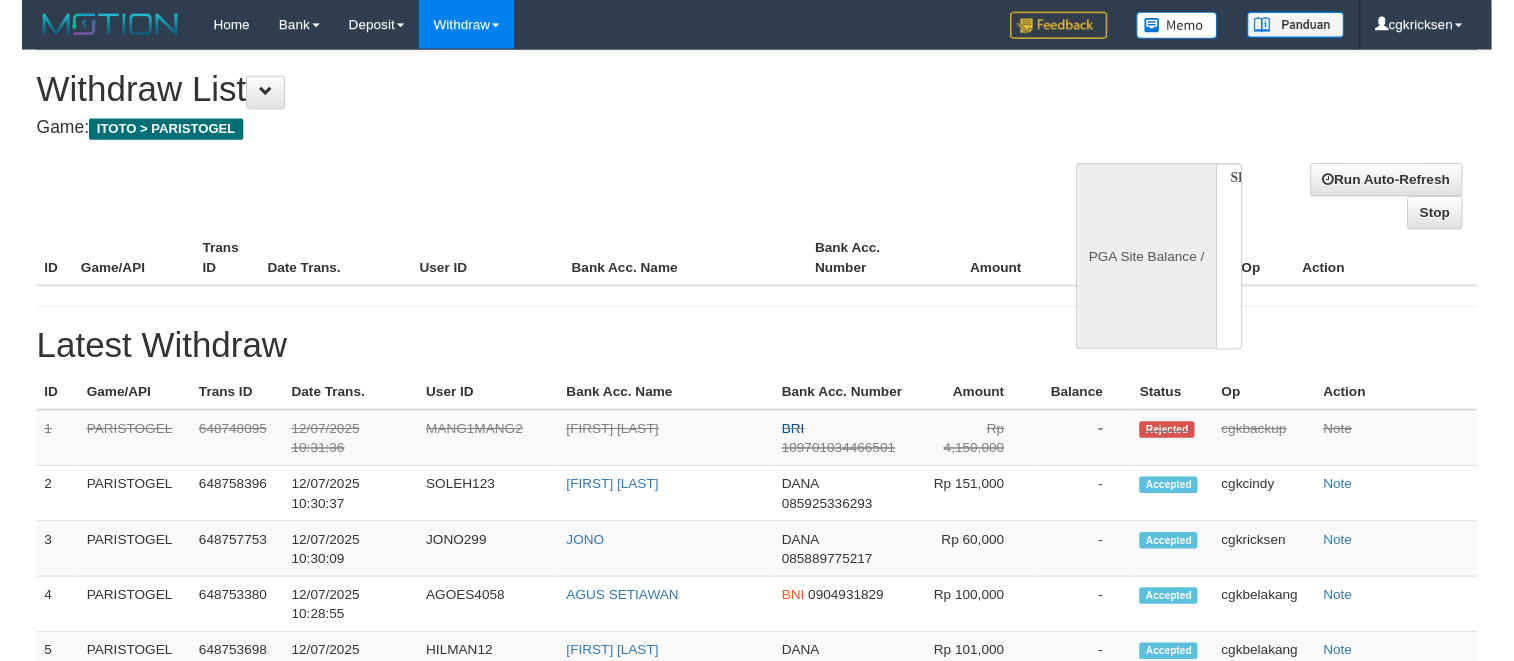 scroll, scrollTop: 0, scrollLeft: 0, axis: both 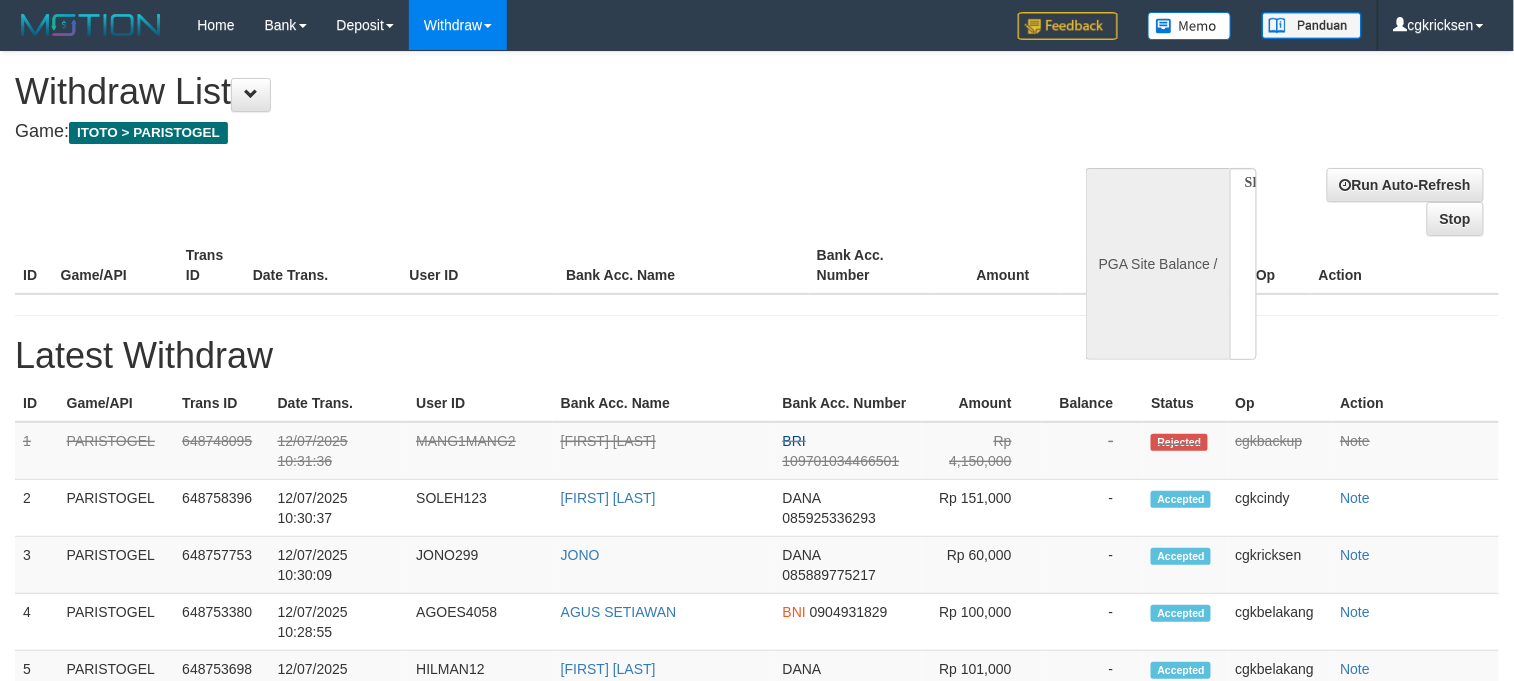 select on "**" 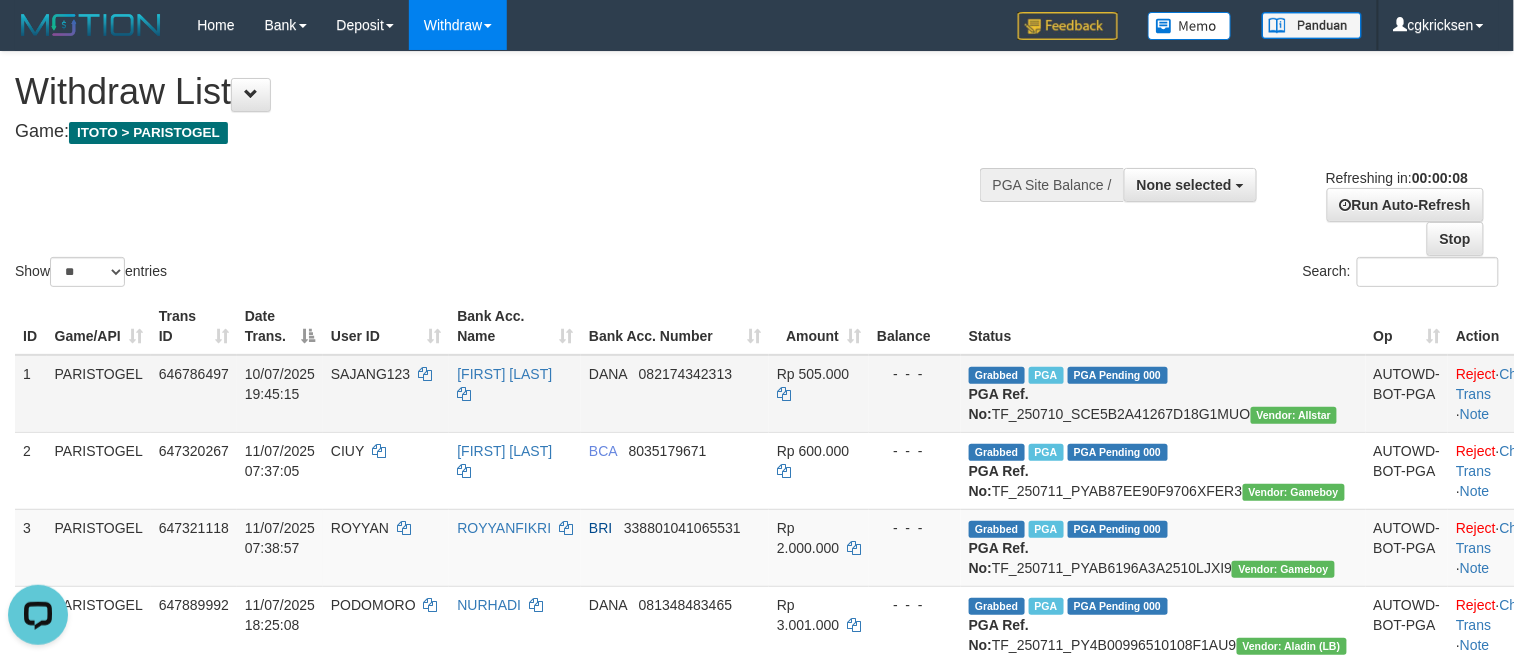 scroll, scrollTop: 0, scrollLeft: 0, axis: both 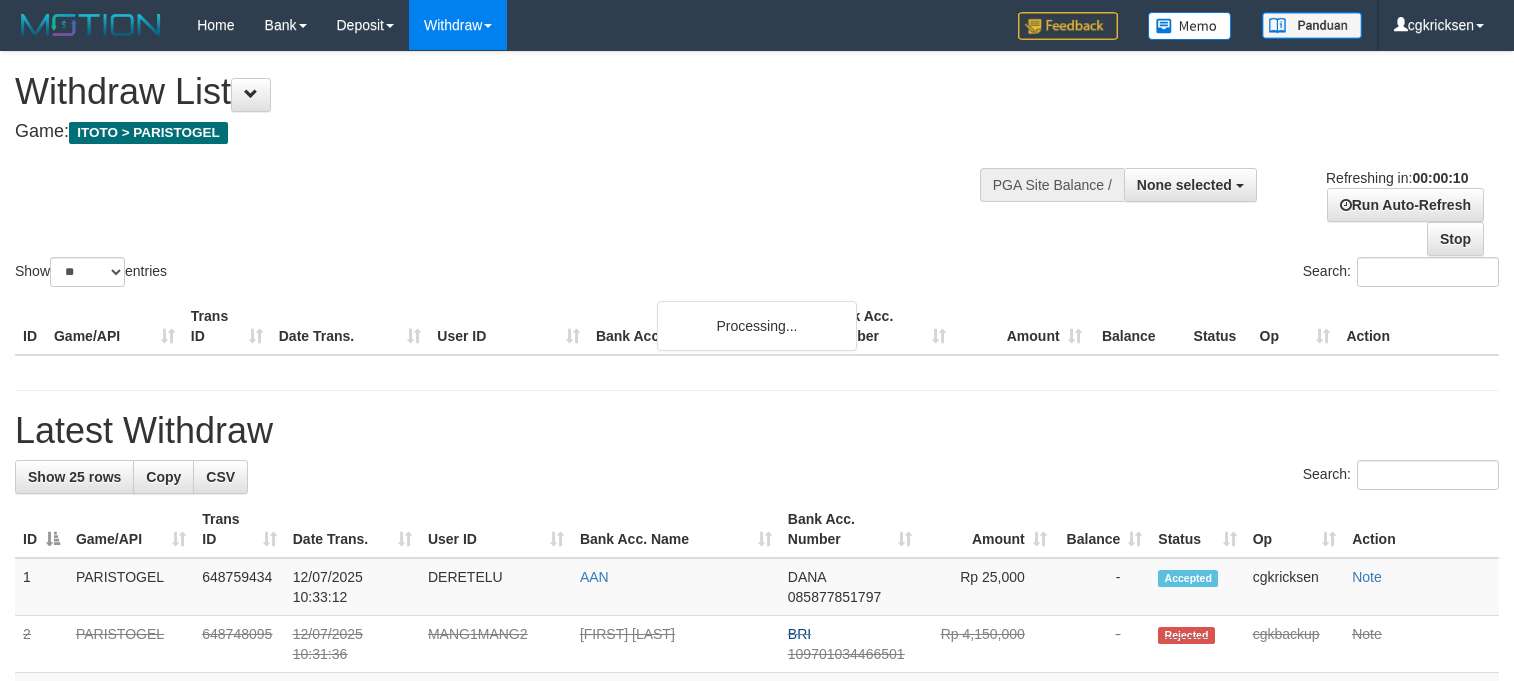 select 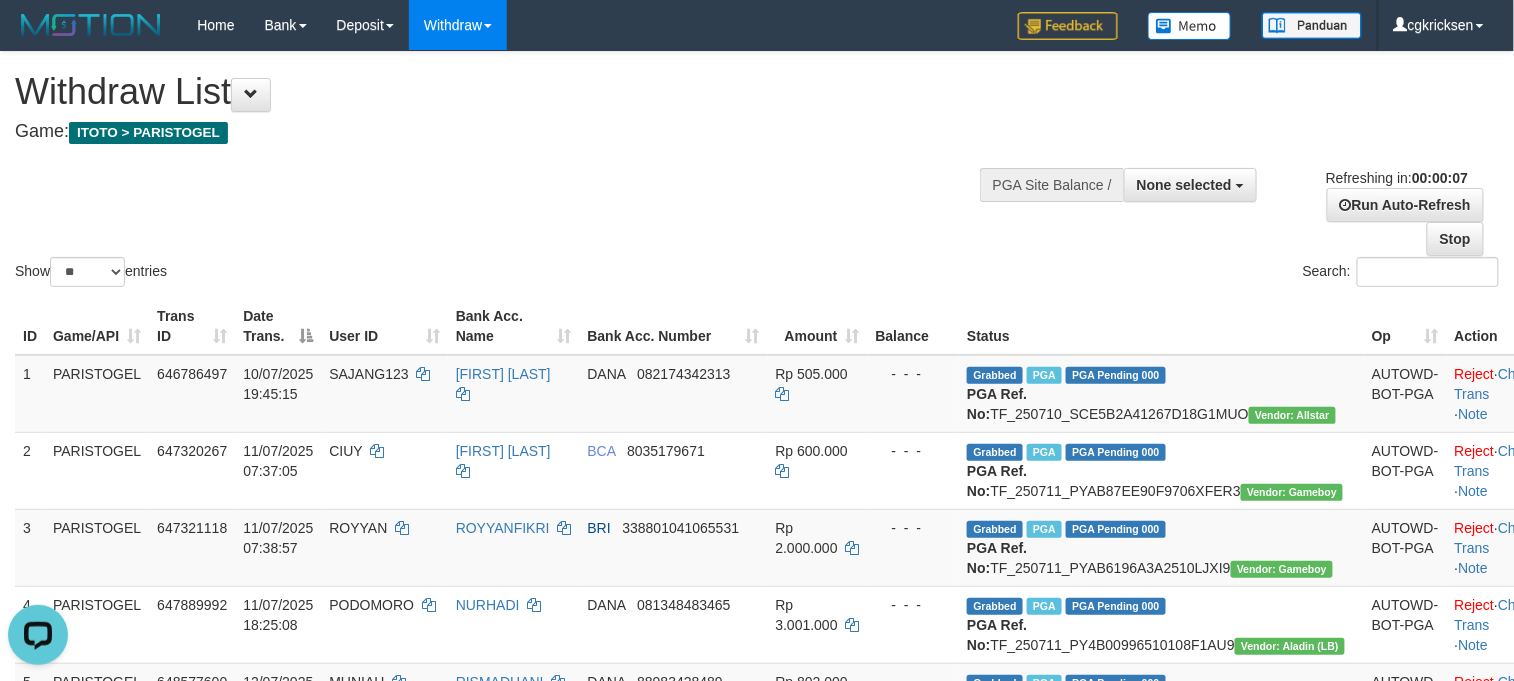 scroll, scrollTop: 0, scrollLeft: 0, axis: both 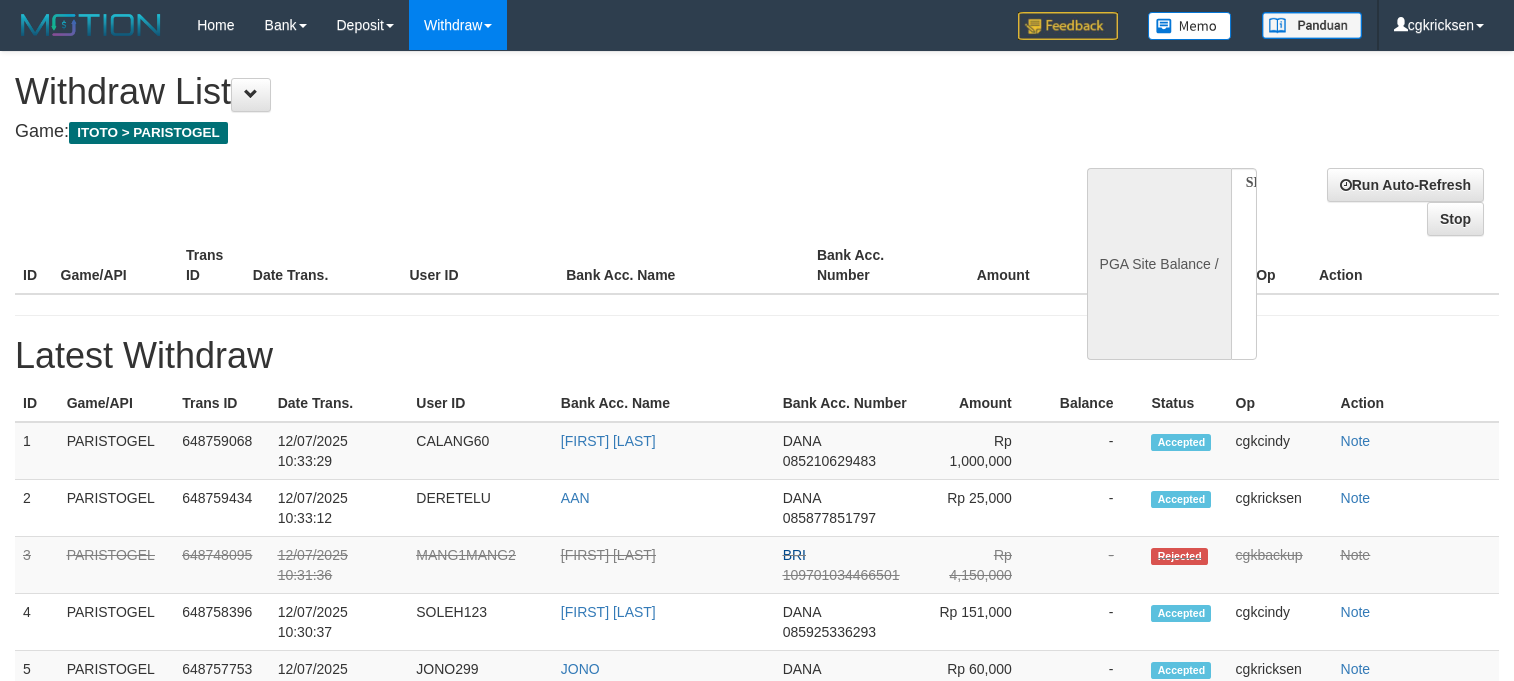 select 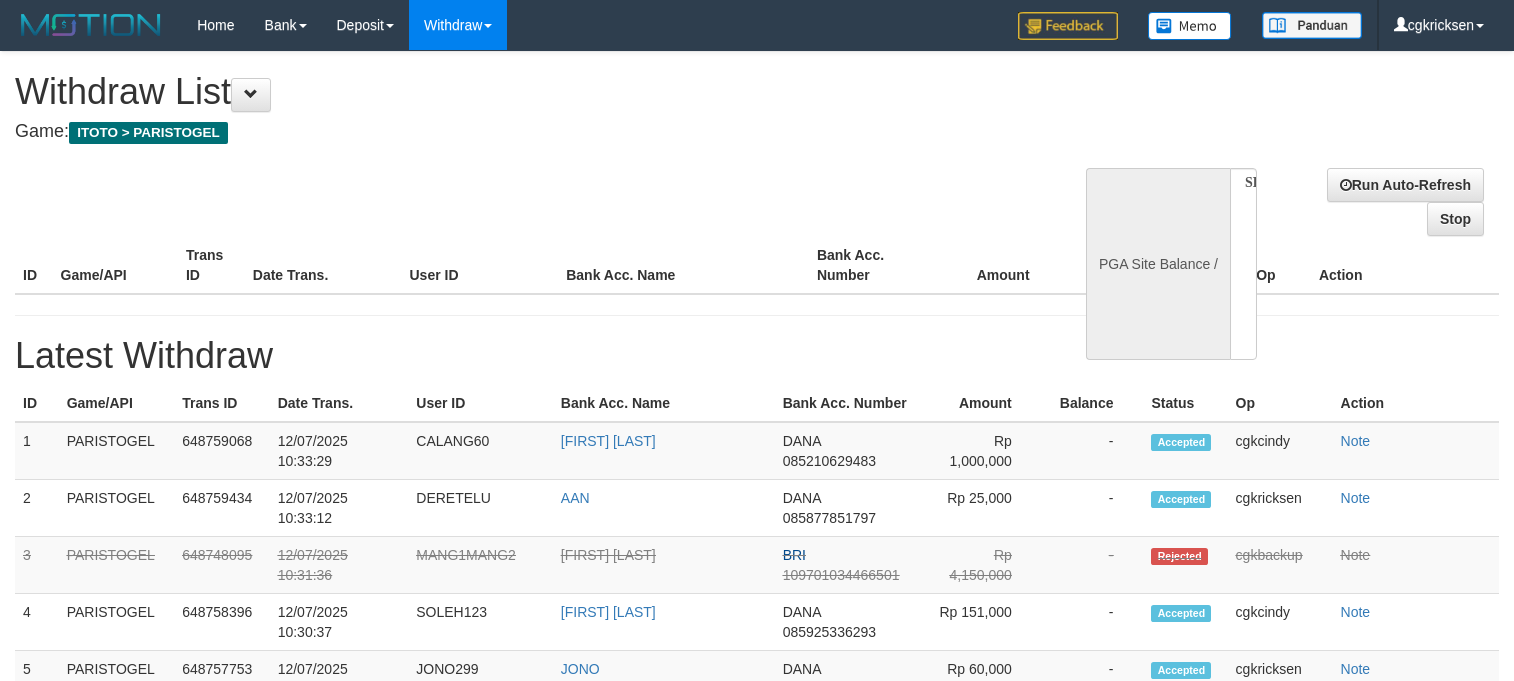 scroll, scrollTop: 0, scrollLeft: 0, axis: both 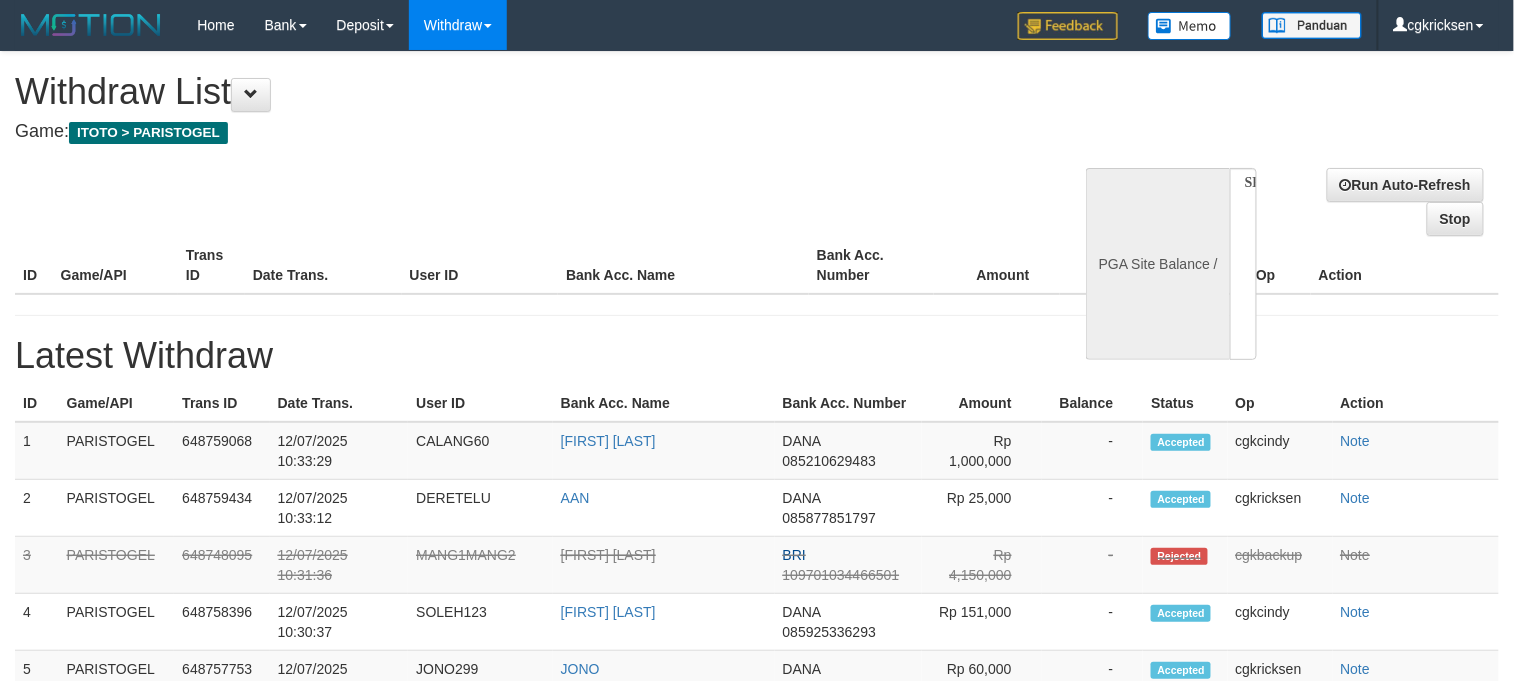 select on "**" 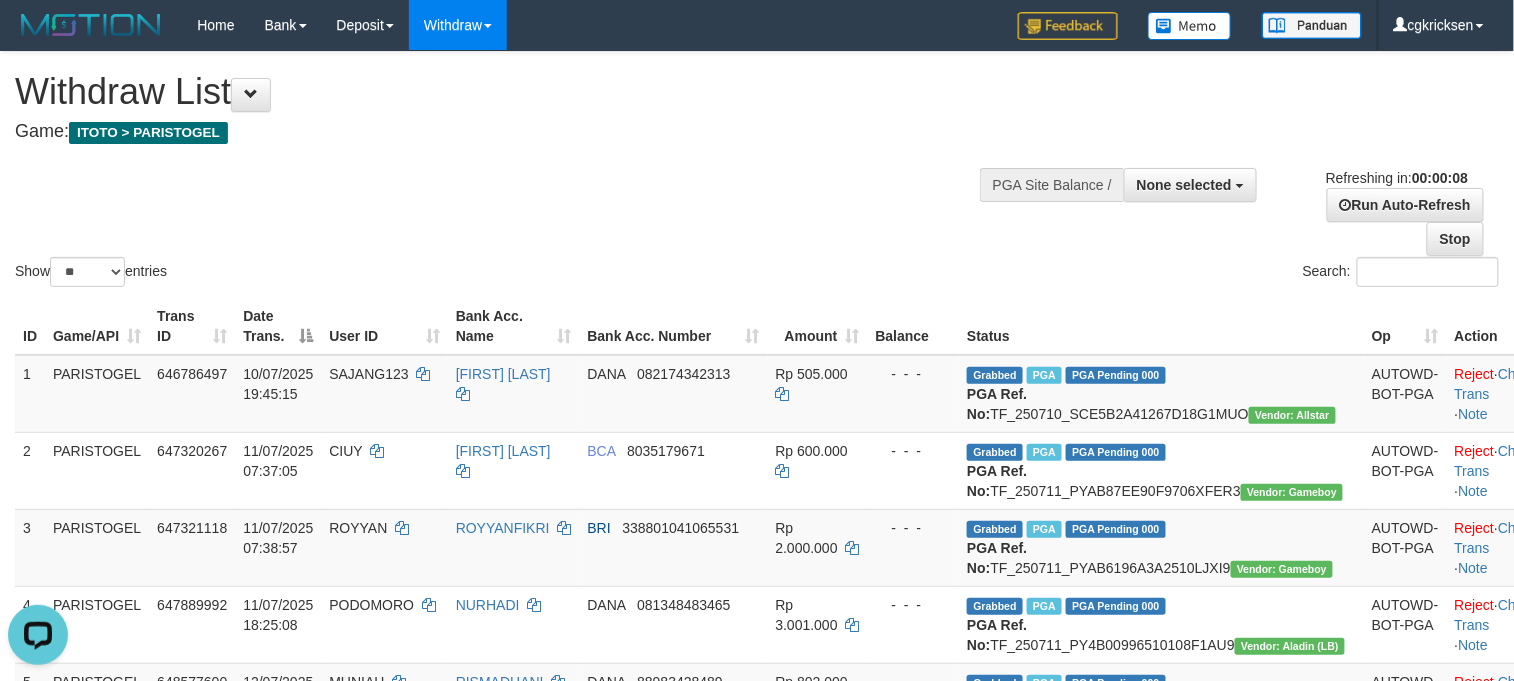 scroll, scrollTop: 0, scrollLeft: 0, axis: both 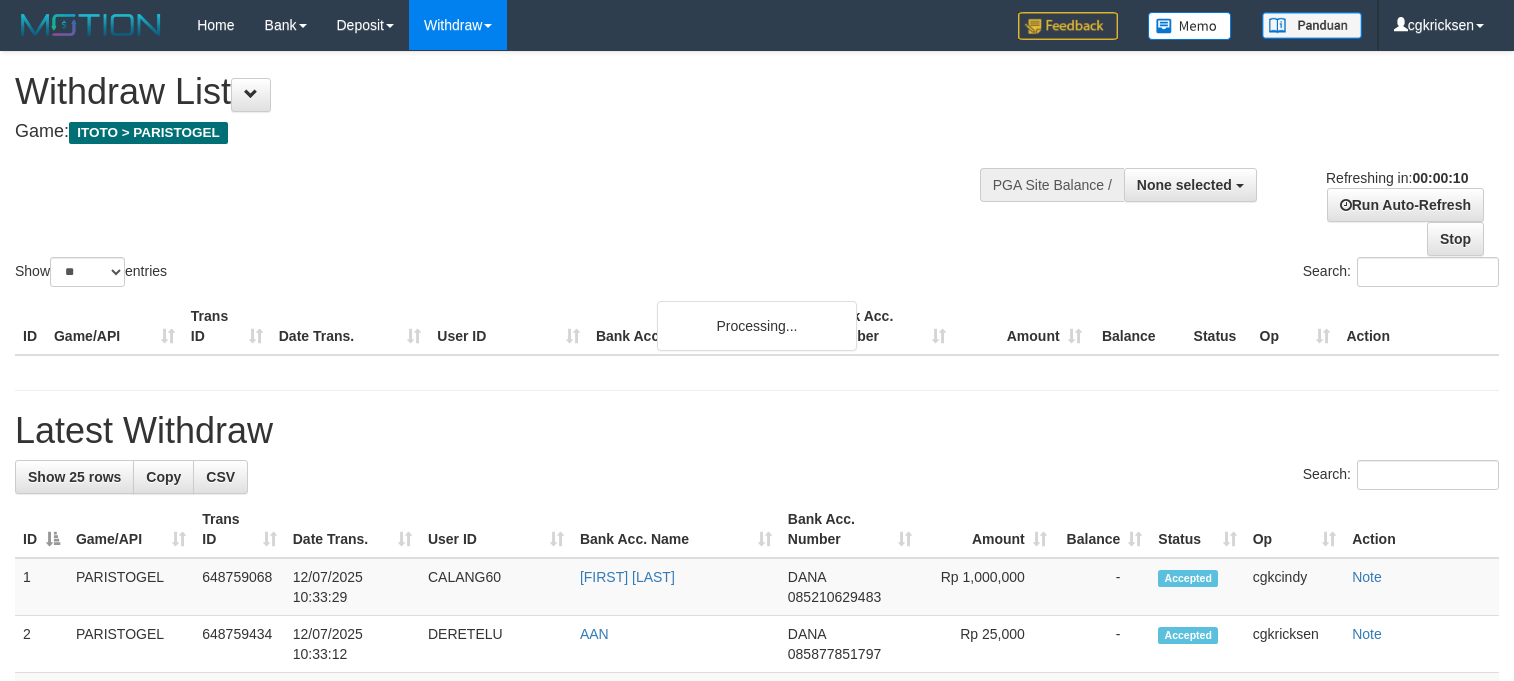 select 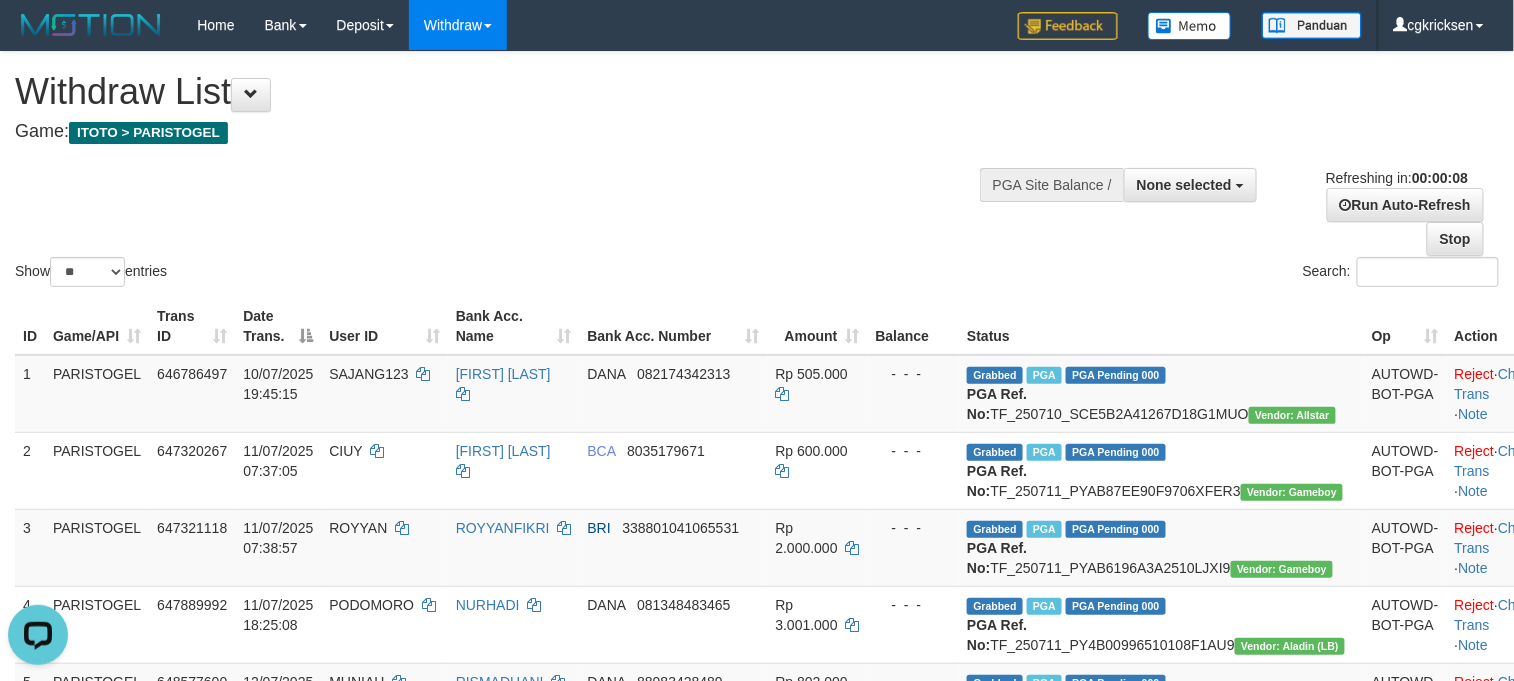 scroll, scrollTop: 0, scrollLeft: 0, axis: both 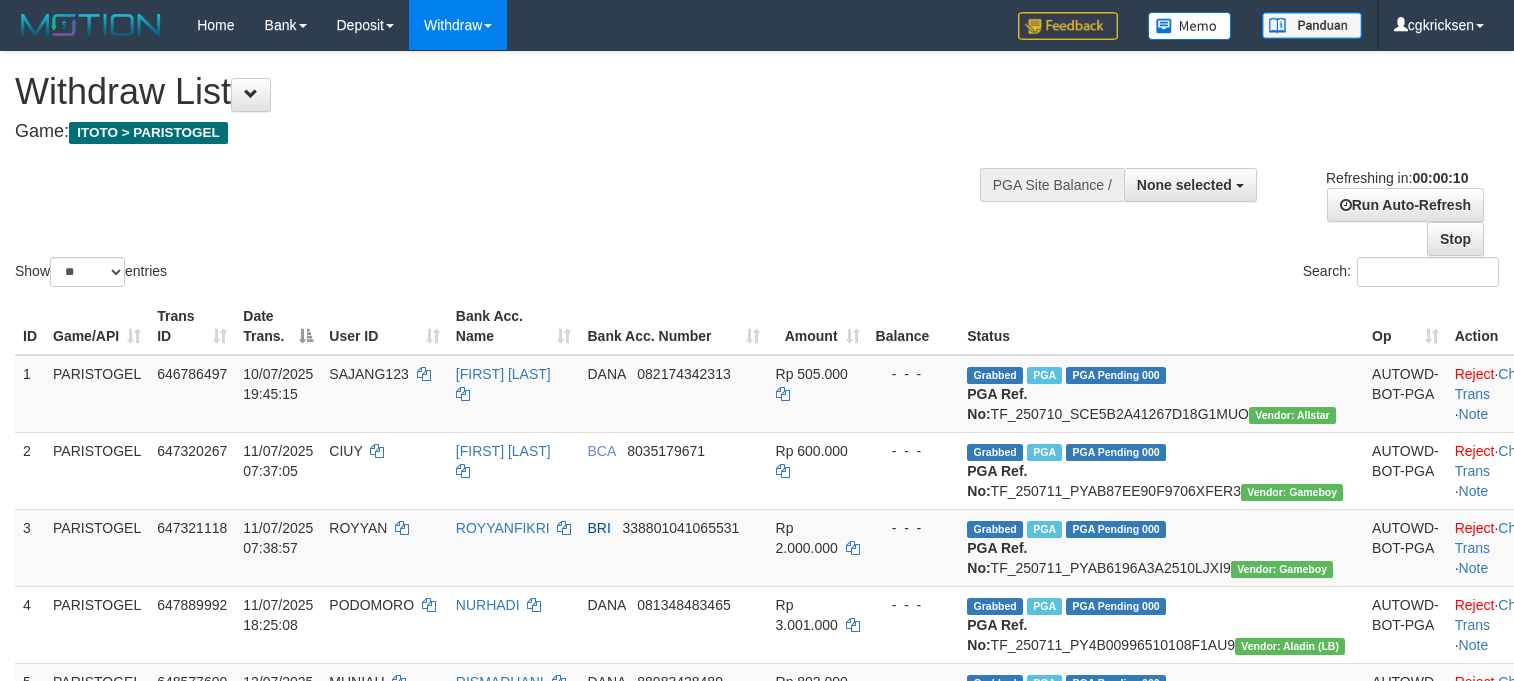 select 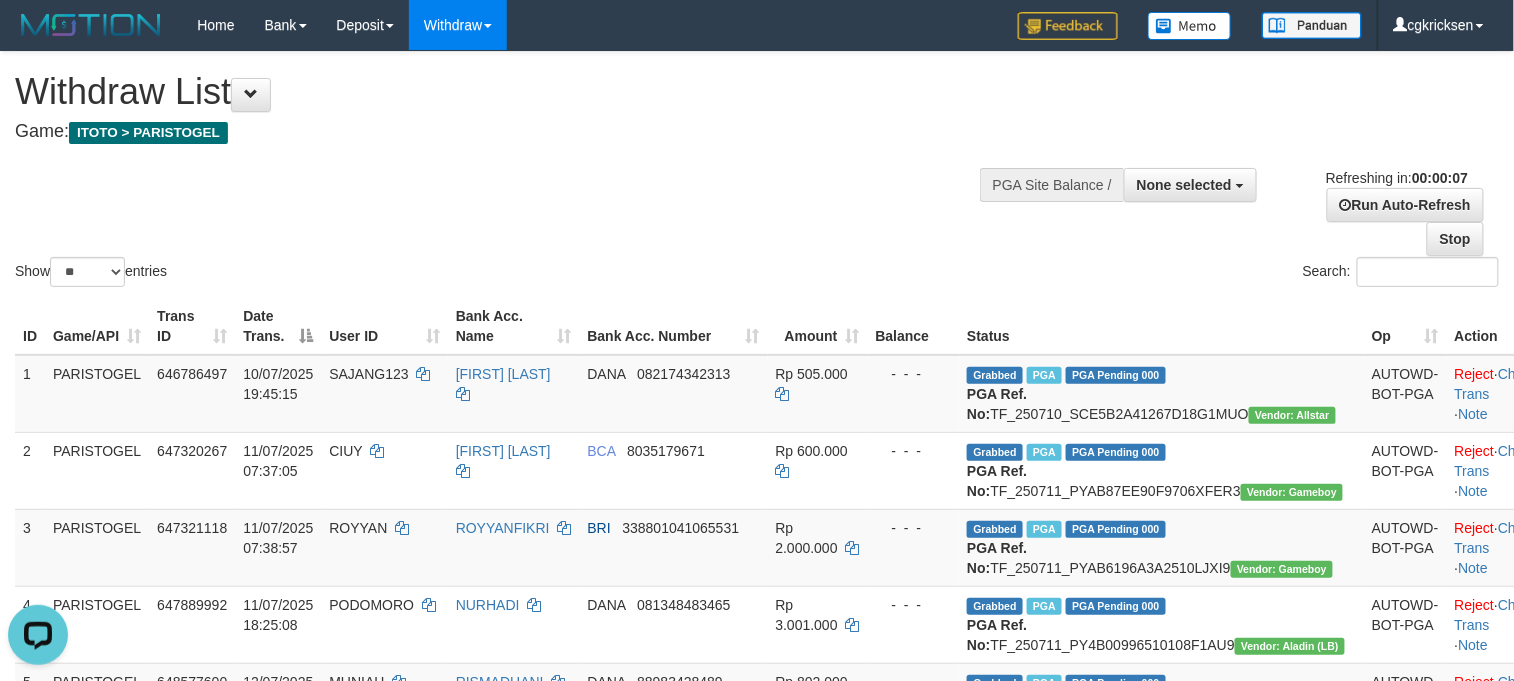 scroll, scrollTop: 0, scrollLeft: 0, axis: both 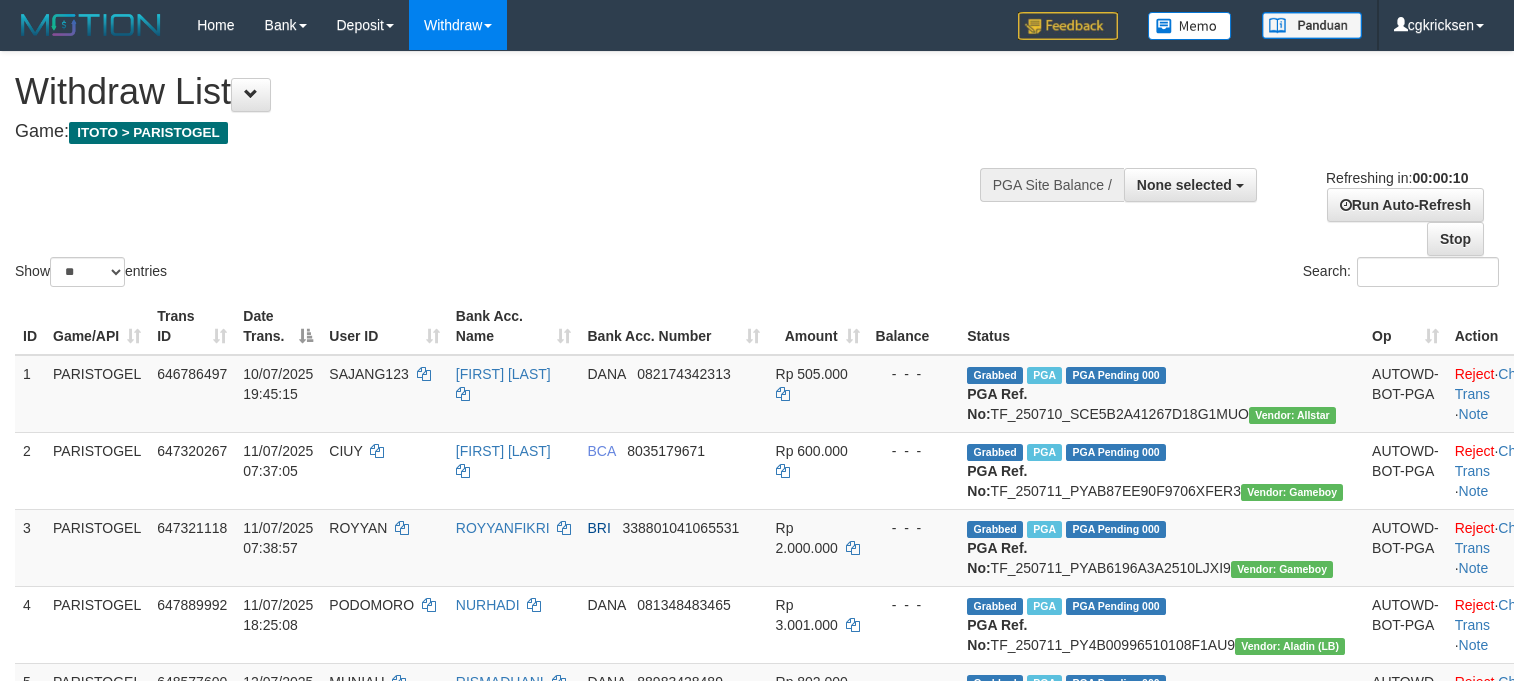 select 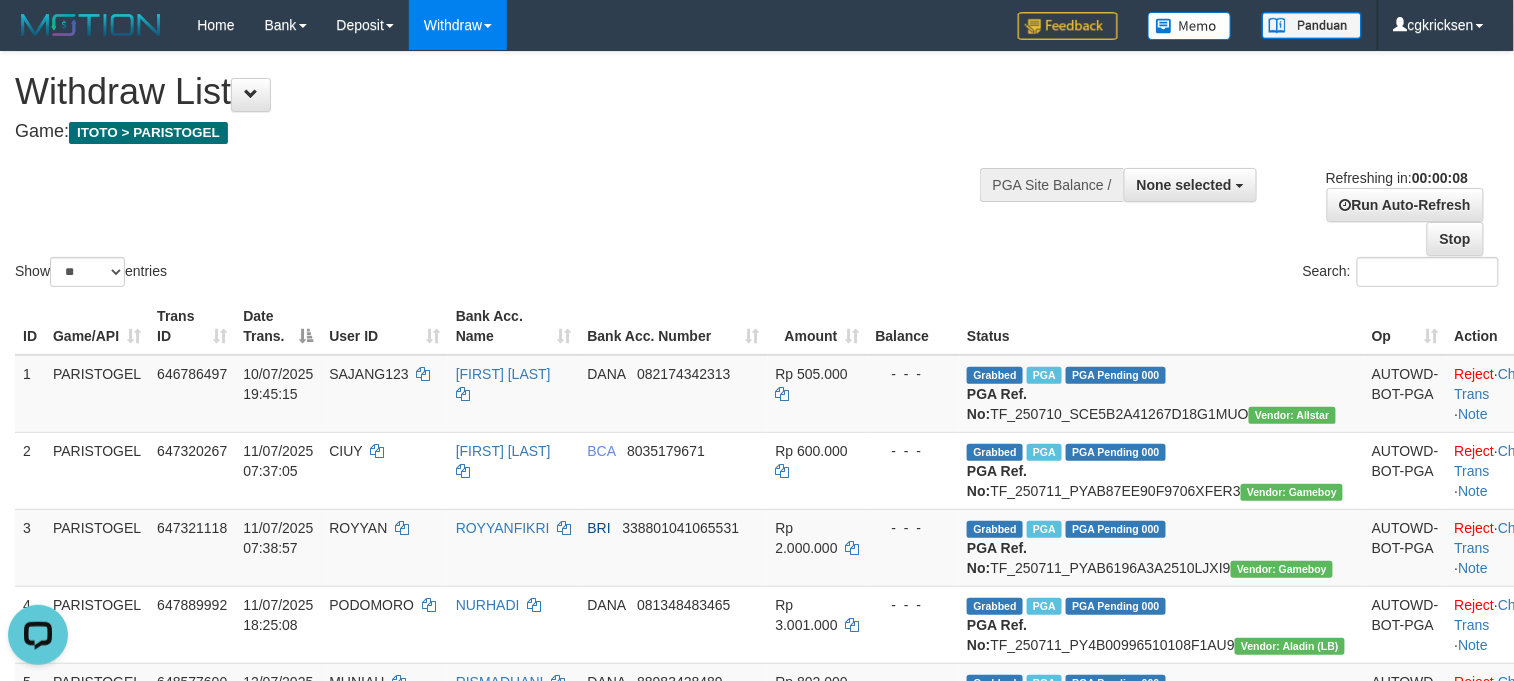 scroll, scrollTop: 0, scrollLeft: 0, axis: both 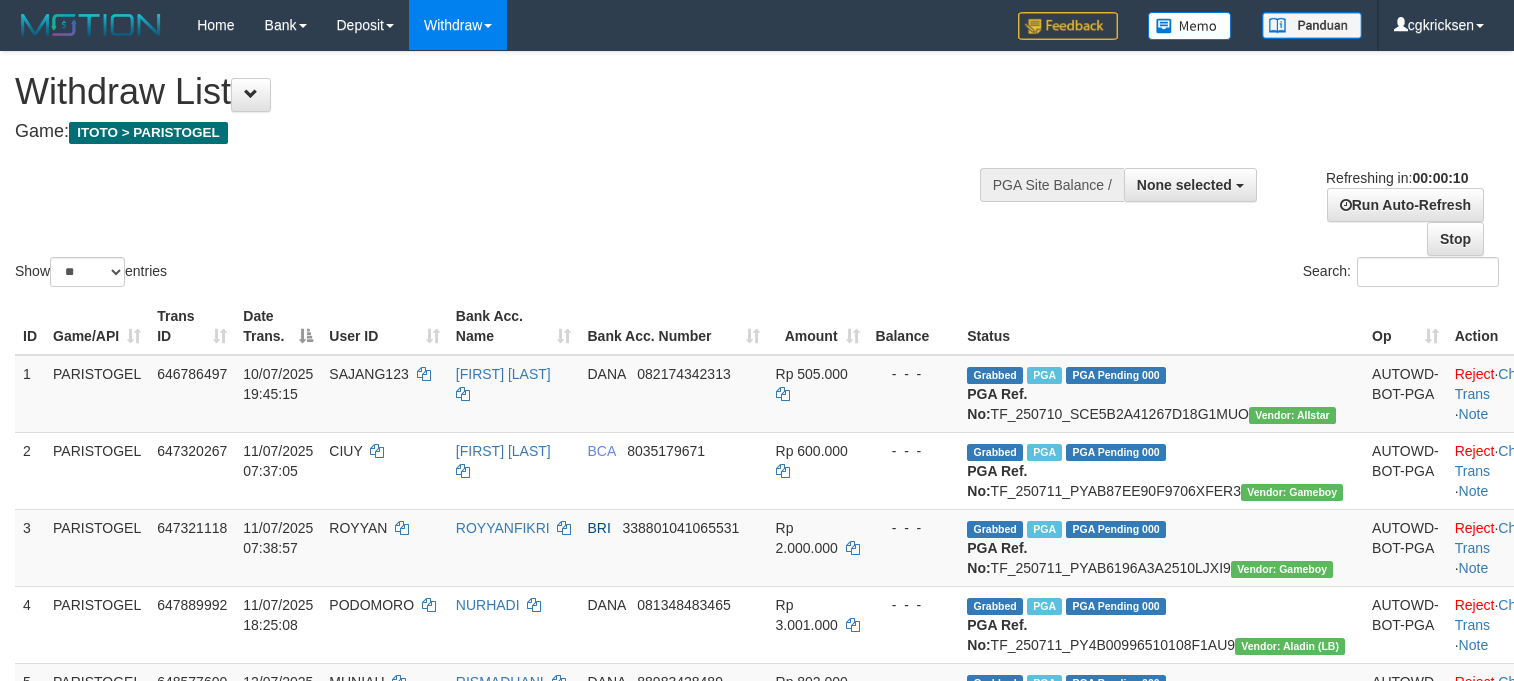 select 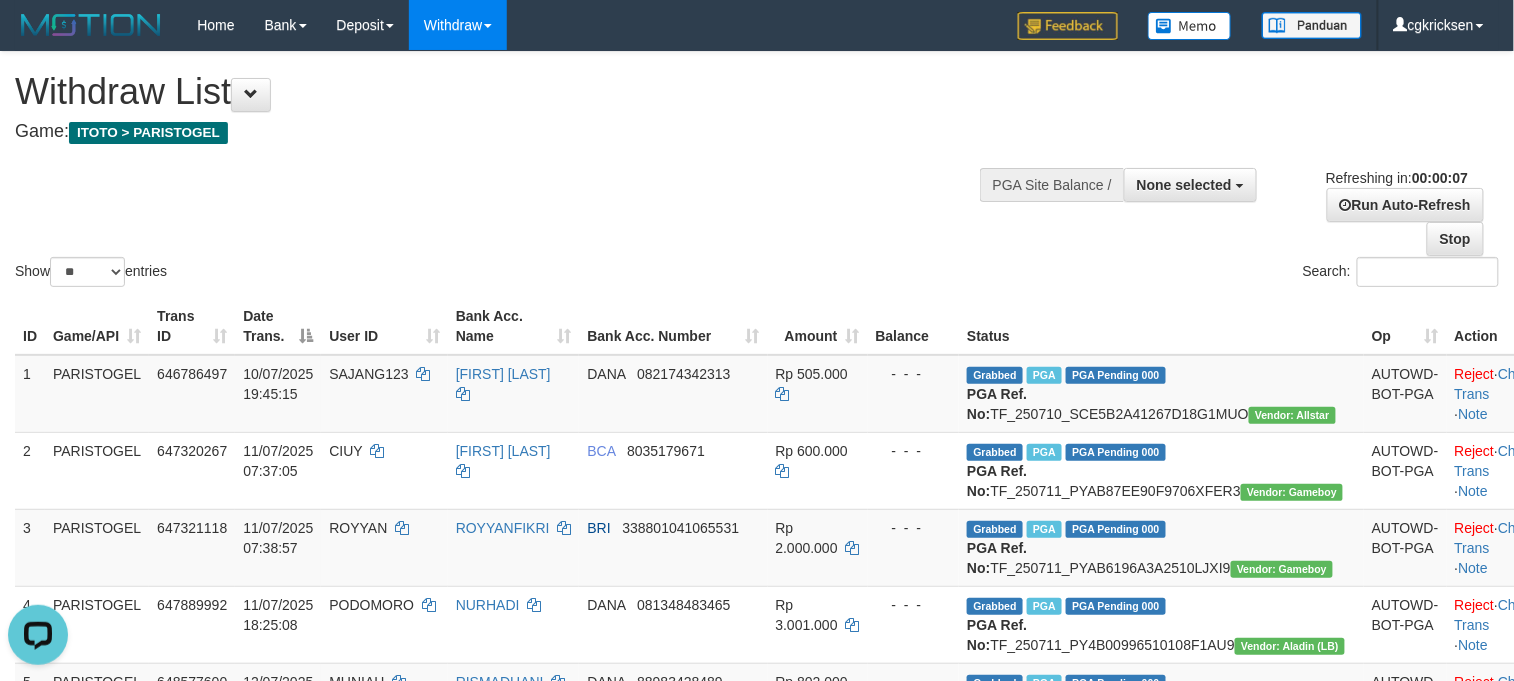 scroll, scrollTop: 0, scrollLeft: 0, axis: both 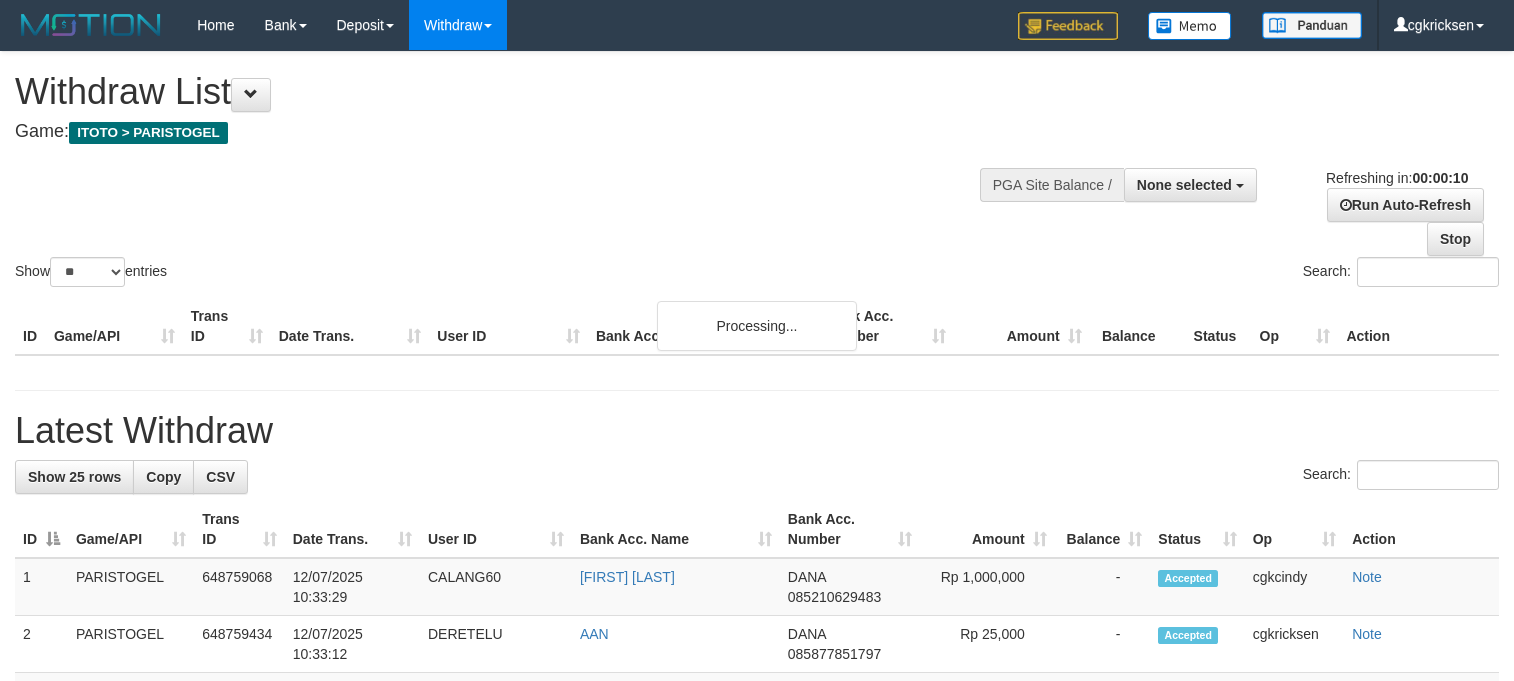 select 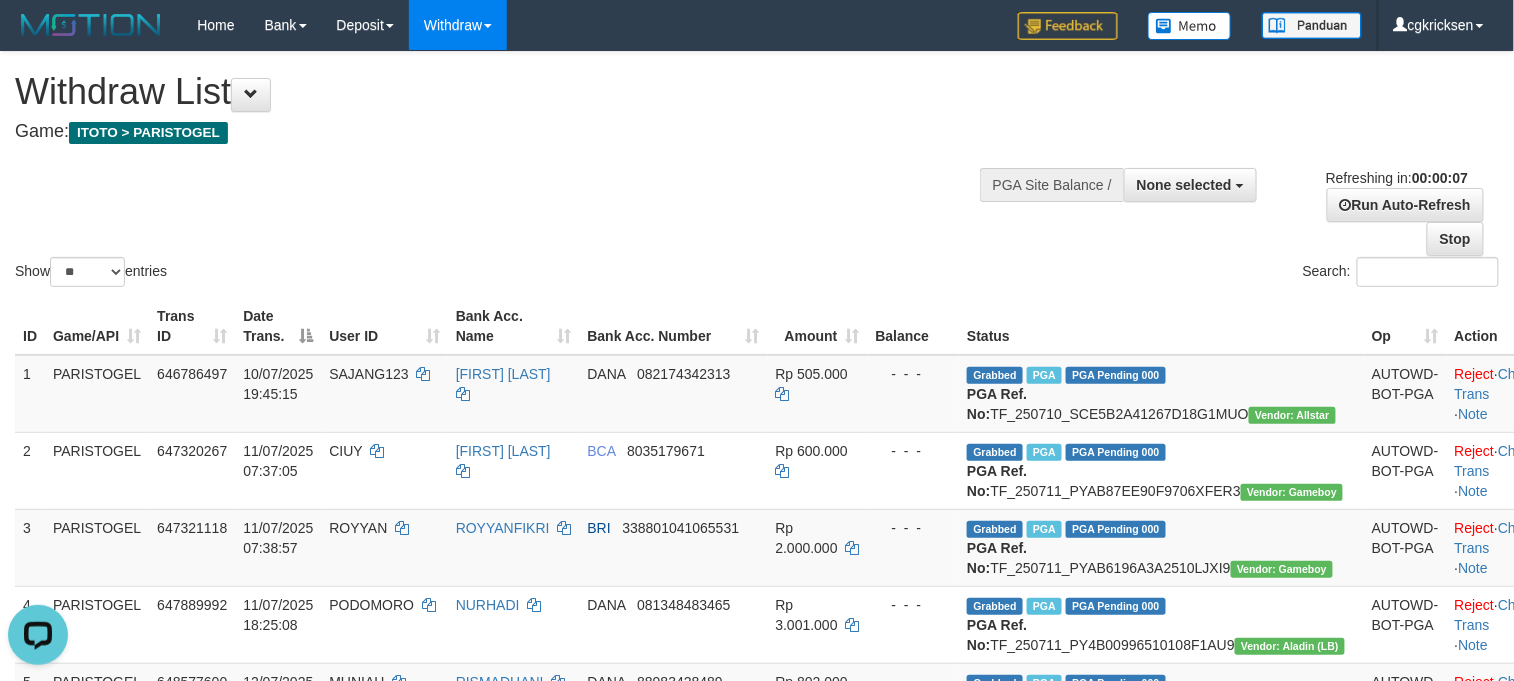 scroll, scrollTop: 0, scrollLeft: 0, axis: both 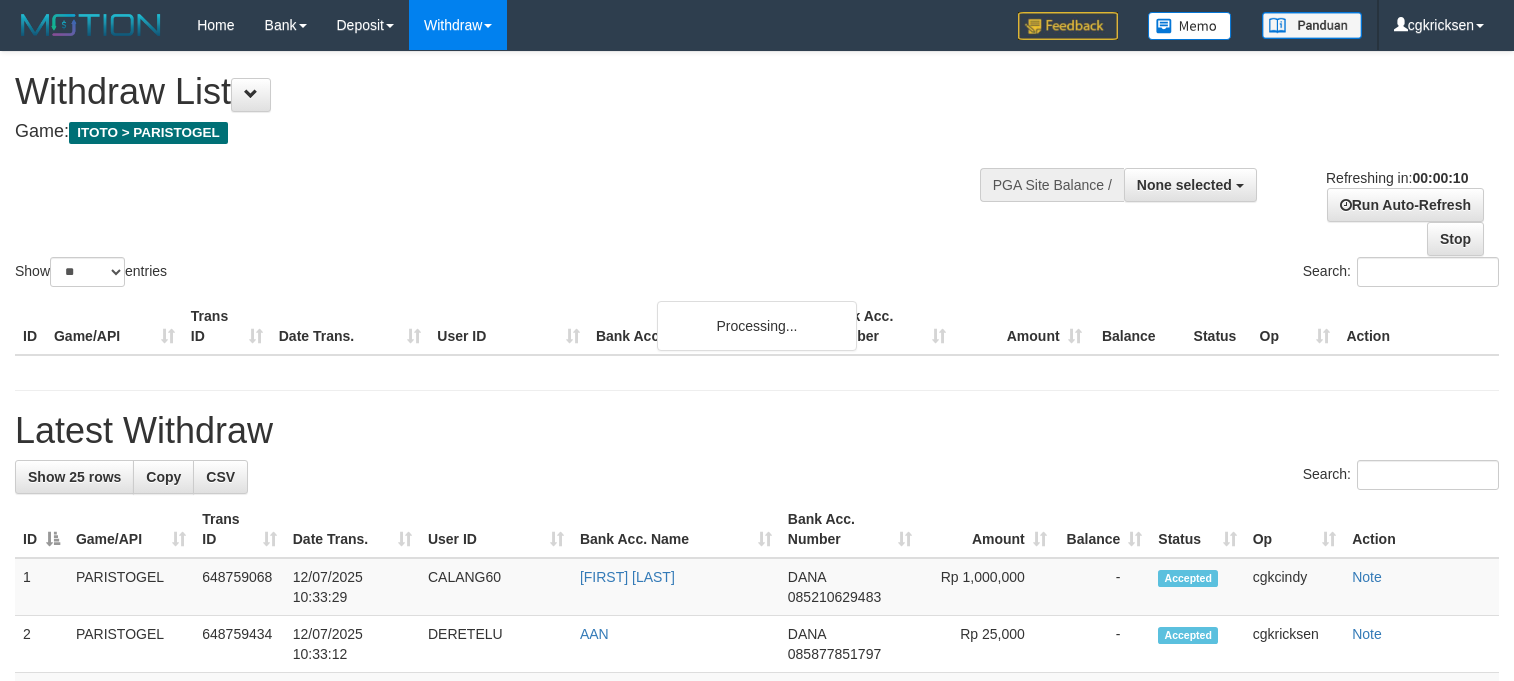 select 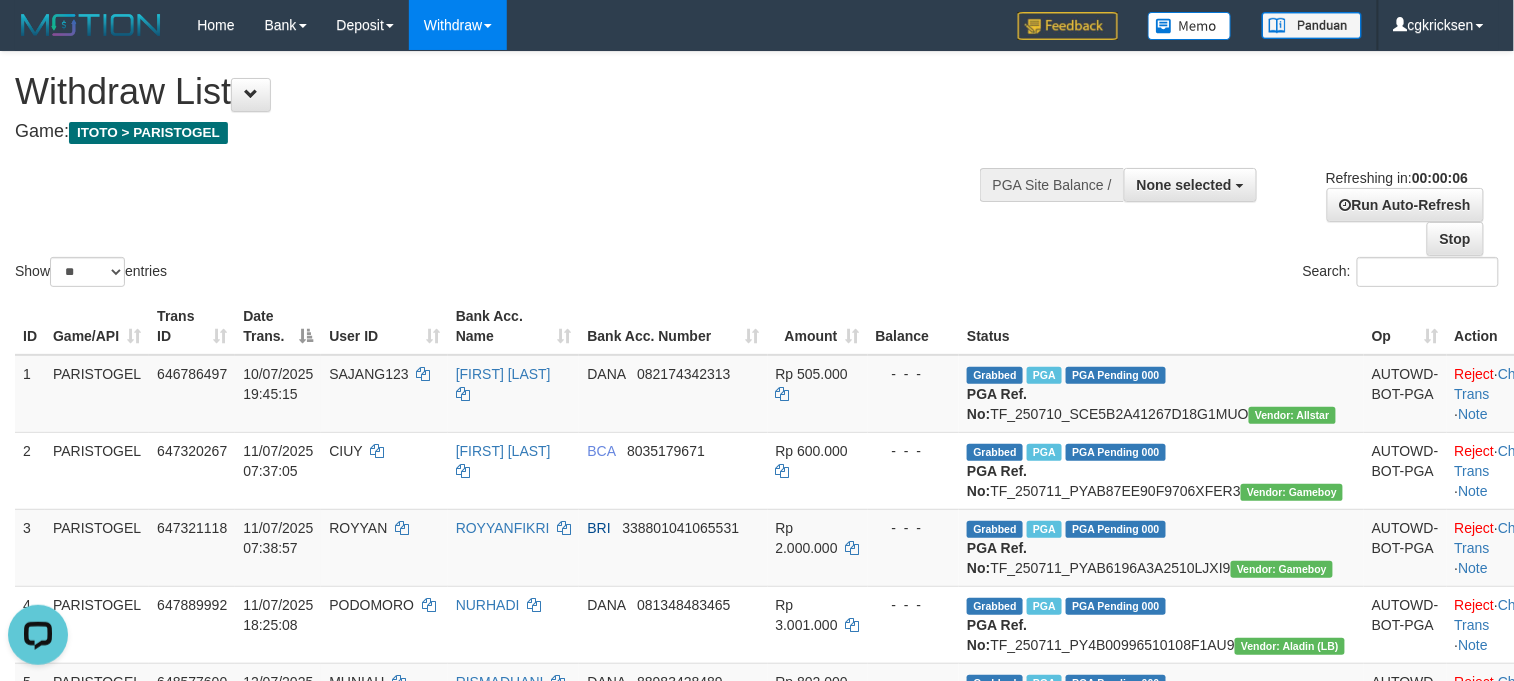 scroll, scrollTop: 0, scrollLeft: 0, axis: both 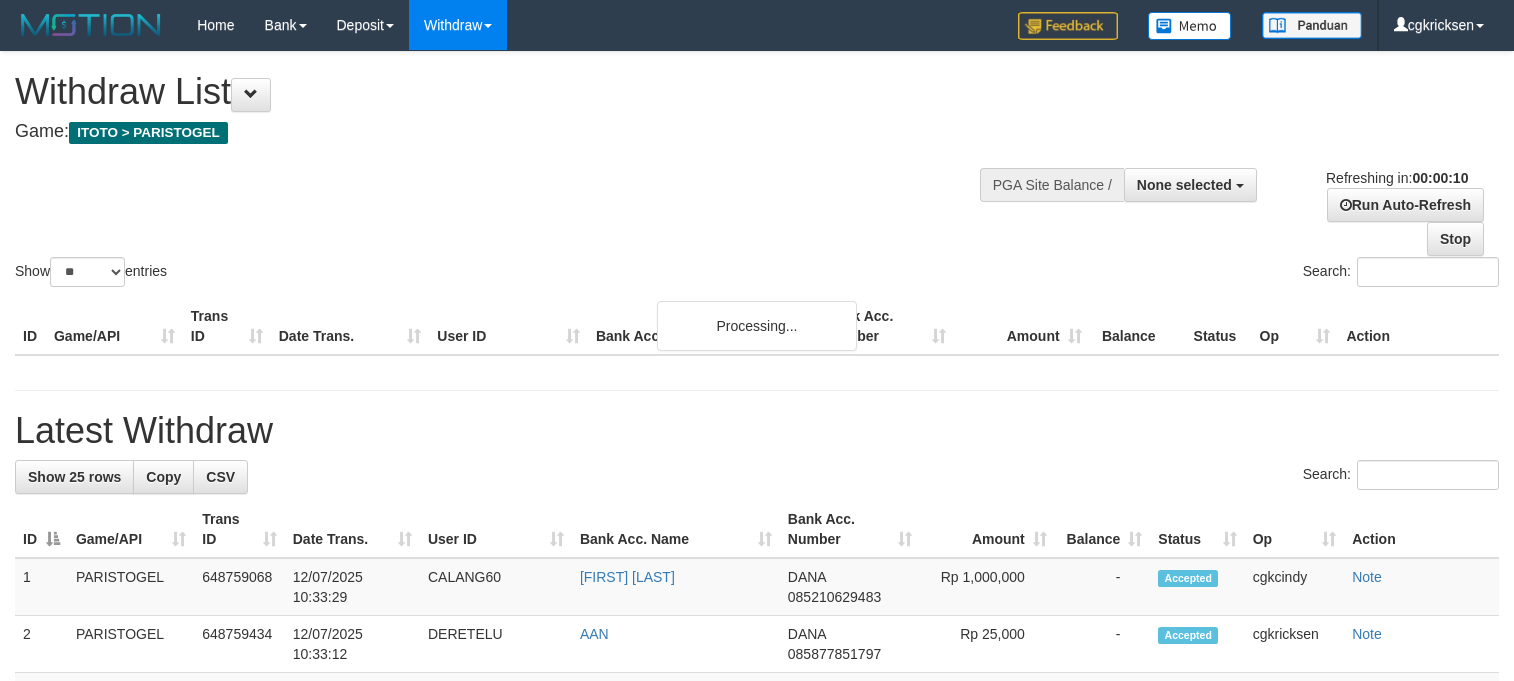 select 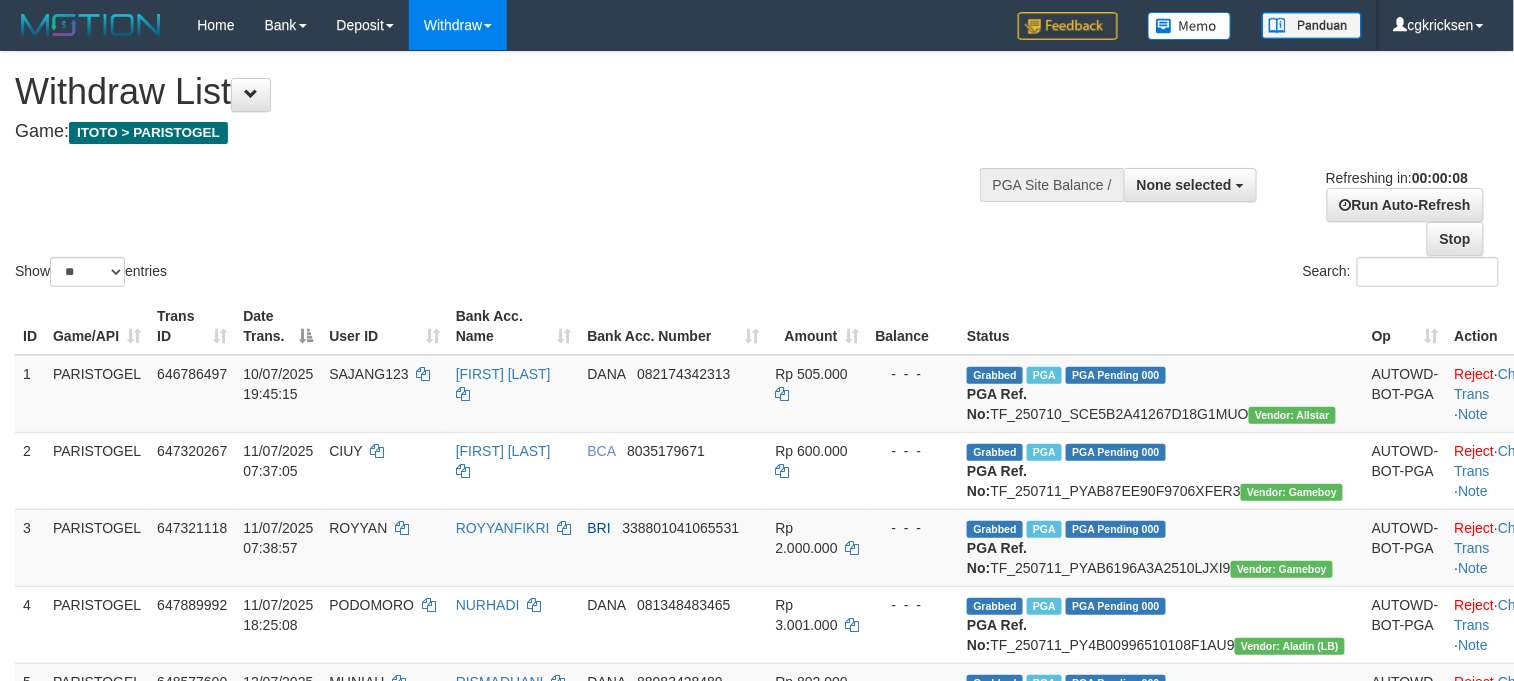 drag, startPoint x: 706, startPoint y: 122, endPoint x: 702, endPoint y: 154, distance: 32.24903 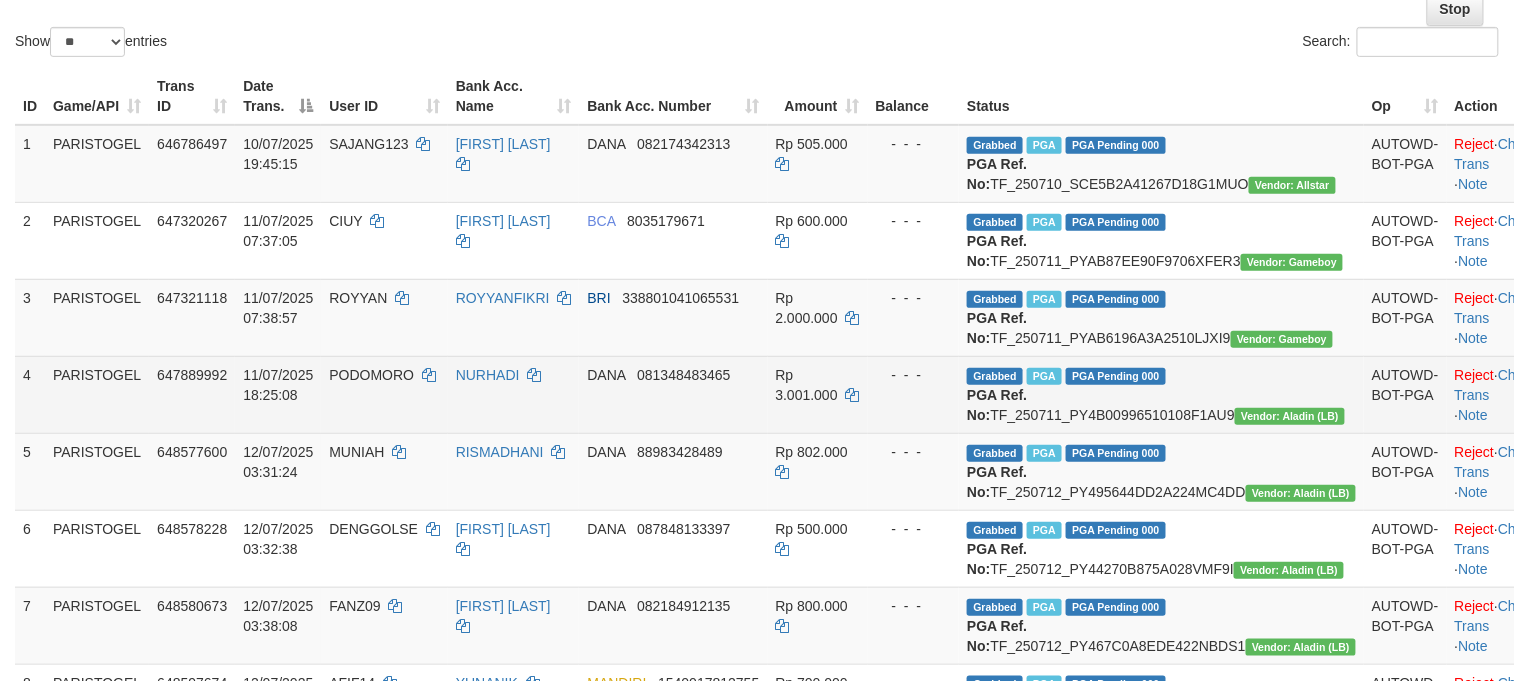 scroll, scrollTop: 533, scrollLeft: 0, axis: vertical 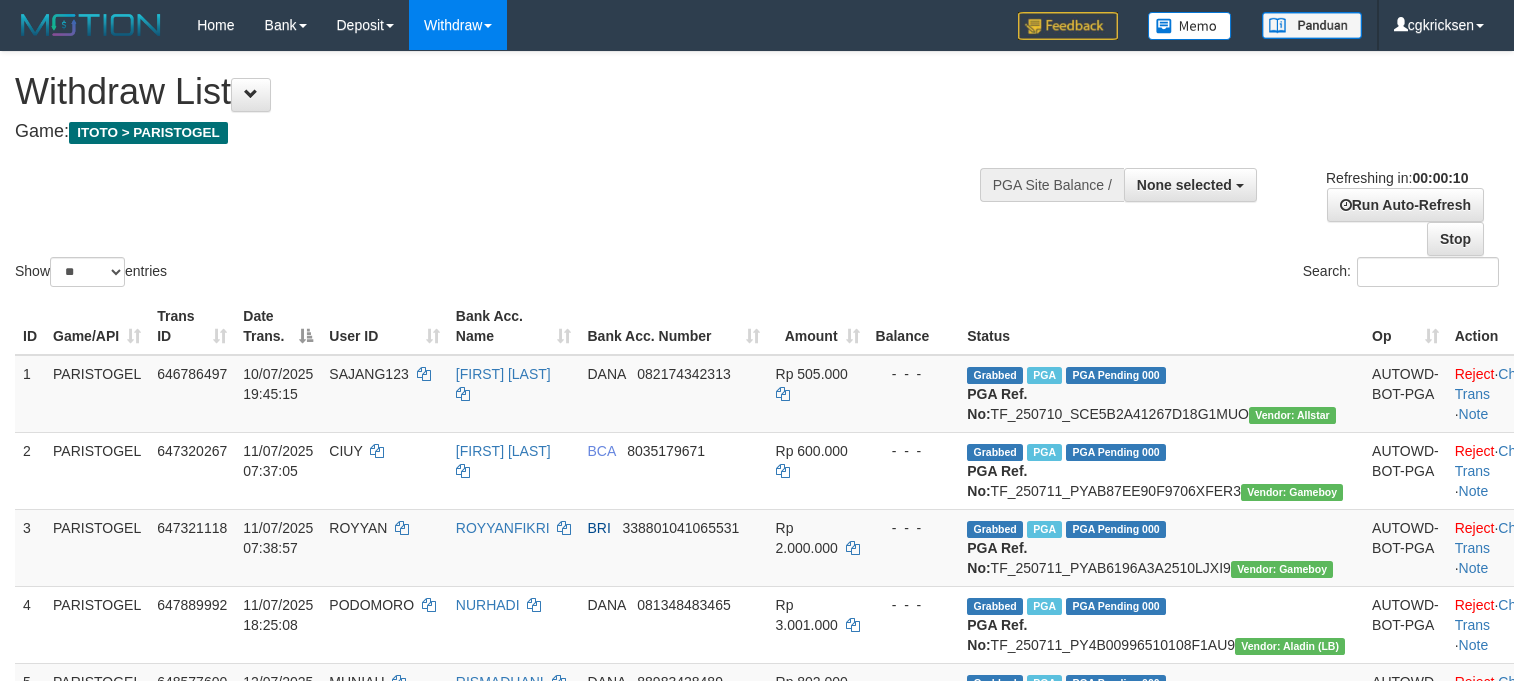 select 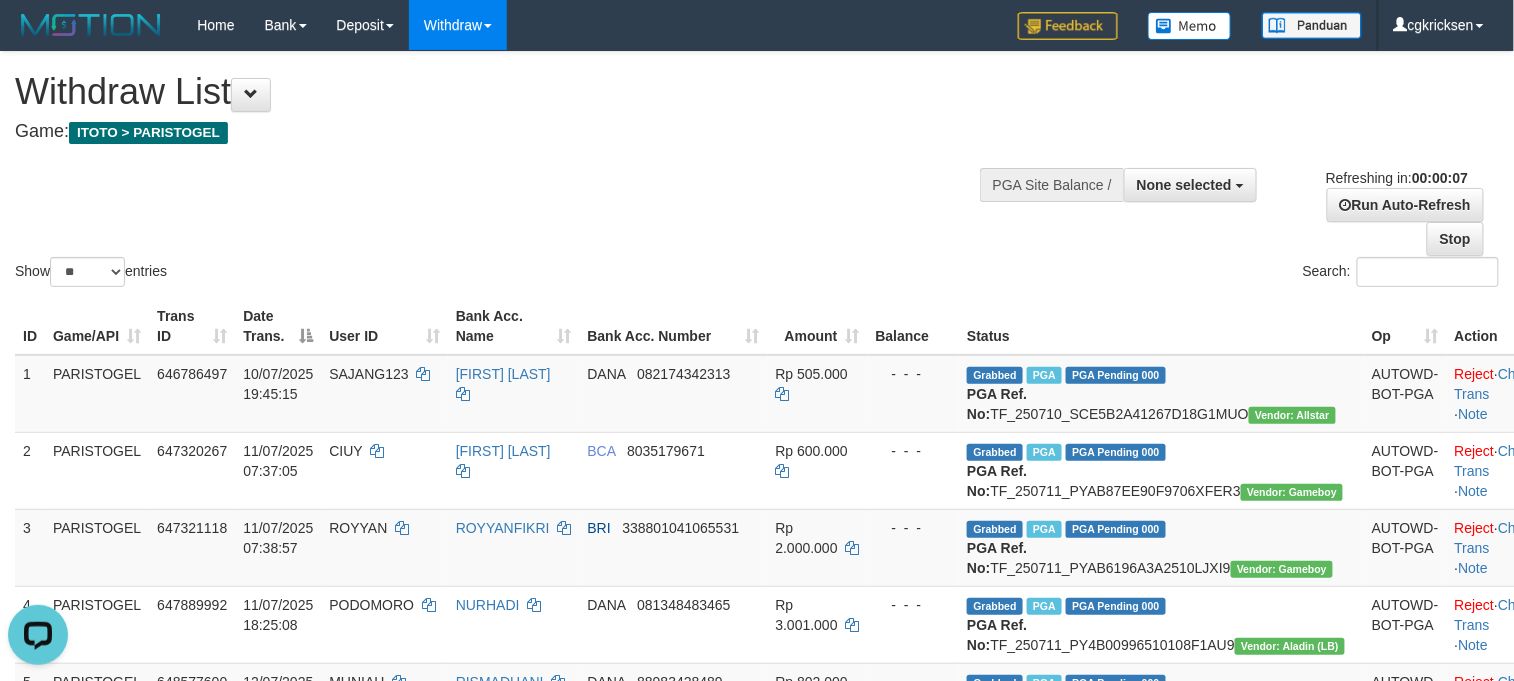 scroll, scrollTop: 0, scrollLeft: 0, axis: both 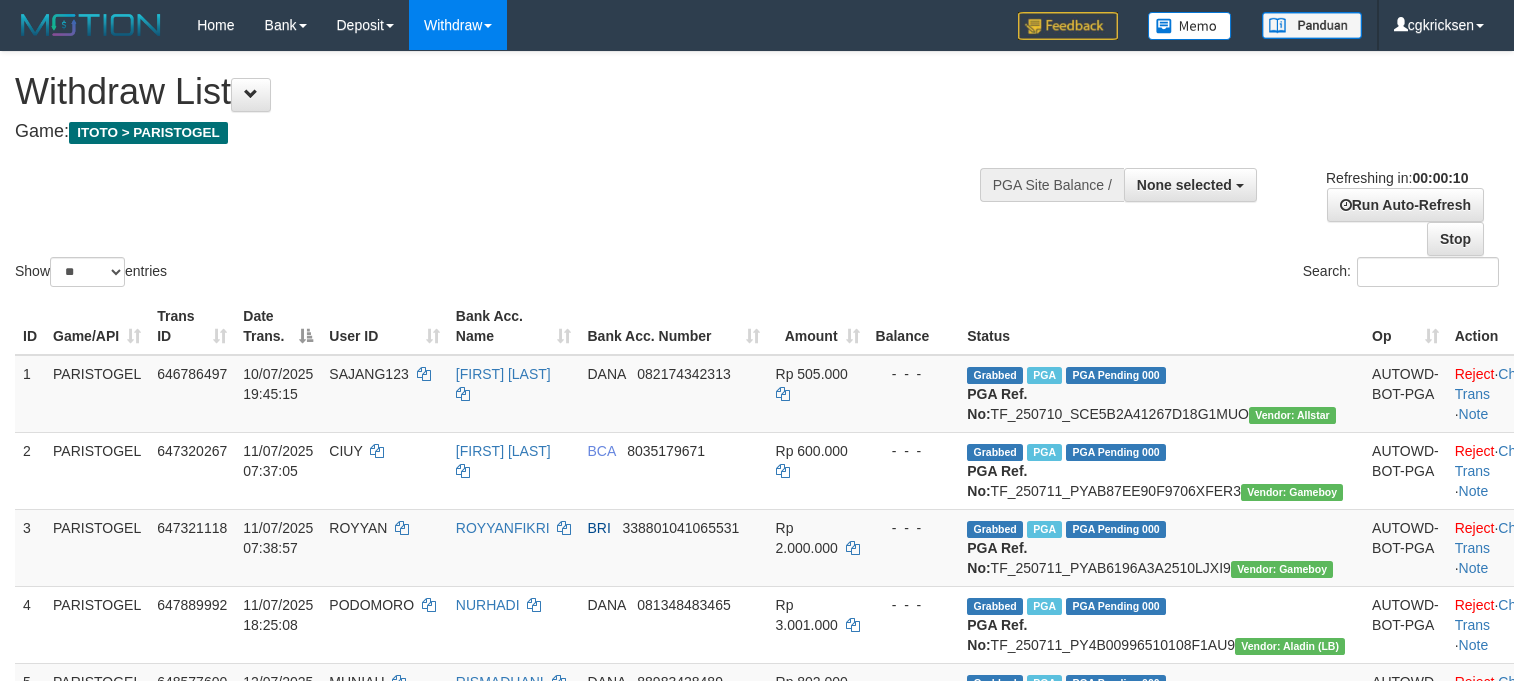 select 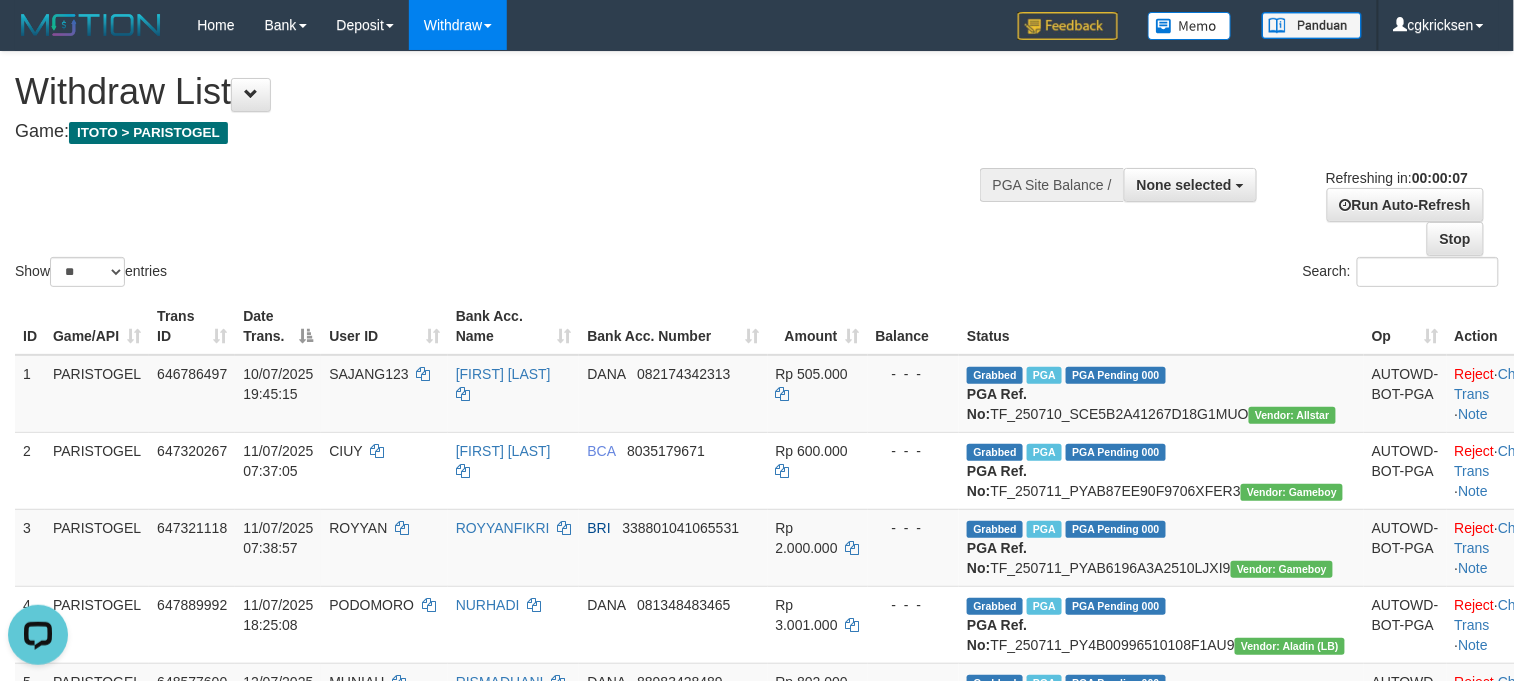 scroll, scrollTop: 0, scrollLeft: 0, axis: both 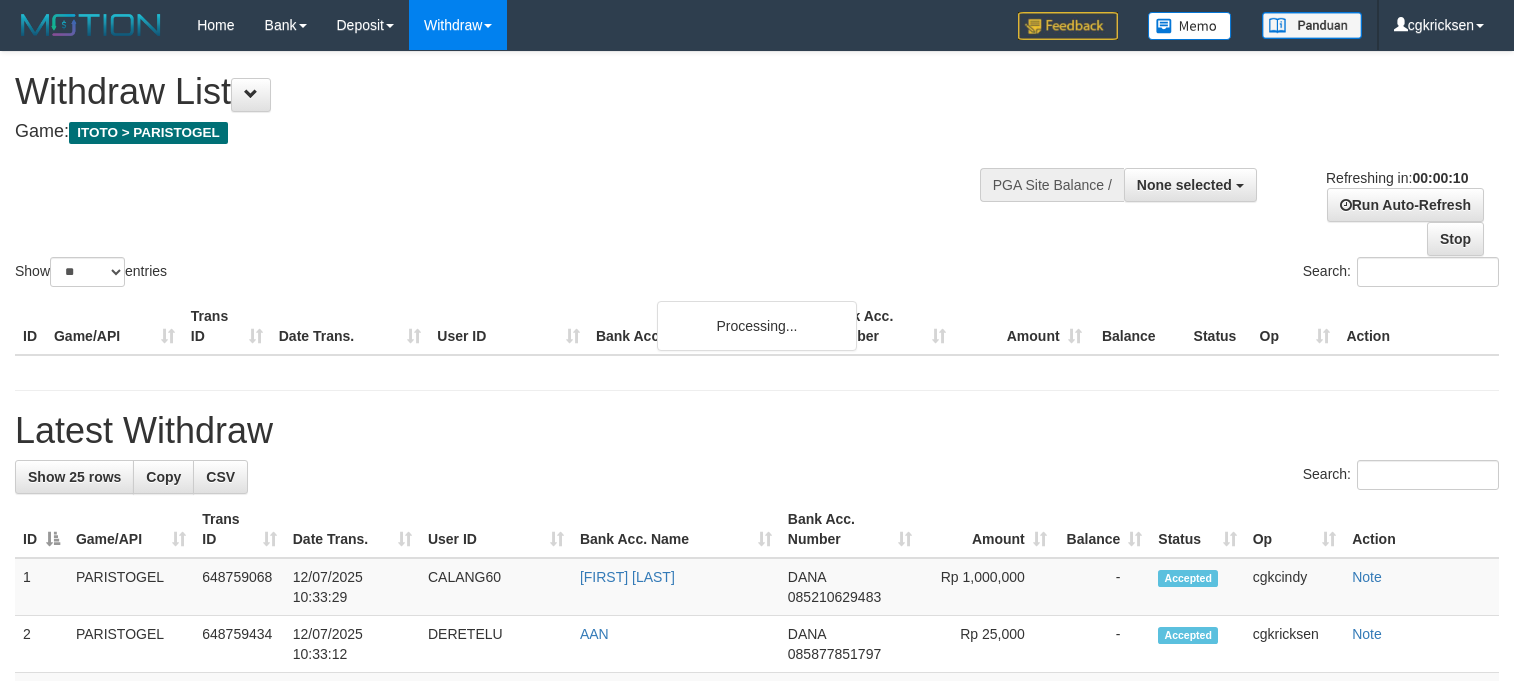 select 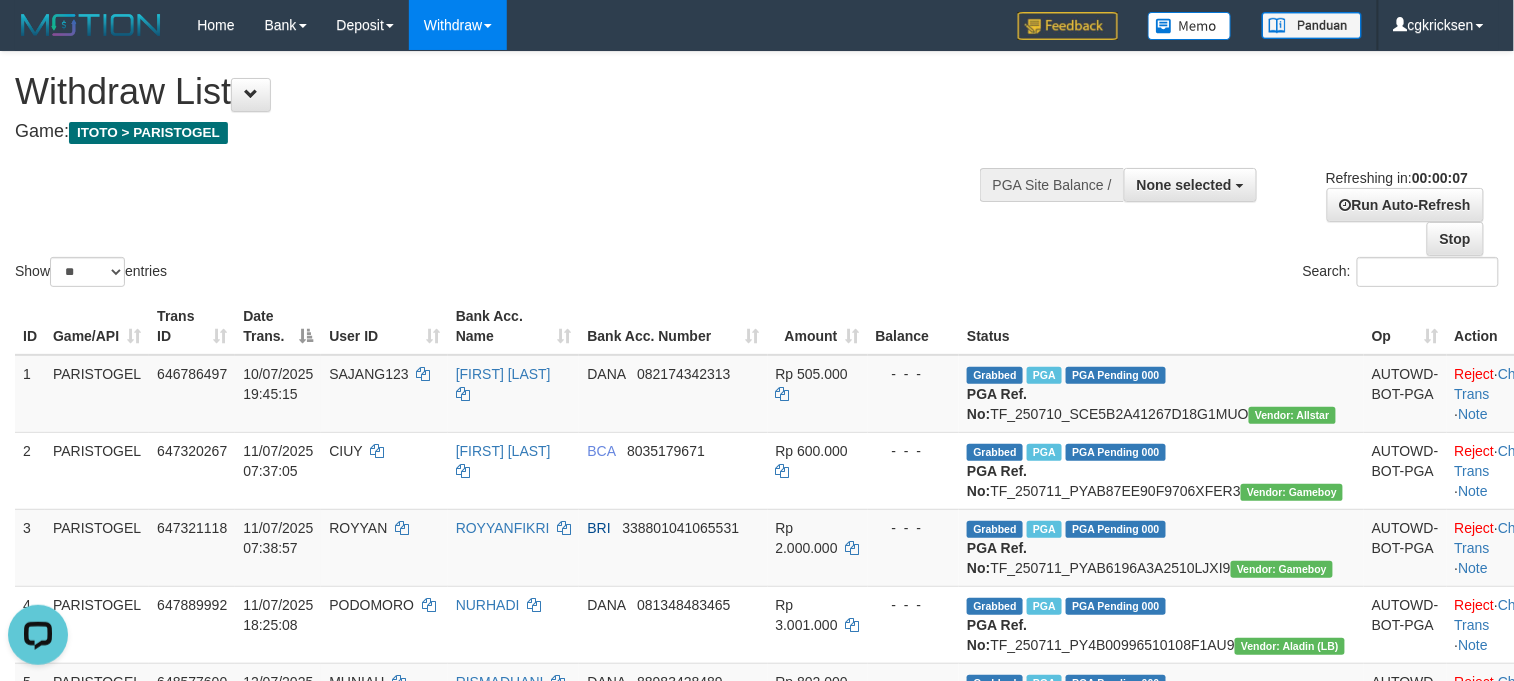 scroll, scrollTop: 0, scrollLeft: 0, axis: both 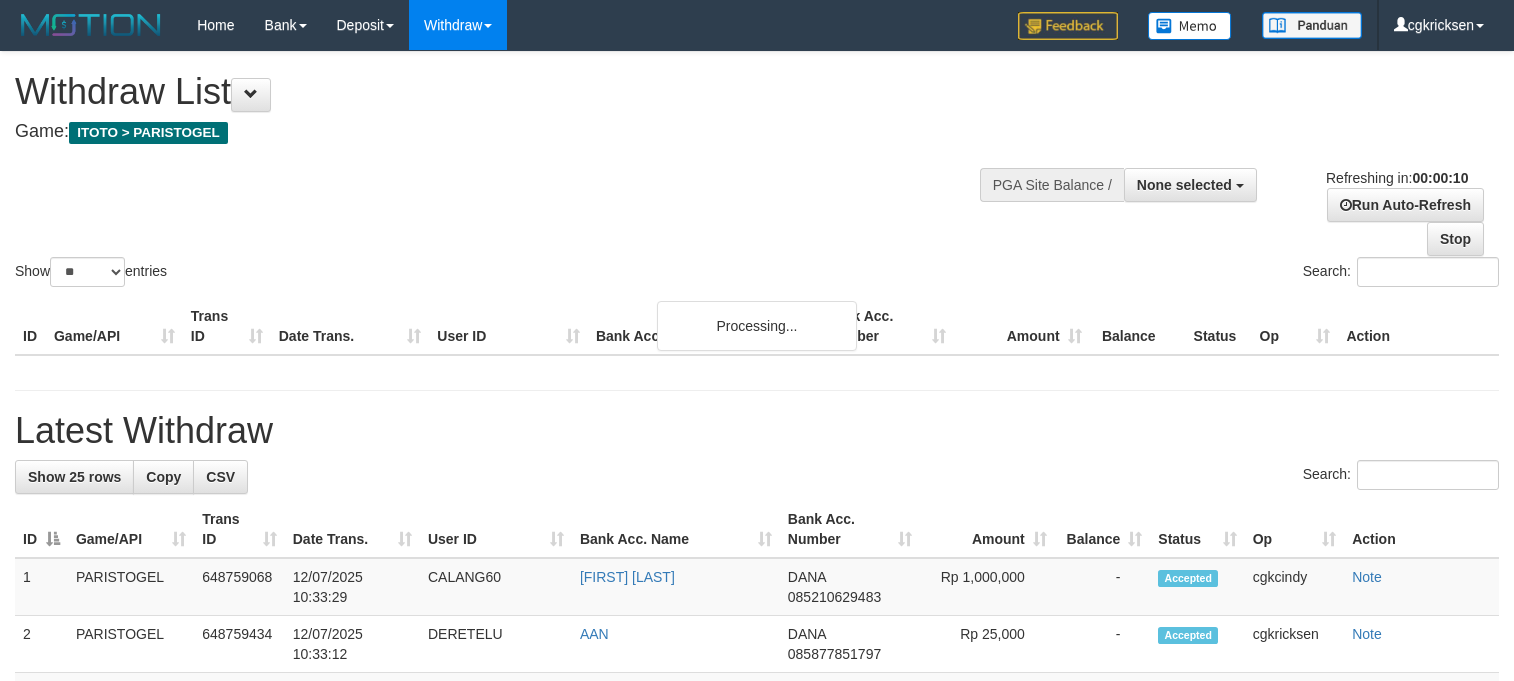 select 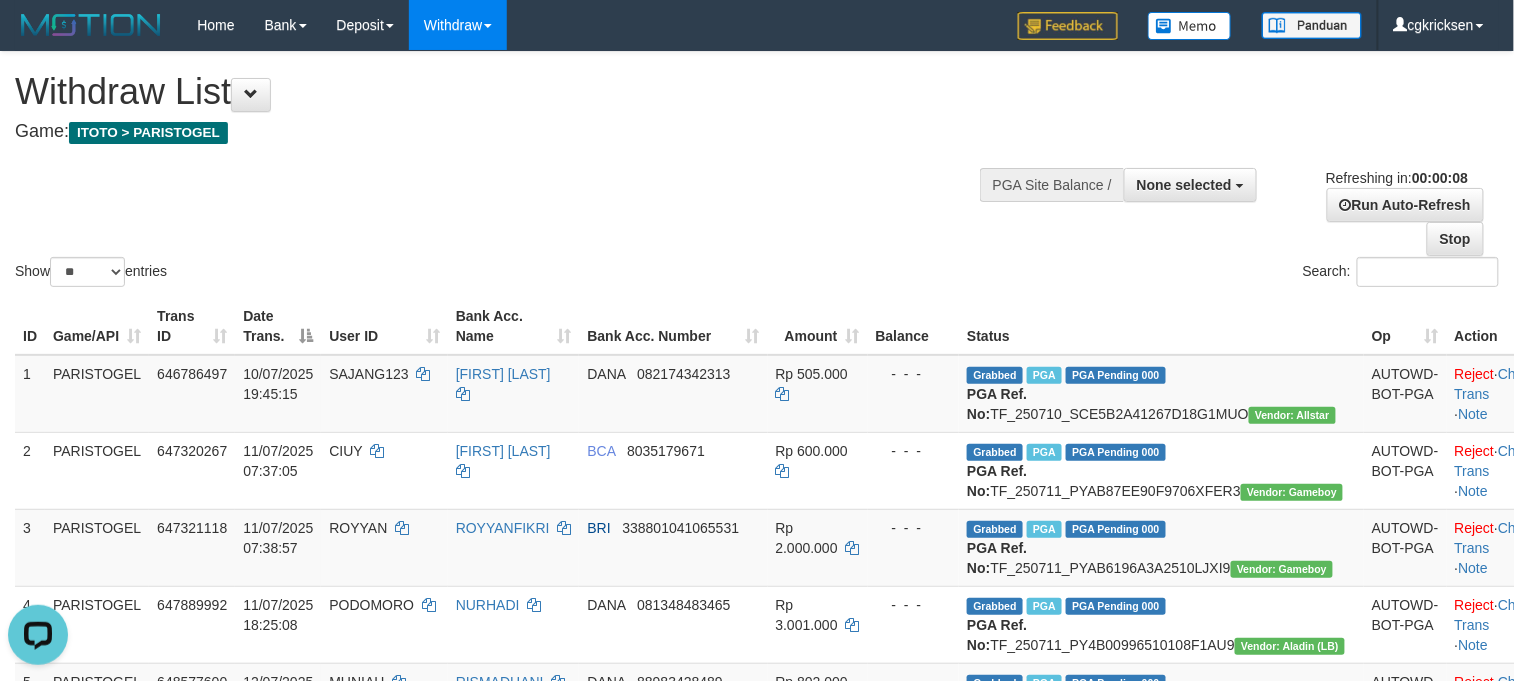 scroll, scrollTop: 0, scrollLeft: 0, axis: both 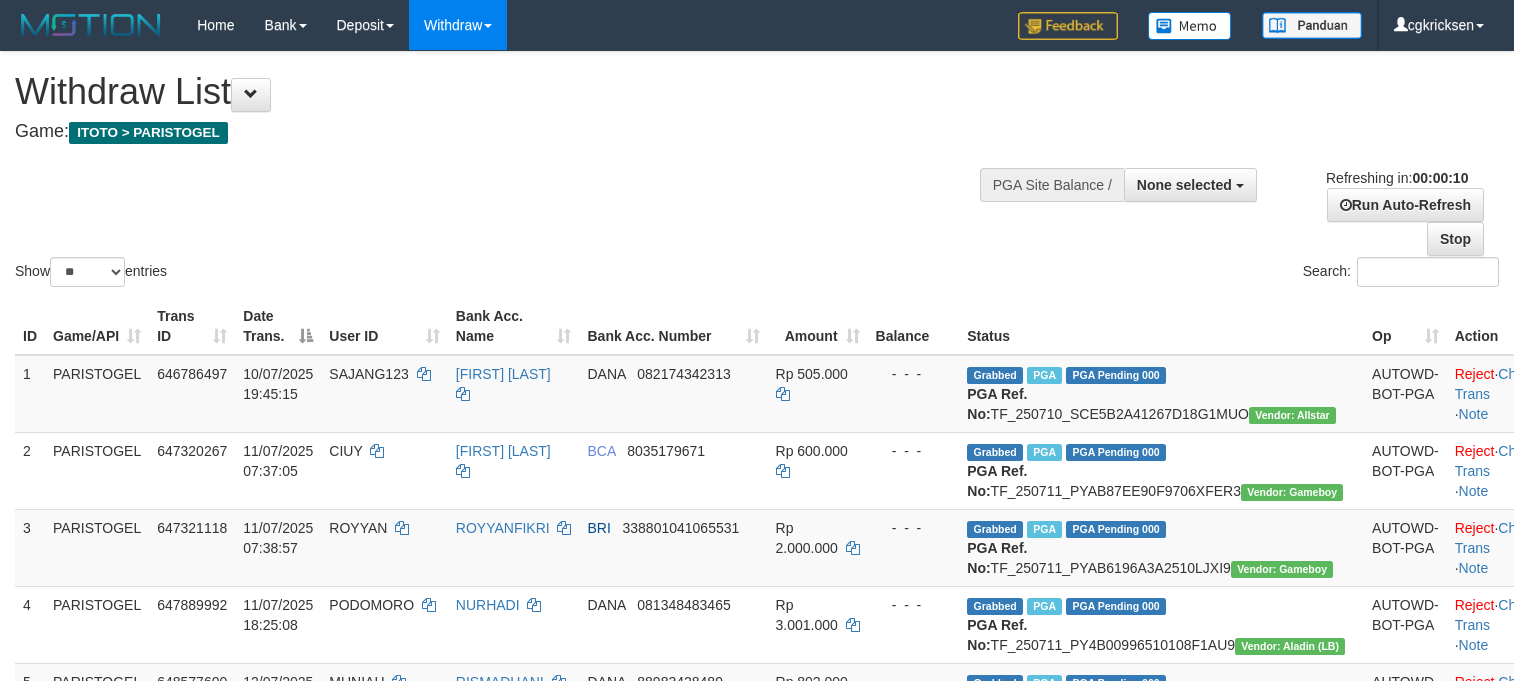 select 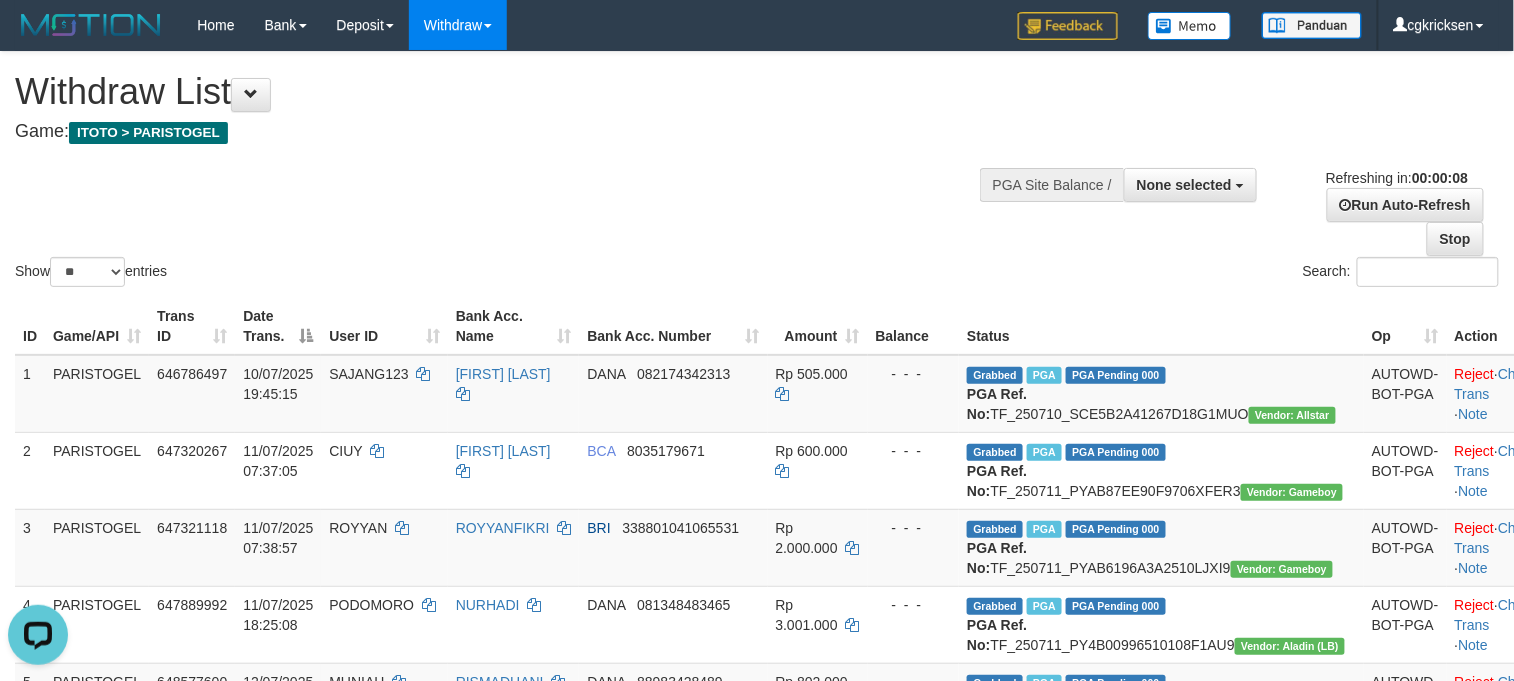 scroll, scrollTop: 0, scrollLeft: 0, axis: both 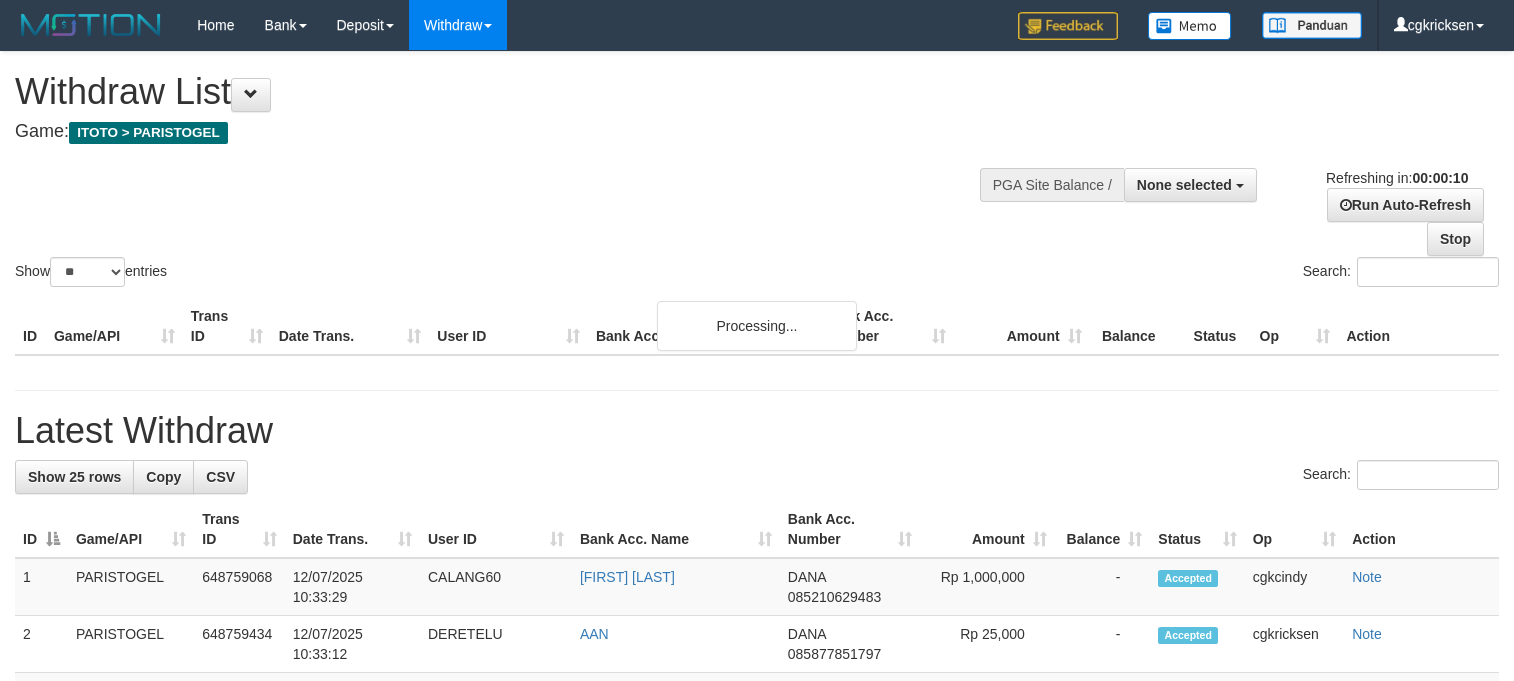 select 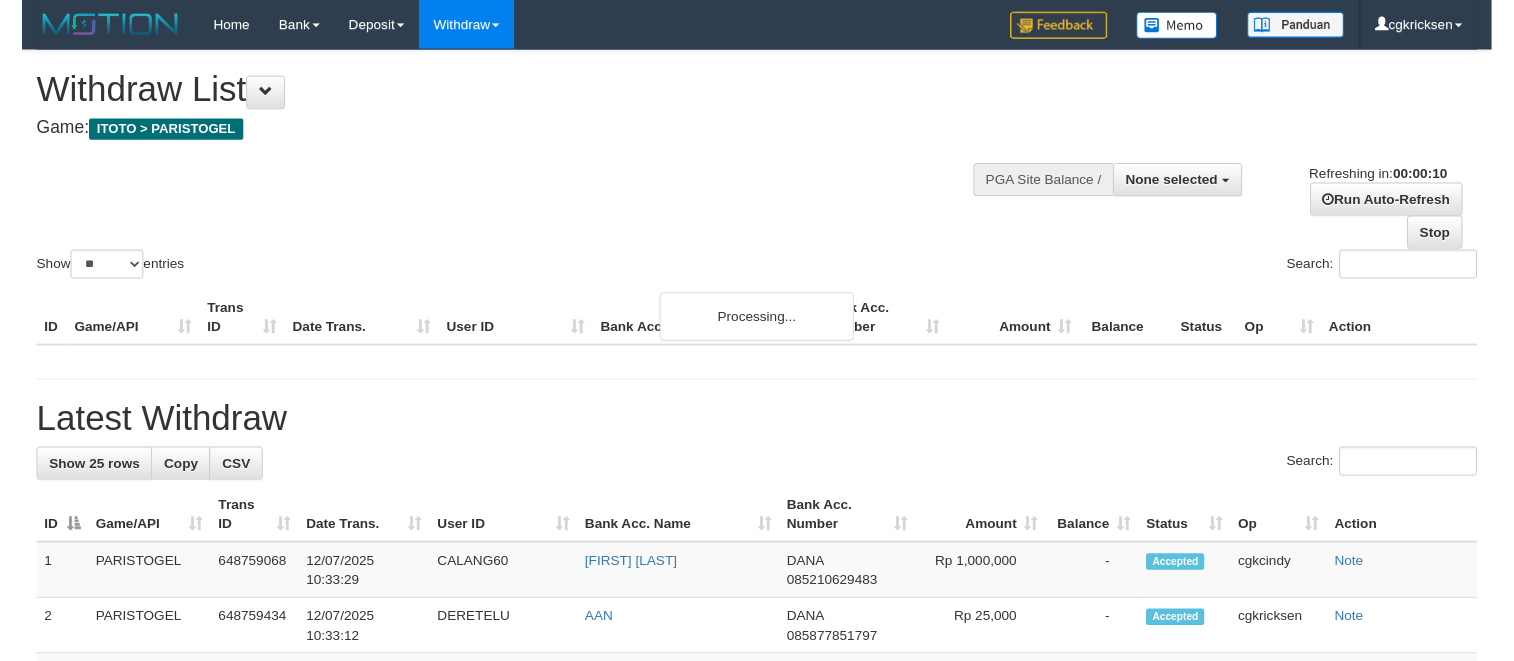 scroll, scrollTop: 0, scrollLeft: 0, axis: both 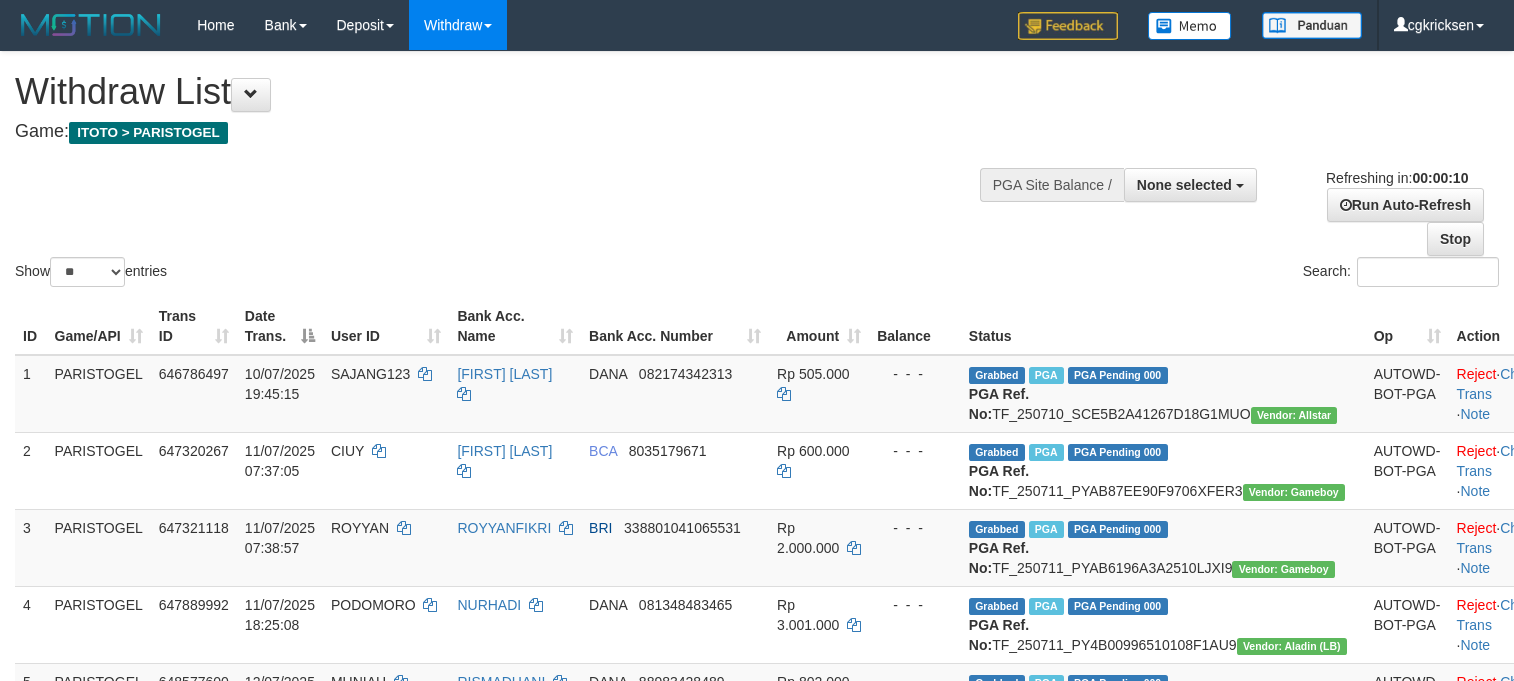 select 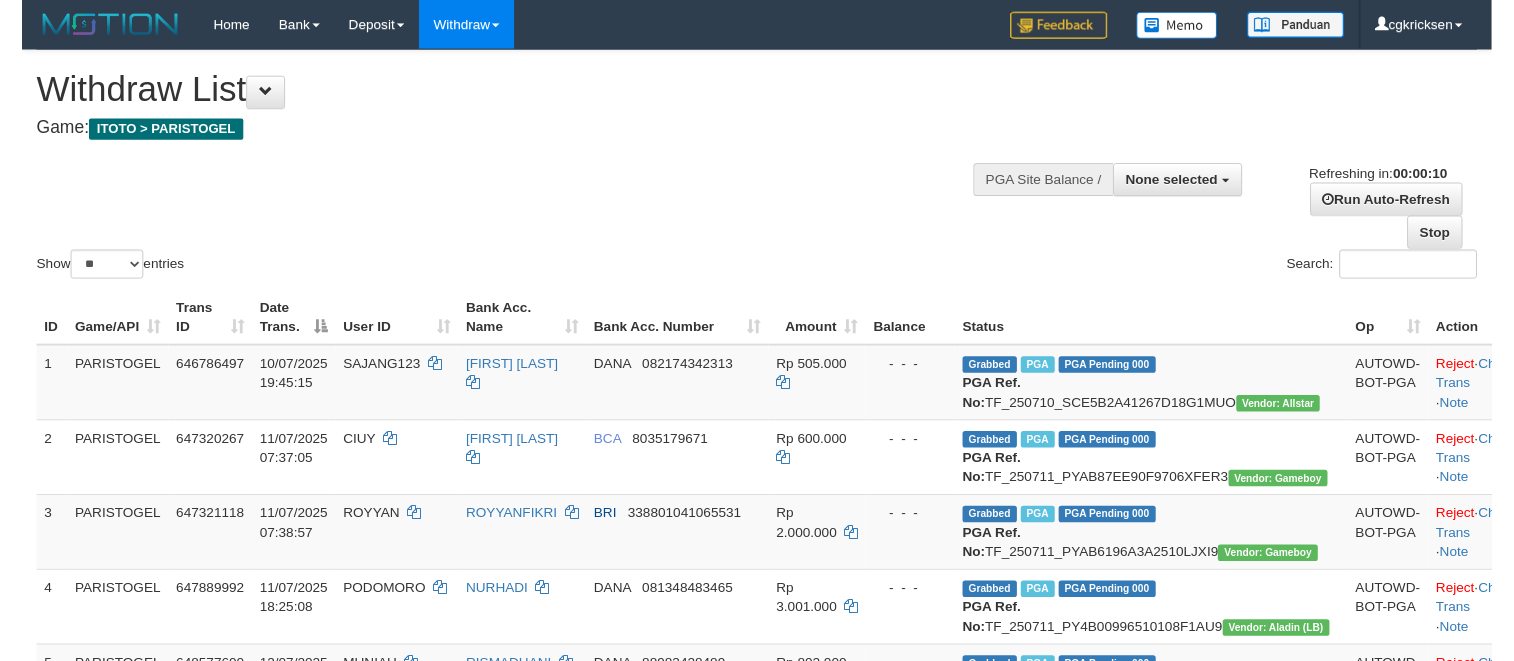 scroll, scrollTop: 0, scrollLeft: 0, axis: both 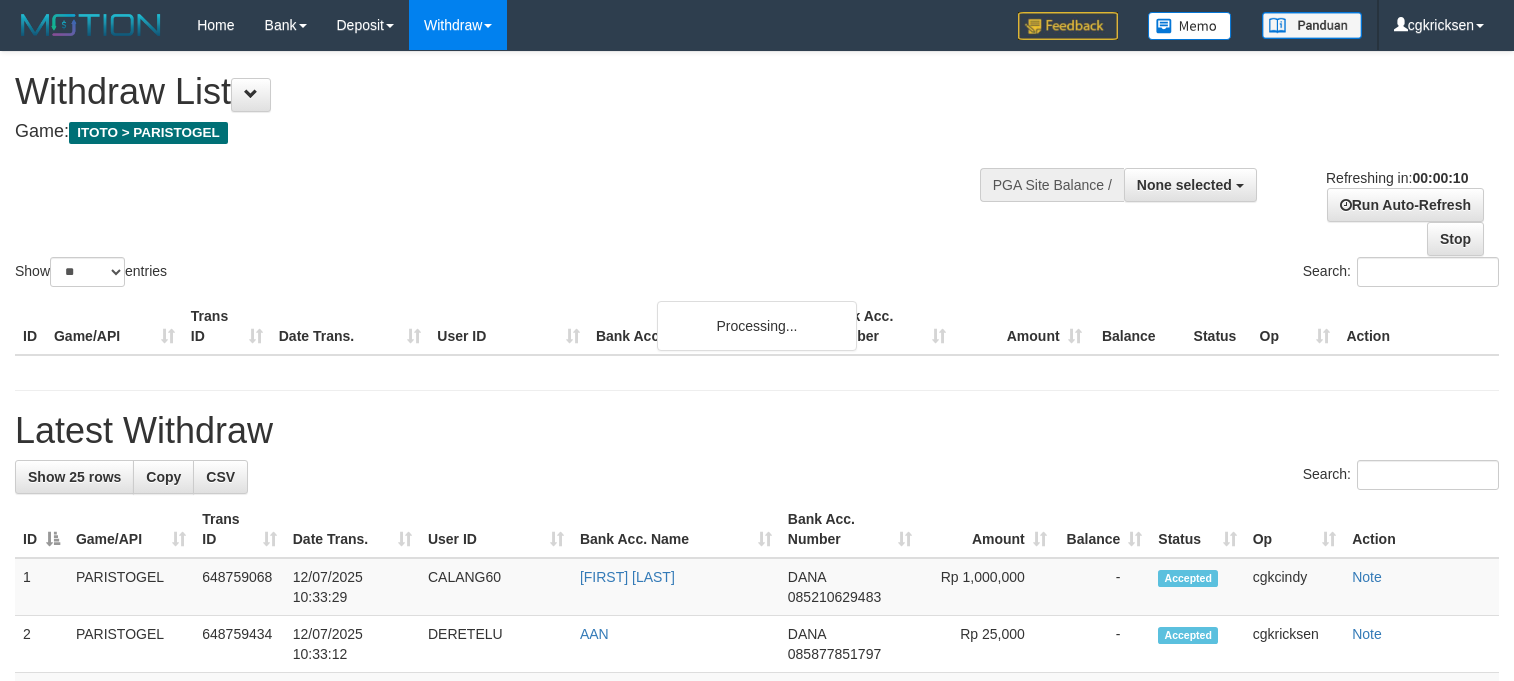 select 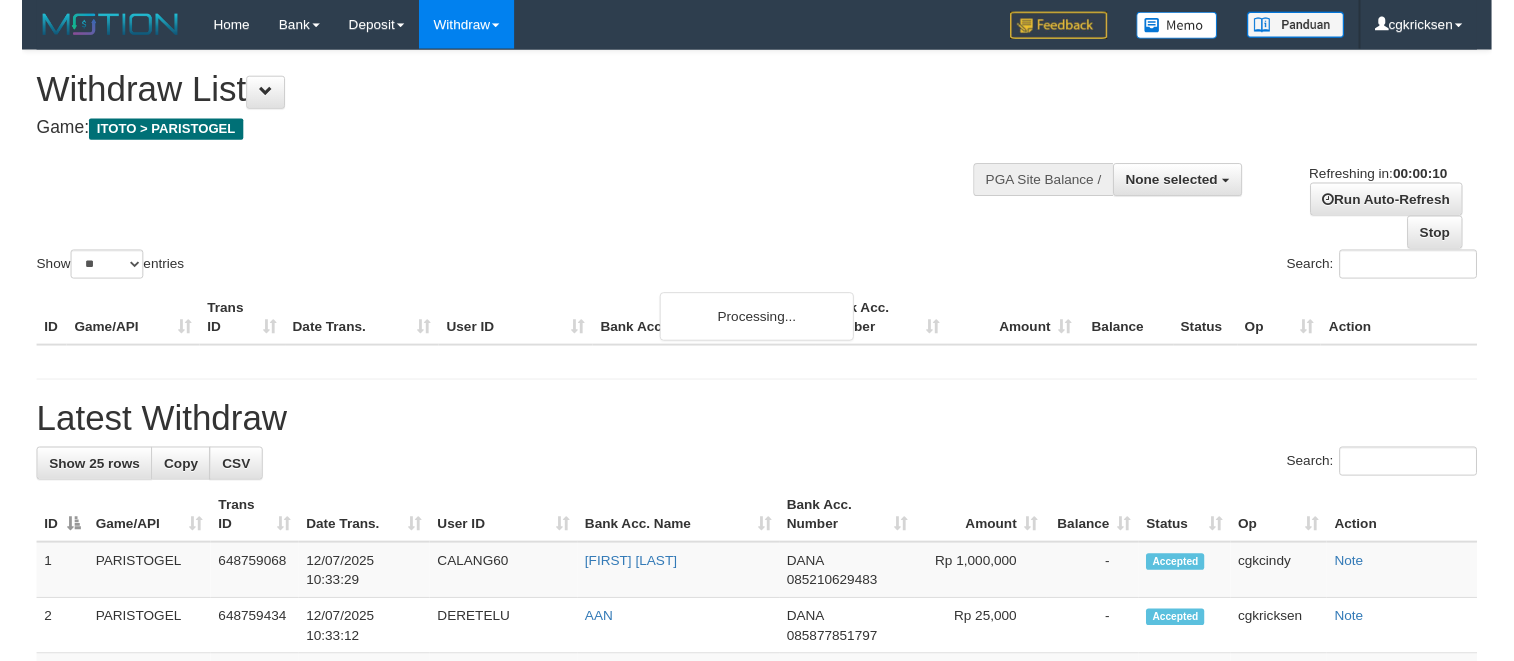 scroll, scrollTop: 0, scrollLeft: 0, axis: both 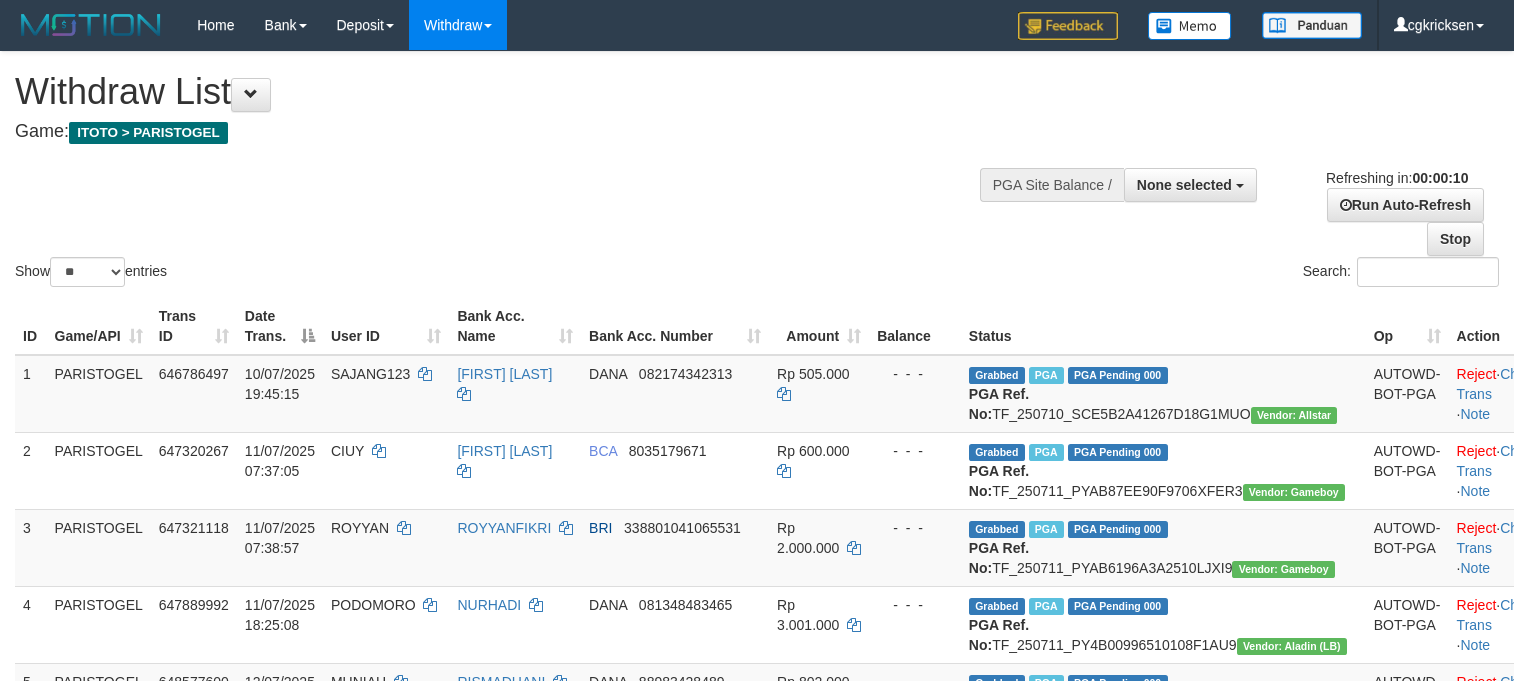 select 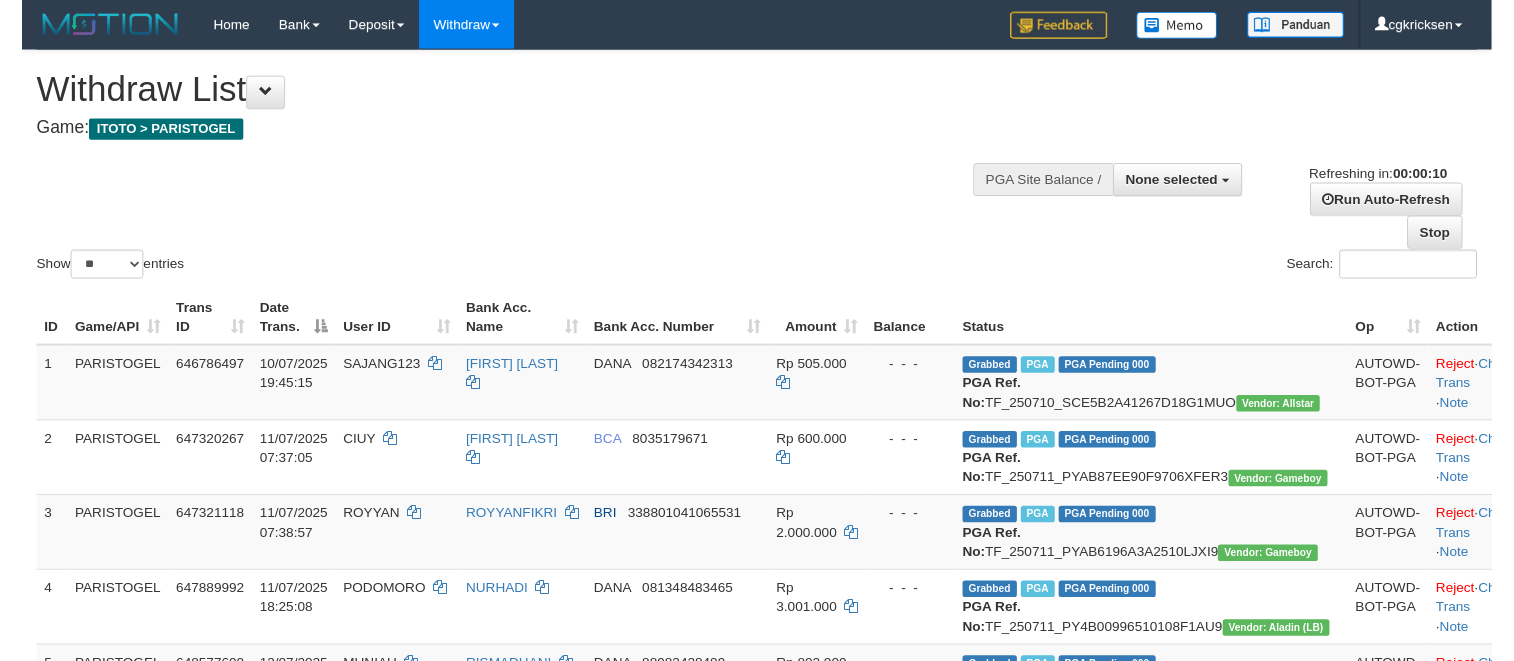 scroll, scrollTop: 0, scrollLeft: 0, axis: both 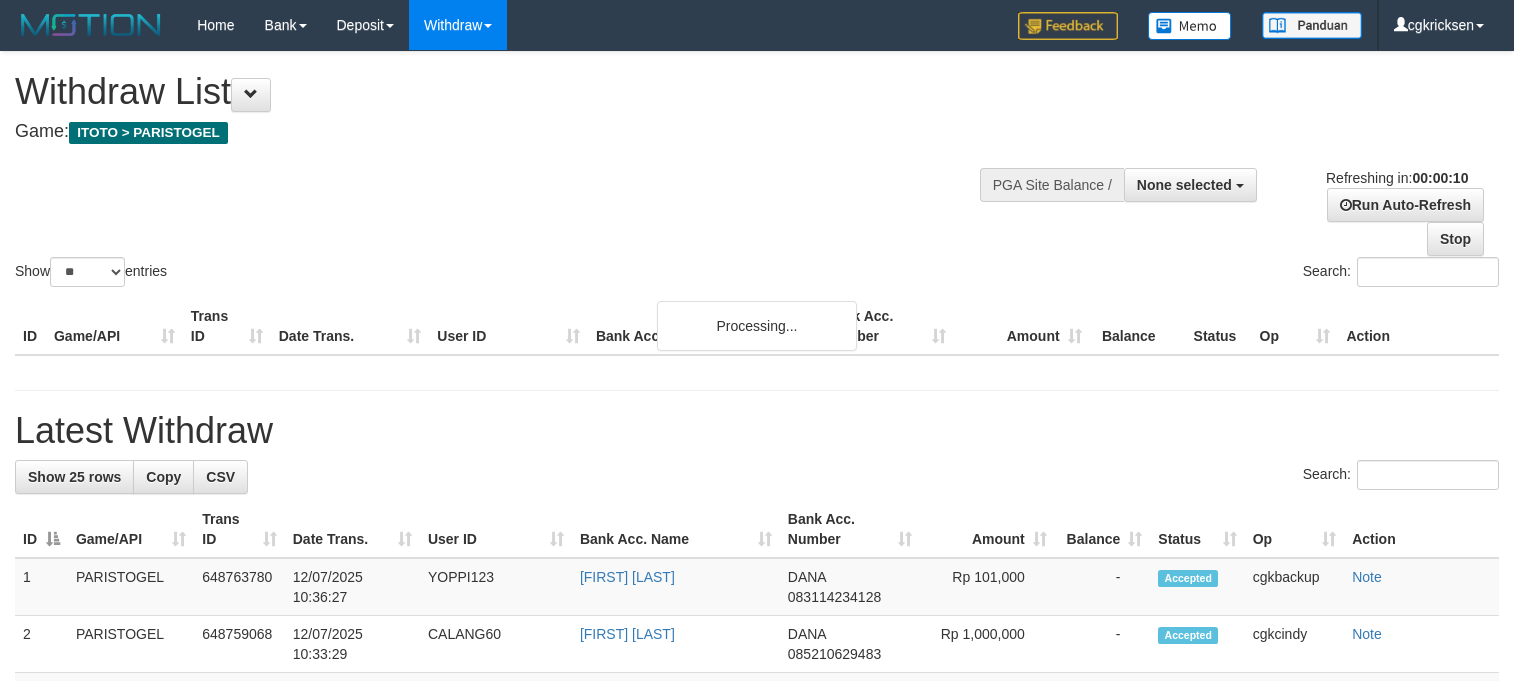 select 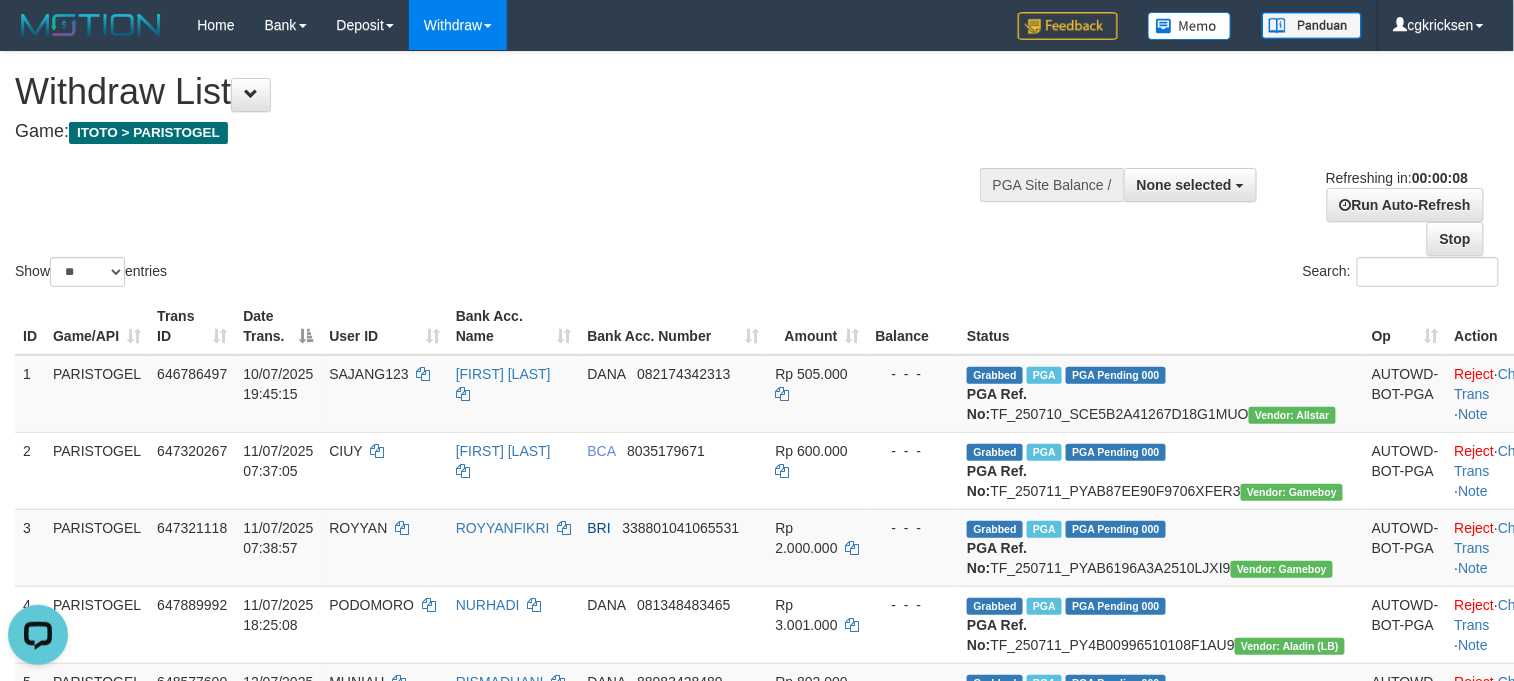 scroll, scrollTop: 0, scrollLeft: 0, axis: both 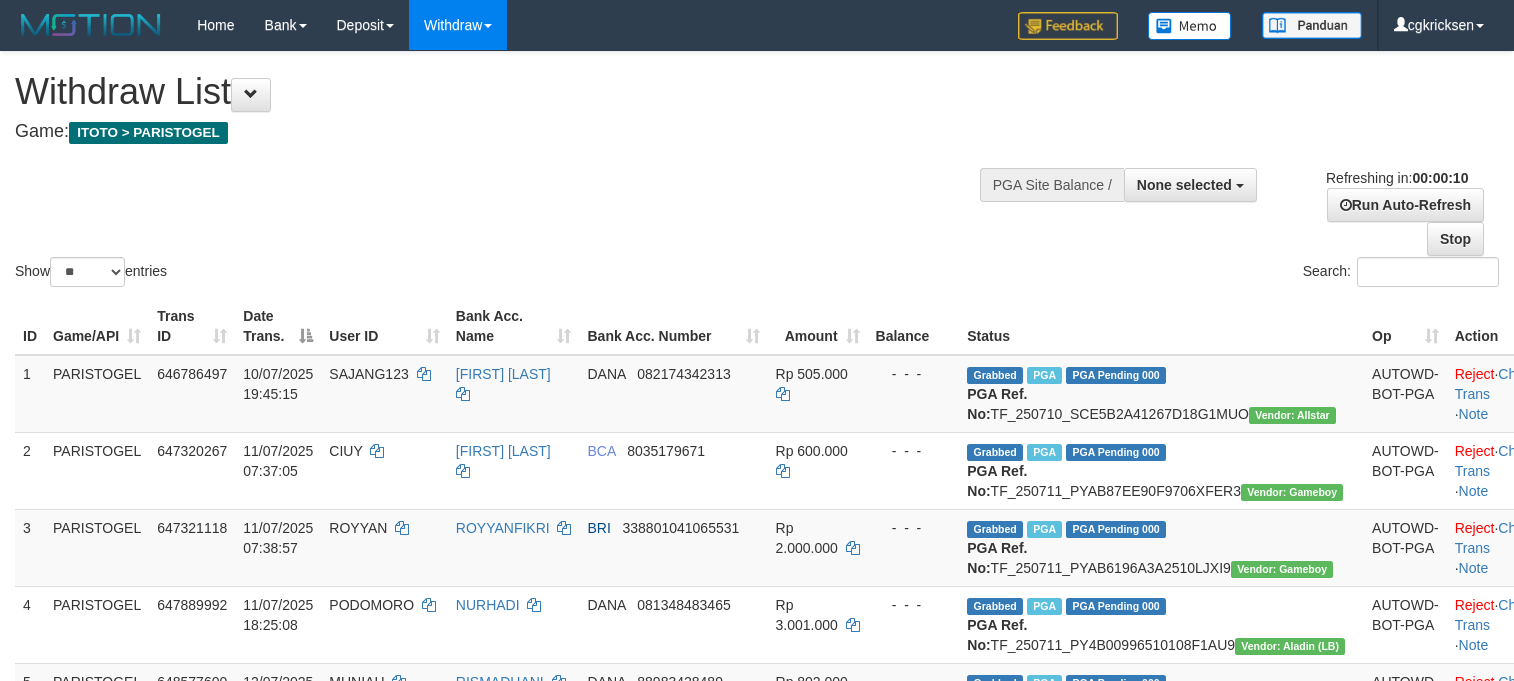 select 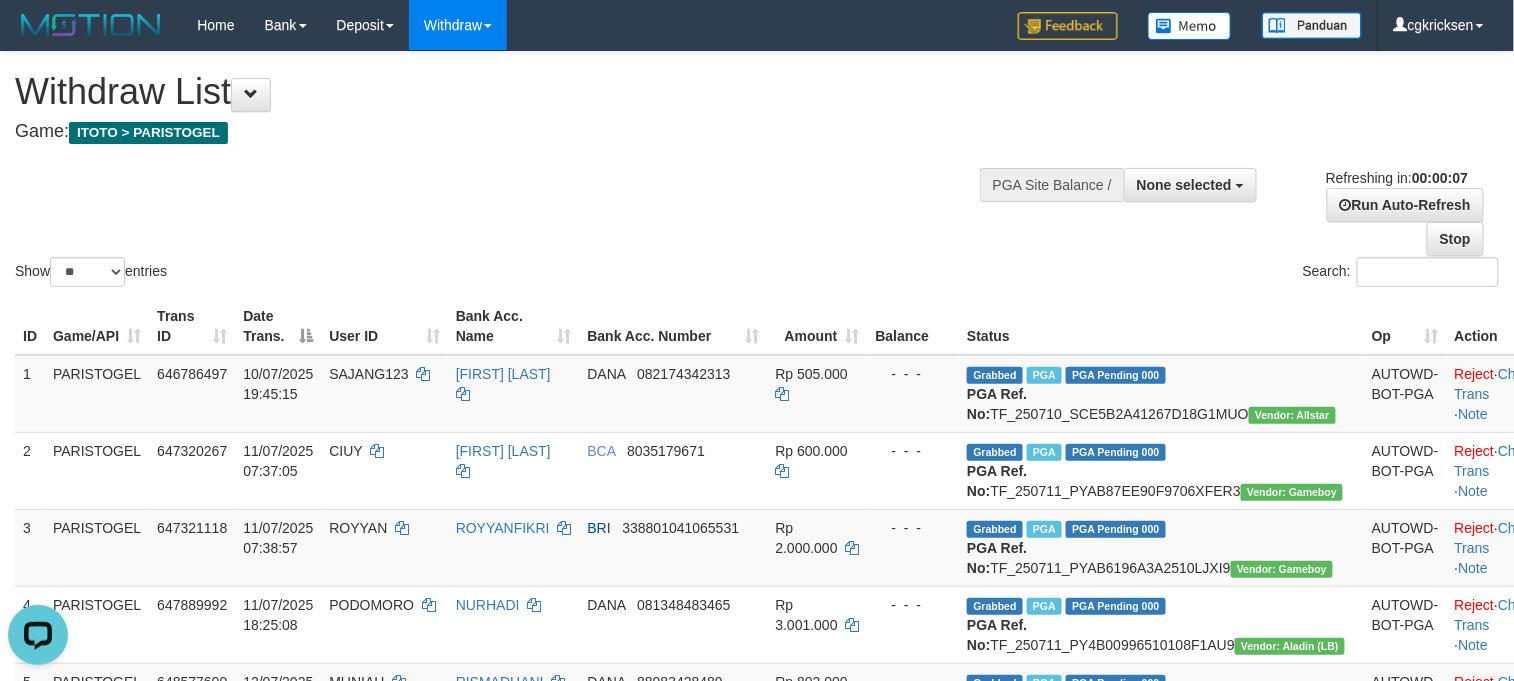 scroll, scrollTop: 0, scrollLeft: 0, axis: both 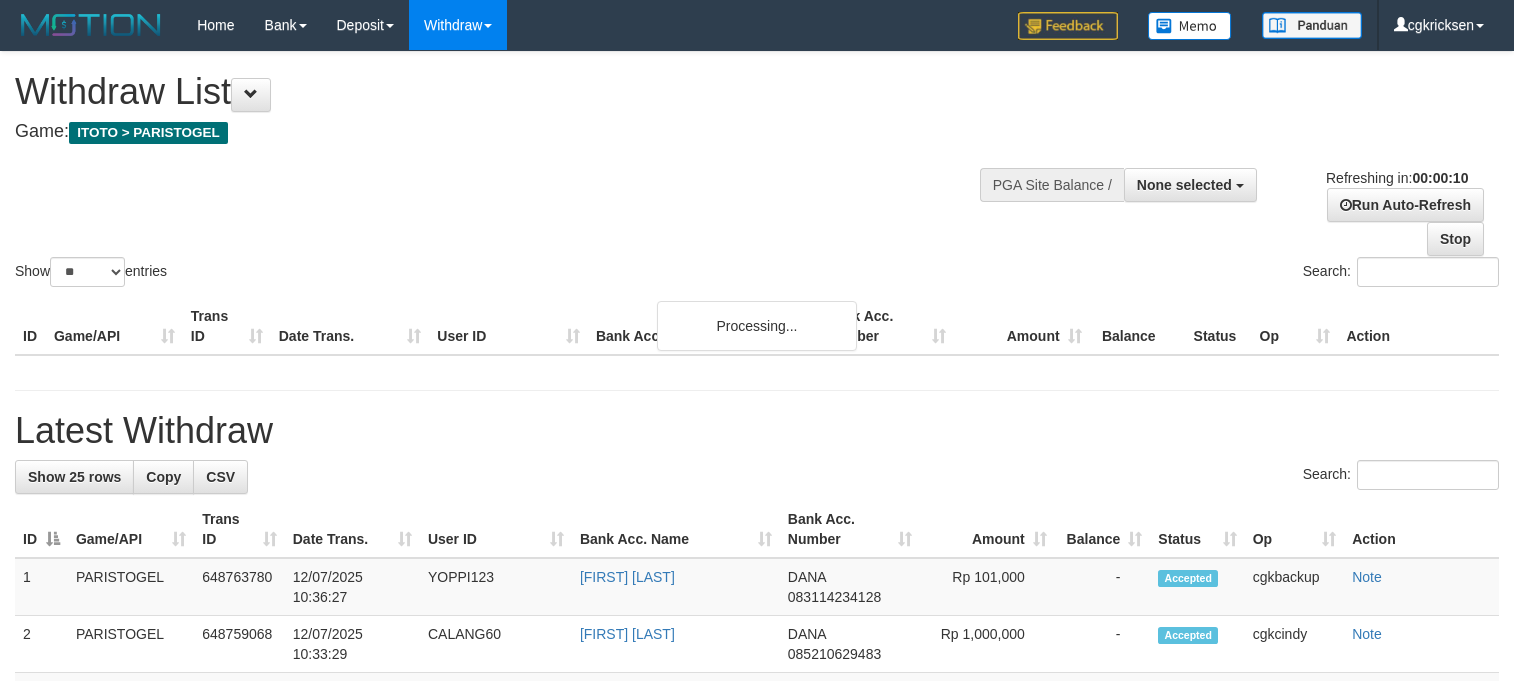 select 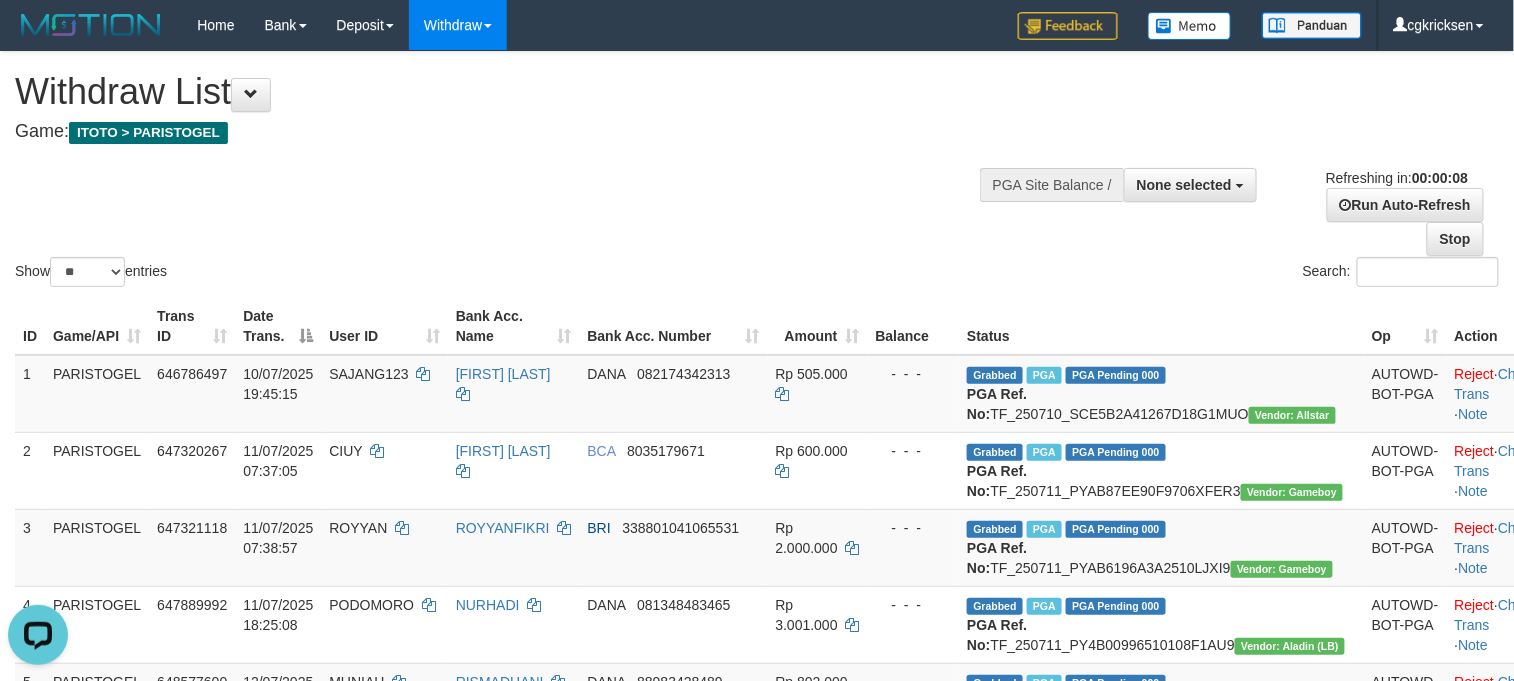 scroll, scrollTop: 0, scrollLeft: 0, axis: both 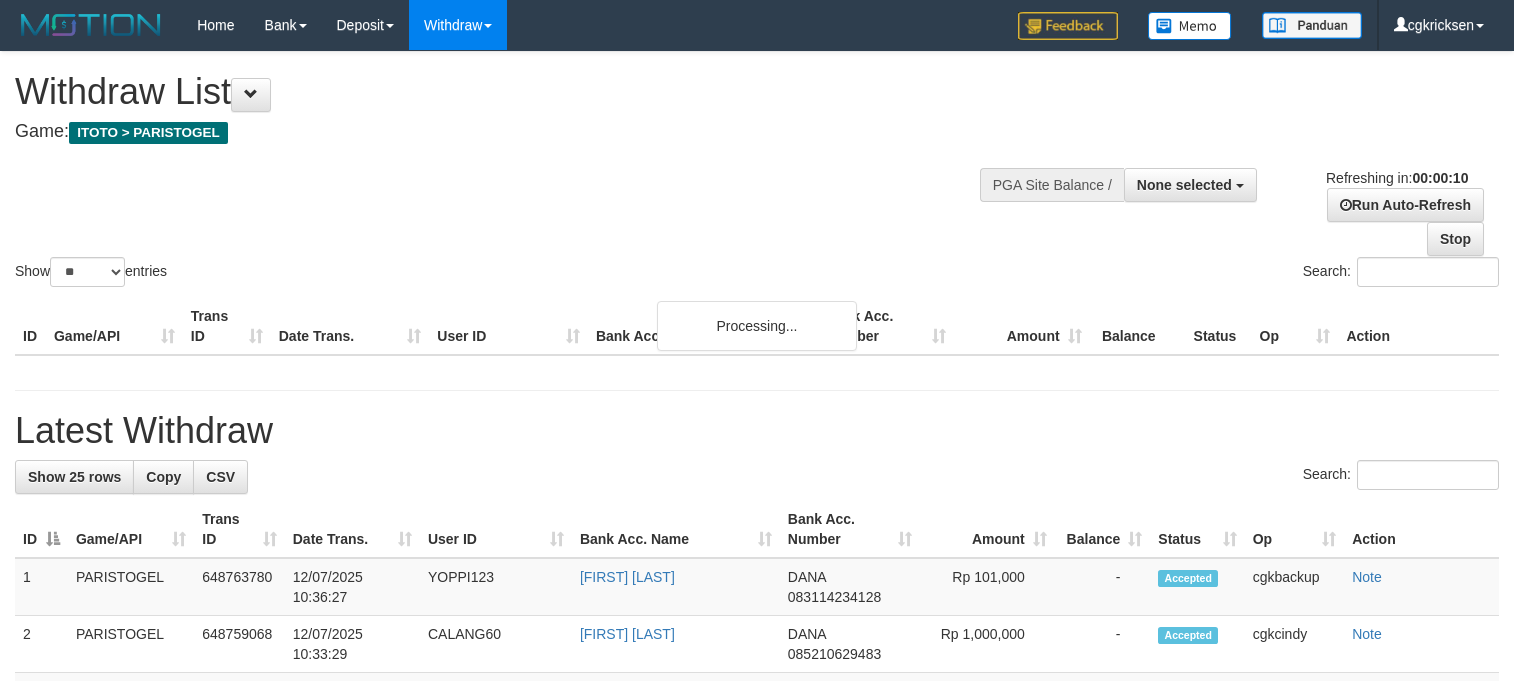 select 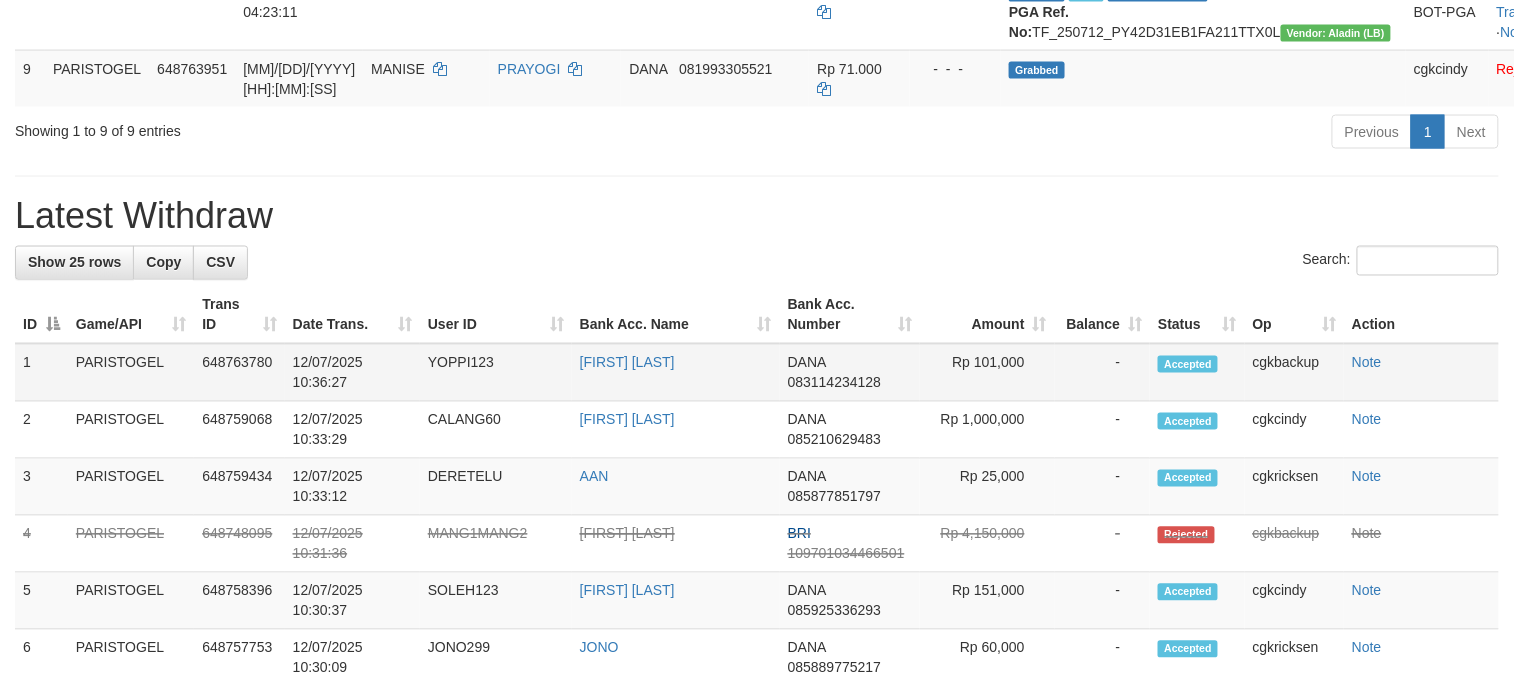 scroll, scrollTop: 933, scrollLeft: 0, axis: vertical 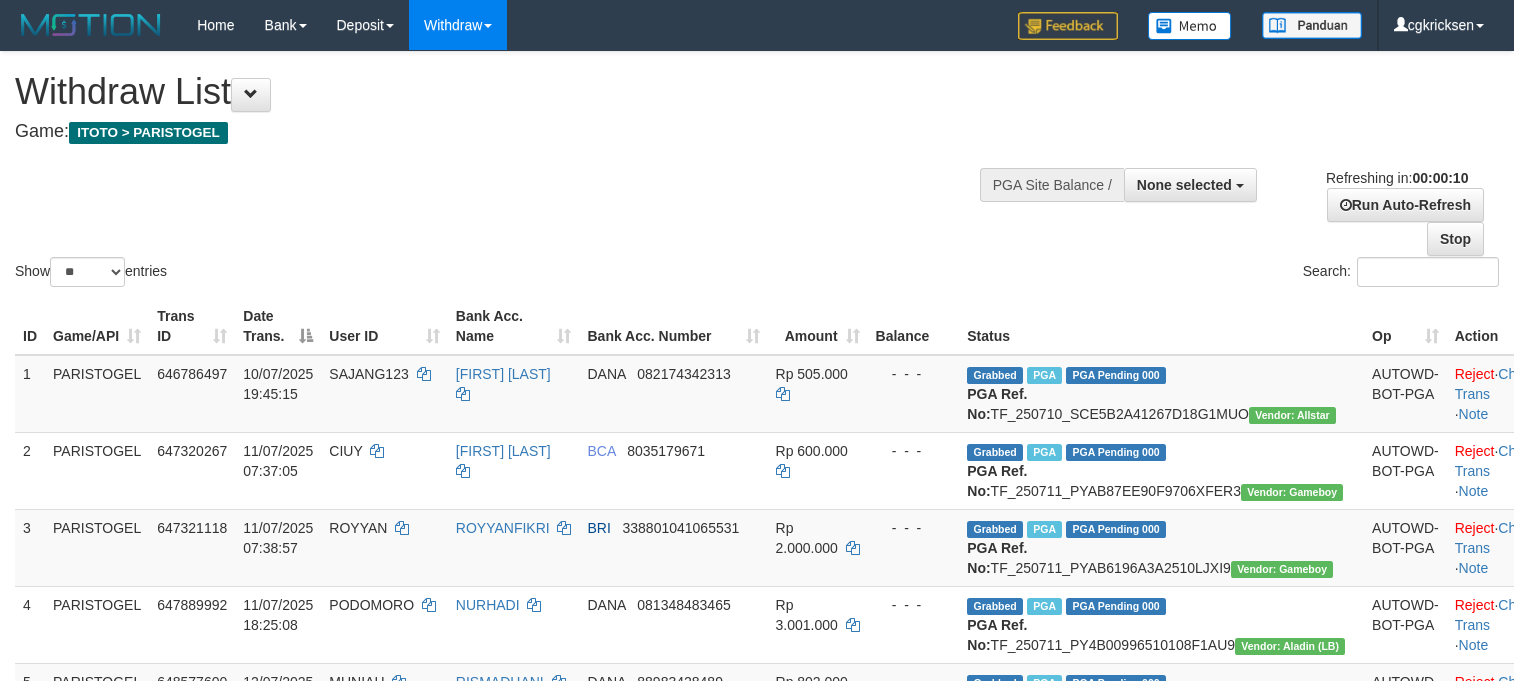 select 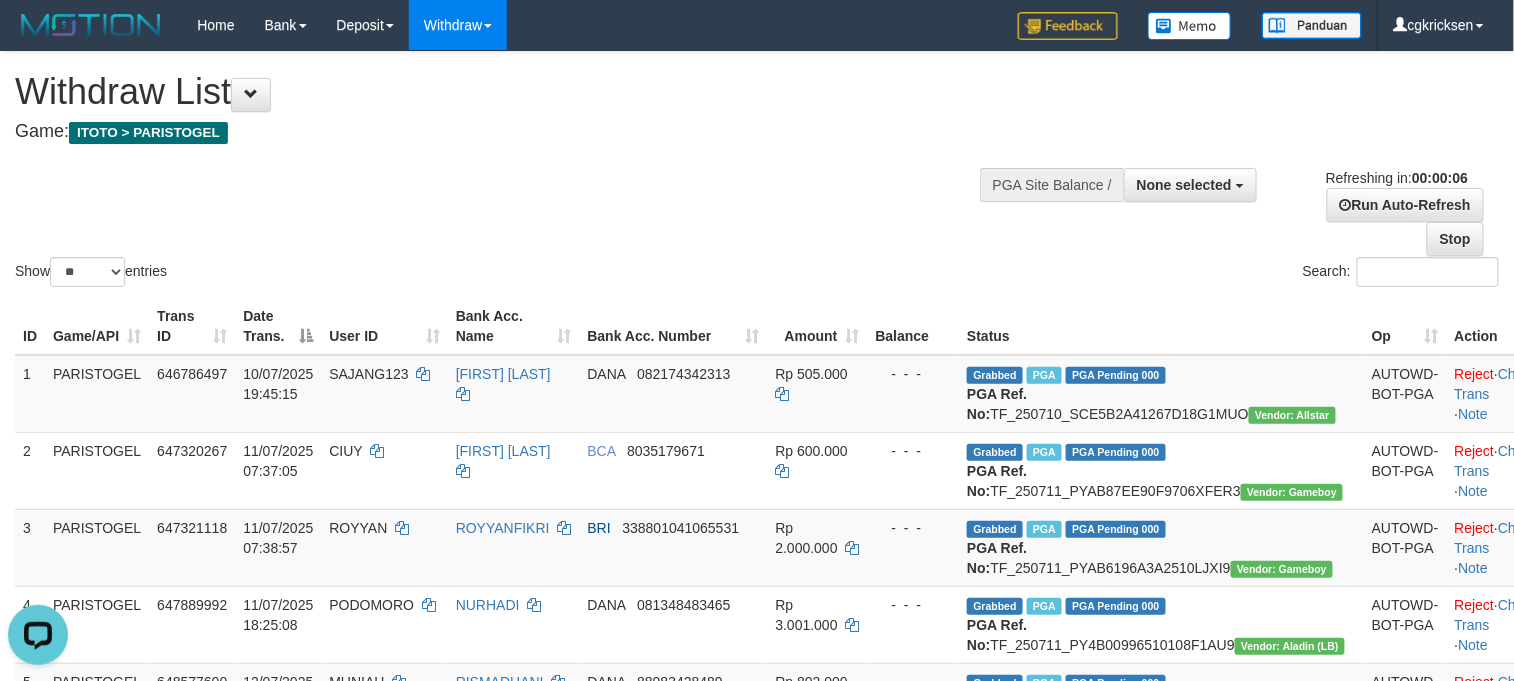 scroll, scrollTop: 0, scrollLeft: 0, axis: both 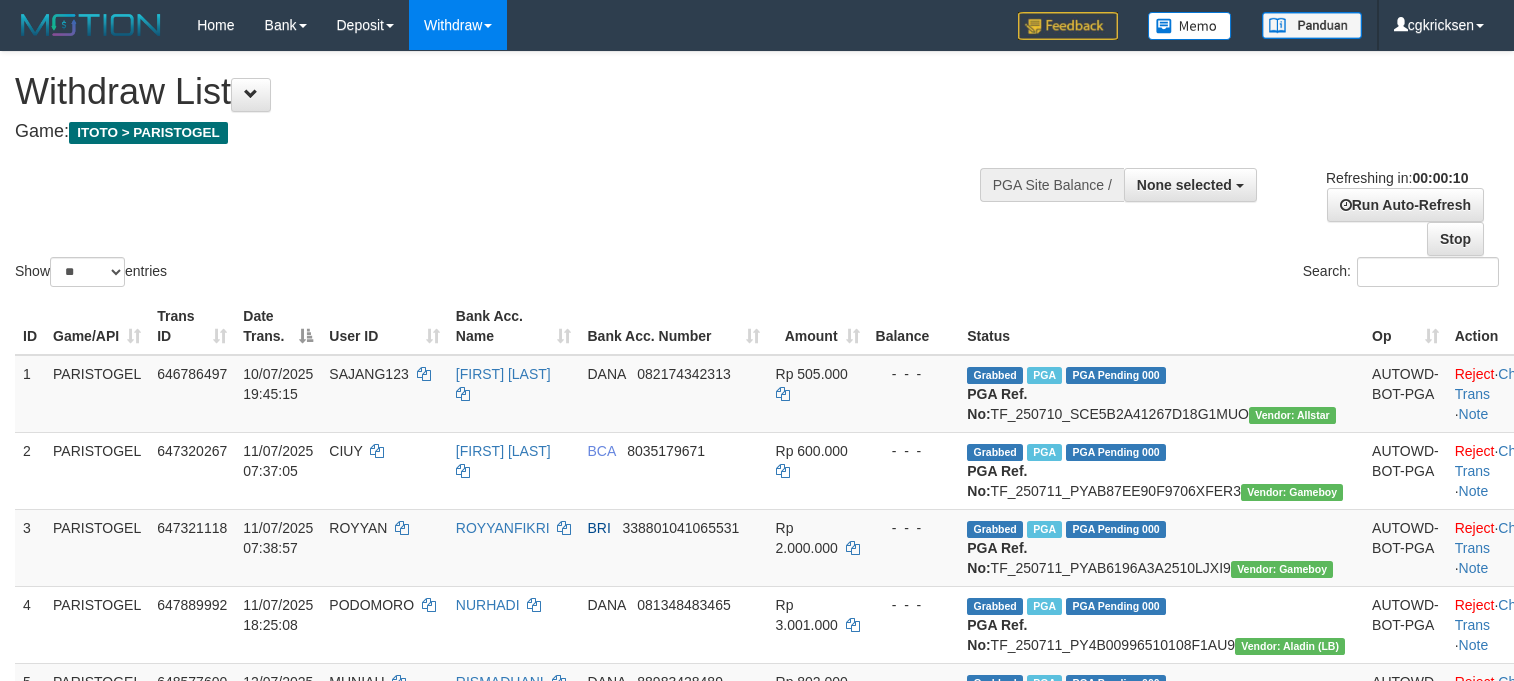 select 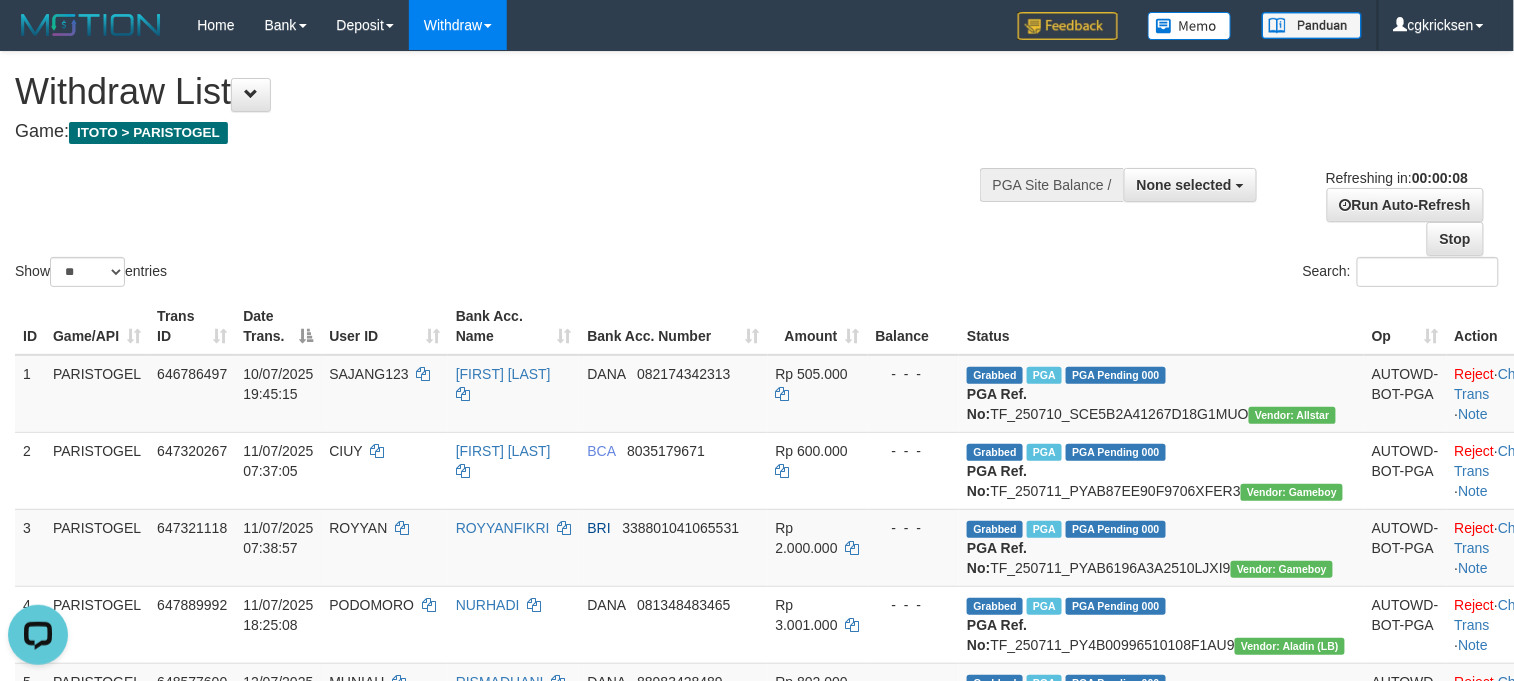 scroll, scrollTop: 0, scrollLeft: 0, axis: both 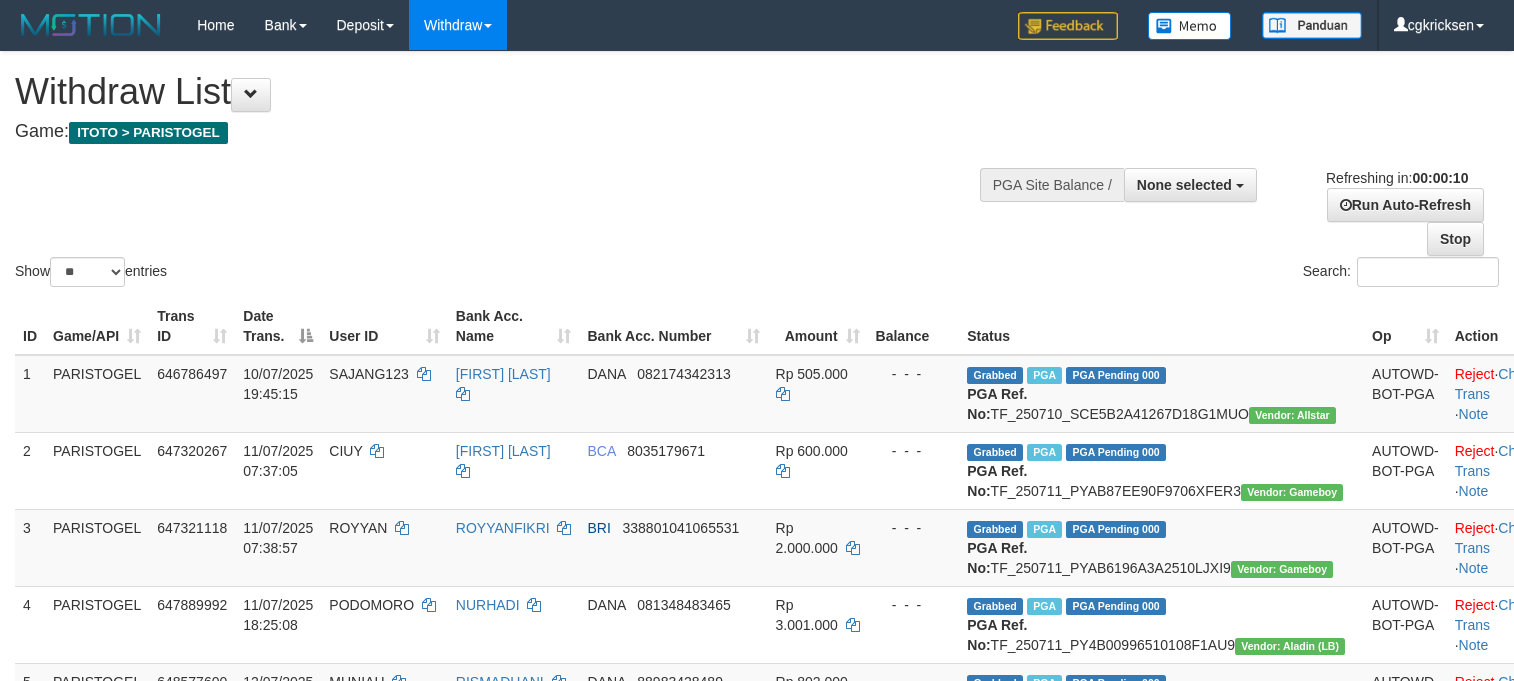 select 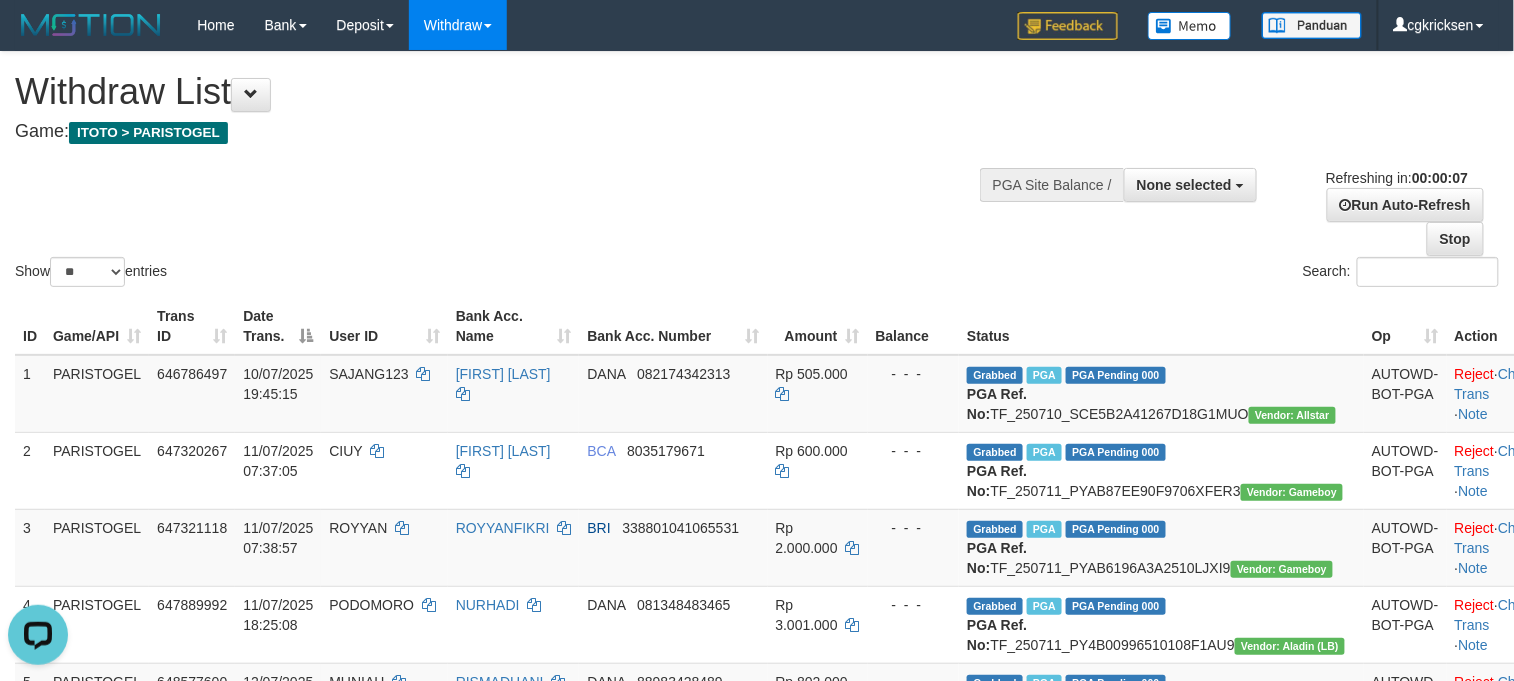 scroll, scrollTop: 0, scrollLeft: 0, axis: both 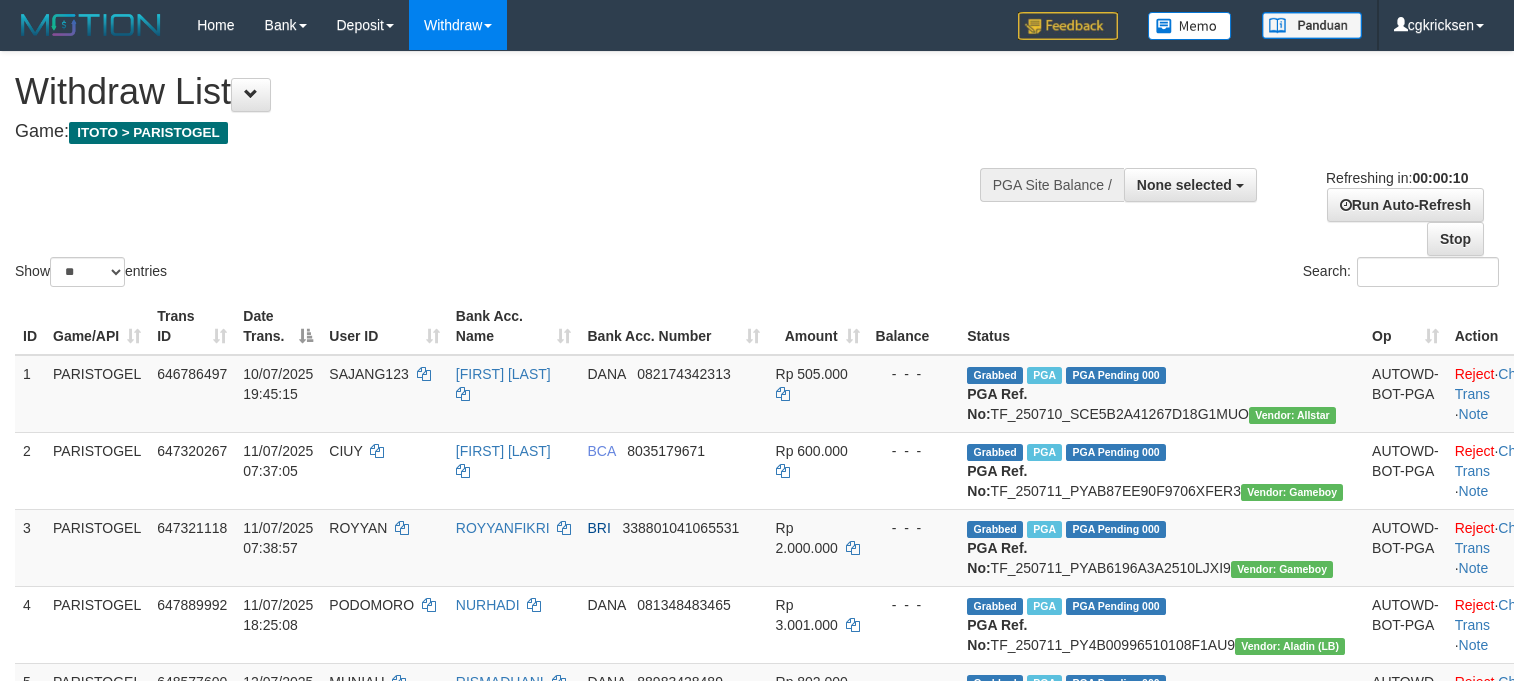 select 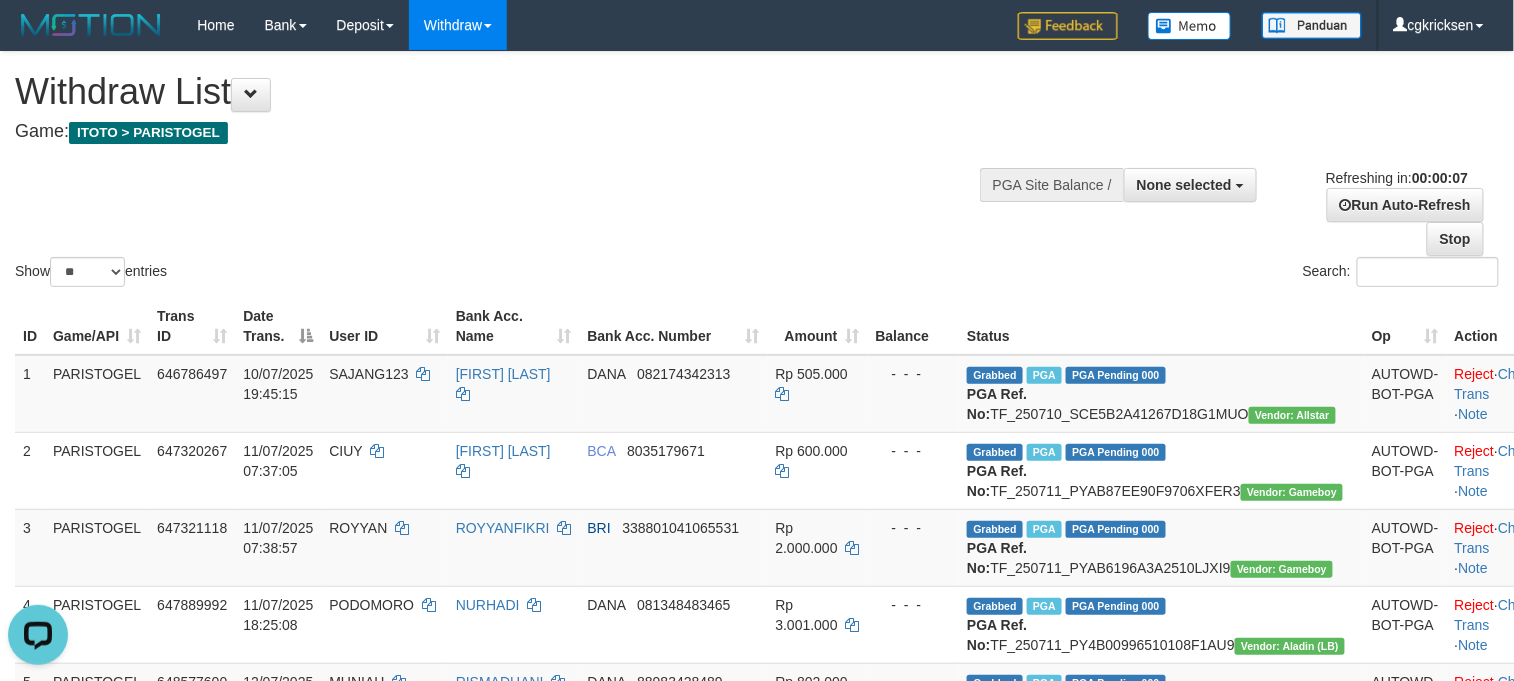 scroll, scrollTop: 0, scrollLeft: 0, axis: both 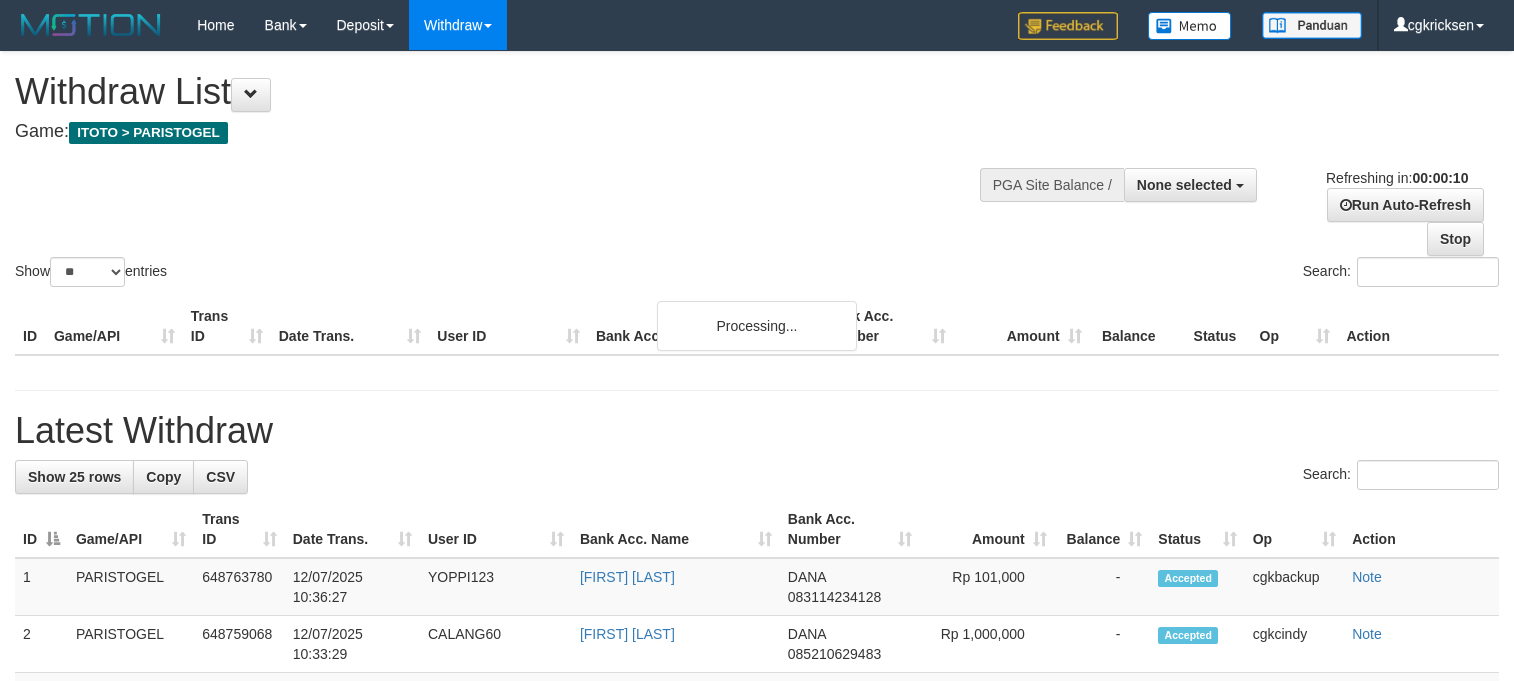select 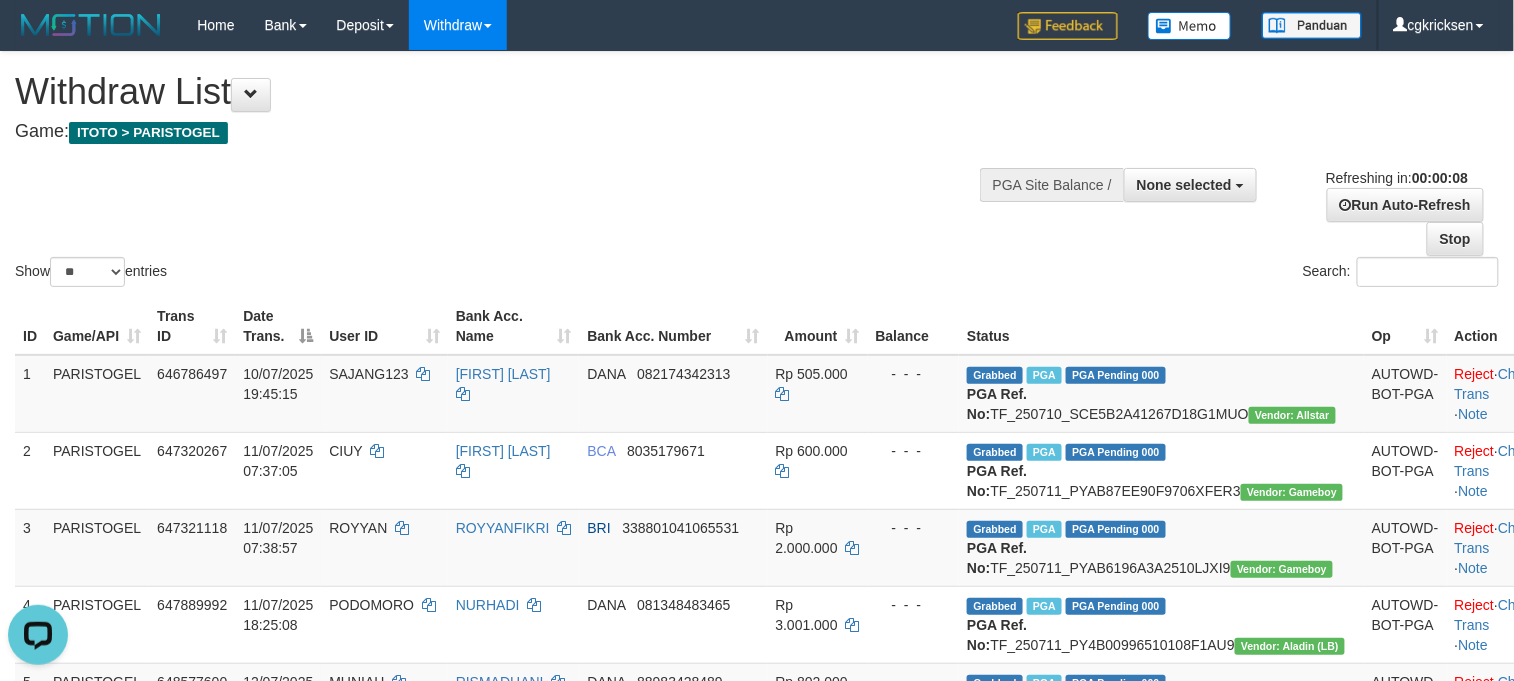 scroll, scrollTop: 0, scrollLeft: 0, axis: both 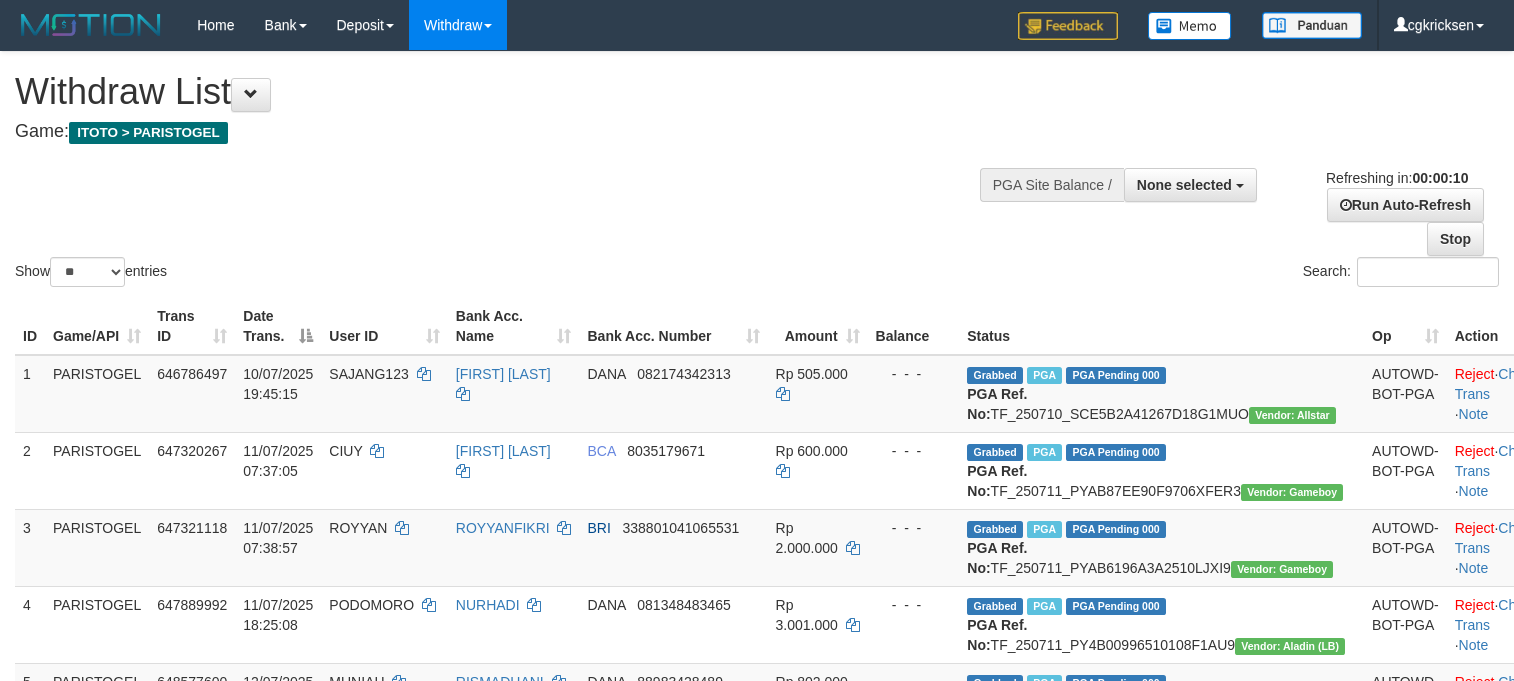 select 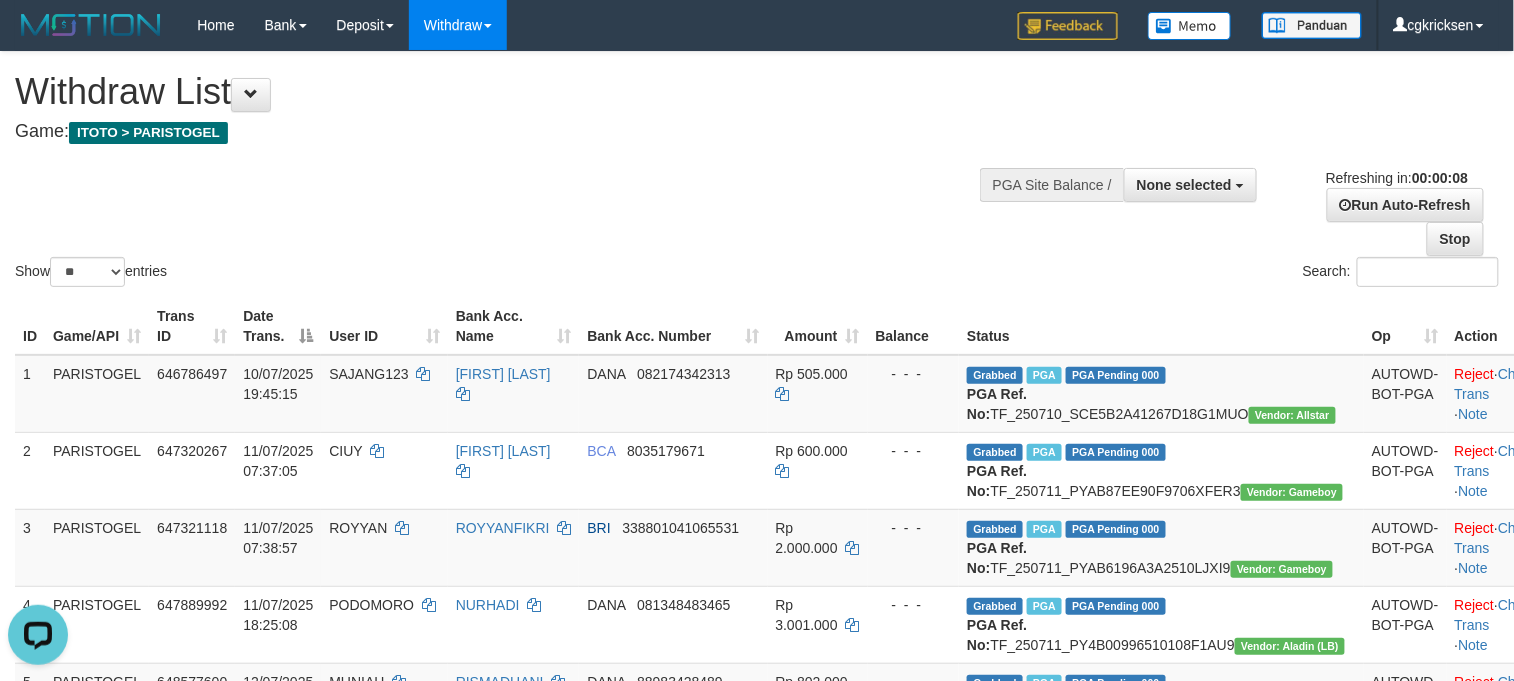 scroll, scrollTop: 0, scrollLeft: 0, axis: both 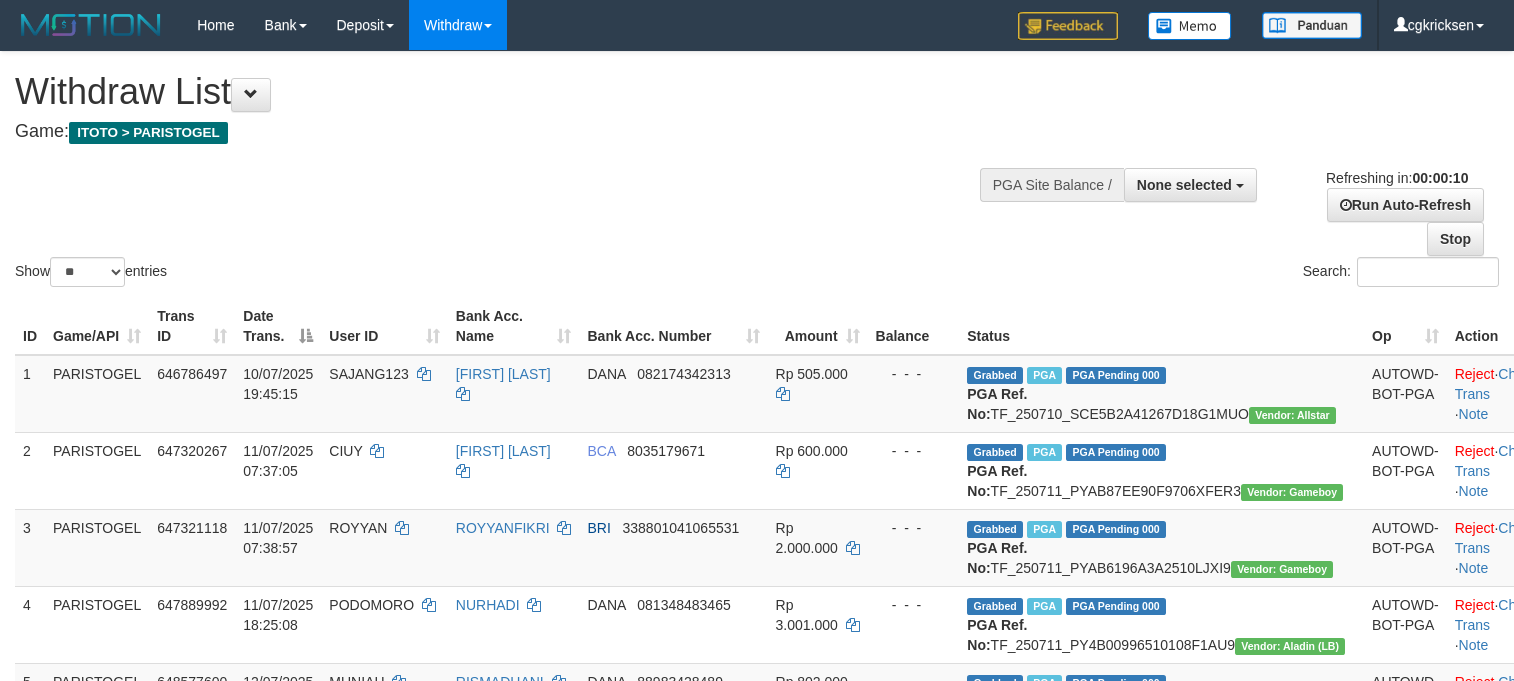select 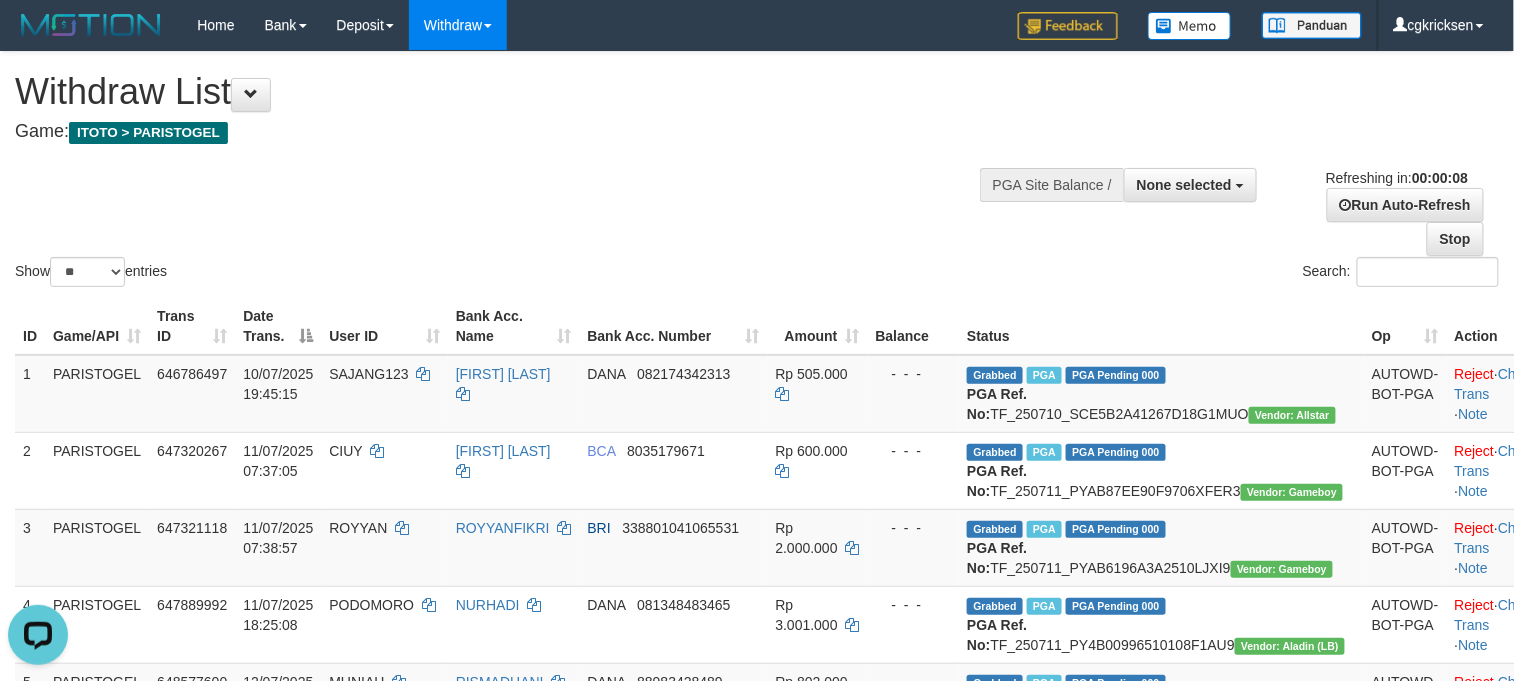 scroll, scrollTop: 0, scrollLeft: 0, axis: both 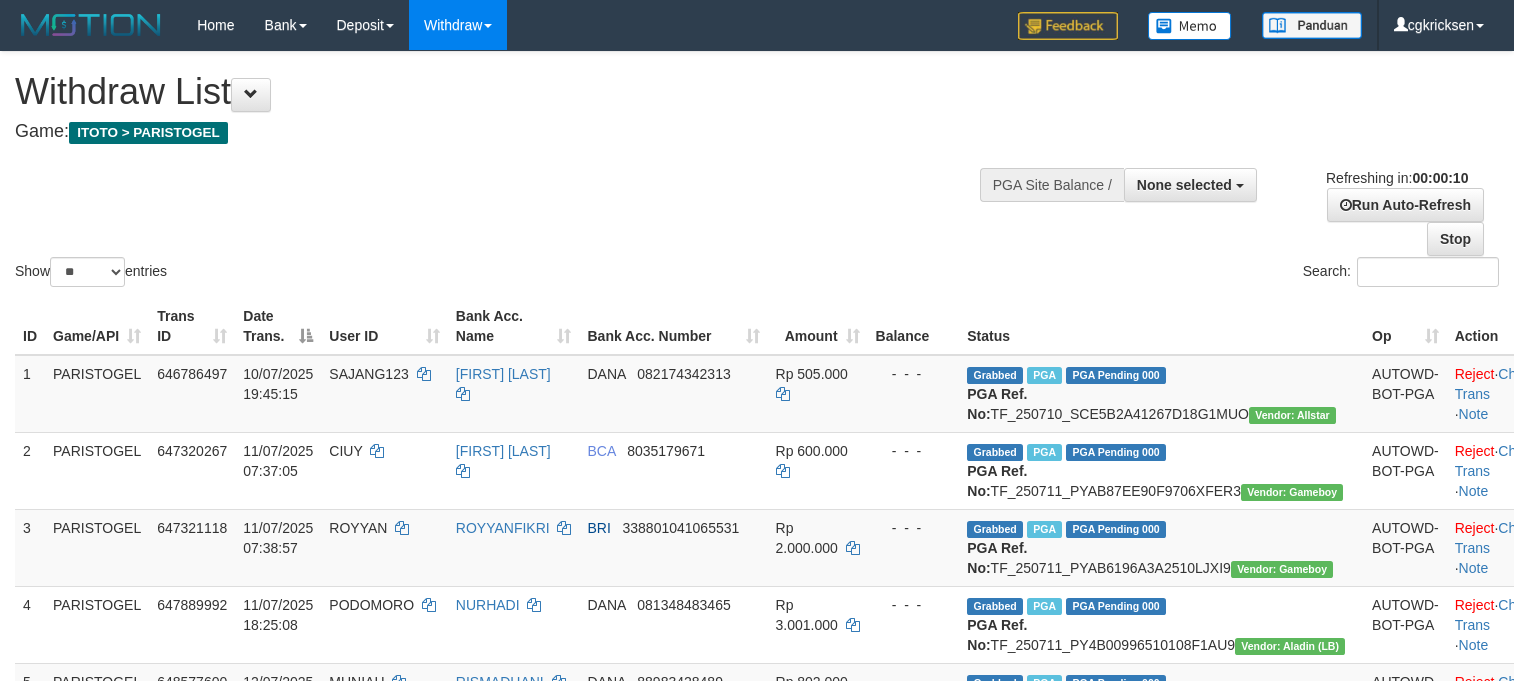 select 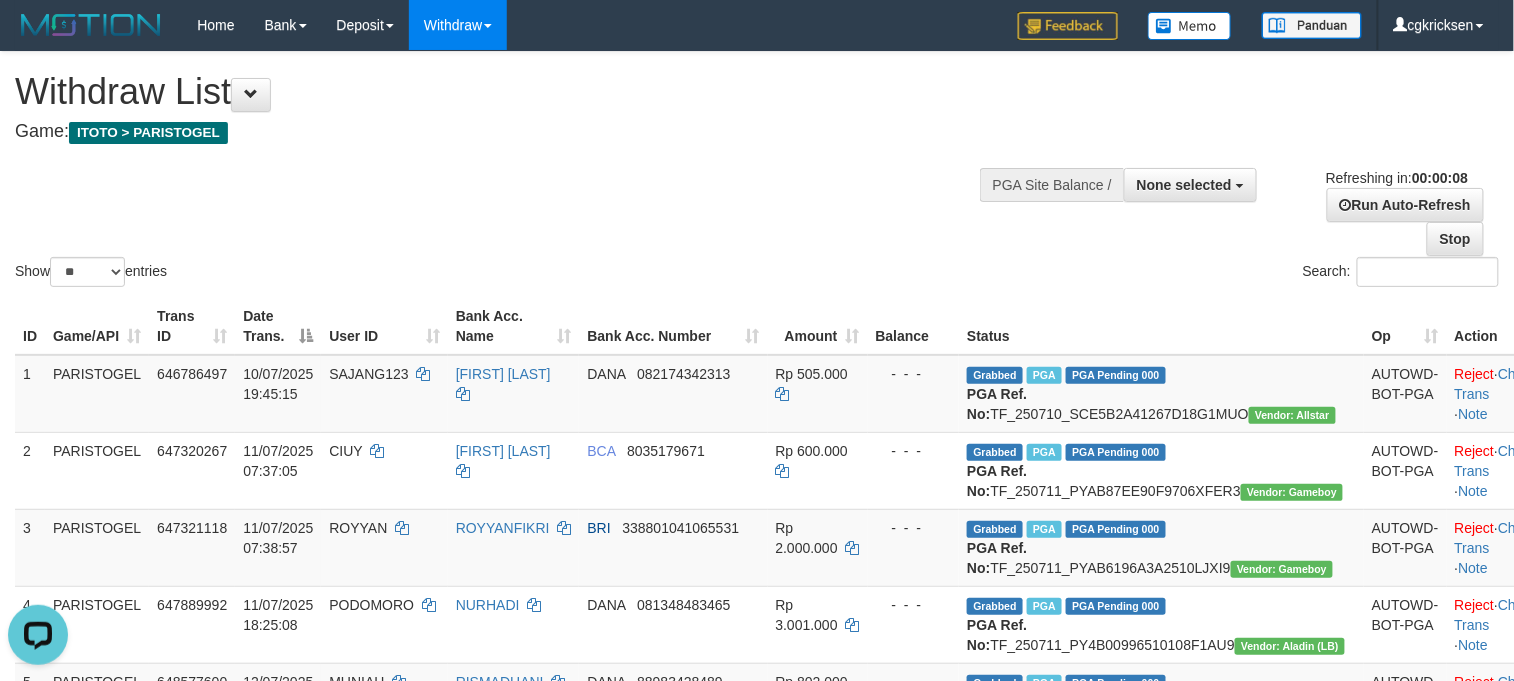 scroll, scrollTop: 0, scrollLeft: 0, axis: both 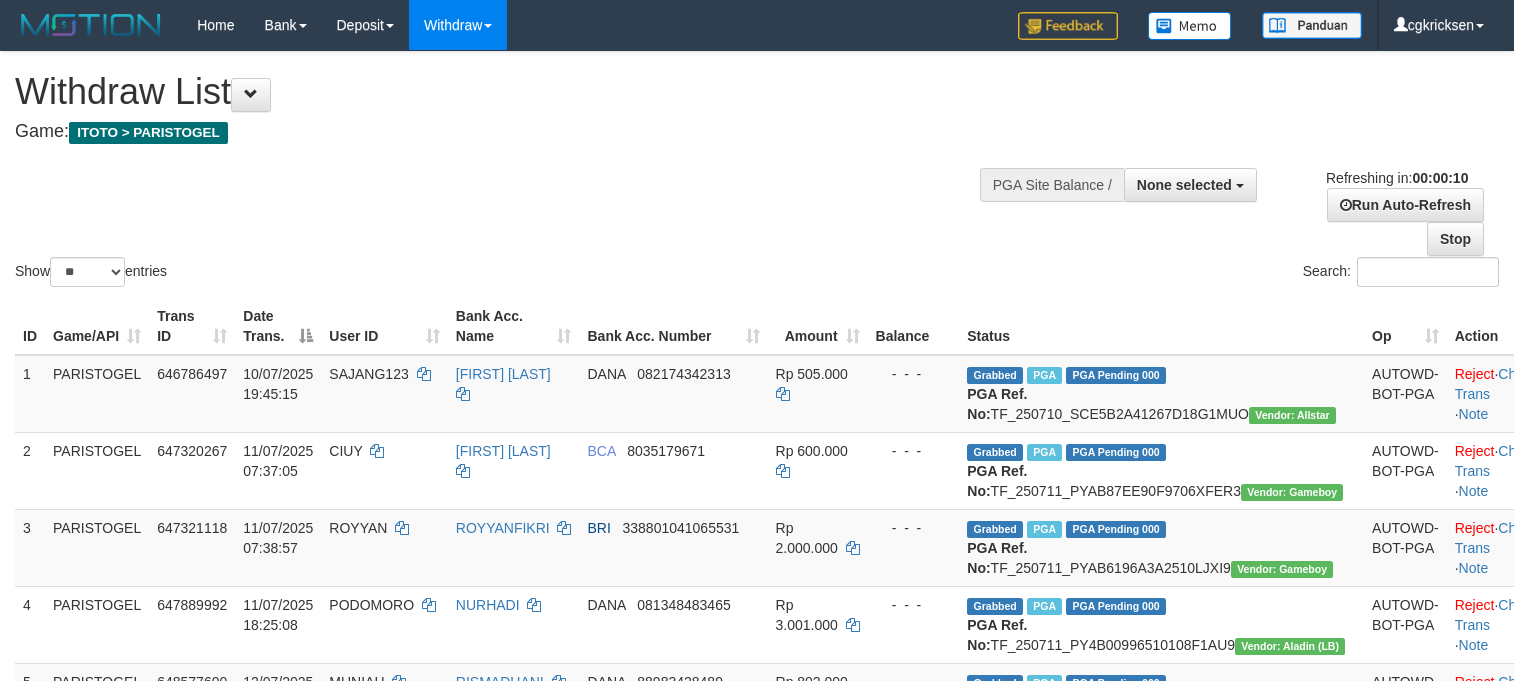 select 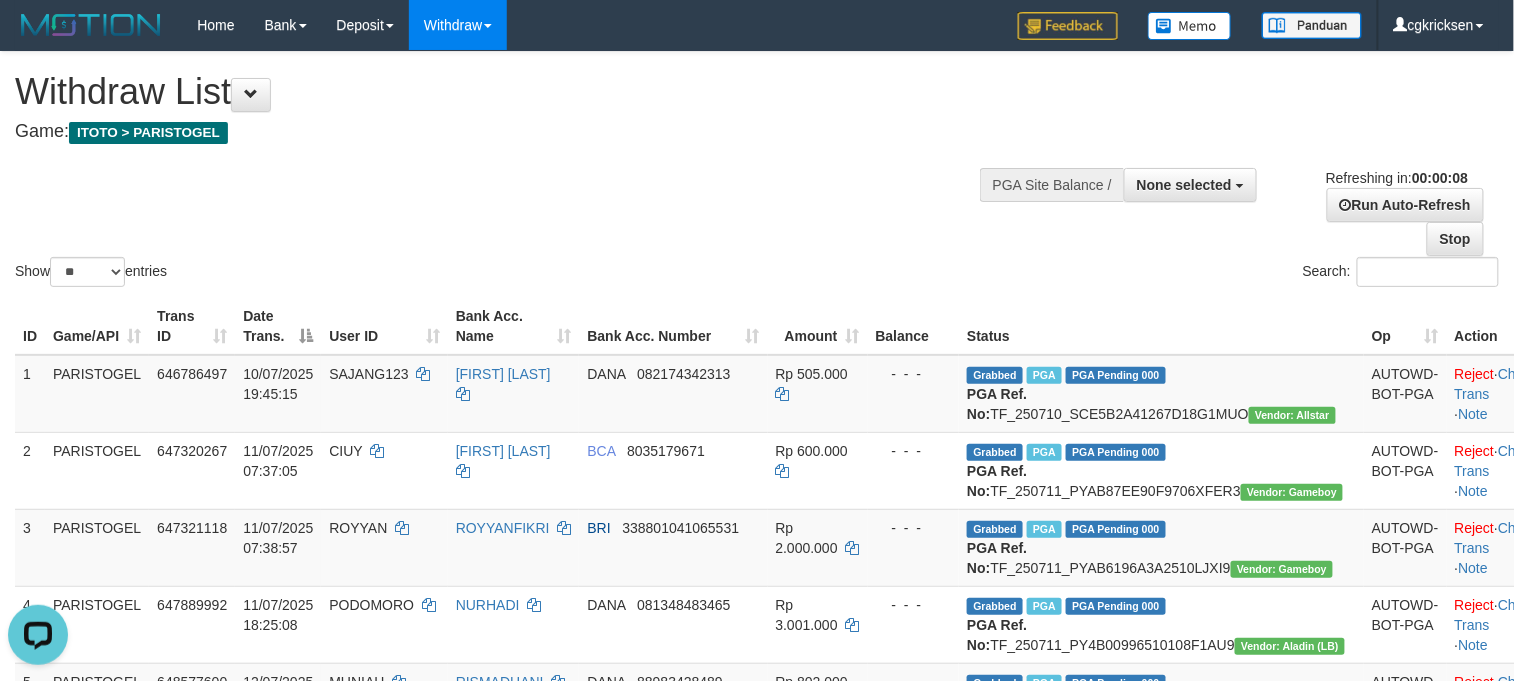scroll, scrollTop: 0, scrollLeft: 0, axis: both 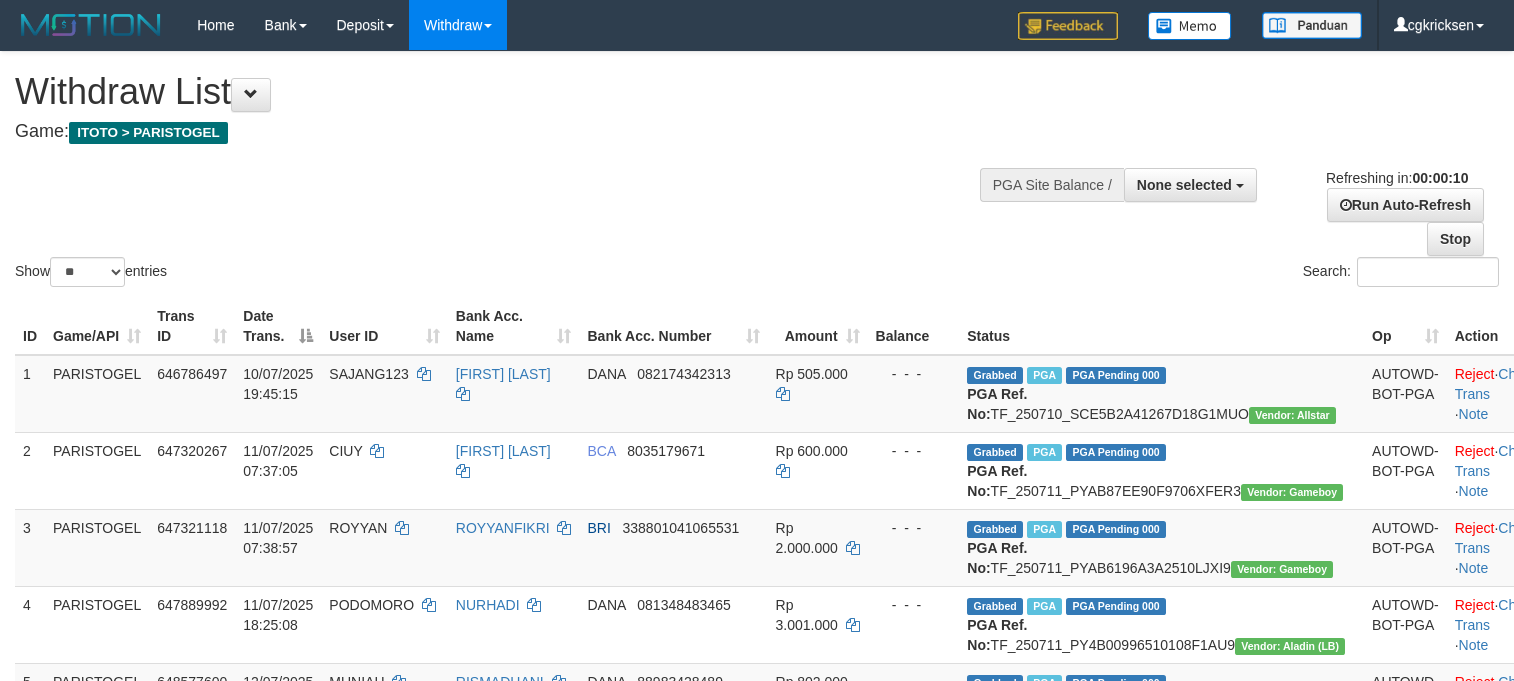 select 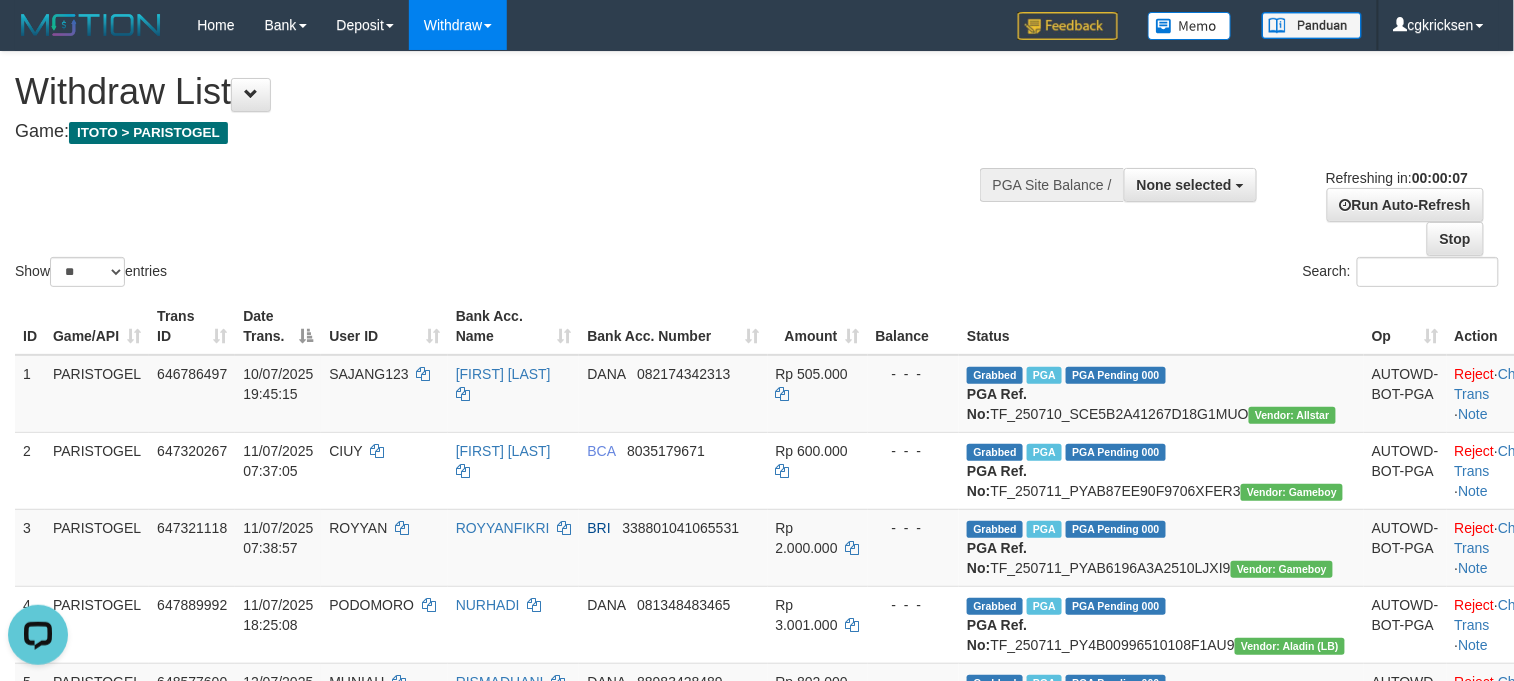 scroll, scrollTop: 0, scrollLeft: 0, axis: both 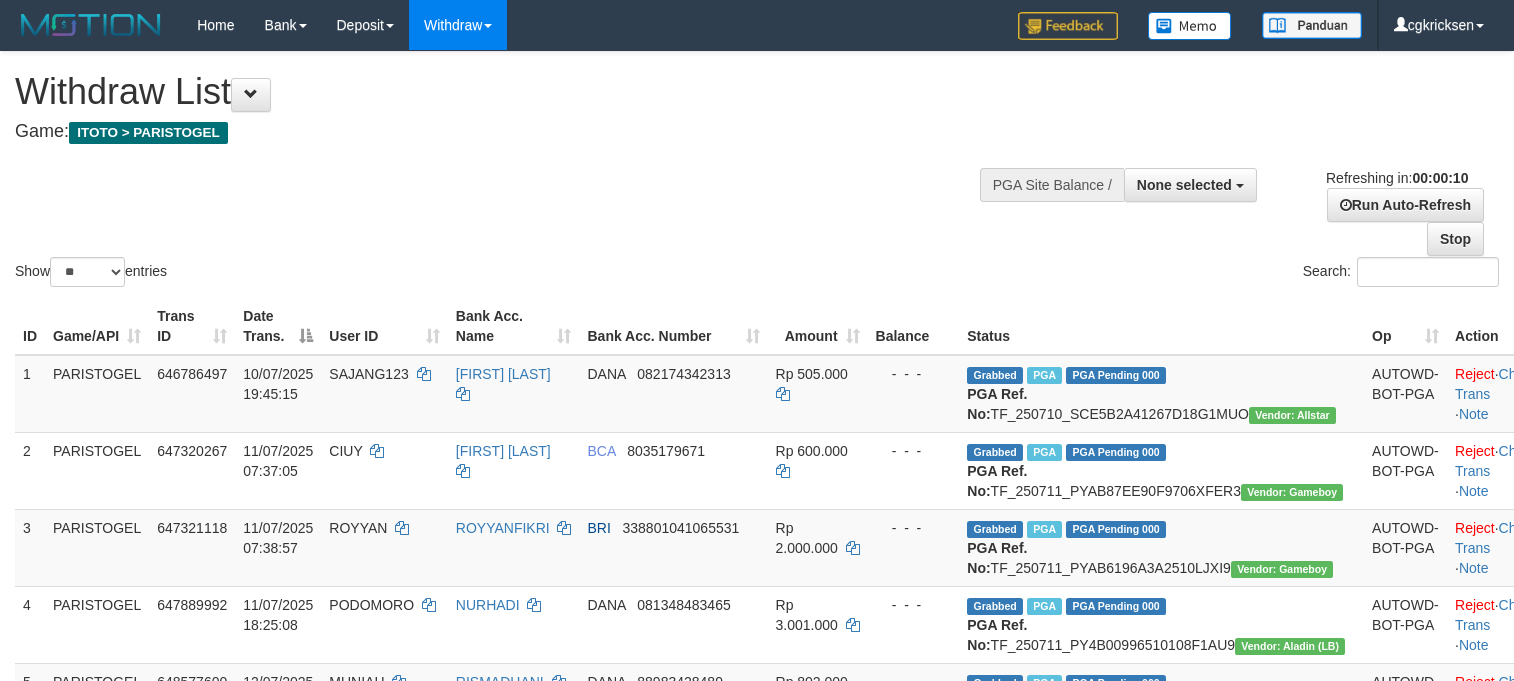 select 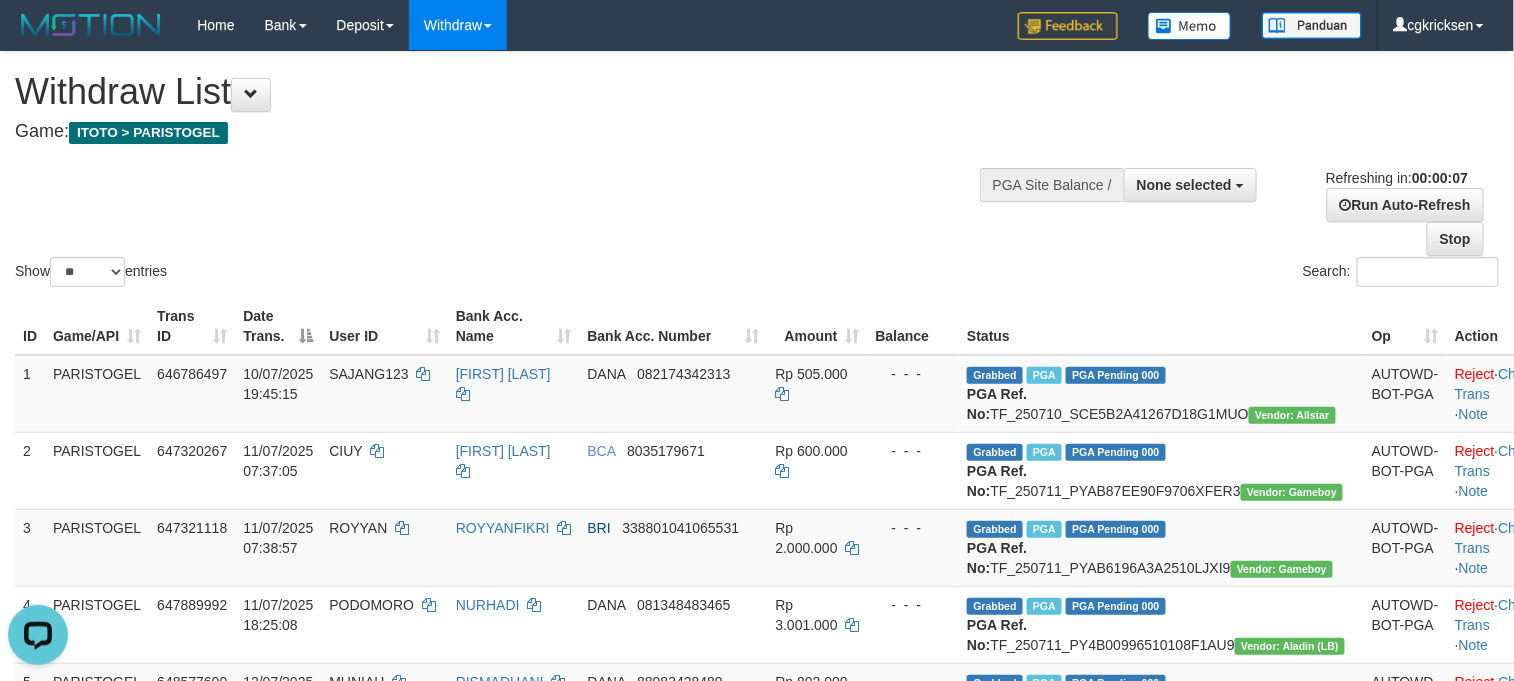 scroll, scrollTop: 0, scrollLeft: 0, axis: both 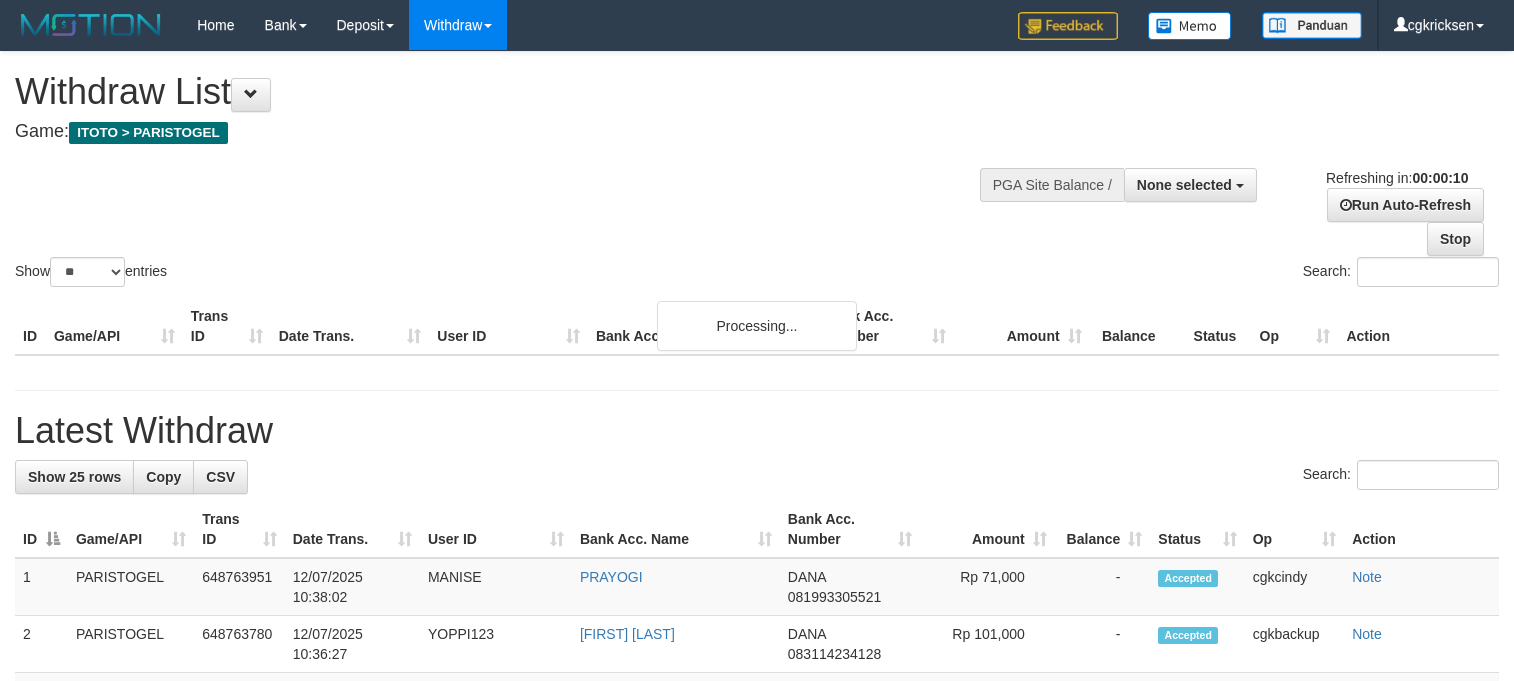 select 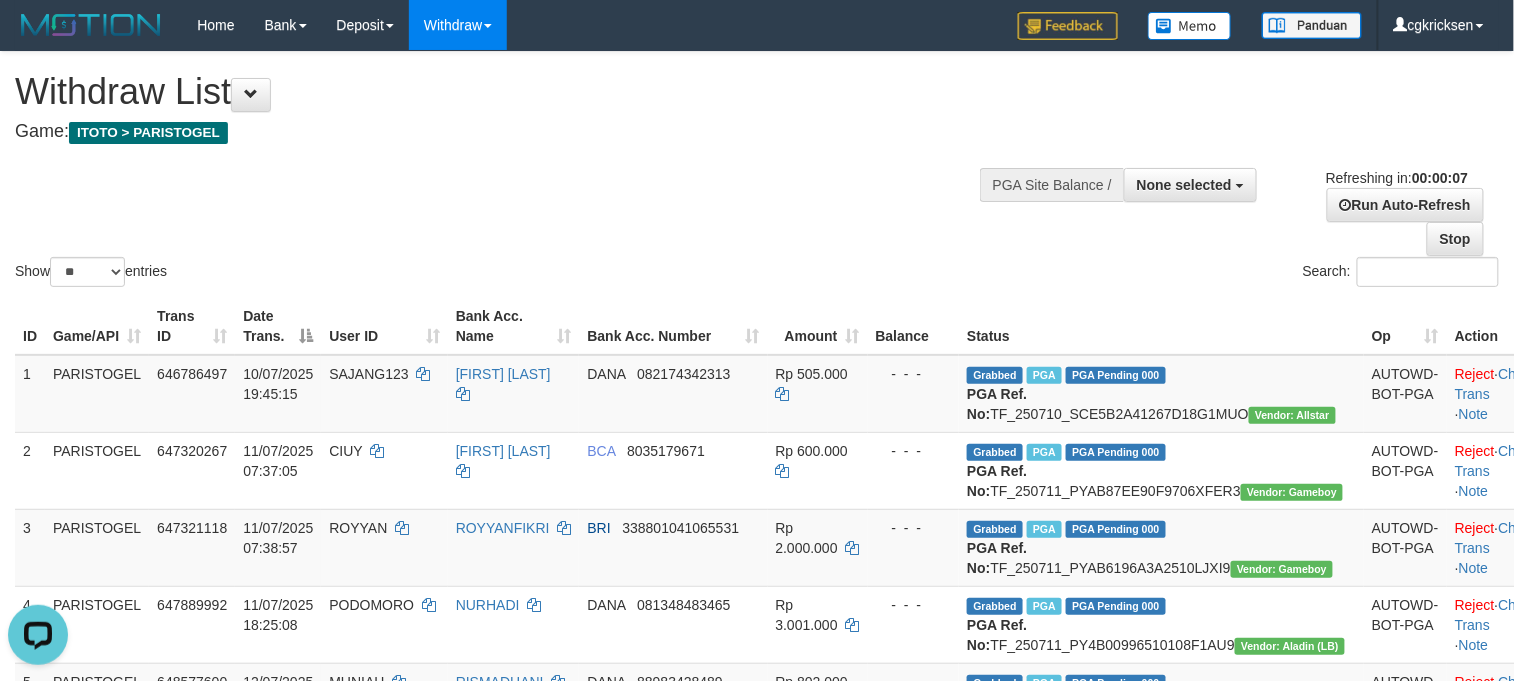 scroll, scrollTop: 0, scrollLeft: 0, axis: both 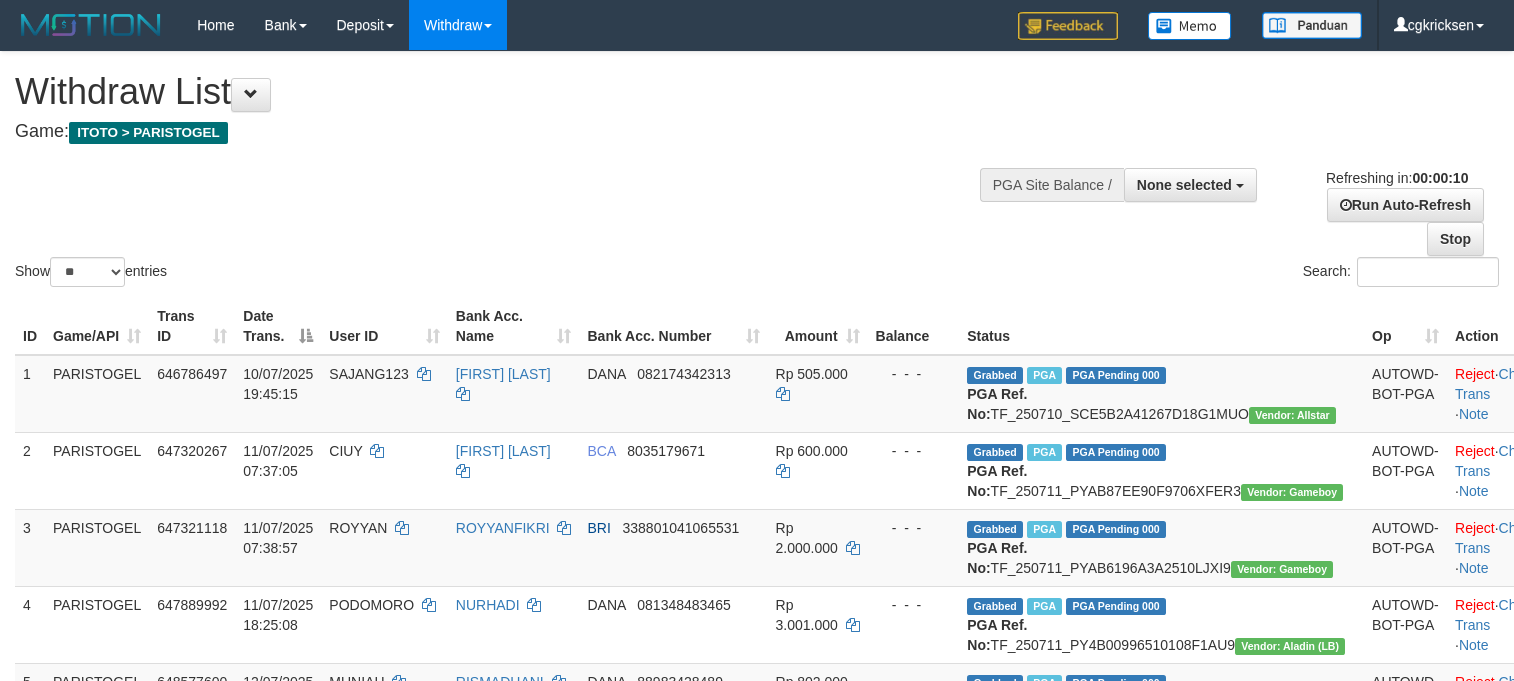 select 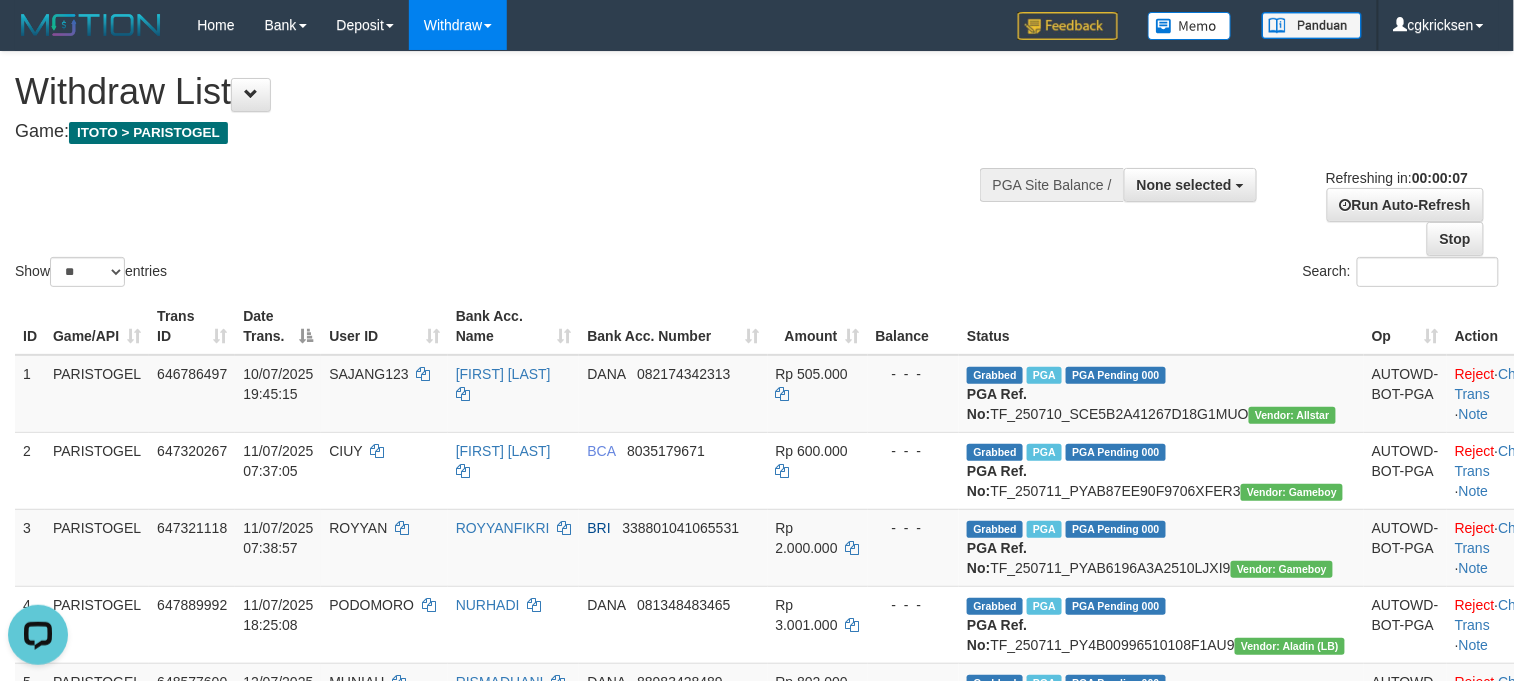 scroll, scrollTop: 0, scrollLeft: 0, axis: both 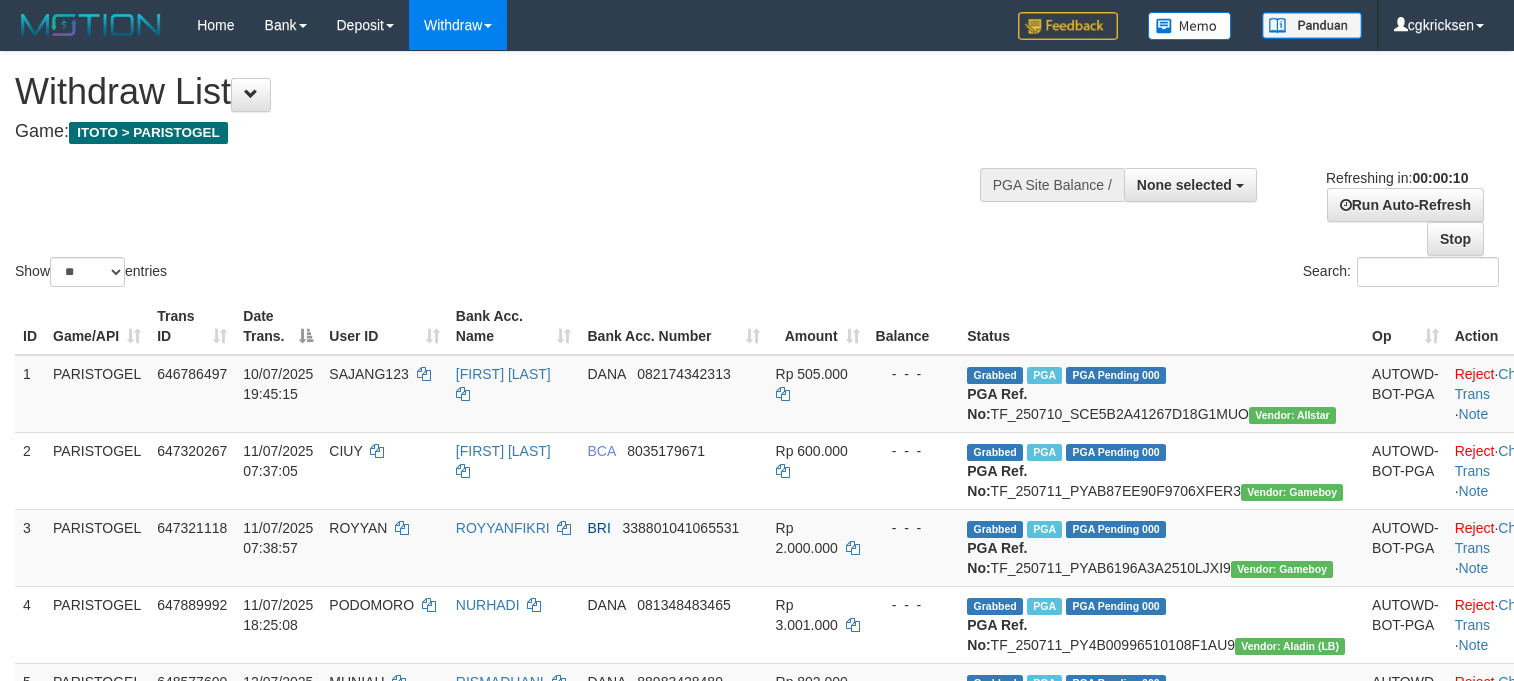 select 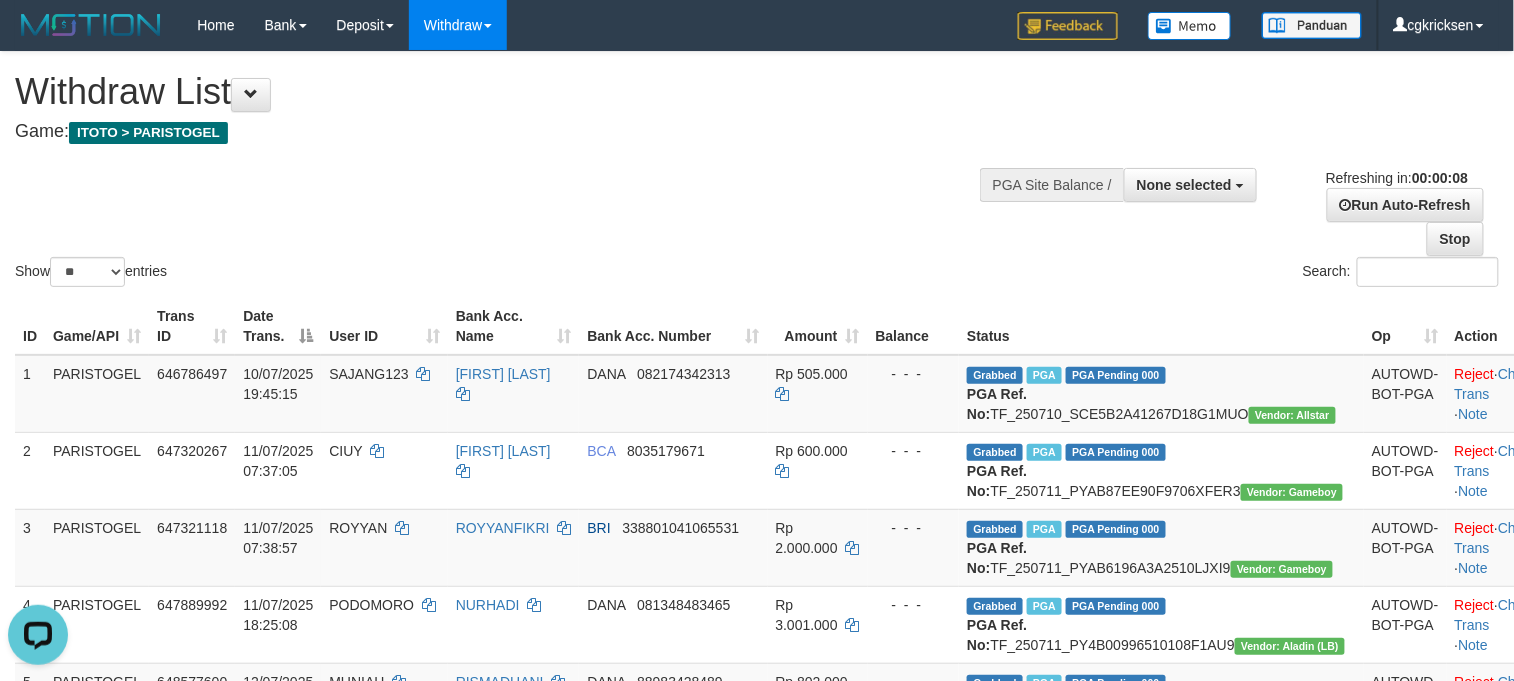 scroll, scrollTop: 0, scrollLeft: 0, axis: both 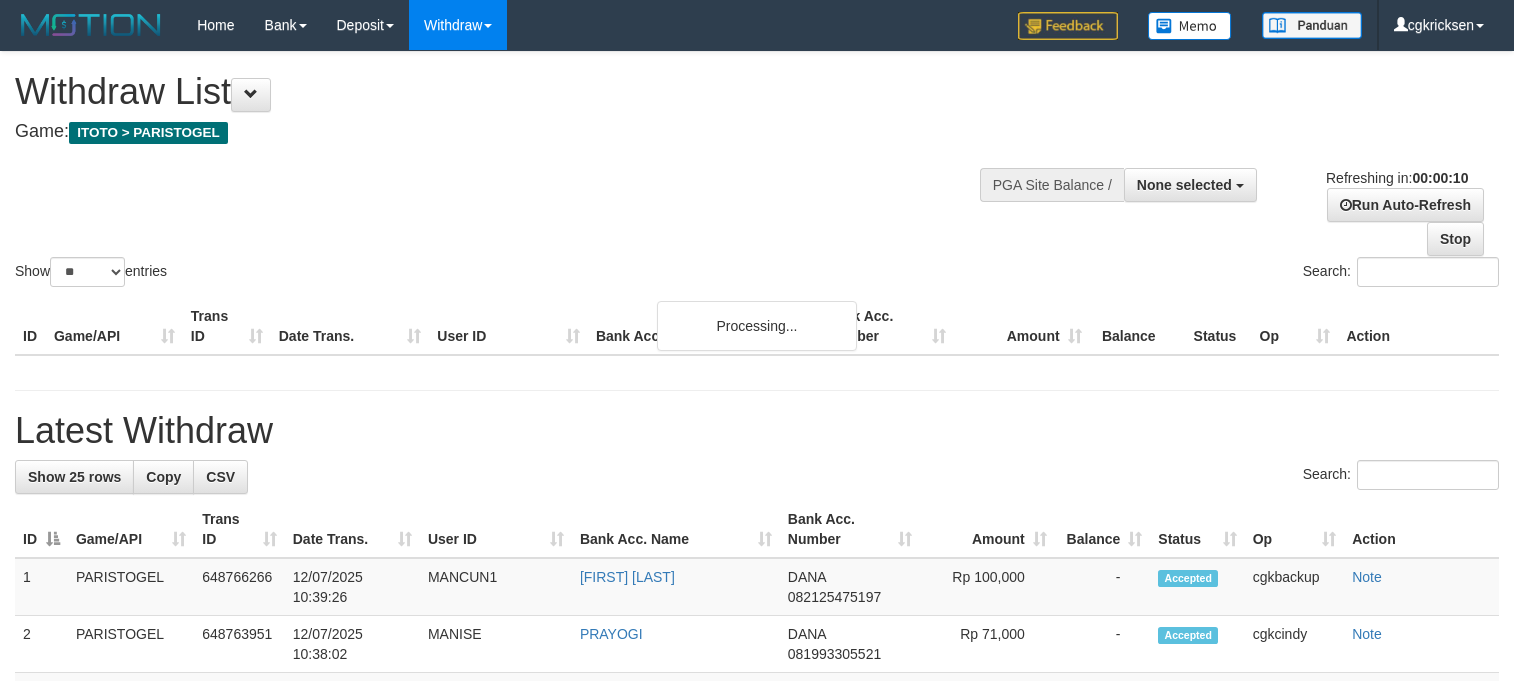 select 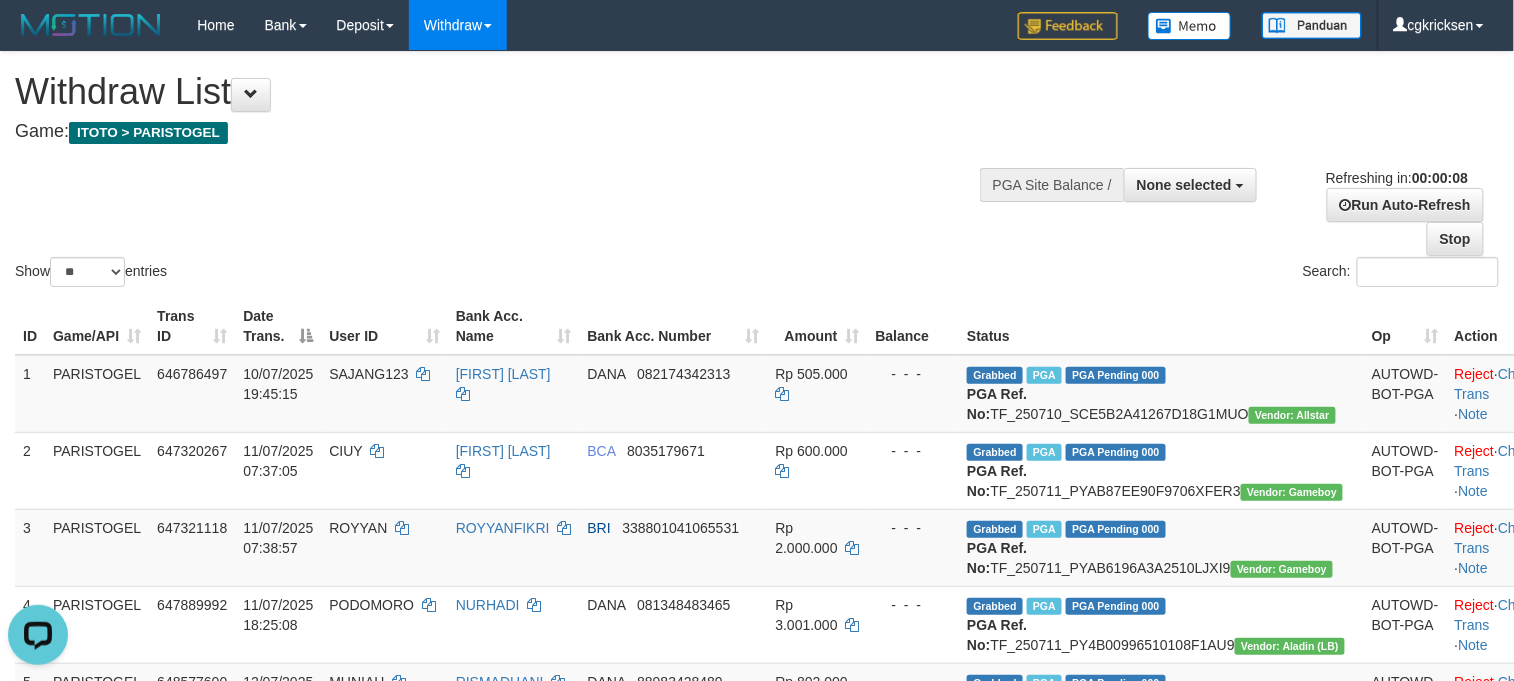 scroll, scrollTop: 0, scrollLeft: 0, axis: both 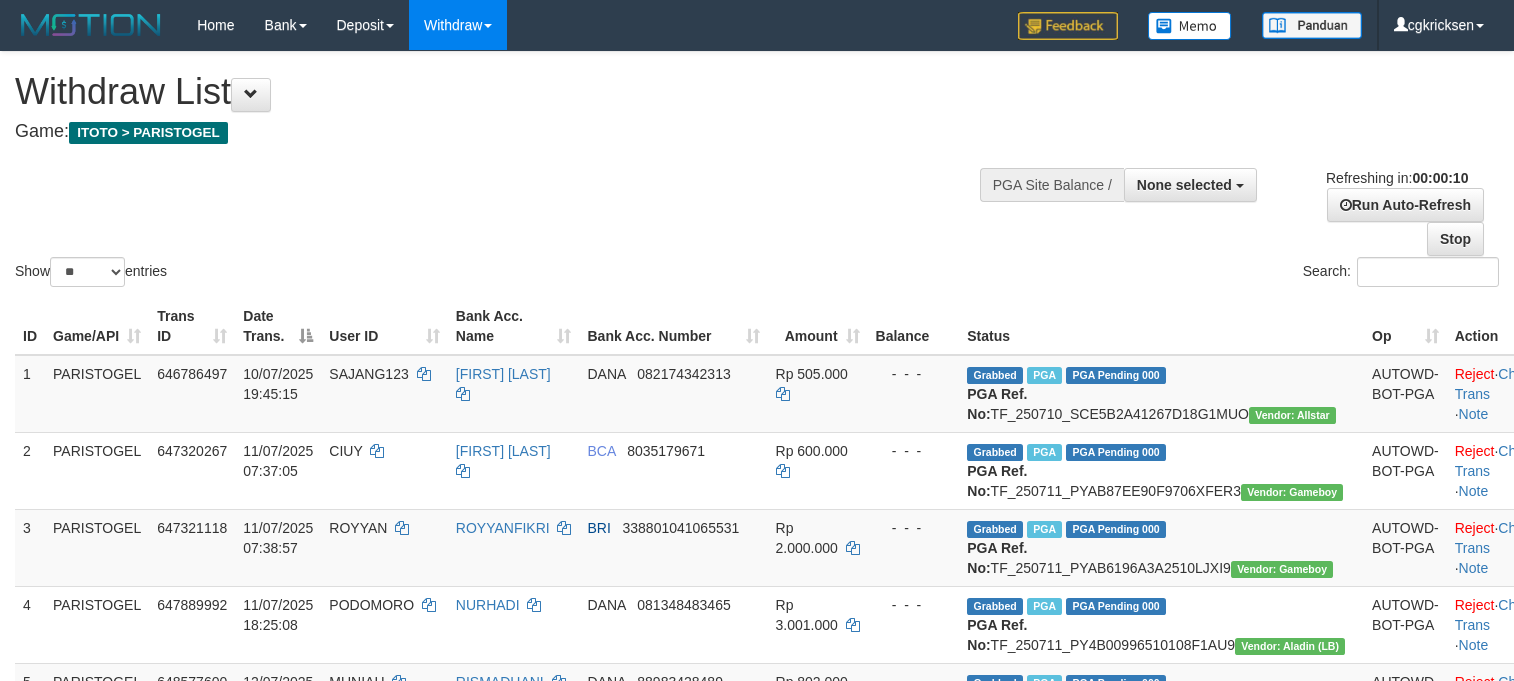 select 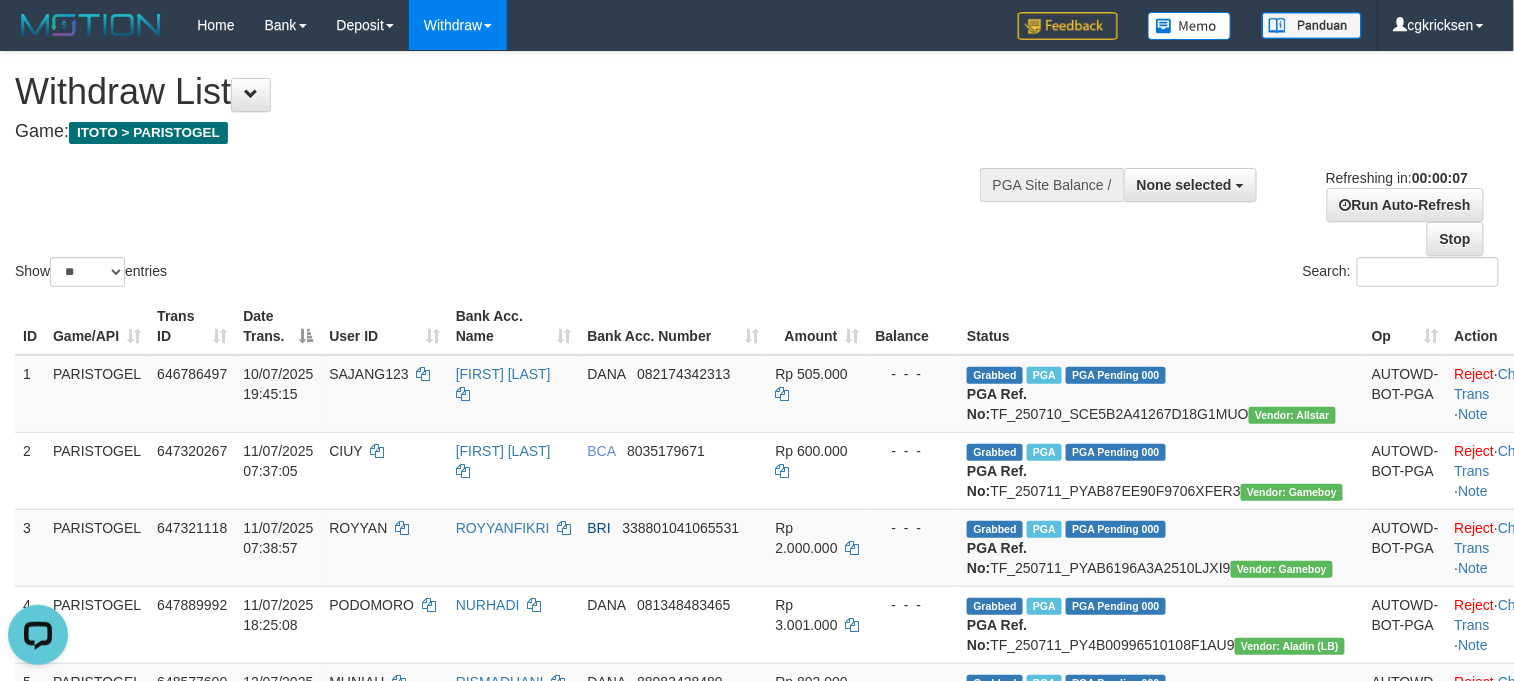 scroll, scrollTop: 0, scrollLeft: 0, axis: both 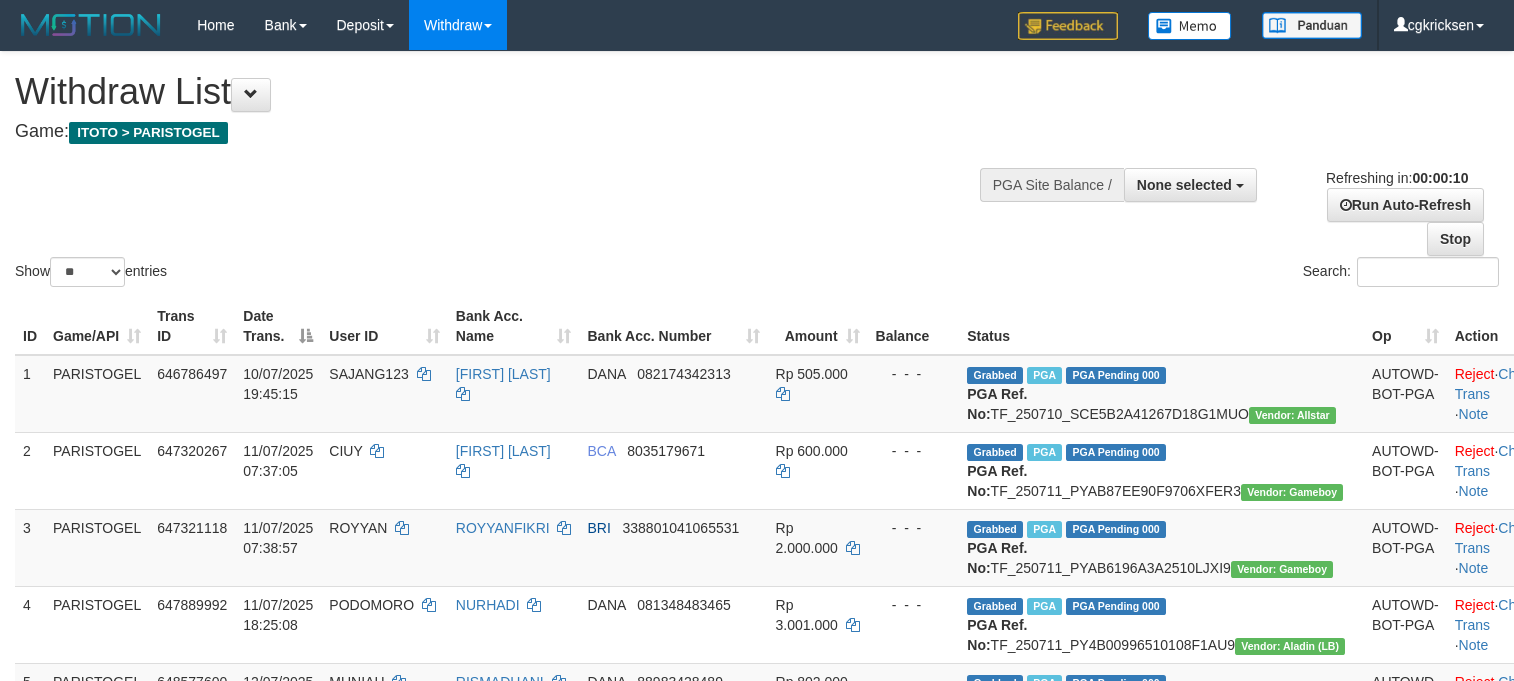 select 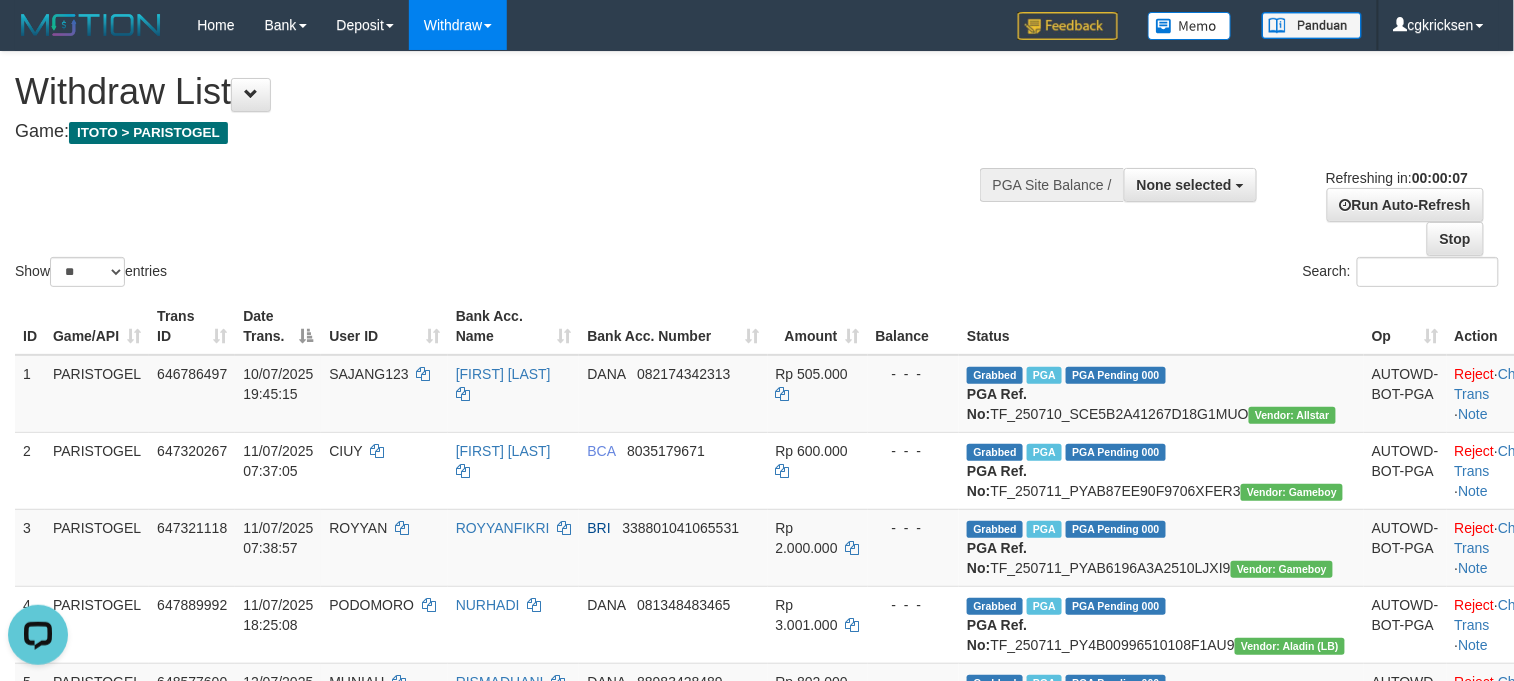 scroll, scrollTop: 0, scrollLeft: 0, axis: both 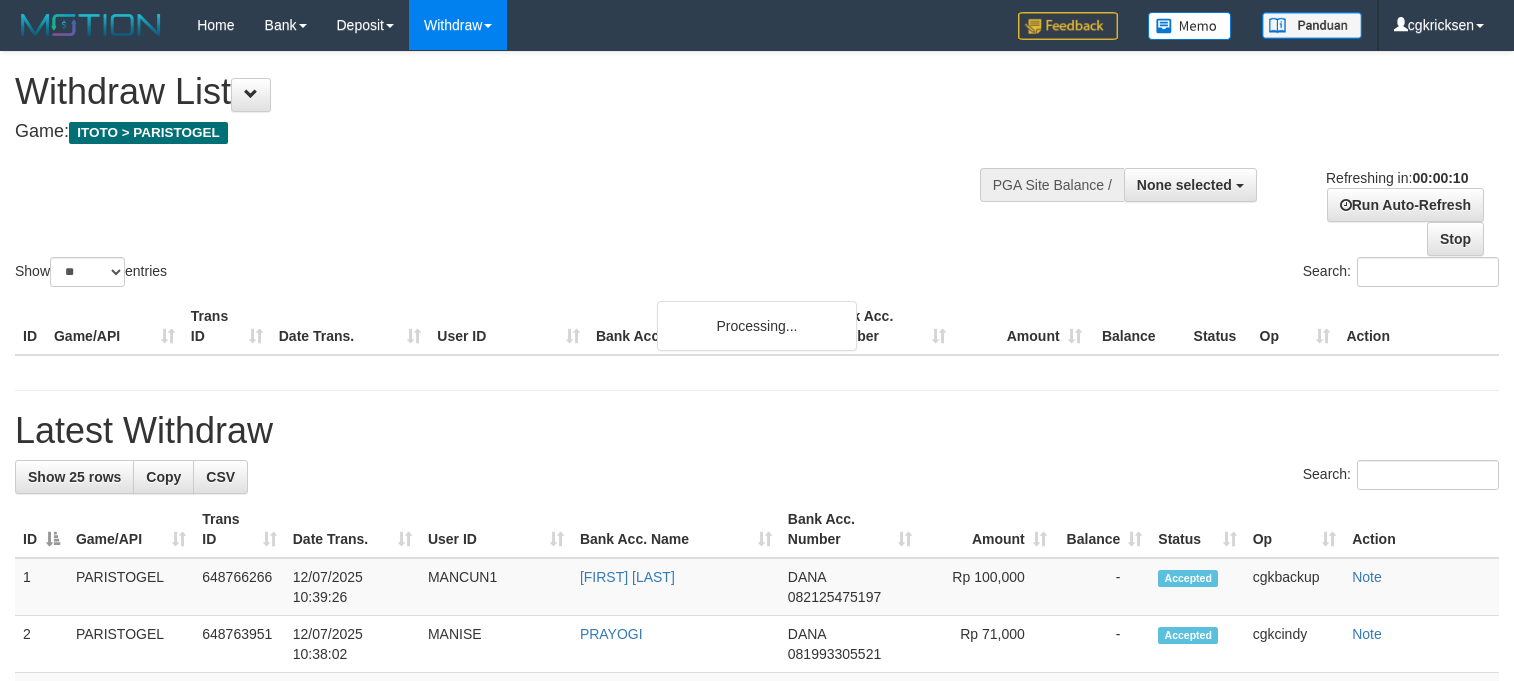 select 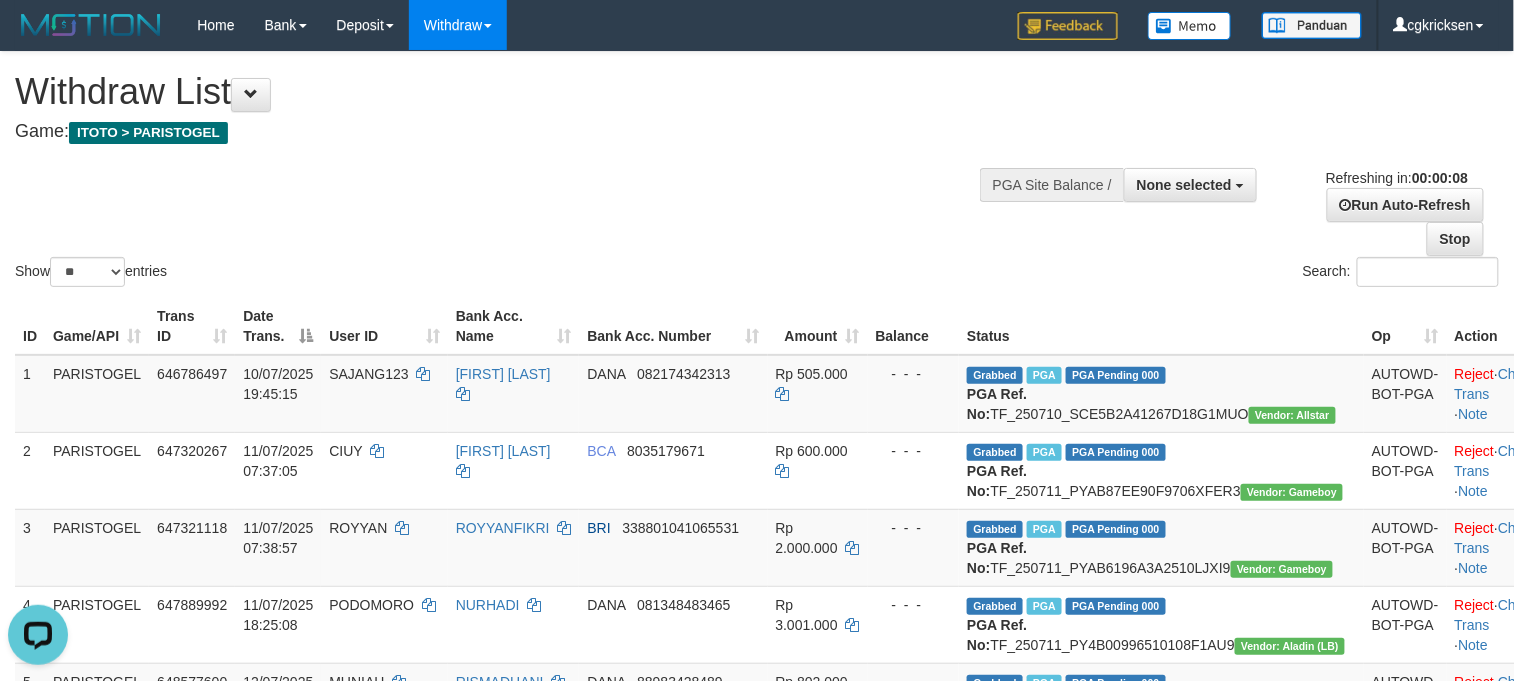 scroll, scrollTop: 0, scrollLeft: 0, axis: both 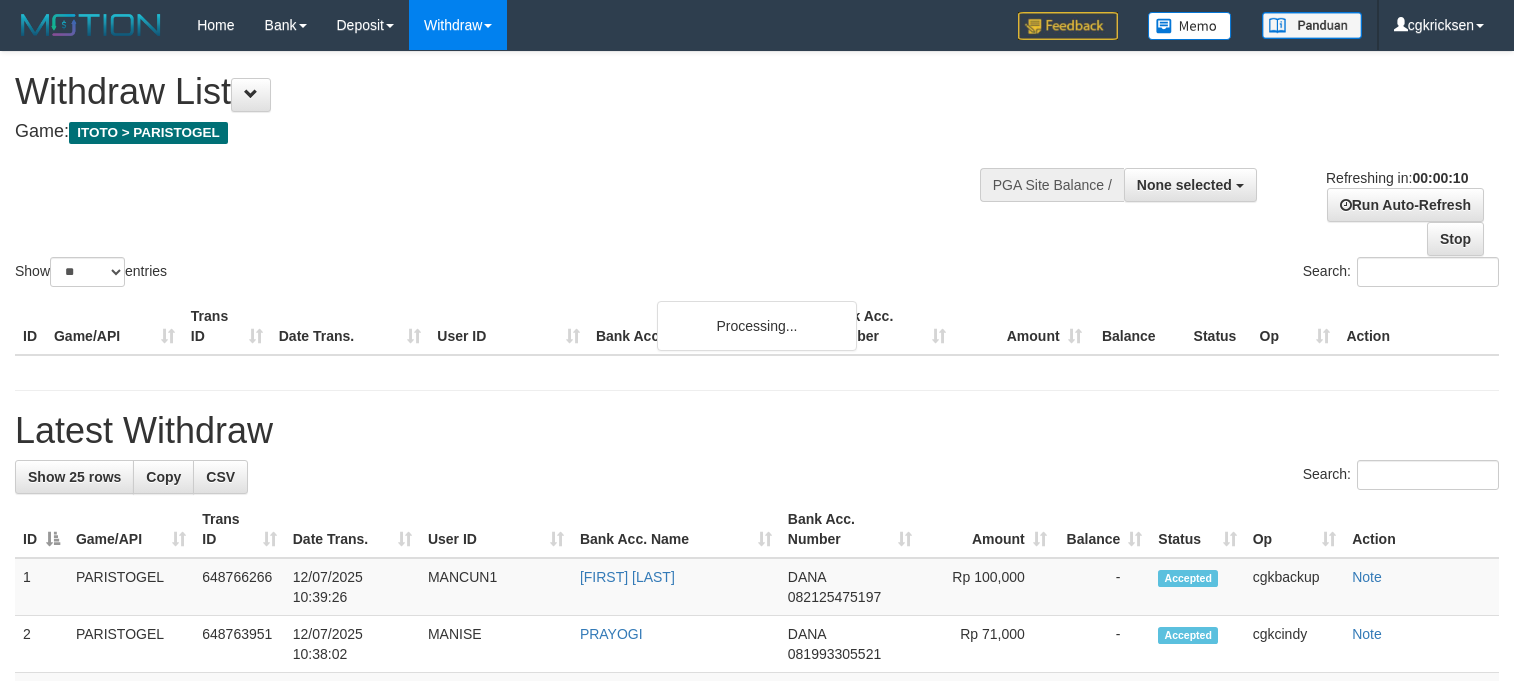 select 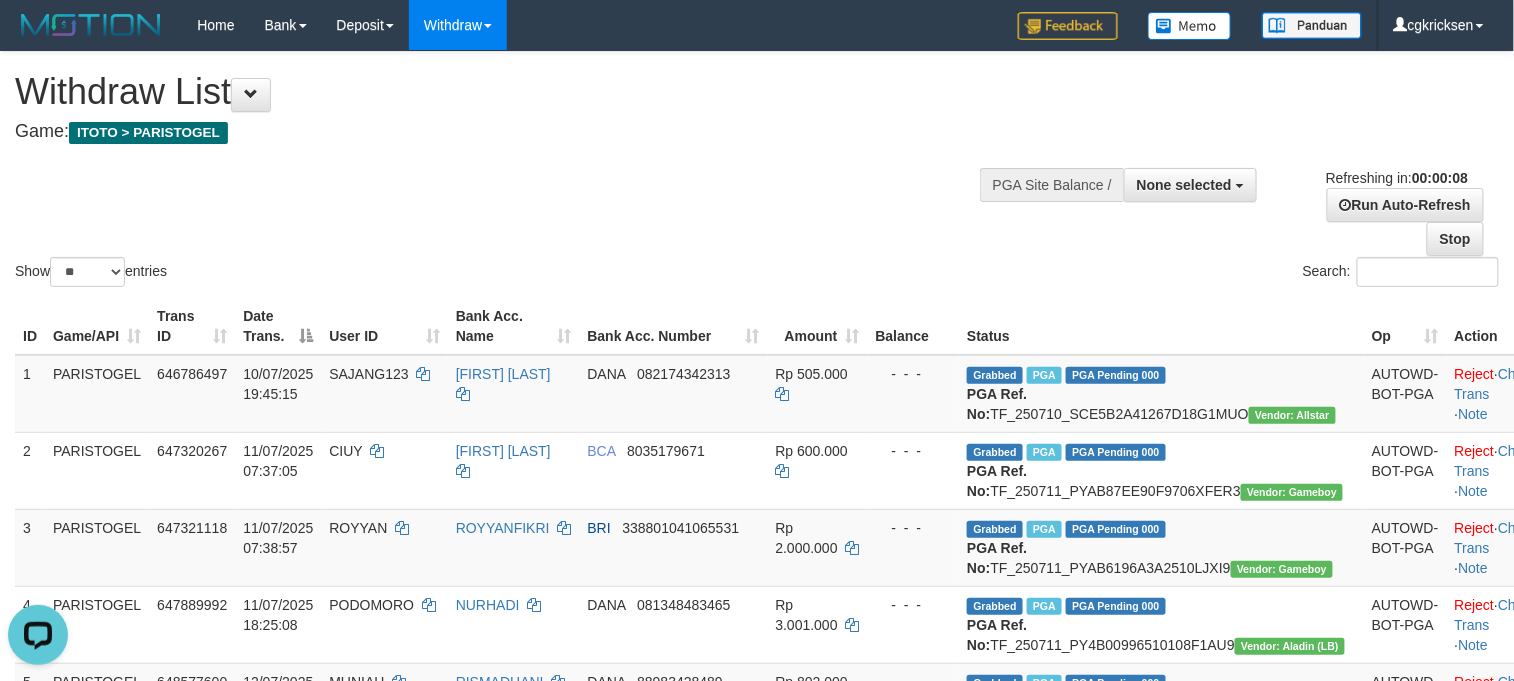 scroll, scrollTop: 0, scrollLeft: 0, axis: both 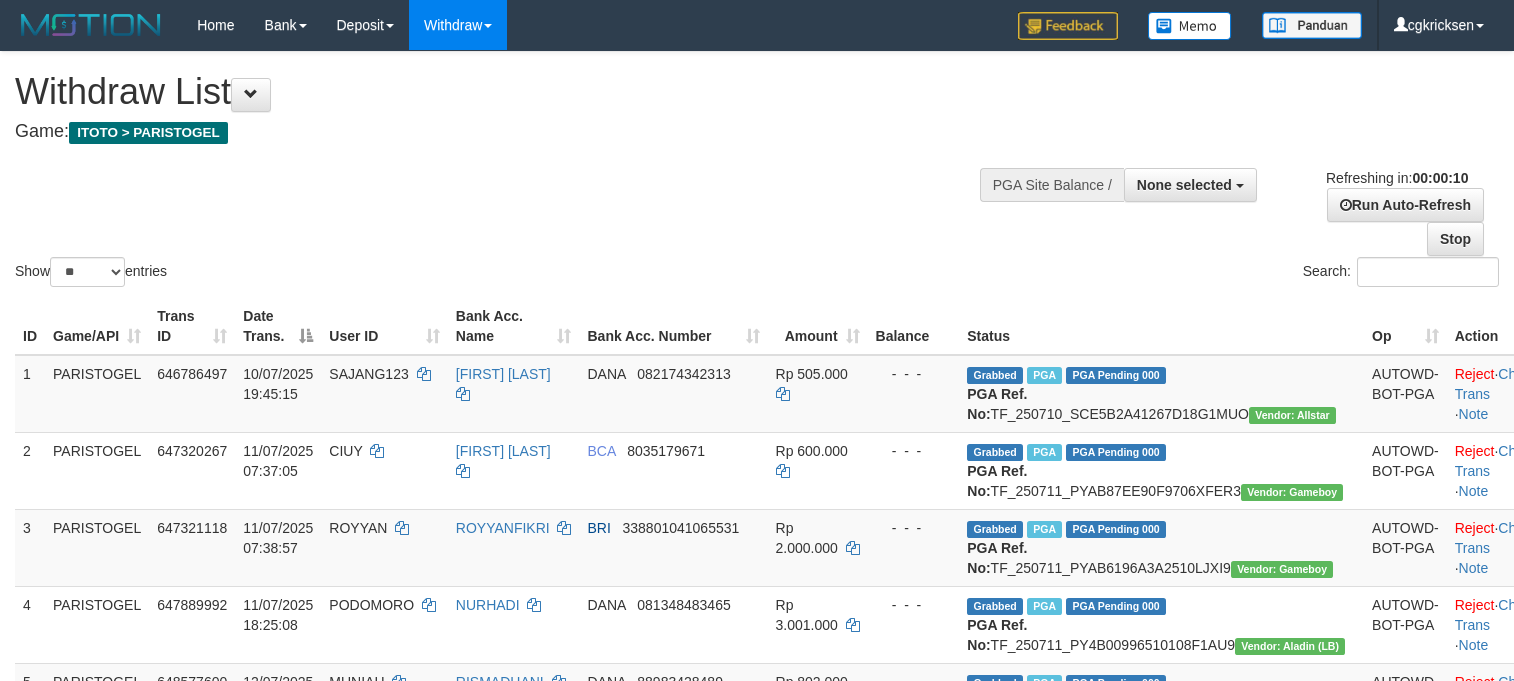 select 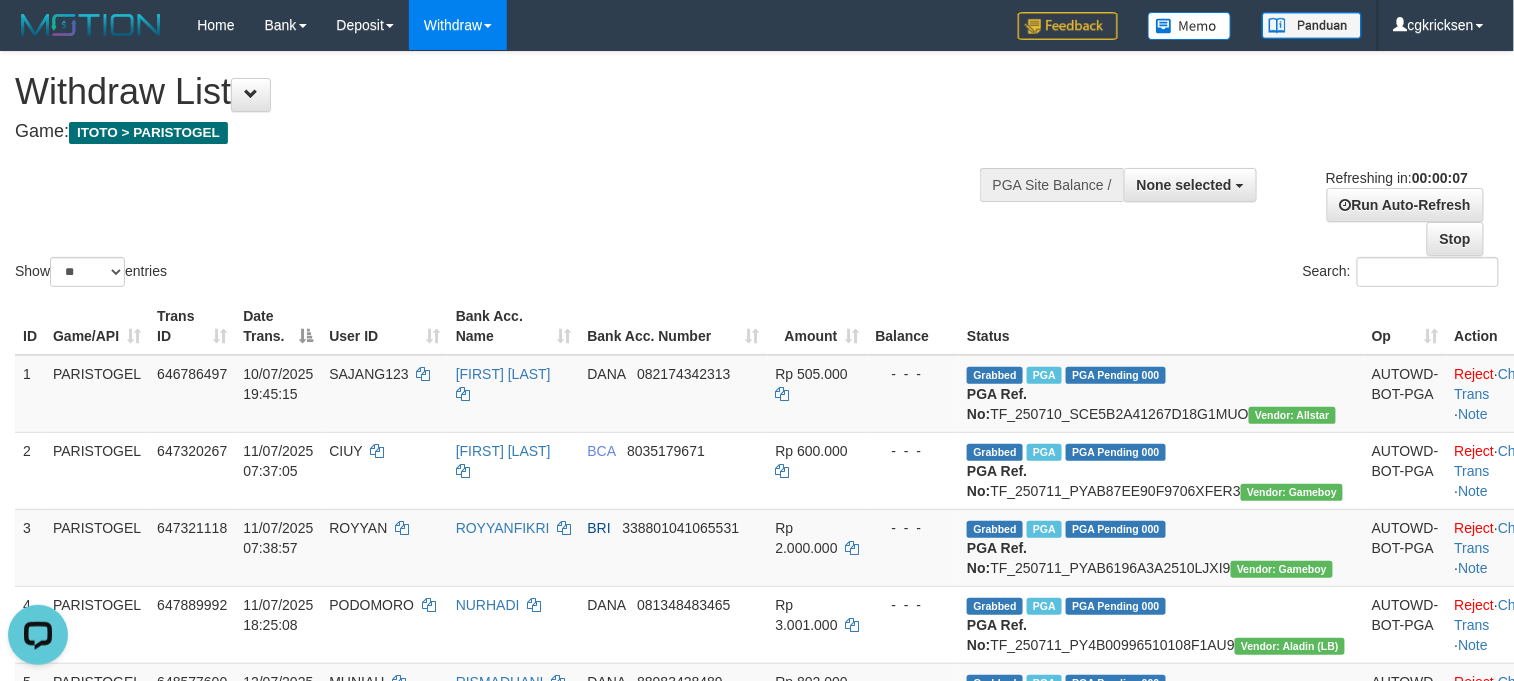 scroll, scrollTop: 0, scrollLeft: 0, axis: both 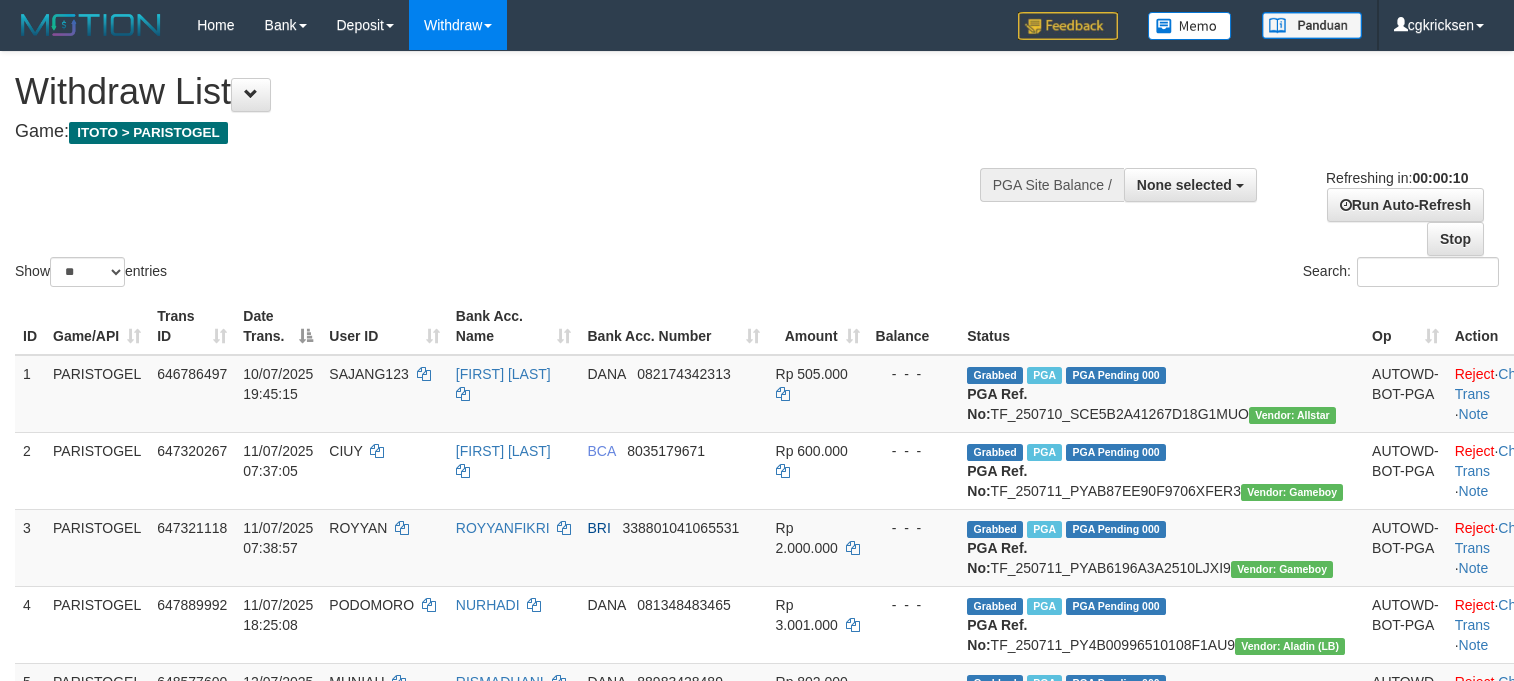 select 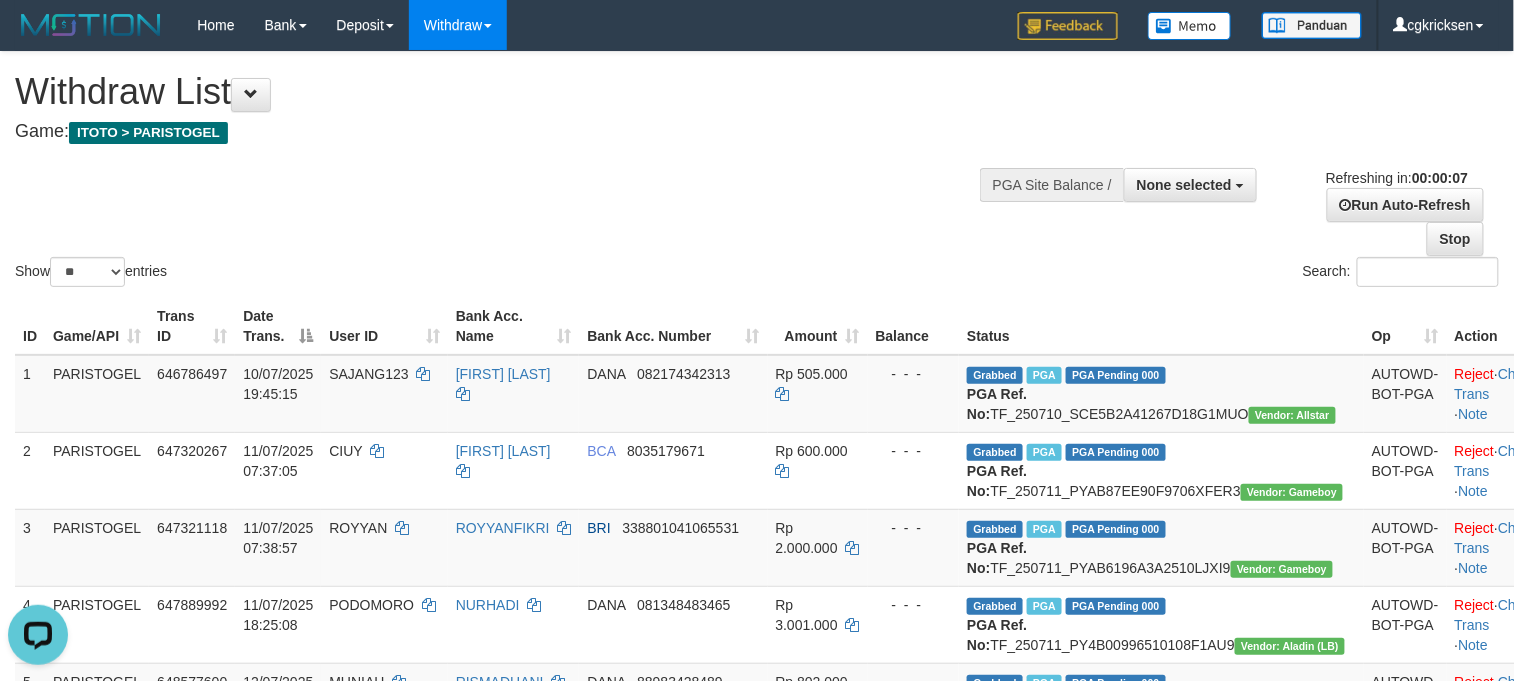 scroll, scrollTop: 0, scrollLeft: 0, axis: both 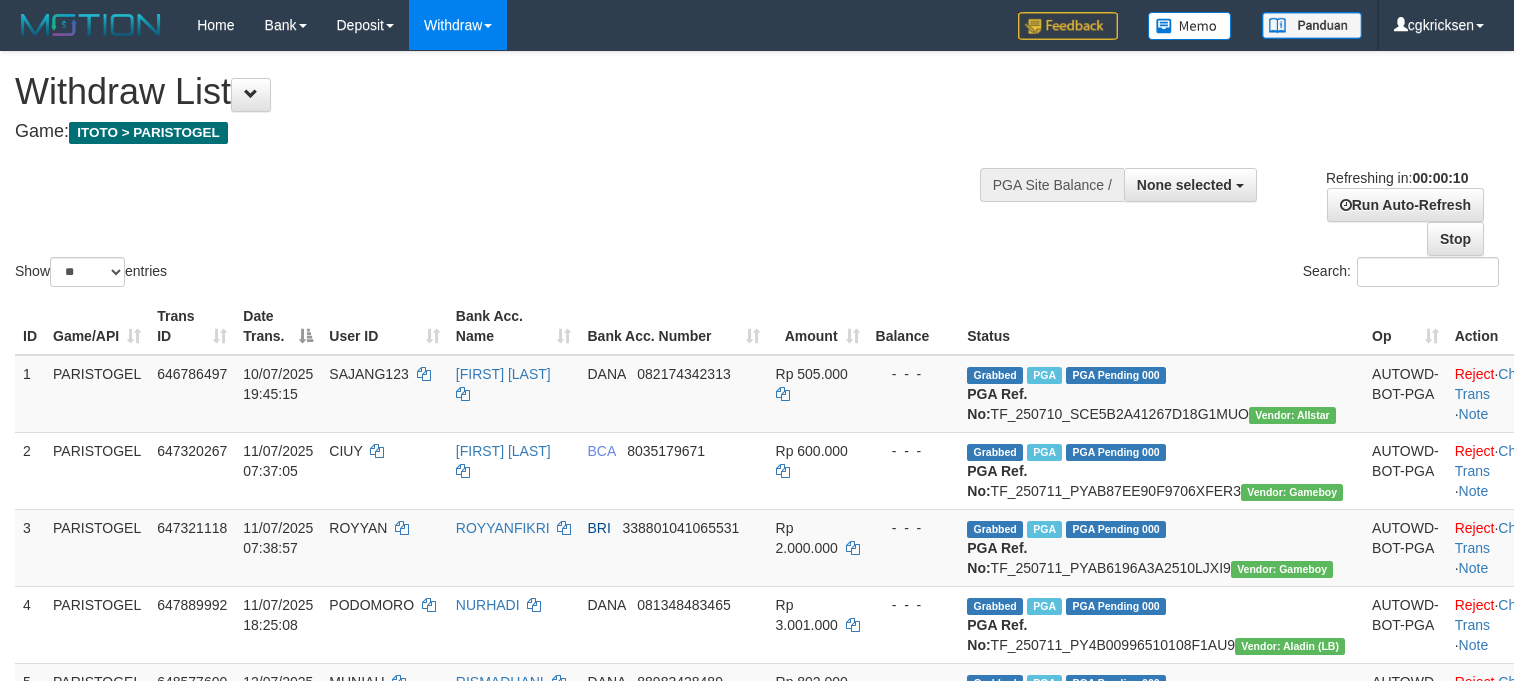 select 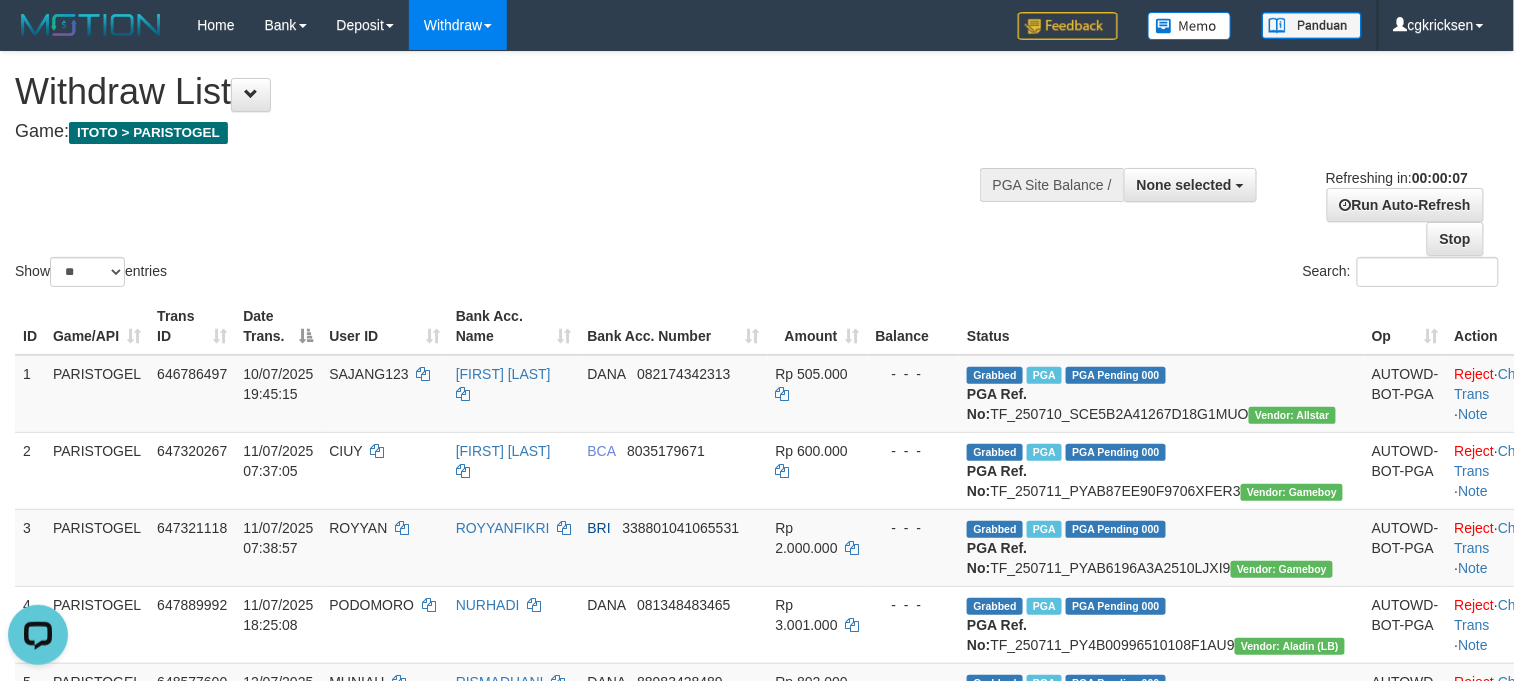 scroll, scrollTop: 0, scrollLeft: 0, axis: both 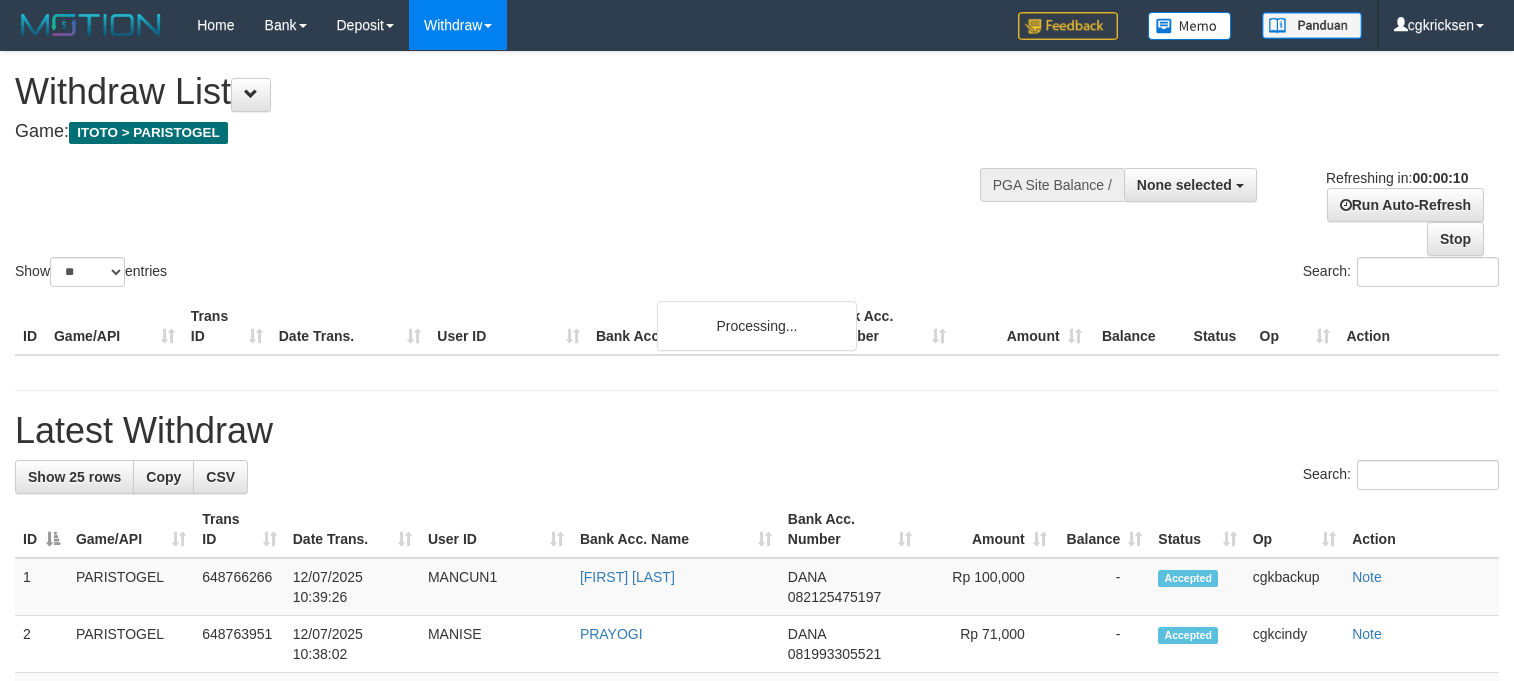 select 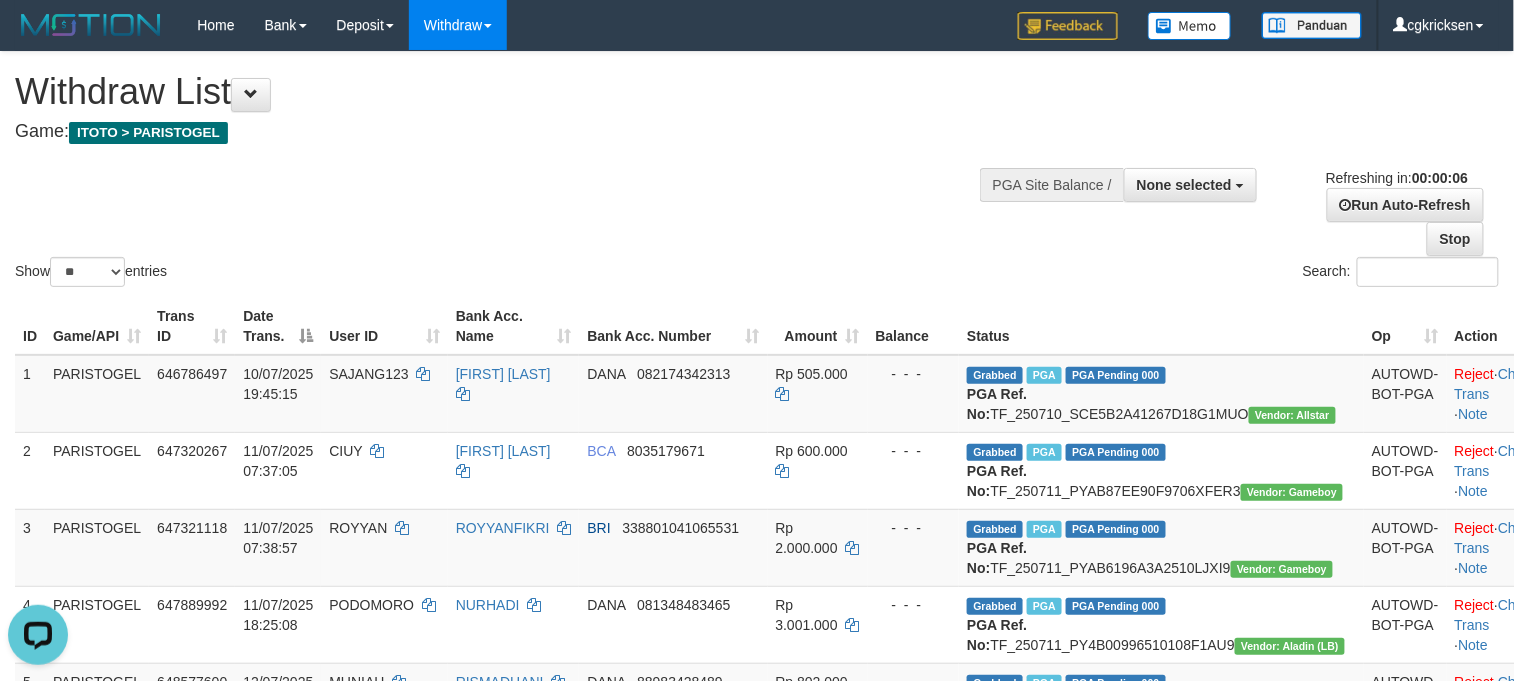 scroll, scrollTop: 0, scrollLeft: 0, axis: both 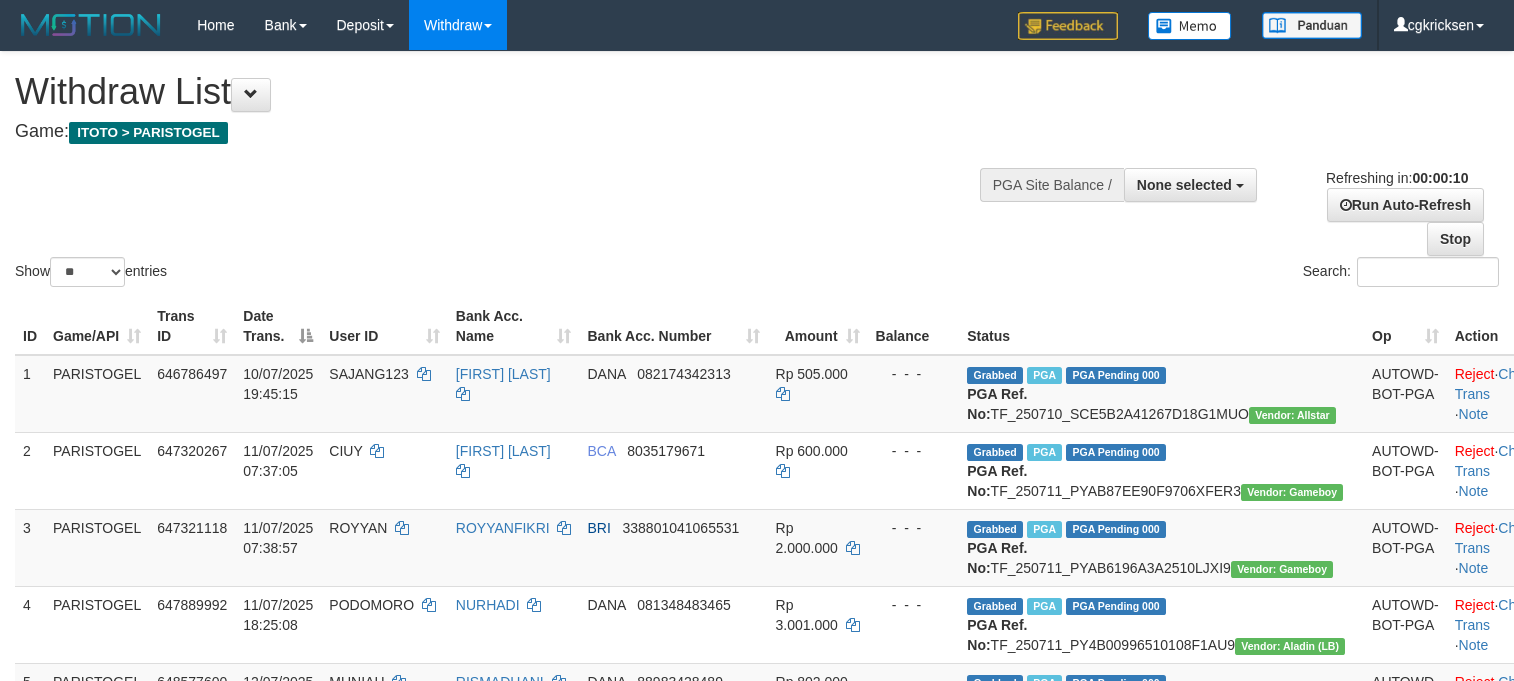 select 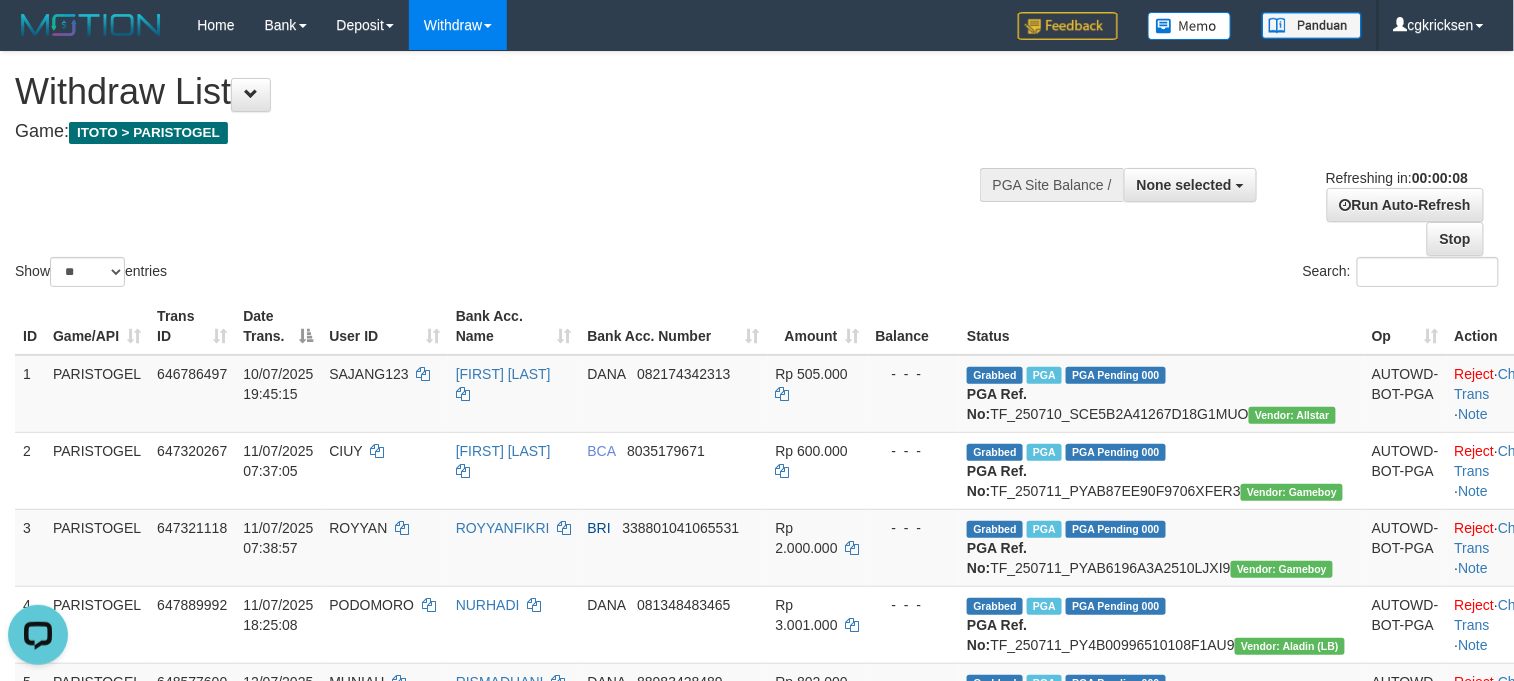 scroll, scrollTop: 0, scrollLeft: 0, axis: both 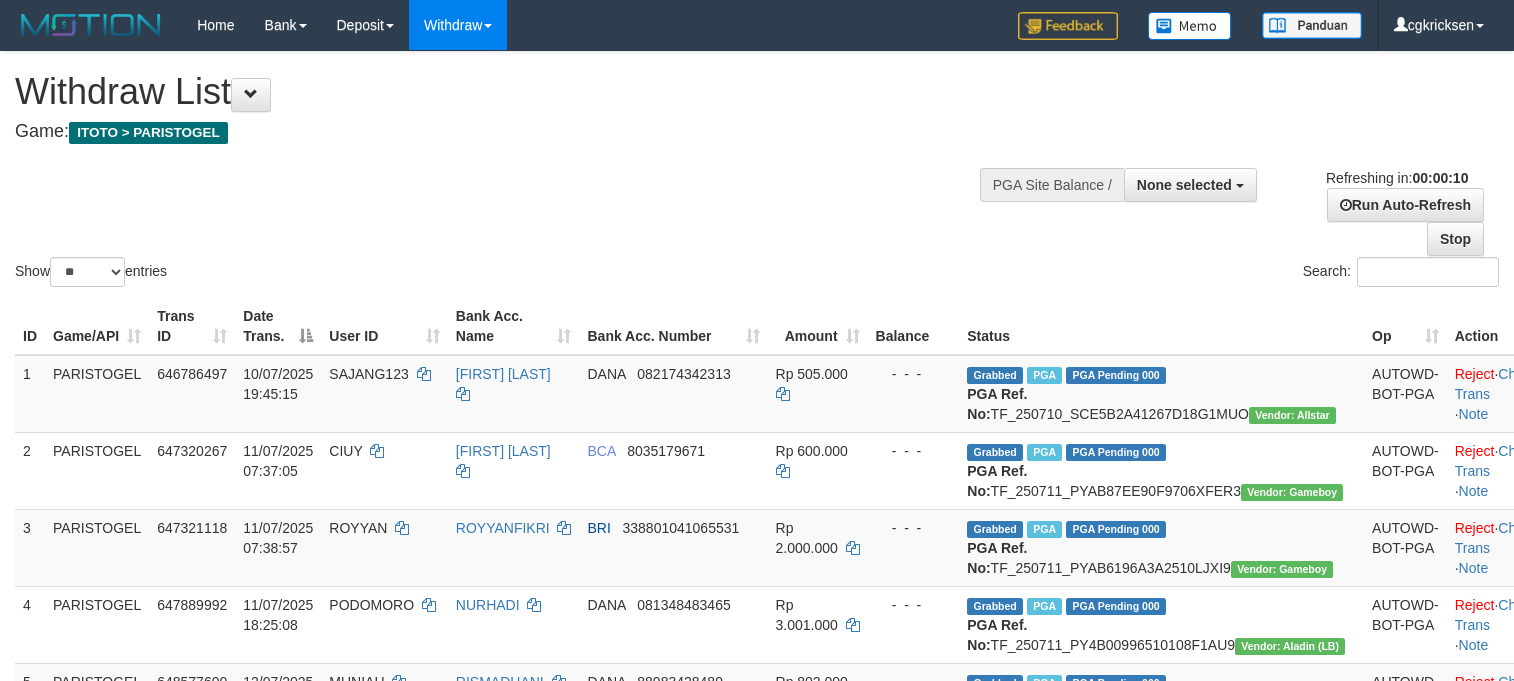 select 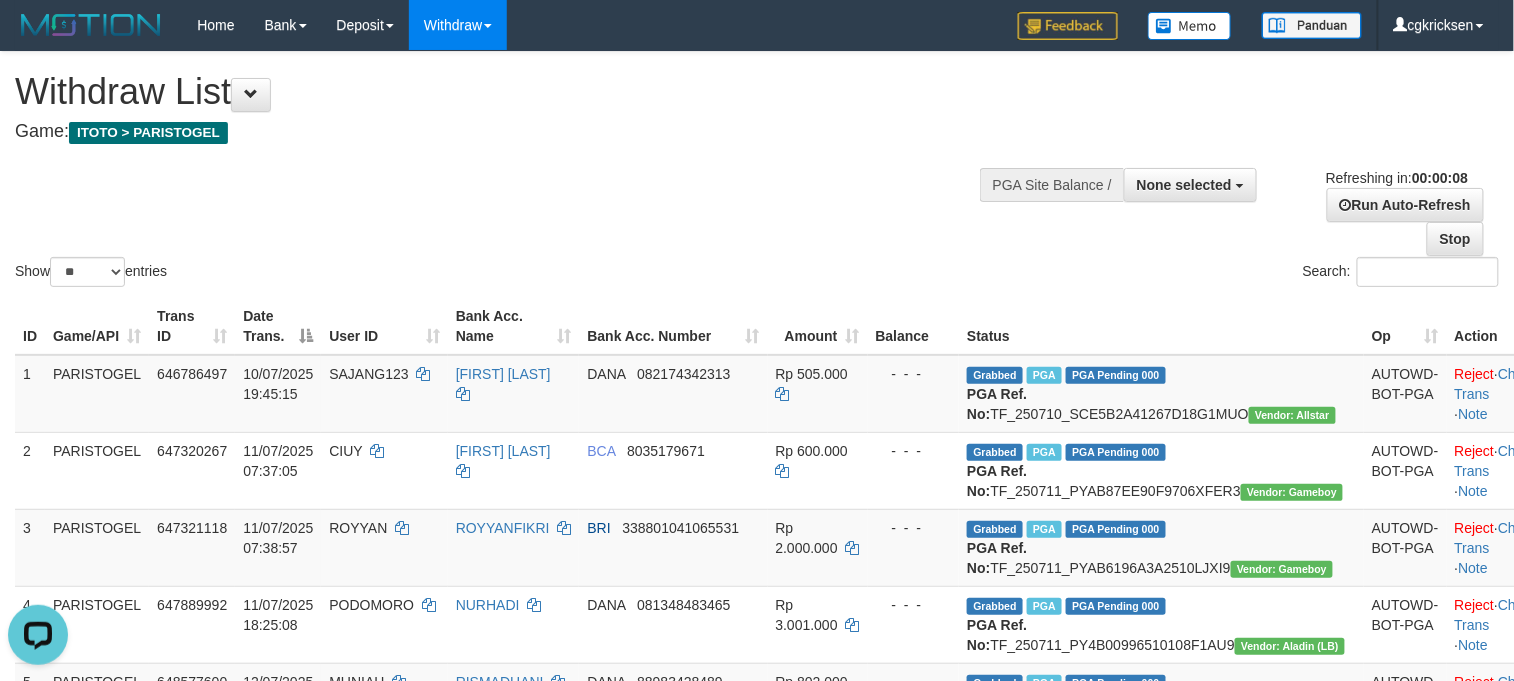 scroll, scrollTop: 0, scrollLeft: 0, axis: both 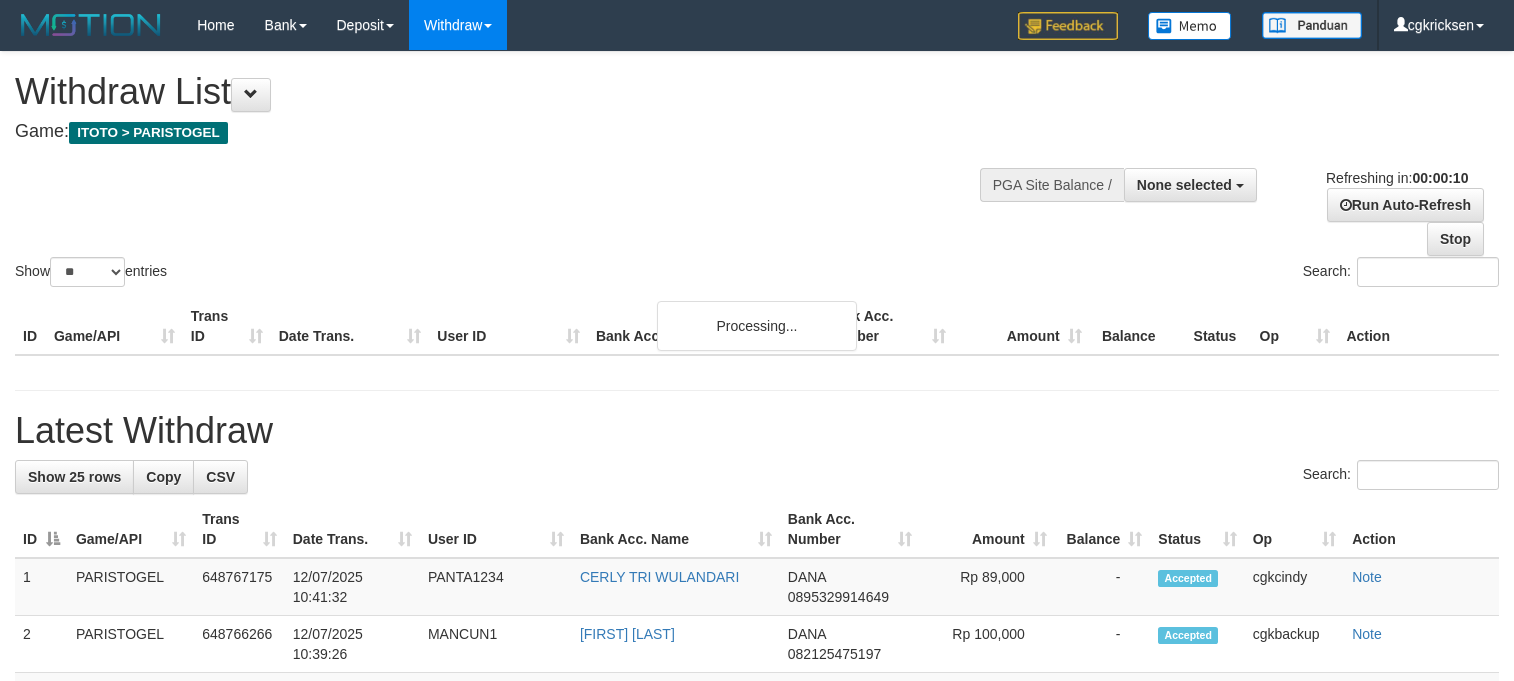 select 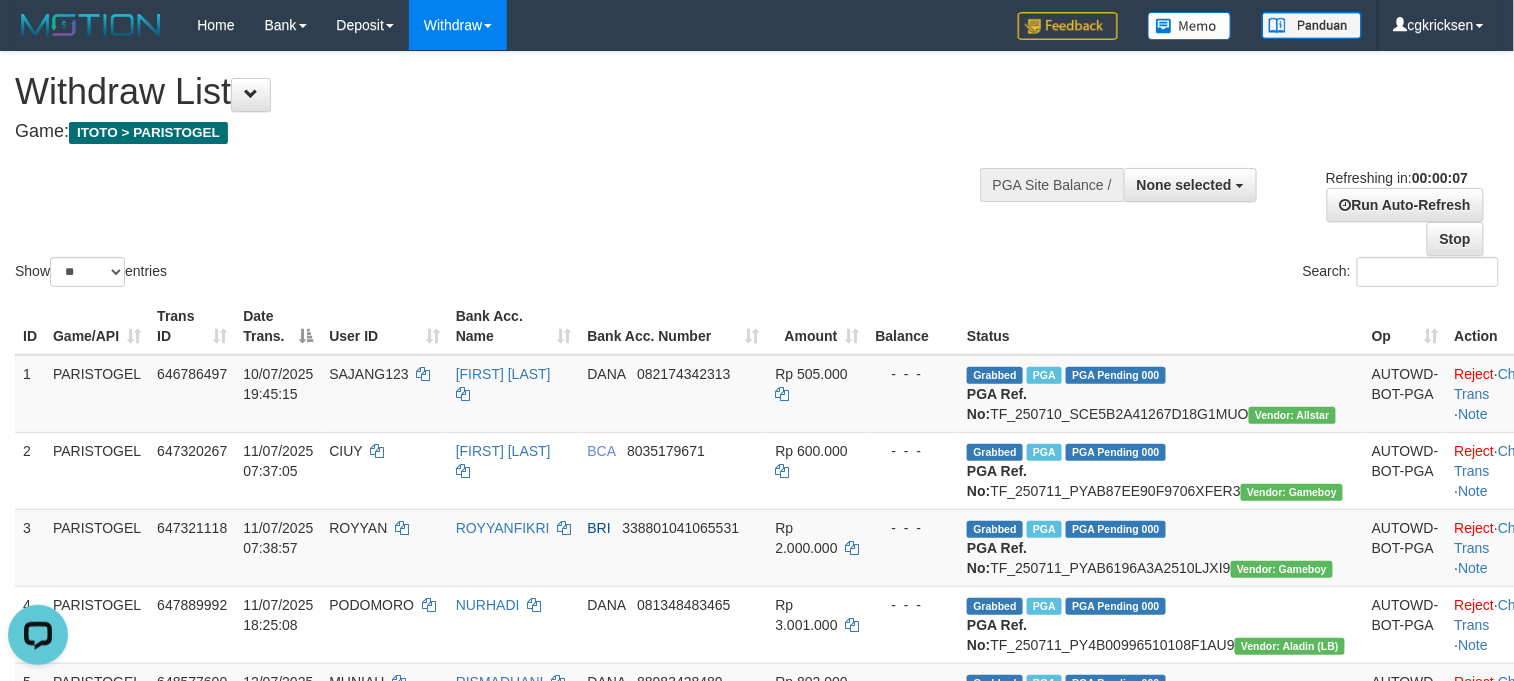 scroll, scrollTop: 0, scrollLeft: 0, axis: both 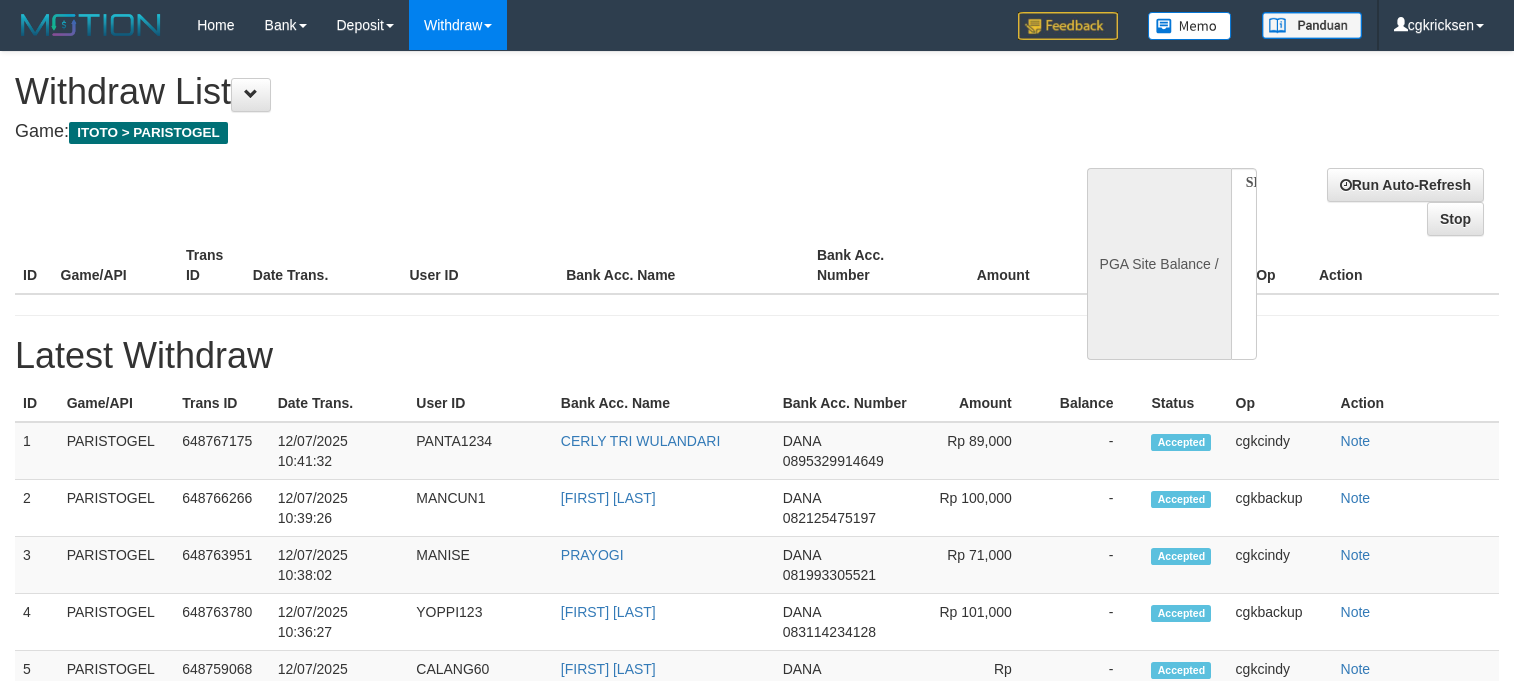 select 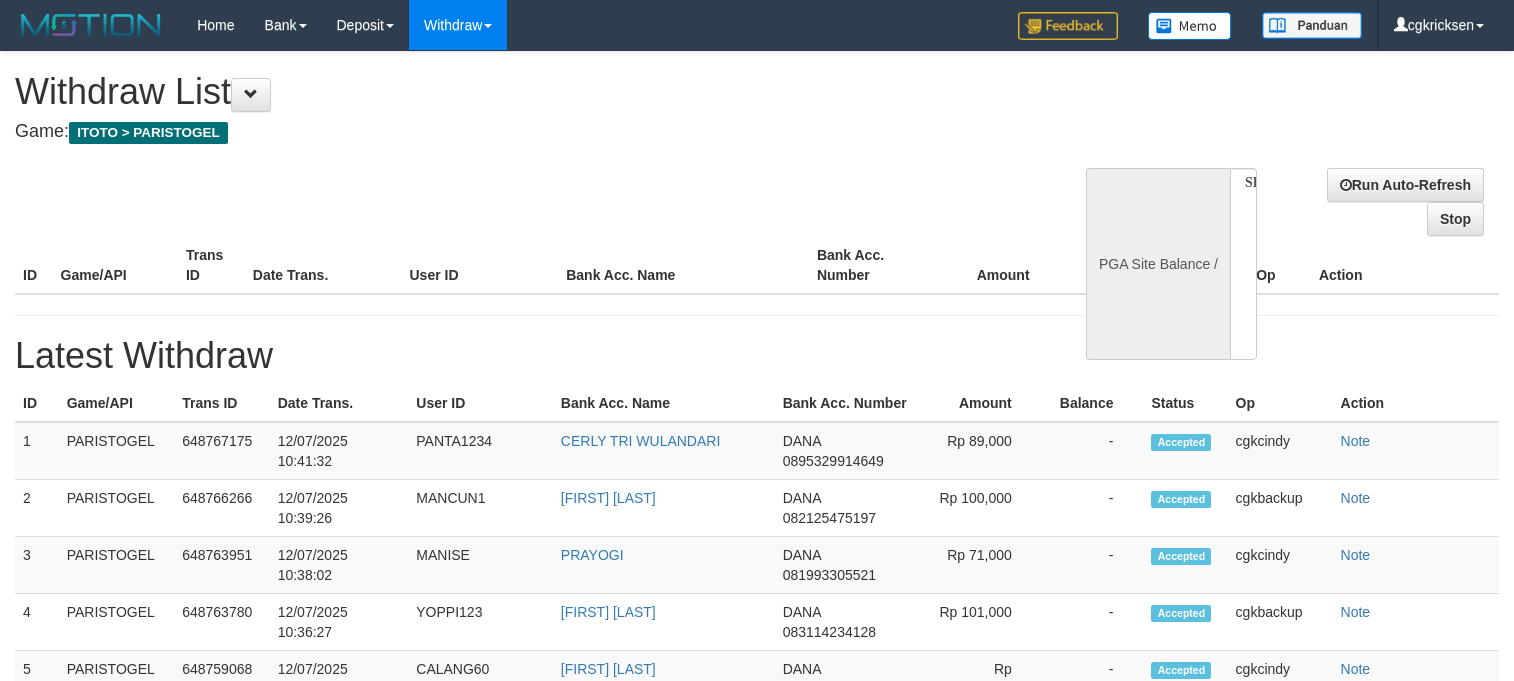 scroll, scrollTop: 0, scrollLeft: 0, axis: both 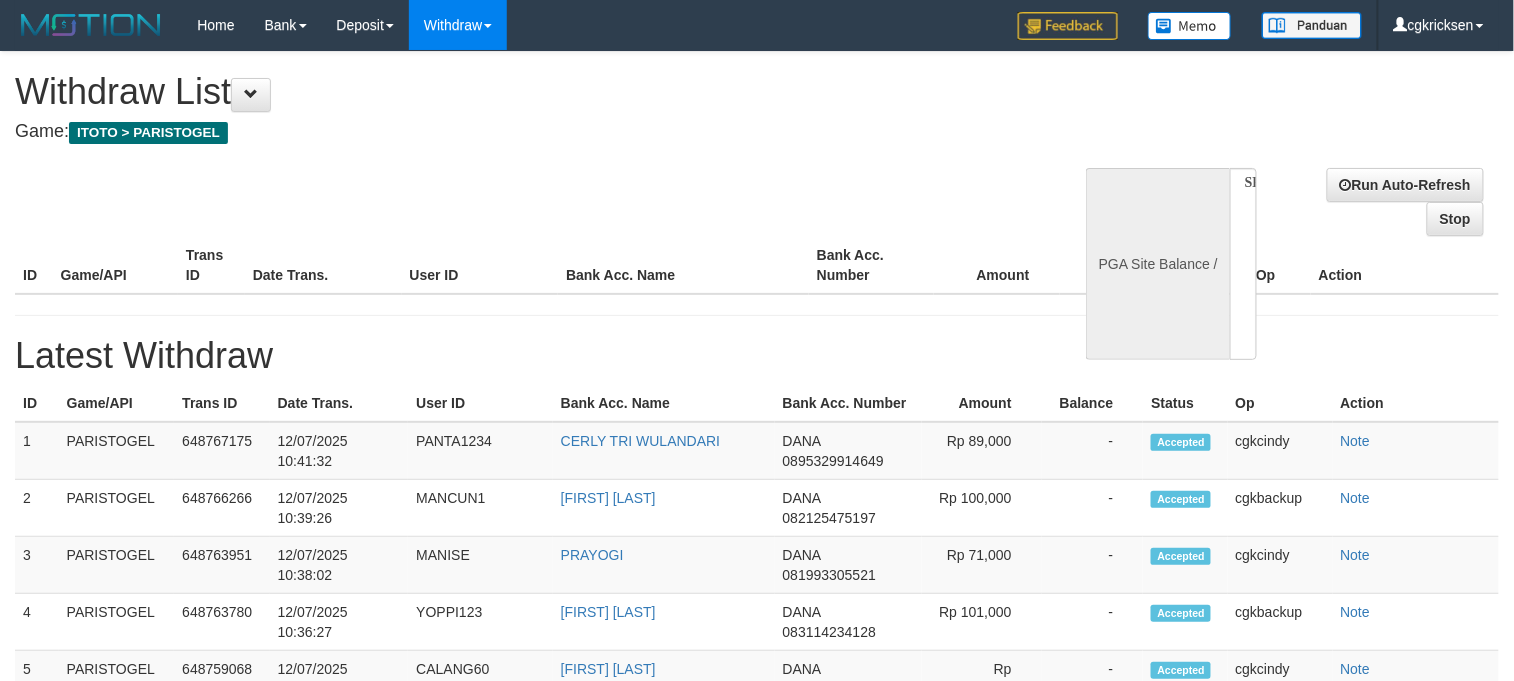 select on "**" 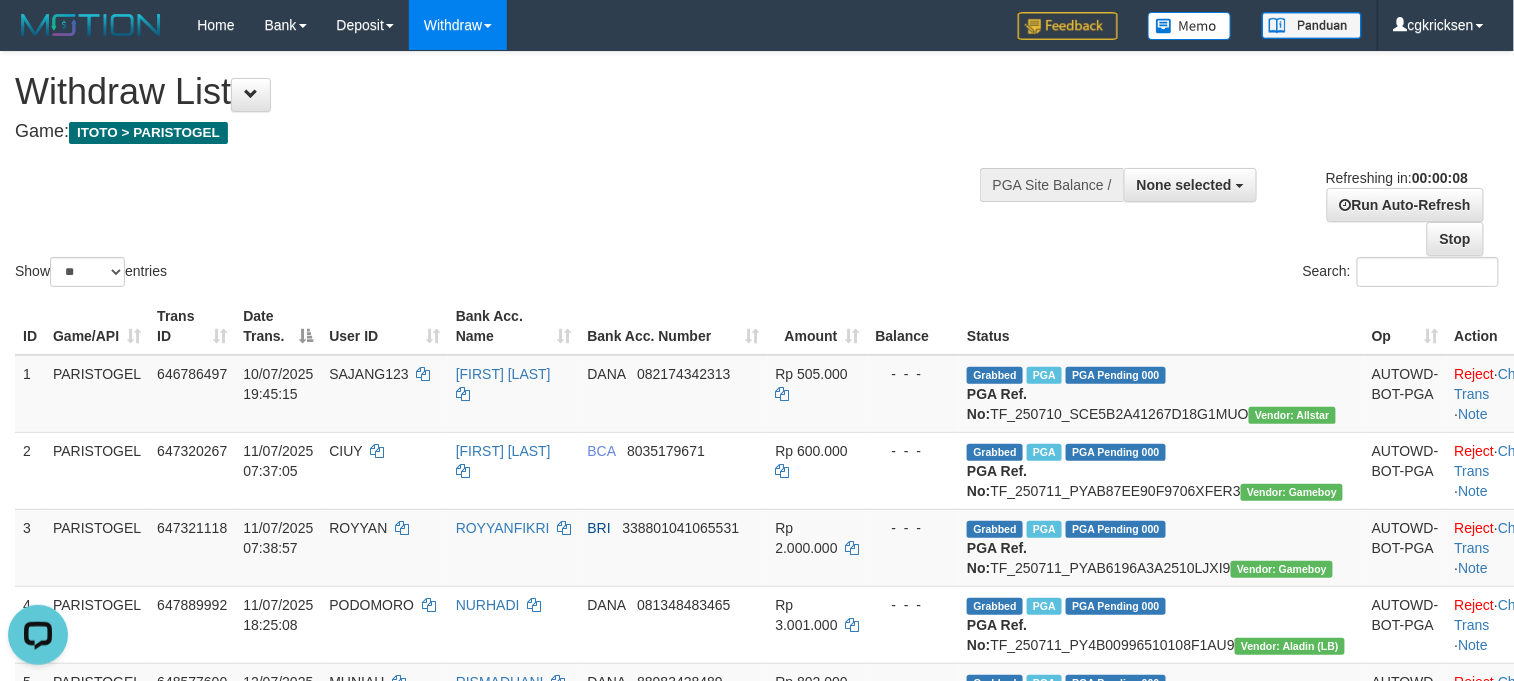 scroll, scrollTop: 0, scrollLeft: 0, axis: both 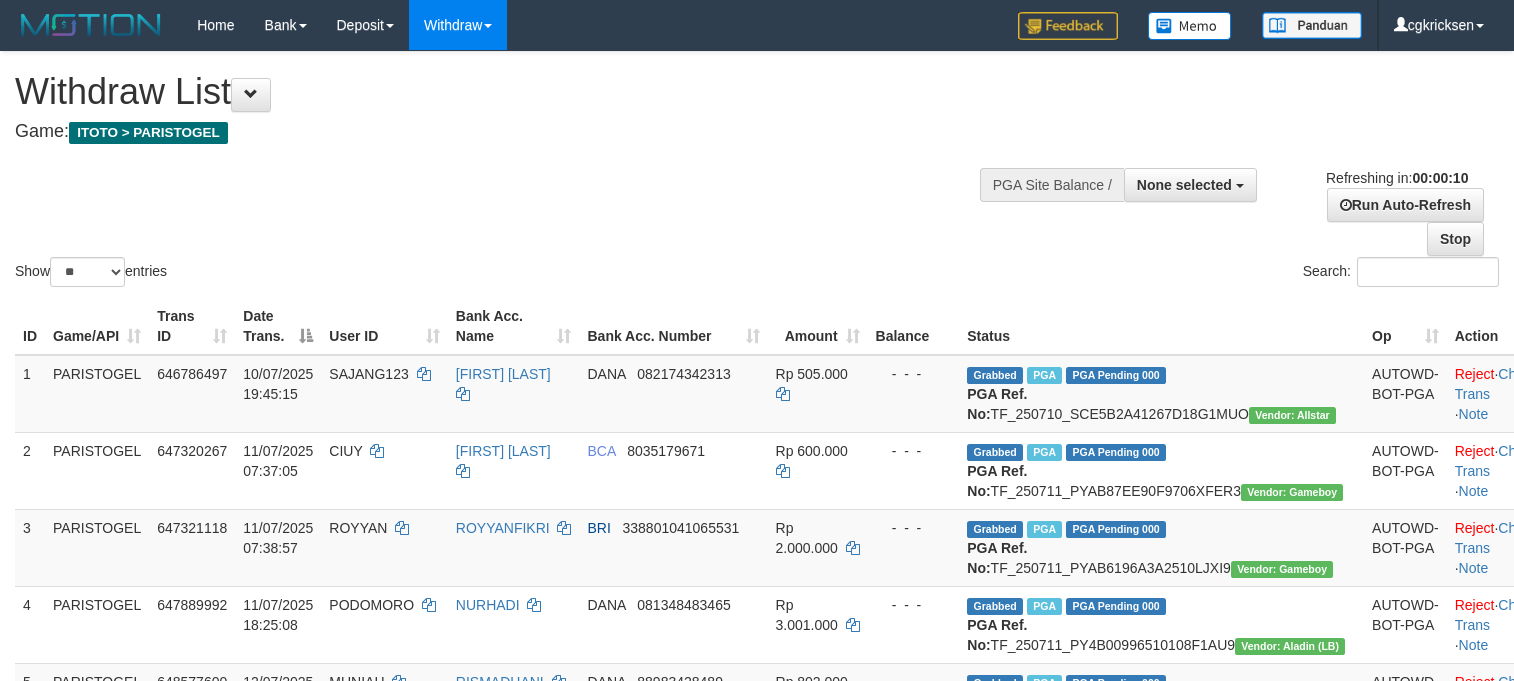 select 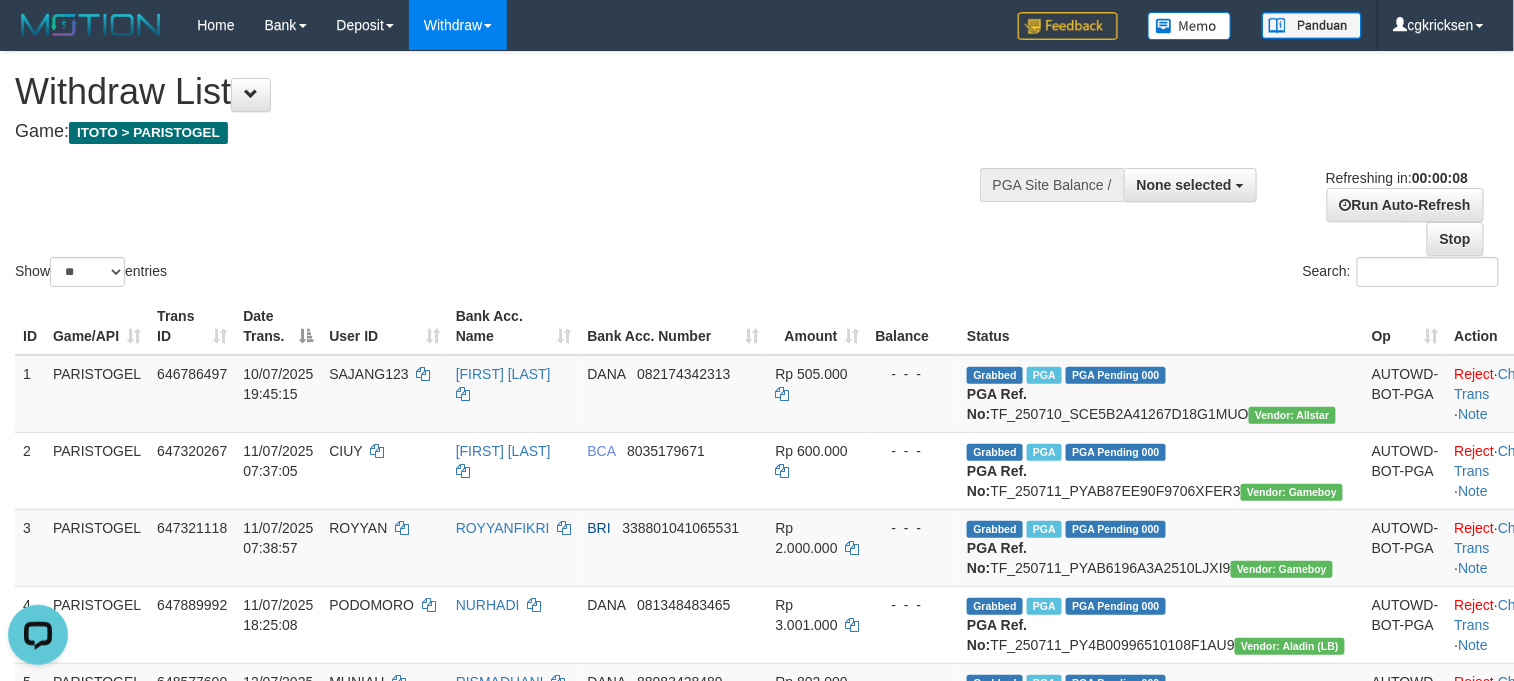 scroll, scrollTop: 0, scrollLeft: 0, axis: both 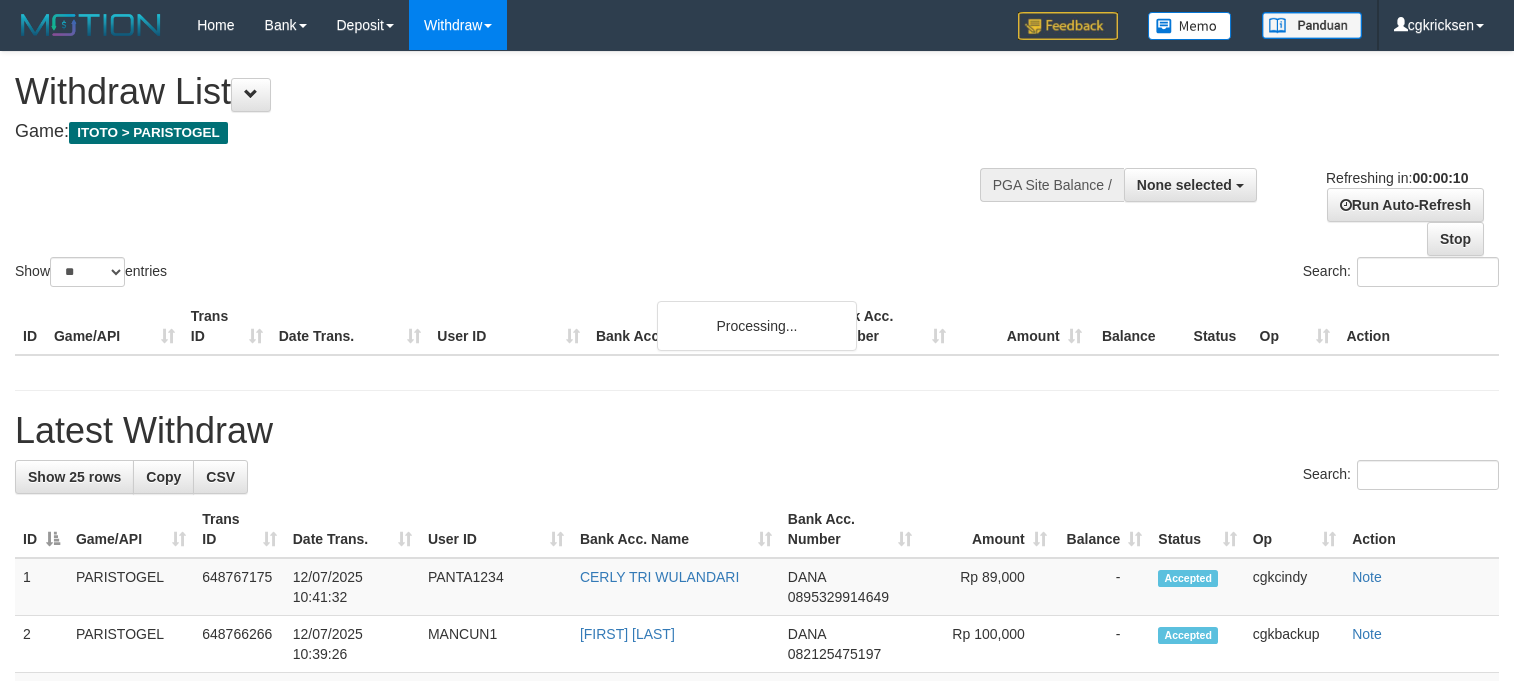 select 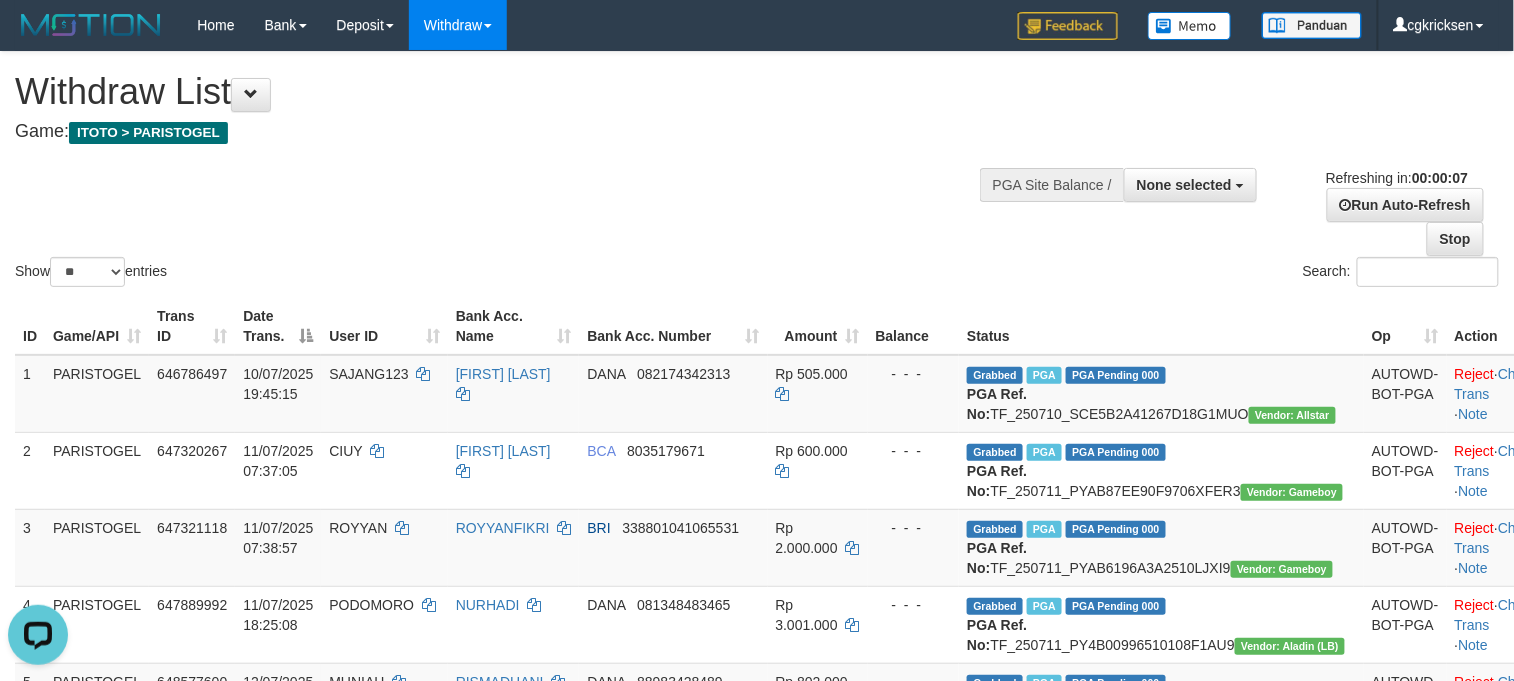 scroll, scrollTop: 0, scrollLeft: 0, axis: both 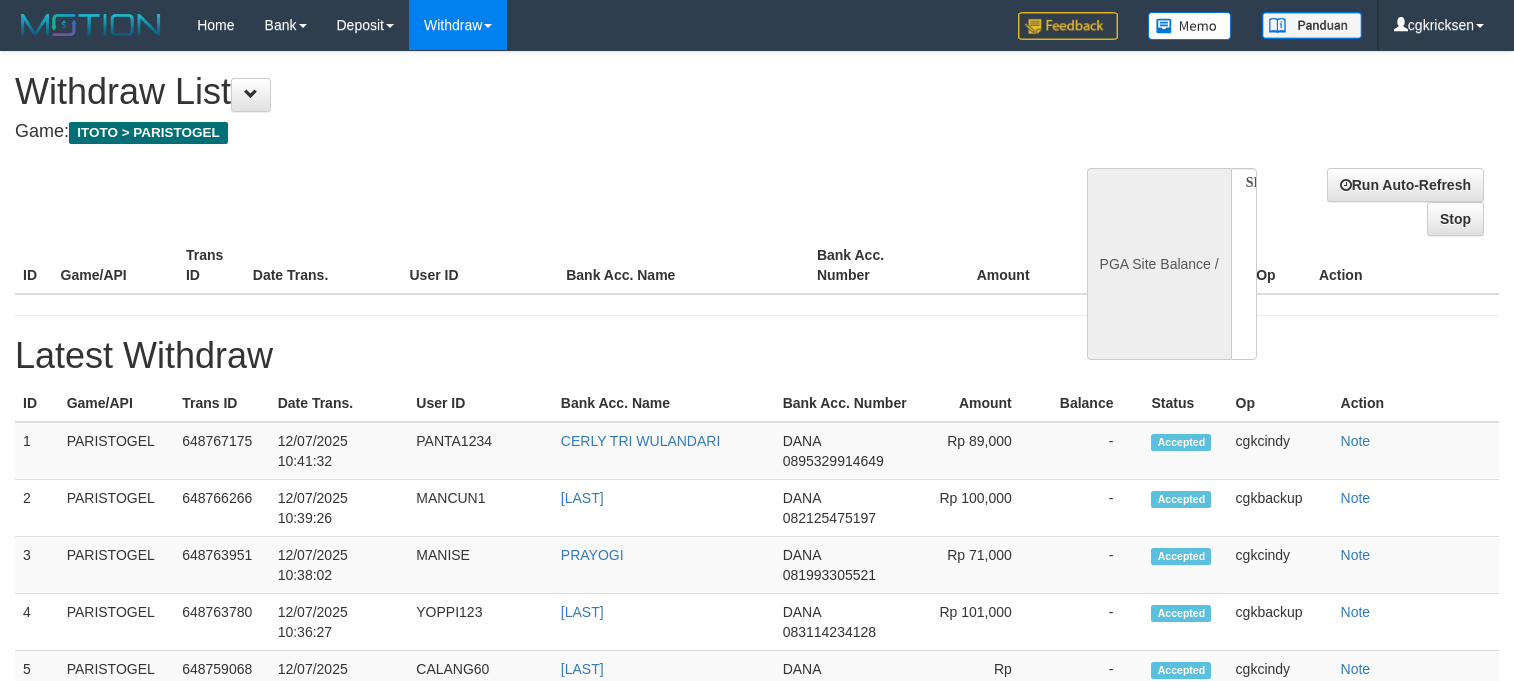 select 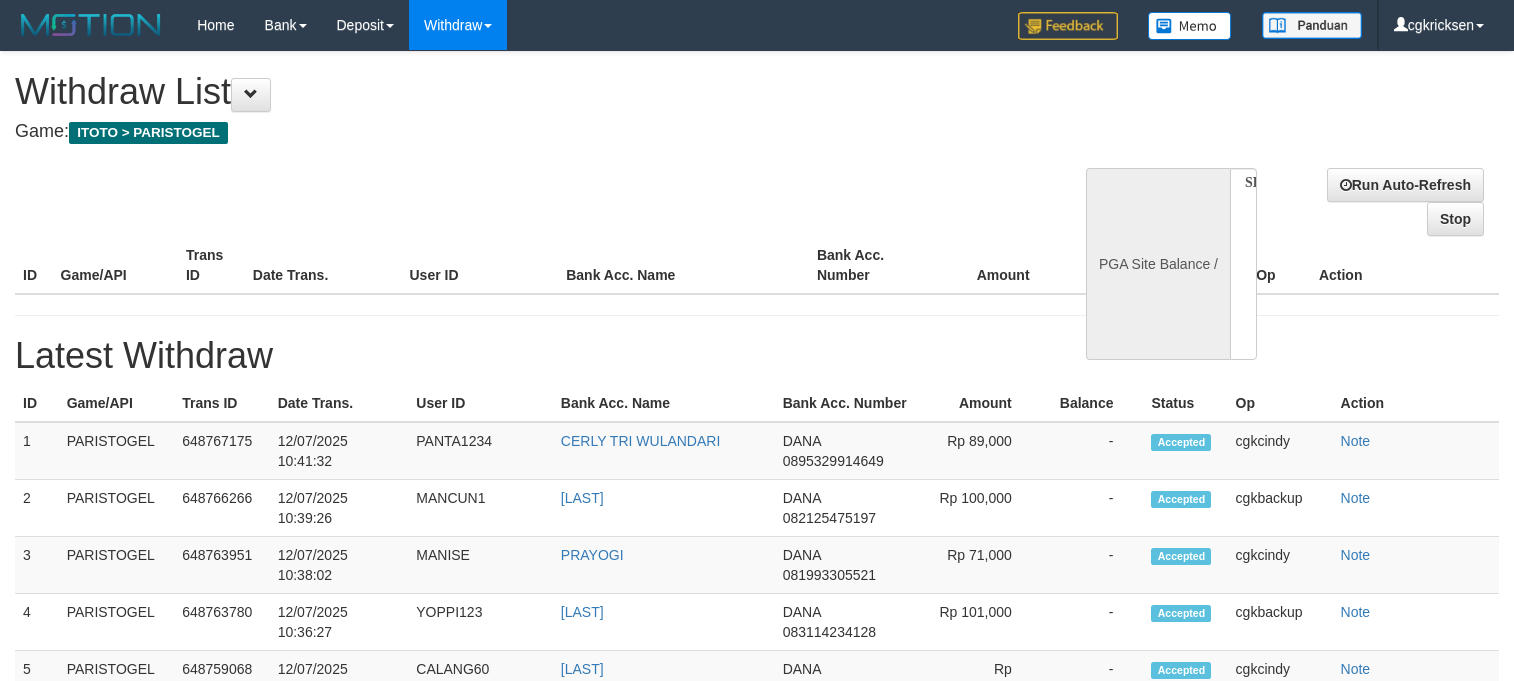 scroll, scrollTop: 0, scrollLeft: 0, axis: both 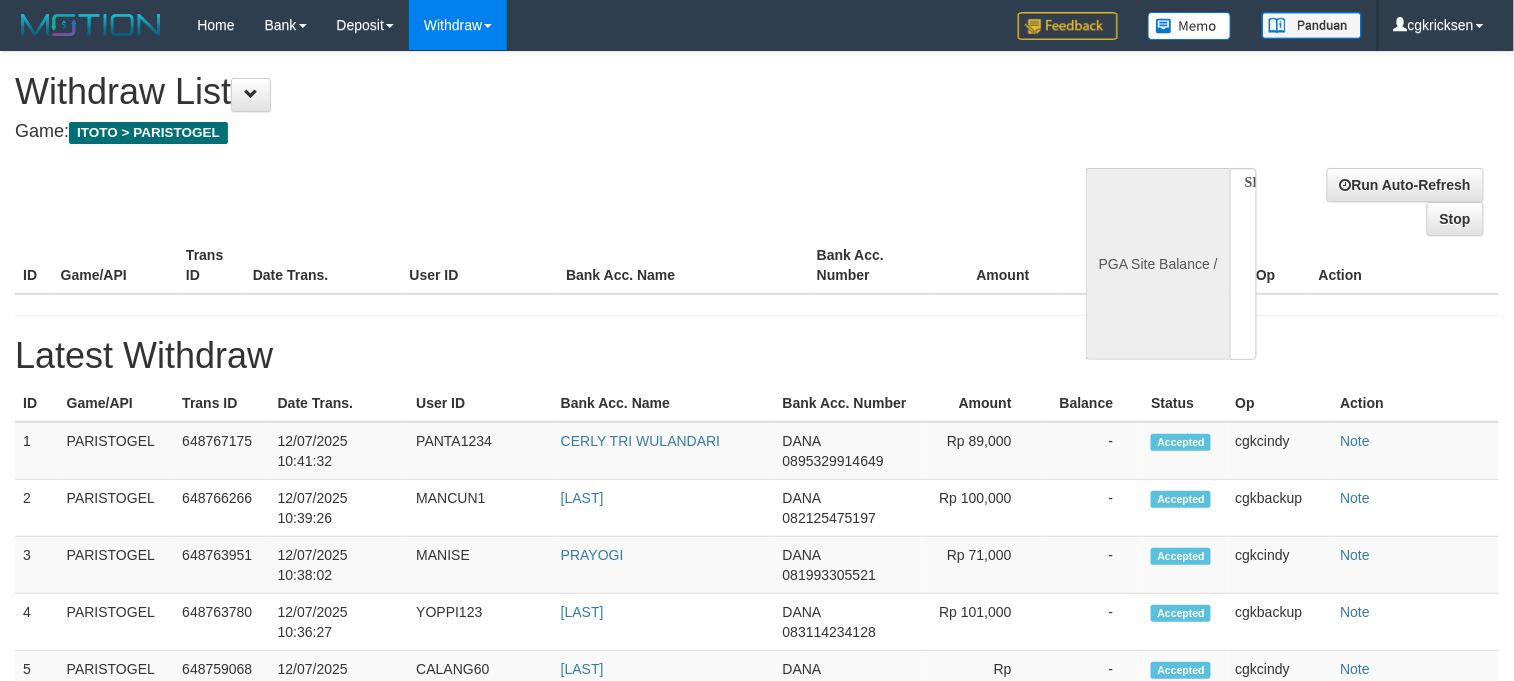 select on "**" 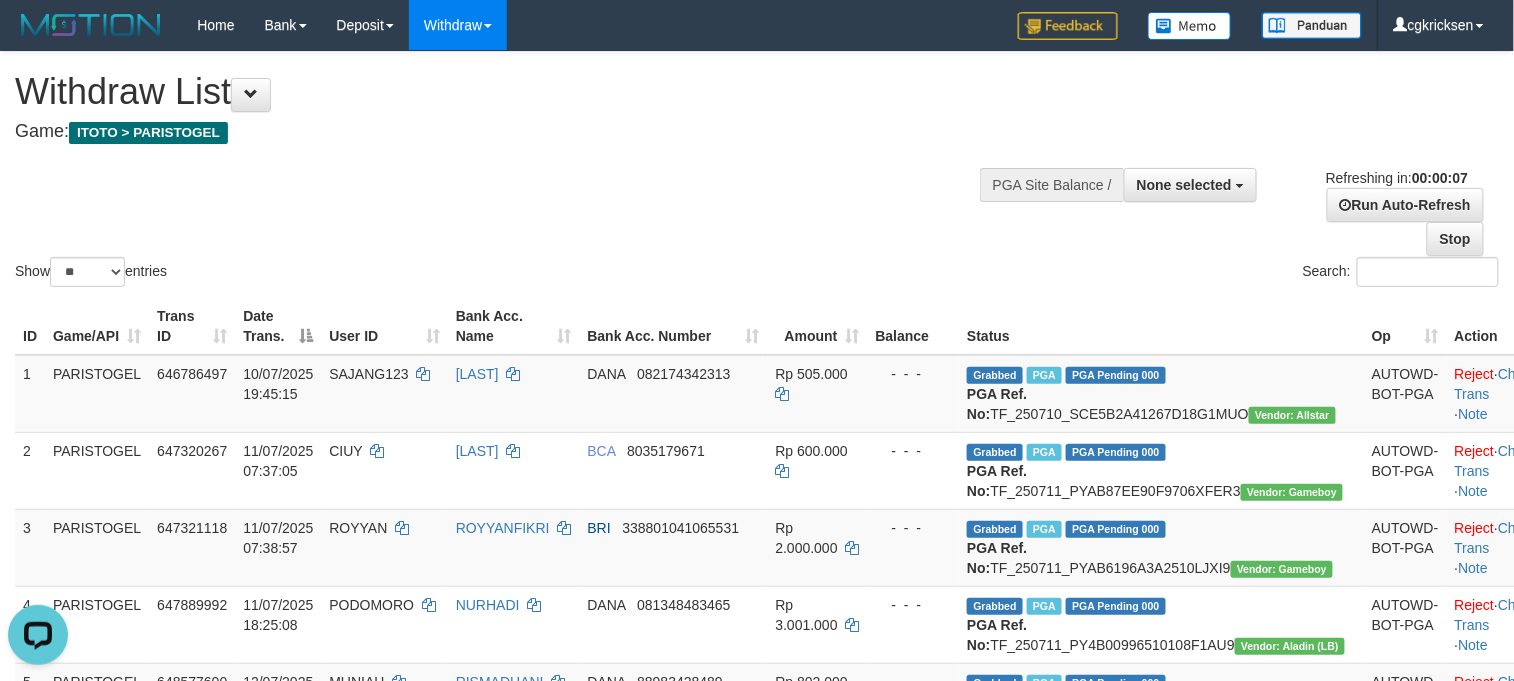 scroll, scrollTop: 0, scrollLeft: 0, axis: both 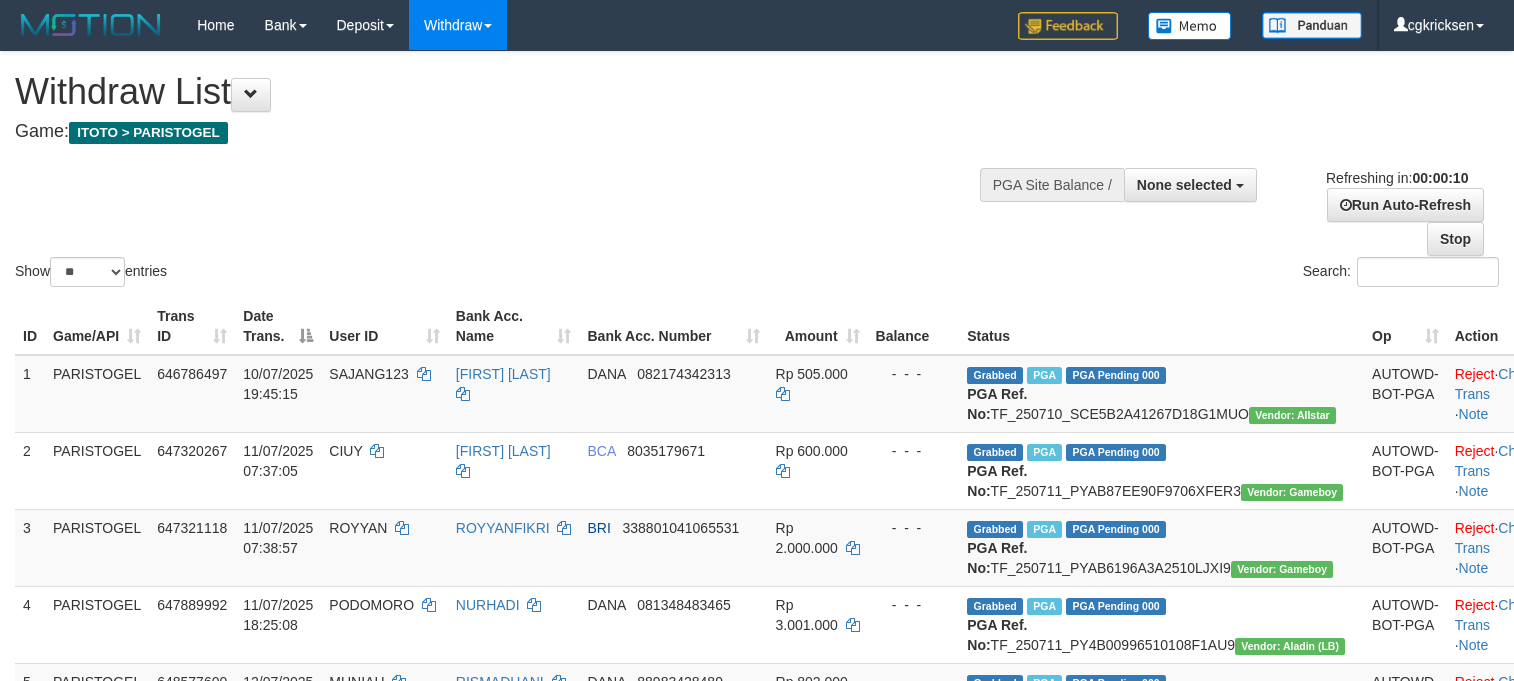 select 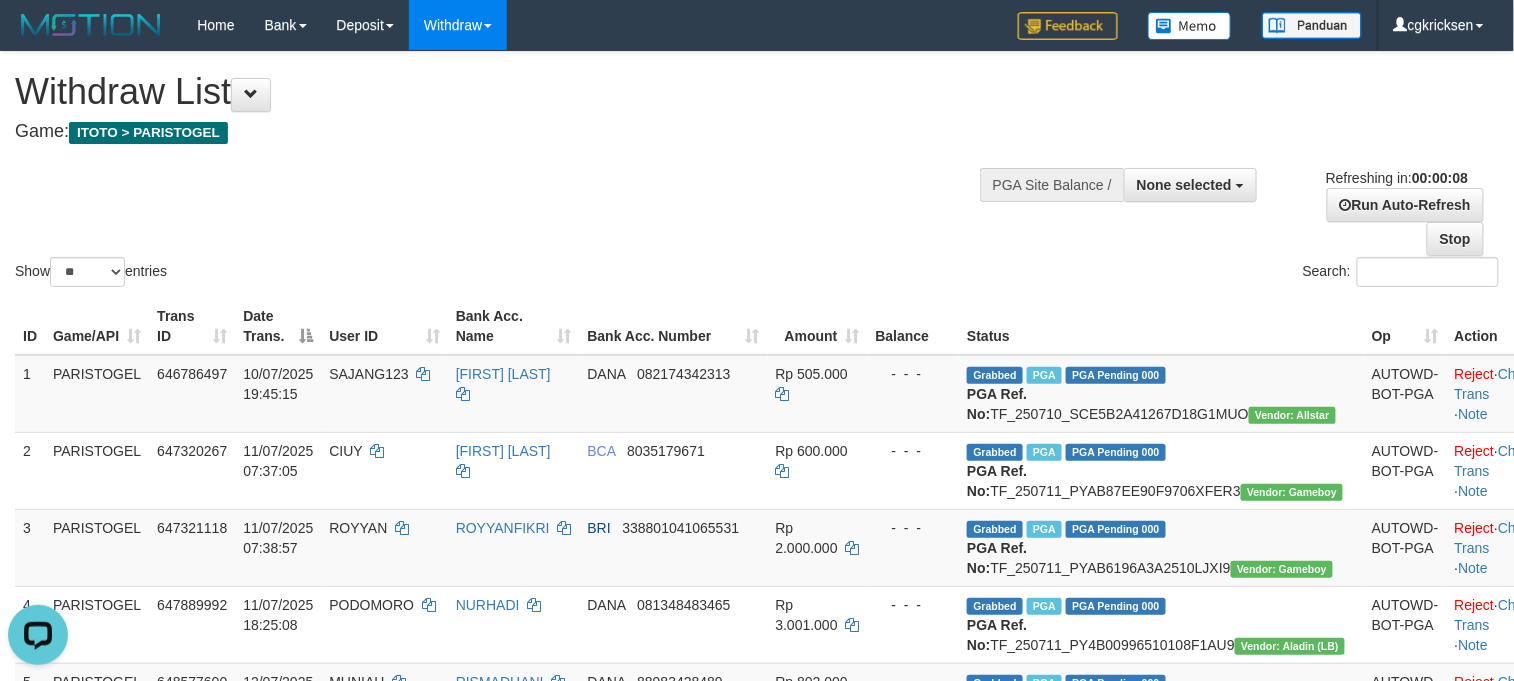 scroll, scrollTop: 0, scrollLeft: 0, axis: both 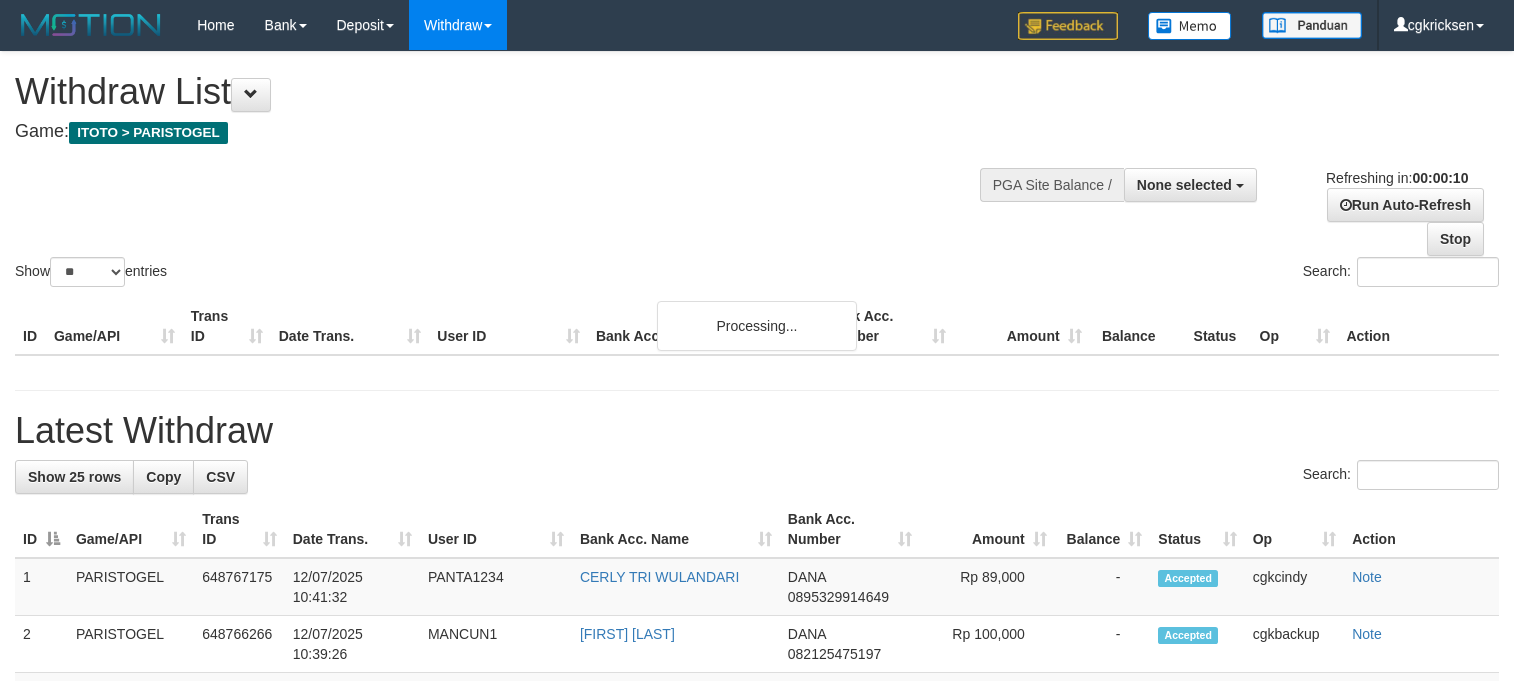 select 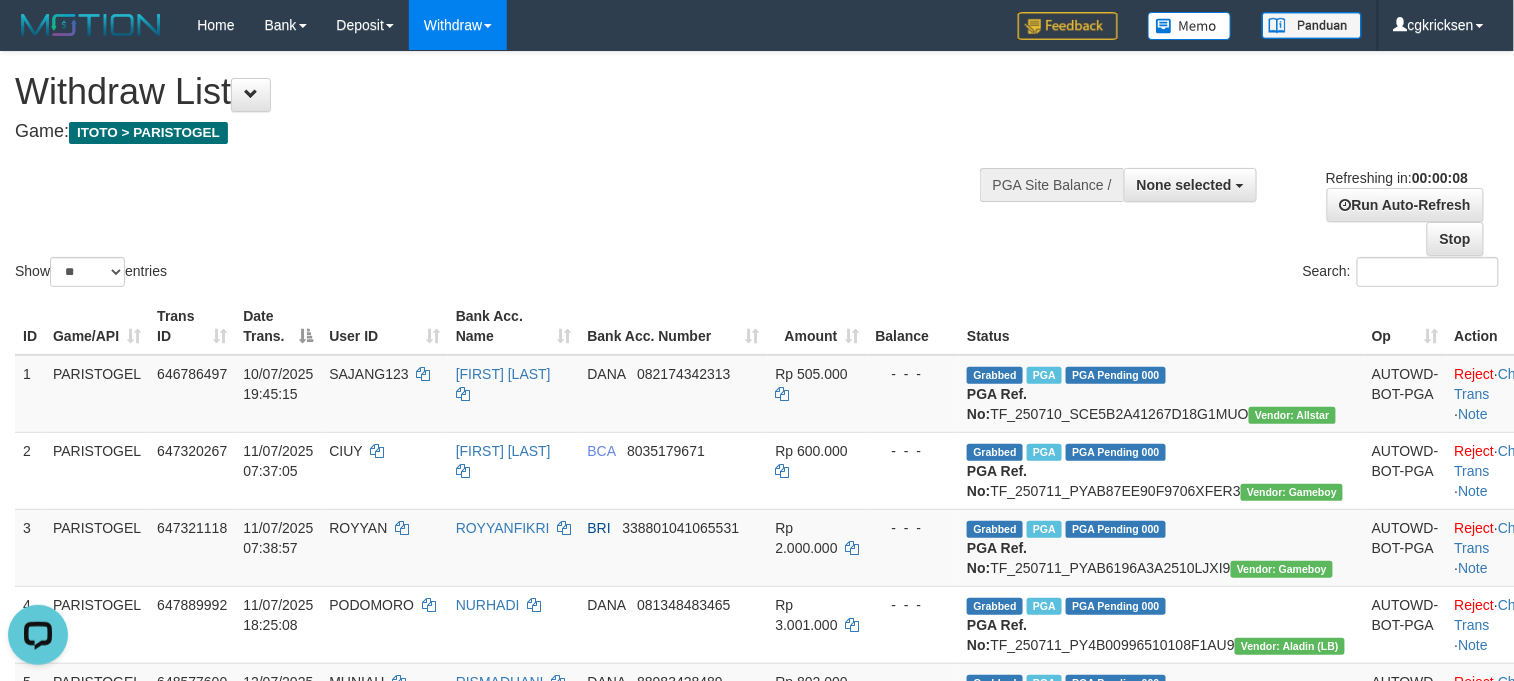 scroll, scrollTop: 0, scrollLeft: 0, axis: both 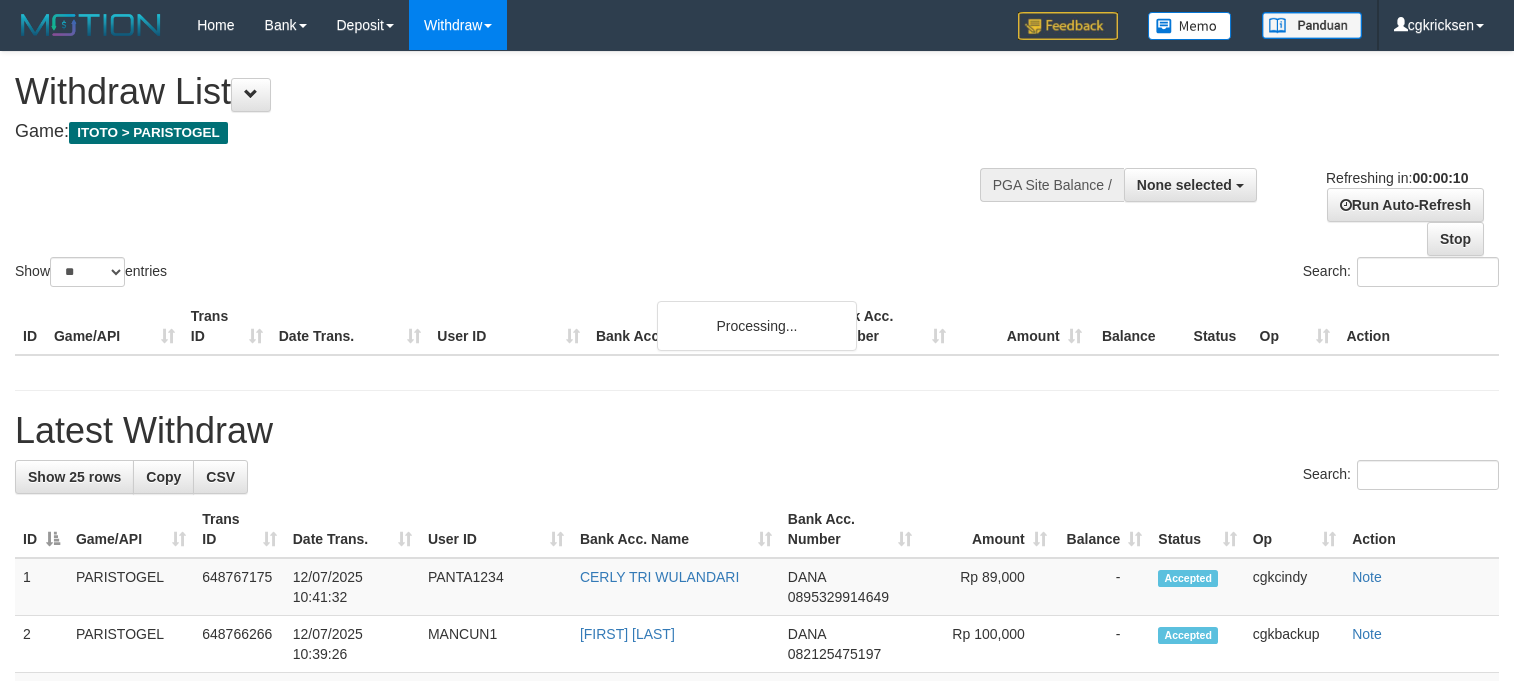 select 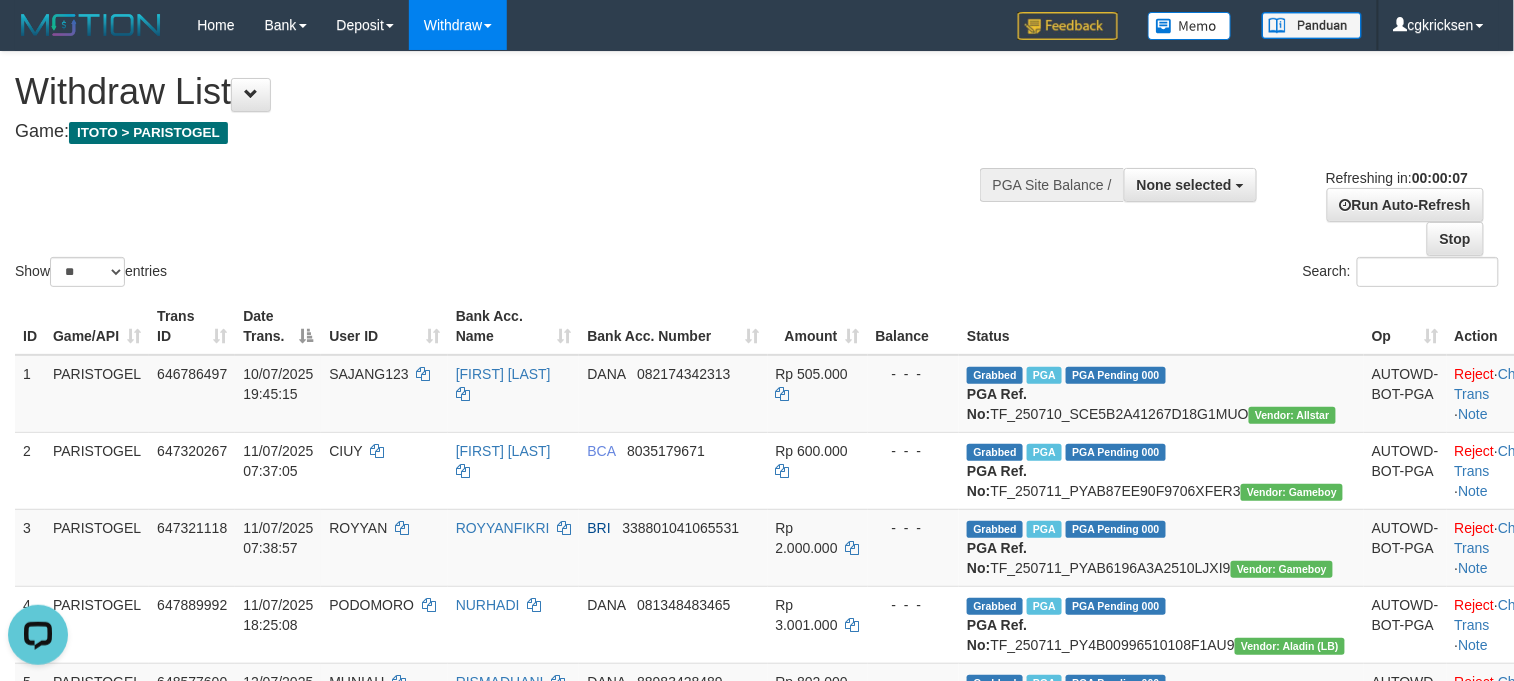 scroll, scrollTop: 0, scrollLeft: 0, axis: both 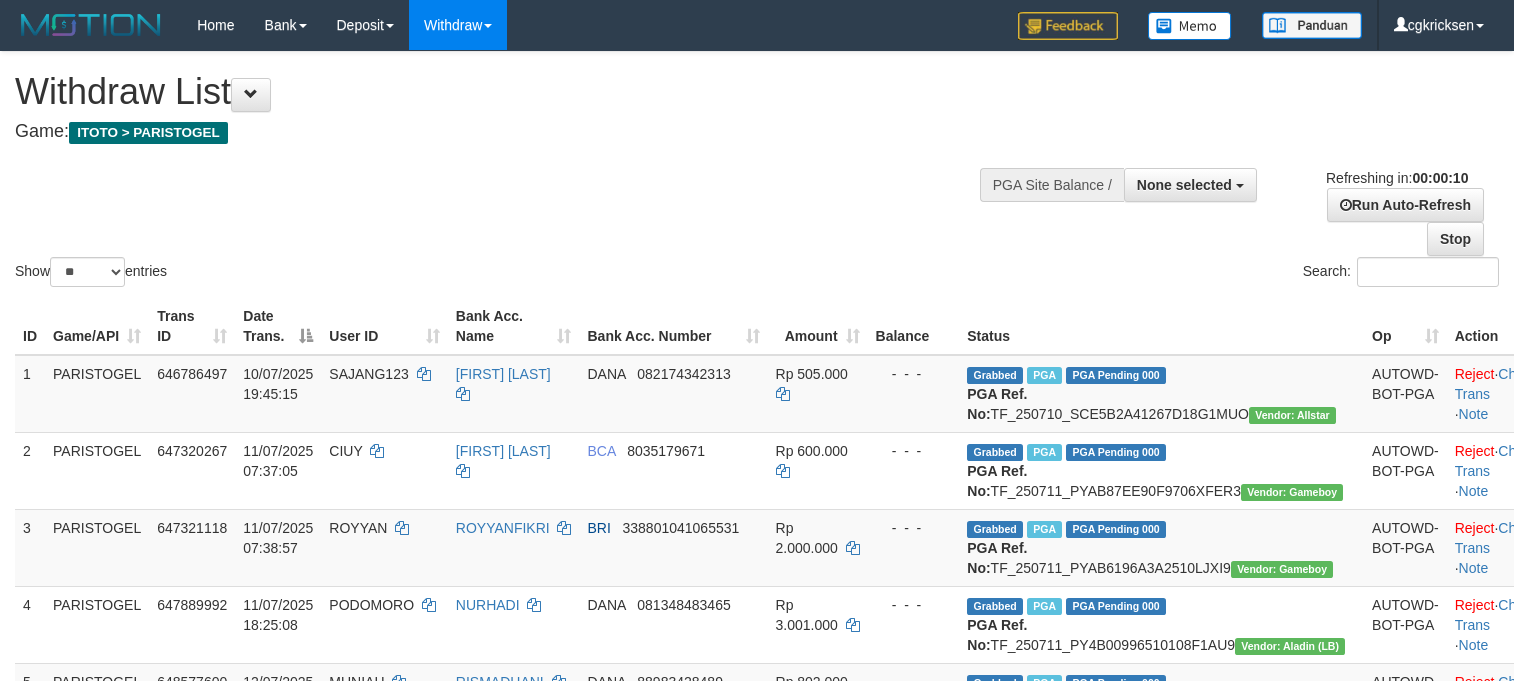 select 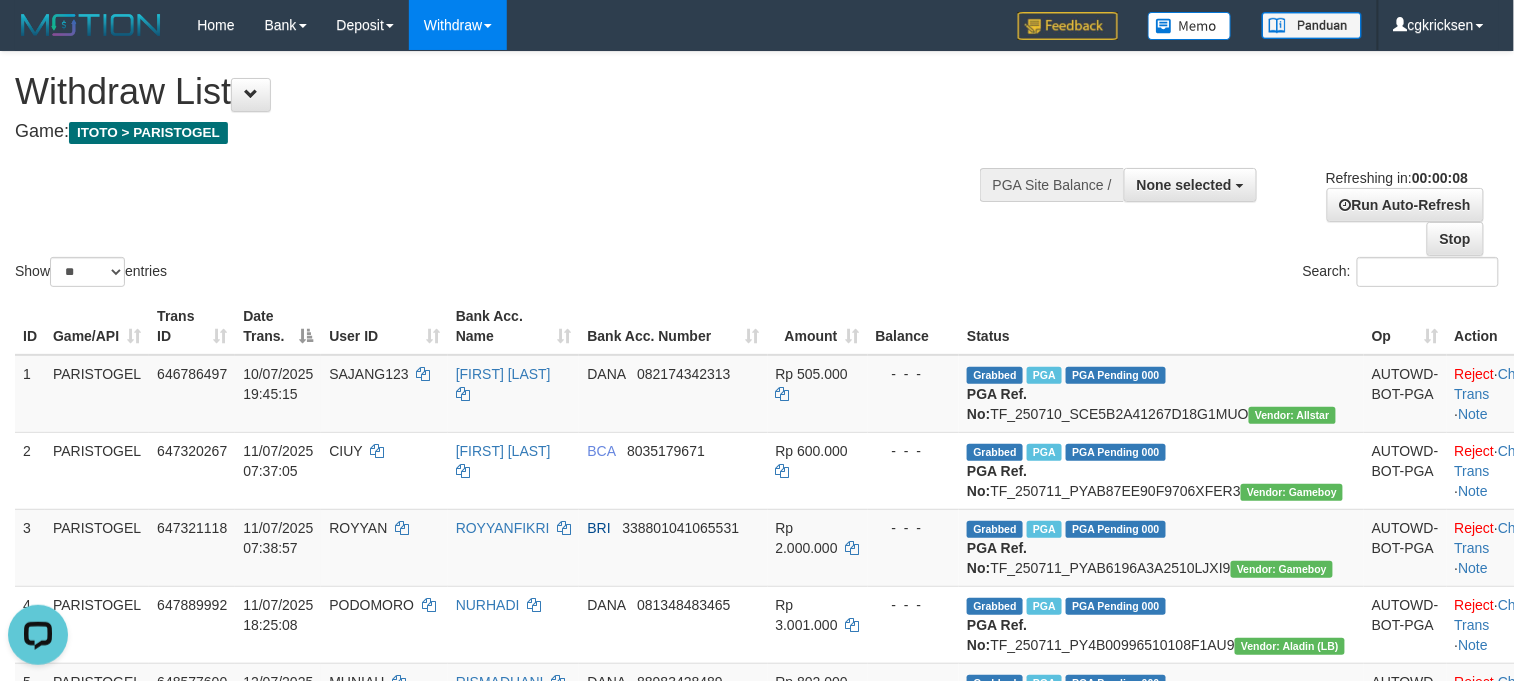 scroll, scrollTop: 0, scrollLeft: 0, axis: both 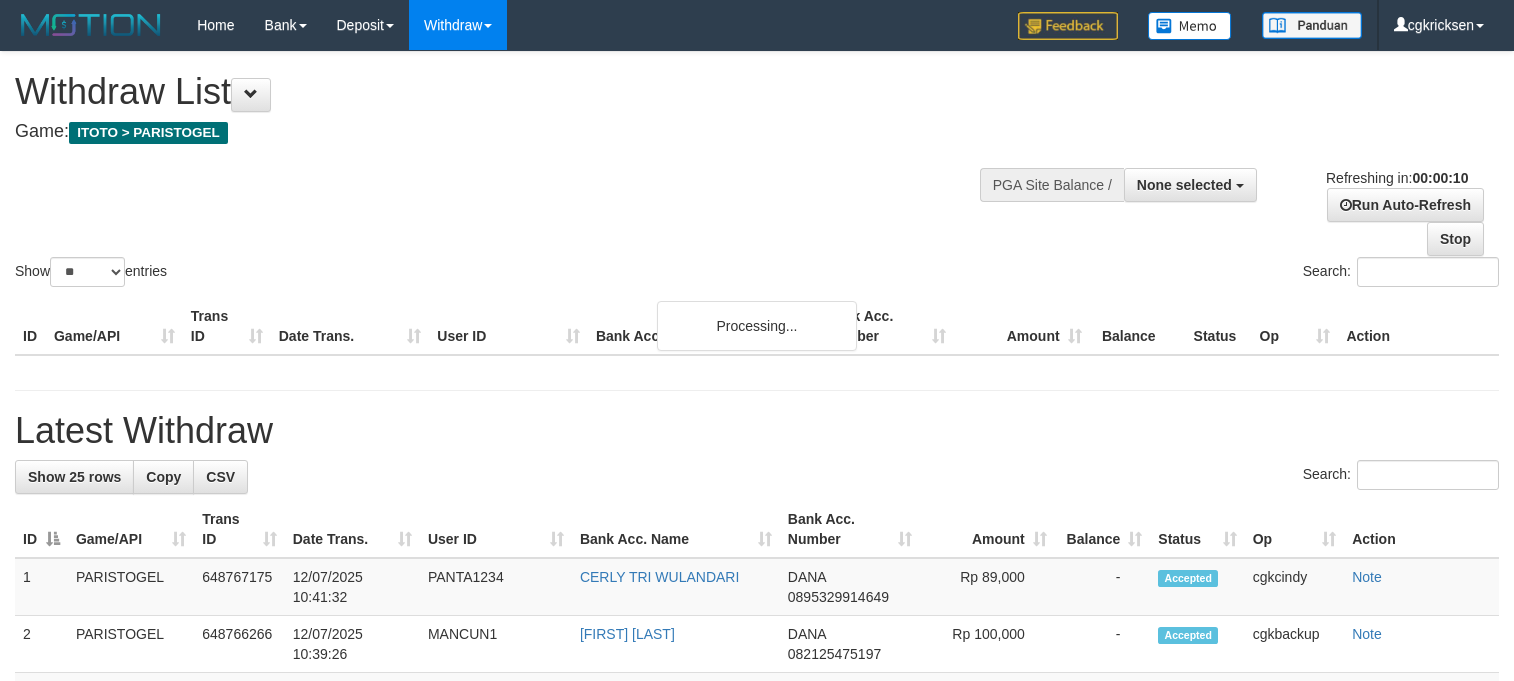 select 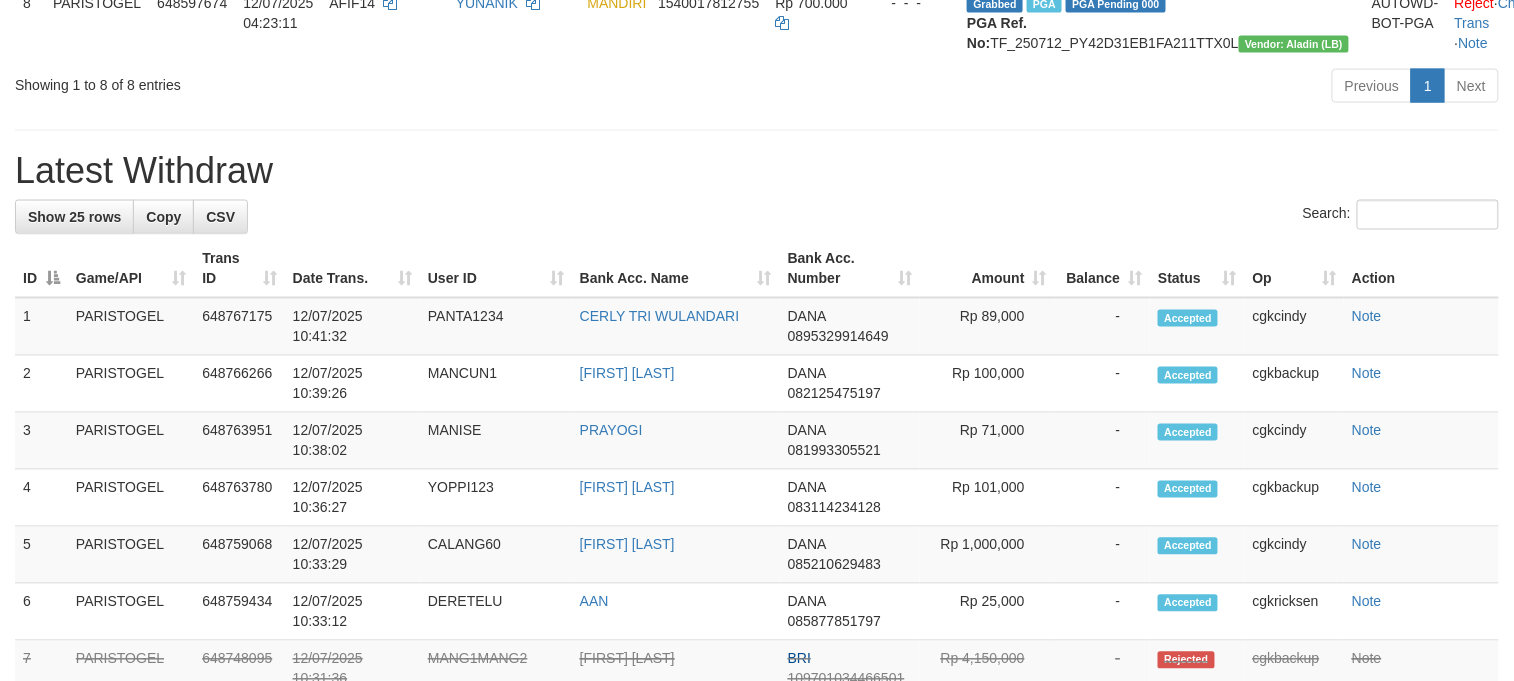 scroll, scrollTop: 933, scrollLeft: 0, axis: vertical 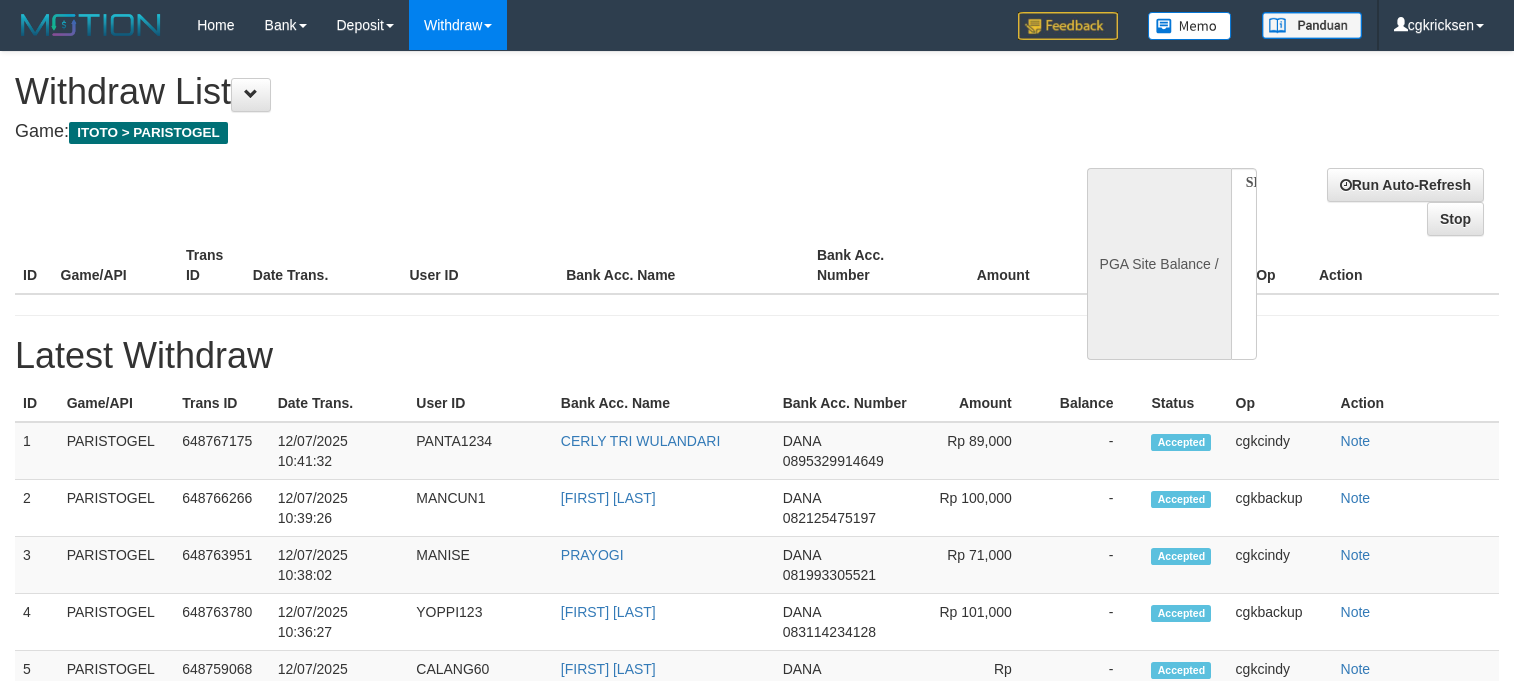 select 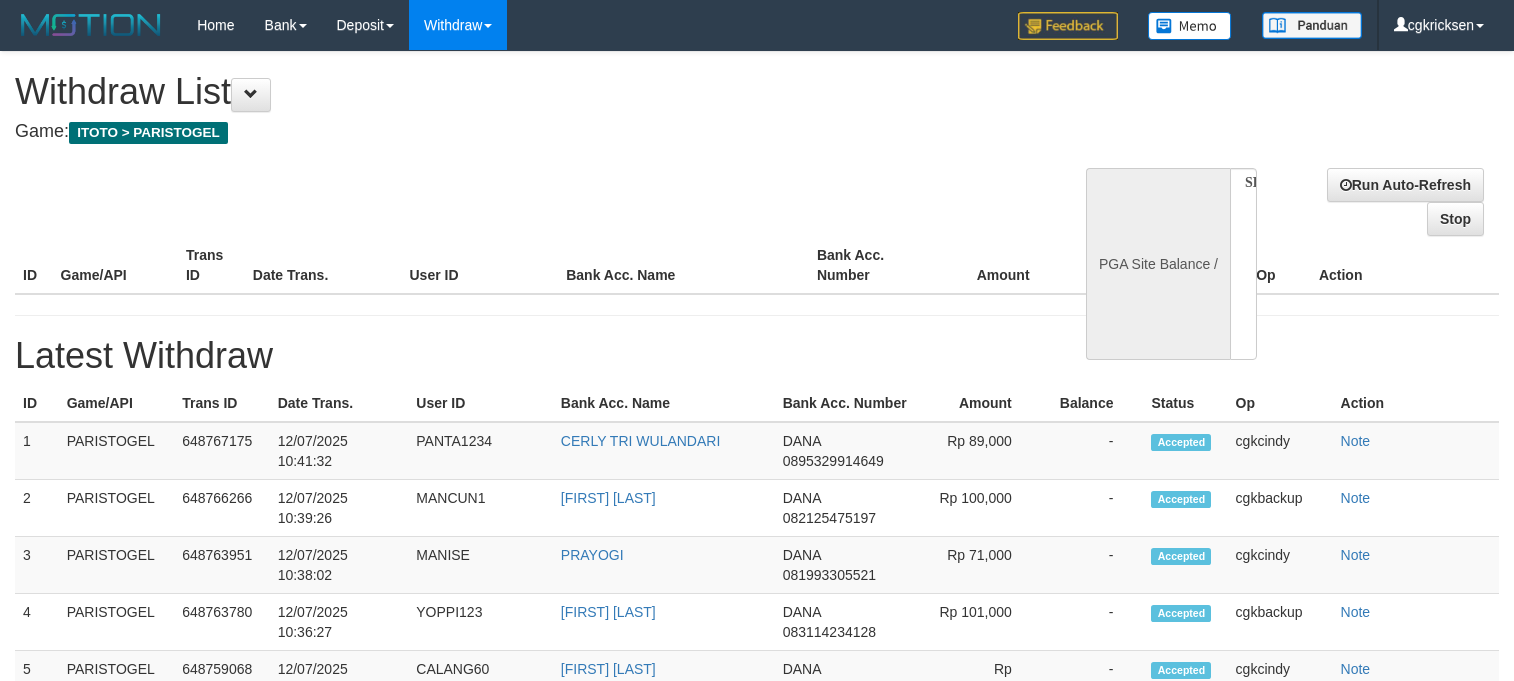 scroll, scrollTop: 0, scrollLeft: 0, axis: both 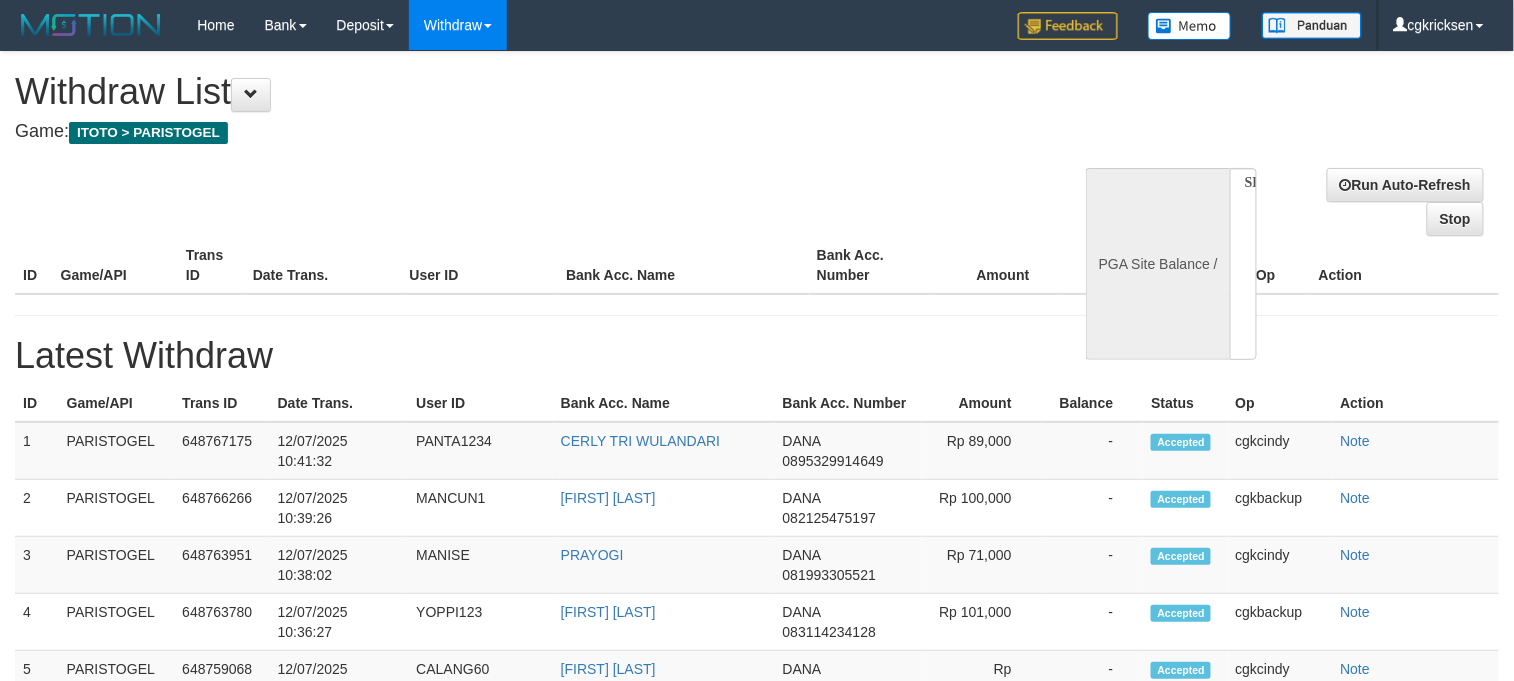 select on "**" 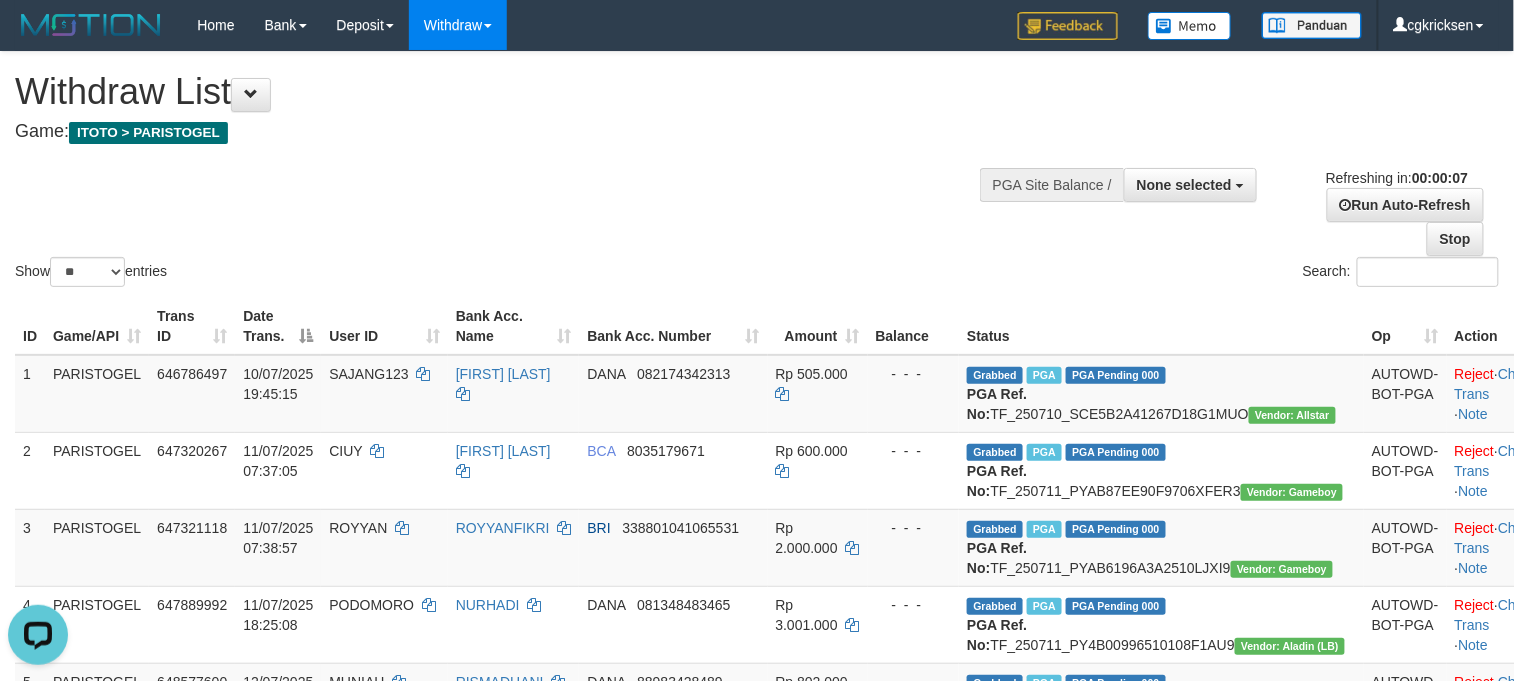 scroll, scrollTop: 0, scrollLeft: 0, axis: both 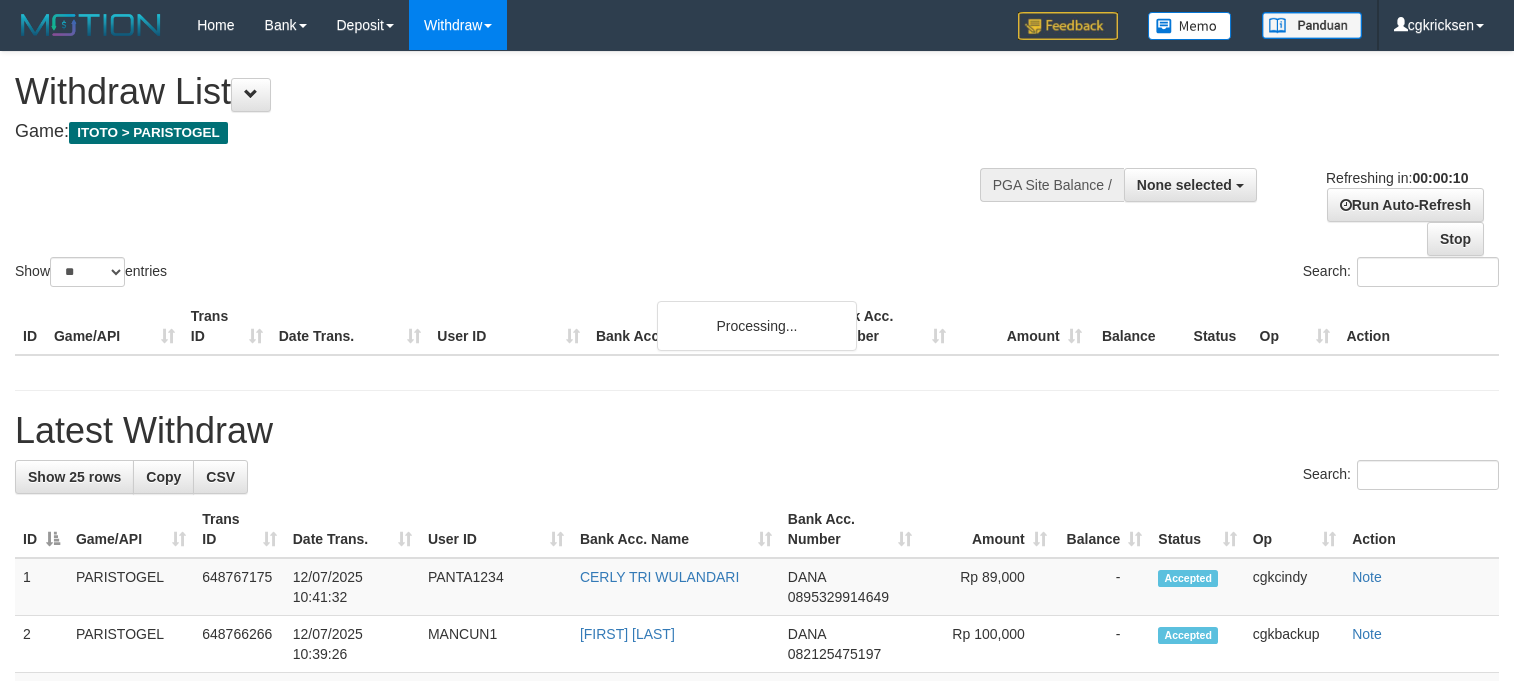 select 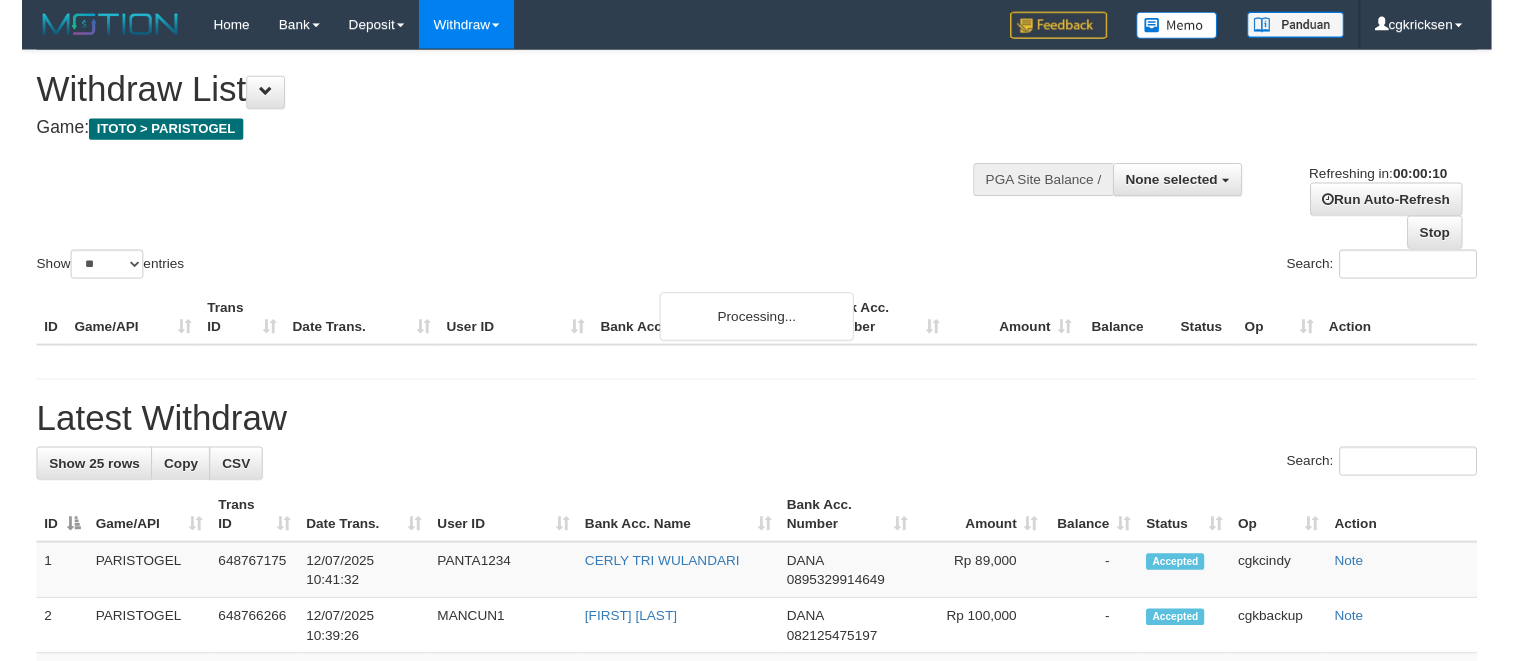 scroll, scrollTop: 0, scrollLeft: 0, axis: both 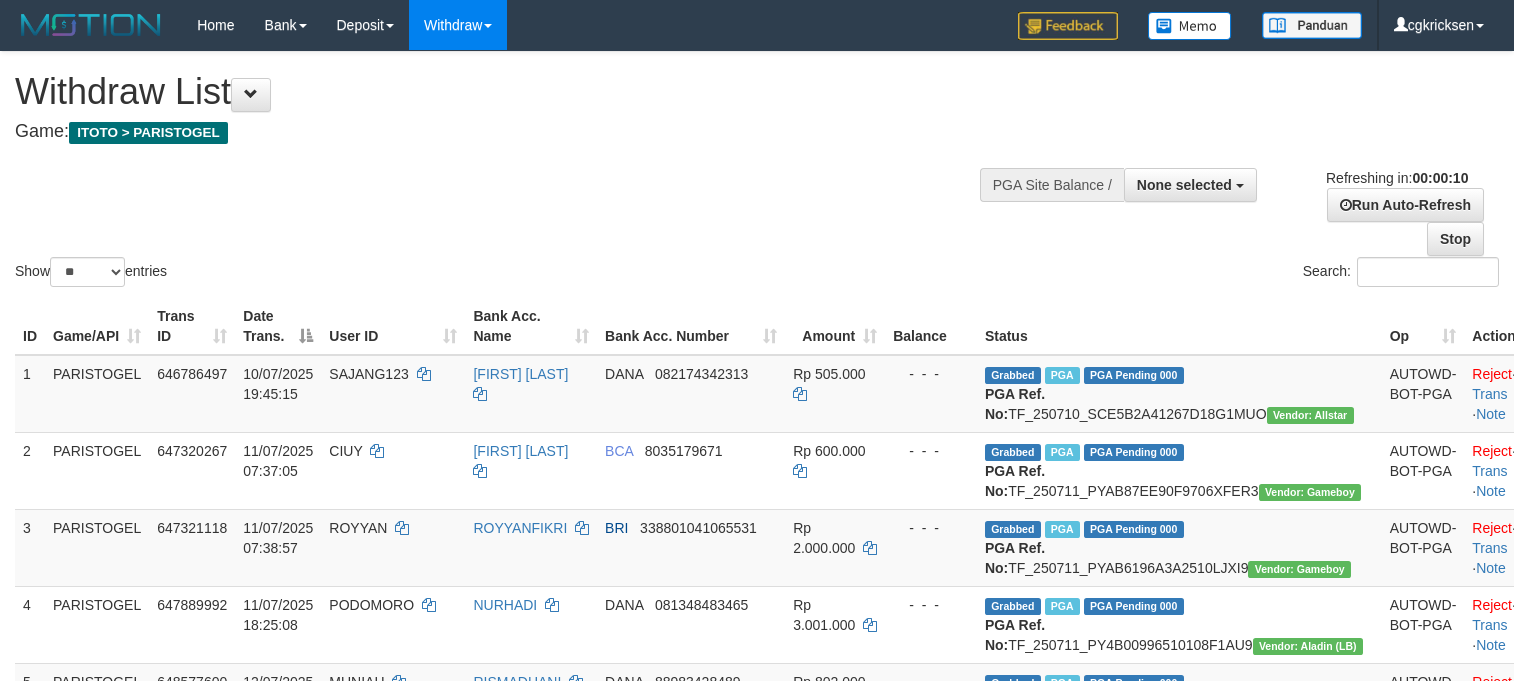 select 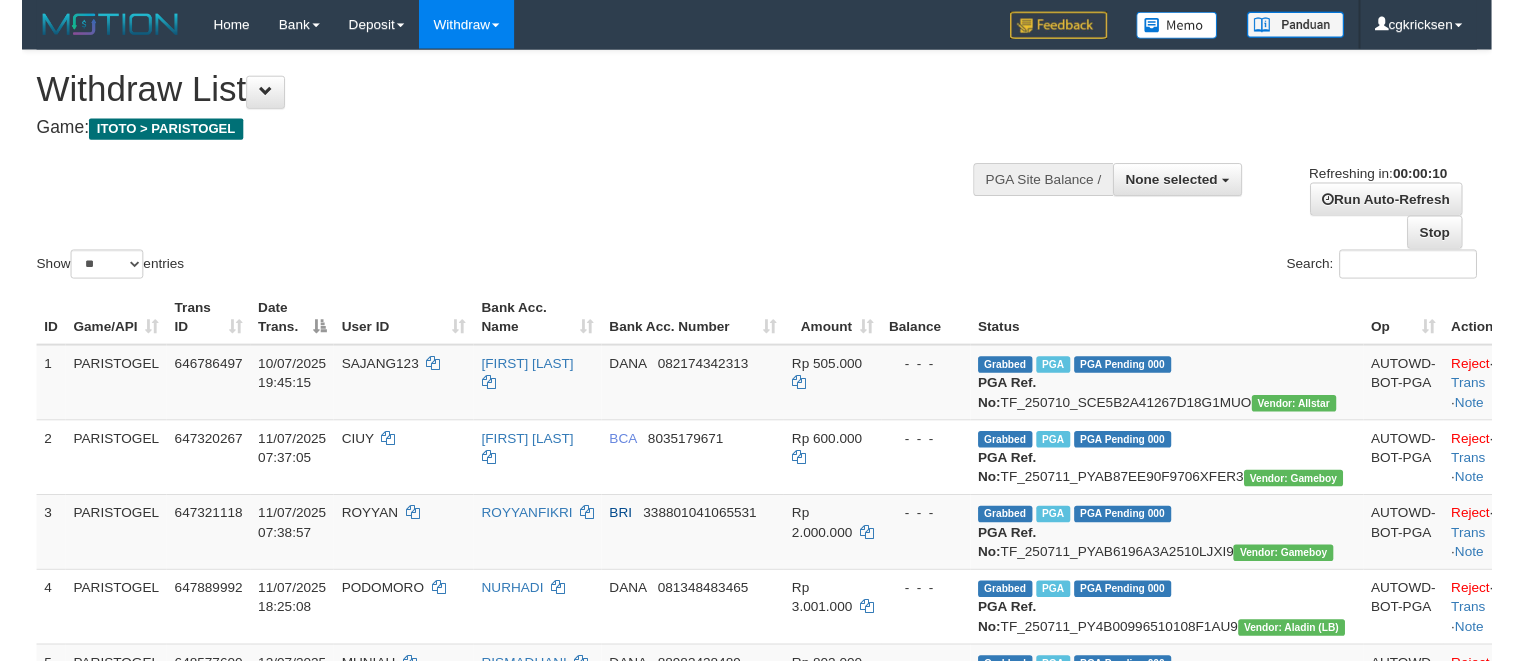 scroll, scrollTop: 0, scrollLeft: 0, axis: both 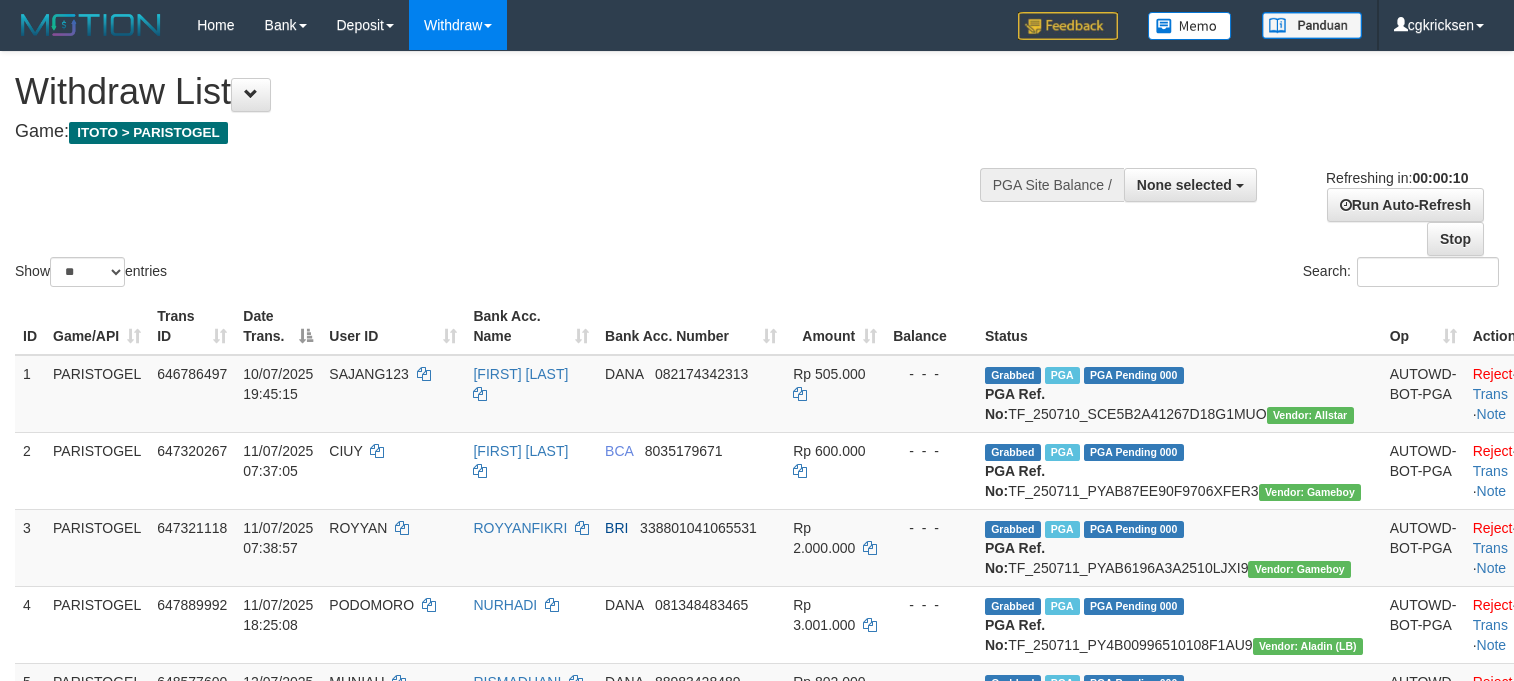 select 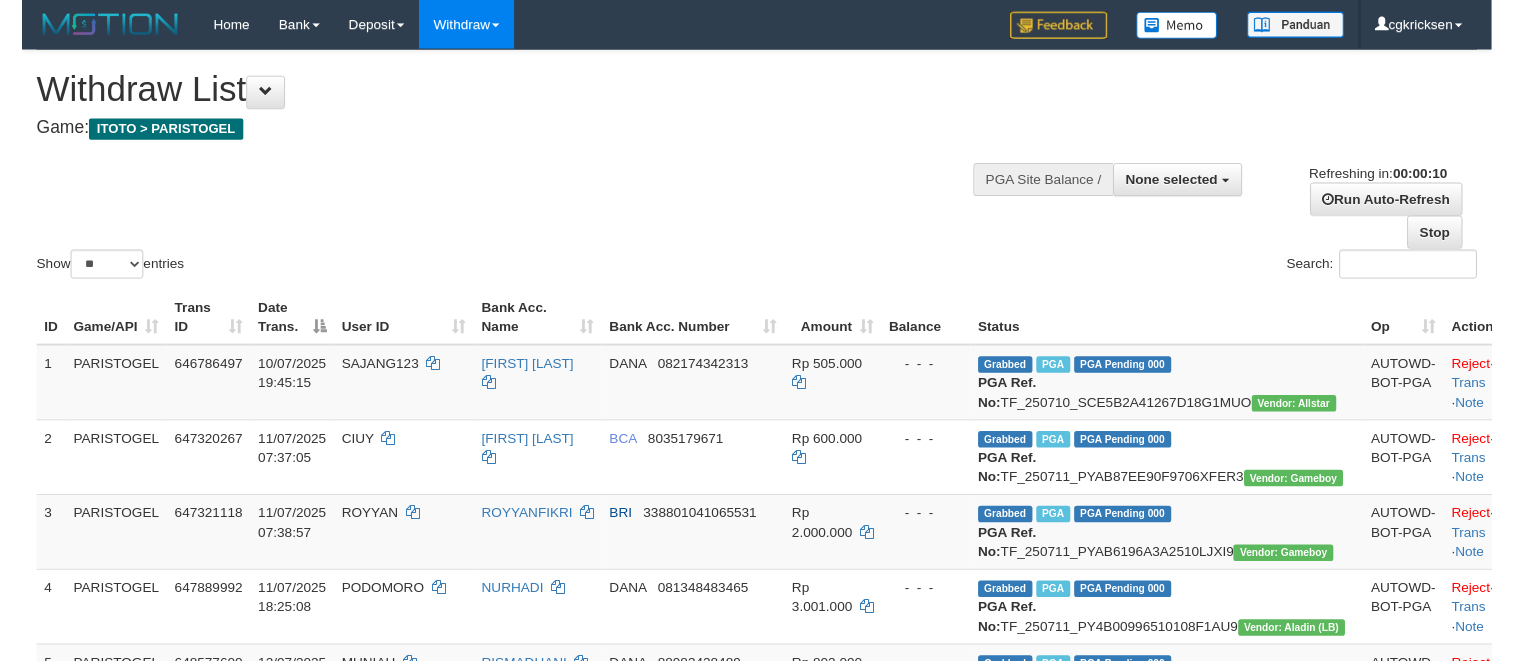 scroll, scrollTop: 0, scrollLeft: 0, axis: both 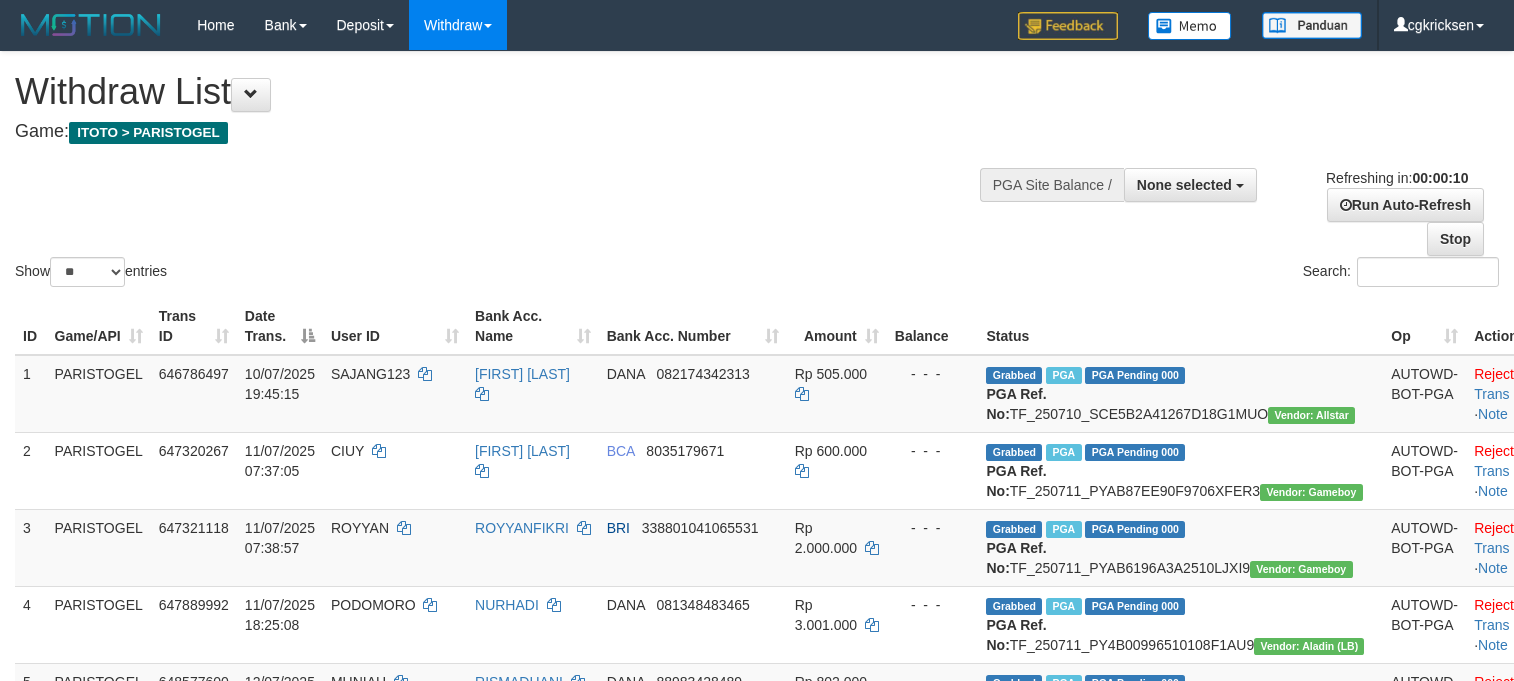select 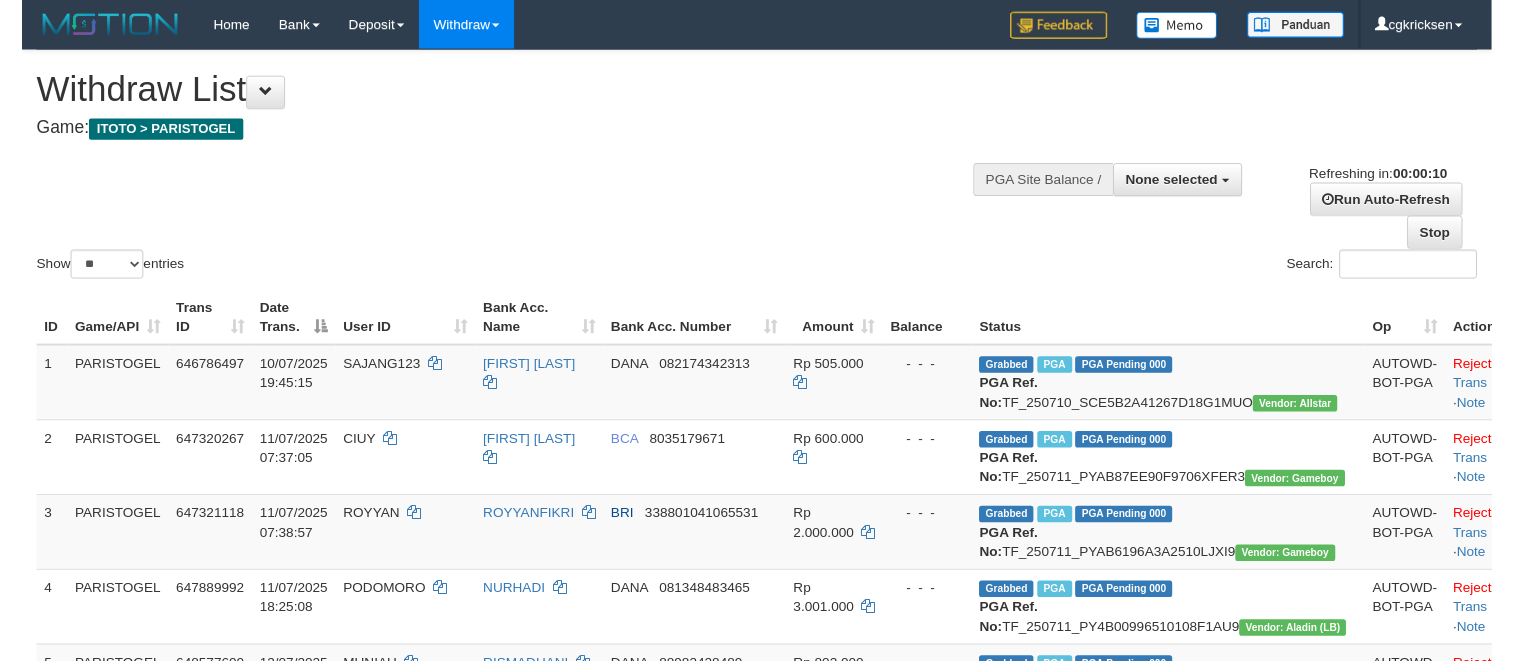 scroll, scrollTop: 0, scrollLeft: 0, axis: both 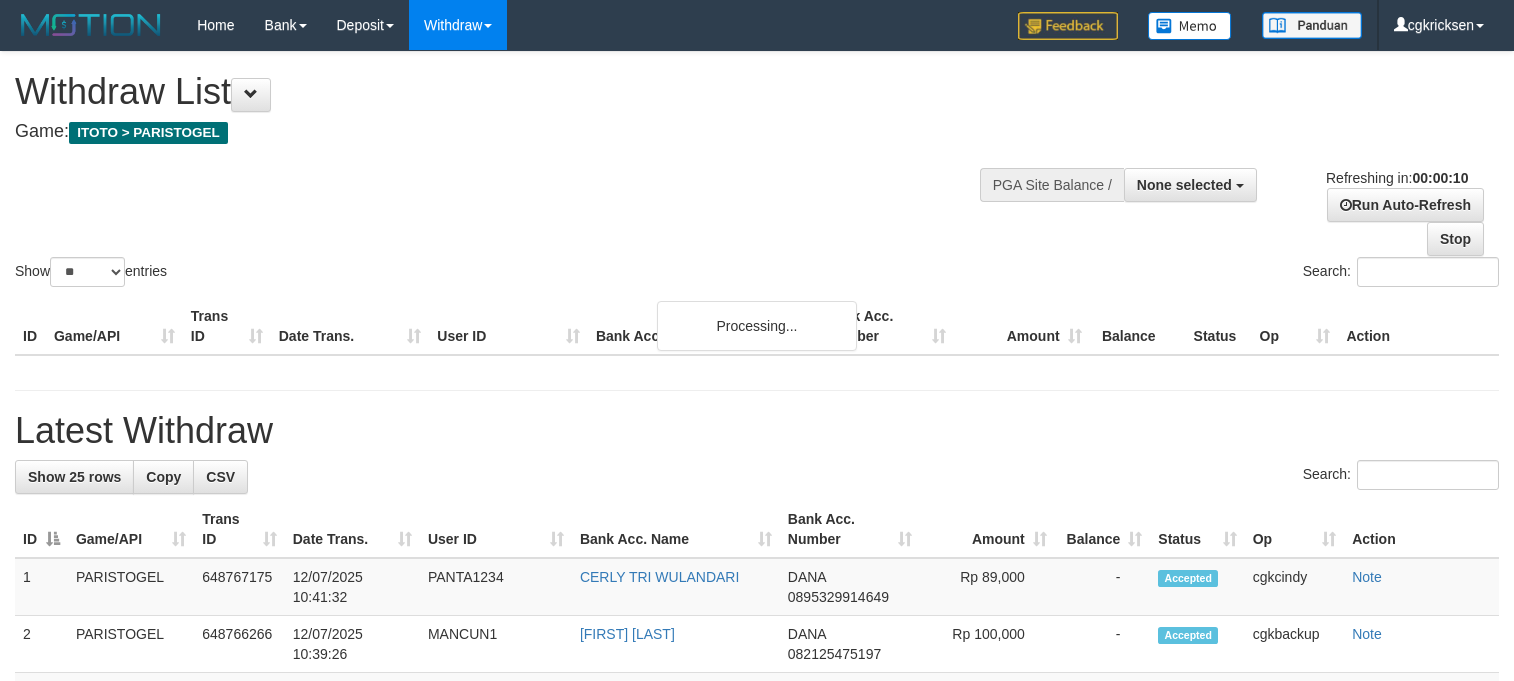 select 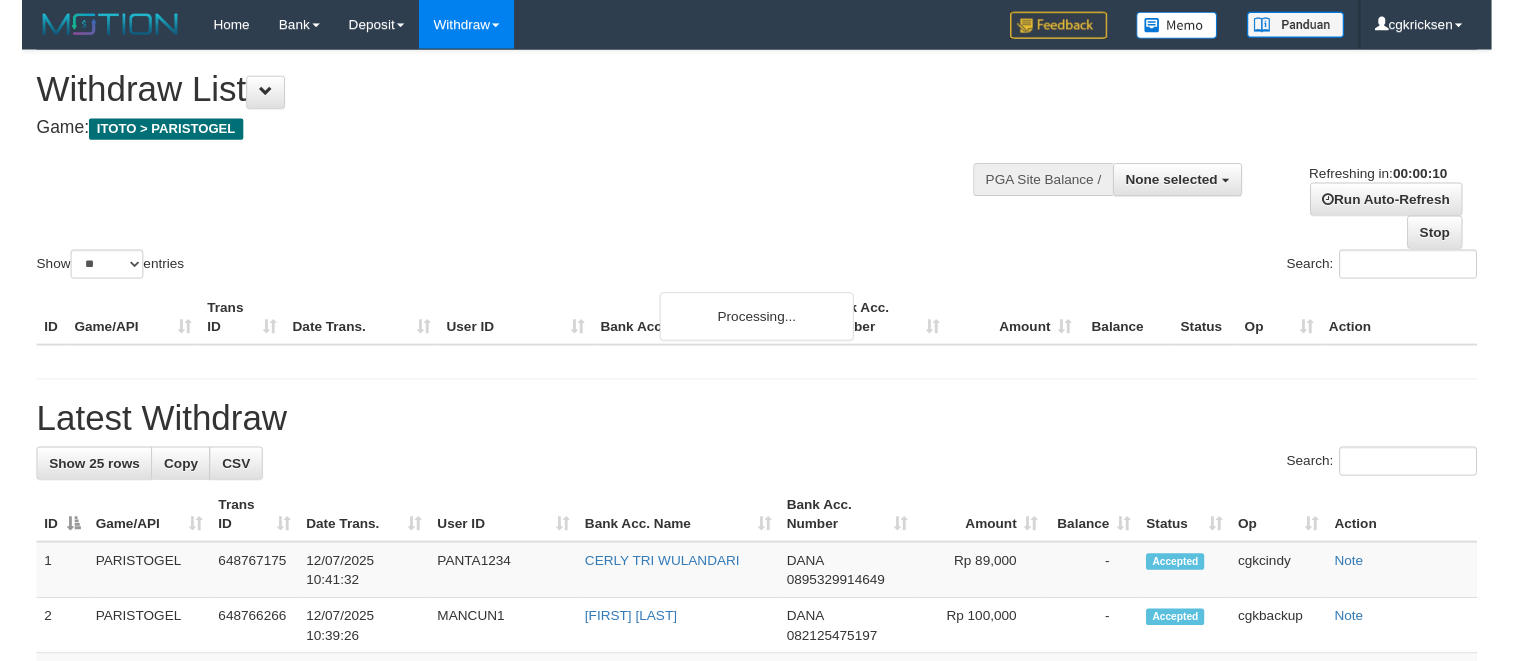 scroll, scrollTop: 0, scrollLeft: 0, axis: both 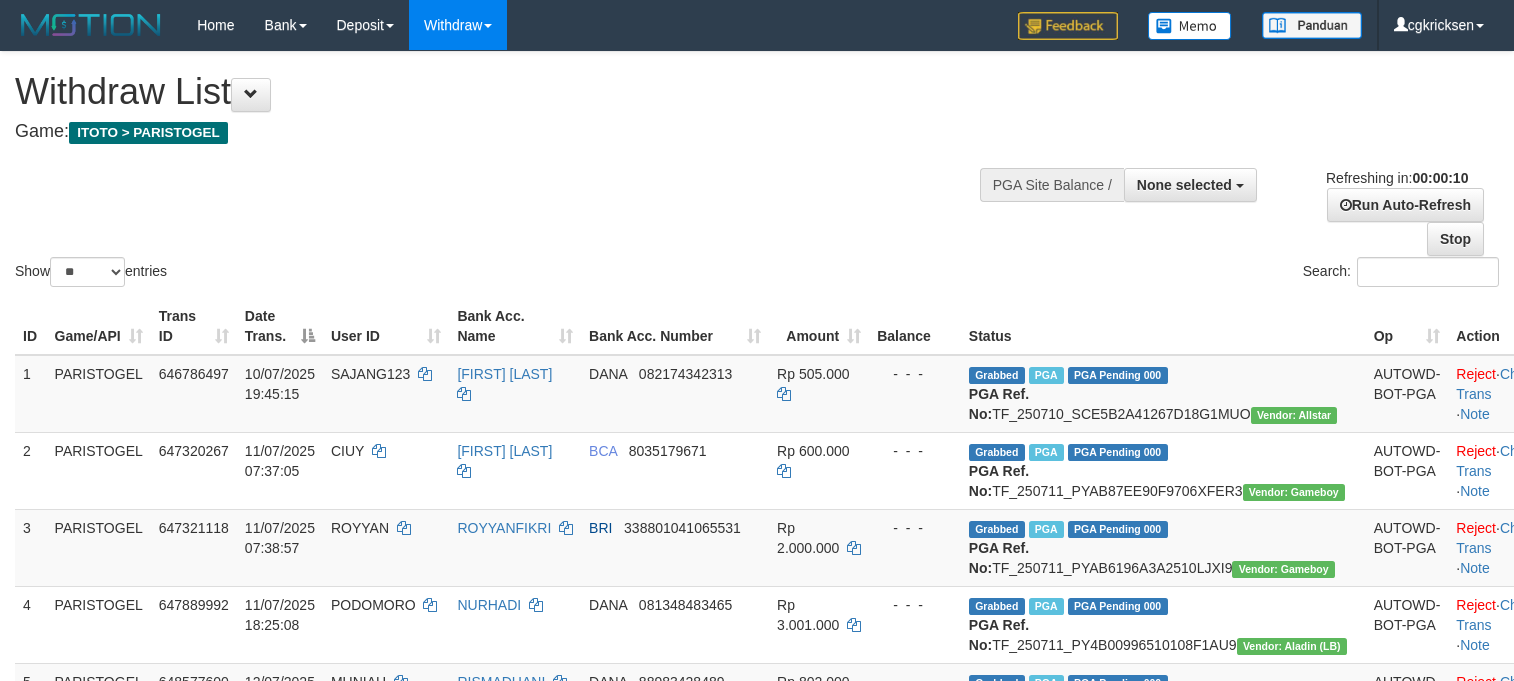 select 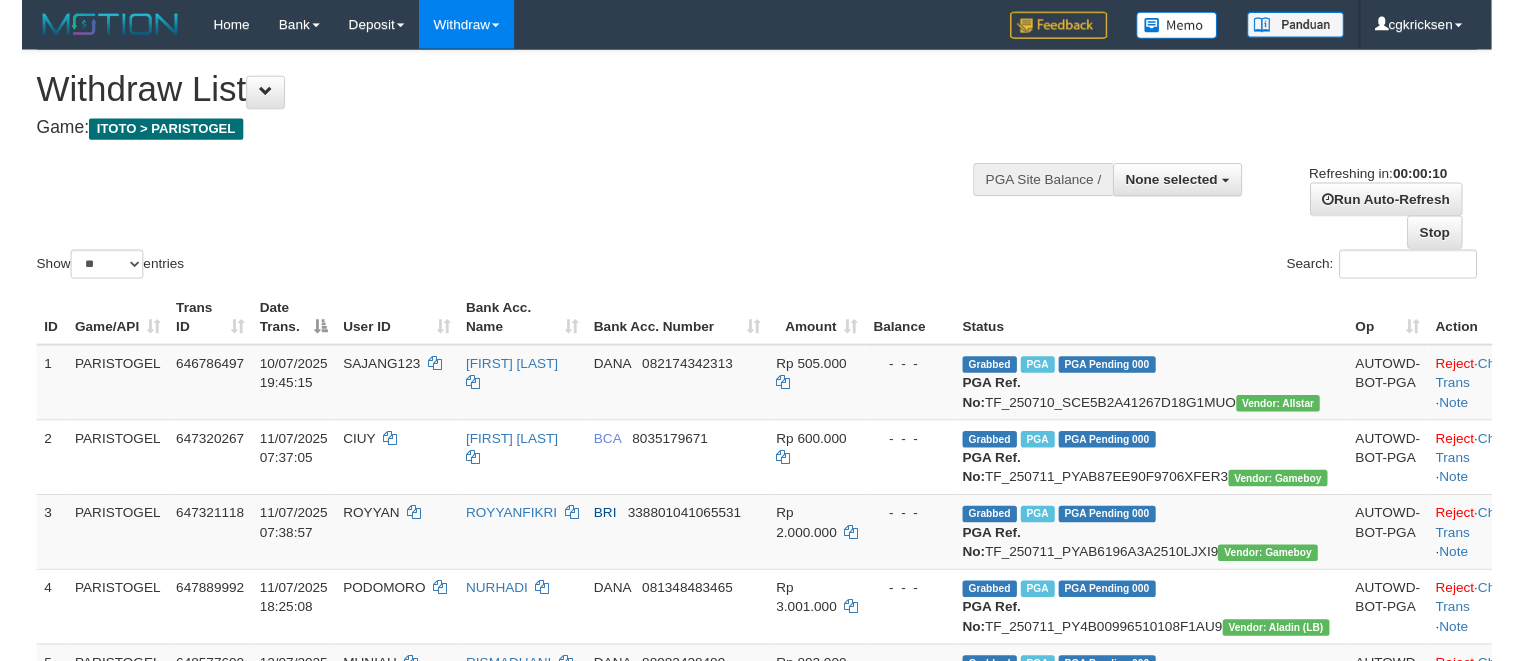 scroll, scrollTop: 0, scrollLeft: 0, axis: both 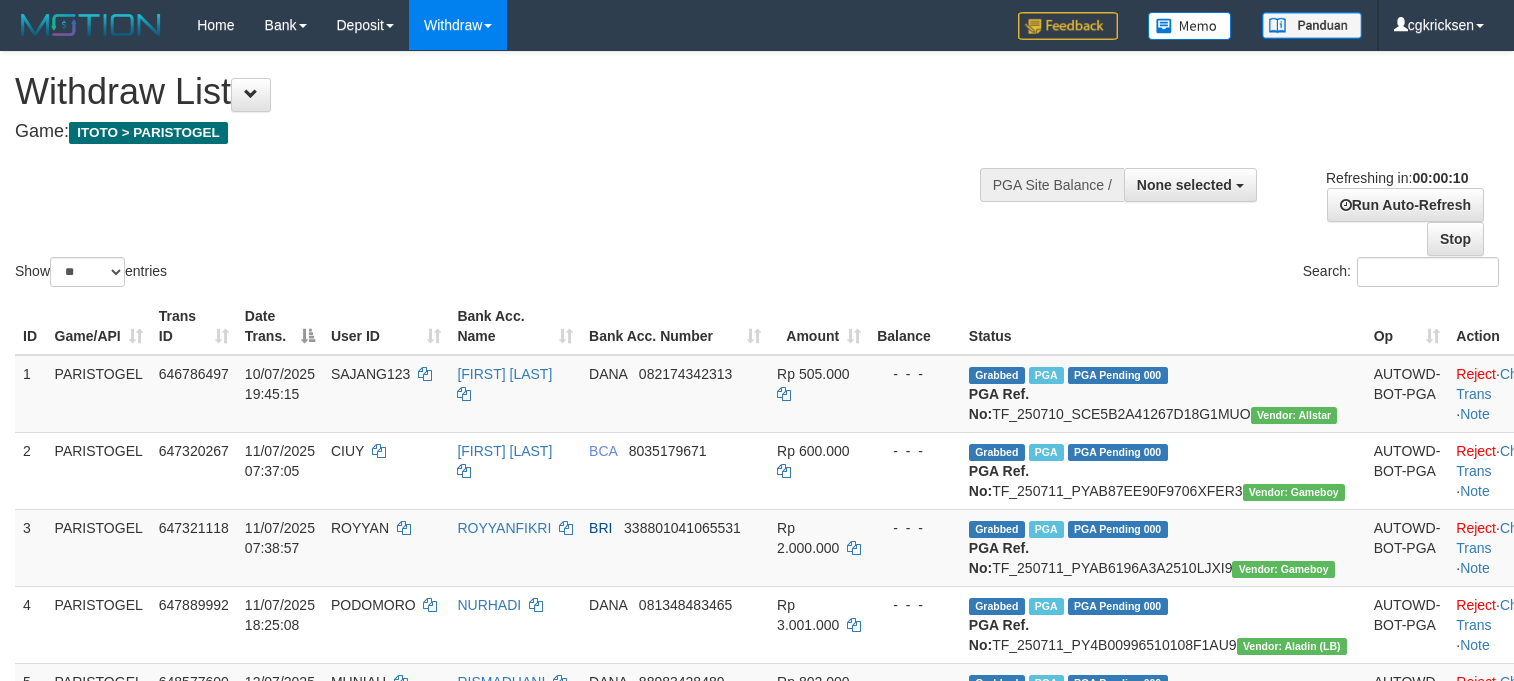 select 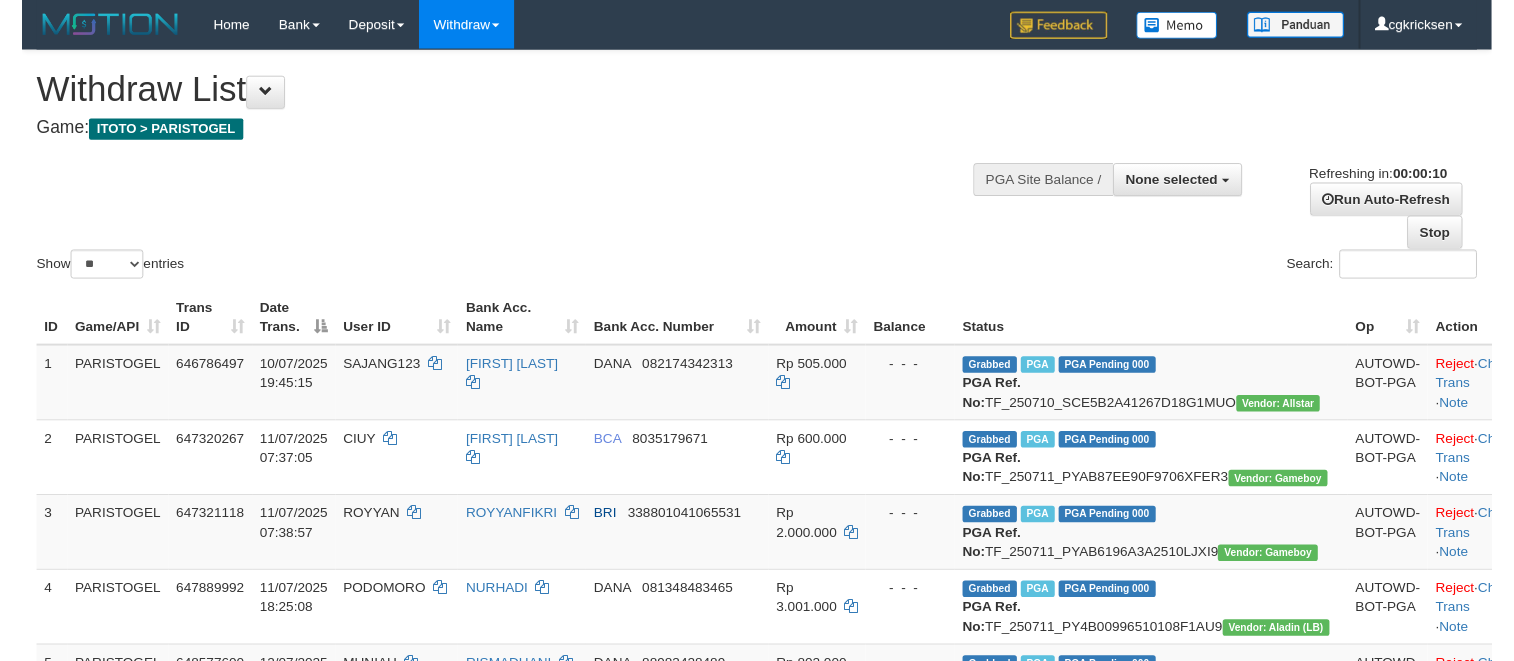 scroll, scrollTop: 0, scrollLeft: 0, axis: both 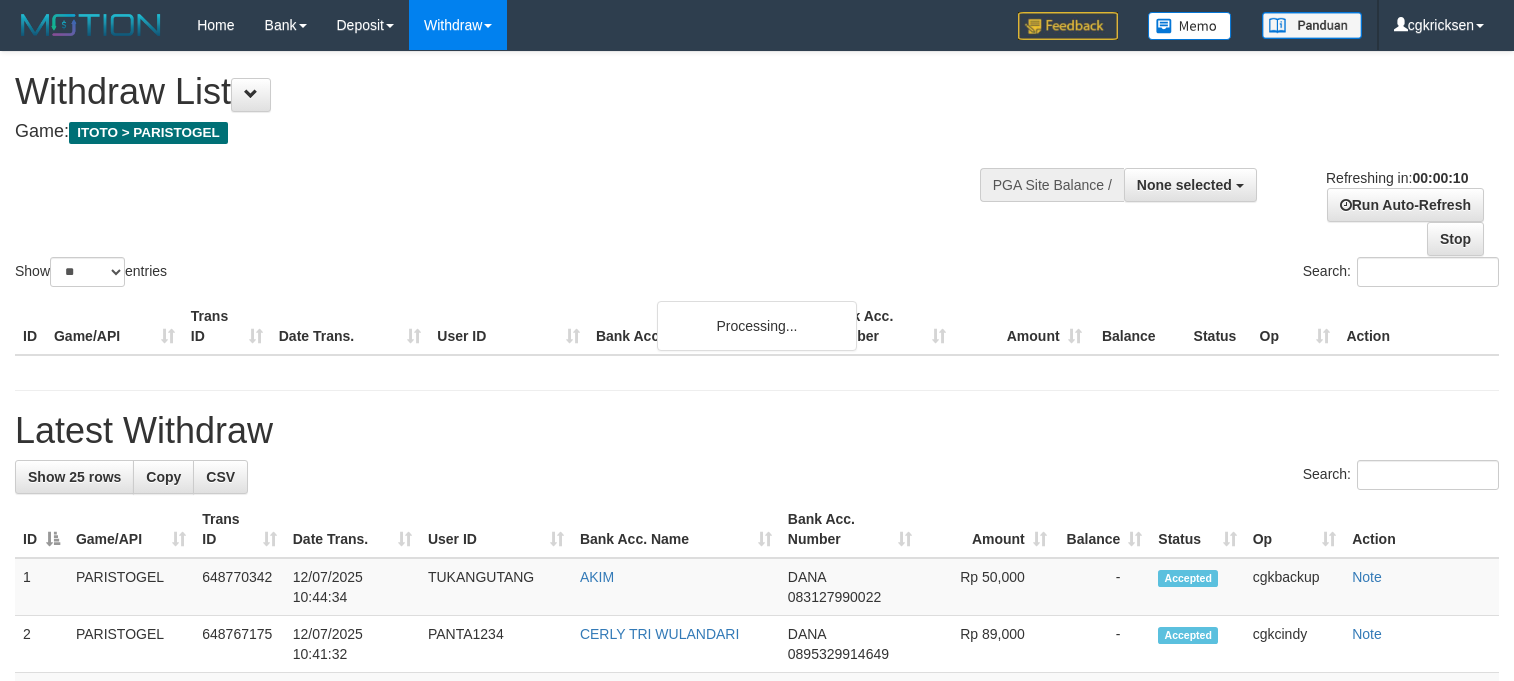 select 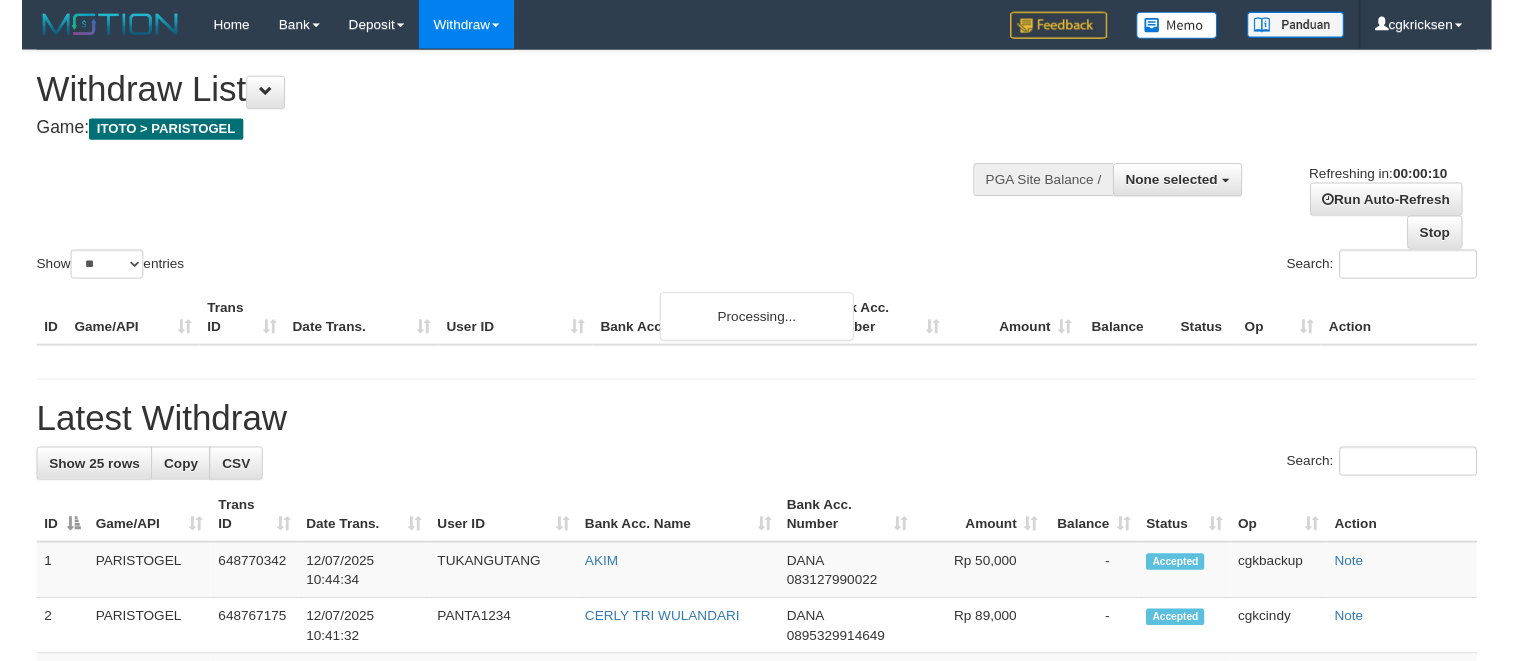 scroll, scrollTop: 0, scrollLeft: 0, axis: both 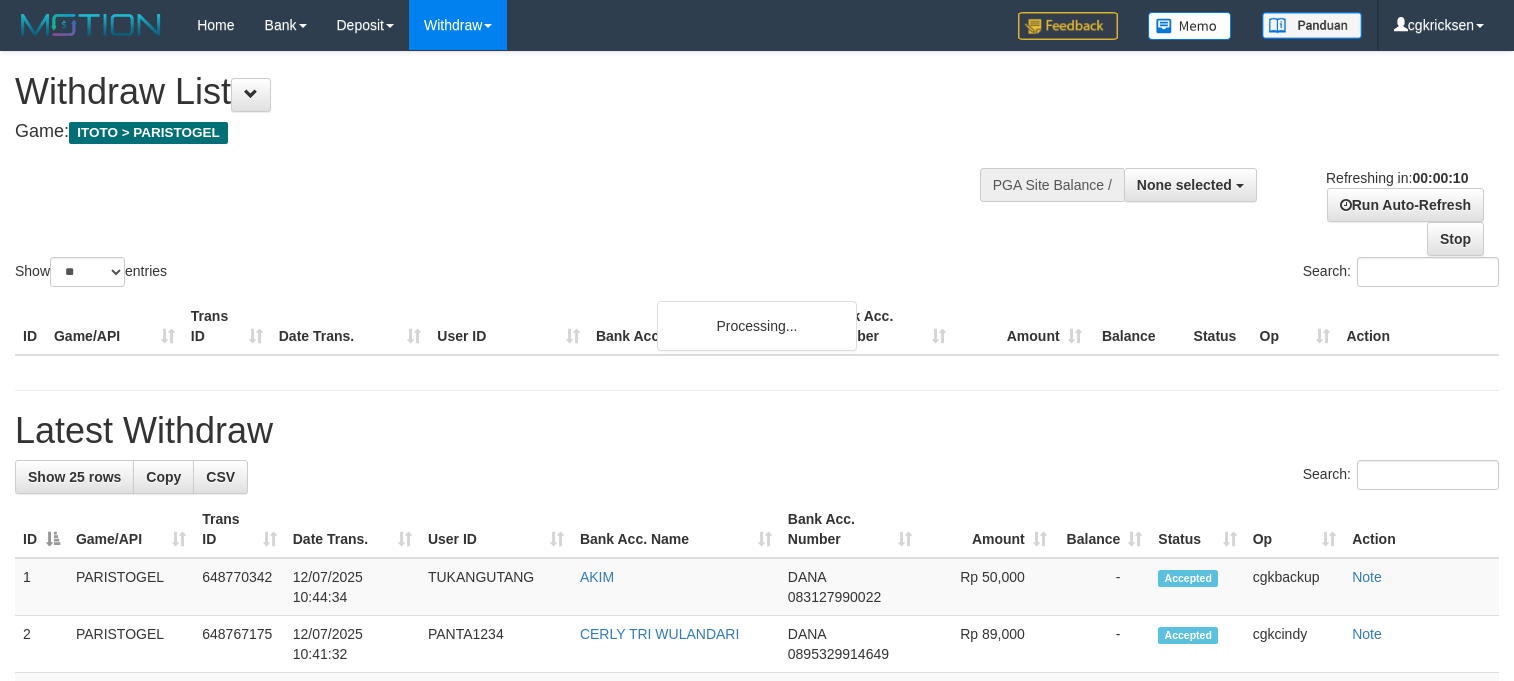 select 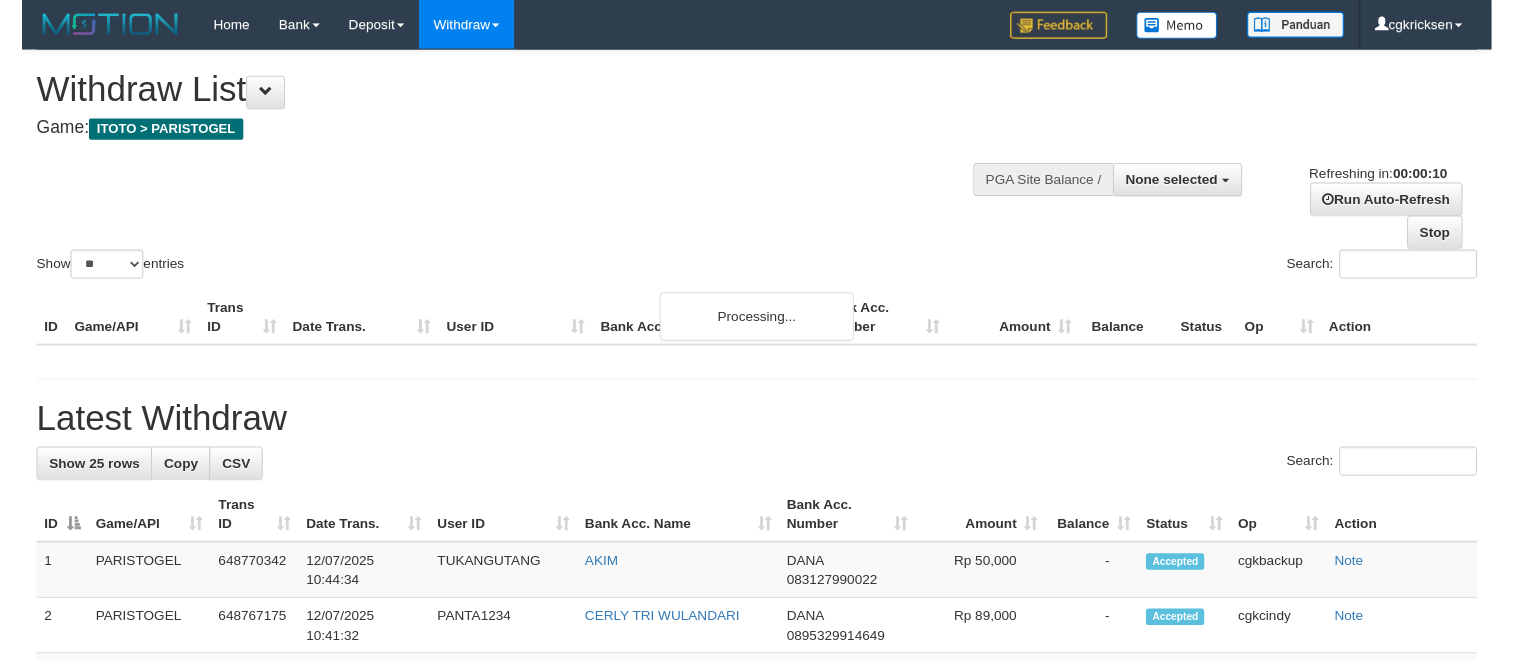scroll, scrollTop: 0, scrollLeft: 0, axis: both 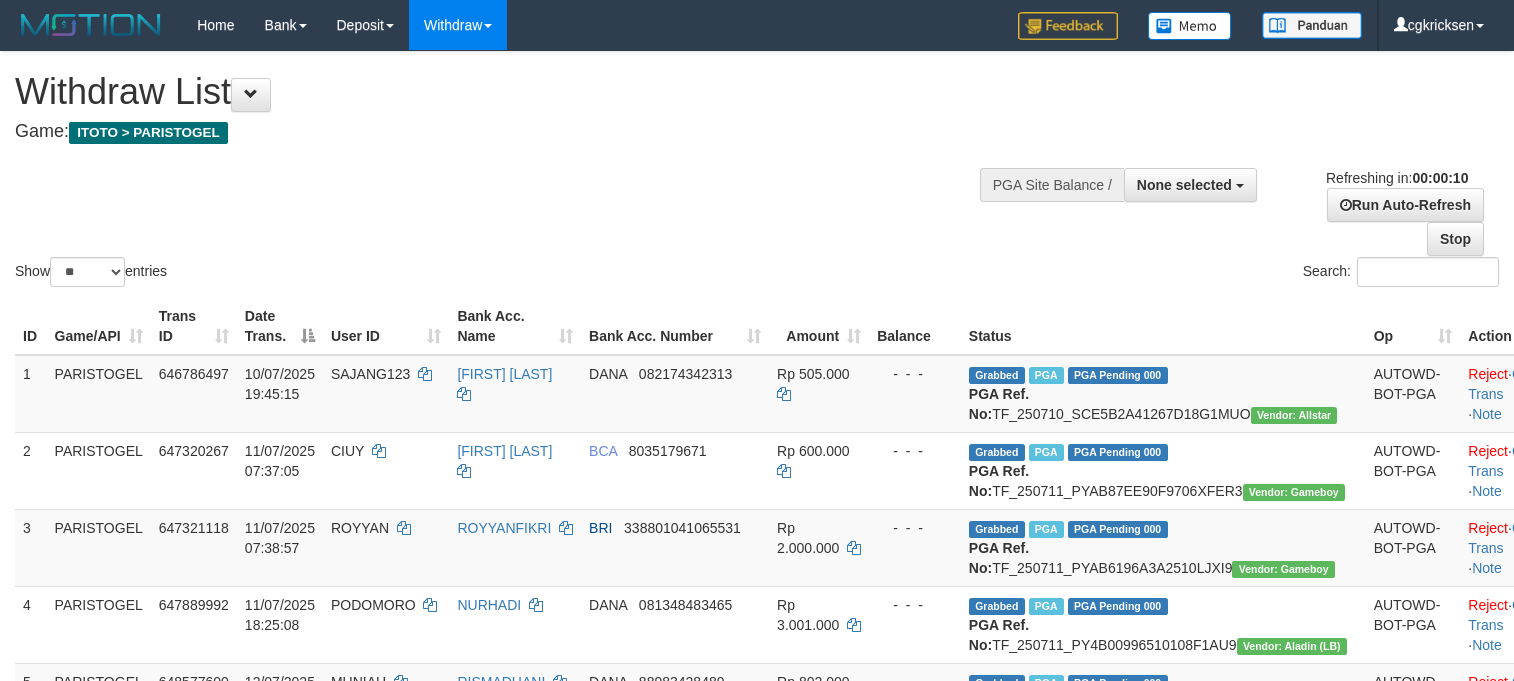 select 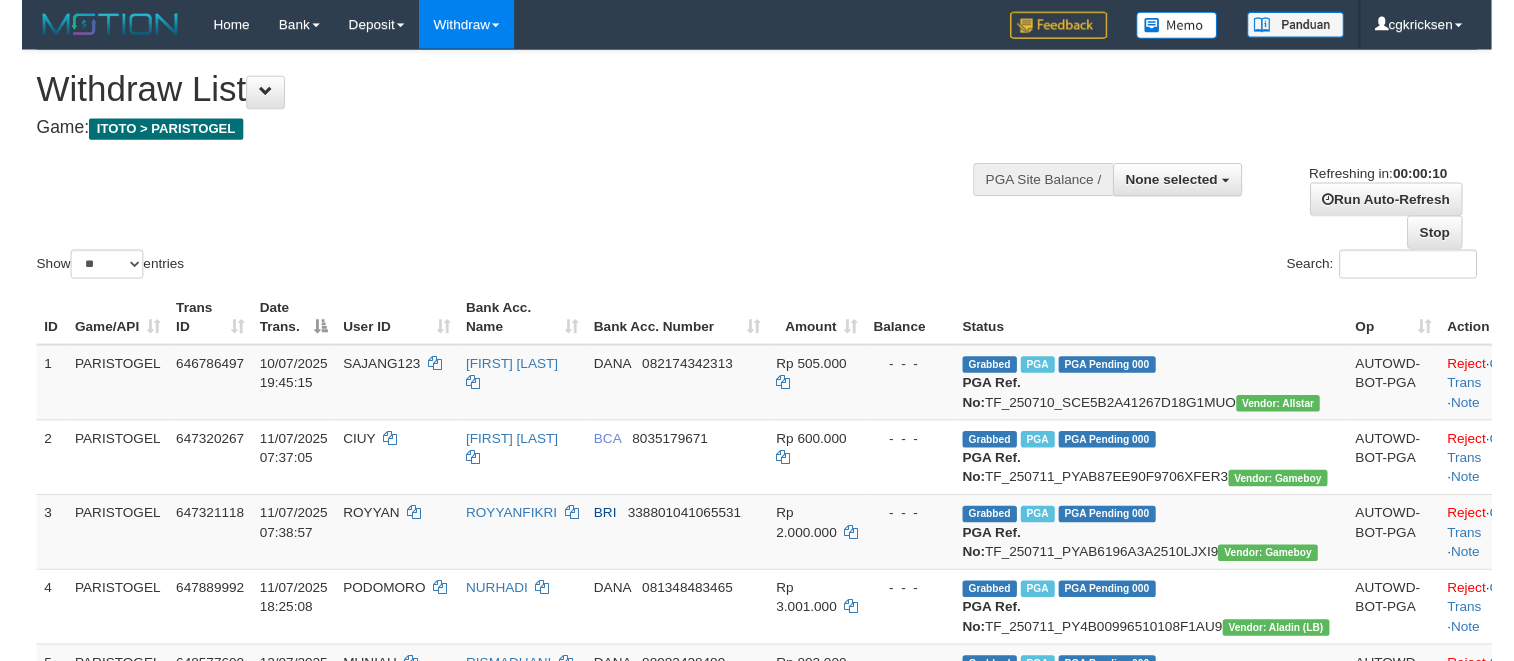 scroll, scrollTop: 0, scrollLeft: 0, axis: both 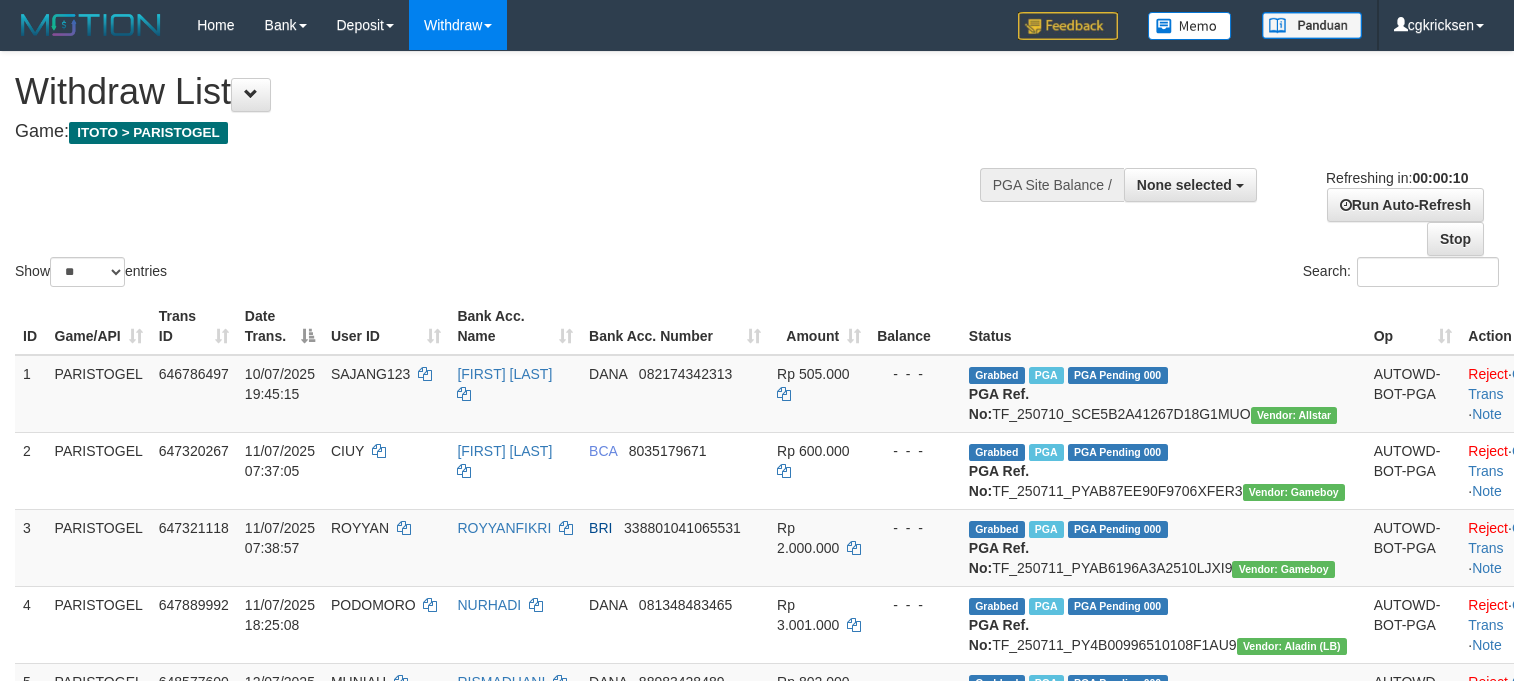 select 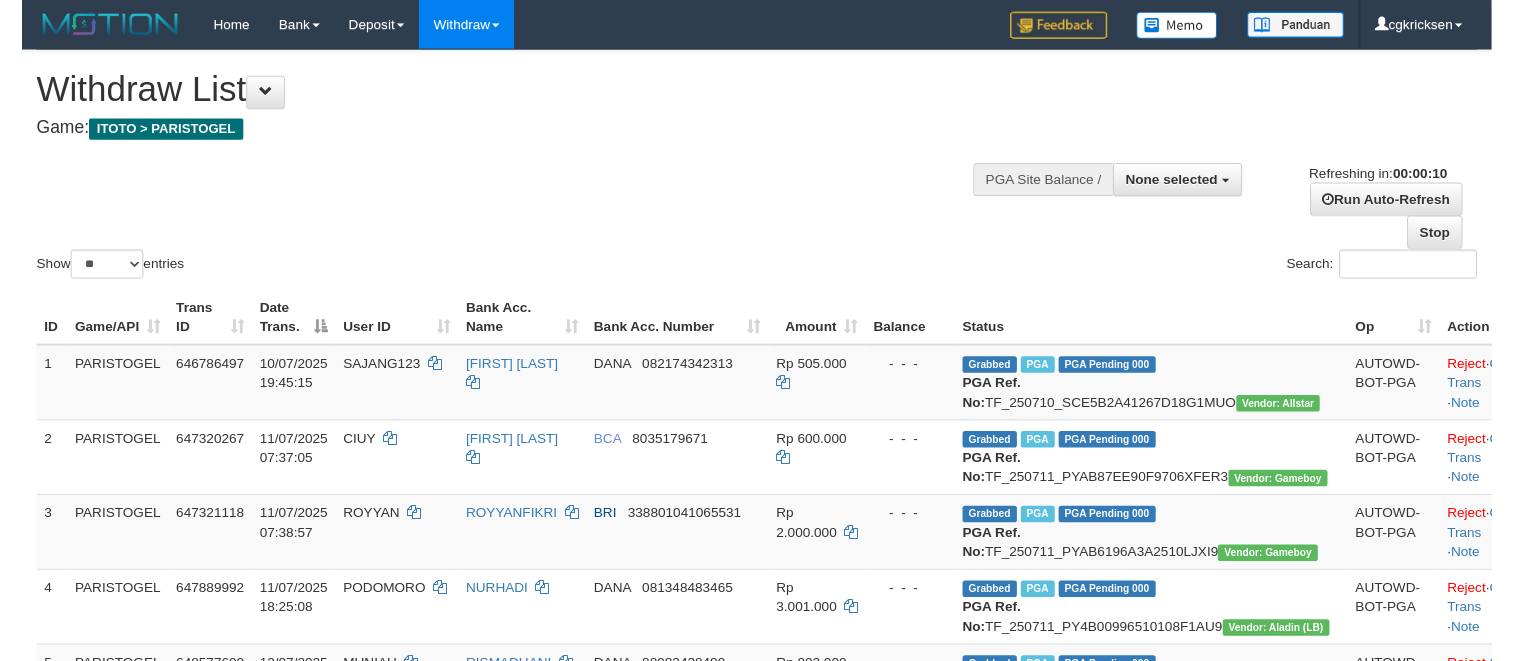 scroll, scrollTop: 0, scrollLeft: 0, axis: both 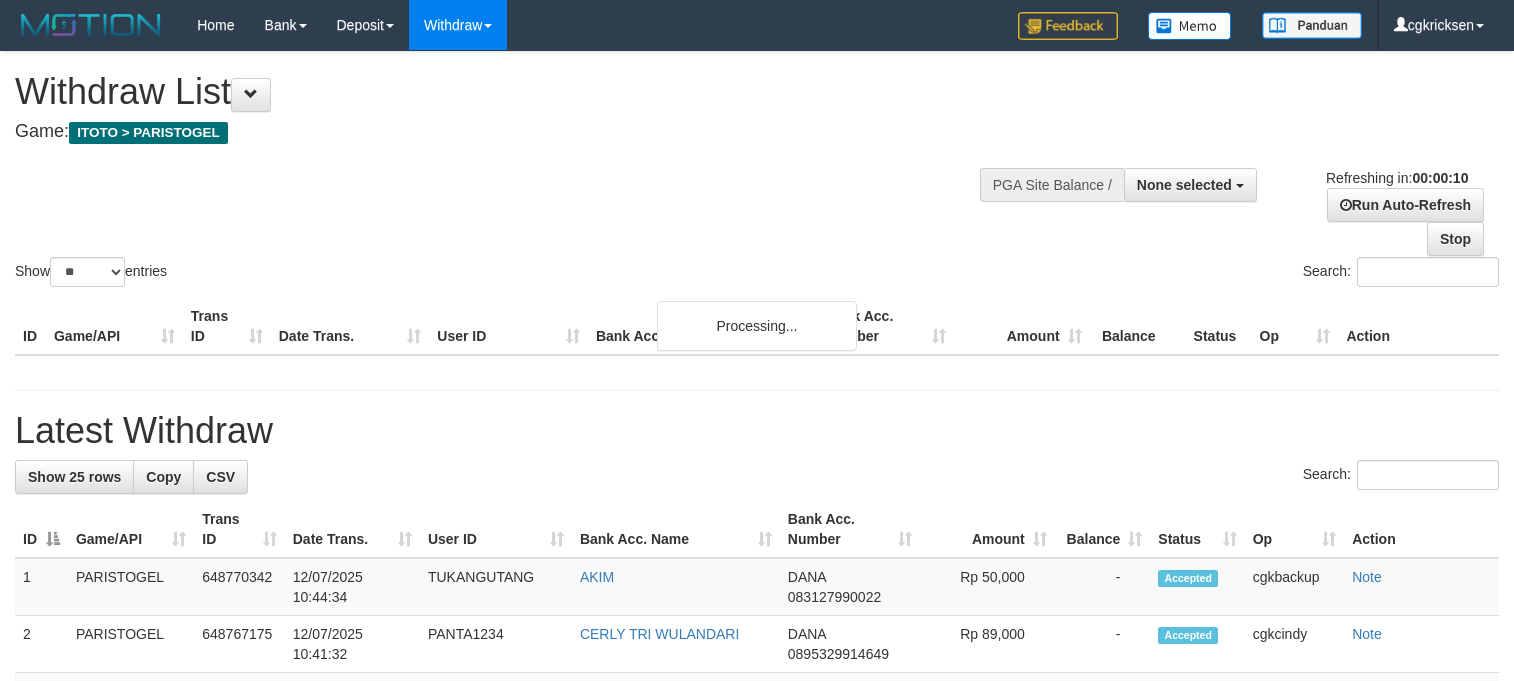 select 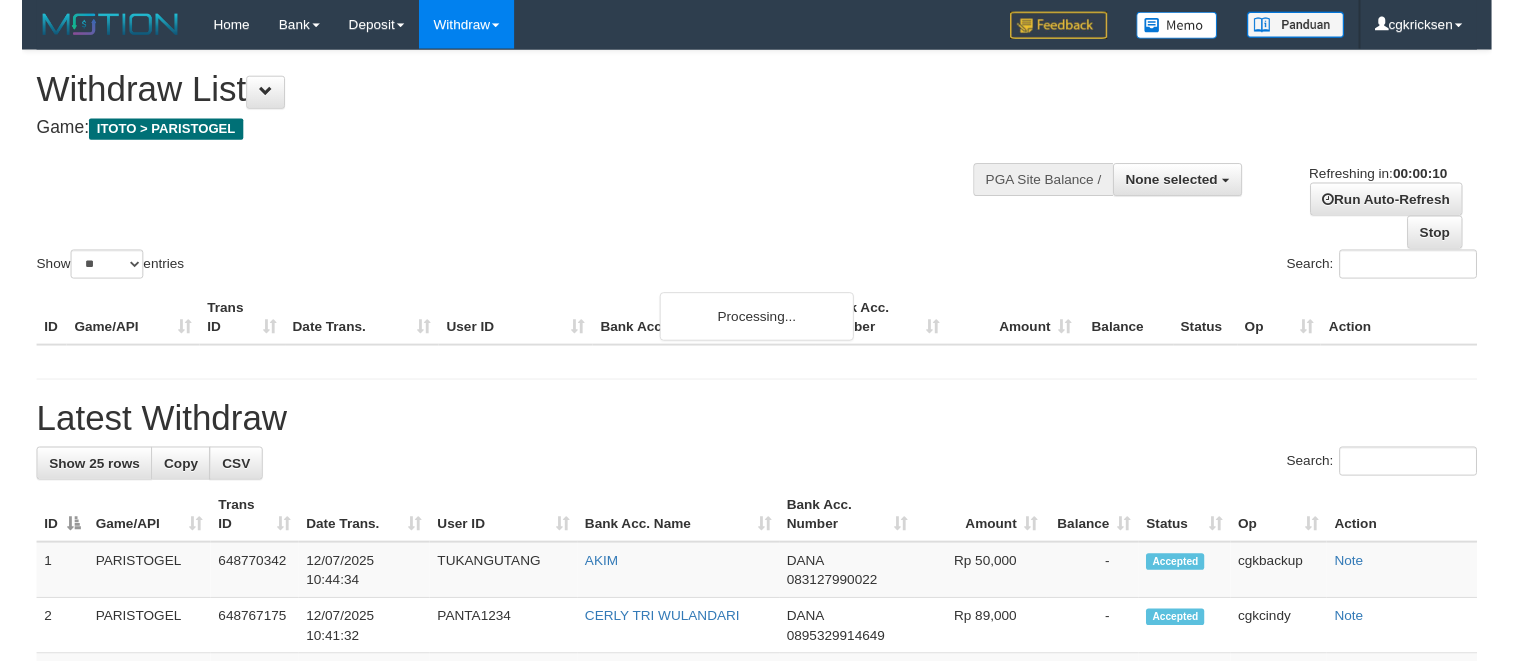 scroll, scrollTop: 0, scrollLeft: 0, axis: both 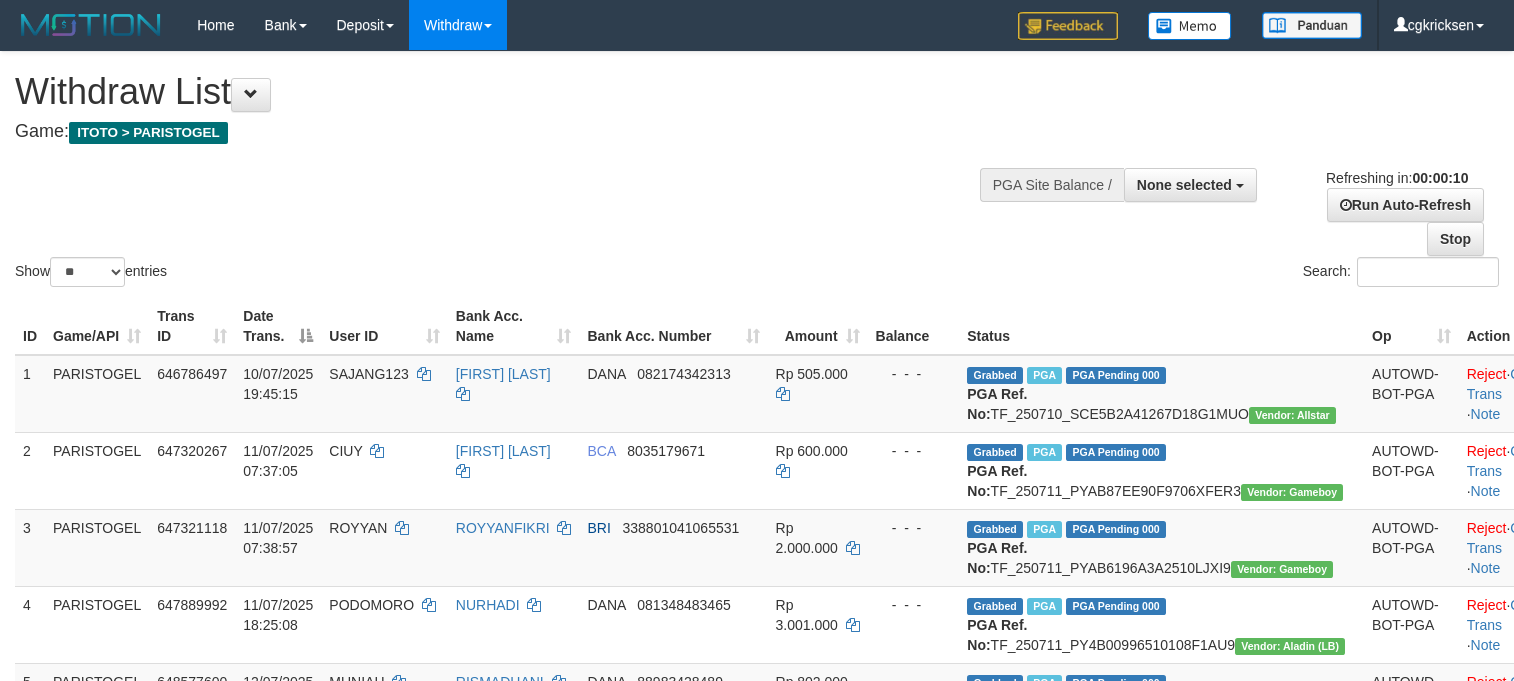 select 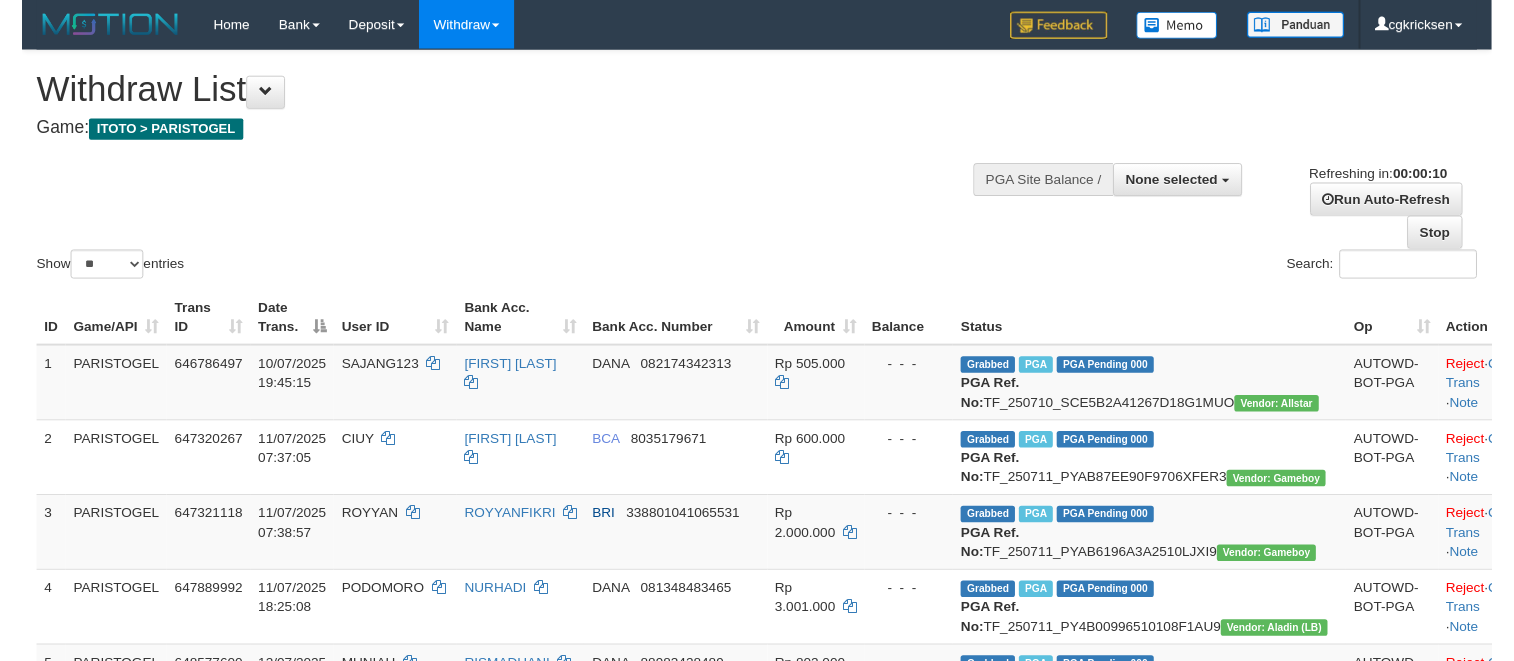scroll, scrollTop: 0, scrollLeft: 0, axis: both 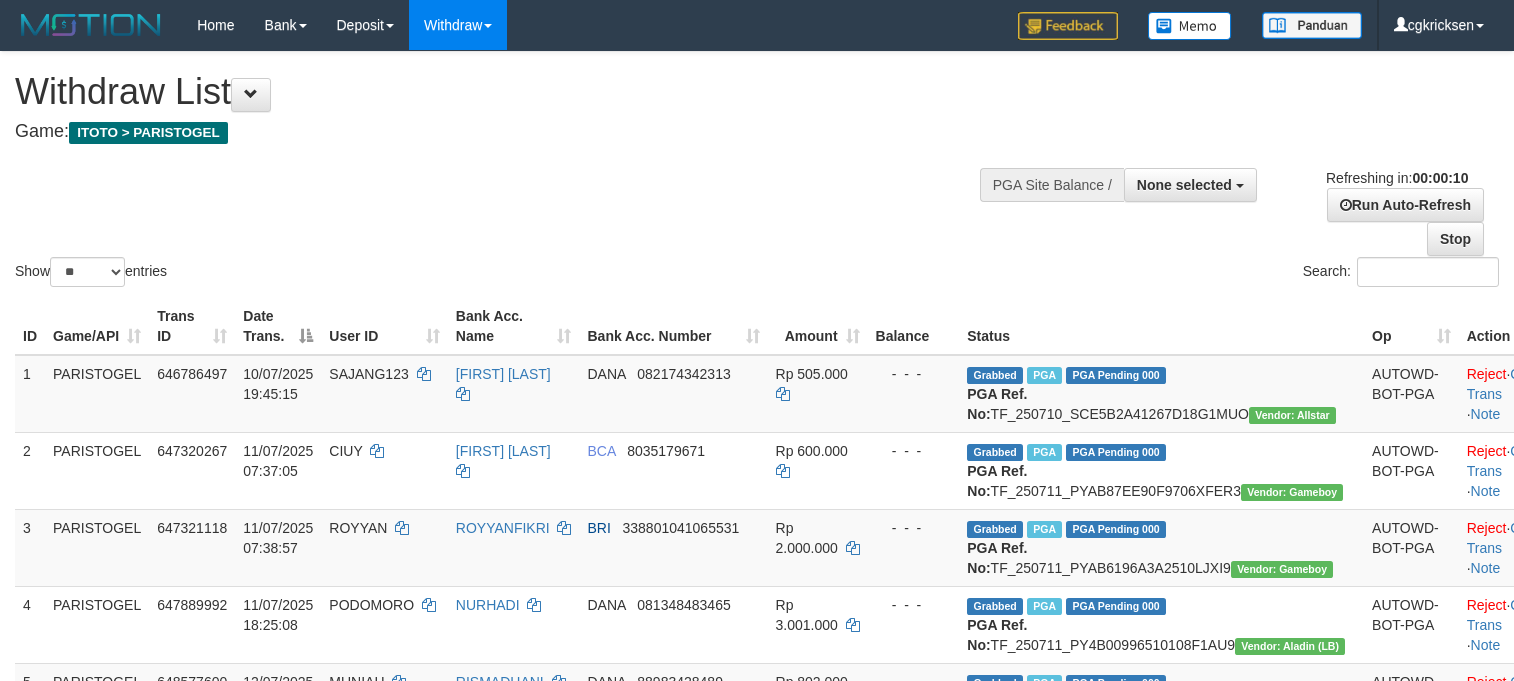 select 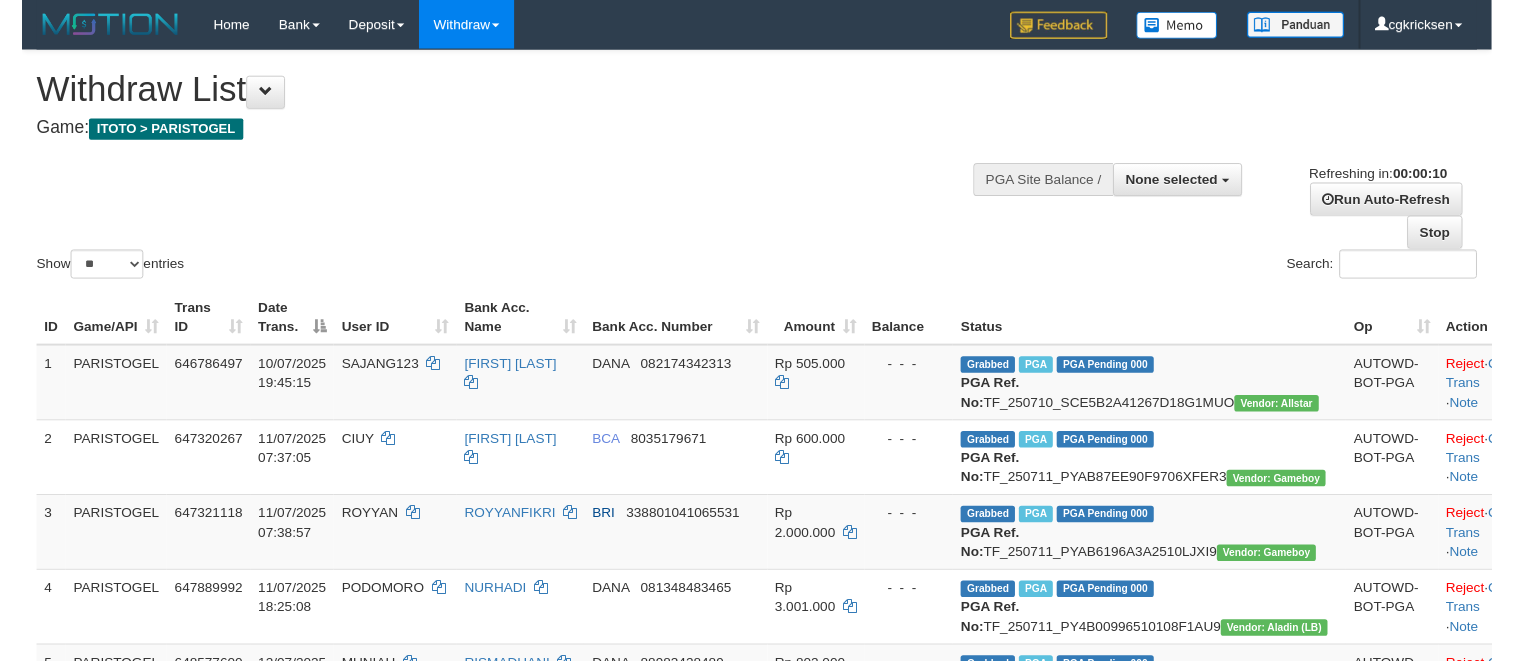 scroll, scrollTop: 0, scrollLeft: 0, axis: both 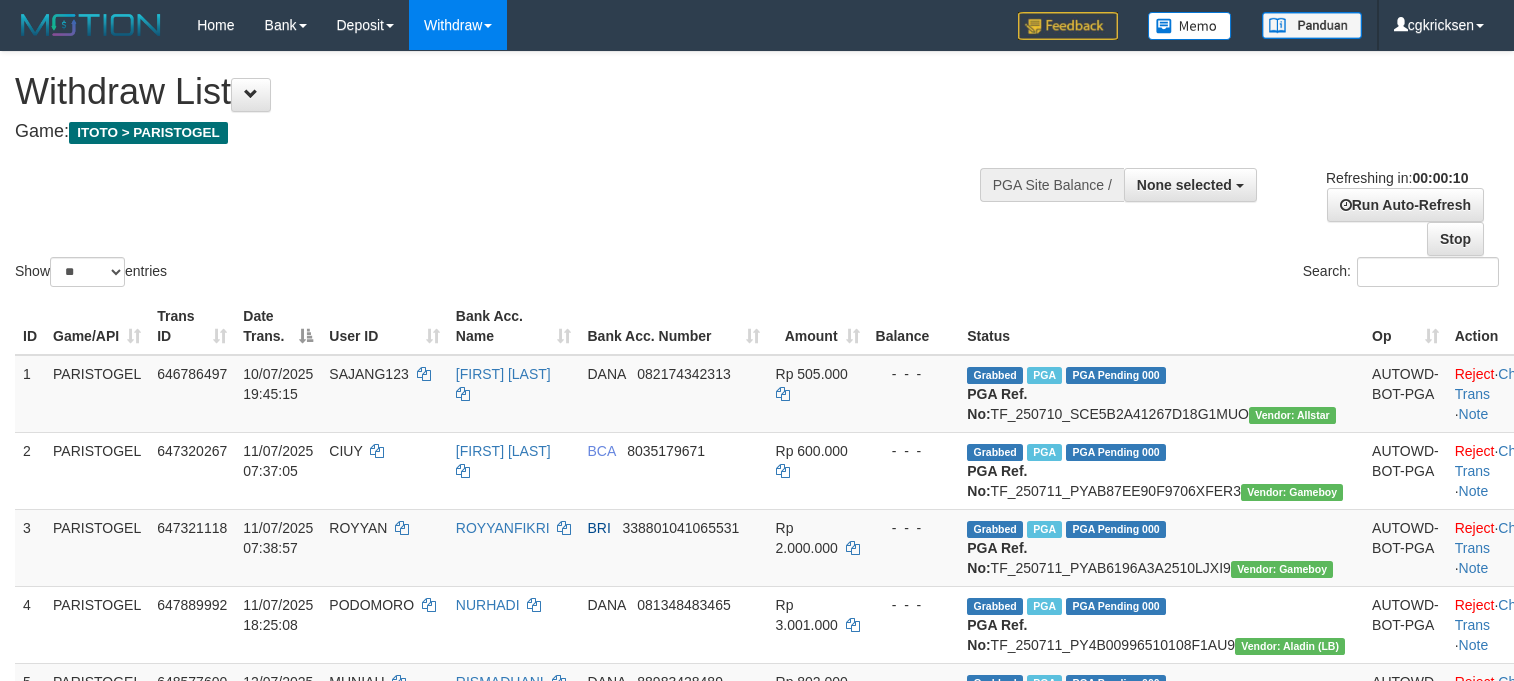 select 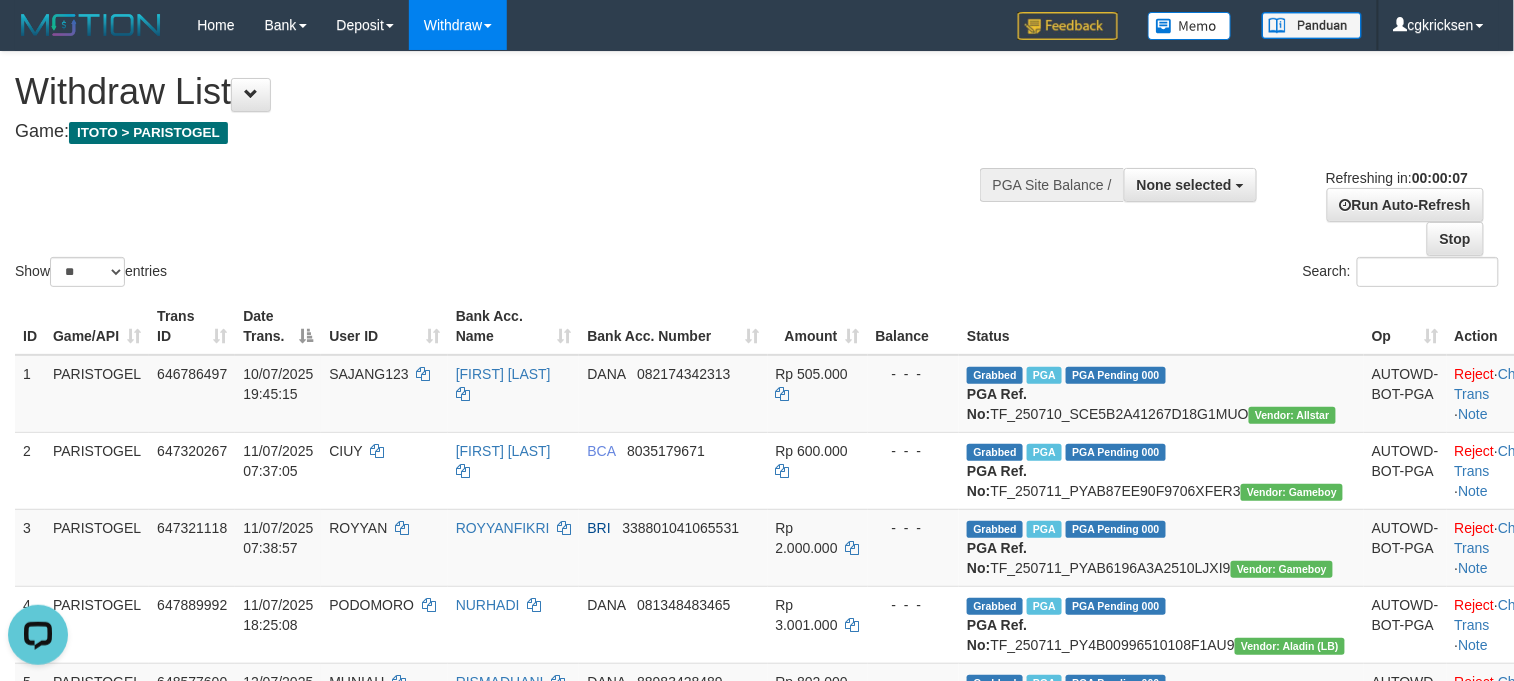scroll, scrollTop: 0, scrollLeft: 0, axis: both 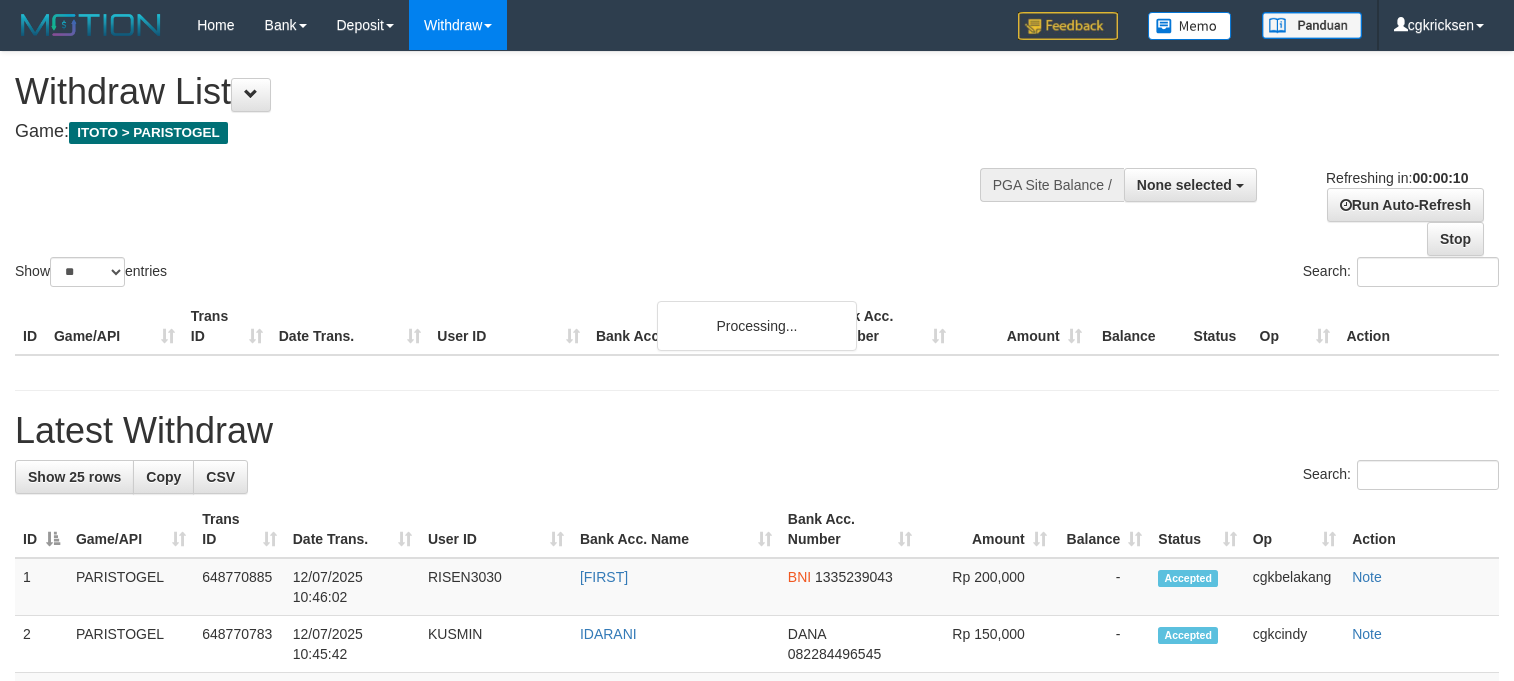 select 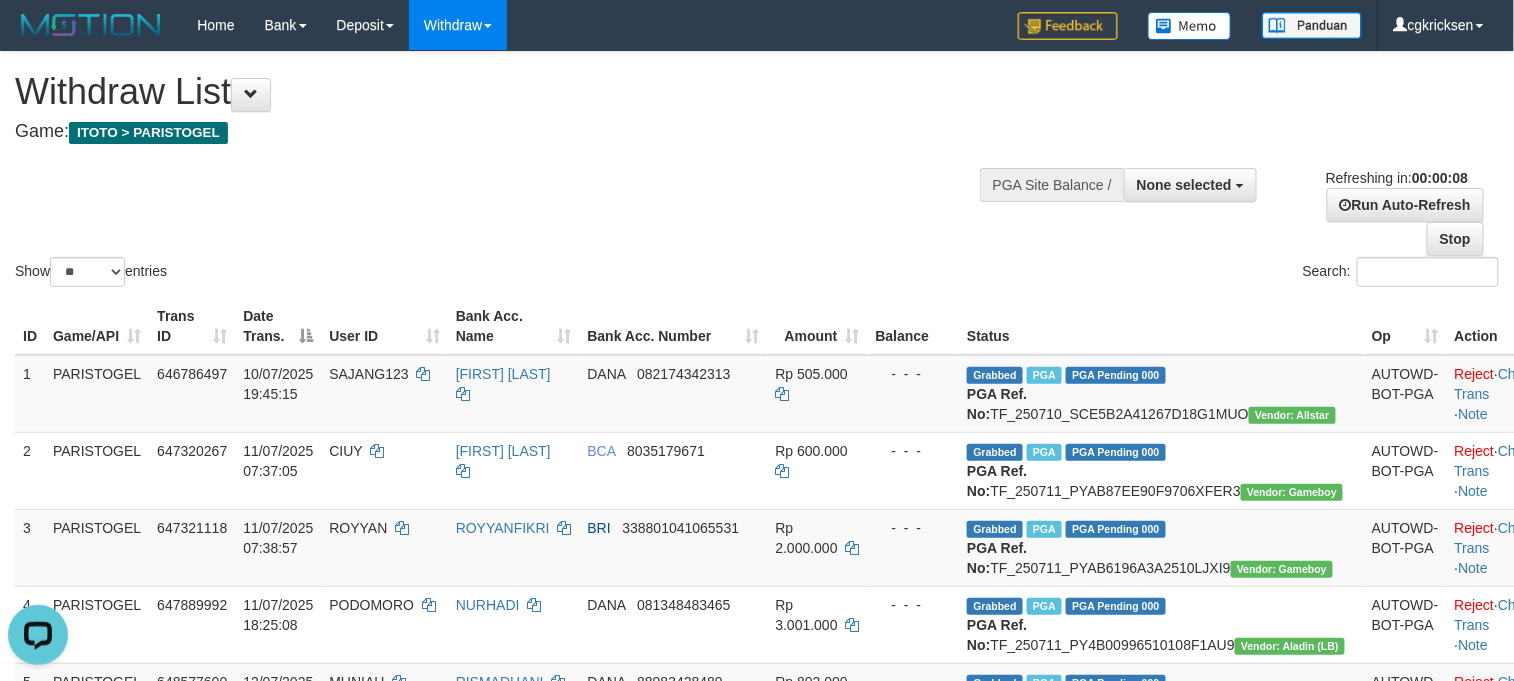 scroll, scrollTop: 0, scrollLeft: 0, axis: both 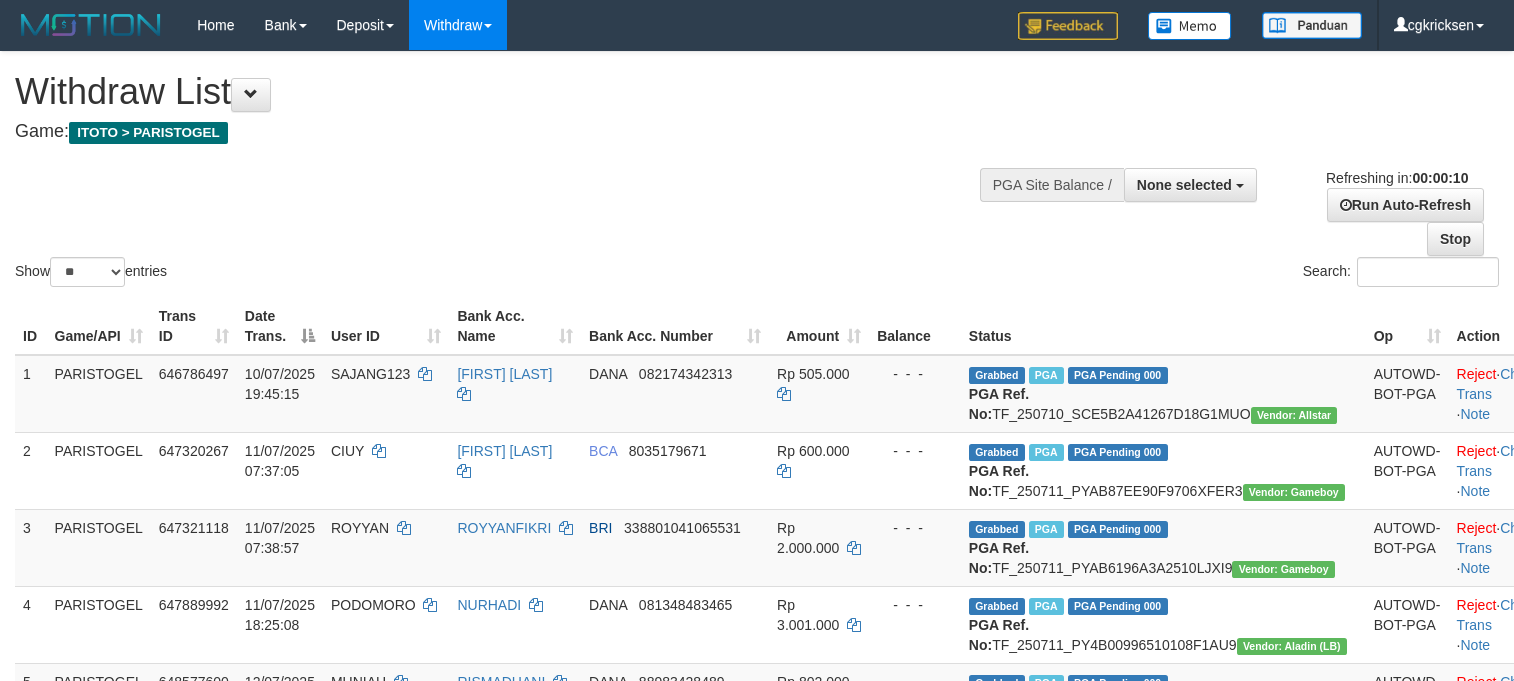 select 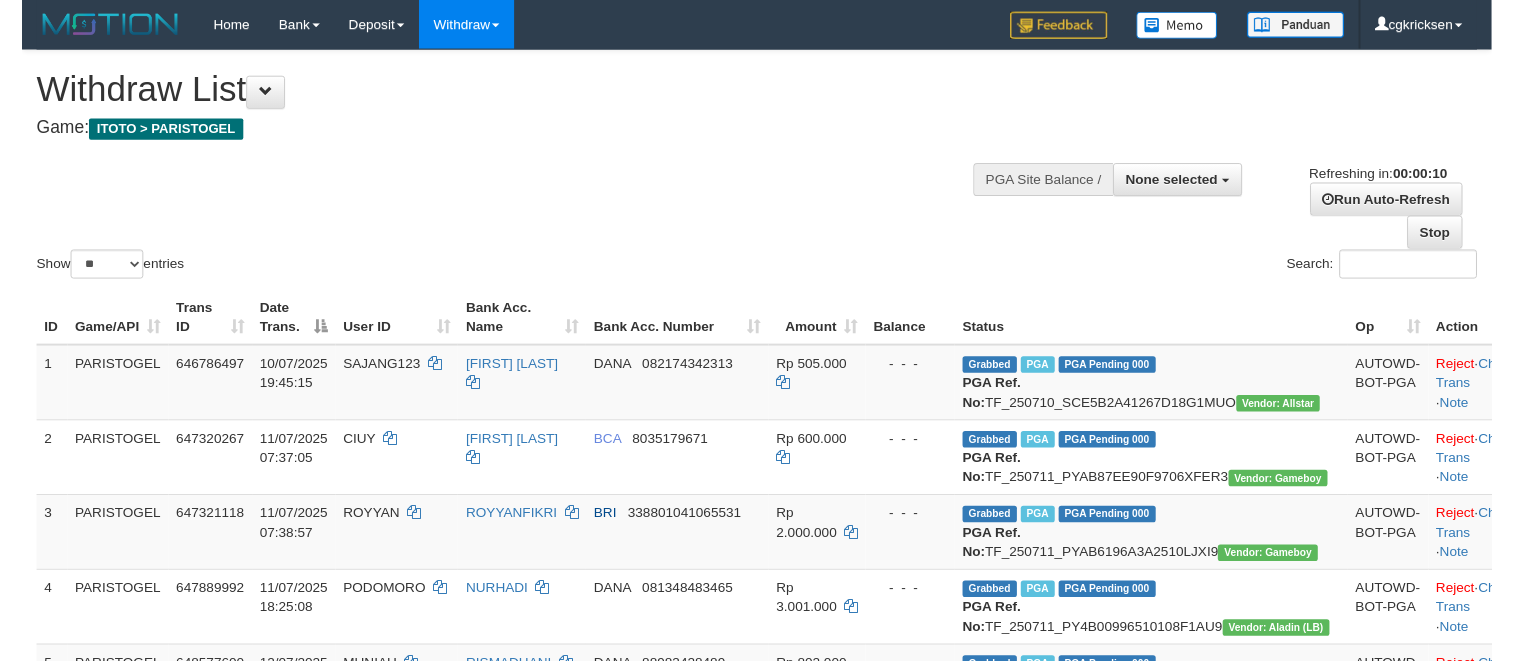 scroll, scrollTop: 0, scrollLeft: 0, axis: both 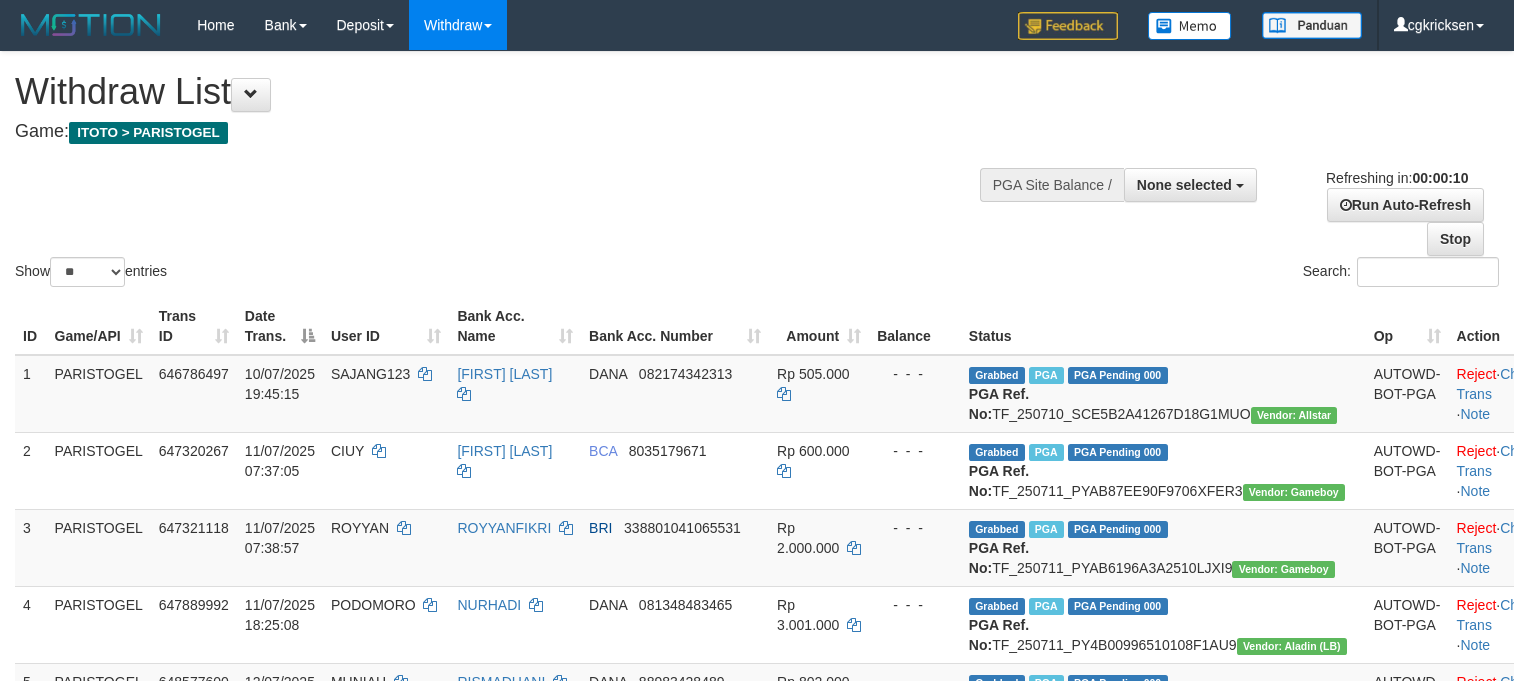 select 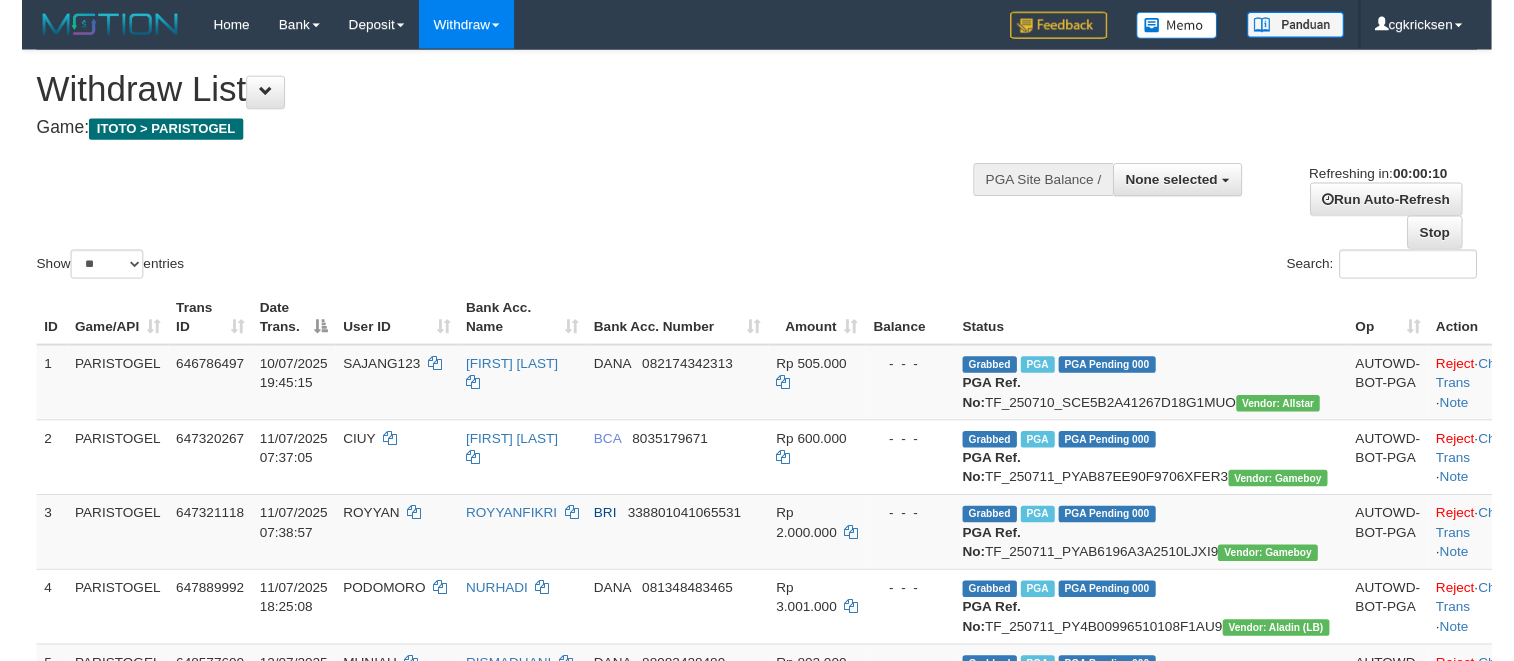 scroll, scrollTop: 0, scrollLeft: 0, axis: both 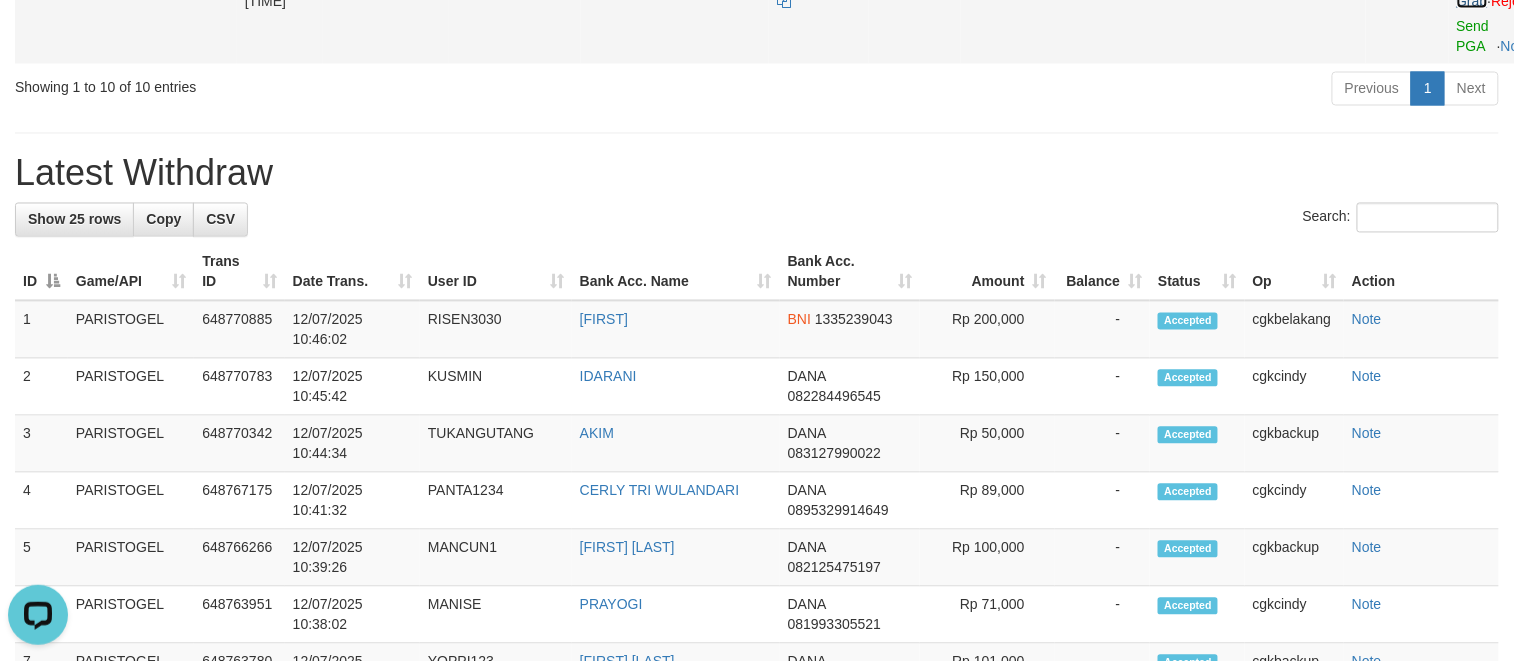 click on "Allow Grab" at bounding box center [1473, -9] 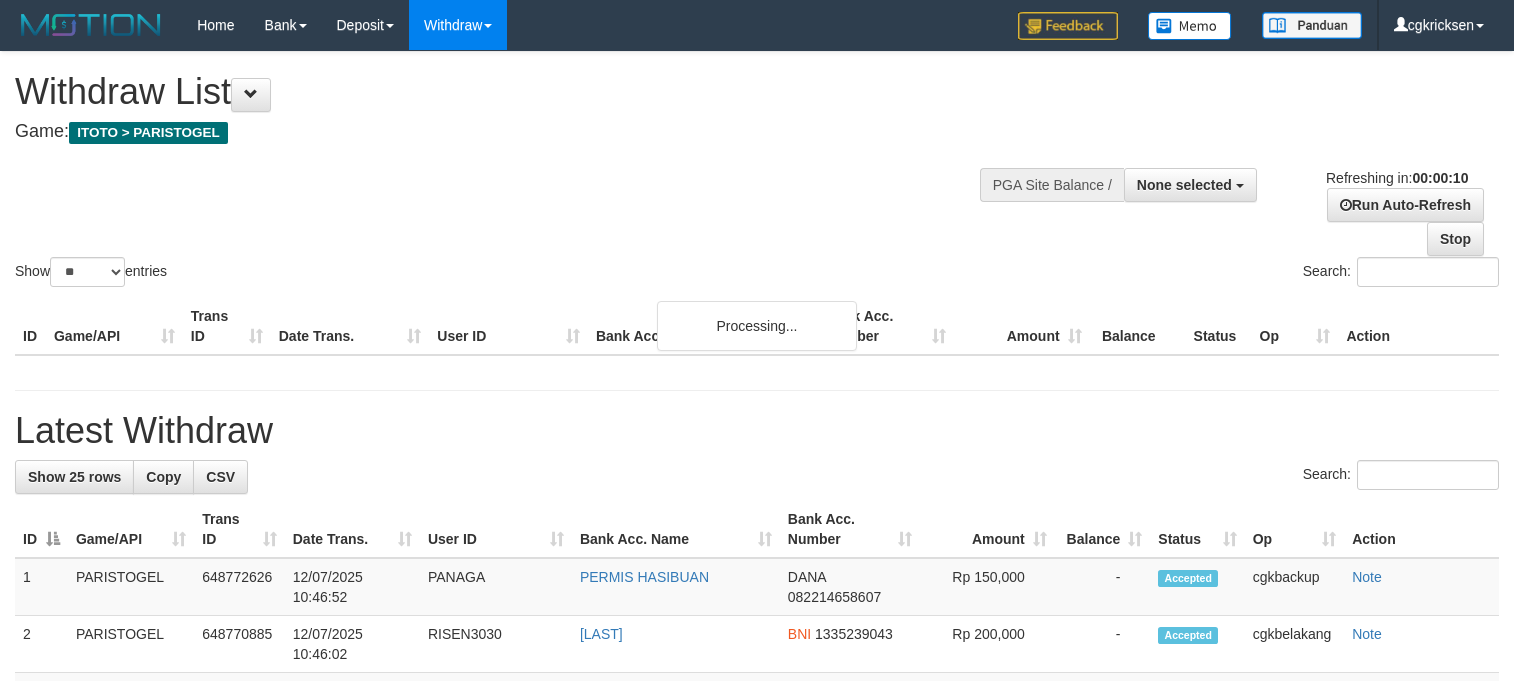 select 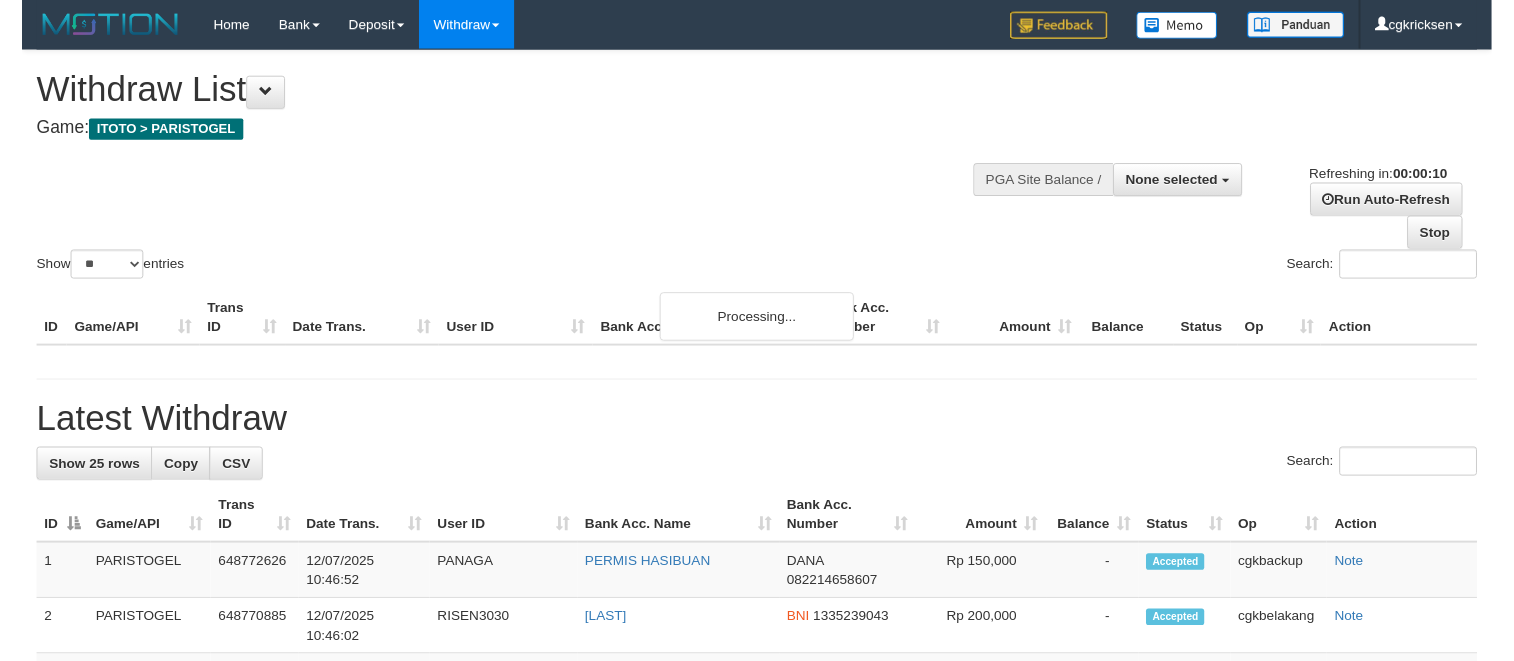 scroll, scrollTop: 0, scrollLeft: 0, axis: both 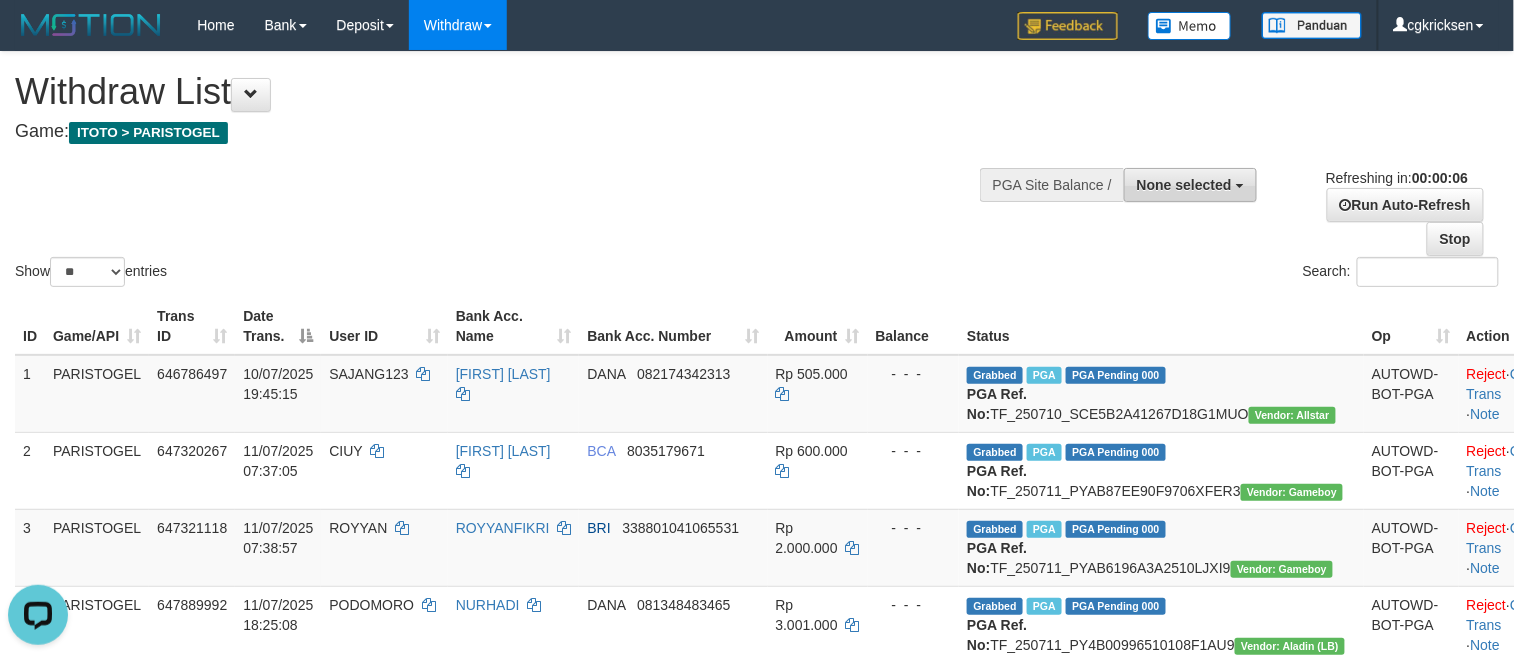 click on "None selected" at bounding box center [1184, 185] 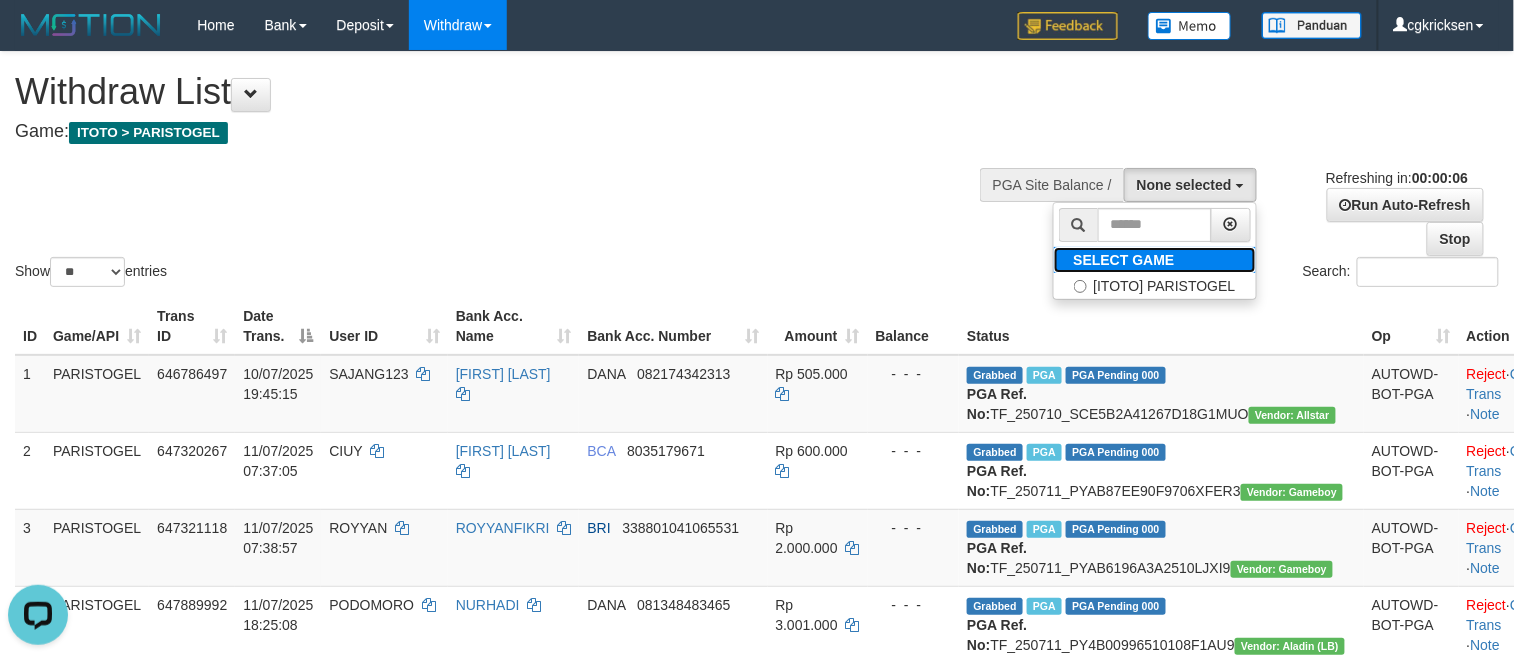 click on "SELECT GAME" at bounding box center (1155, 260) 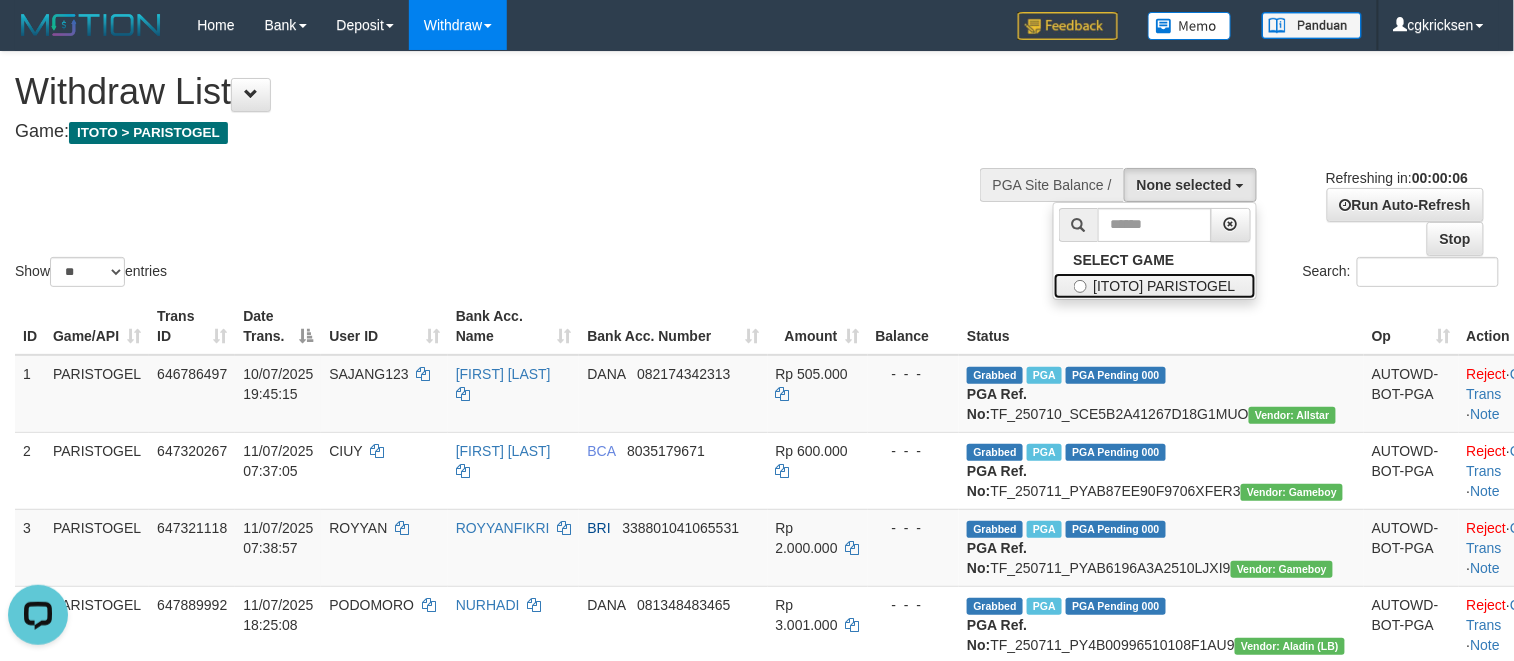 drag, startPoint x: 1166, startPoint y: 284, endPoint x: 1176, endPoint y: 285, distance: 10.049875 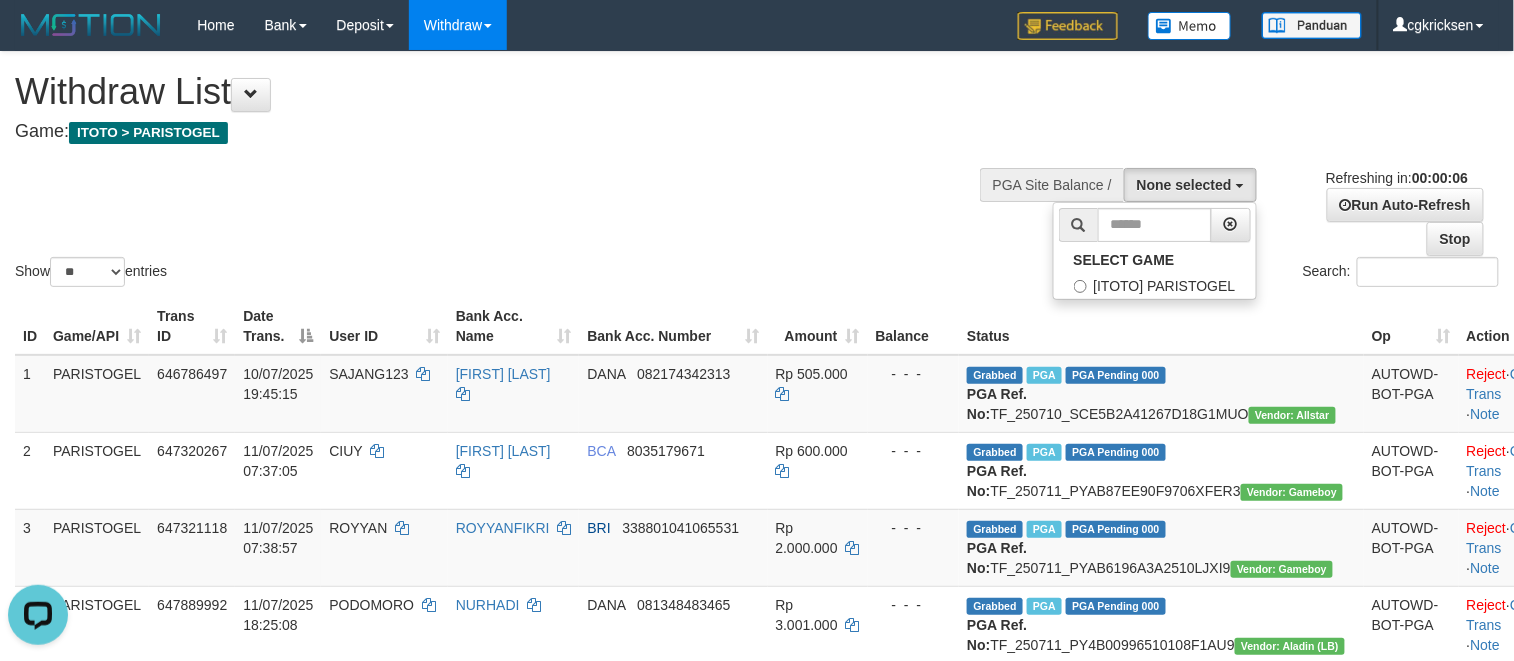 select on "****" 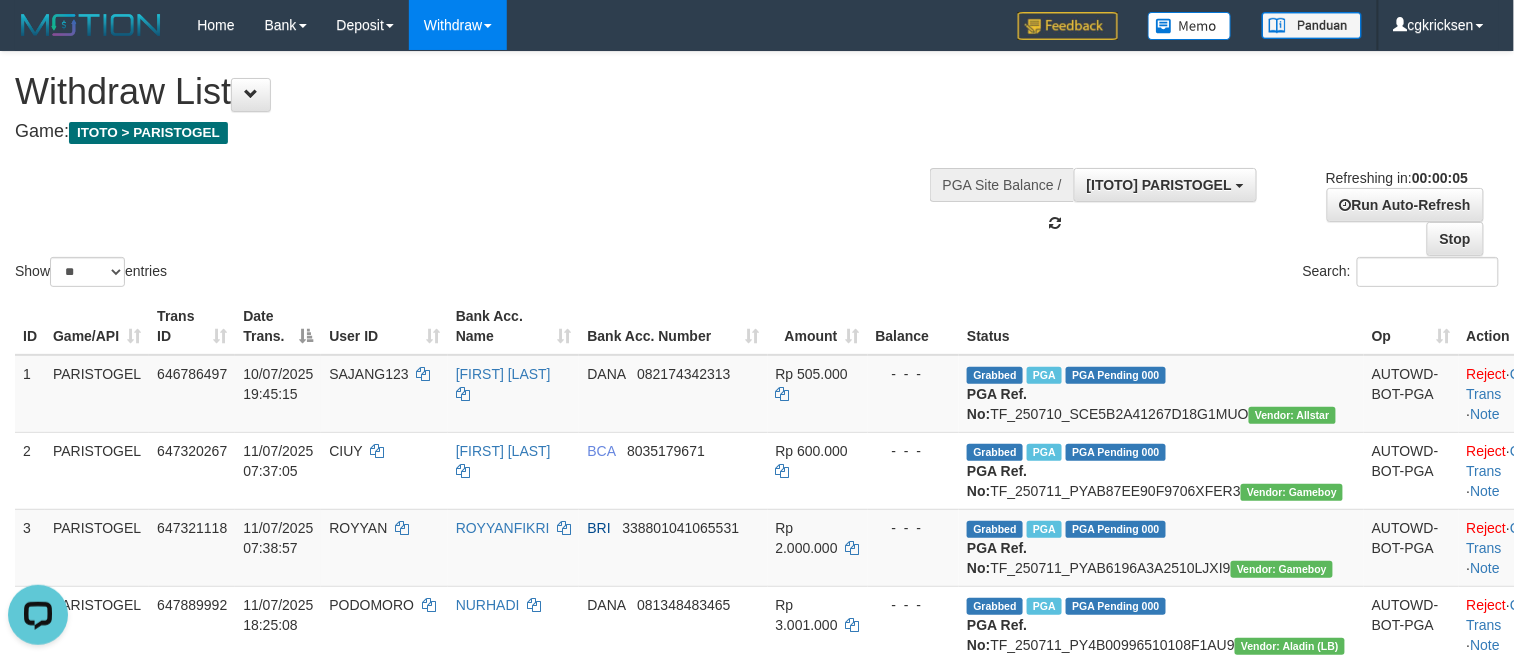 scroll, scrollTop: 17, scrollLeft: 0, axis: vertical 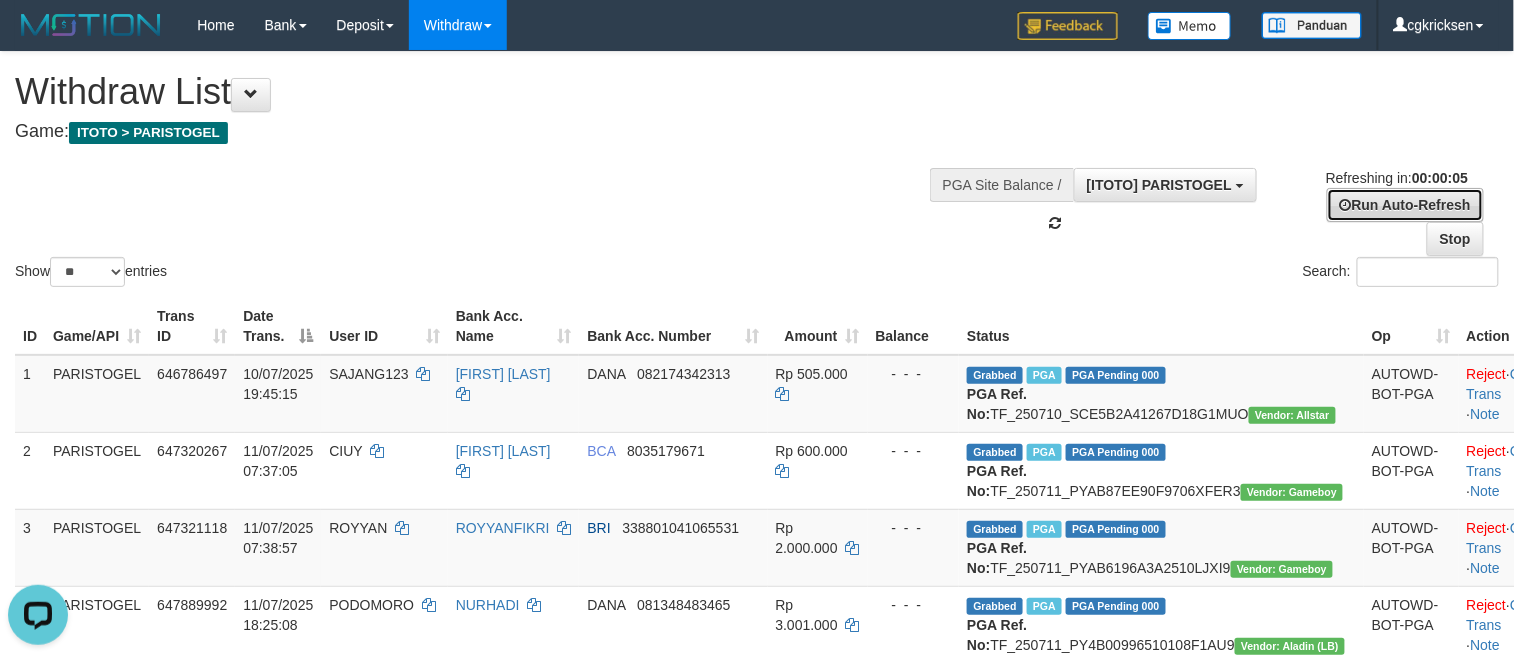 click on "Run Auto-Refresh" at bounding box center (1405, 205) 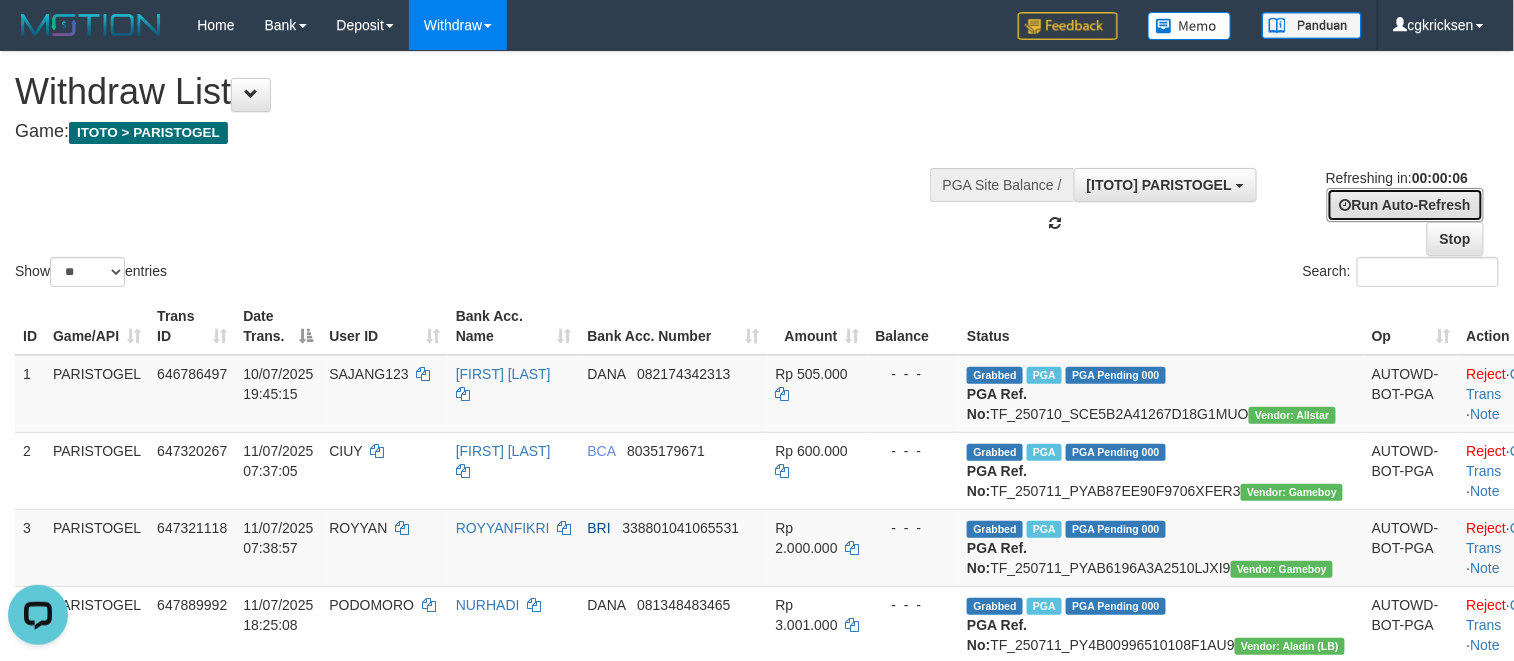 click on "Run Auto-Refresh" at bounding box center (1405, 205) 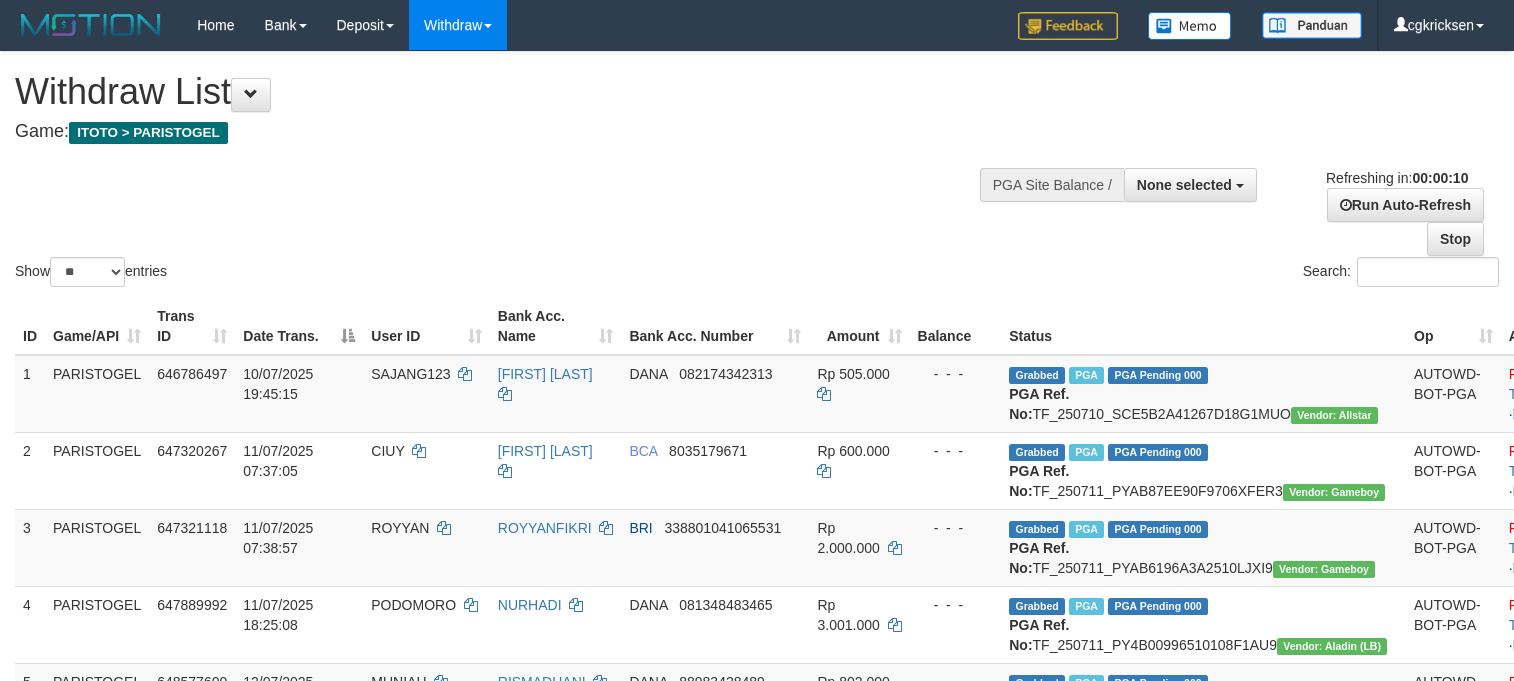select 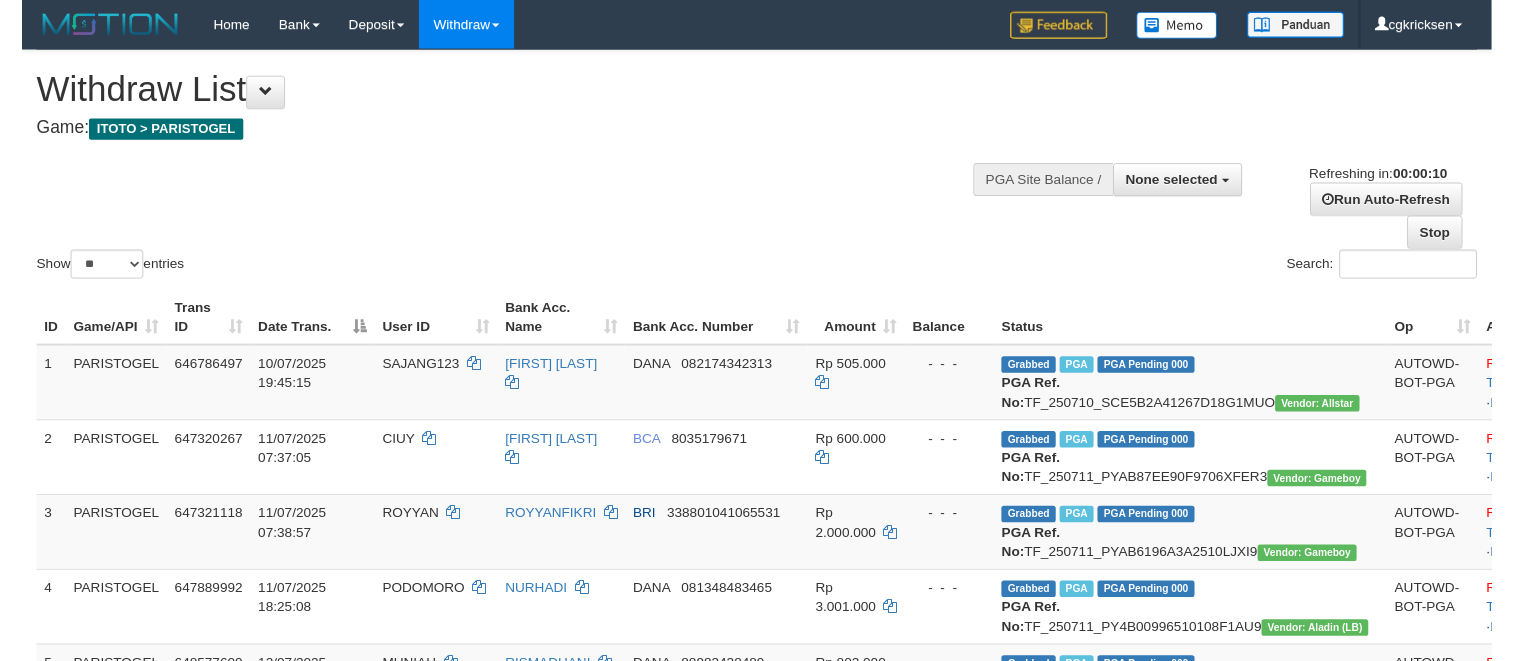 scroll, scrollTop: 0, scrollLeft: 0, axis: both 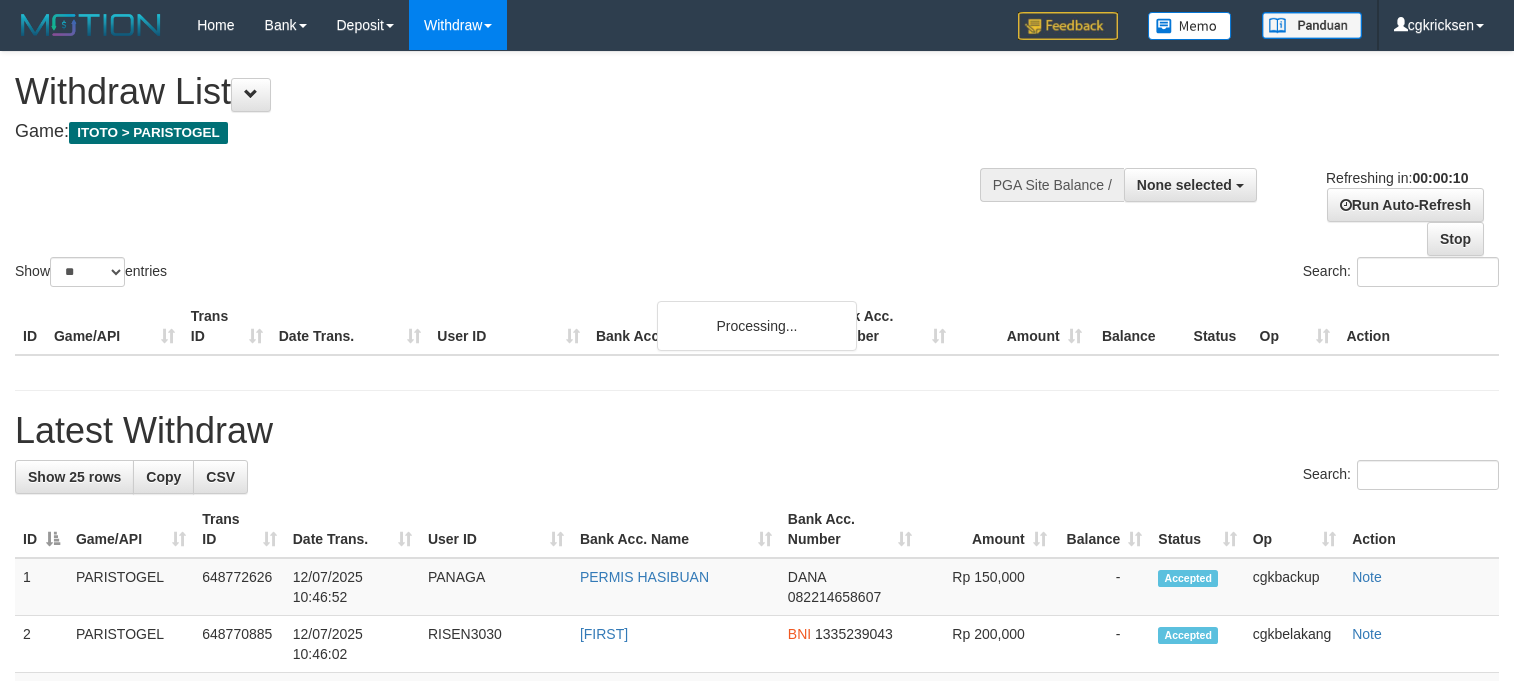 select 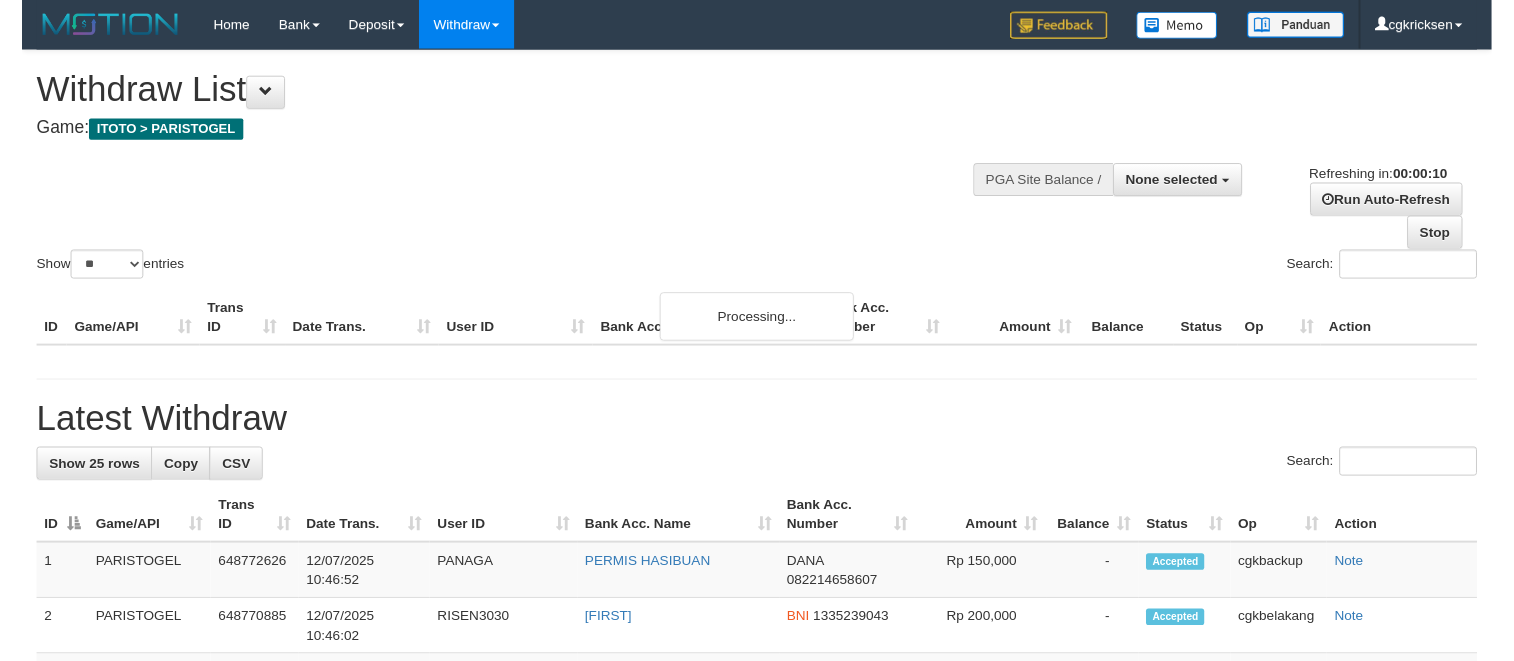 scroll, scrollTop: 0, scrollLeft: 0, axis: both 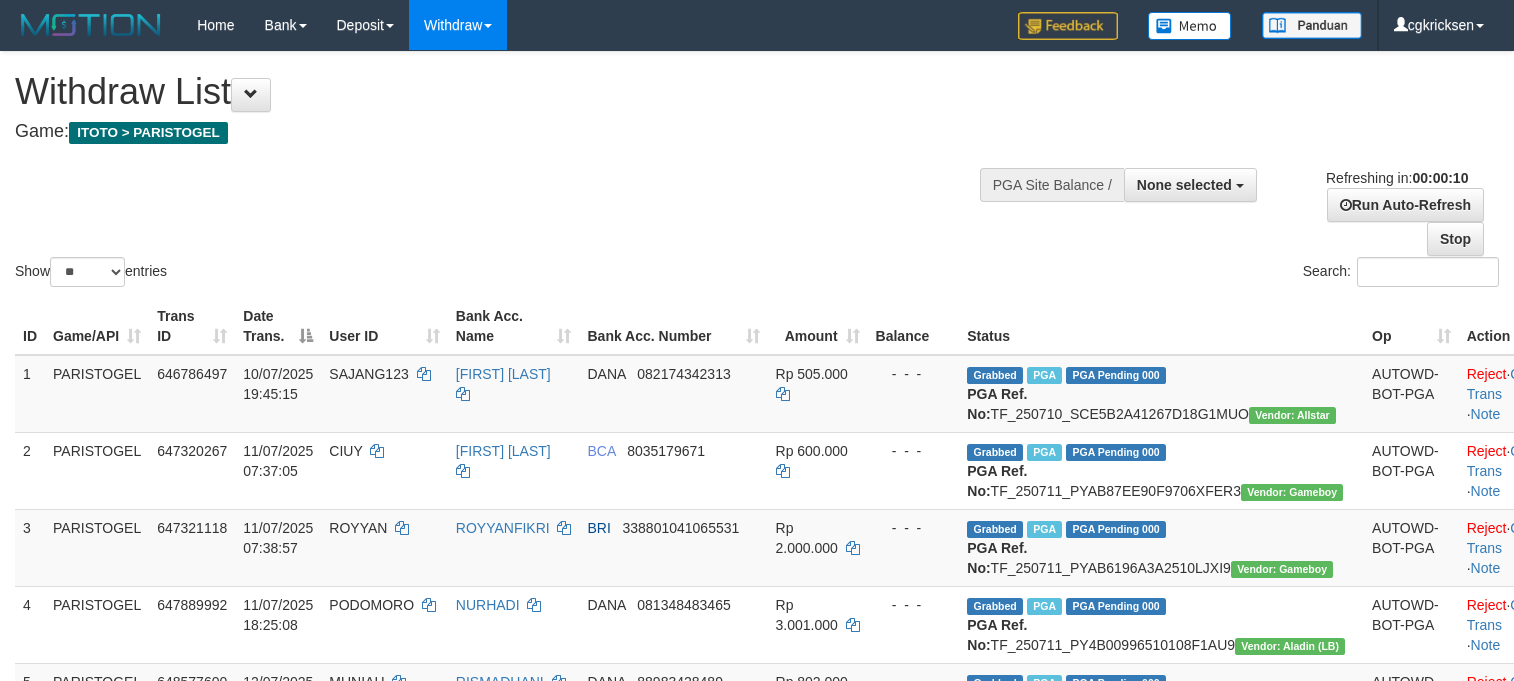 select 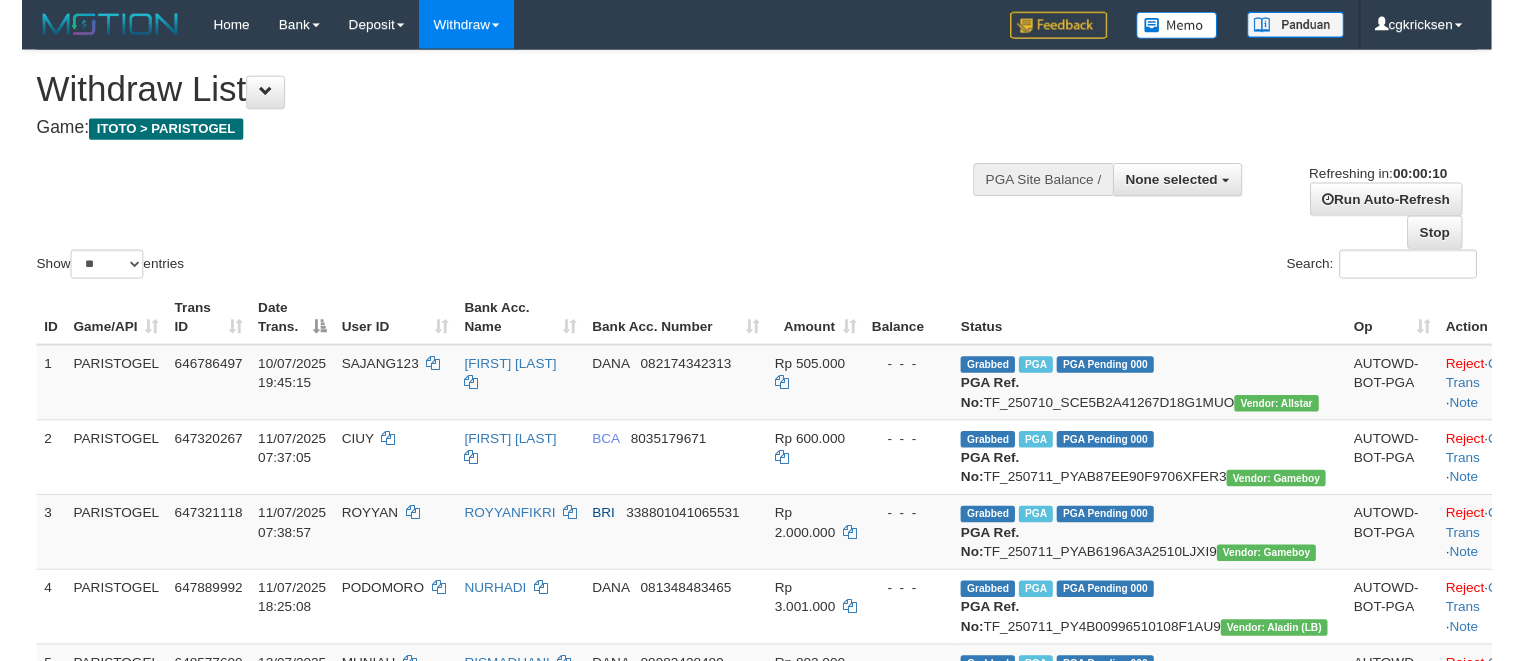 scroll, scrollTop: 0, scrollLeft: 0, axis: both 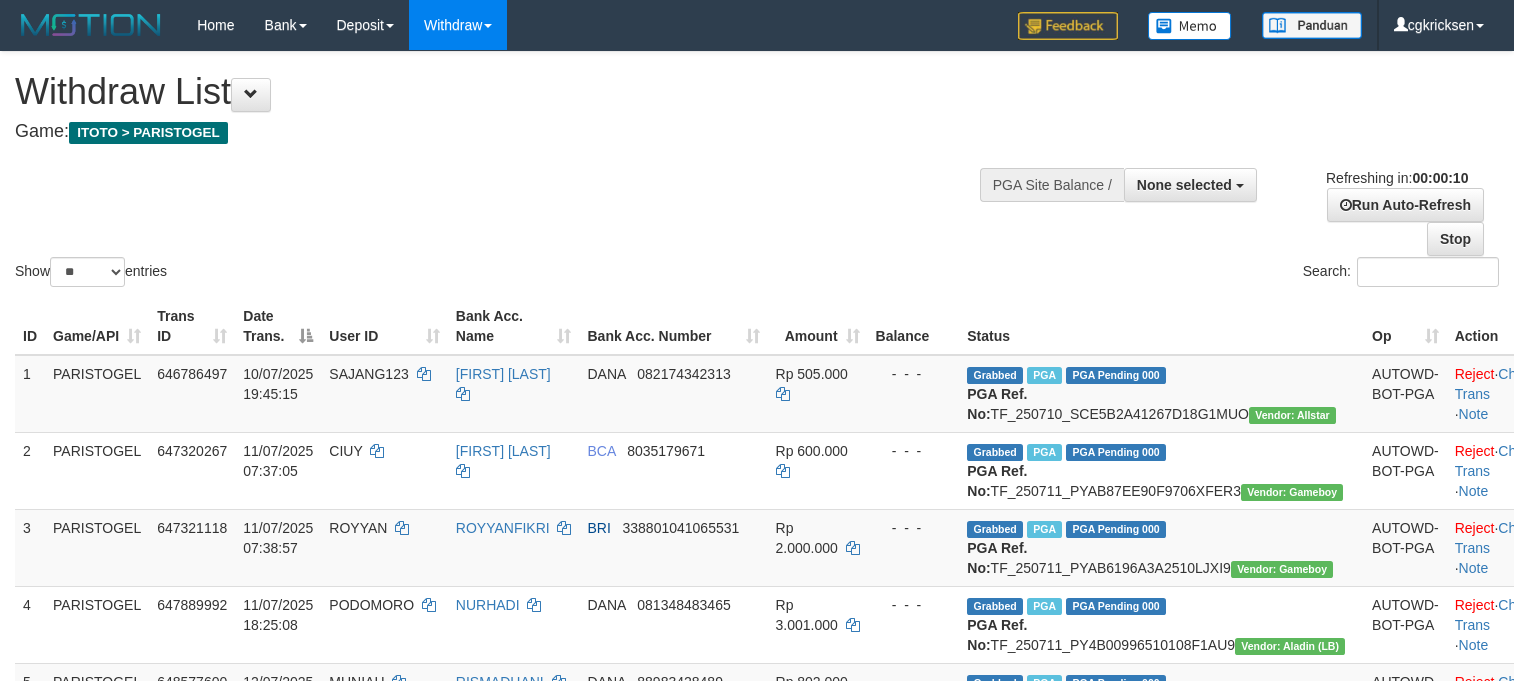 select 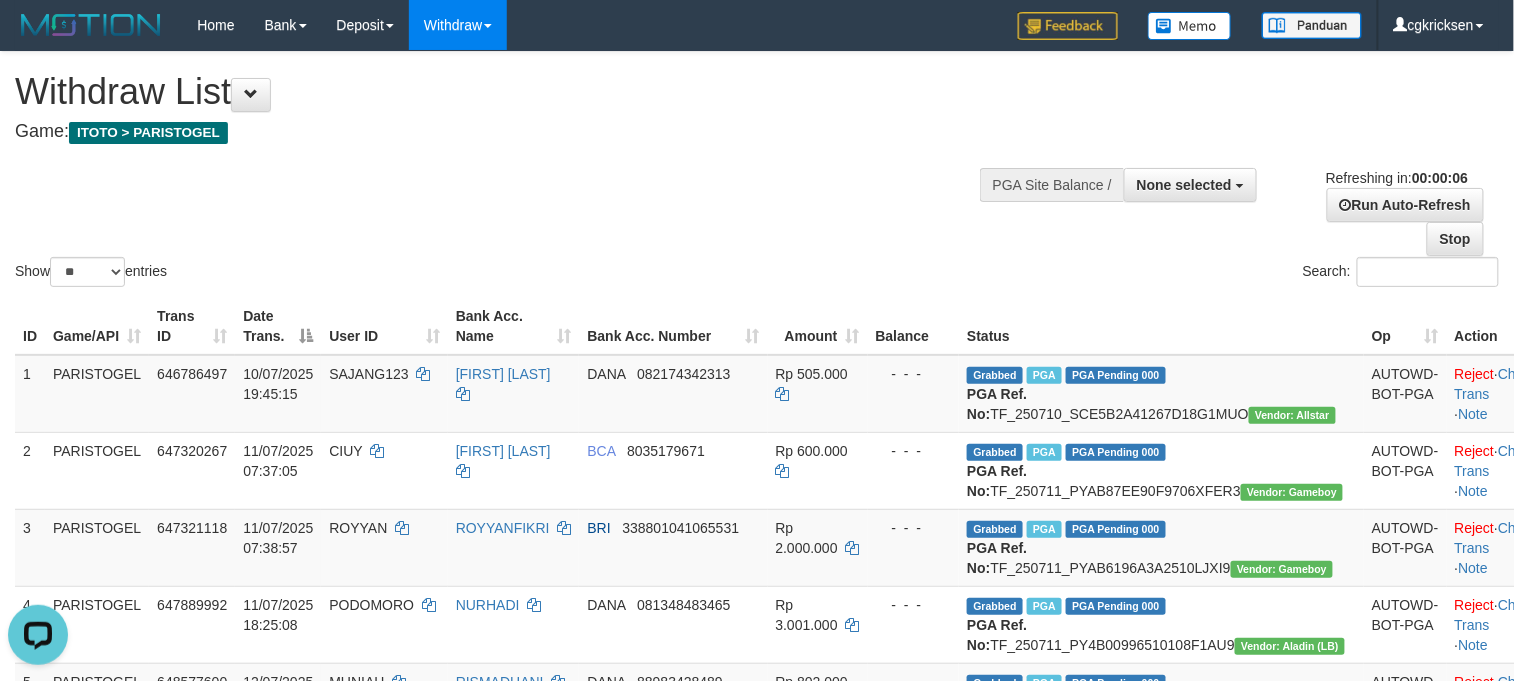 scroll, scrollTop: 0, scrollLeft: 0, axis: both 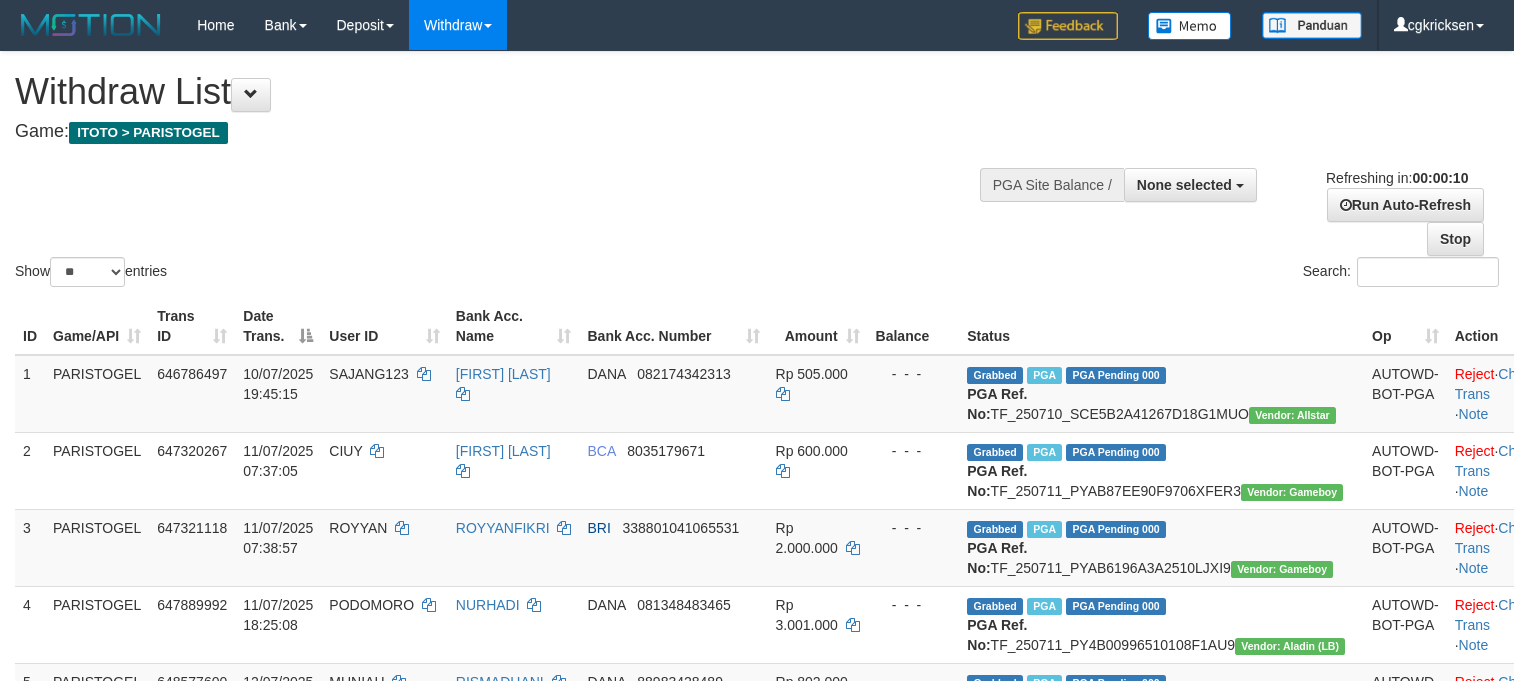 select 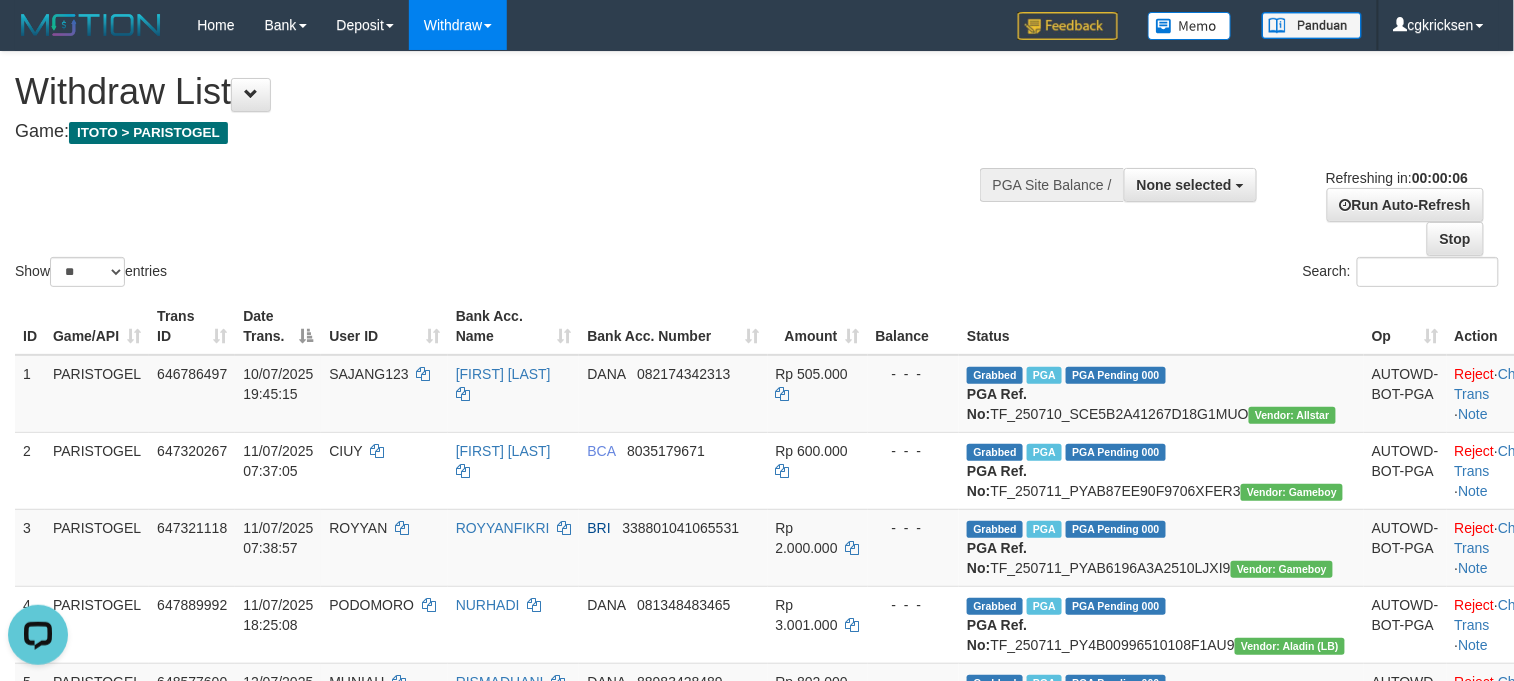scroll, scrollTop: 0, scrollLeft: 0, axis: both 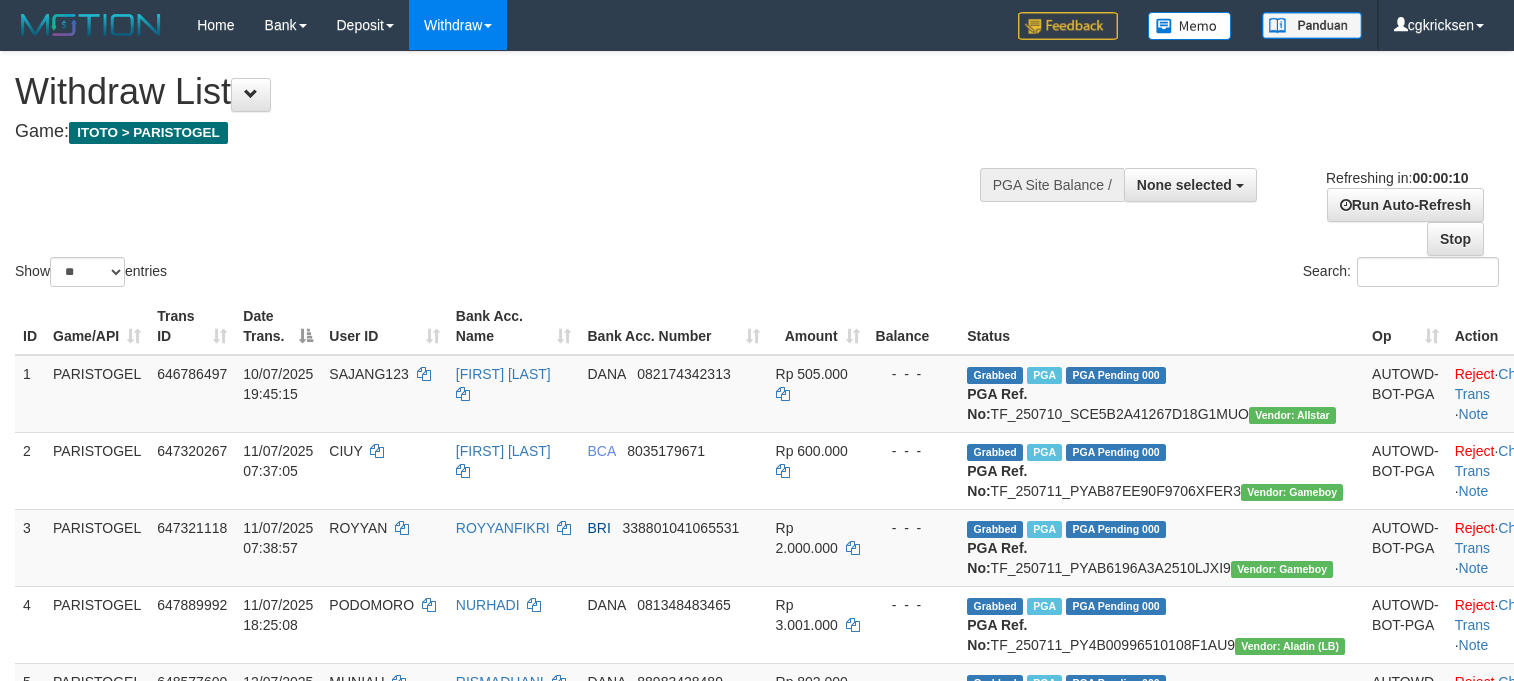 select 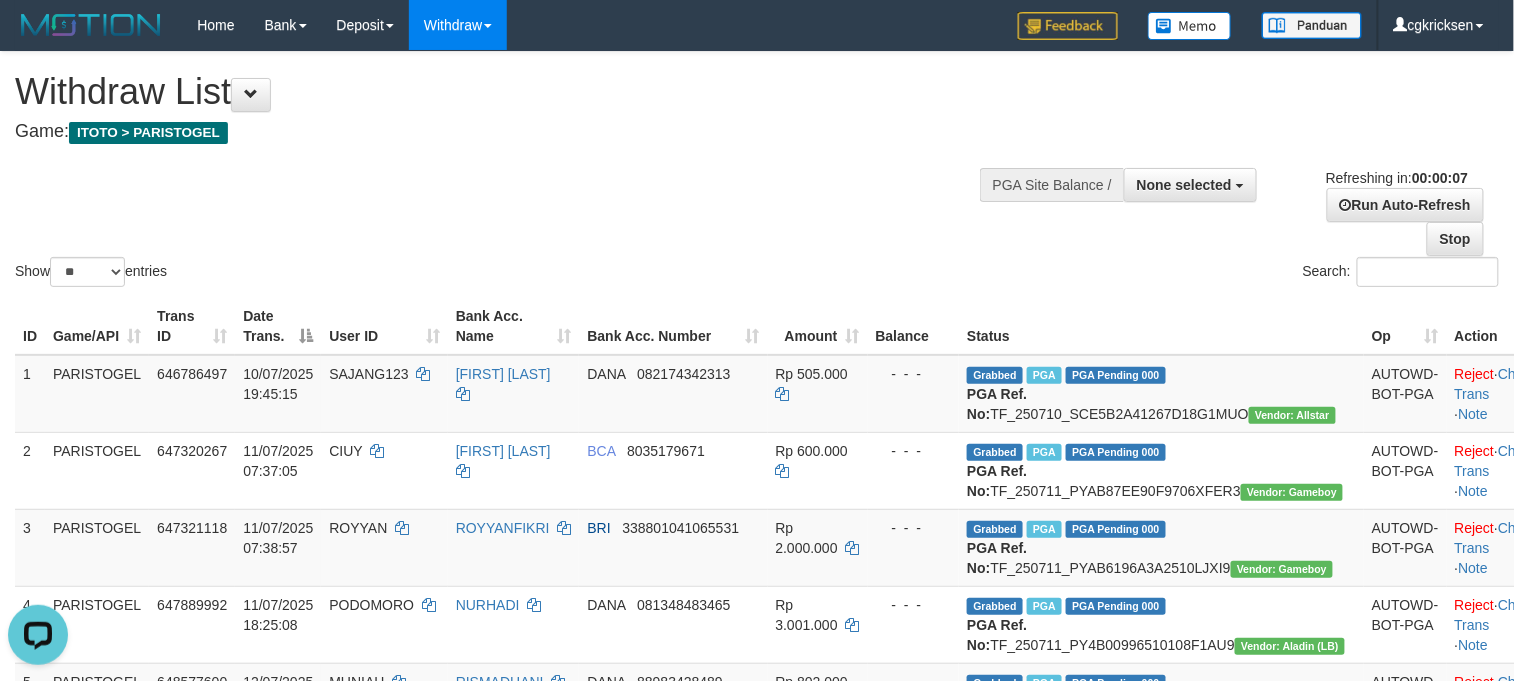 scroll, scrollTop: 0, scrollLeft: 0, axis: both 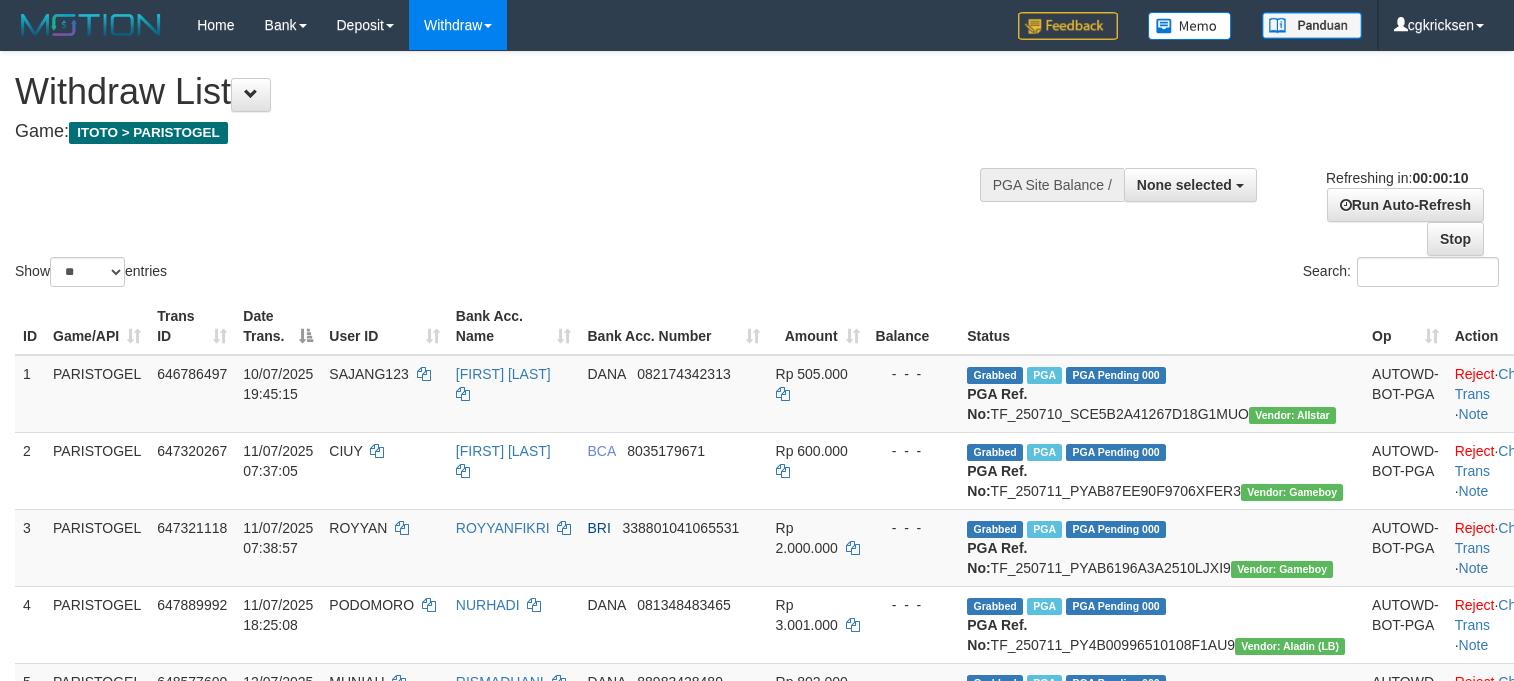 select 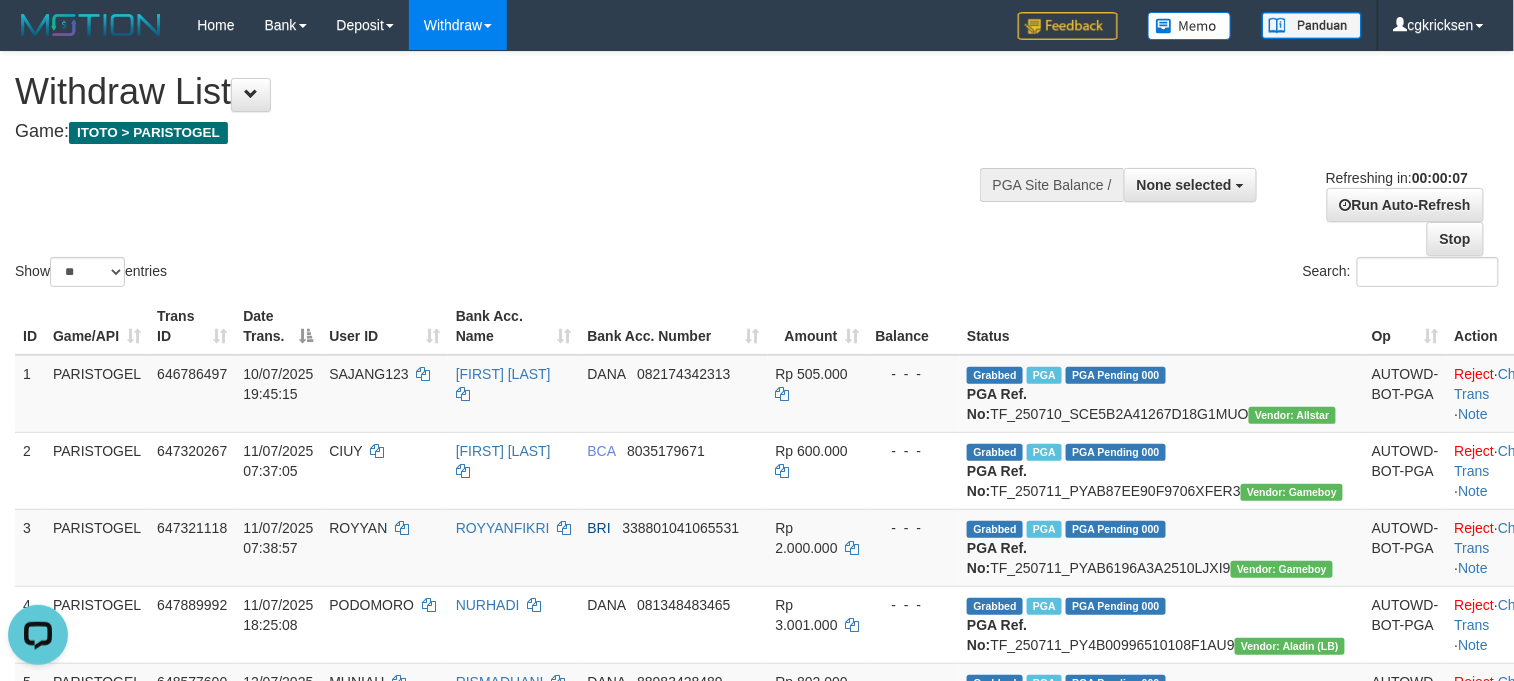 scroll, scrollTop: 0, scrollLeft: 0, axis: both 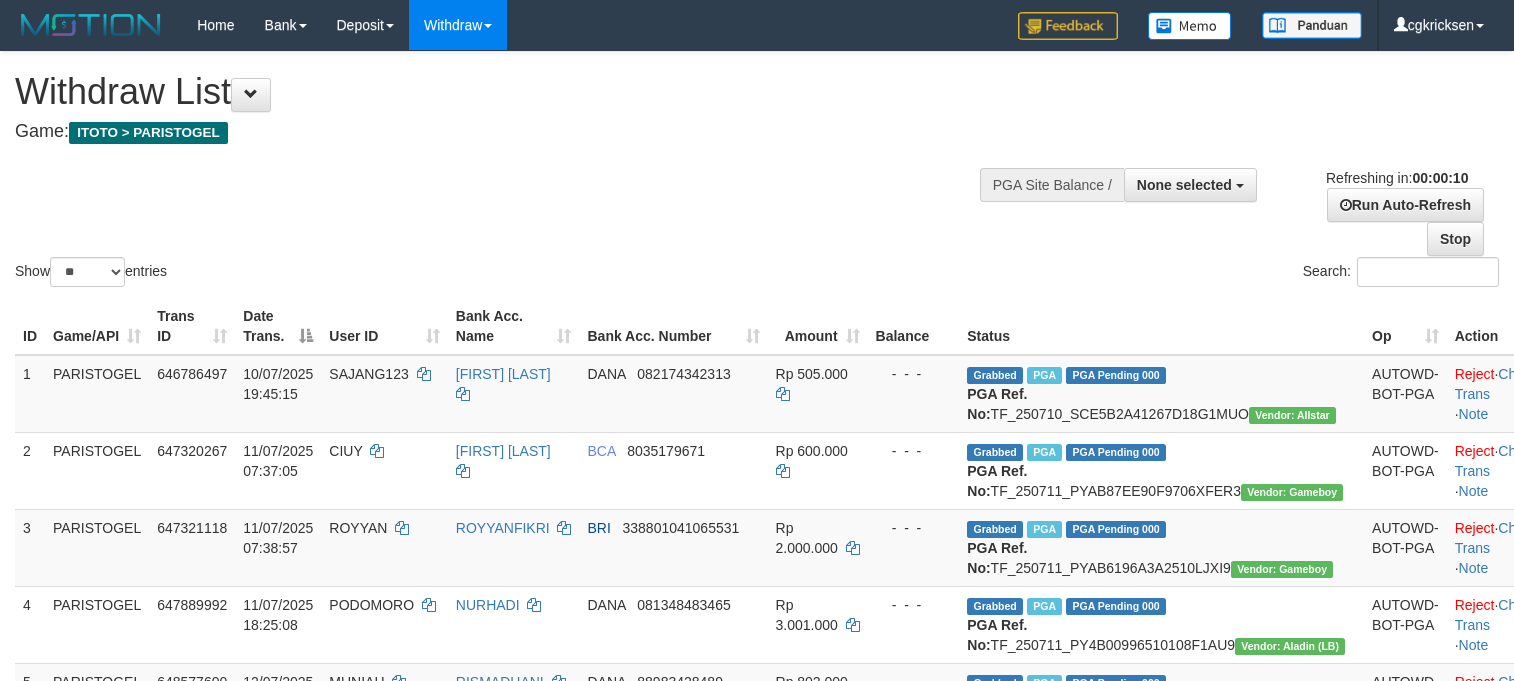 select 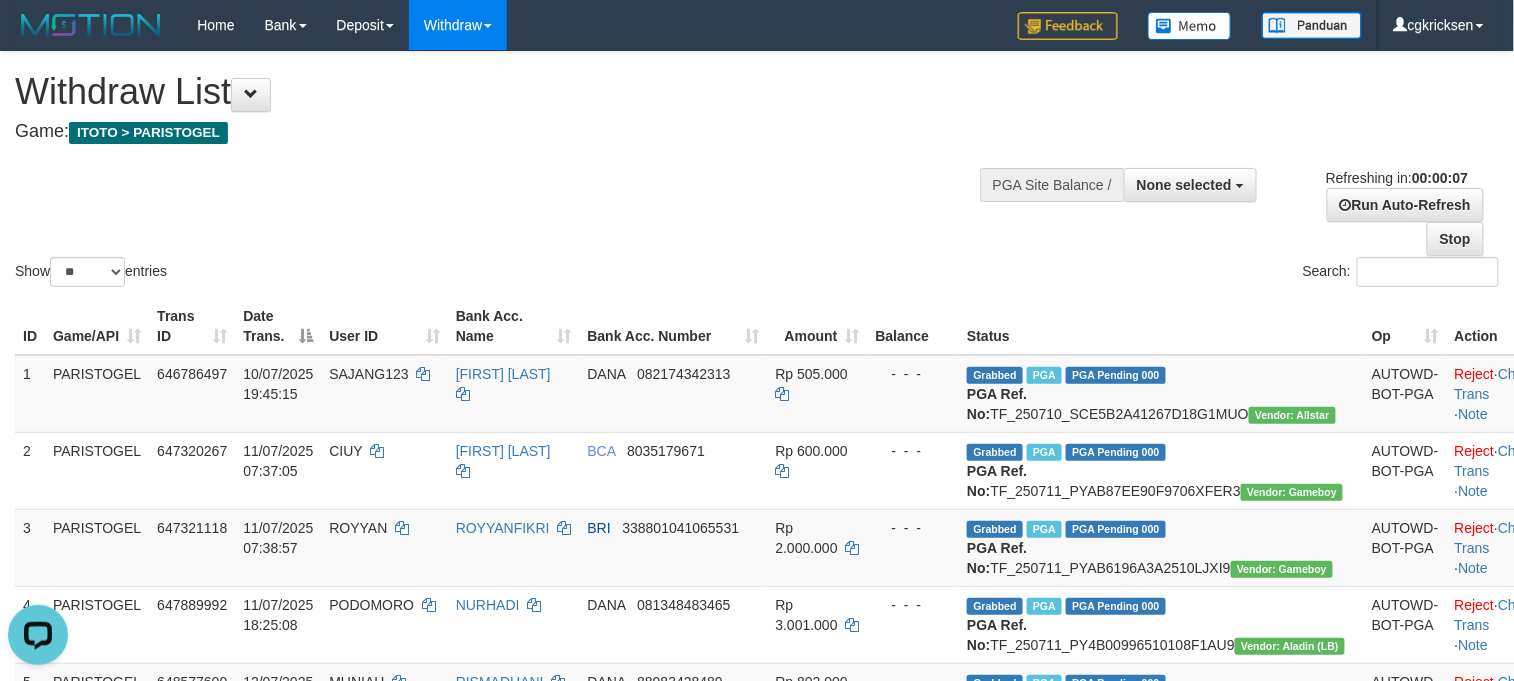 scroll, scrollTop: 0, scrollLeft: 0, axis: both 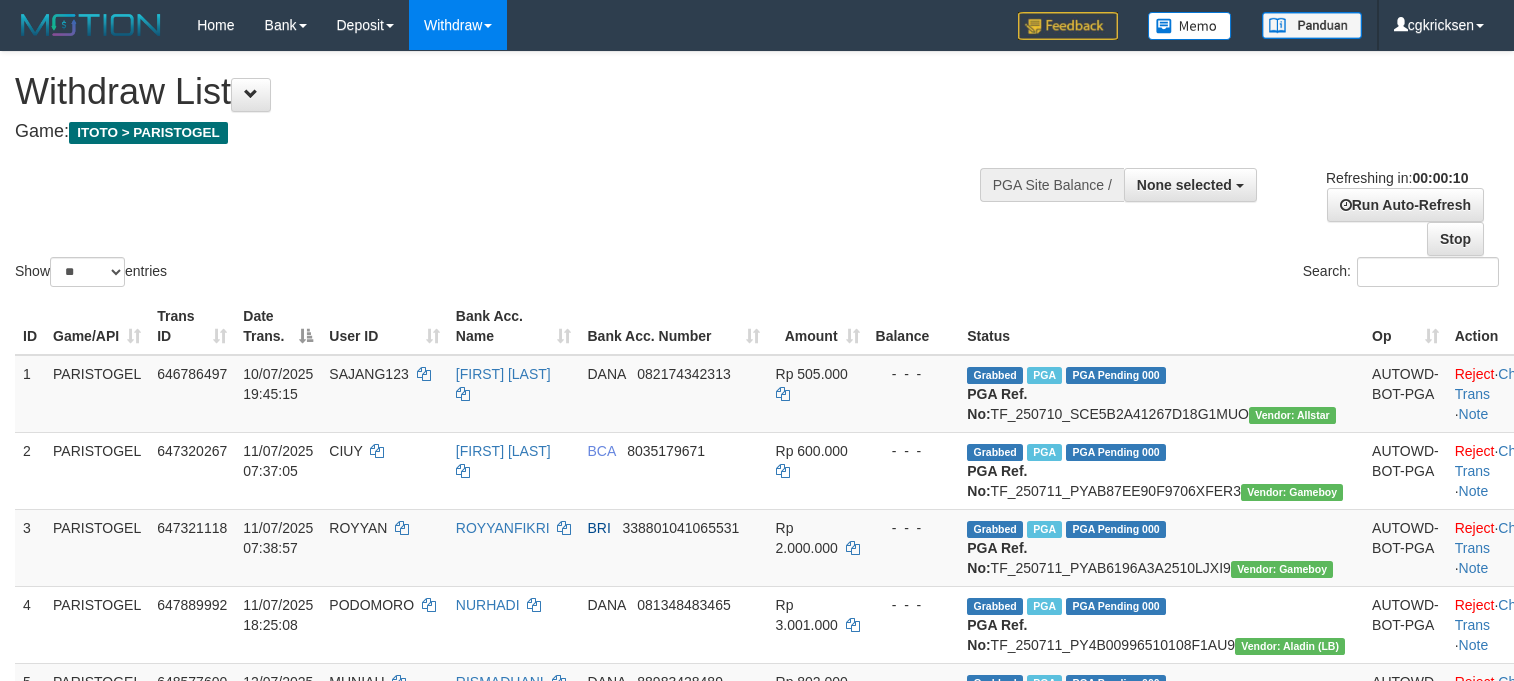 select 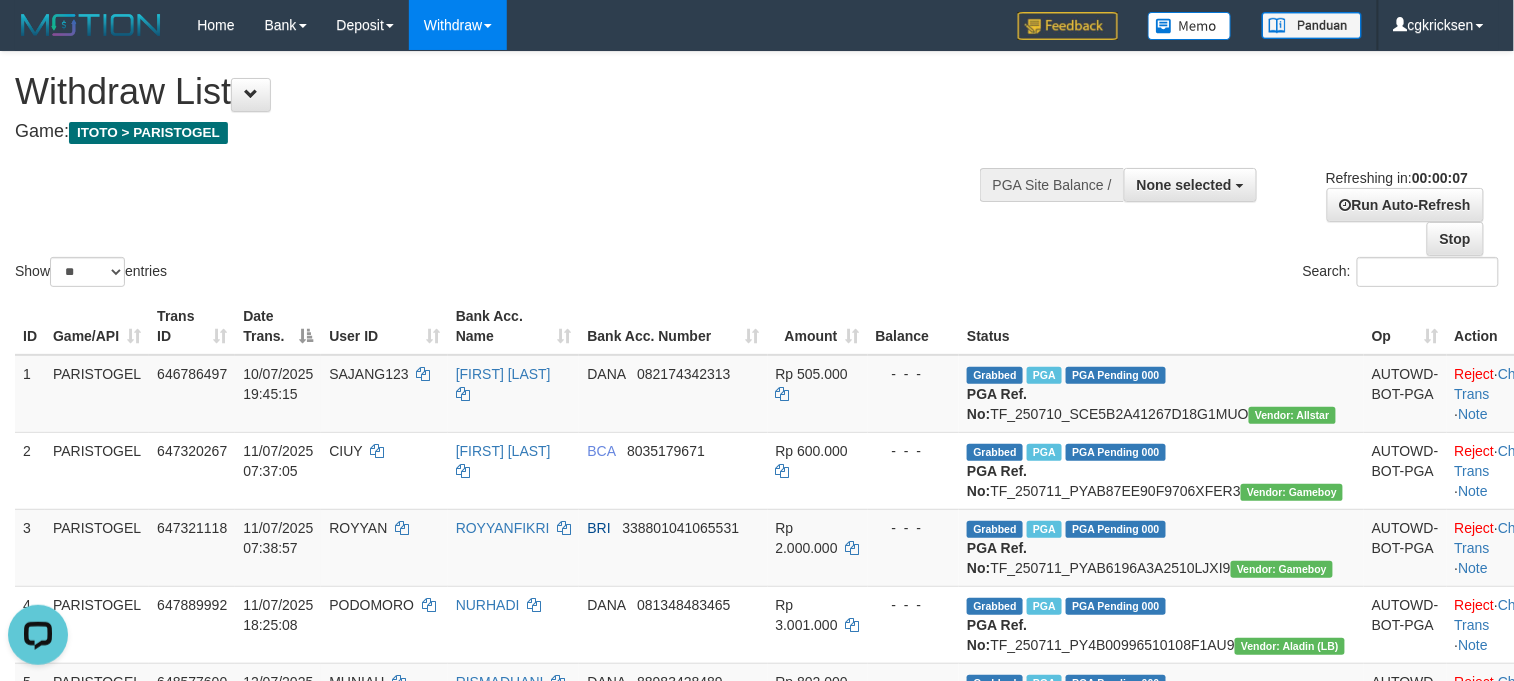 scroll, scrollTop: 0, scrollLeft: 0, axis: both 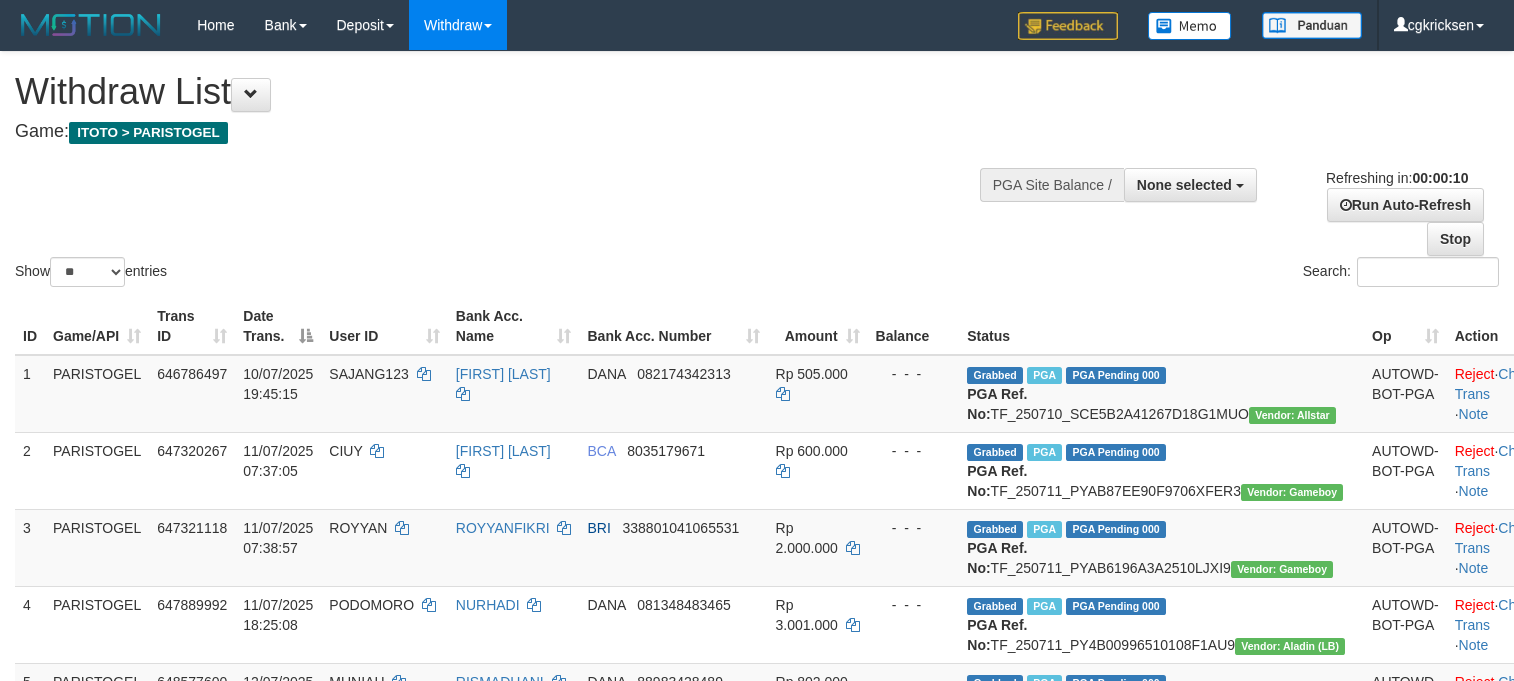 select 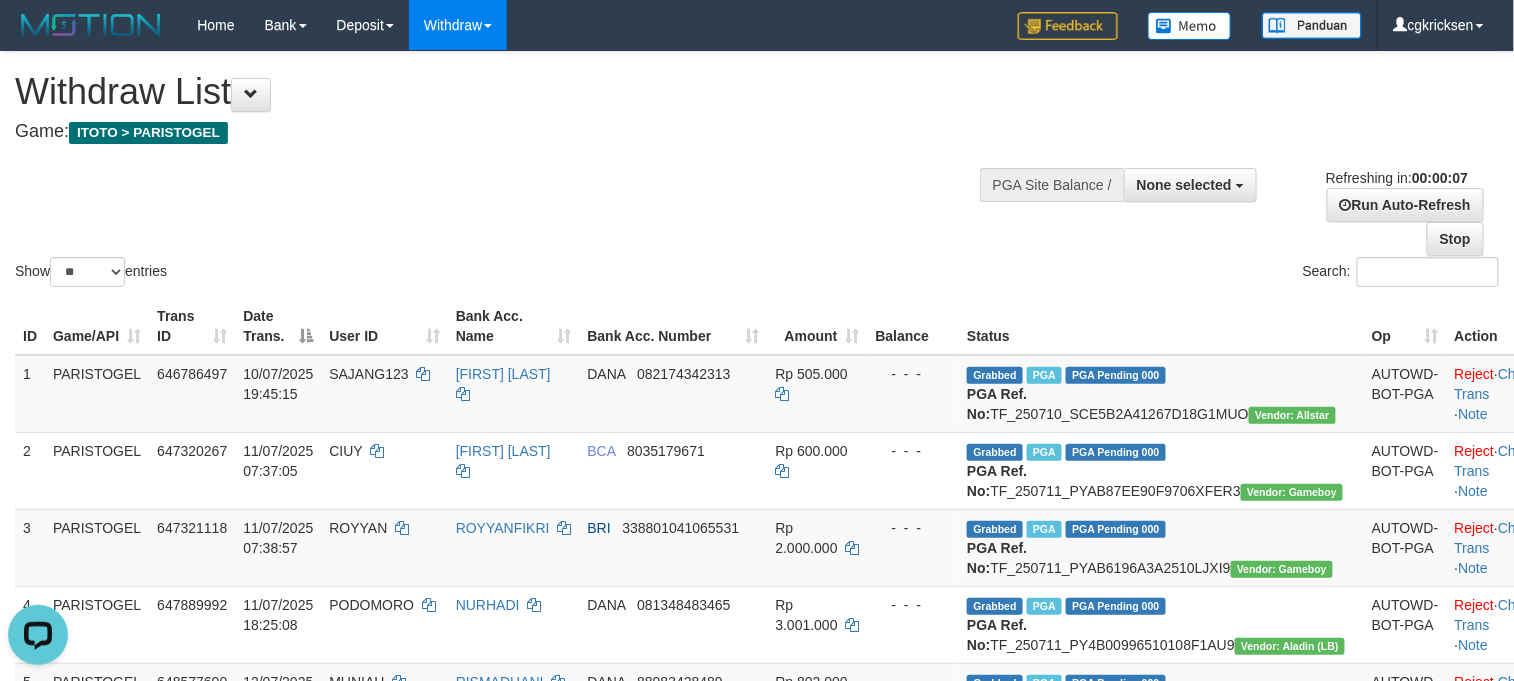 scroll, scrollTop: 0, scrollLeft: 0, axis: both 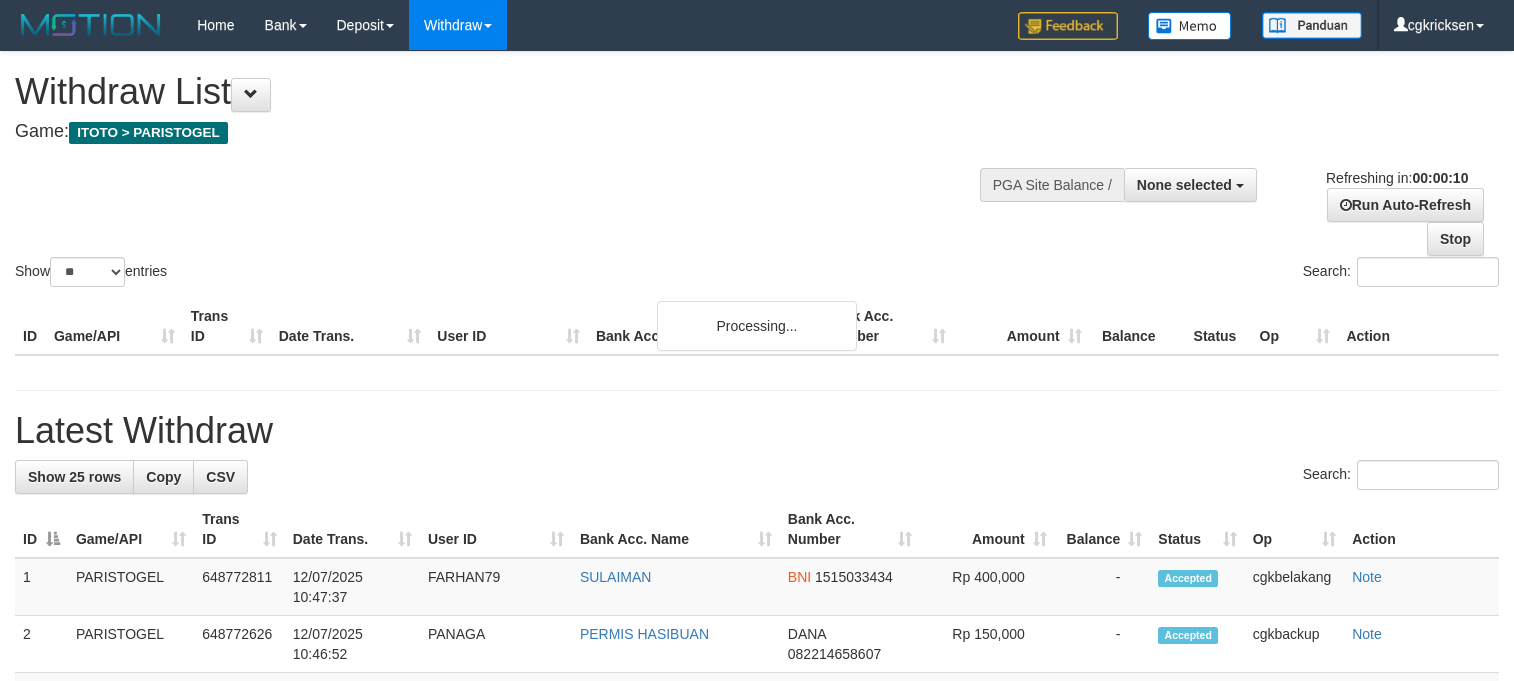 select 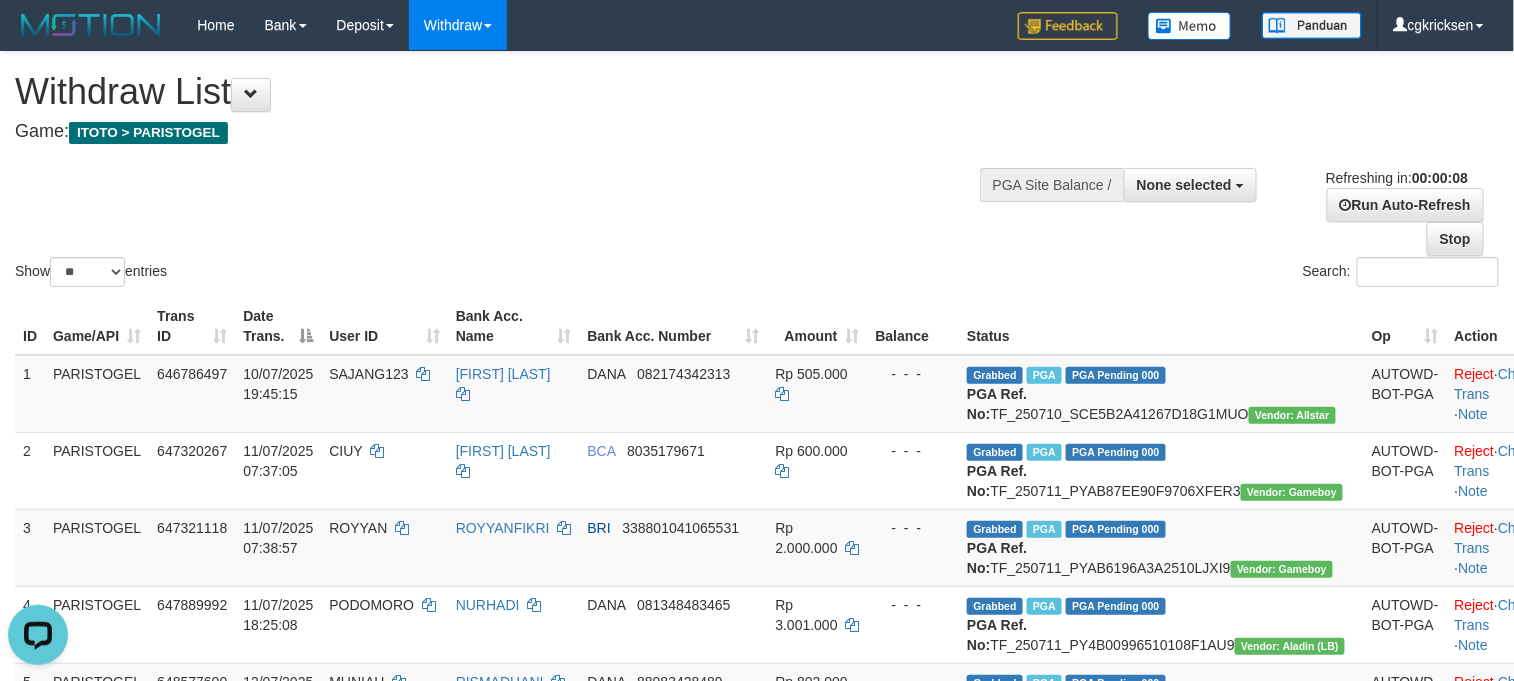 scroll, scrollTop: 0, scrollLeft: 0, axis: both 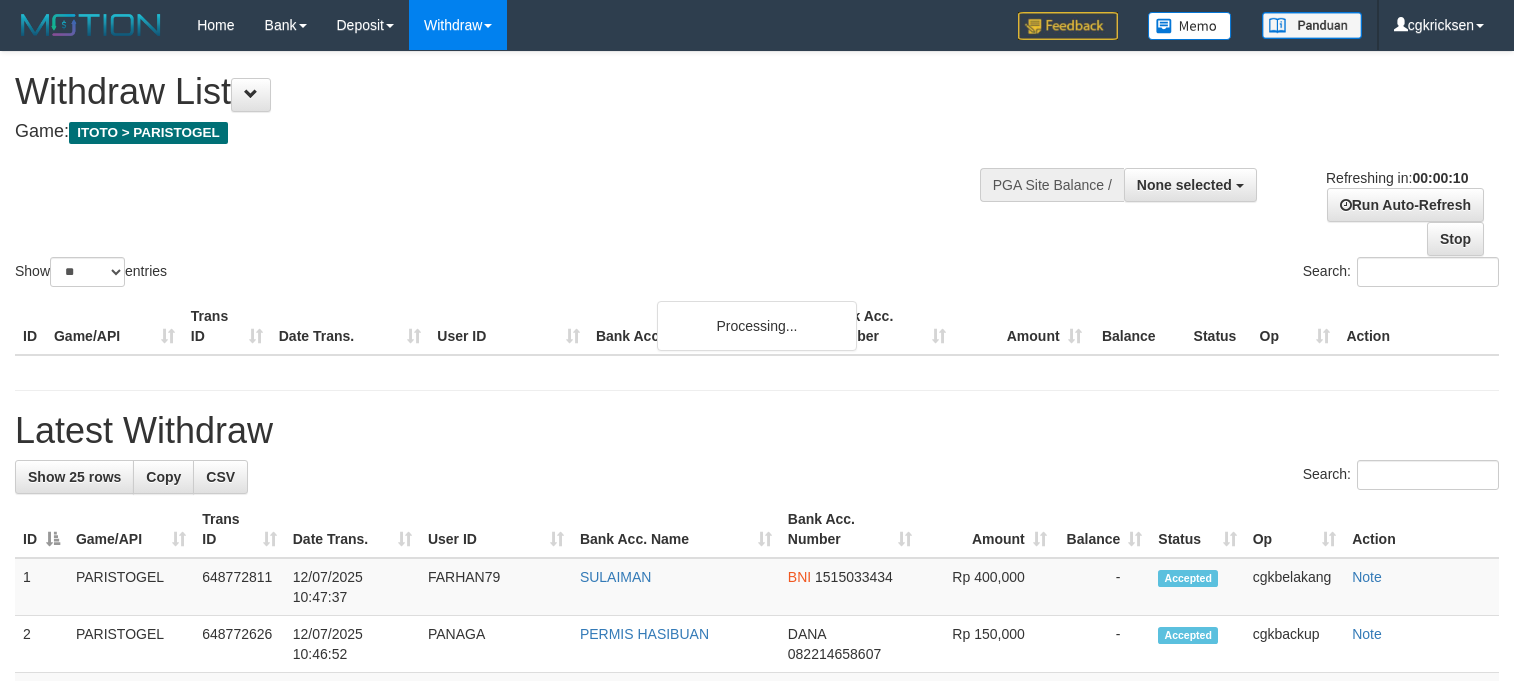 select 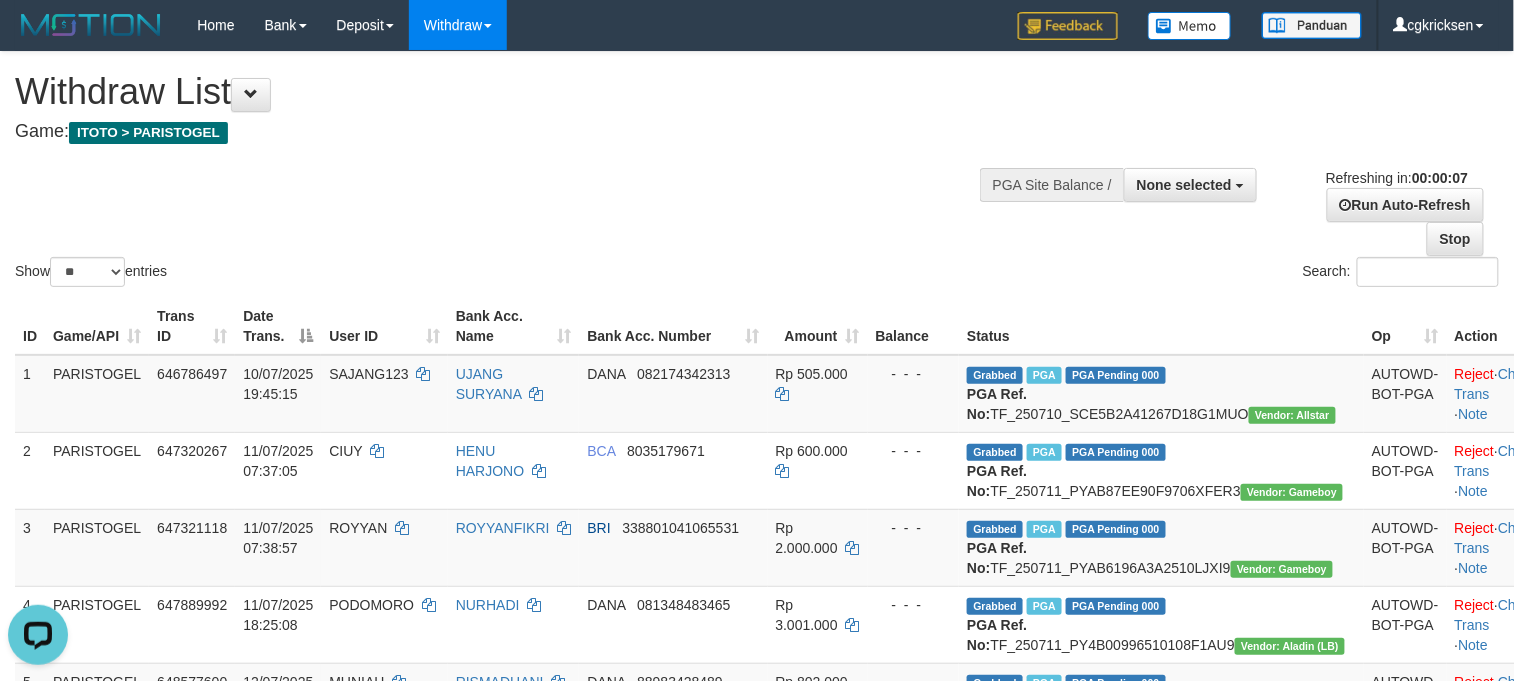 scroll, scrollTop: 0, scrollLeft: 0, axis: both 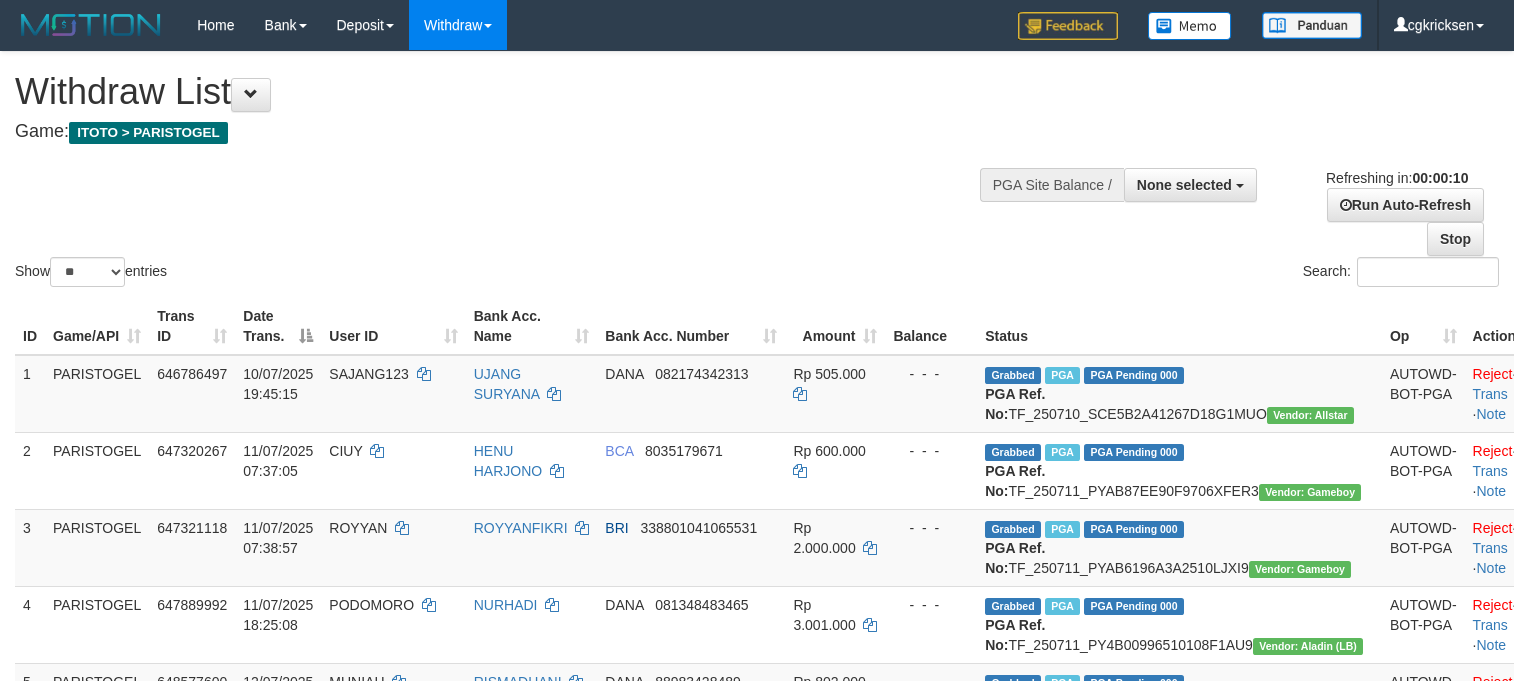 select 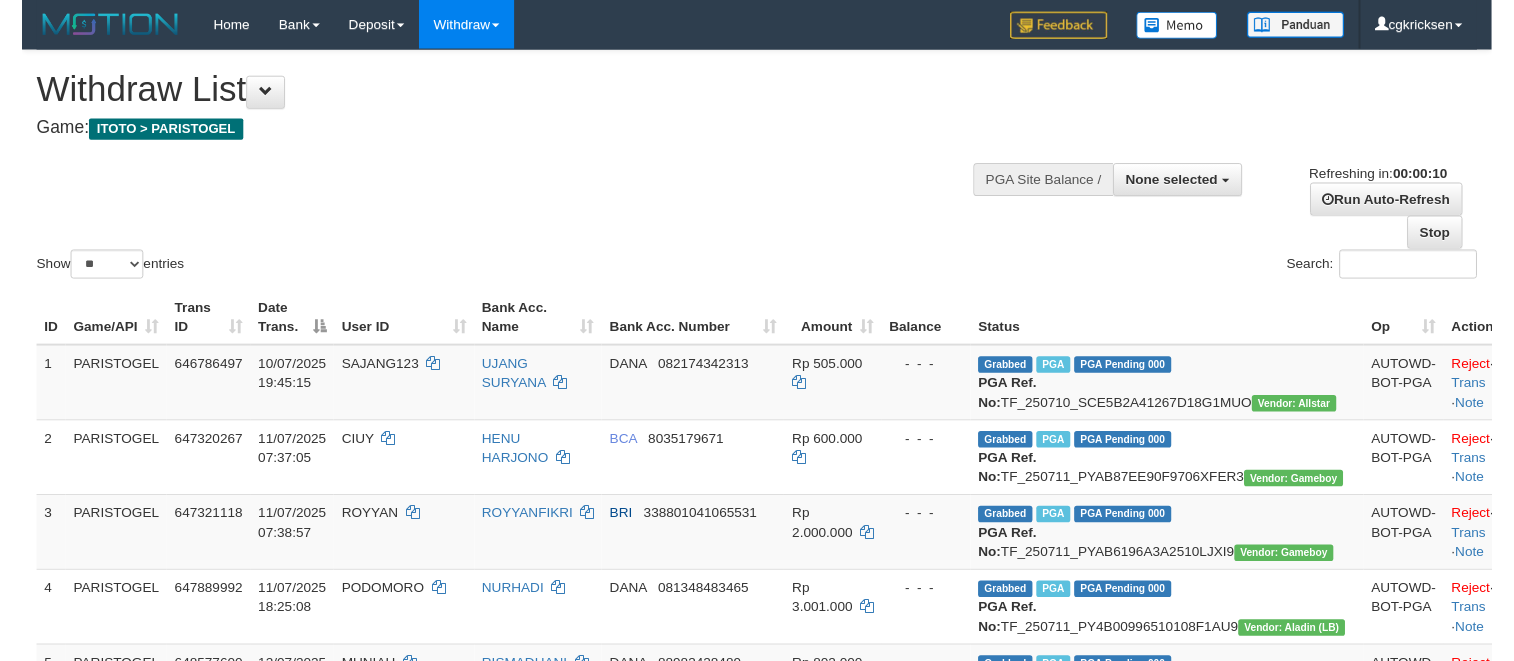 scroll, scrollTop: 0, scrollLeft: 0, axis: both 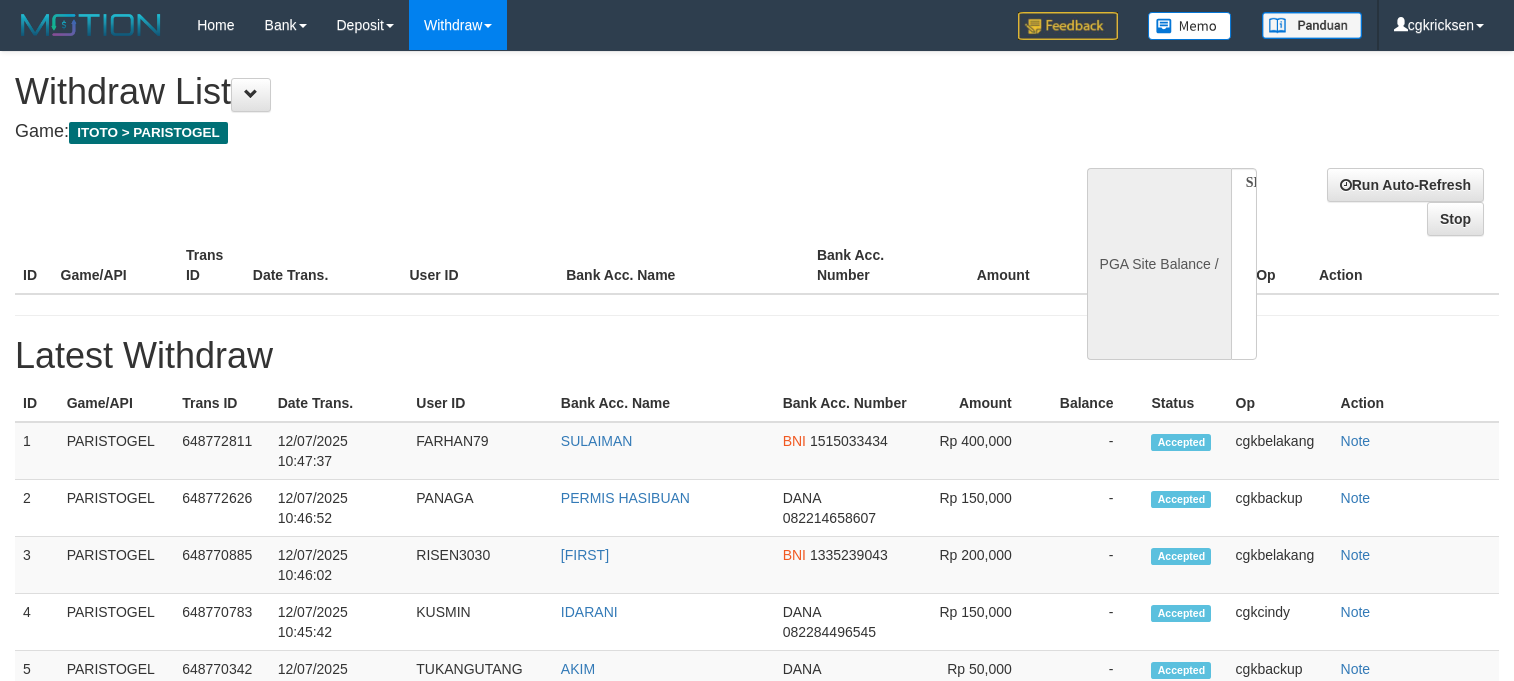 select 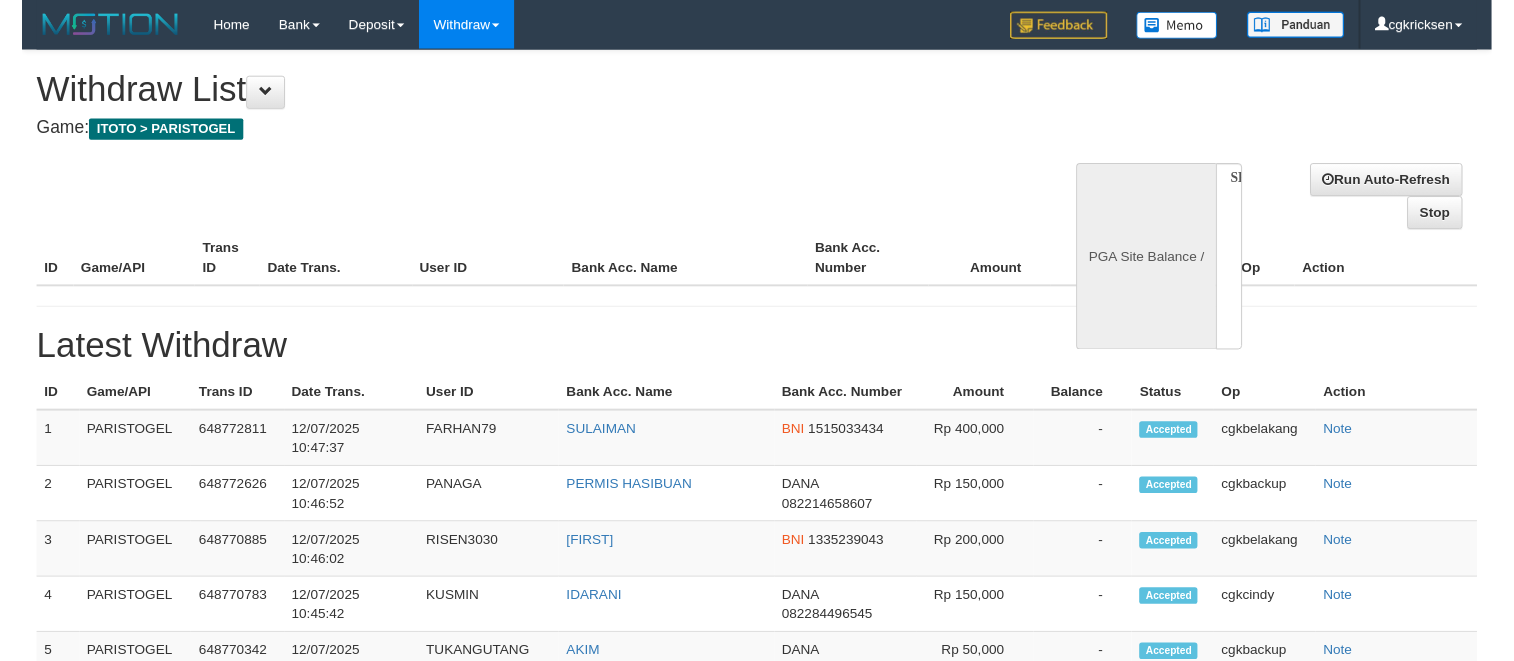 scroll, scrollTop: 0, scrollLeft: 0, axis: both 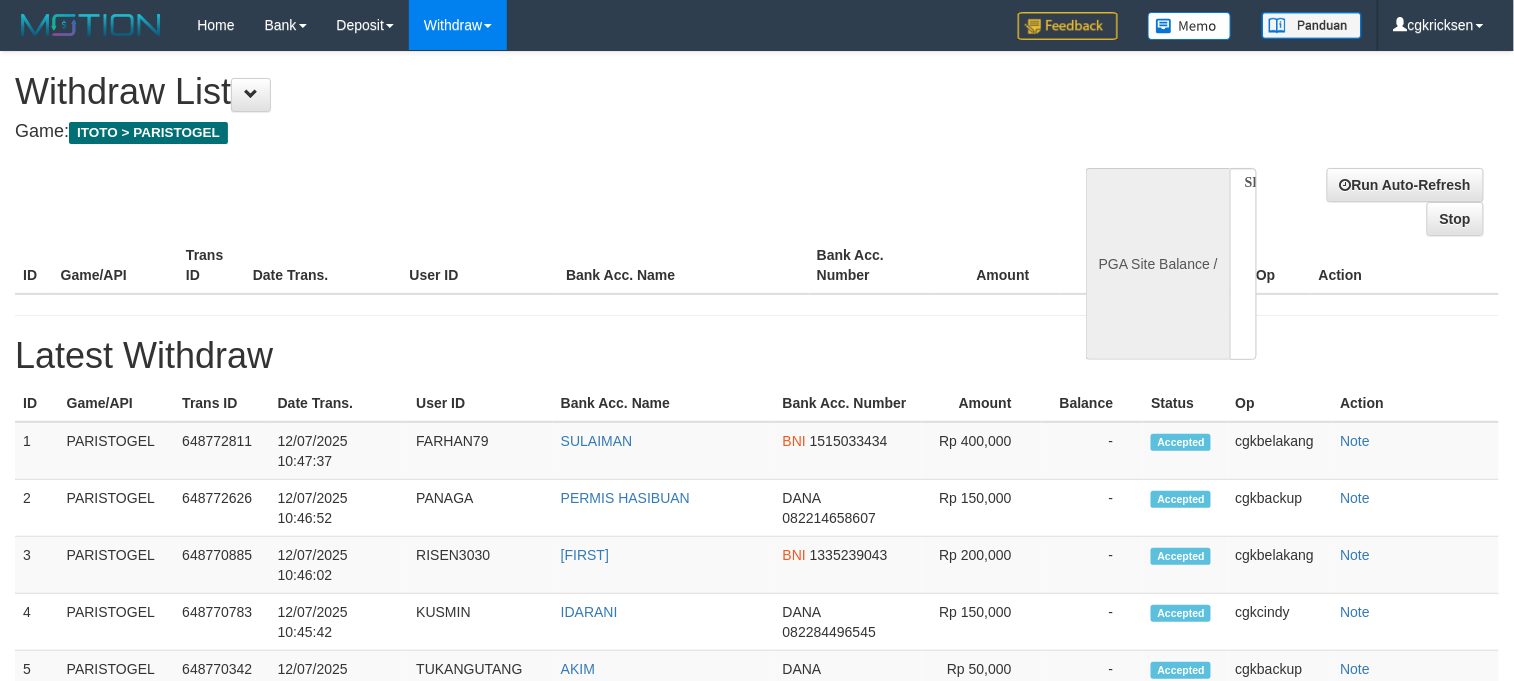 select on "**" 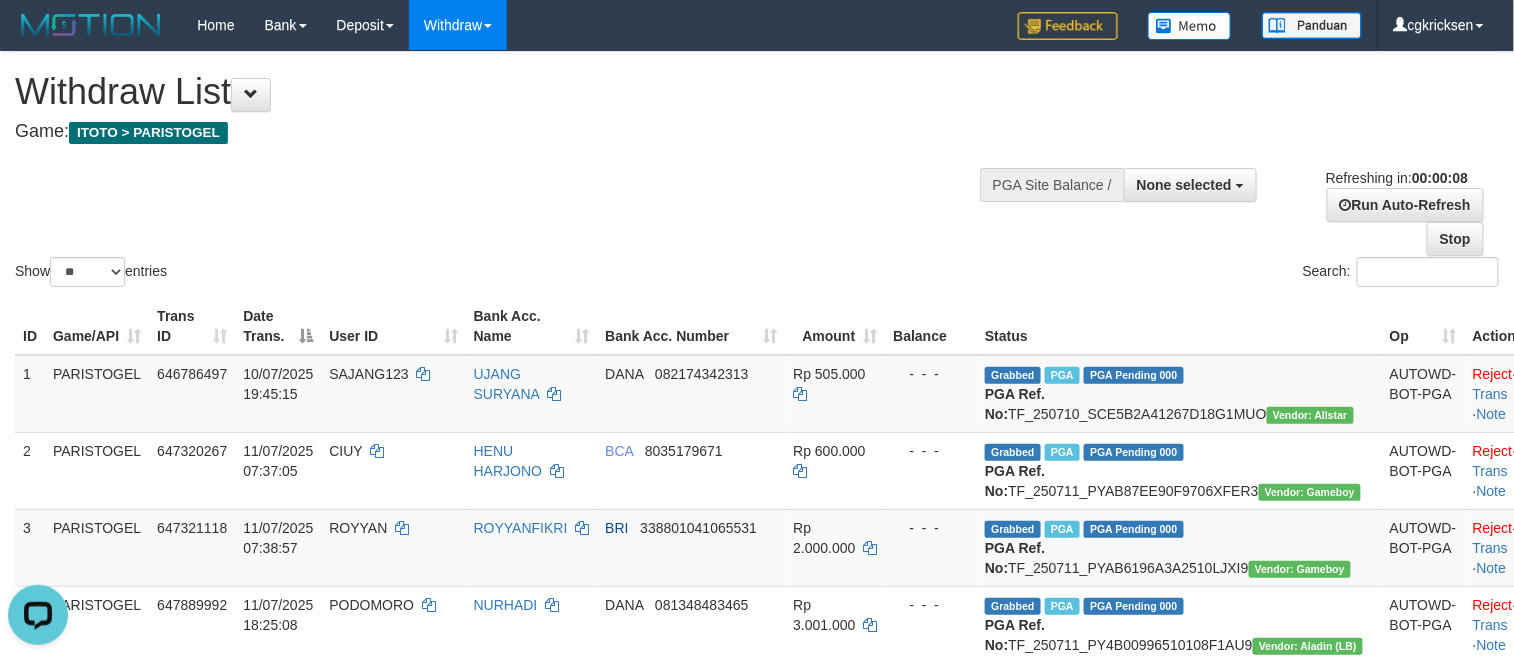 scroll, scrollTop: 0, scrollLeft: 0, axis: both 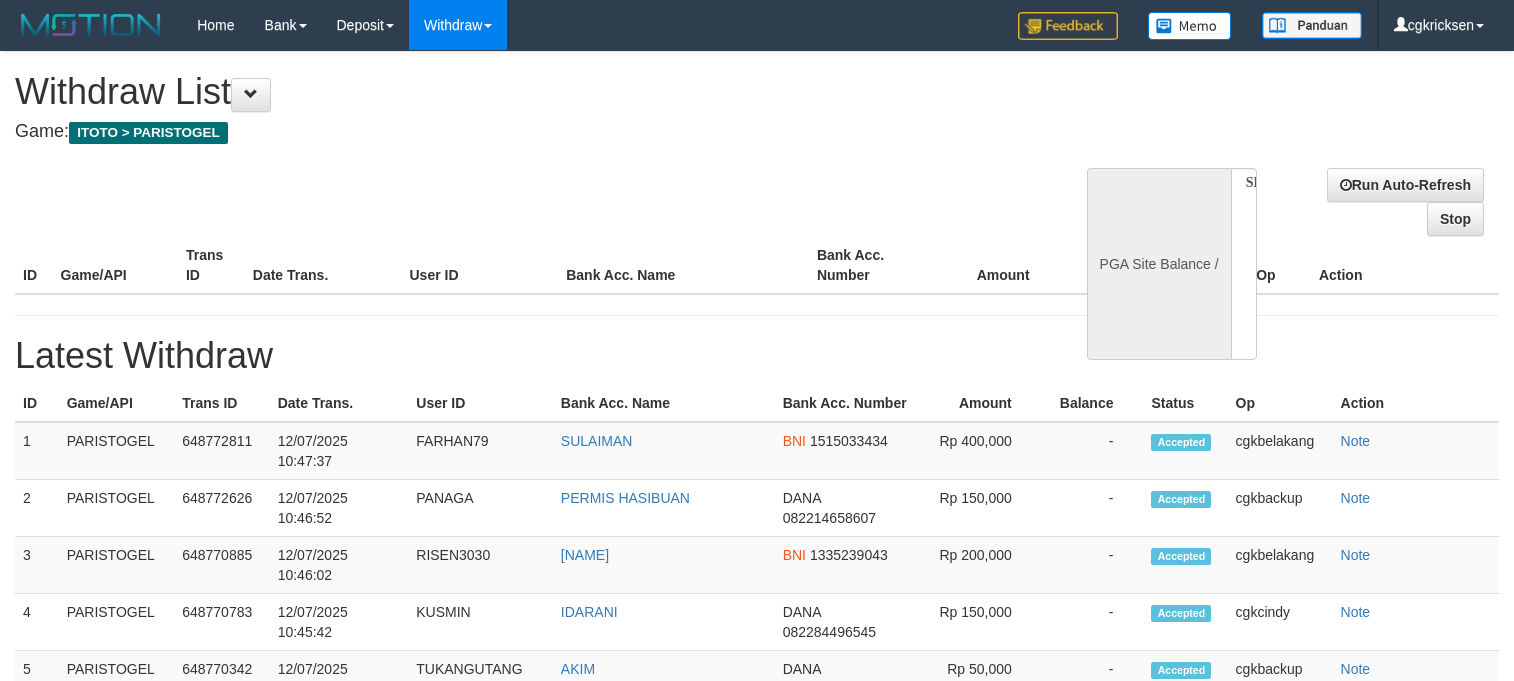 select 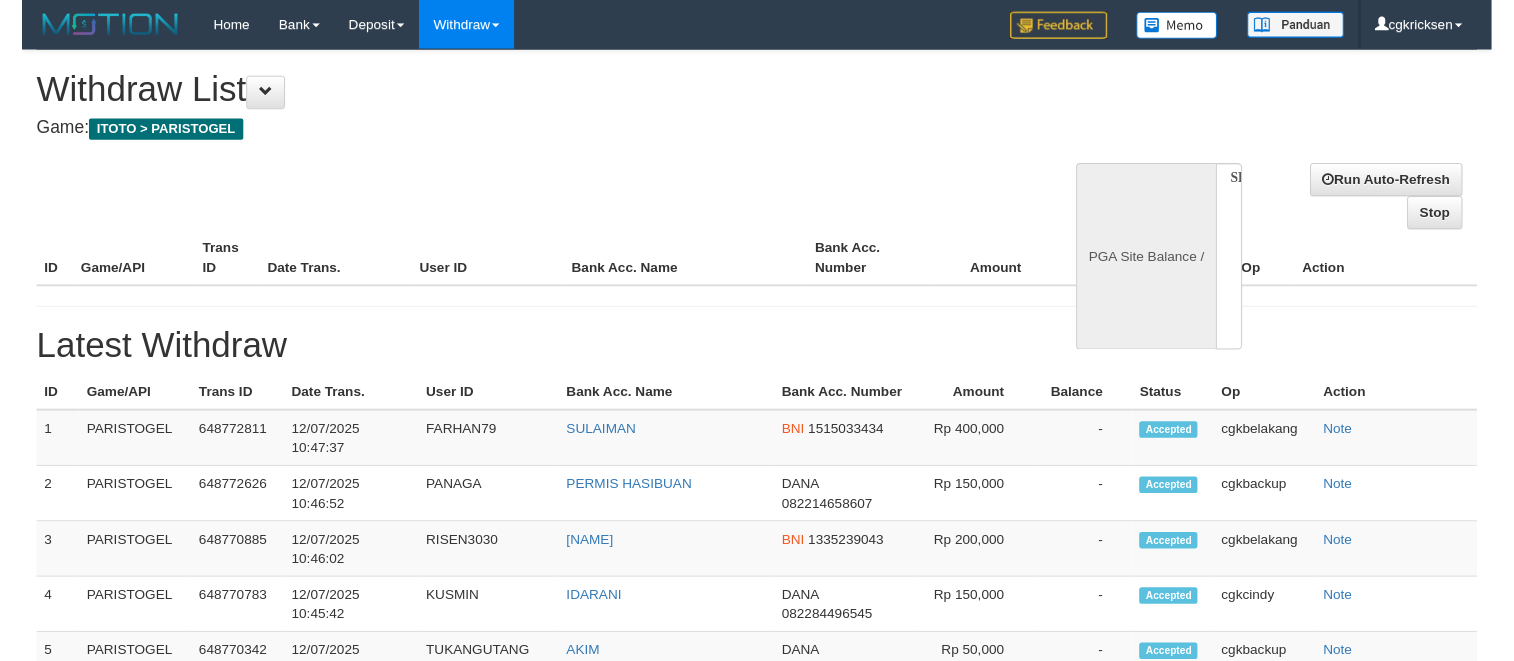 scroll, scrollTop: 0, scrollLeft: 0, axis: both 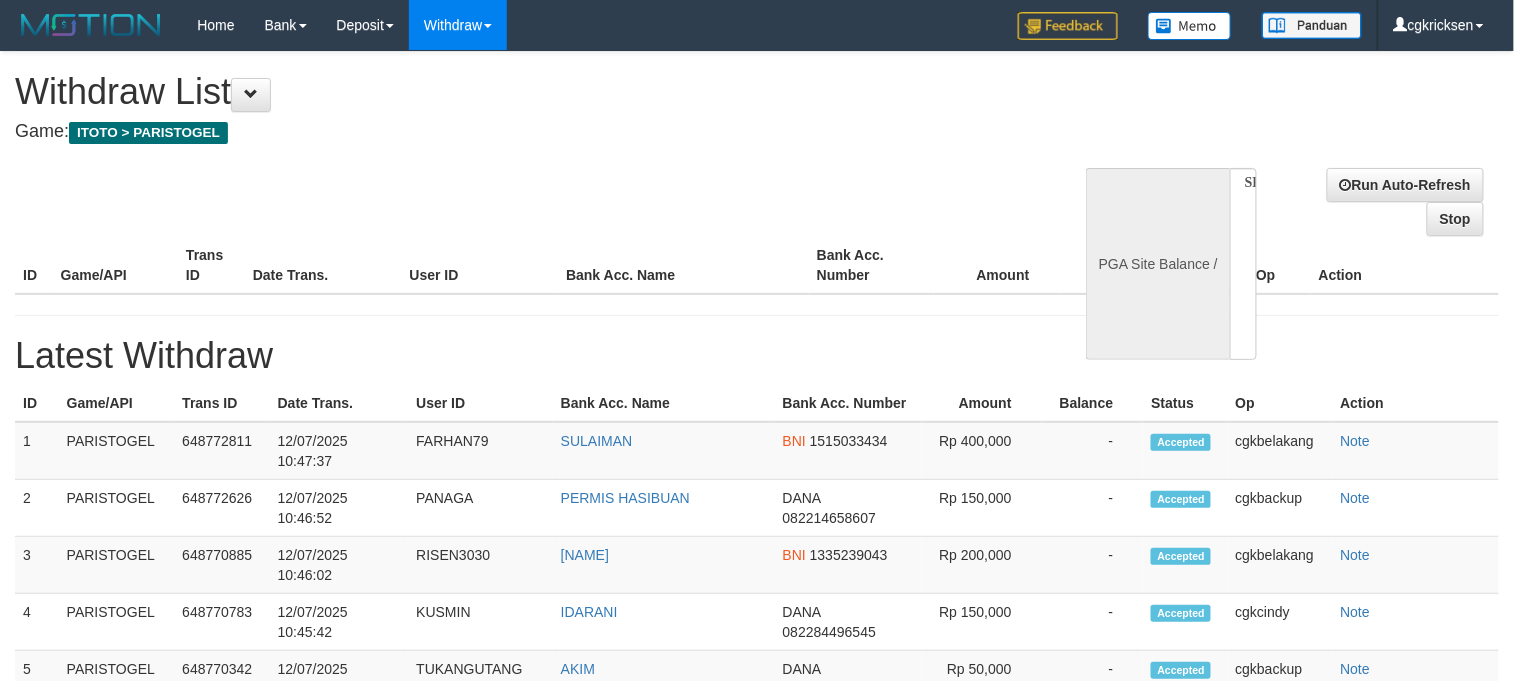 select on "**" 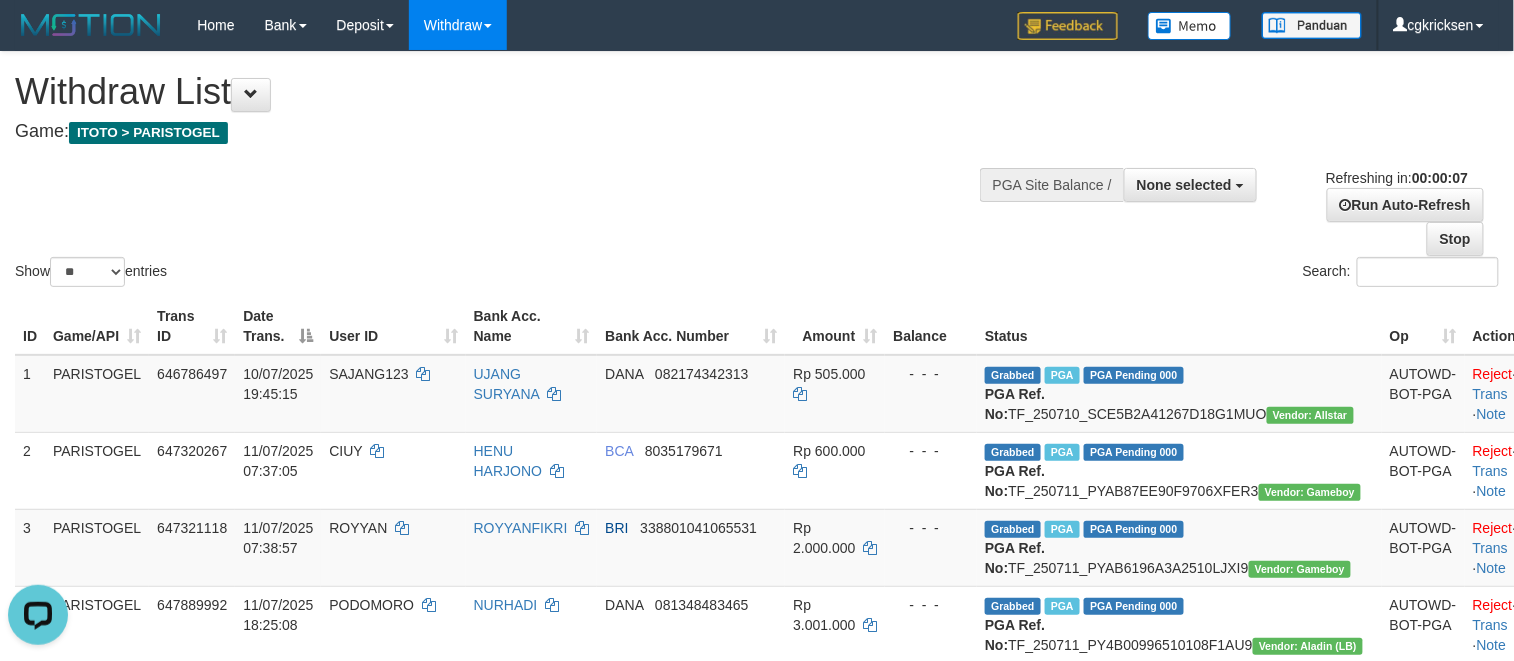 scroll, scrollTop: 0, scrollLeft: 0, axis: both 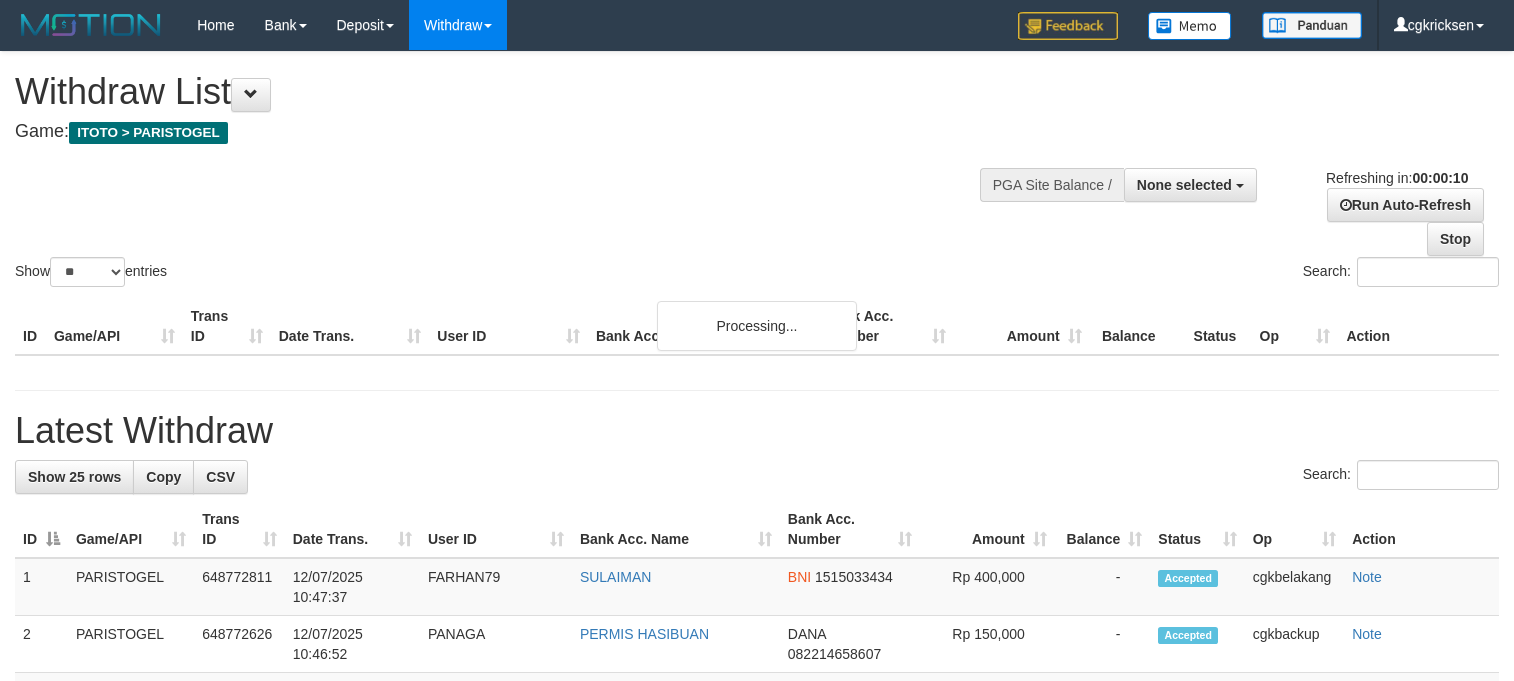 select 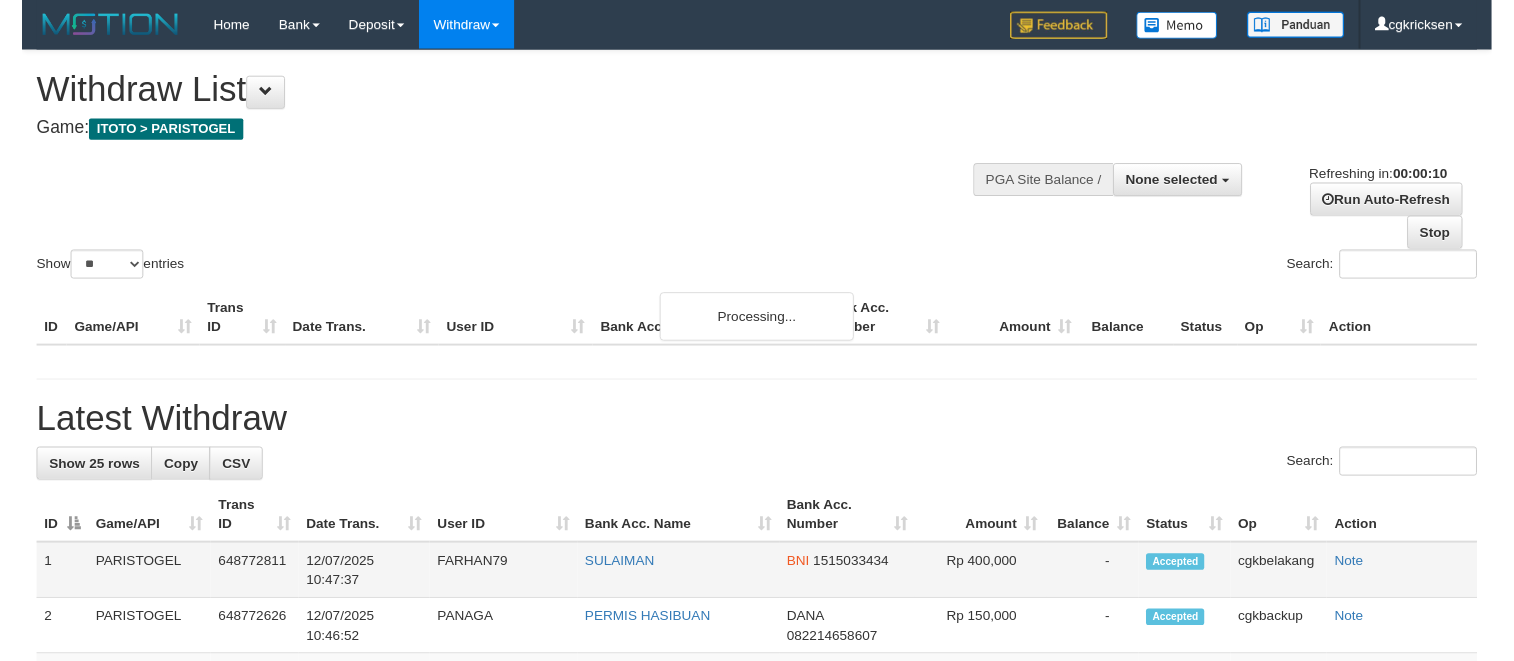 scroll, scrollTop: 0, scrollLeft: 0, axis: both 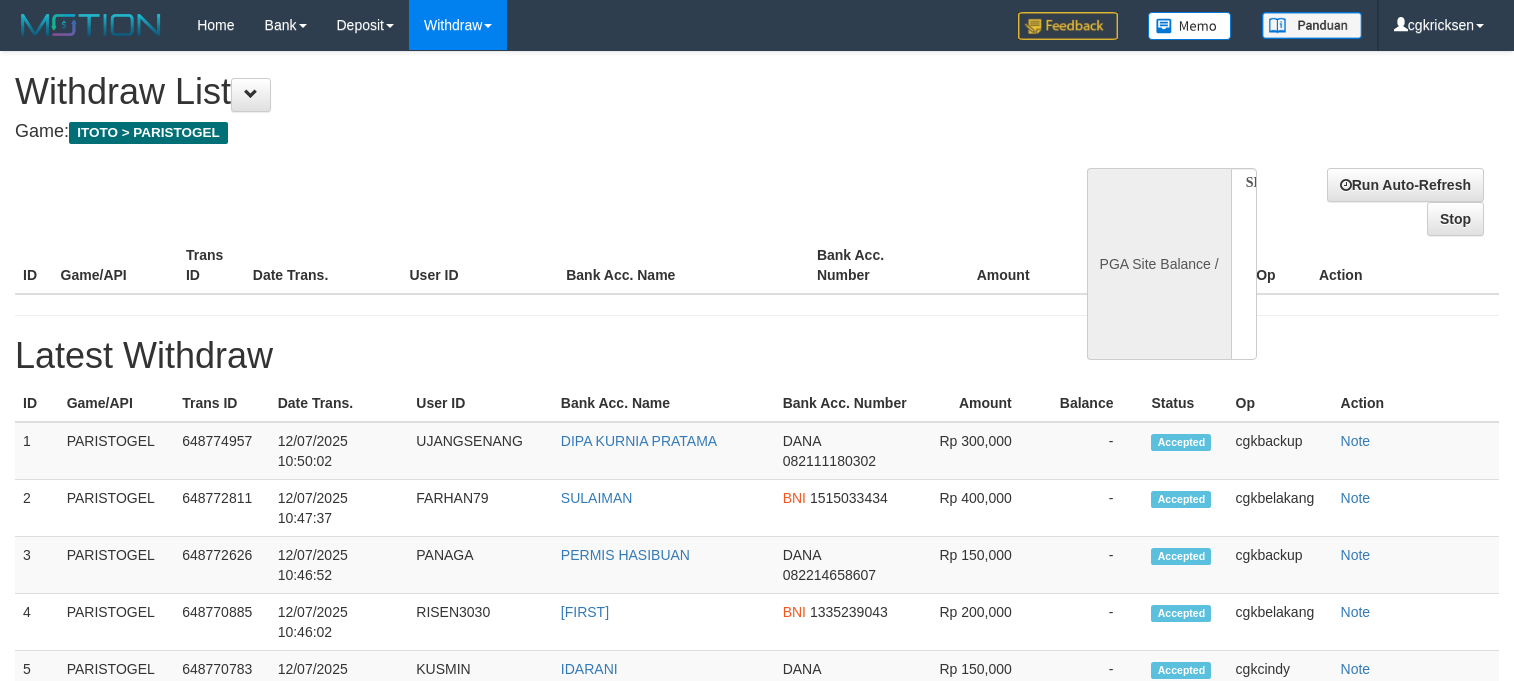 select 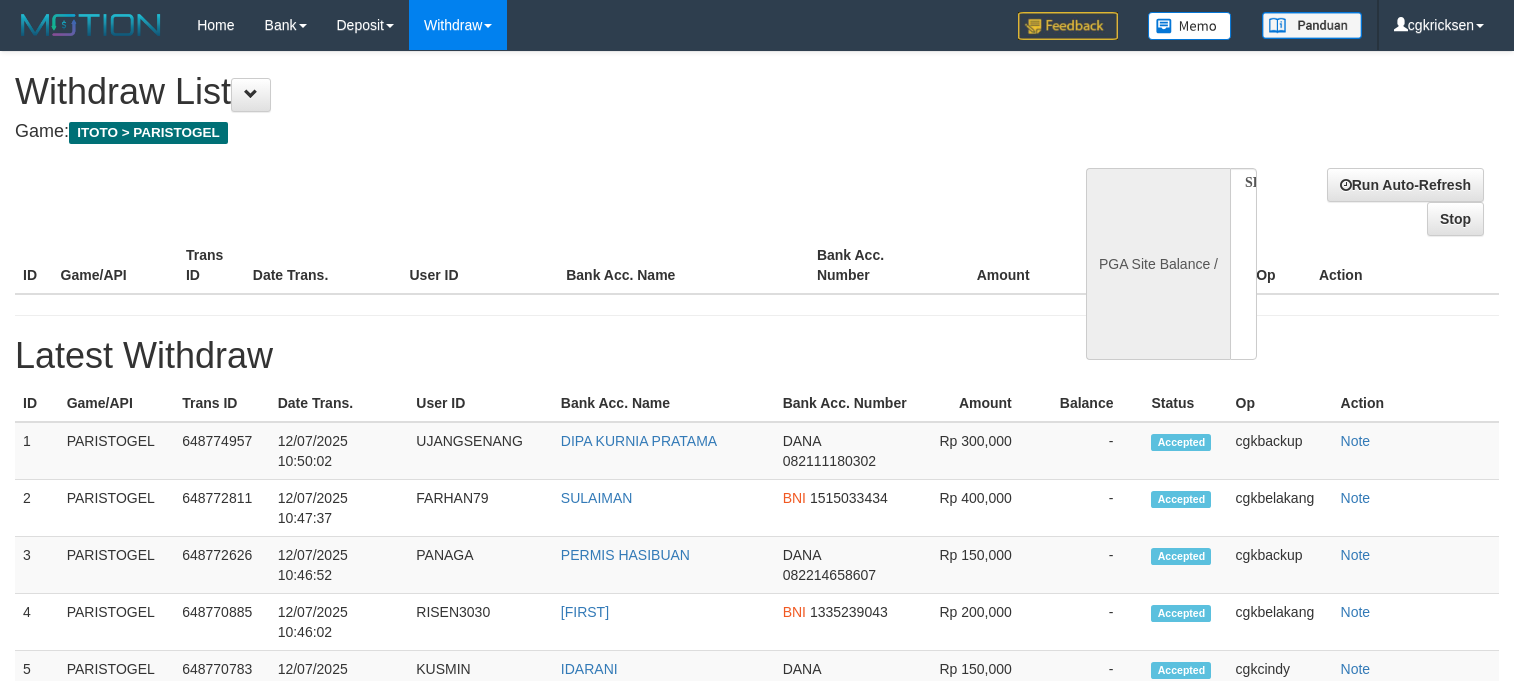 scroll, scrollTop: 0, scrollLeft: 0, axis: both 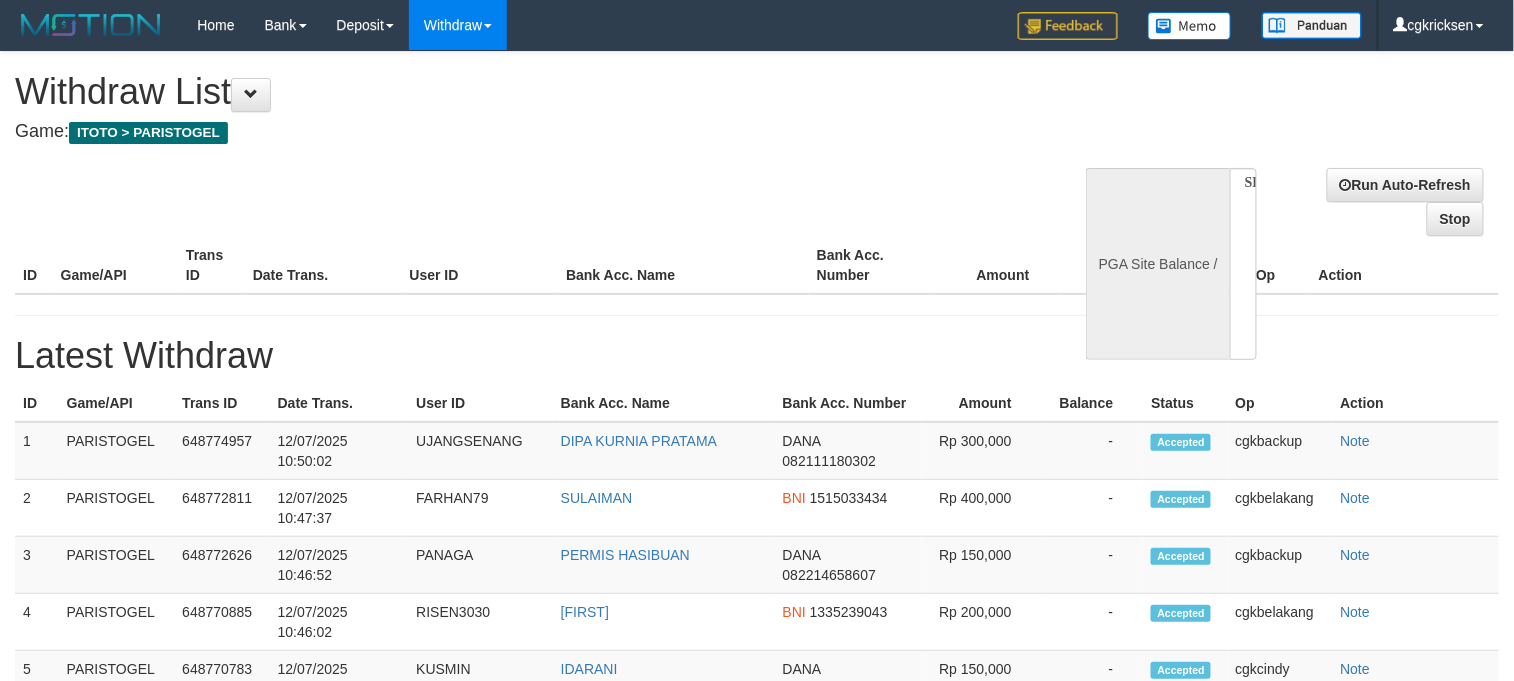 select on "**" 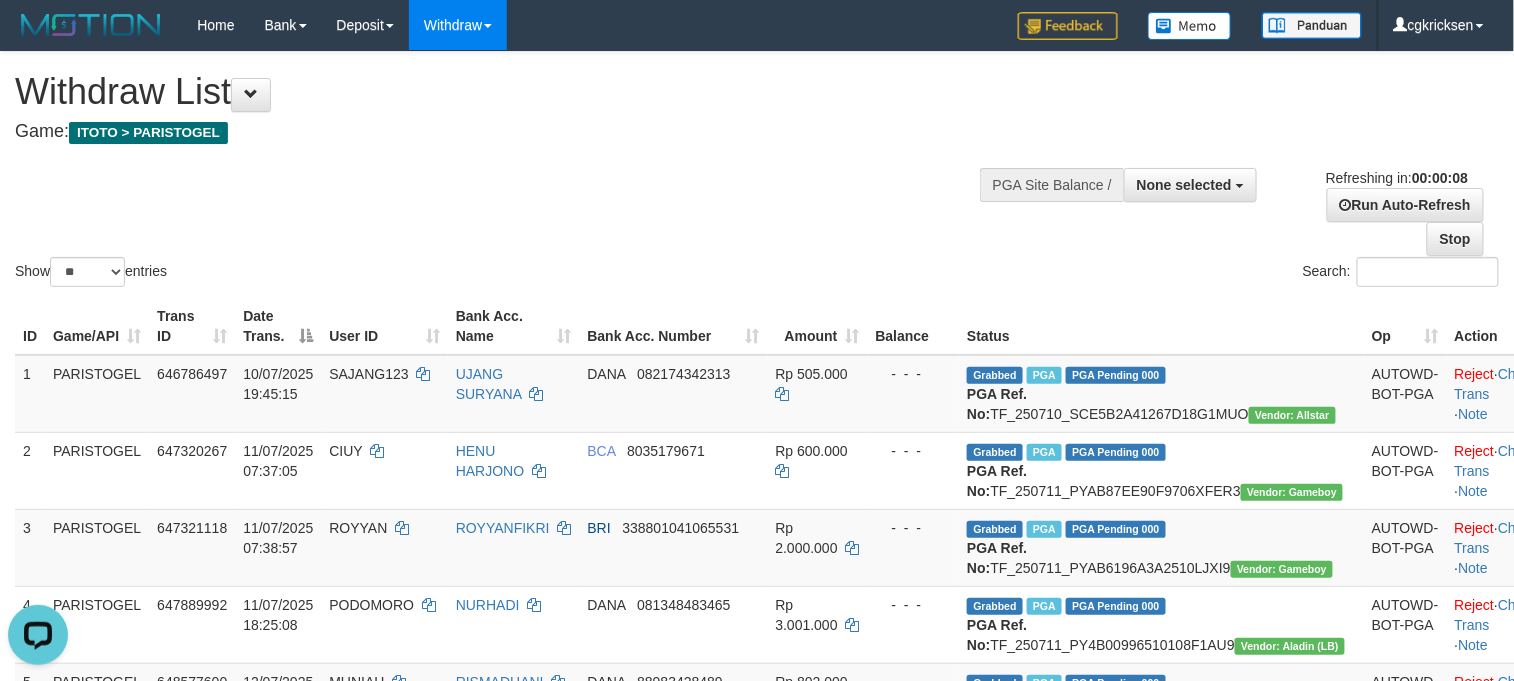 scroll, scrollTop: 0, scrollLeft: 0, axis: both 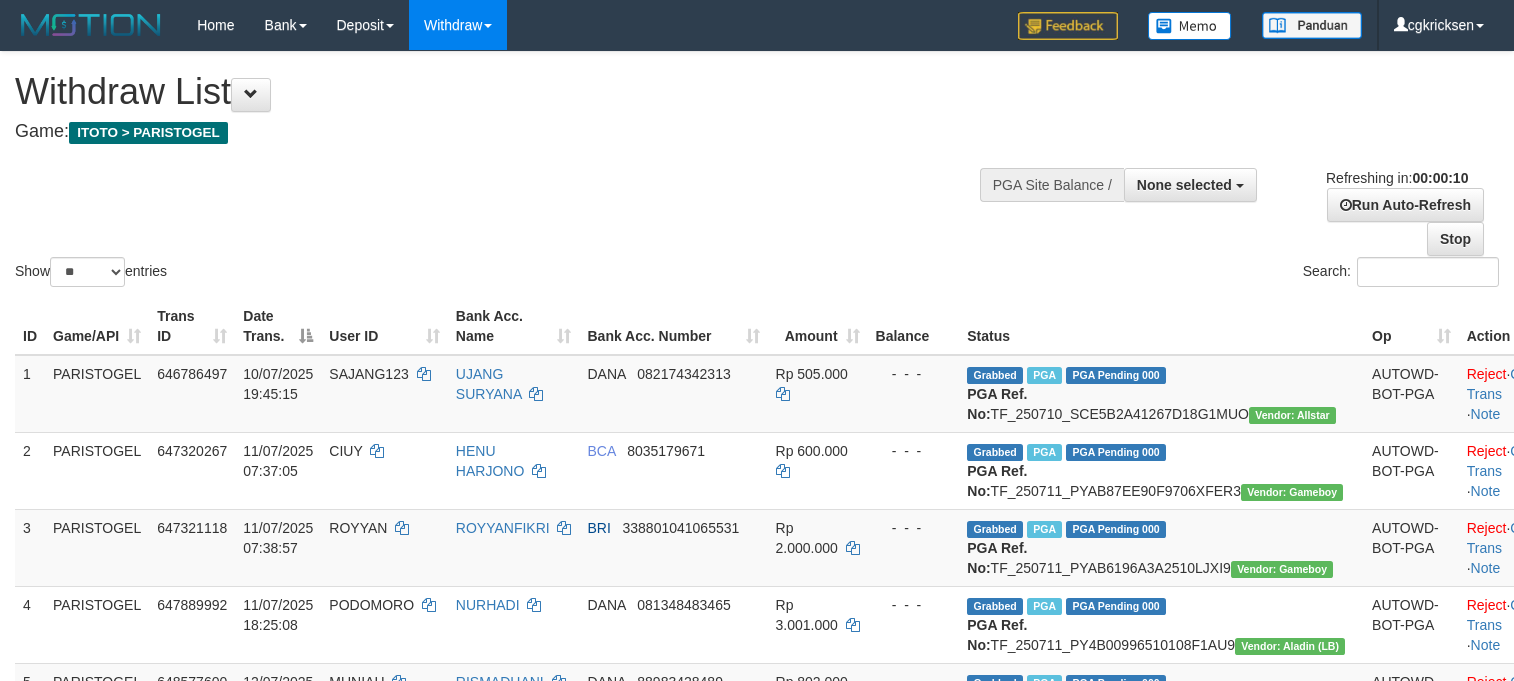 select 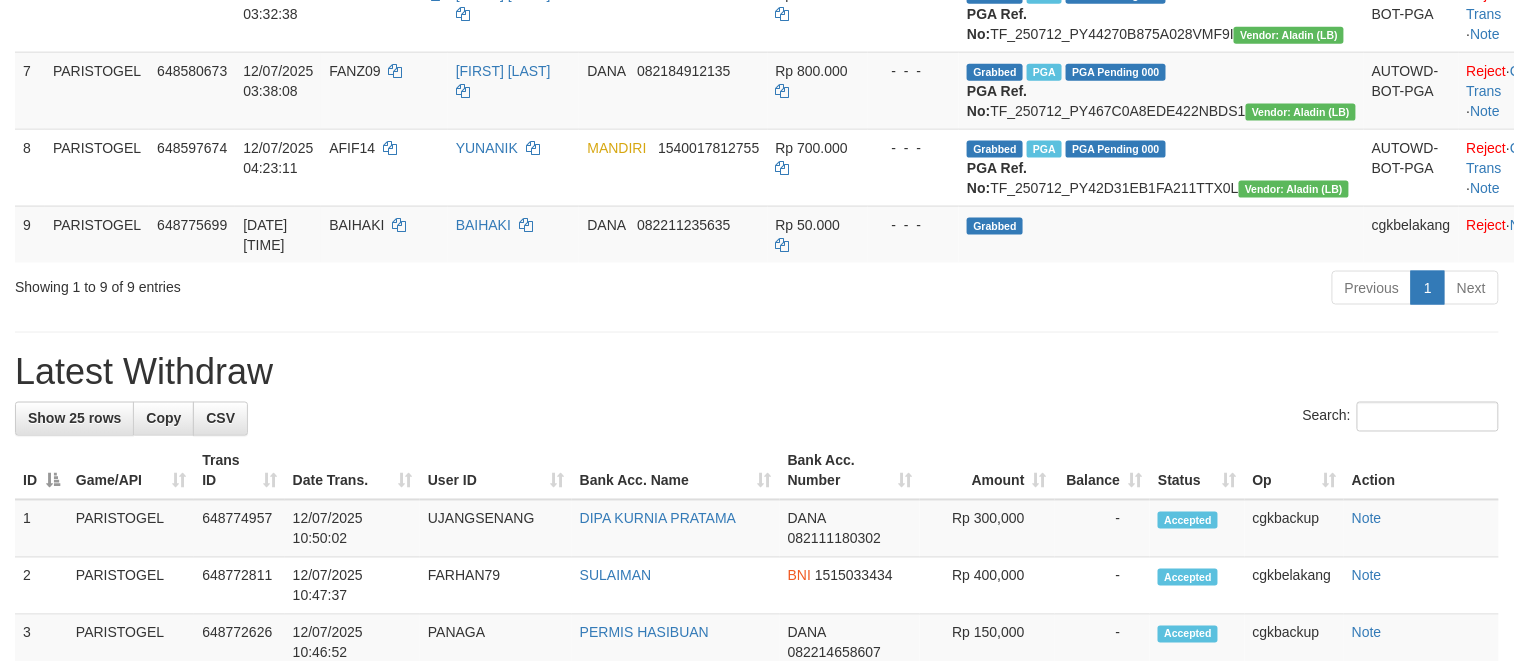 scroll, scrollTop: 800, scrollLeft: 0, axis: vertical 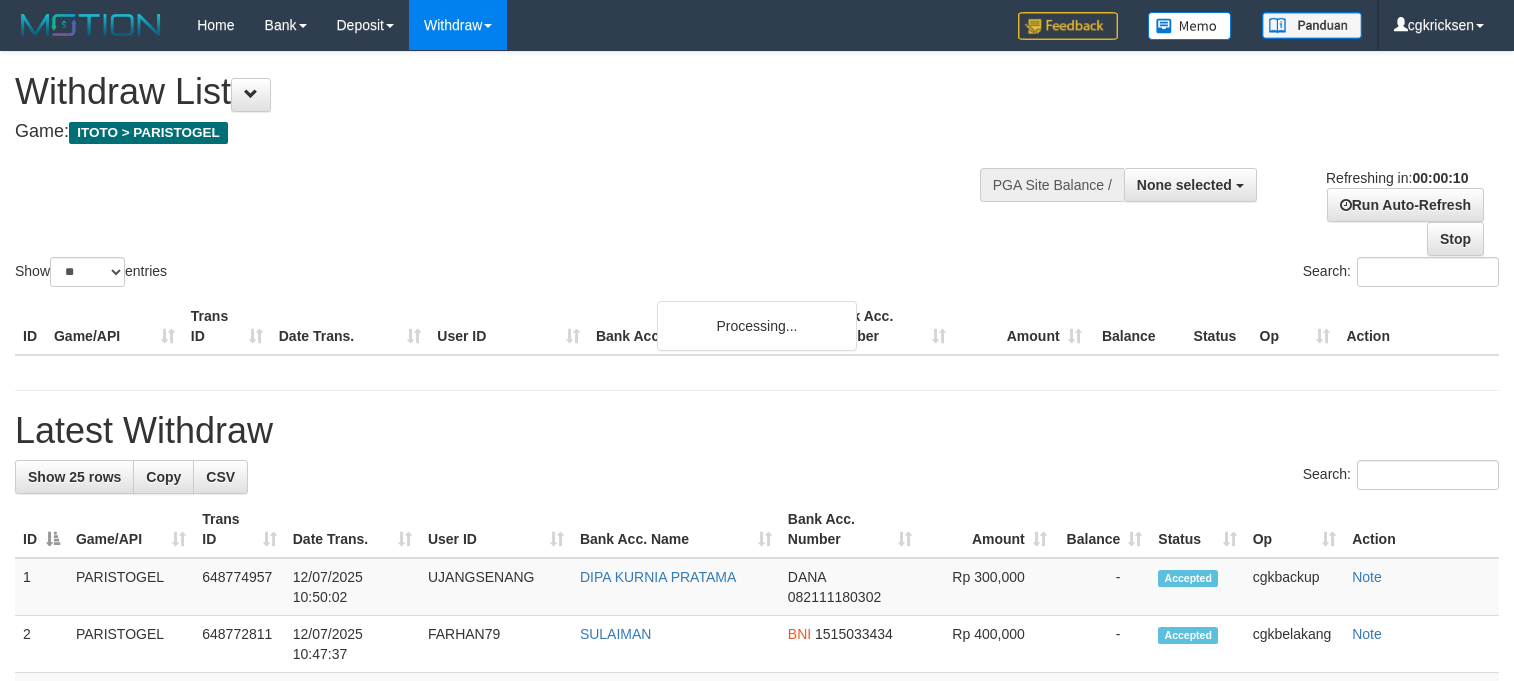 select 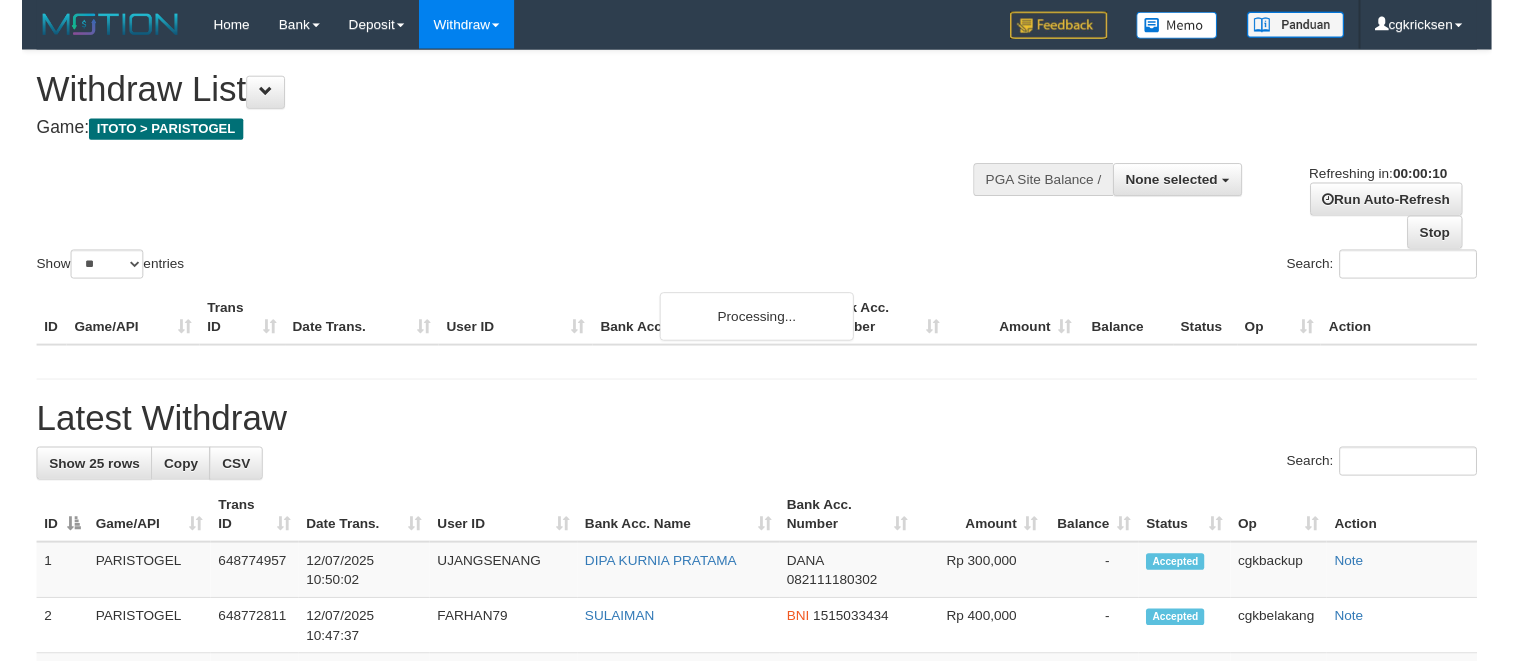 scroll, scrollTop: 0, scrollLeft: 0, axis: both 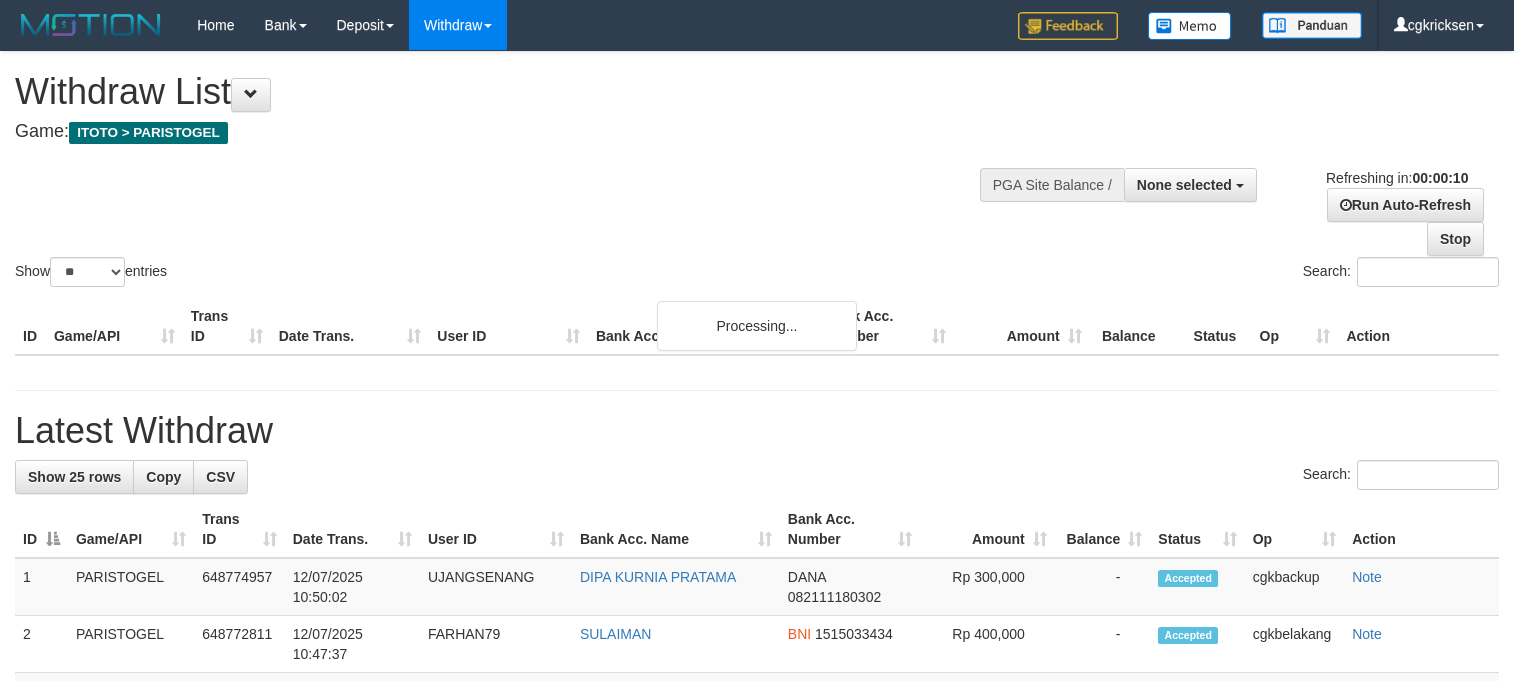 select 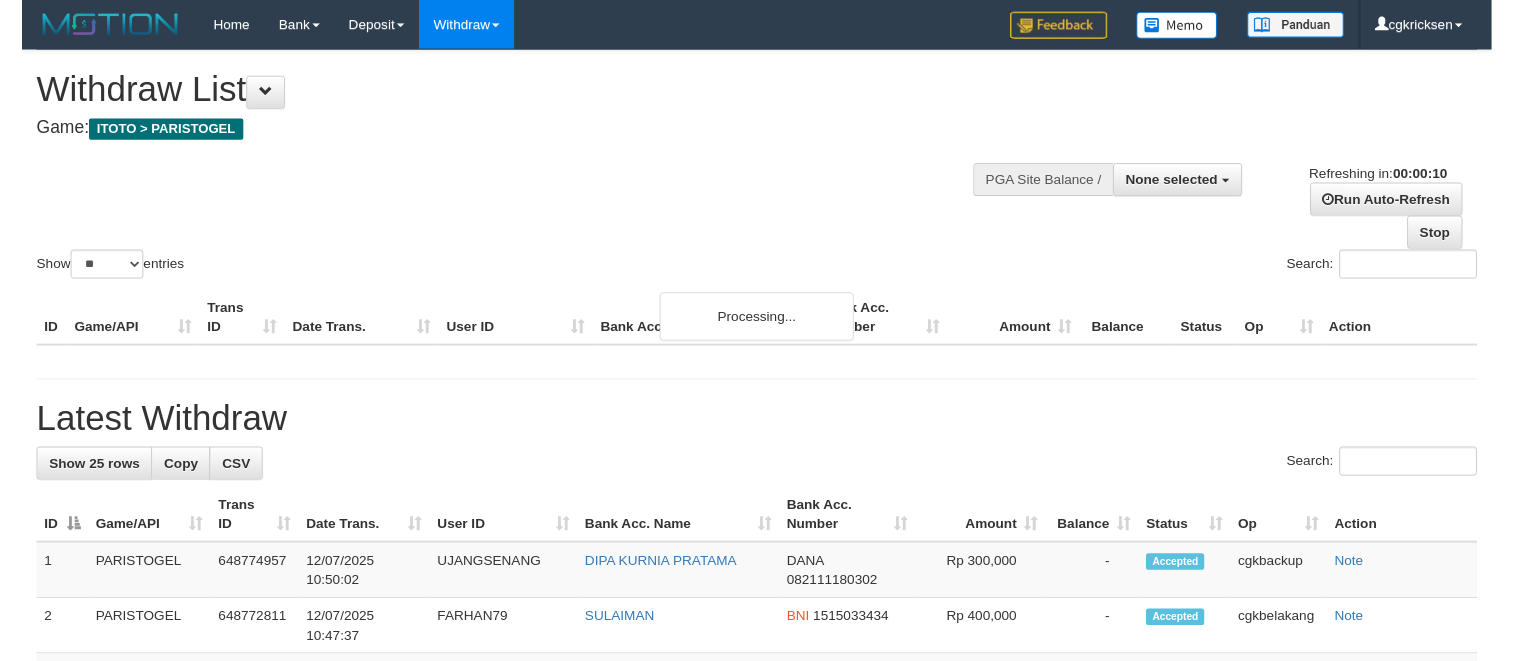 scroll, scrollTop: 0, scrollLeft: 0, axis: both 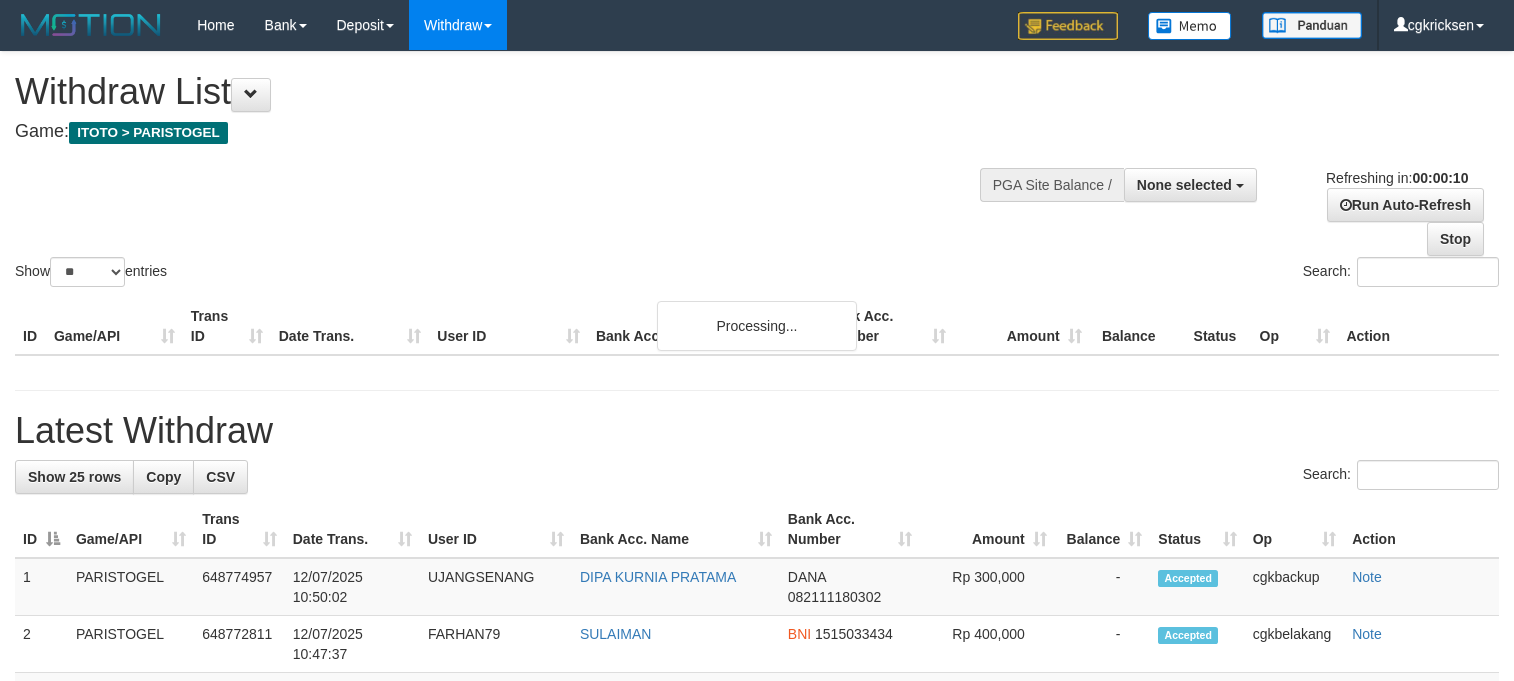 select 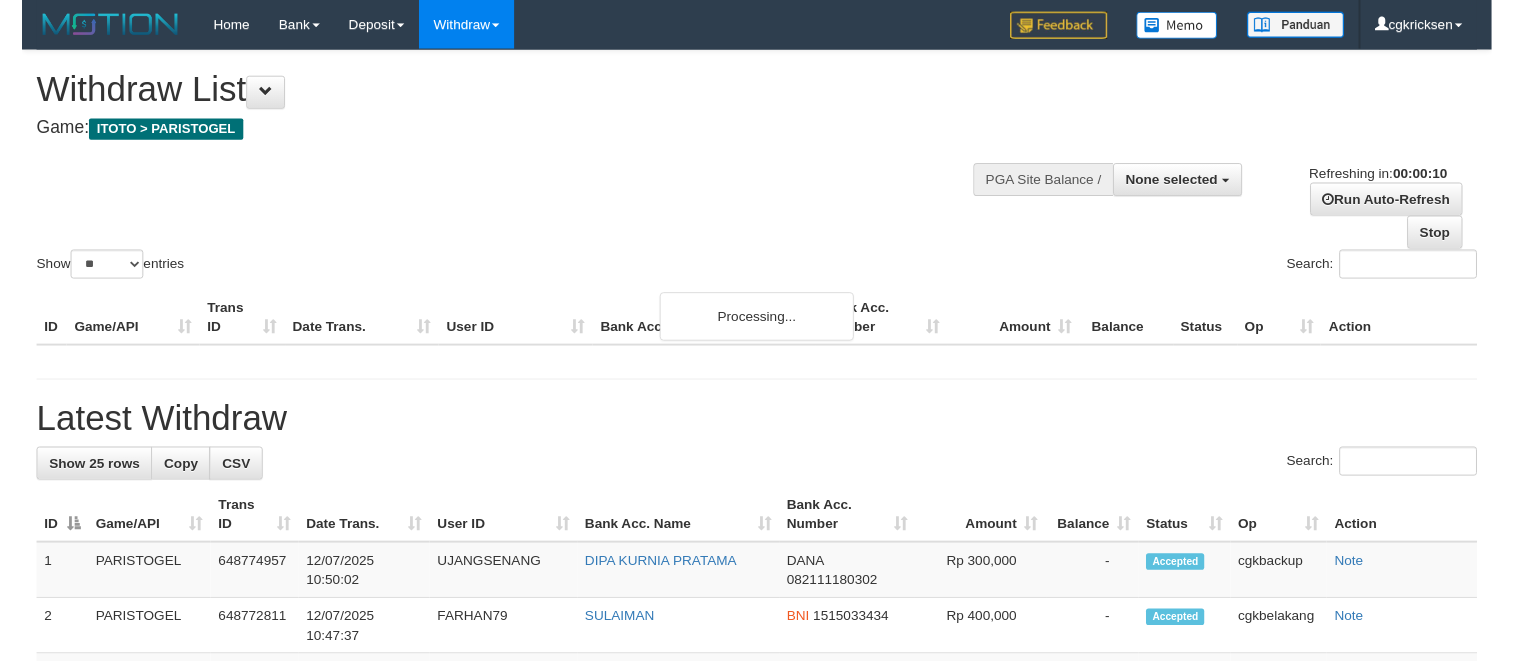 scroll, scrollTop: 0, scrollLeft: 0, axis: both 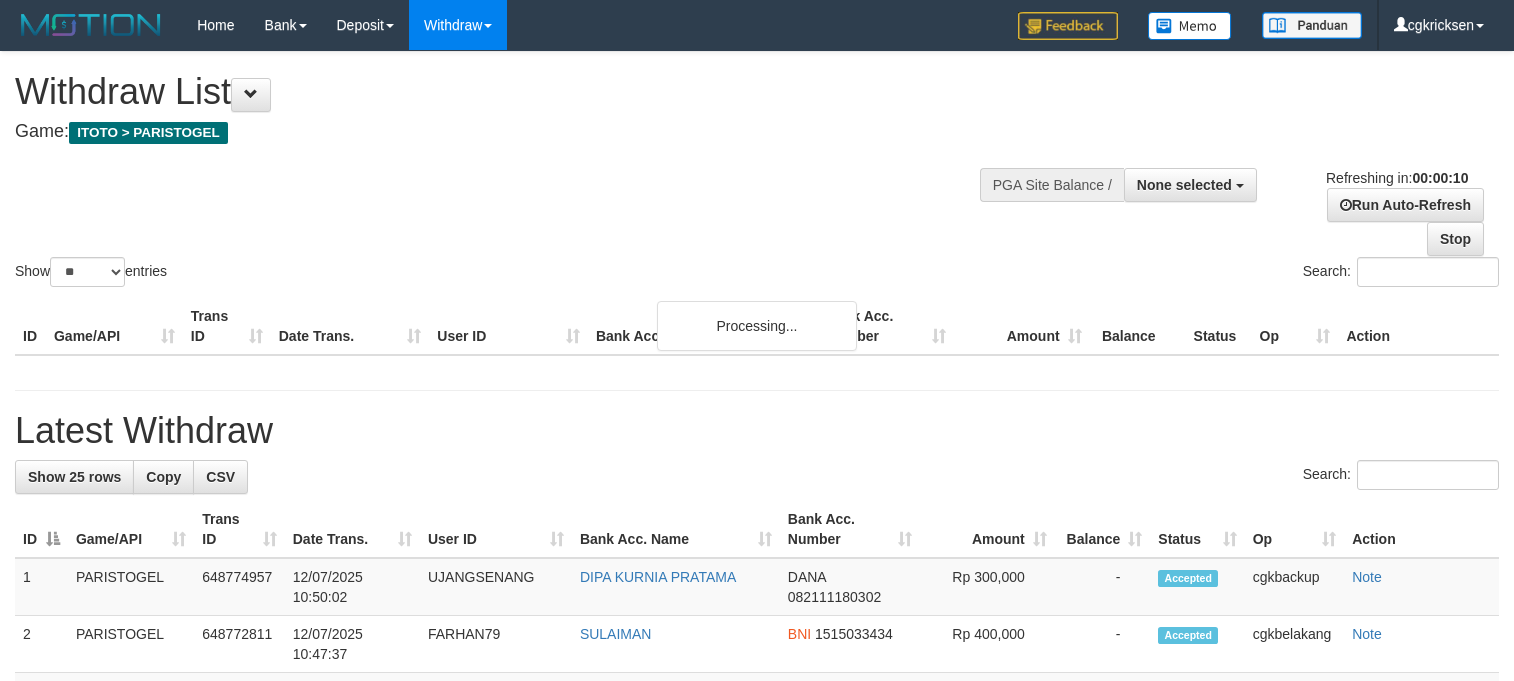 select 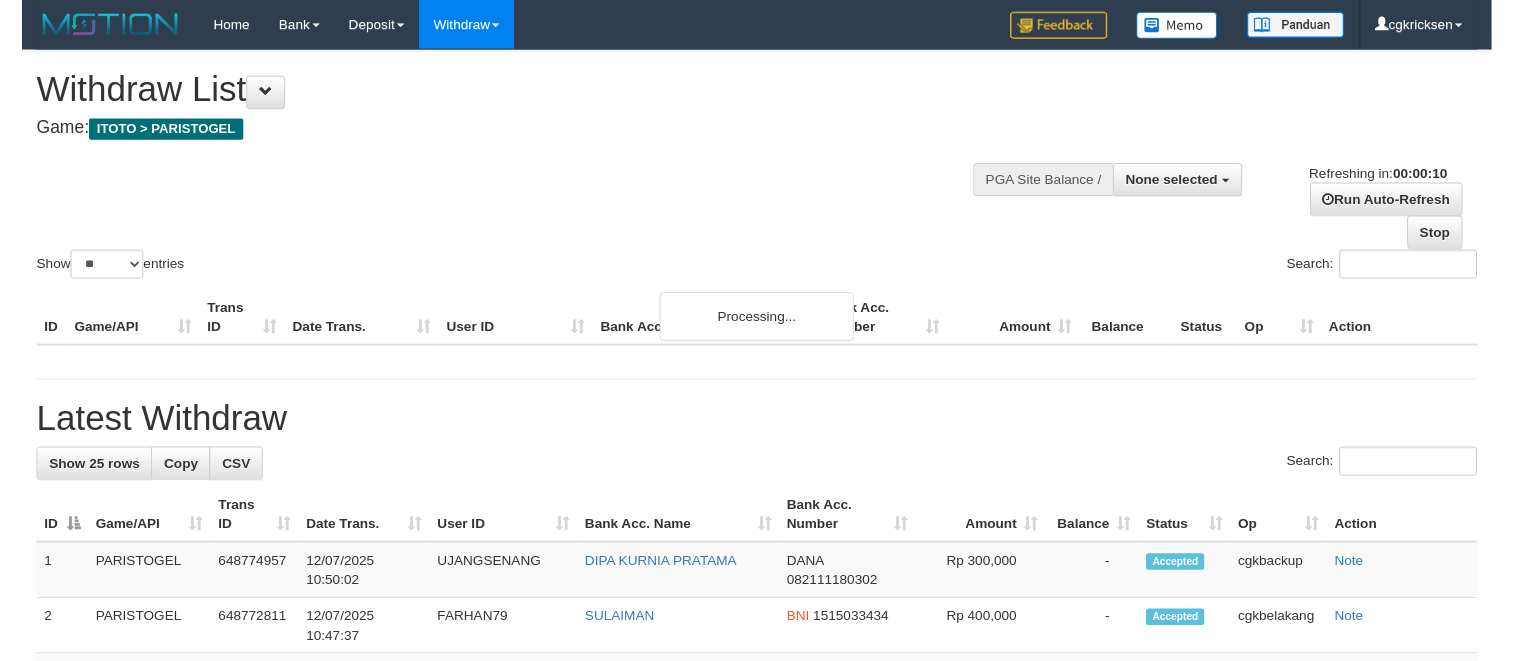 scroll, scrollTop: 0, scrollLeft: 0, axis: both 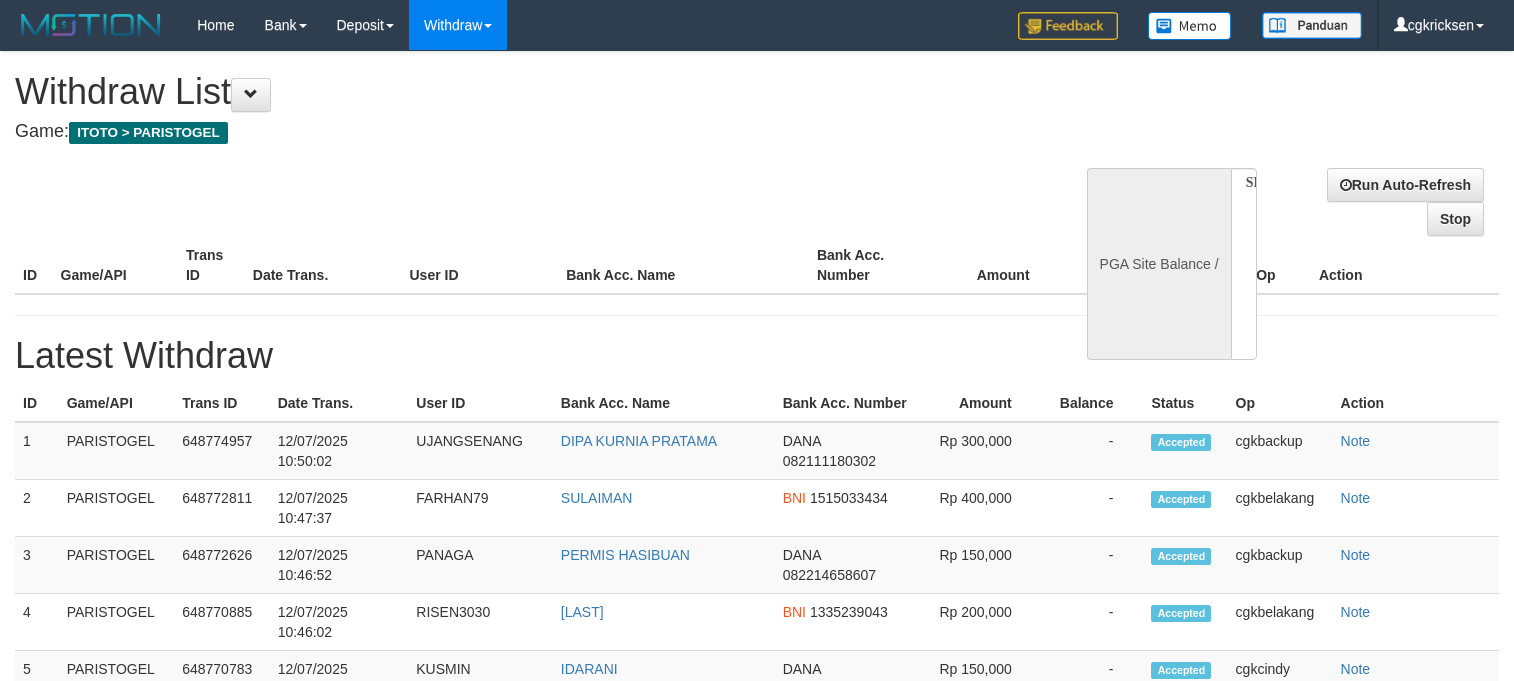 select 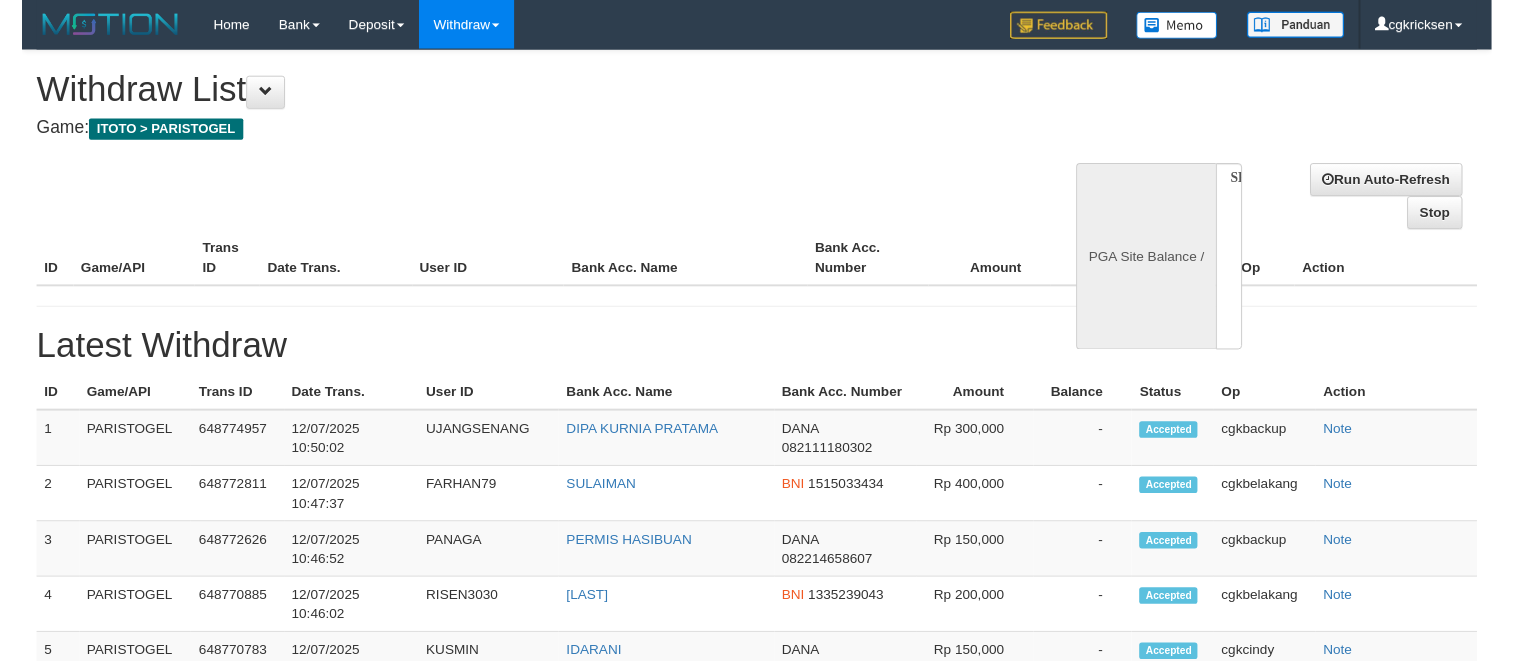 scroll, scrollTop: 0, scrollLeft: 0, axis: both 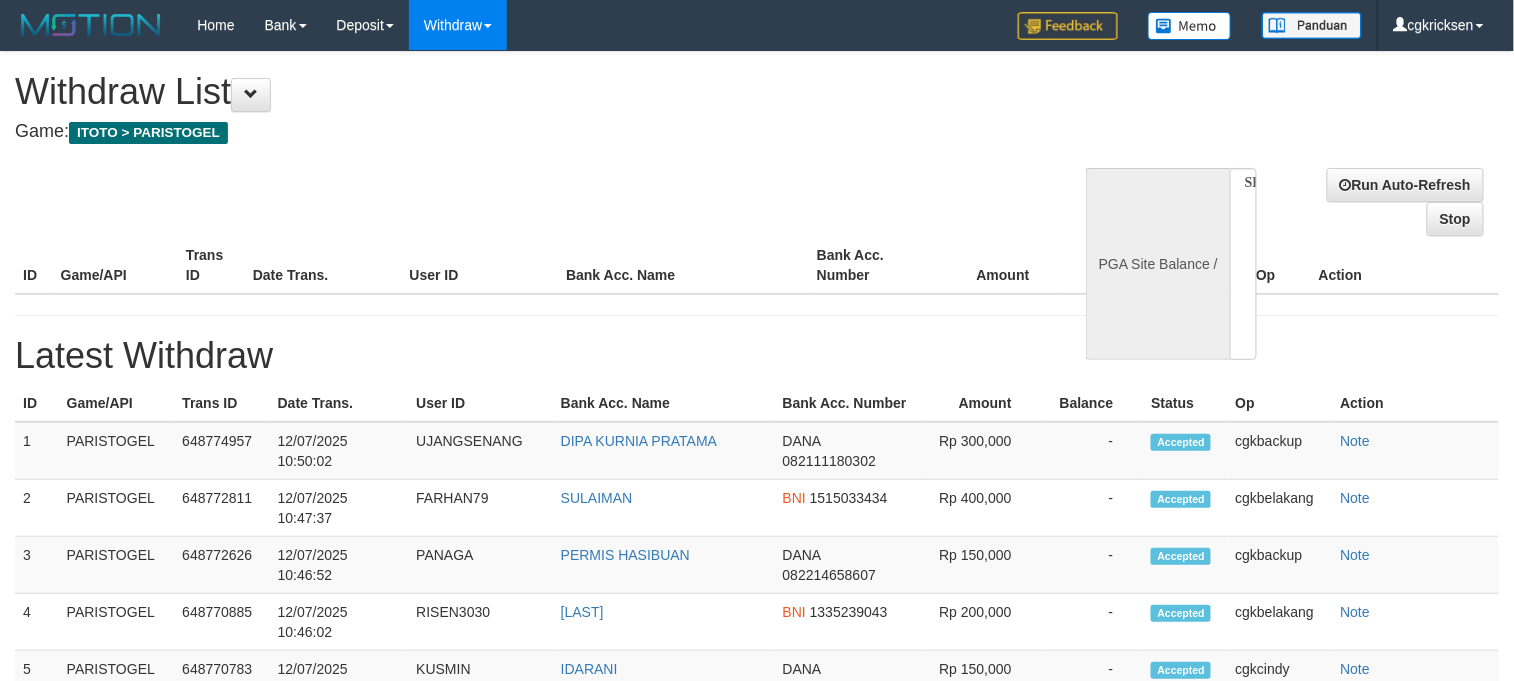 select on "**" 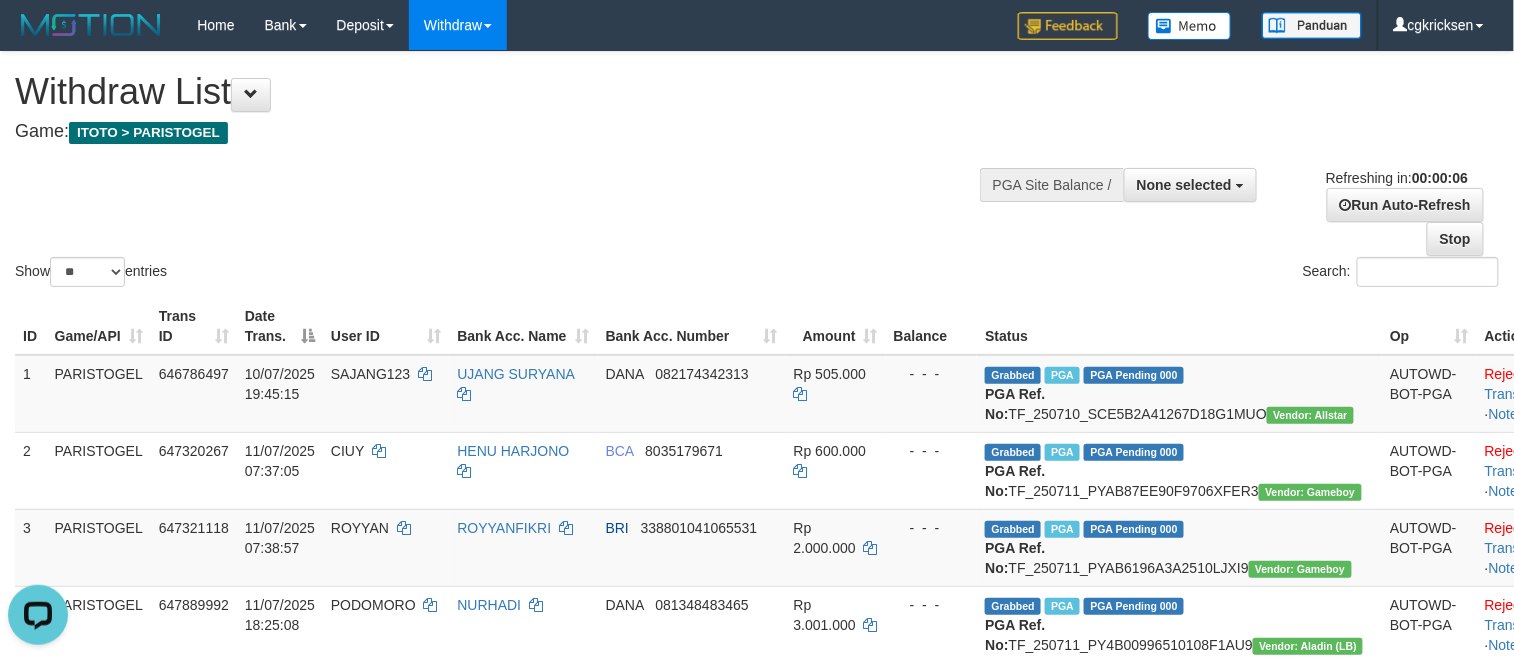 scroll, scrollTop: 0, scrollLeft: 0, axis: both 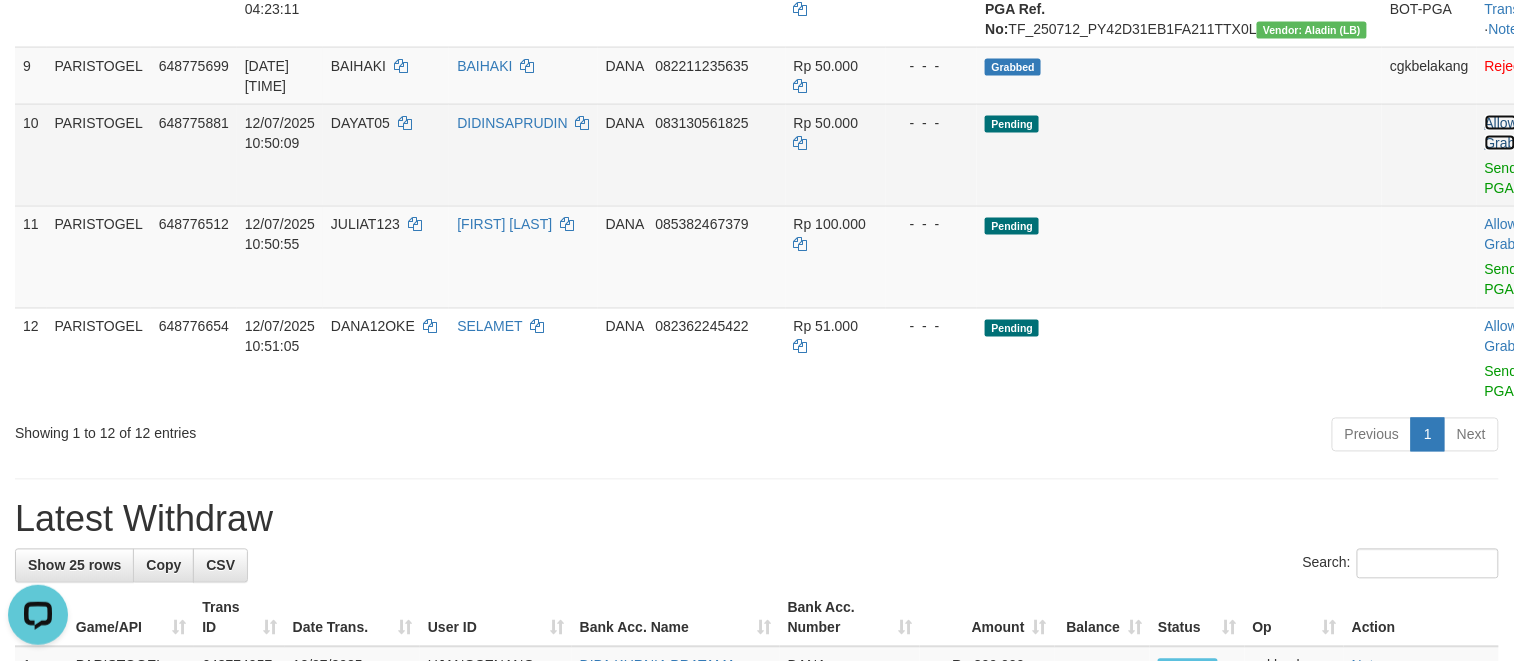 click on "Allow Grab" at bounding box center (1501, 133) 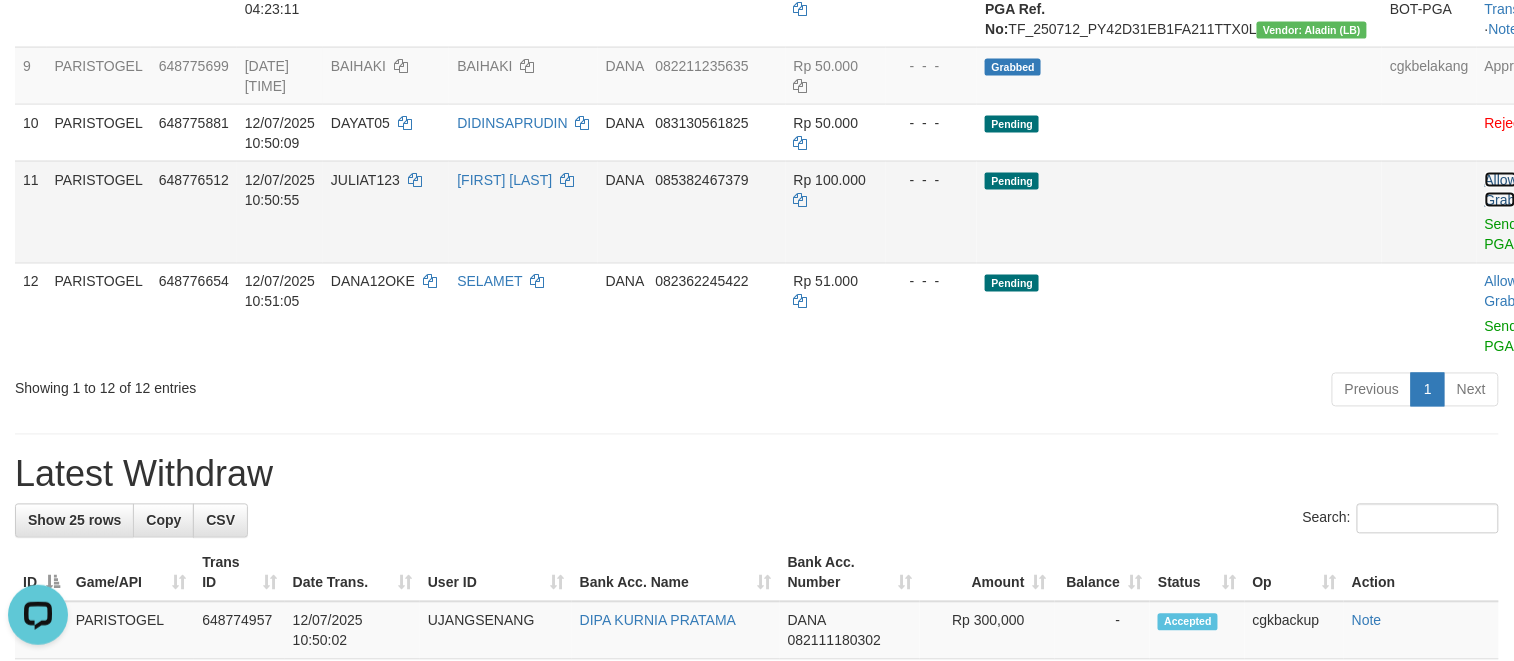 click on "Allow Grab" at bounding box center [1501, 190] 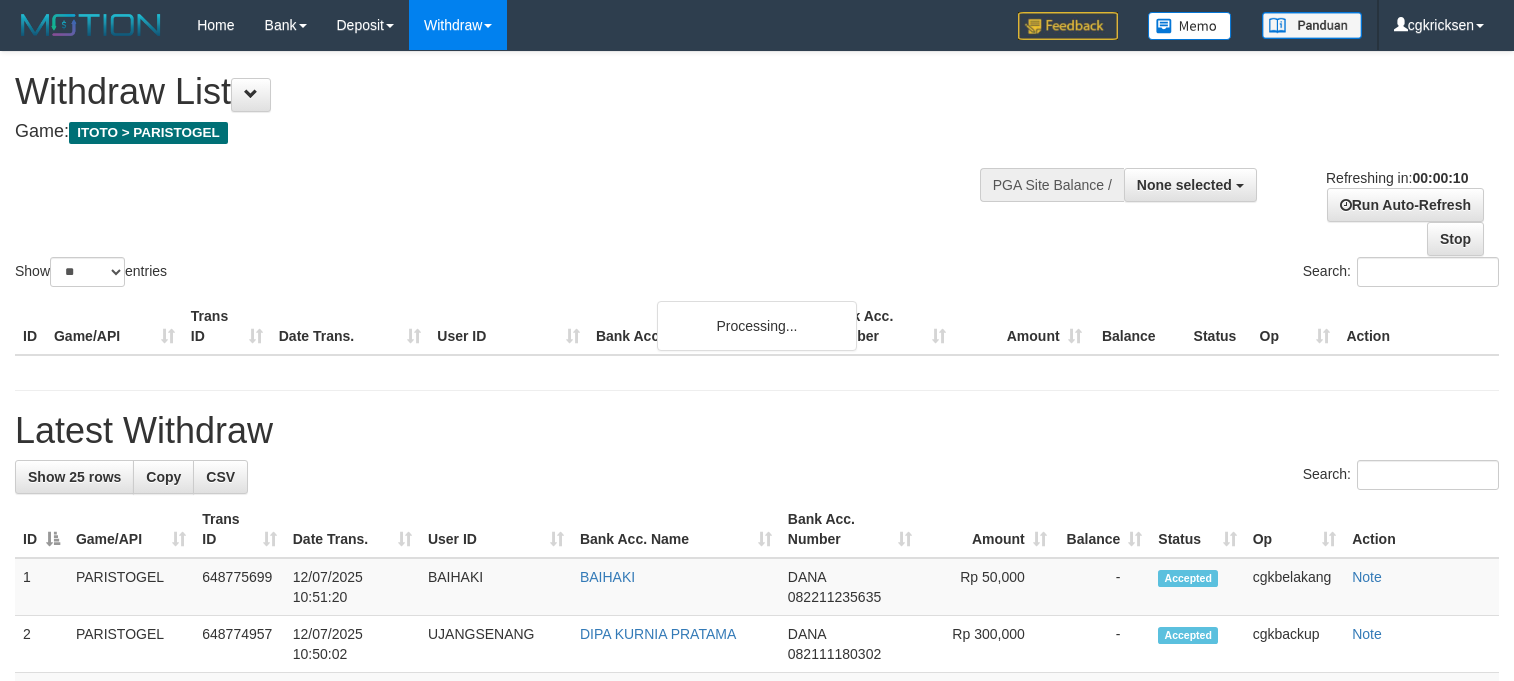 select 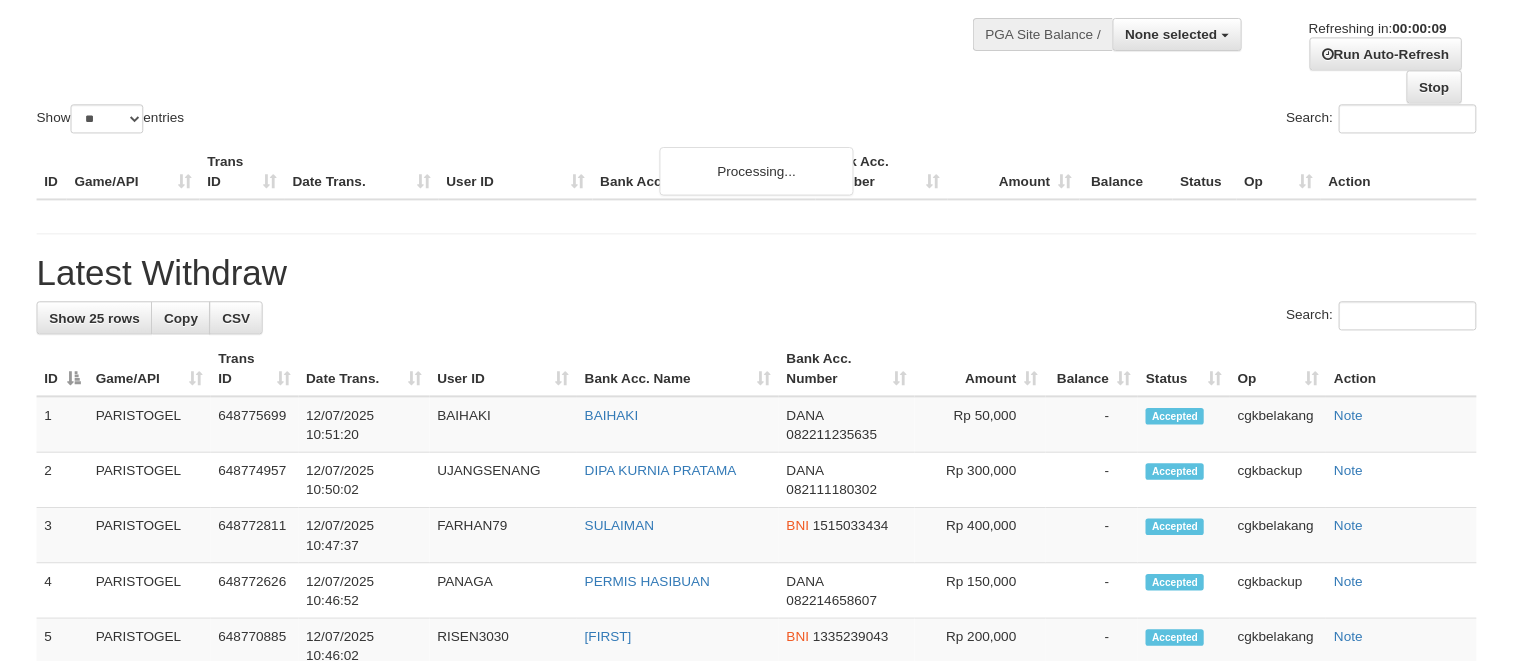 scroll, scrollTop: 133, scrollLeft: 0, axis: vertical 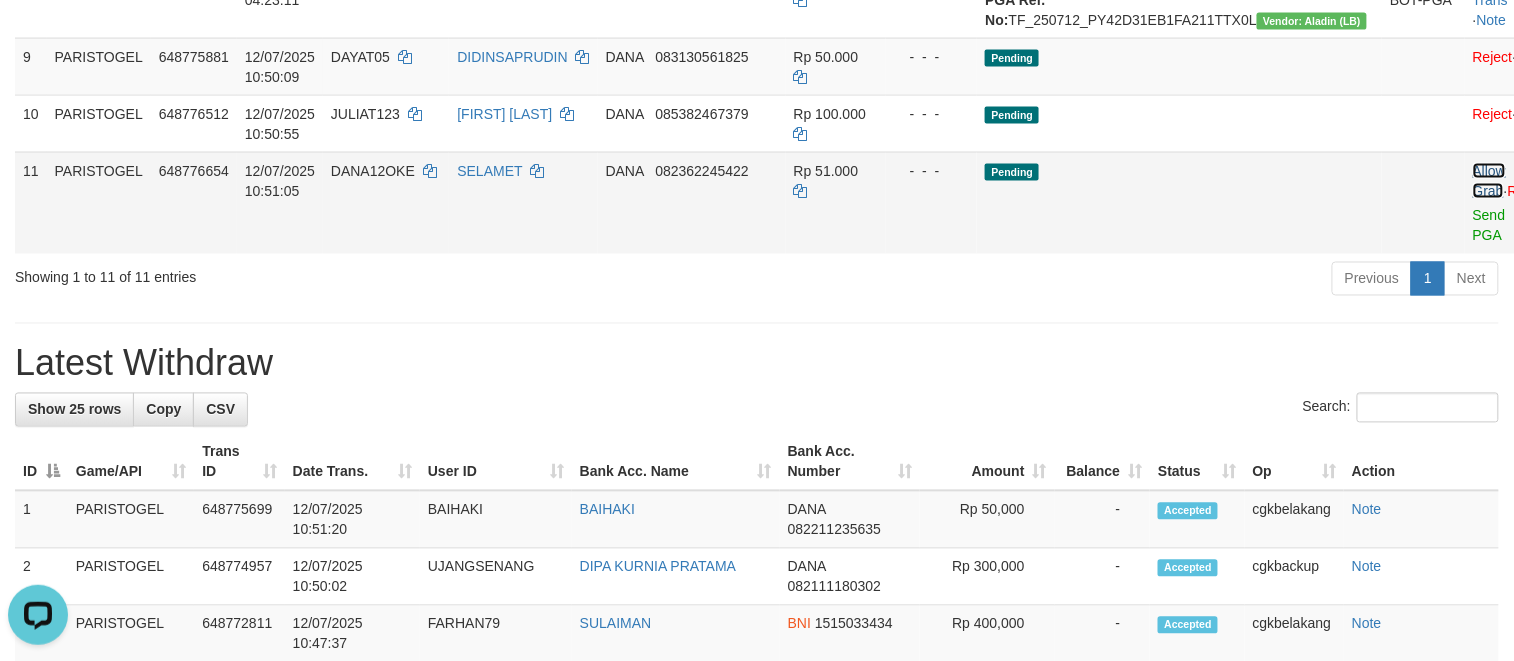 click on "Allow Grab" at bounding box center (1489, 181) 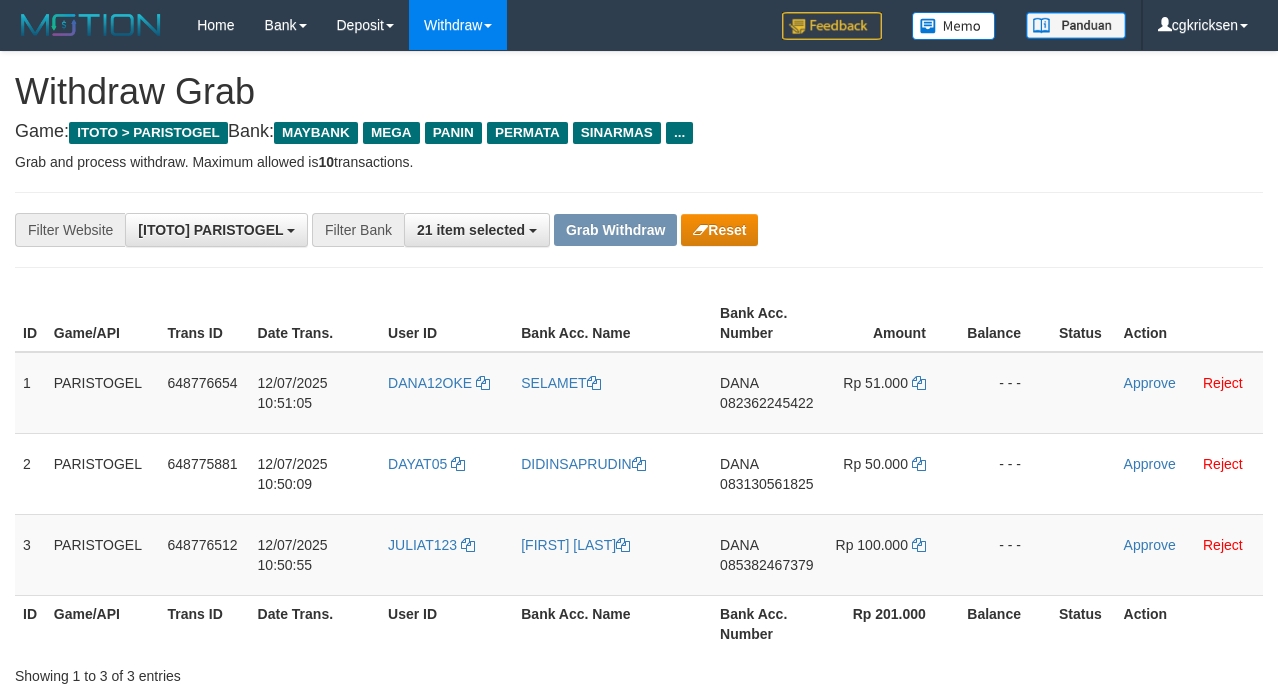 scroll, scrollTop: 0, scrollLeft: 0, axis: both 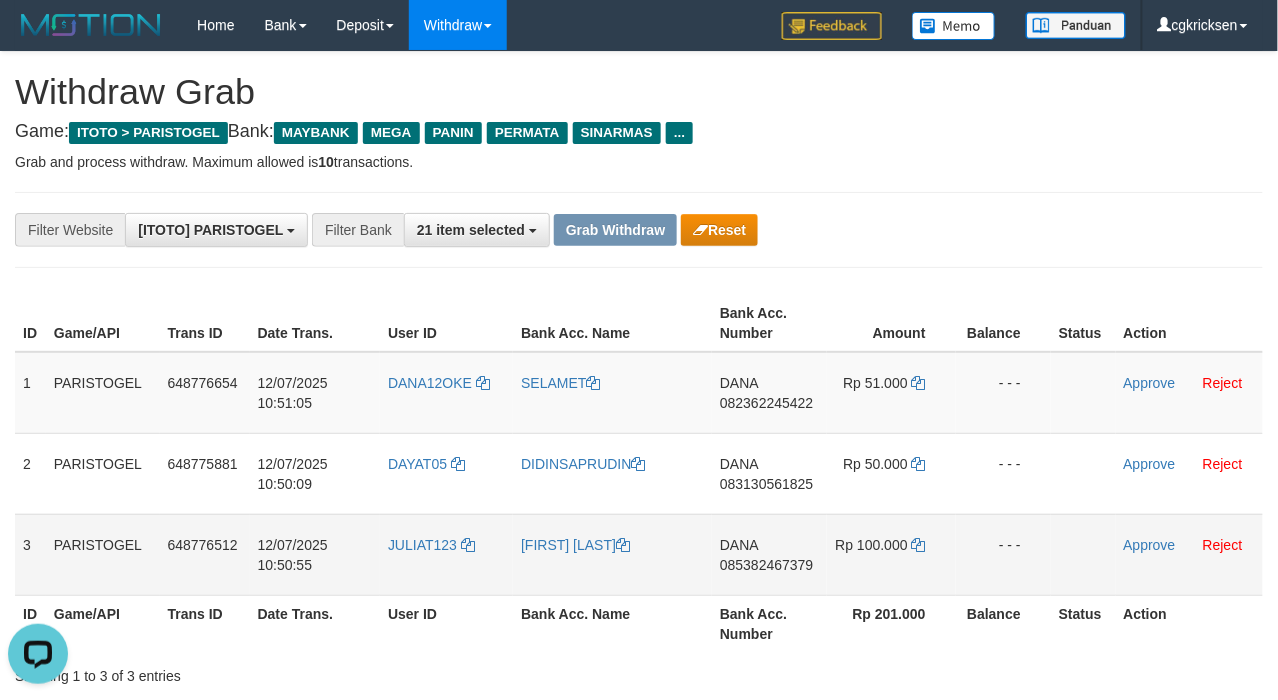 drag, startPoint x: 24, startPoint y: 408, endPoint x: 1181, endPoint y: 532, distance: 1163.6259 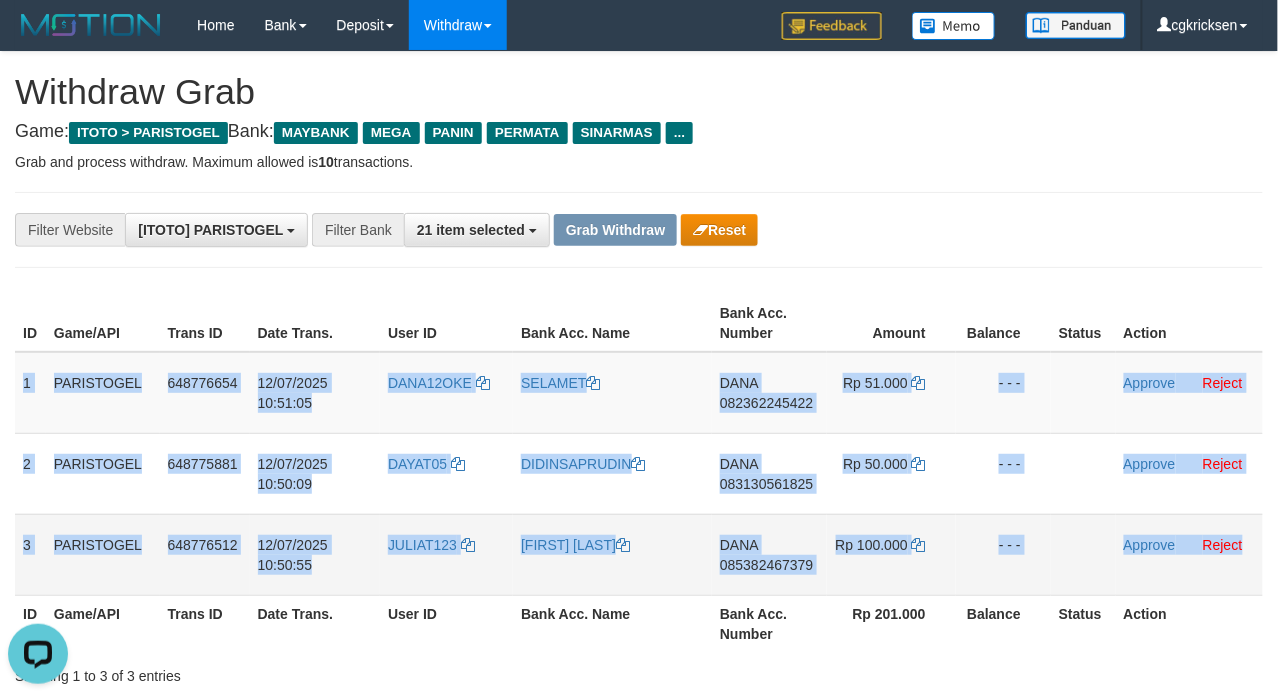 click on "Approve
Reject" at bounding box center [1189, 554] 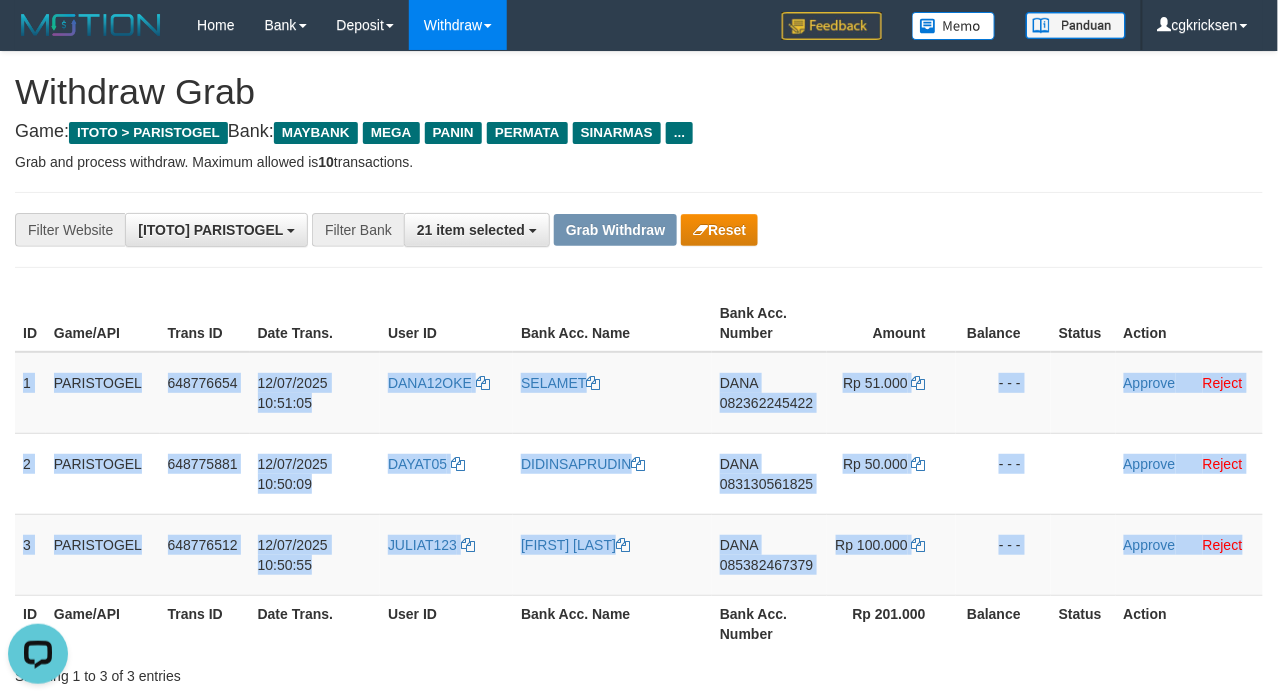 copy on "1
PARISTOGEL
648776654
12/07/2025 10:51:05
DANA12OKE
SELAMET
DANA
082362245422
Rp 51.000
- - -
Approve
Reject
2
PARISTOGEL
648775881
12/07/2025 10:50:09
DAYAT05
DIDINSAPRUDIN
DANA
083130561825
Rp 50.000
- - -
Approve
Reject
3
PARISTOGEL
648776512
12/07/2025 10:50:55
JULIAT123
JULIAT ANDIKA
DANA
085382467379
Rp 100.000
- - -
Approve
Reject" 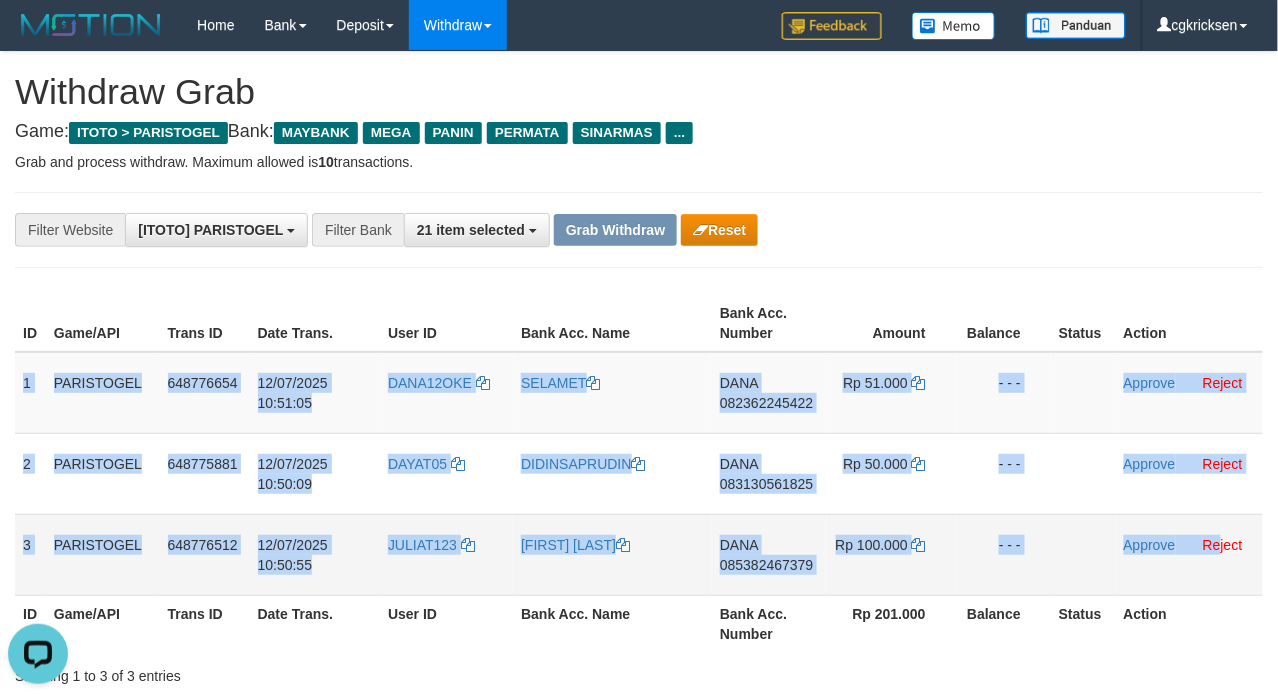 click on "Approve
Reject" at bounding box center [1189, 554] 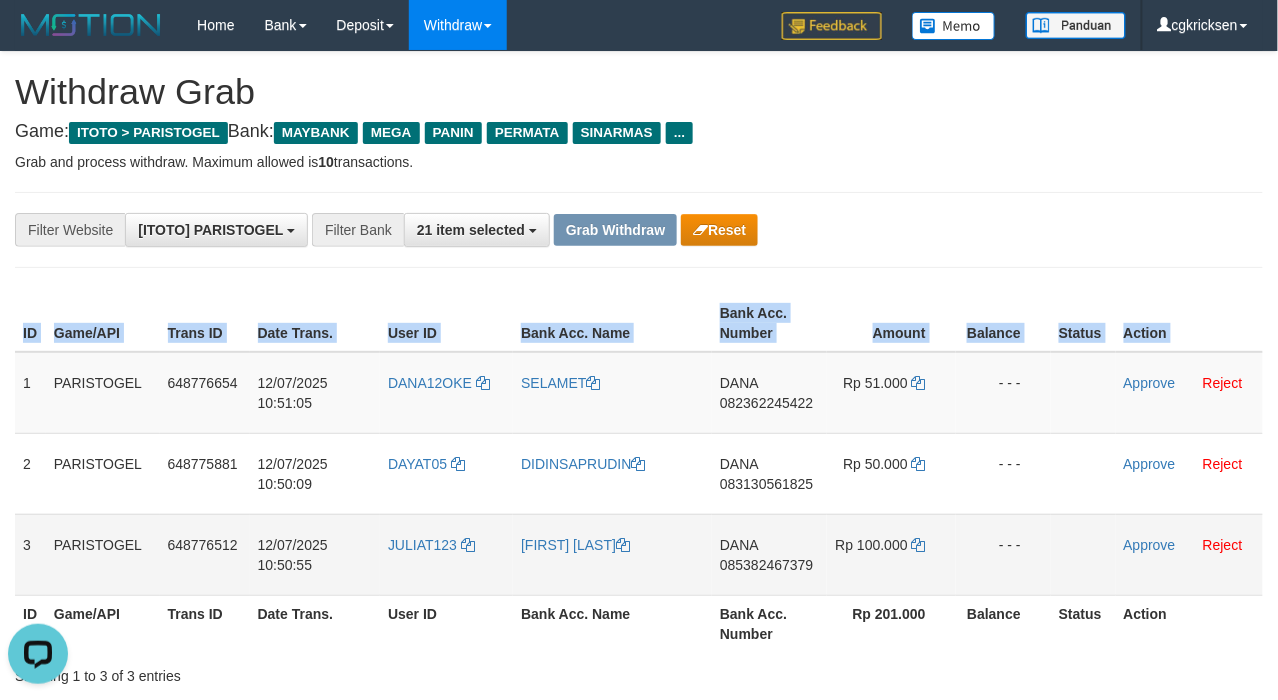 drag, startPoint x: 1245, startPoint y: 590, endPoint x: 1254, endPoint y: 581, distance: 12.727922 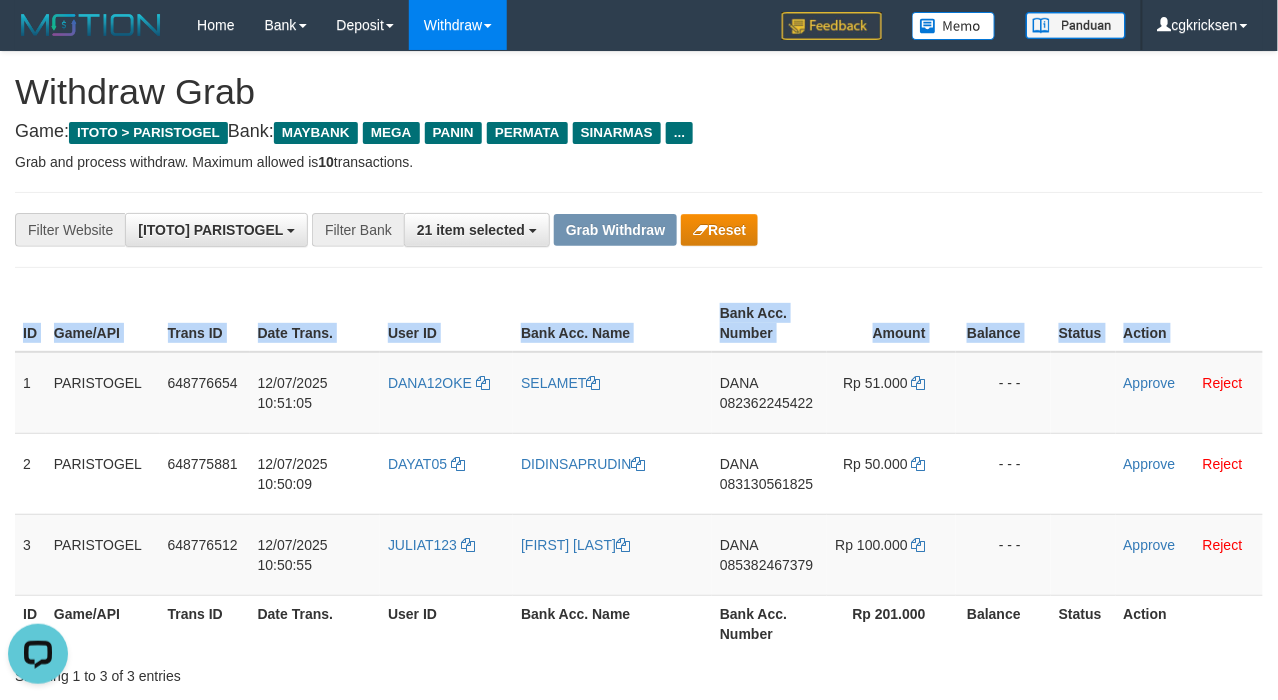 click on "ID Game/API Trans ID Date Trans. User ID Bank Acc. Name Bank Acc. Number Amount Balance Status Action
1
PARISTOGEL
648776654
12/07/2025 10:51:05
DANA12OKE
SELAMET
DANA
082362245422
Rp 51.000
- - -
Approve
Reject
2
PARISTOGEL
648775881
12/07/2025 10:50:09
DAYAT05
DIDINSAPRUDIN
DANA
083130561825
Rp 50.000
- - -
Approve
Reject
3" at bounding box center [639, 473] 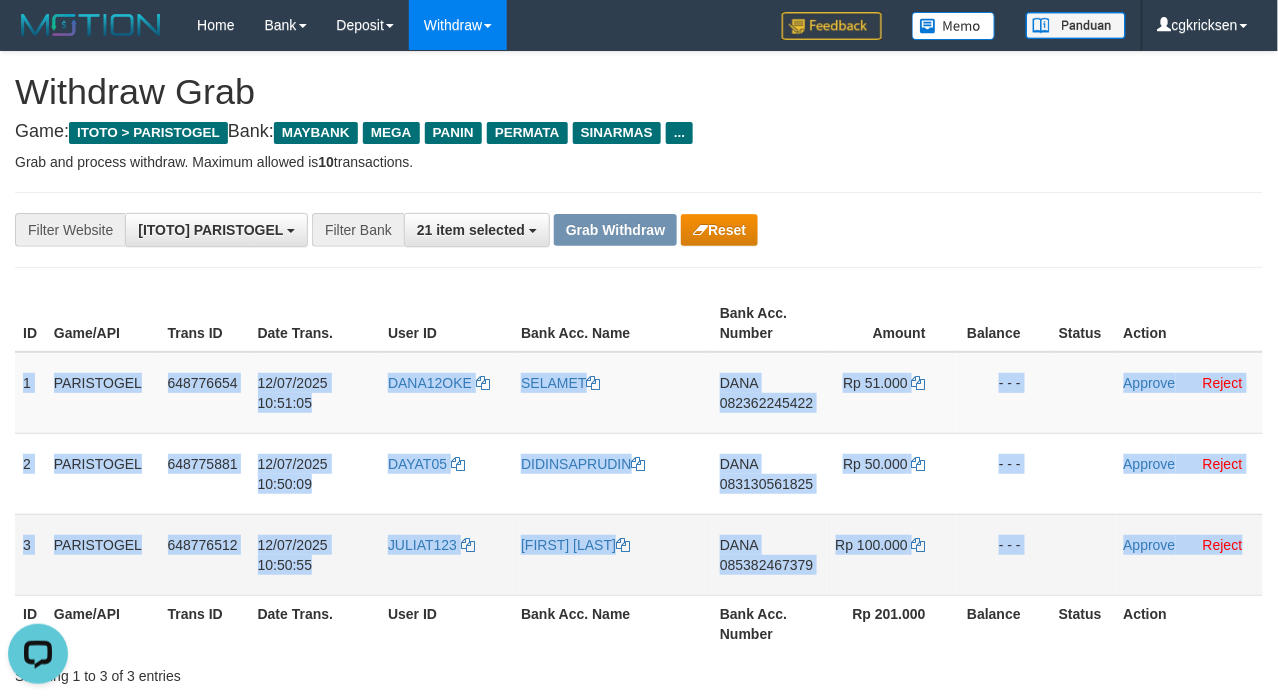 click on "Approve
Reject" at bounding box center [1189, 554] 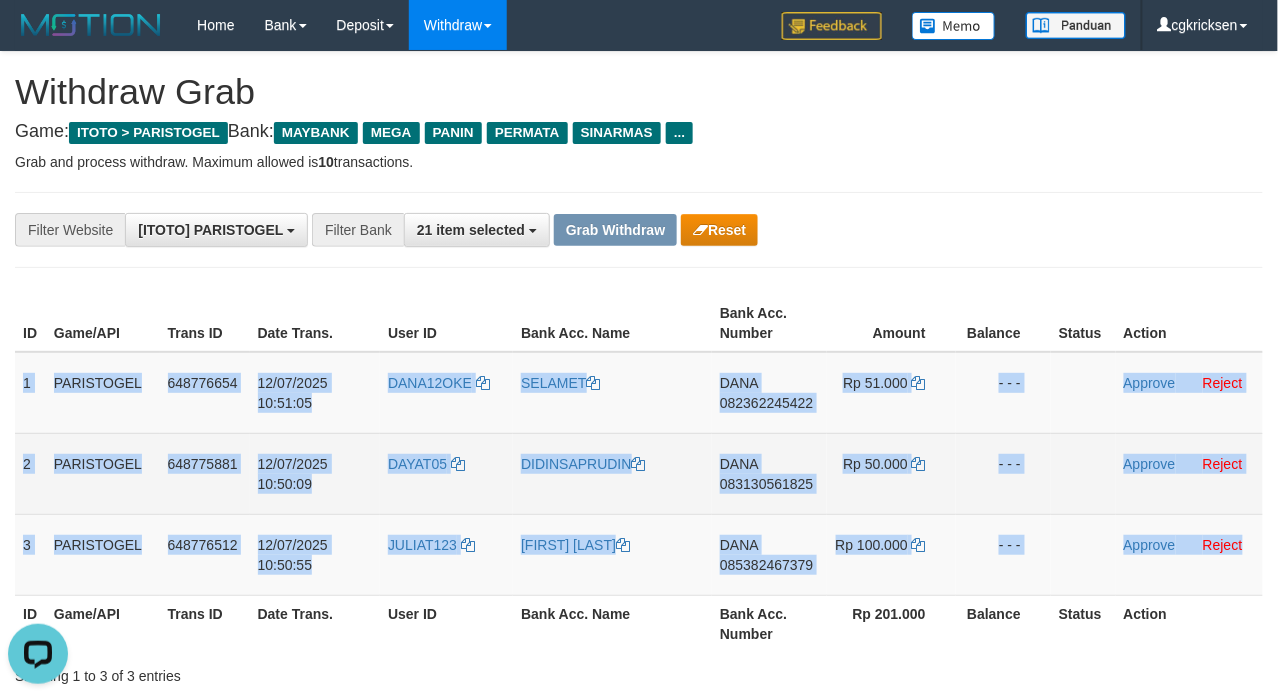 click on "DAYAT05" at bounding box center [446, 473] 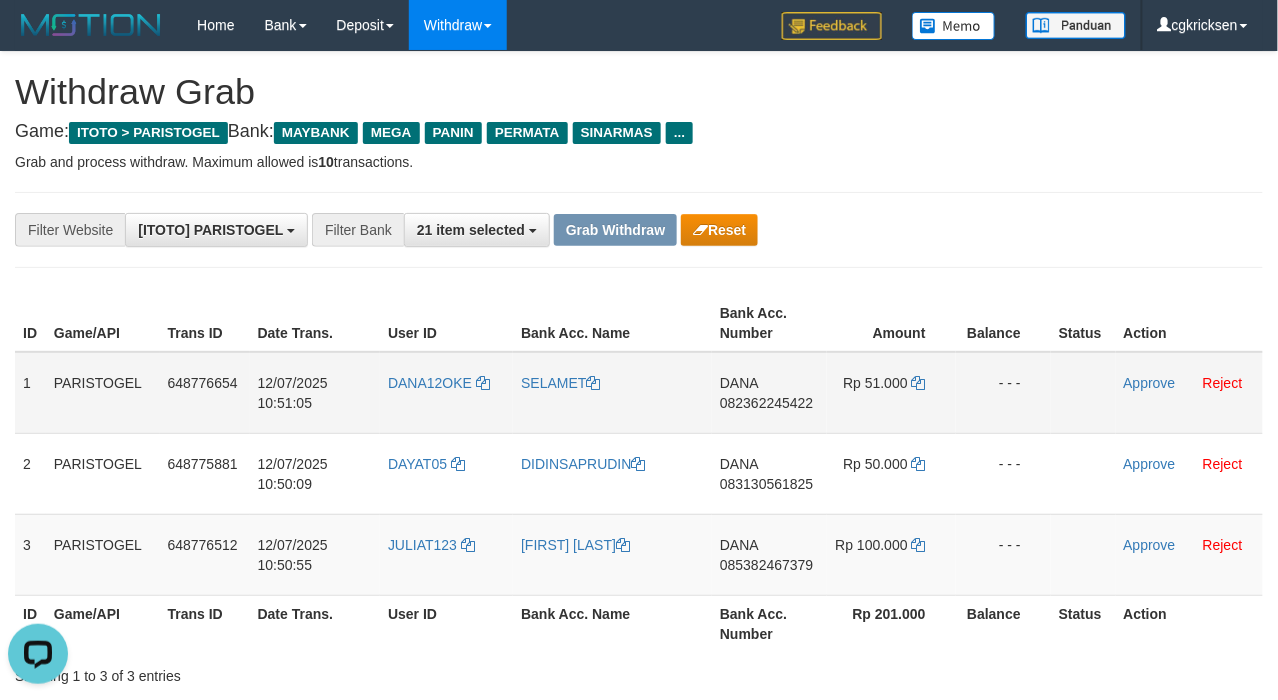 click on "DANA12OKE" at bounding box center (446, 393) 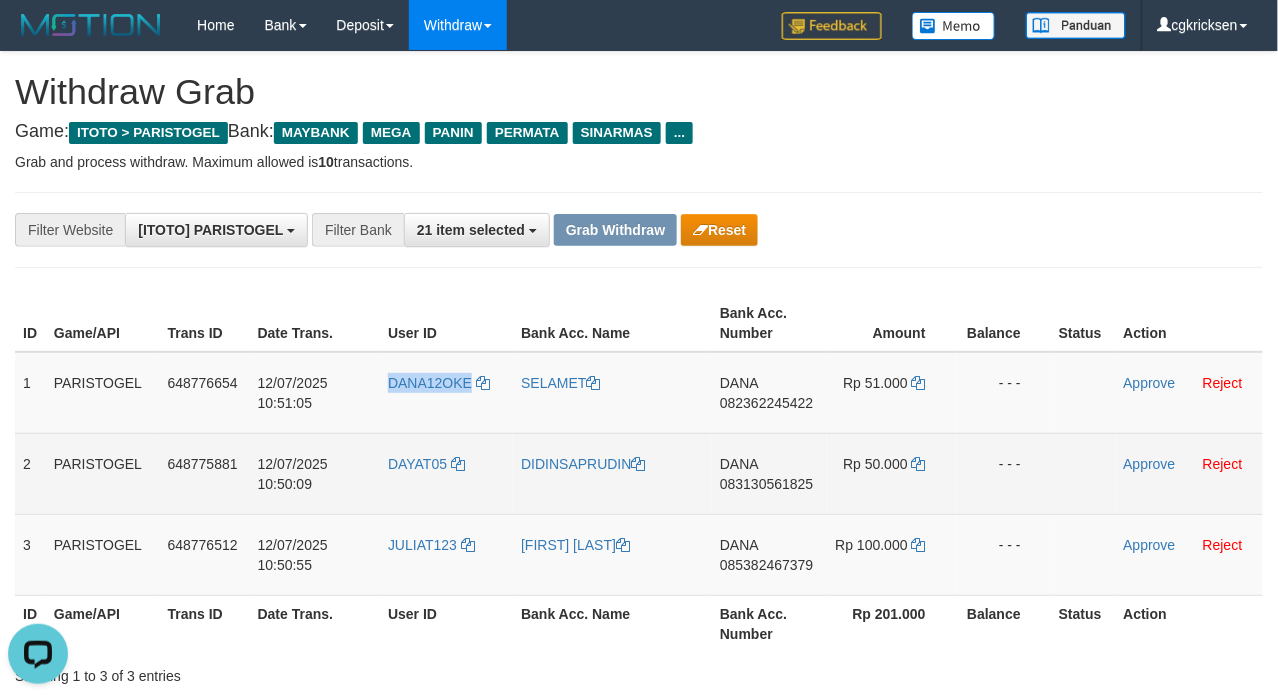 drag, startPoint x: 401, startPoint y: 417, endPoint x: 365, endPoint y: 444, distance: 45 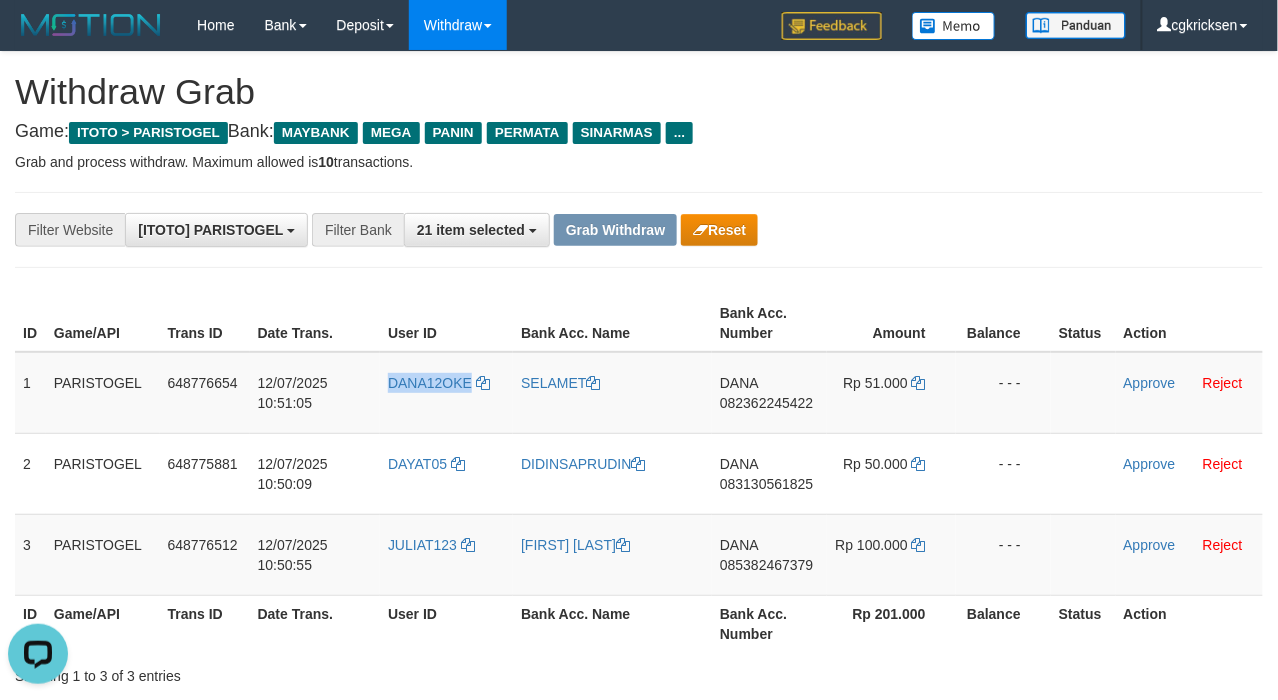copy on "DANA12OKE" 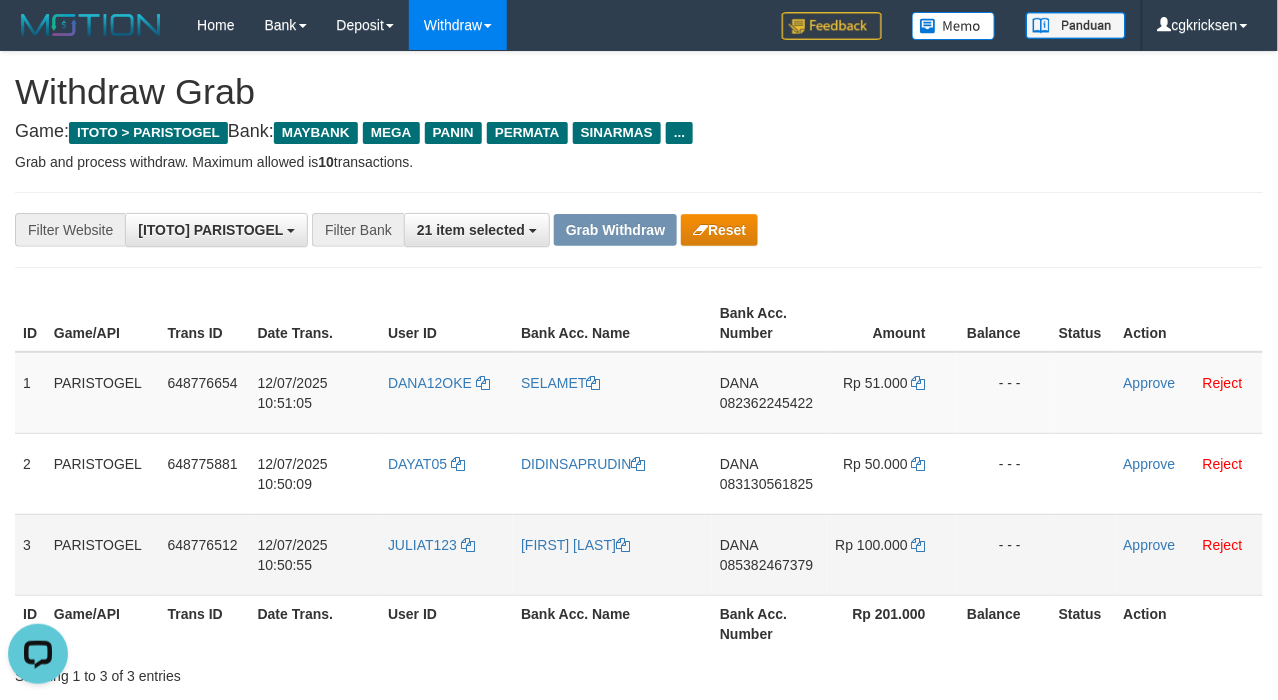 drag, startPoint x: 976, startPoint y: 557, endPoint x: 958, endPoint y: 557, distance: 18 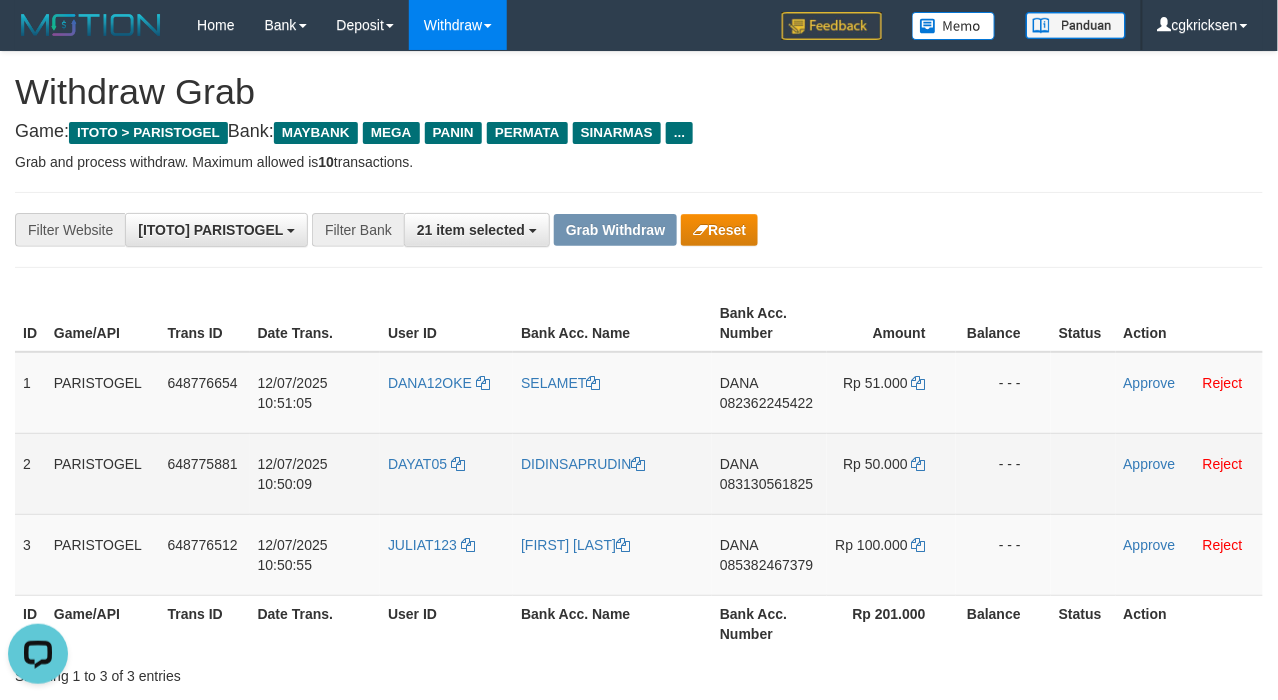 click on "DAYAT05" at bounding box center (446, 473) 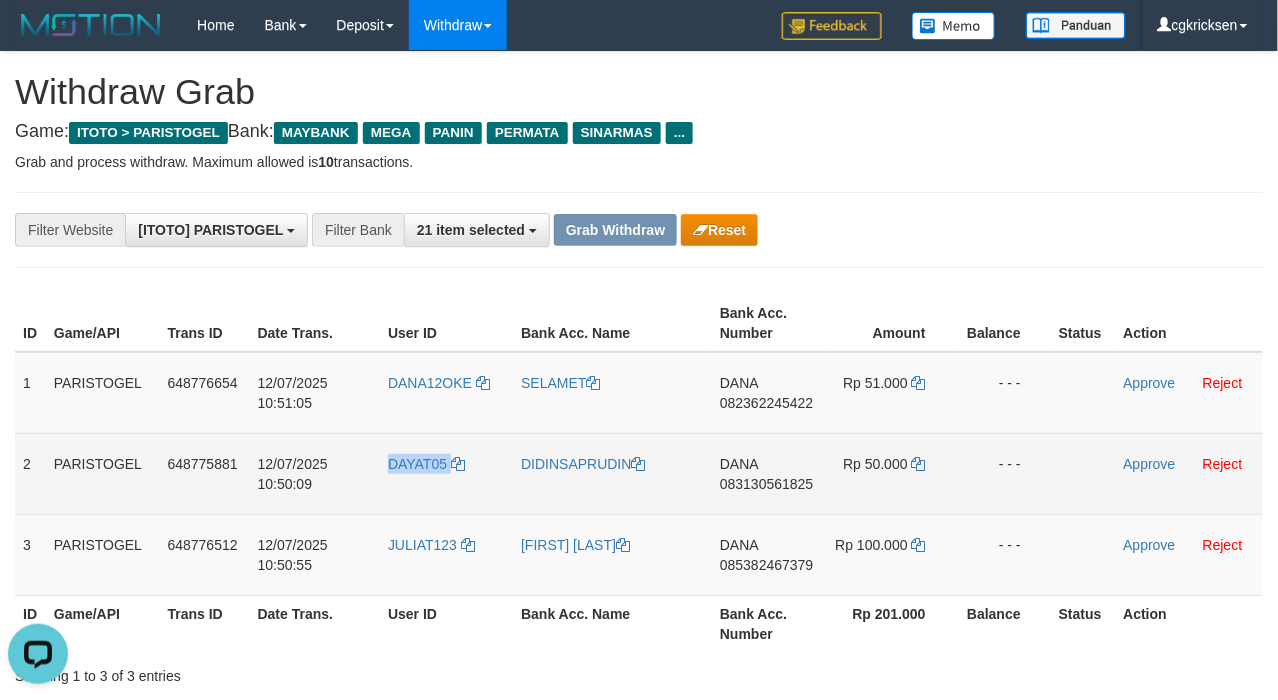 drag, startPoint x: 413, startPoint y: 512, endPoint x: 370, endPoint y: 510, distance: 43.046486 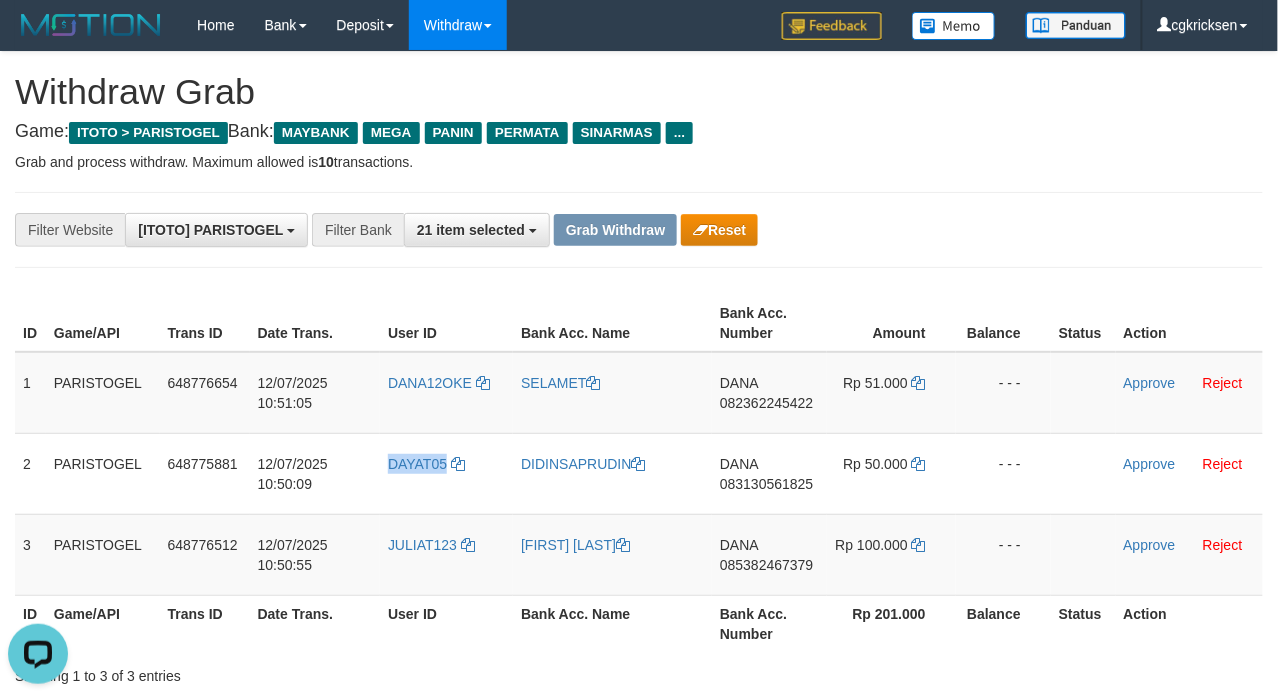 copy on "DAYAT05" 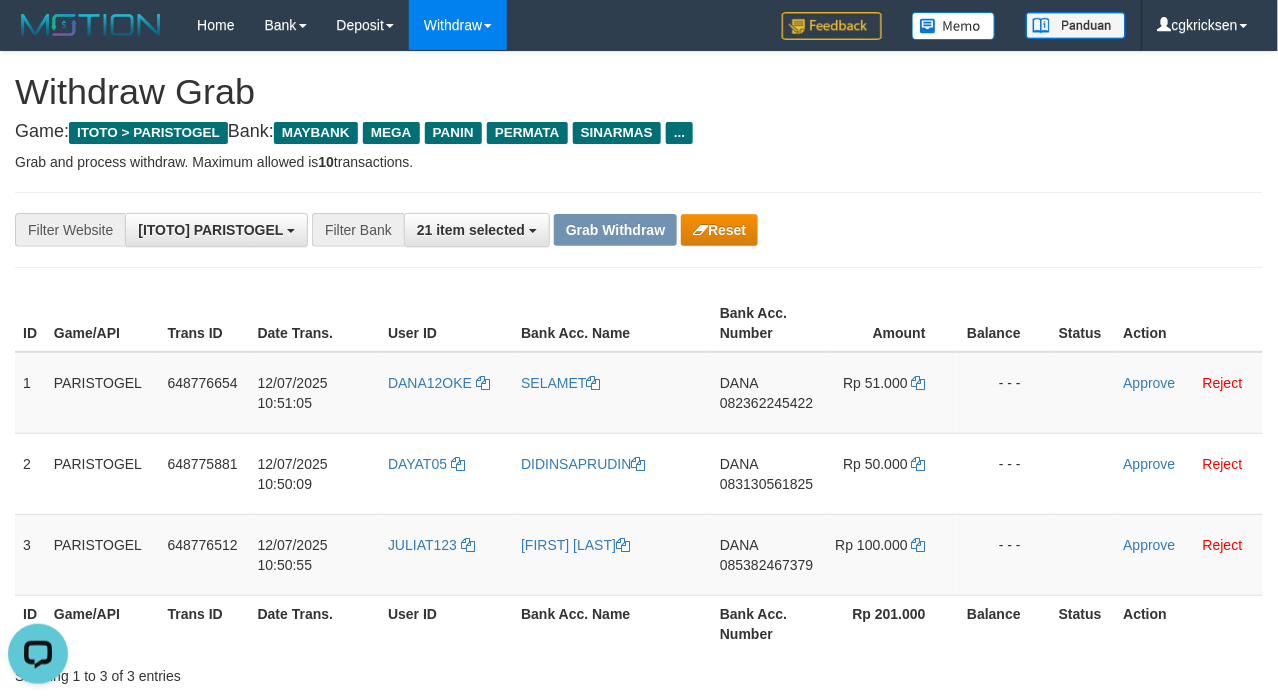 drag, startPoint x: 912, startPoint y: 614, endPoint x: 596, endPoint y: 612, distance: 316.00632 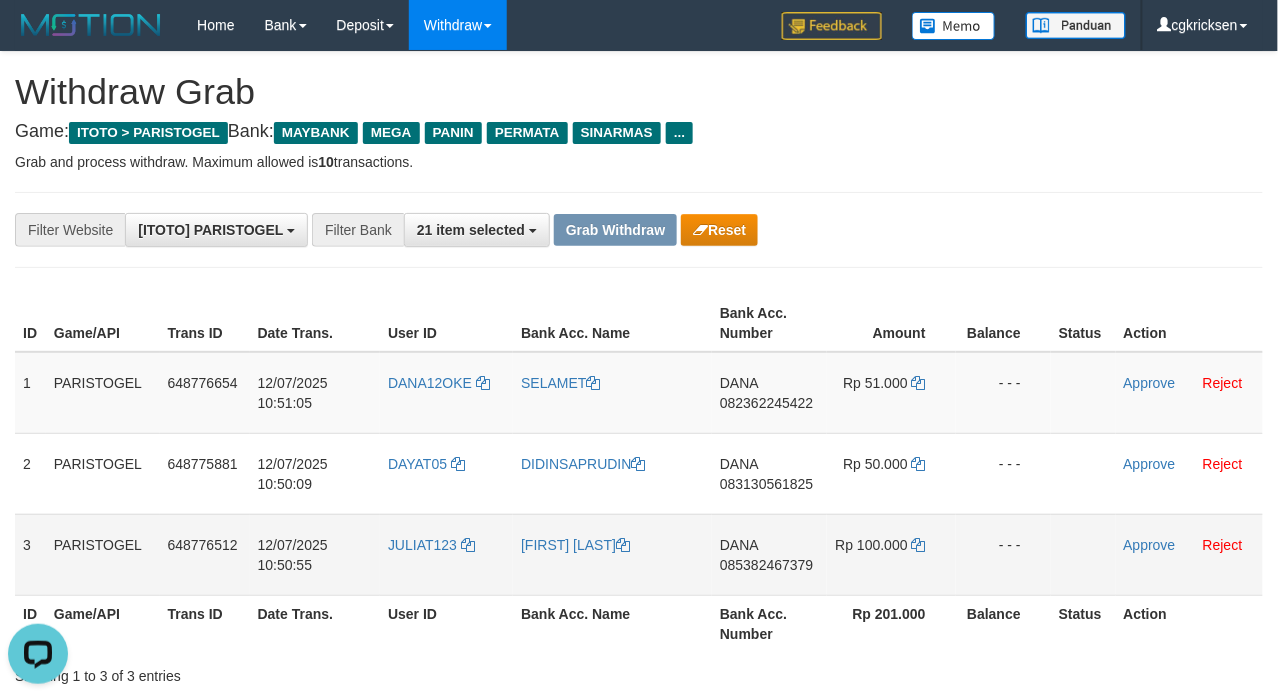 click on "JULIAT123" at bounding box center [446, 554] 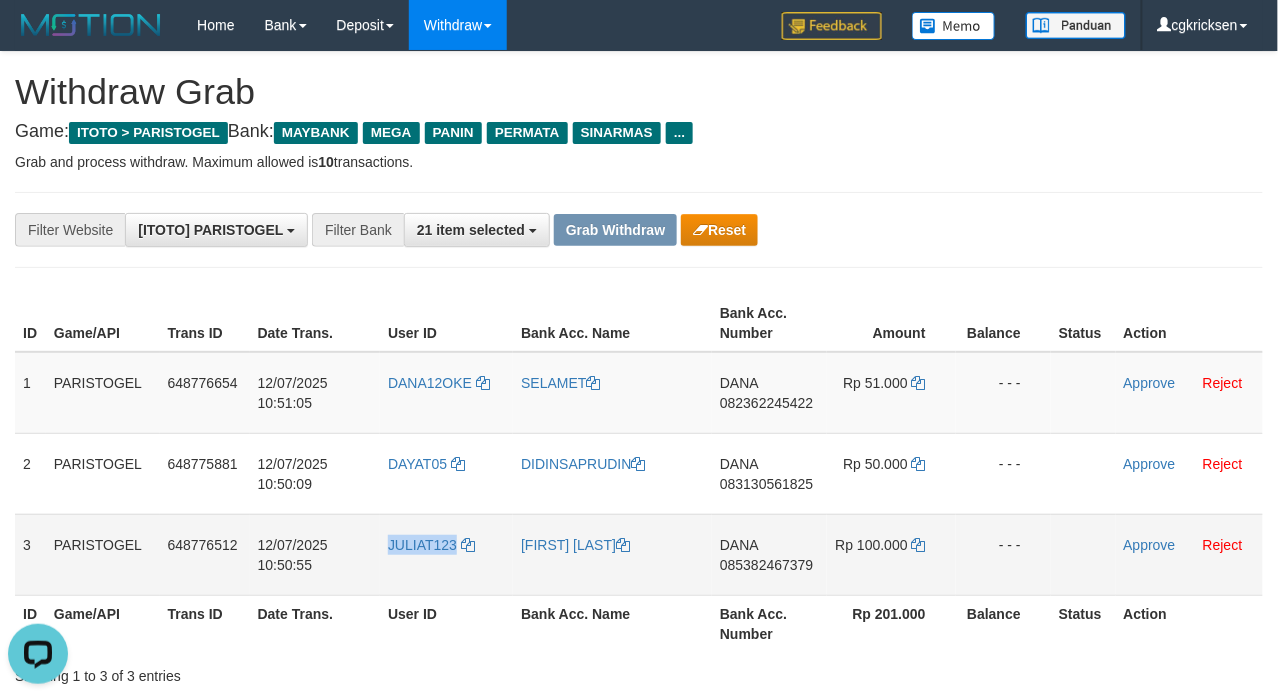 drag, startPoint x: 433, startPoint y: 578, endPoint x: 392, endPoint y: 586, distance: 41.773197 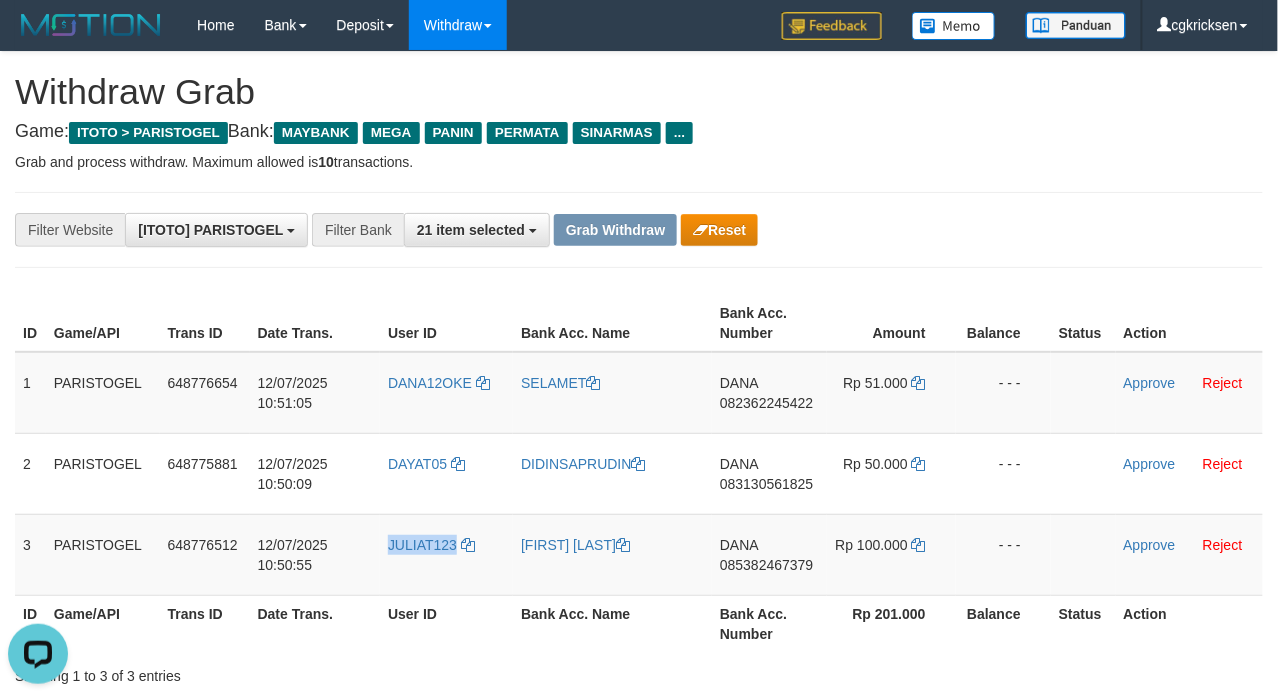 copy on "JULIAT123" 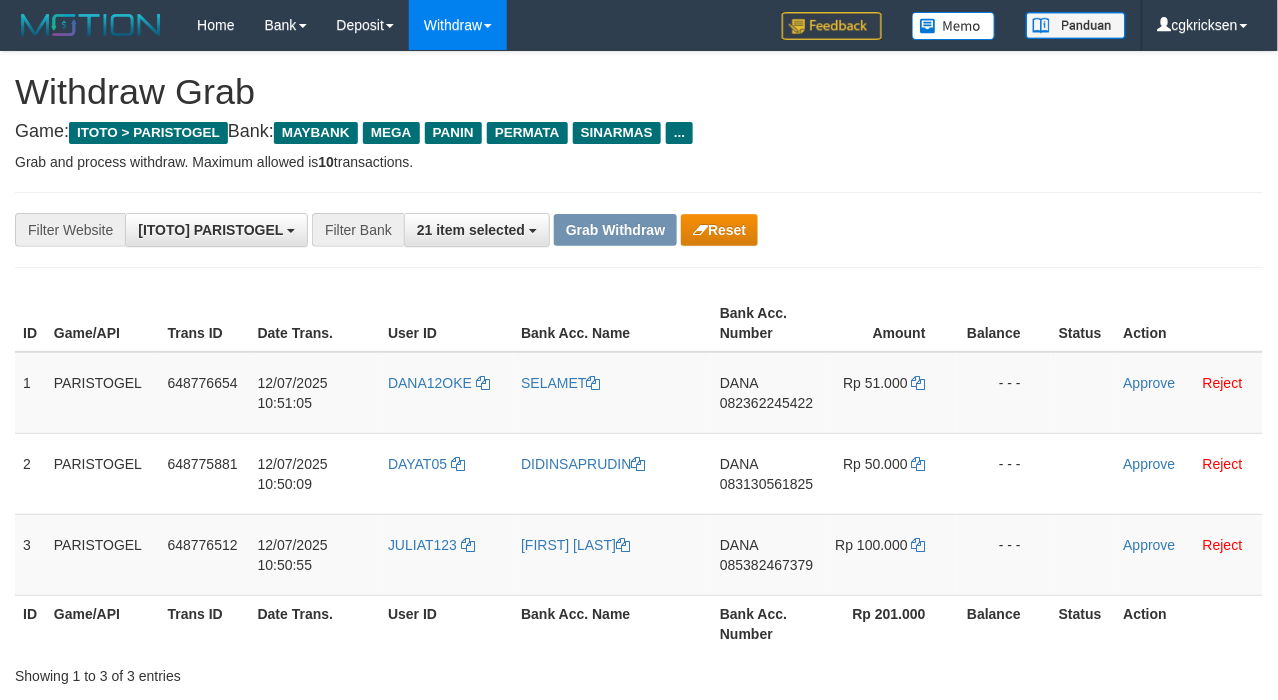 drag, startPoint x: 941, startPoint y: 264, endPoint x: 925, endPoint y: 273, distance: 18.35756 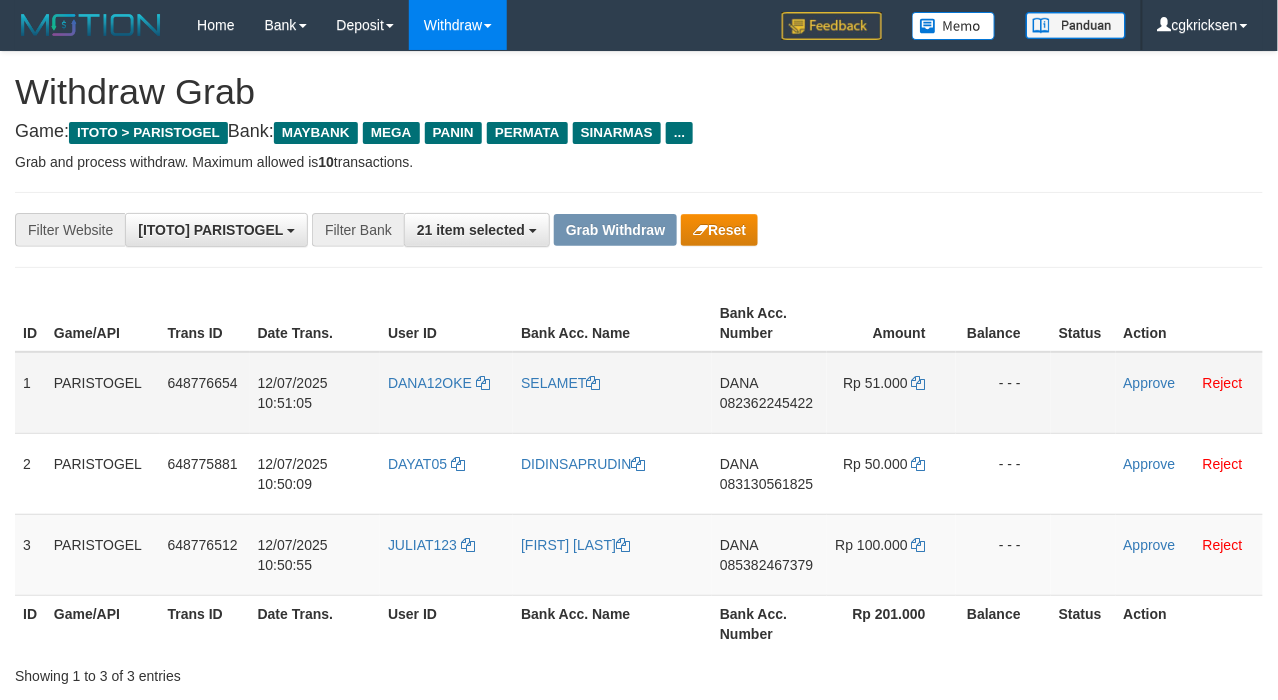 click on "082362245422" at bounding box center [766, 403] 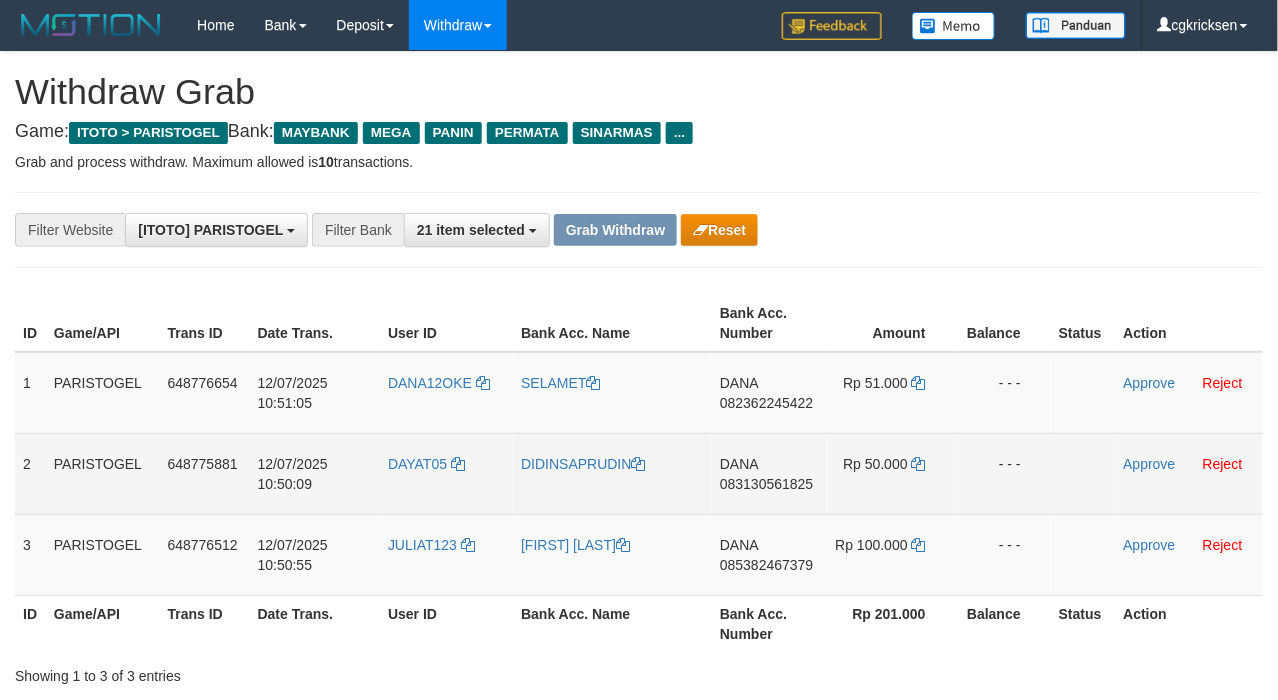 drag, startPoint x: 424, startPoint y: 502, endPoint x: 381, endPoint y: 518, distance: 45.88028 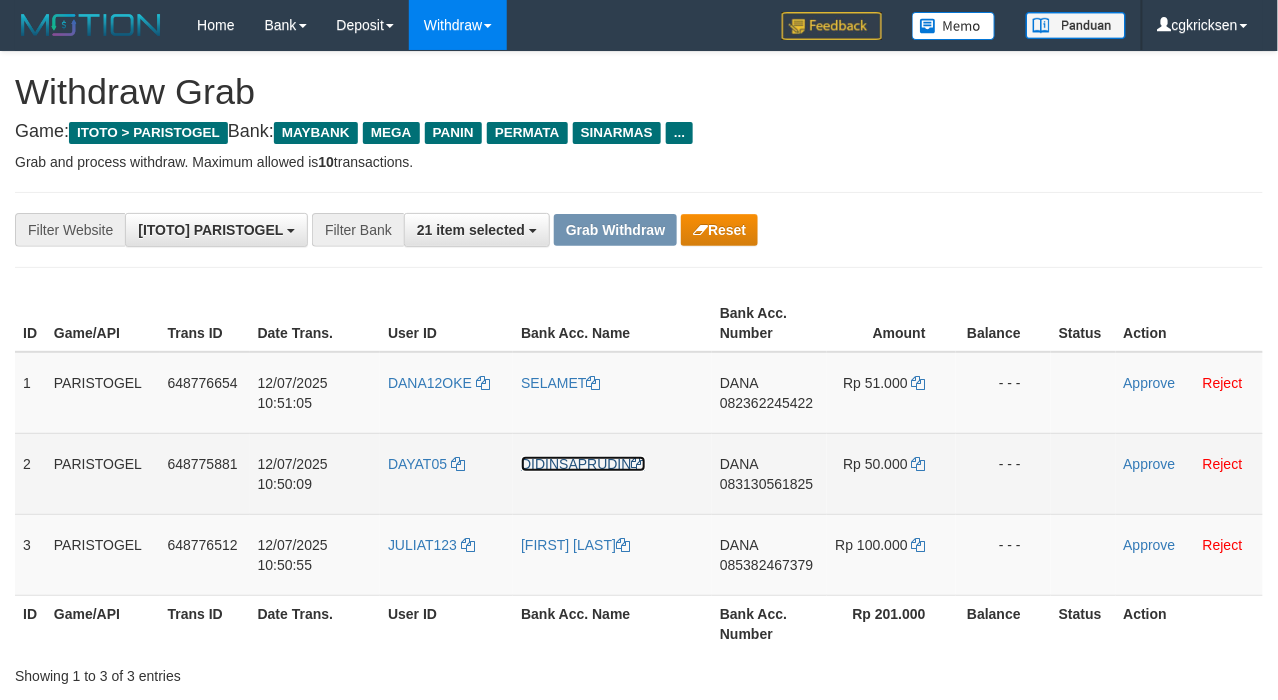 drag, startPoint x: 588, startPoint y: 469, endPoint x: 481, endPoint y: 502, distance: 111.97321 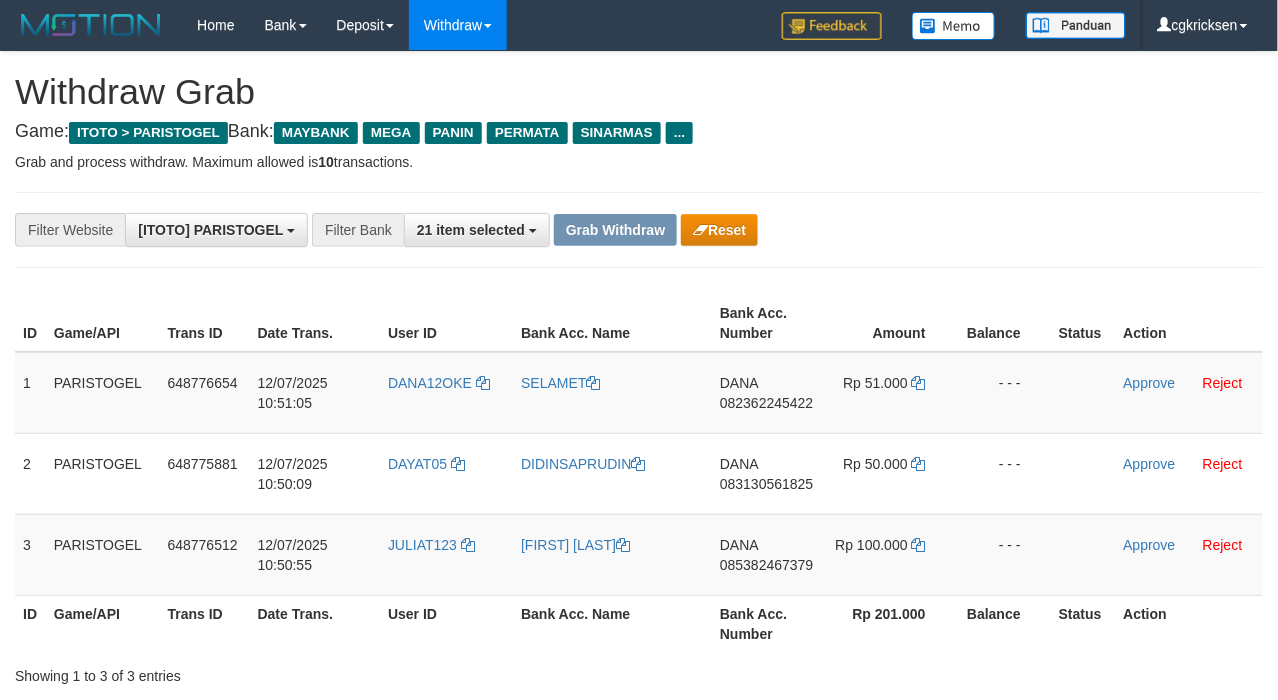 click on "User ID" at bounding box center (446, 623) 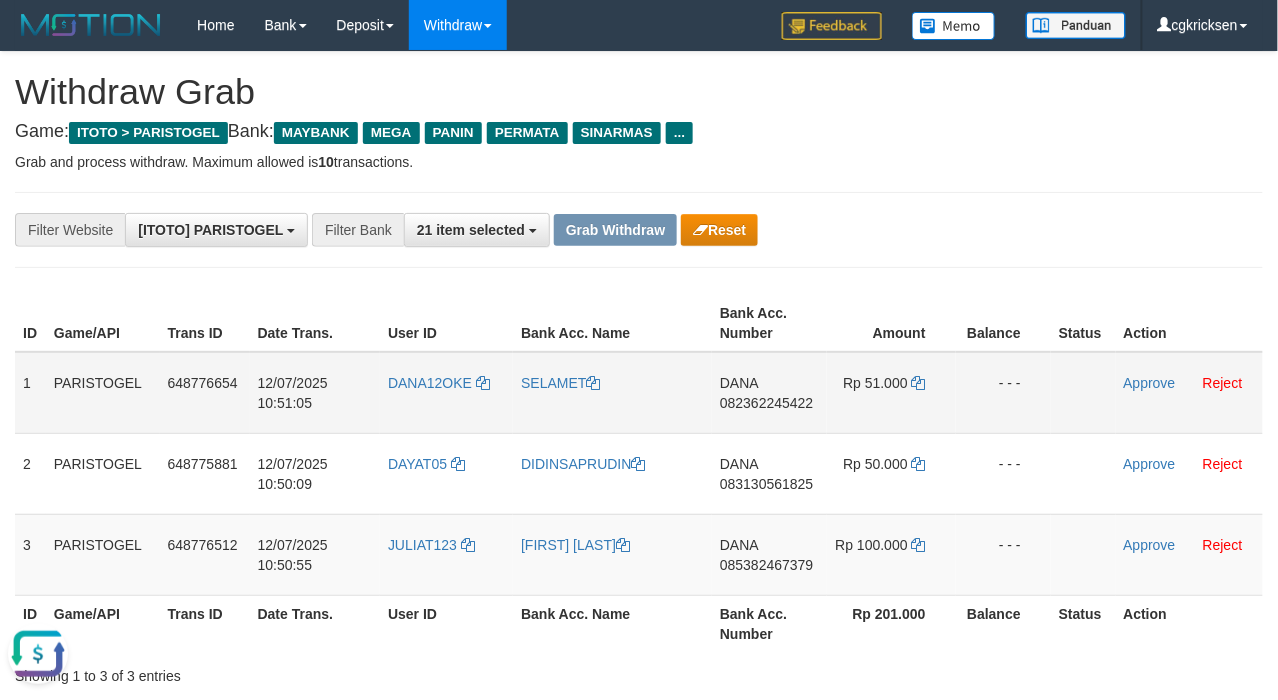 click on "082362245422" at bounding box center [766, 403] 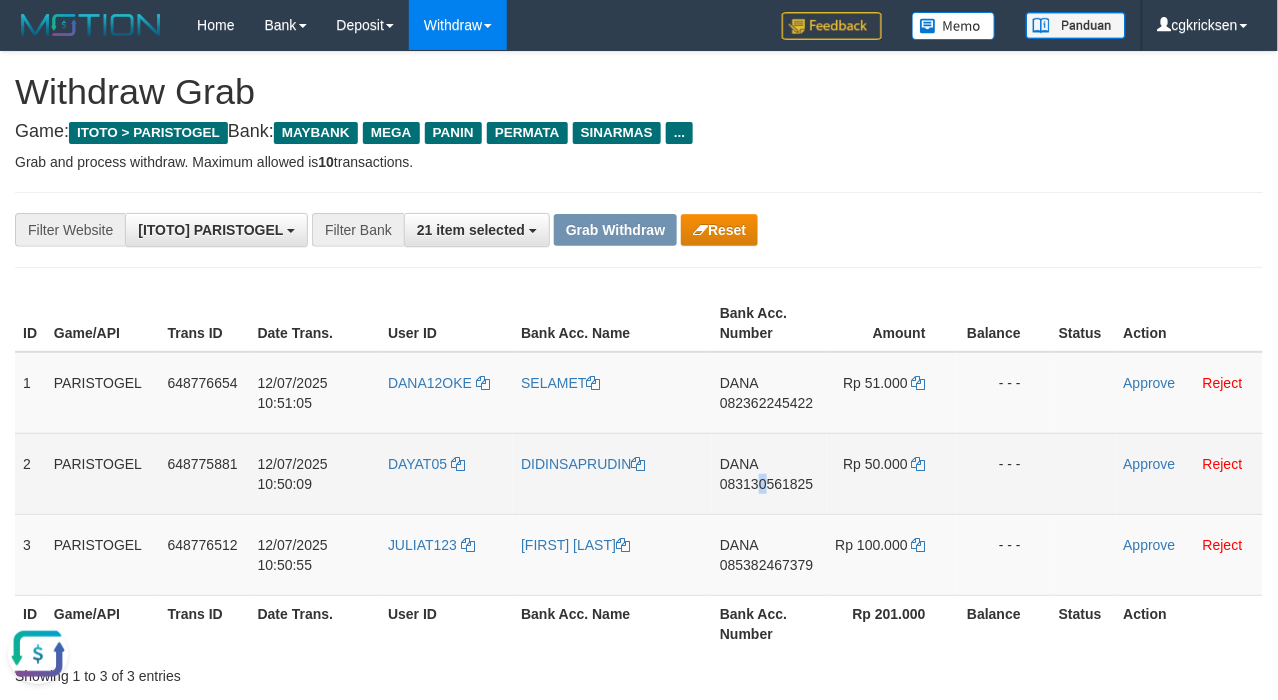 drag, startPoint x: 774, startPoint y: 494, endPoint x: 762, endPoint y: 501, distance: 13.892444 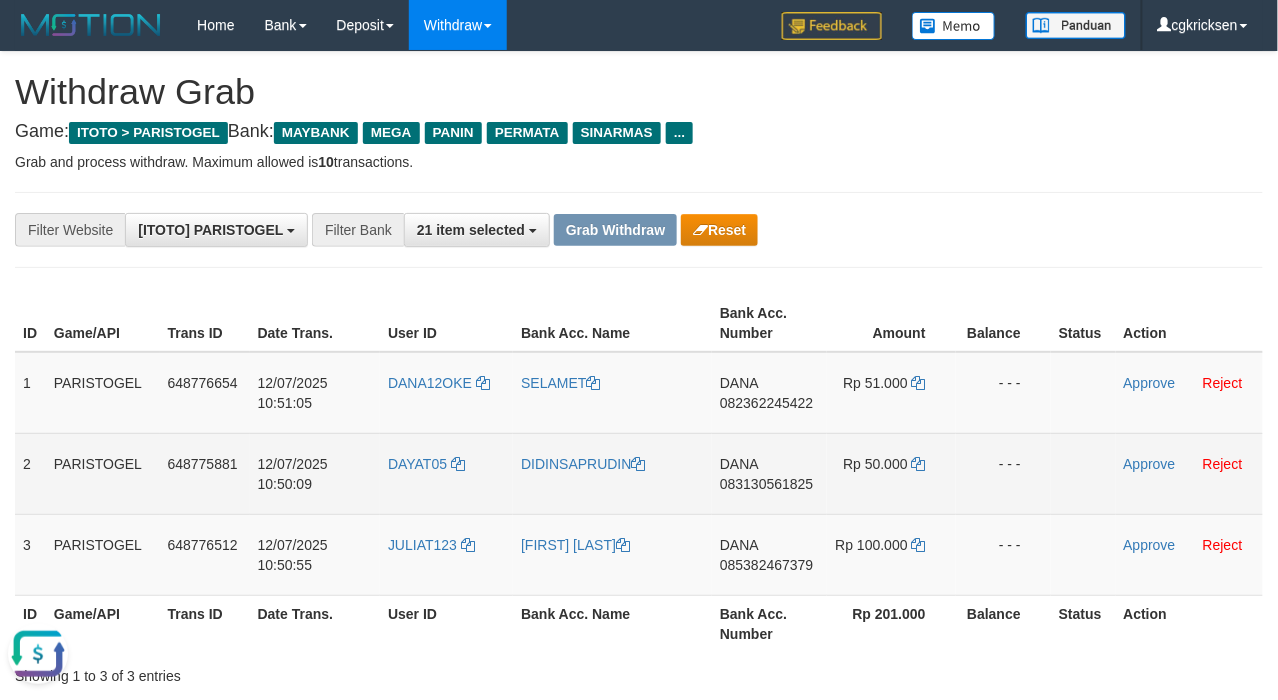 click on "083130561825" at bounding box center (766, 484) 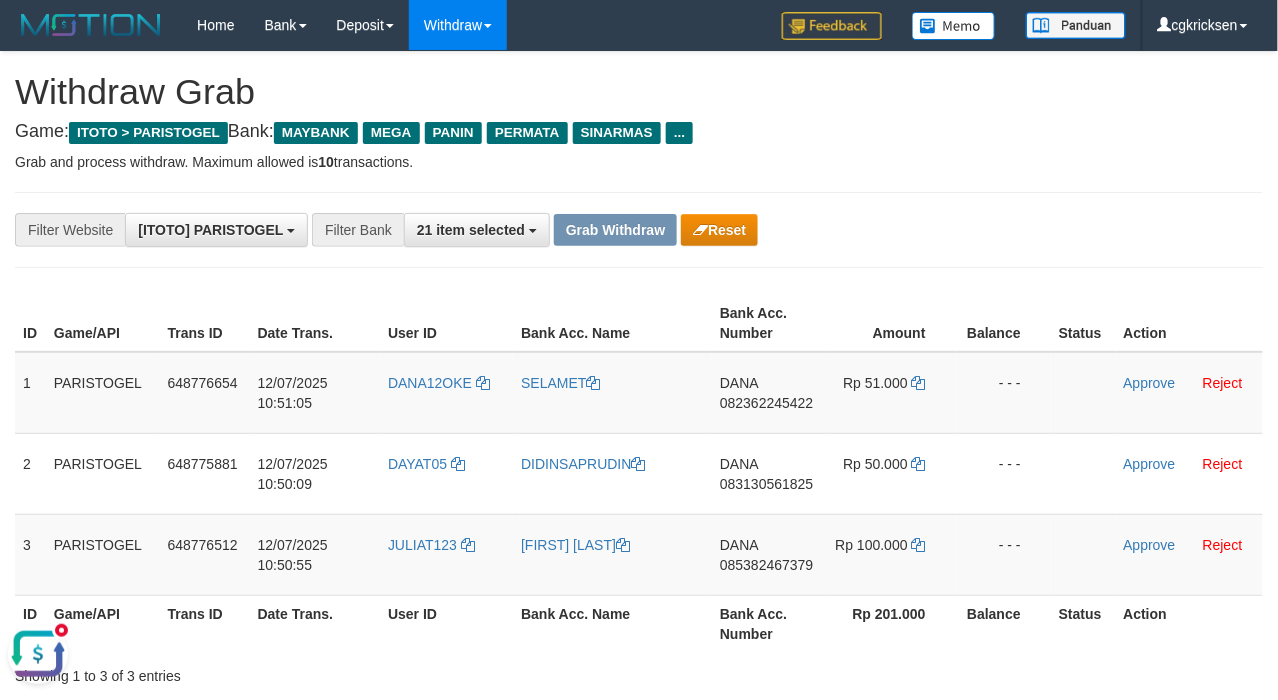 drag, startPoint x: 48, startPoint y: 1275, endPoint x: 48, endPoint y: 657, distance: 618 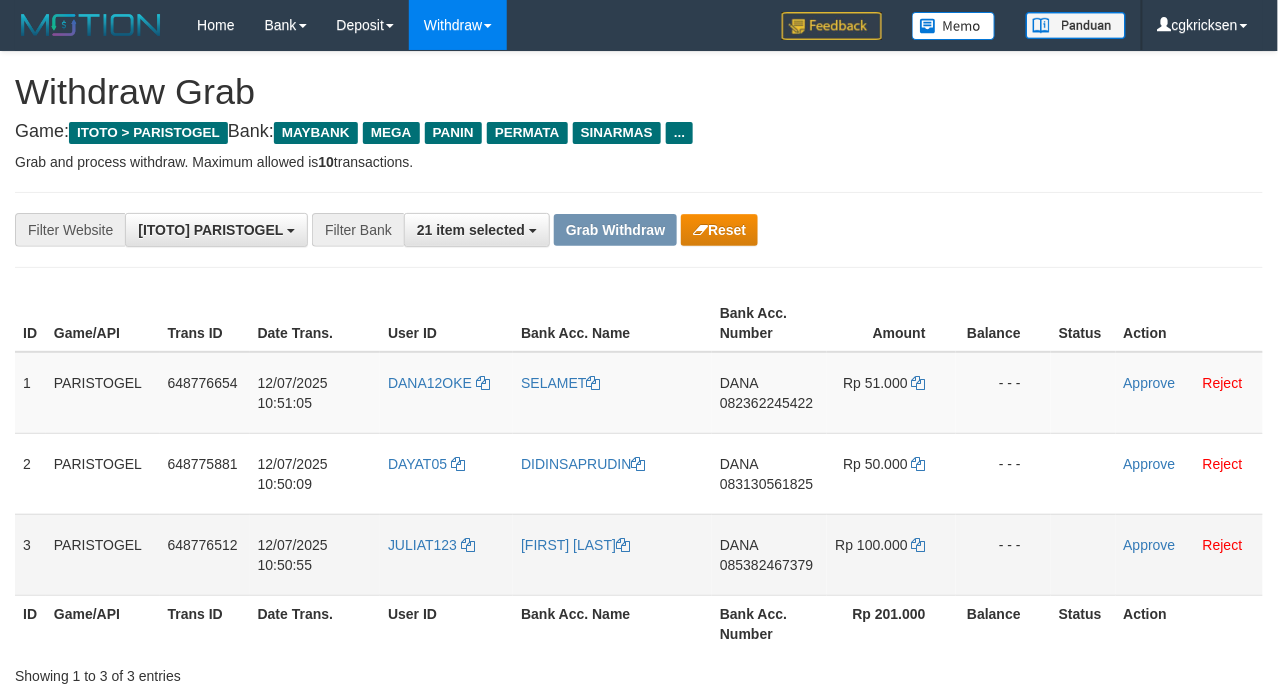 click on "085382467379" at bounding box center (766, 565) 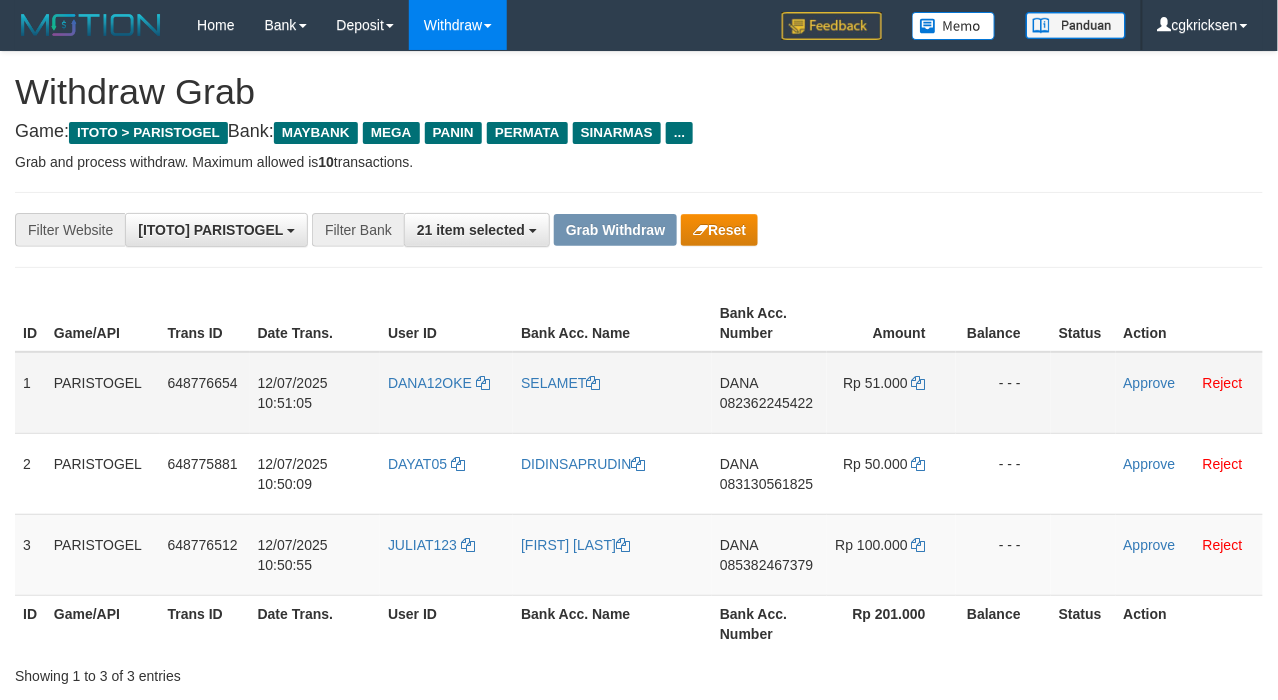 click on "Approve
Reject" at bounding box center [1189, 393] 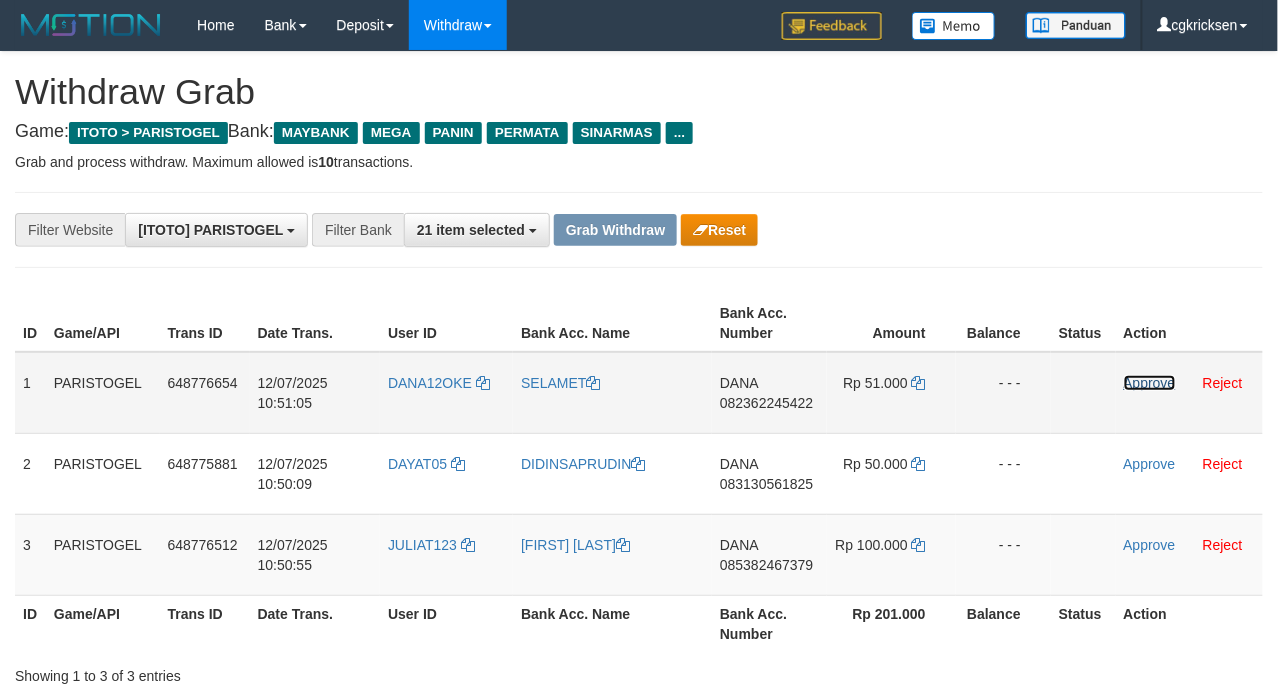 click on "Approve" at bounding box center [1150, 383] 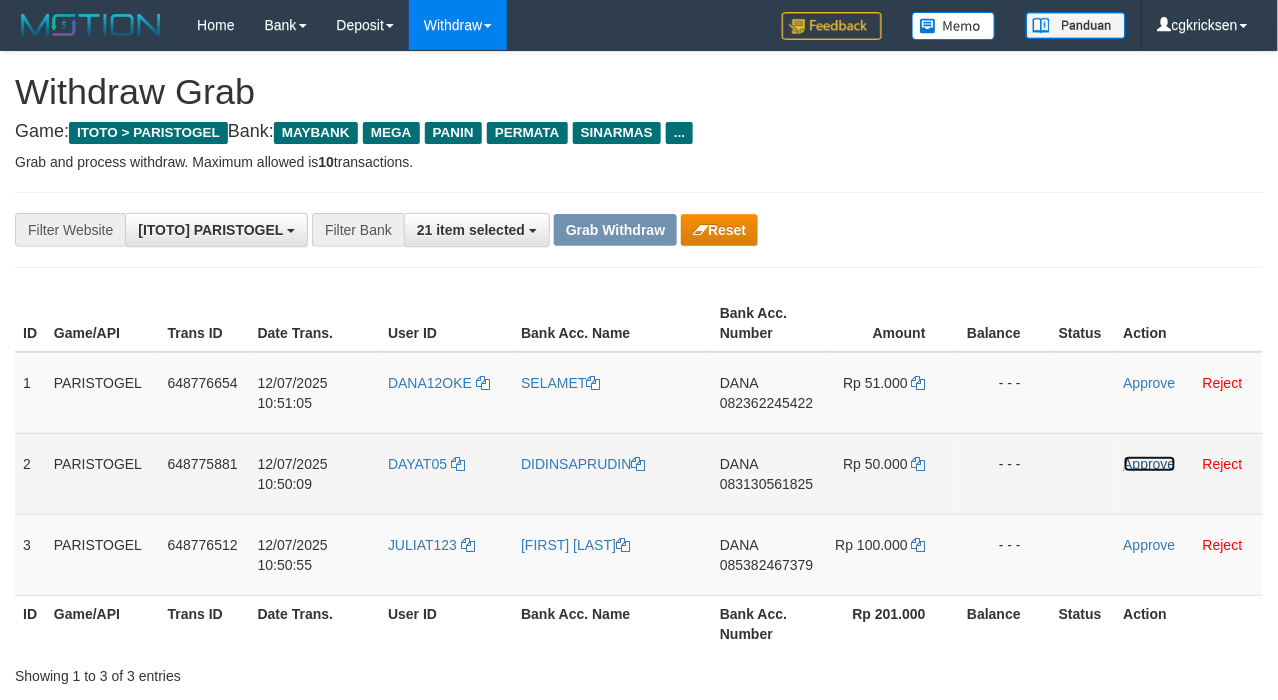 click on "Approve" at bounding box center (1150, 464) 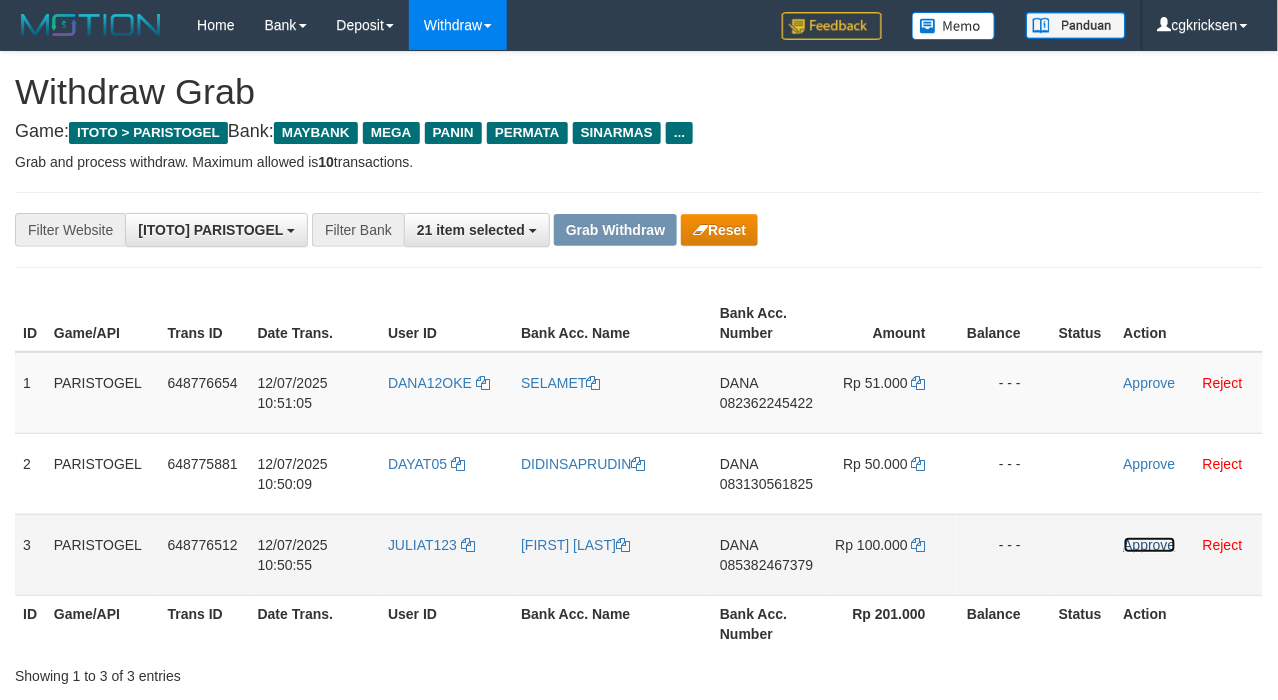 click on "Approve" at bounding box center [1150, 545] 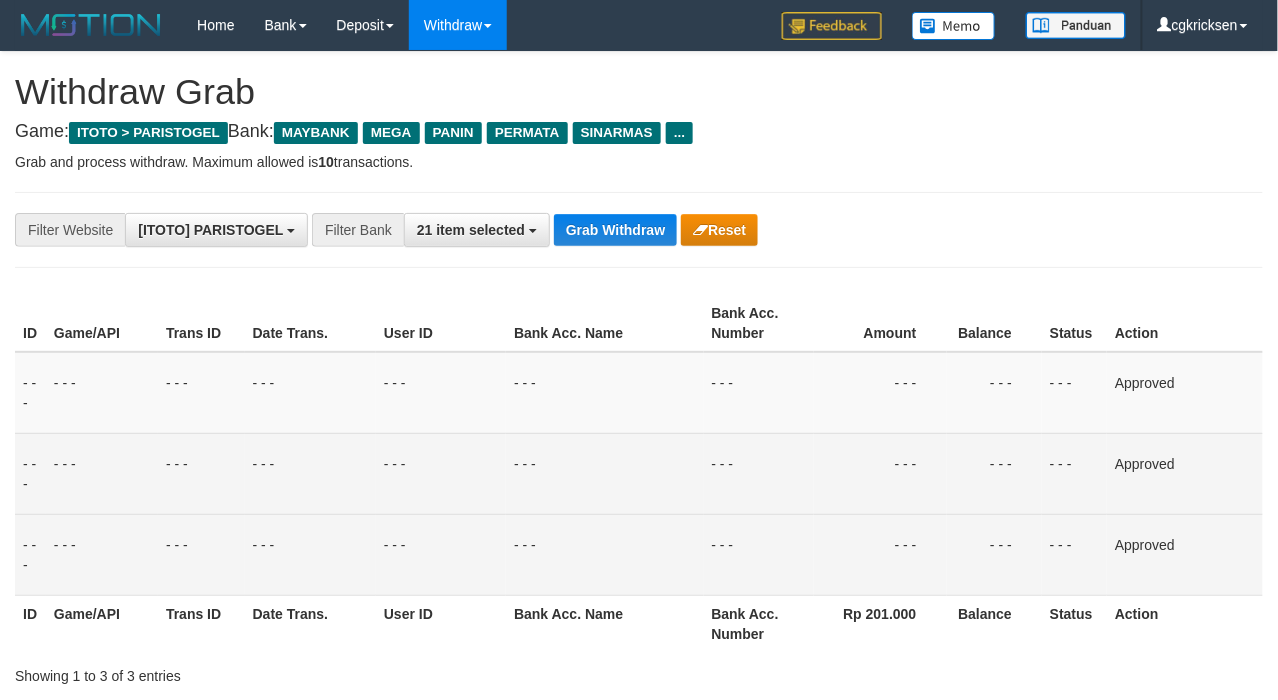 click on "- - -" at bounding box center [441, 473] 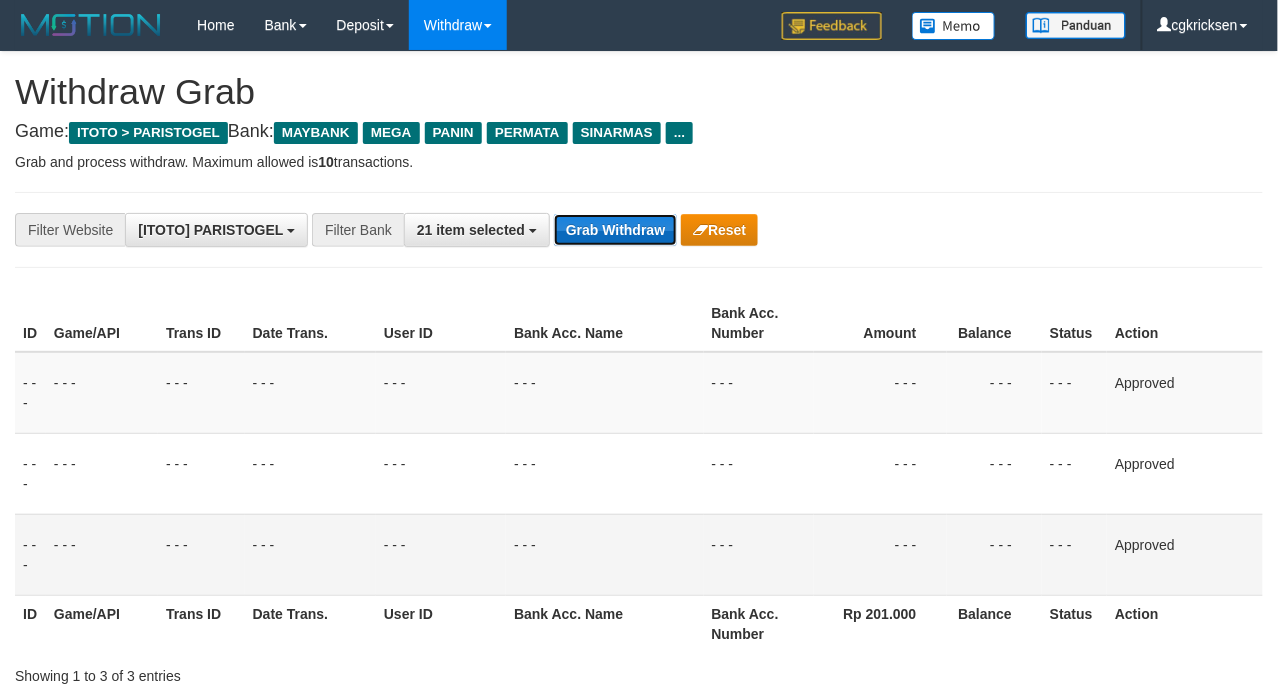 click on "Grab Withdraw" at bounding box center [615, 230] 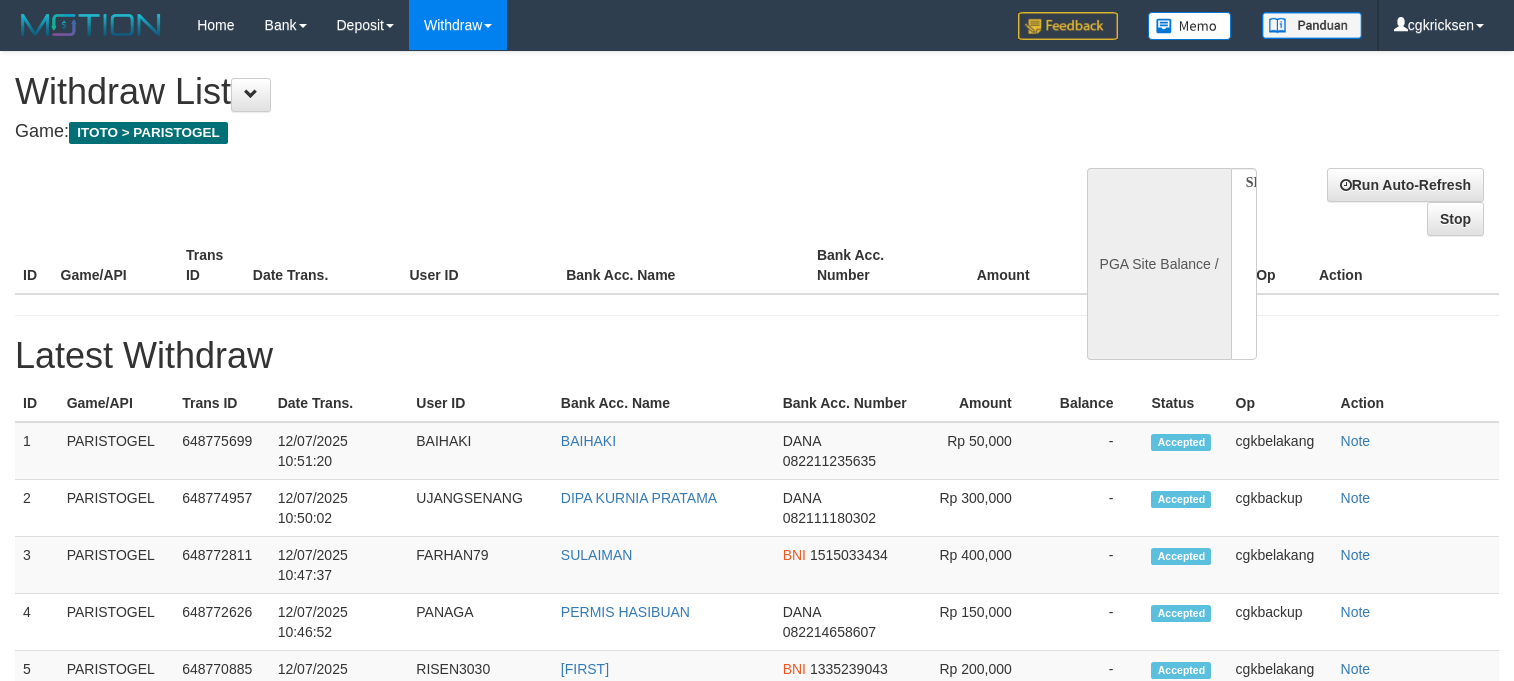 select 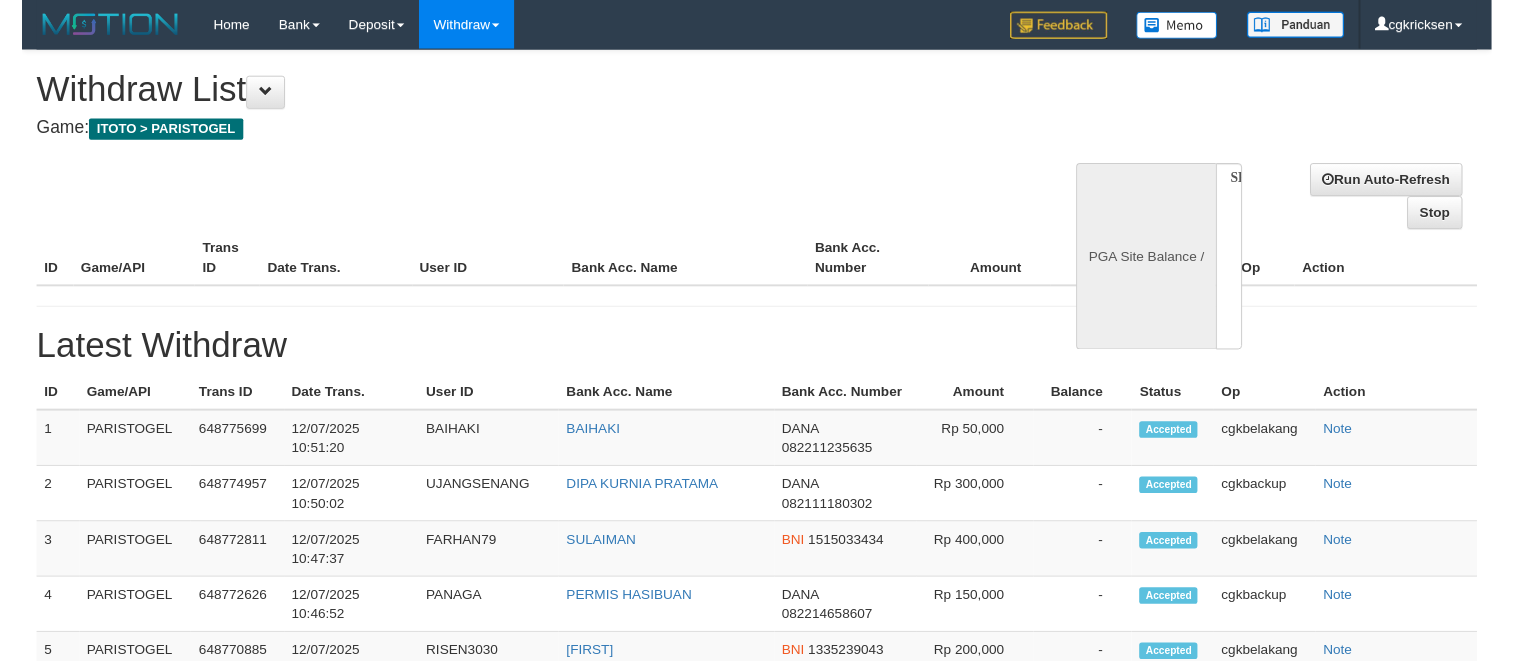 scroll, scrollTop: 0, scrollLeft: 0, axis: both 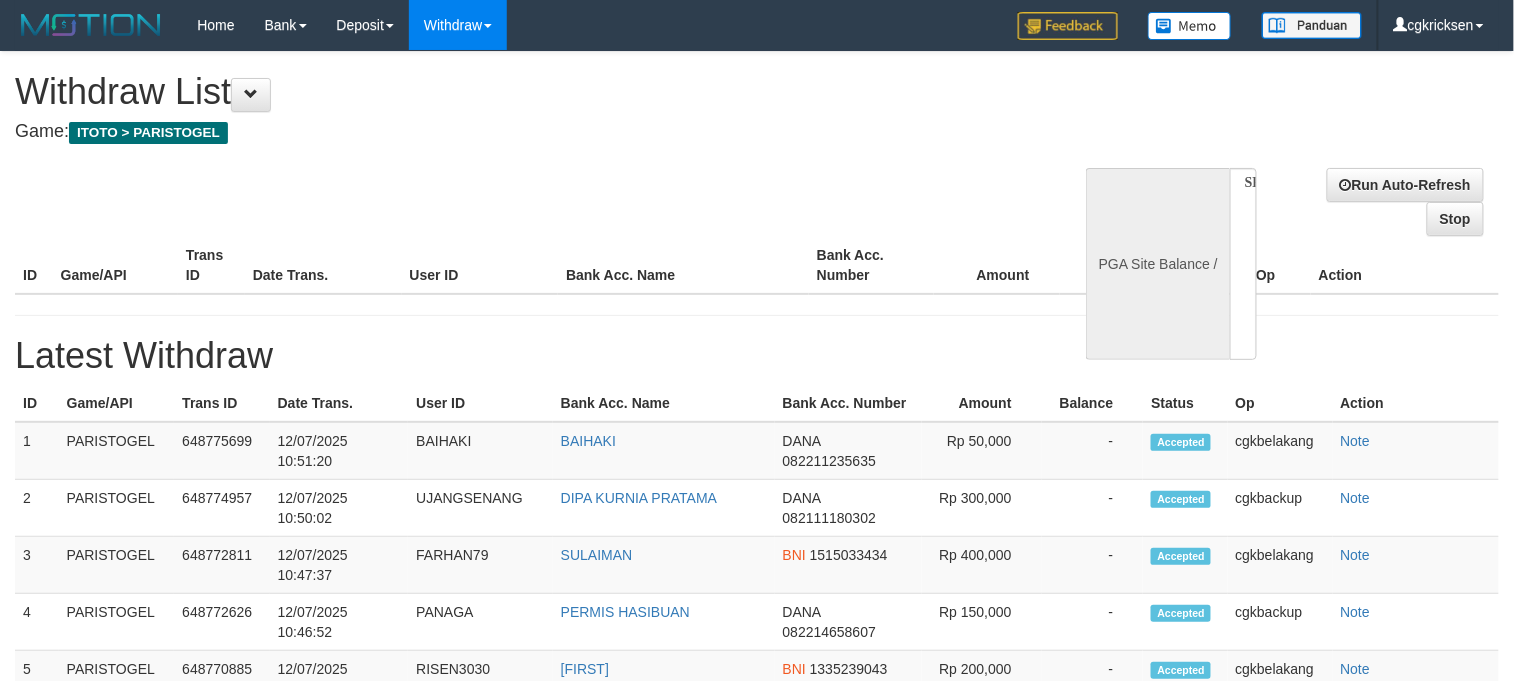 select on "**" 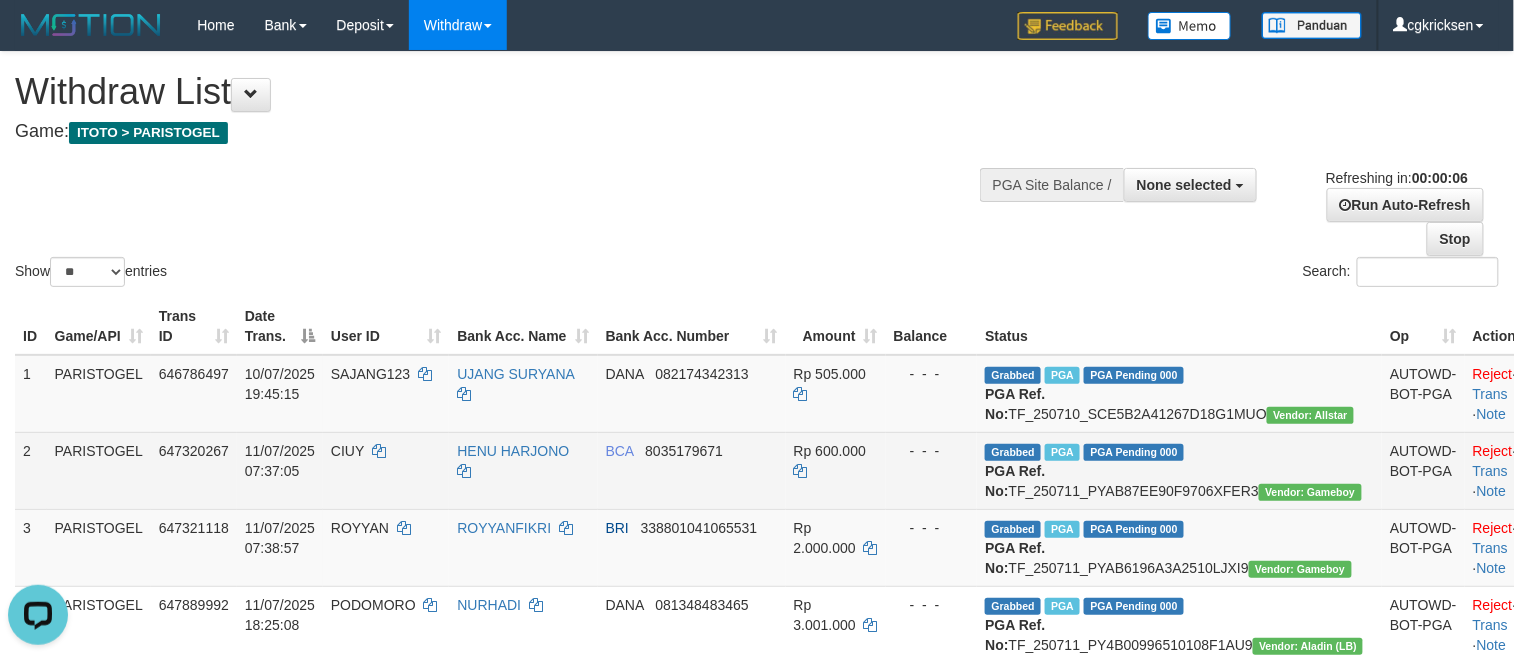scroll, scrollTop: 0, scrollLeft: 0, axis: both 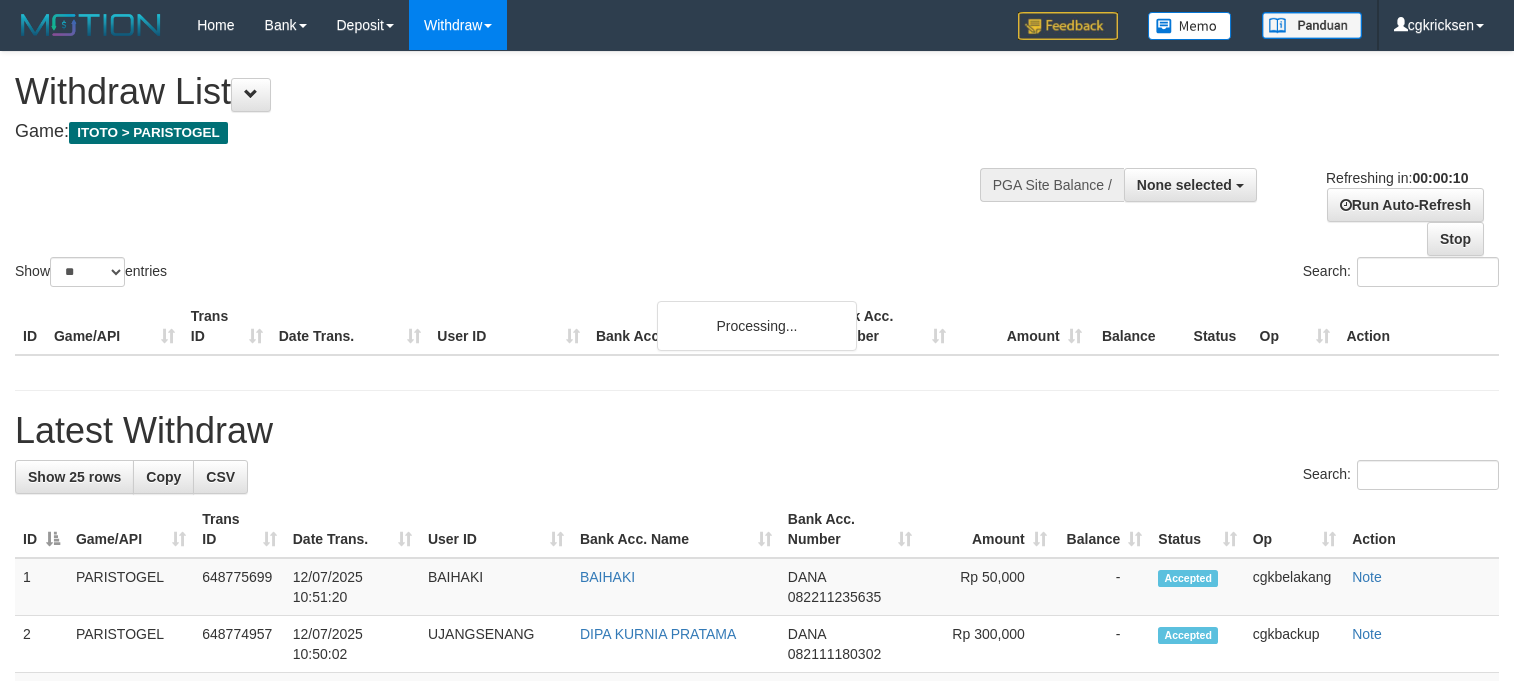 select 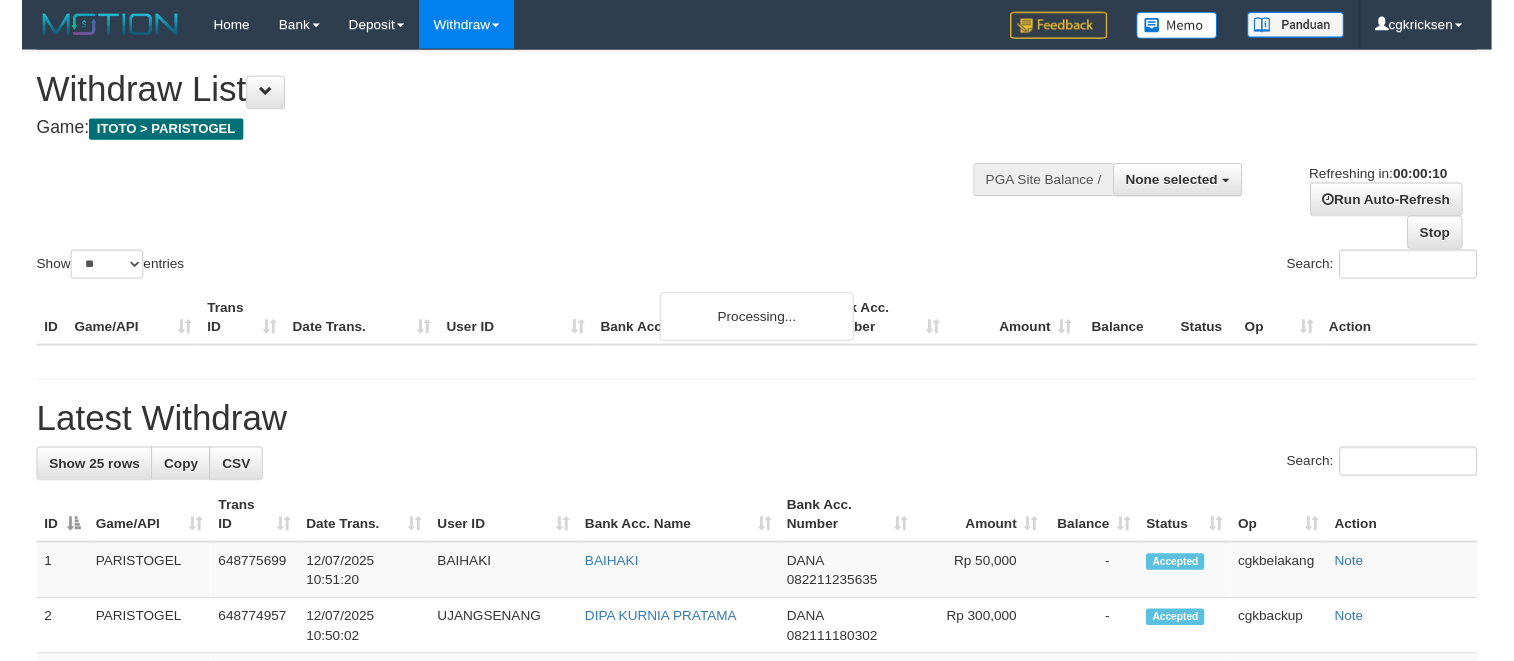 scroll, scrollTop: 0, scrollLeft: 0, axis: both 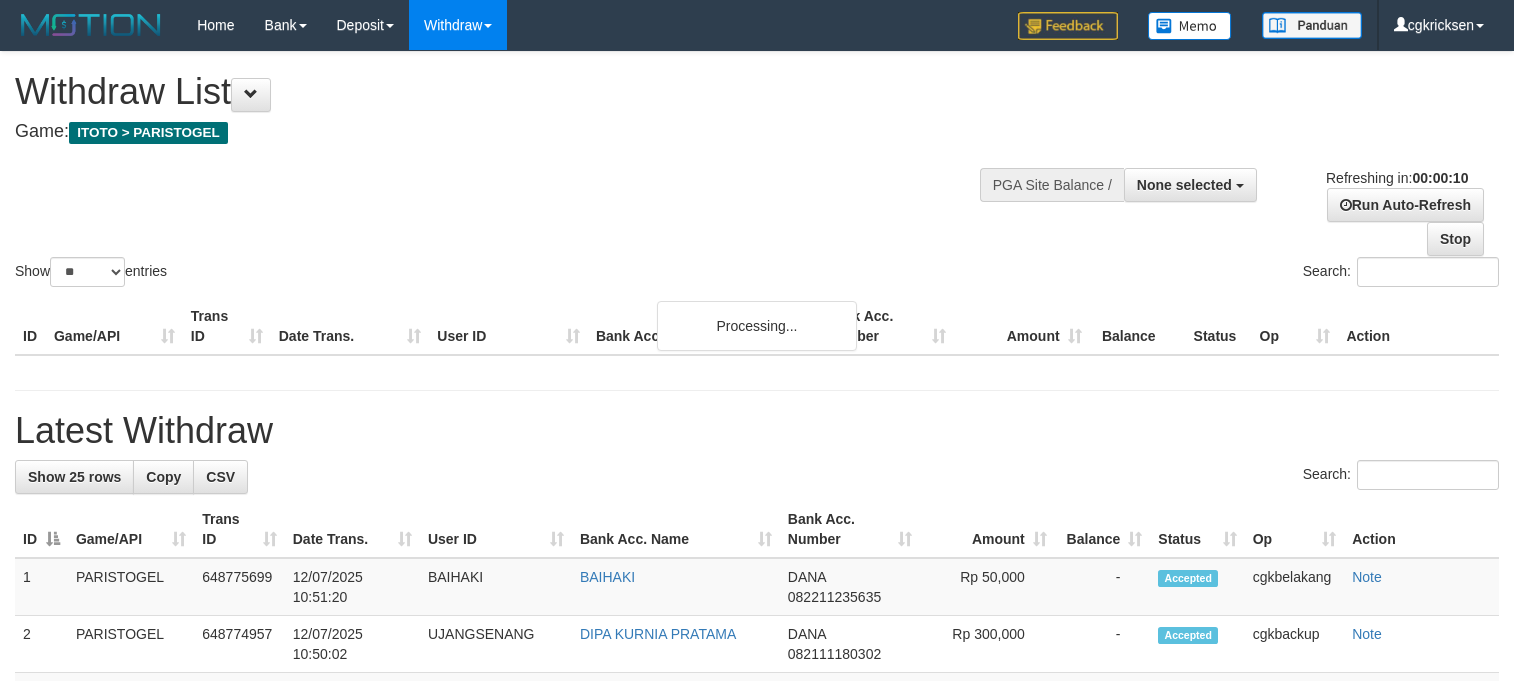 select 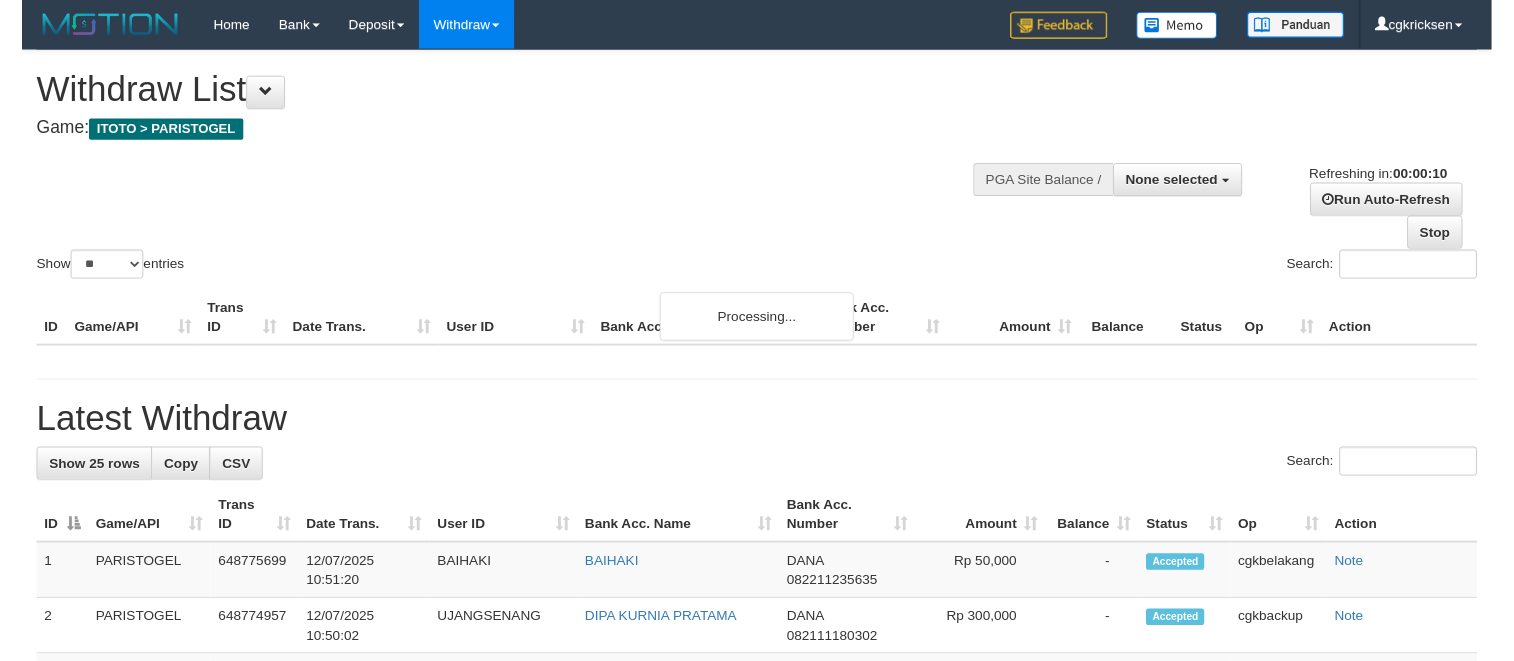 scroll, scrollTop: 0, scrollLeft: 0, axis: both 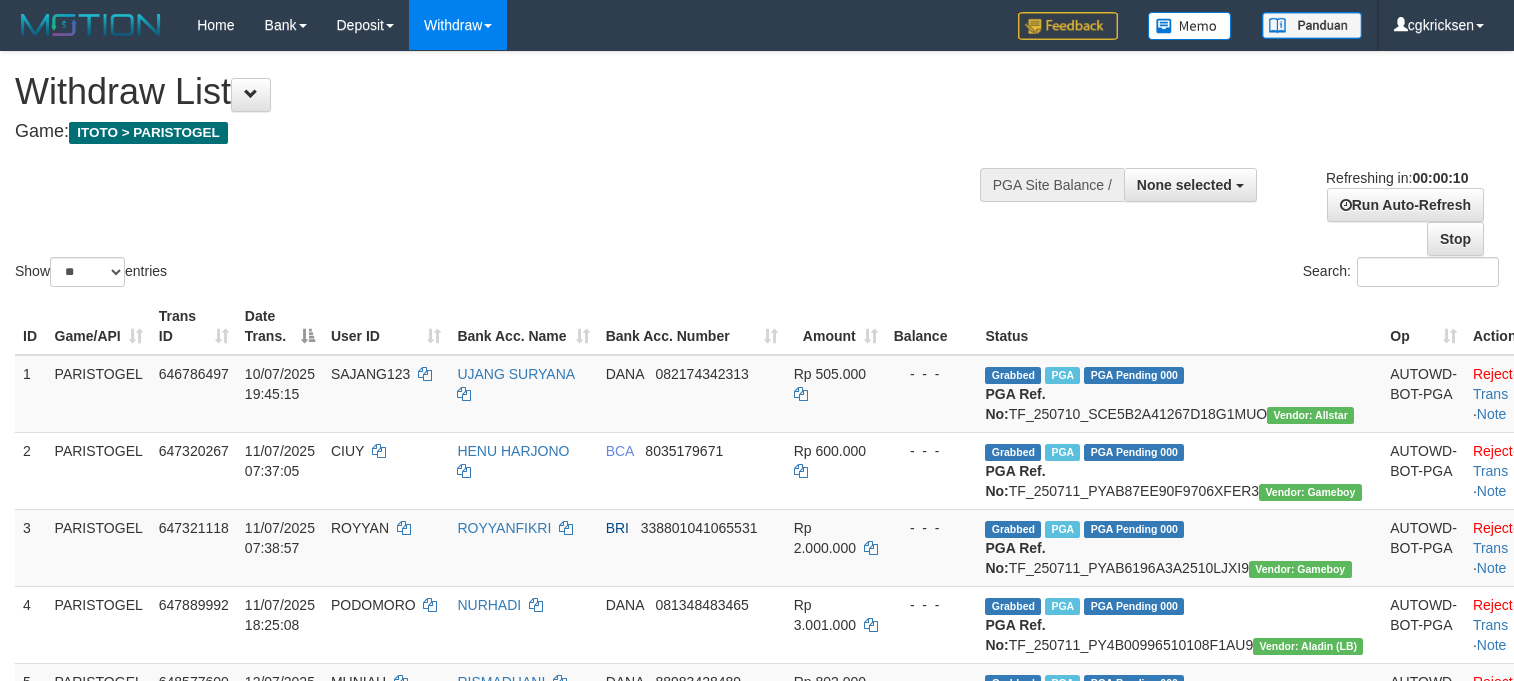 select 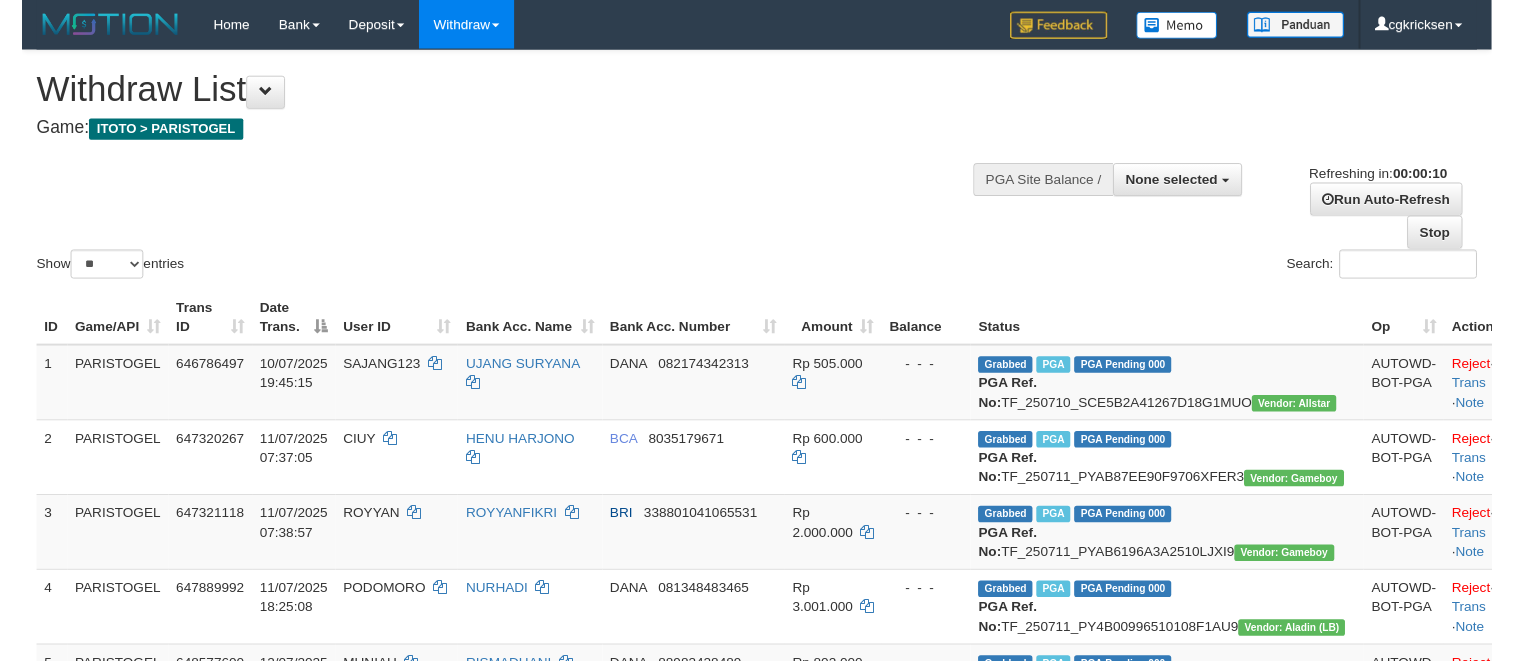 scroll, scrollTop: 0, scrollLeft: 0, axis: both 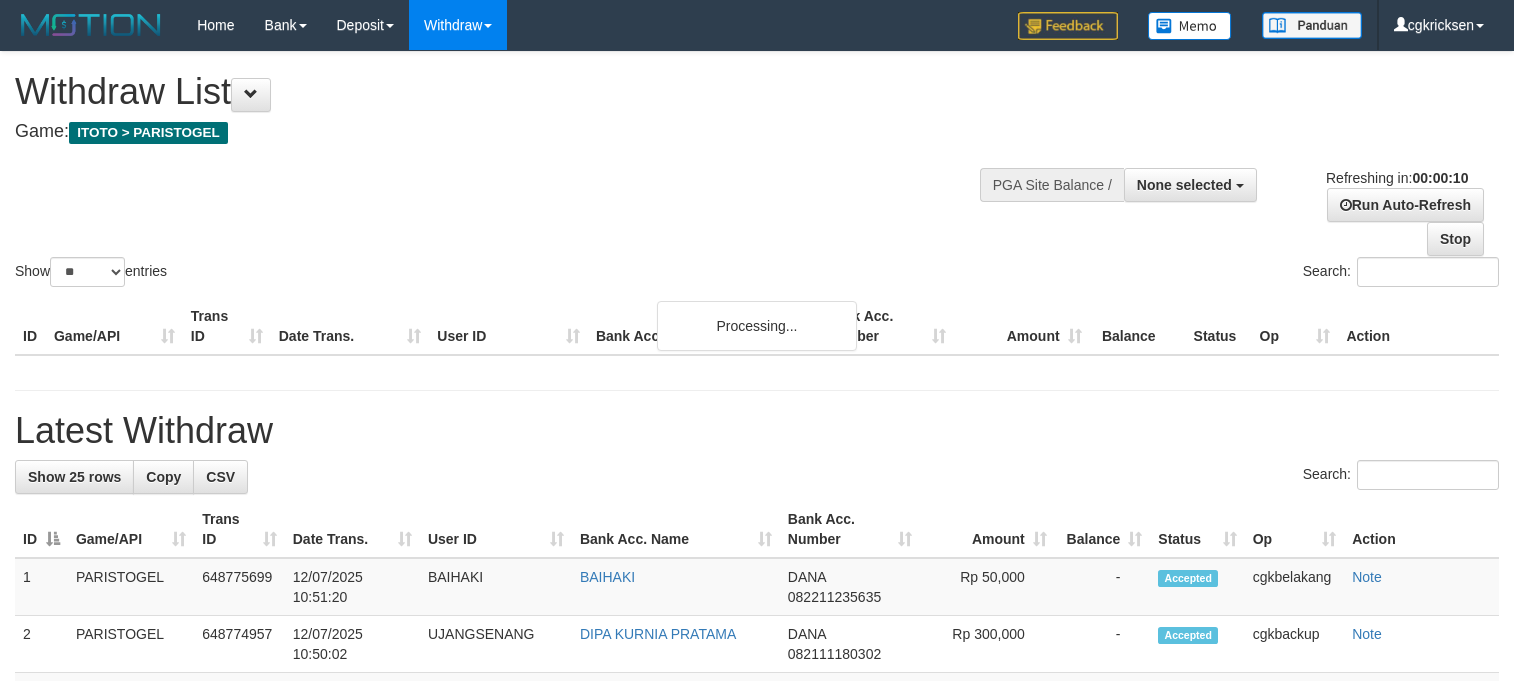 select 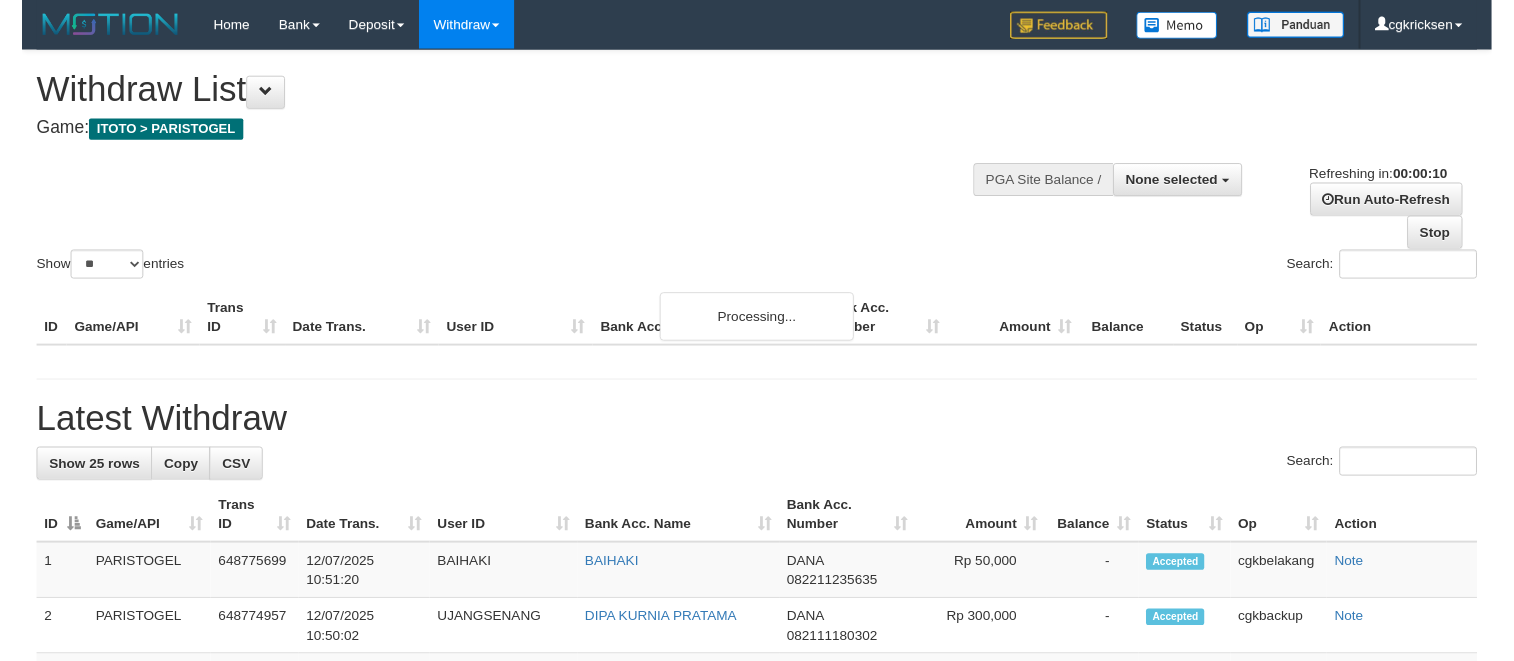 scroll, scrollTop: 0, scrollLeft: 0, axis: both 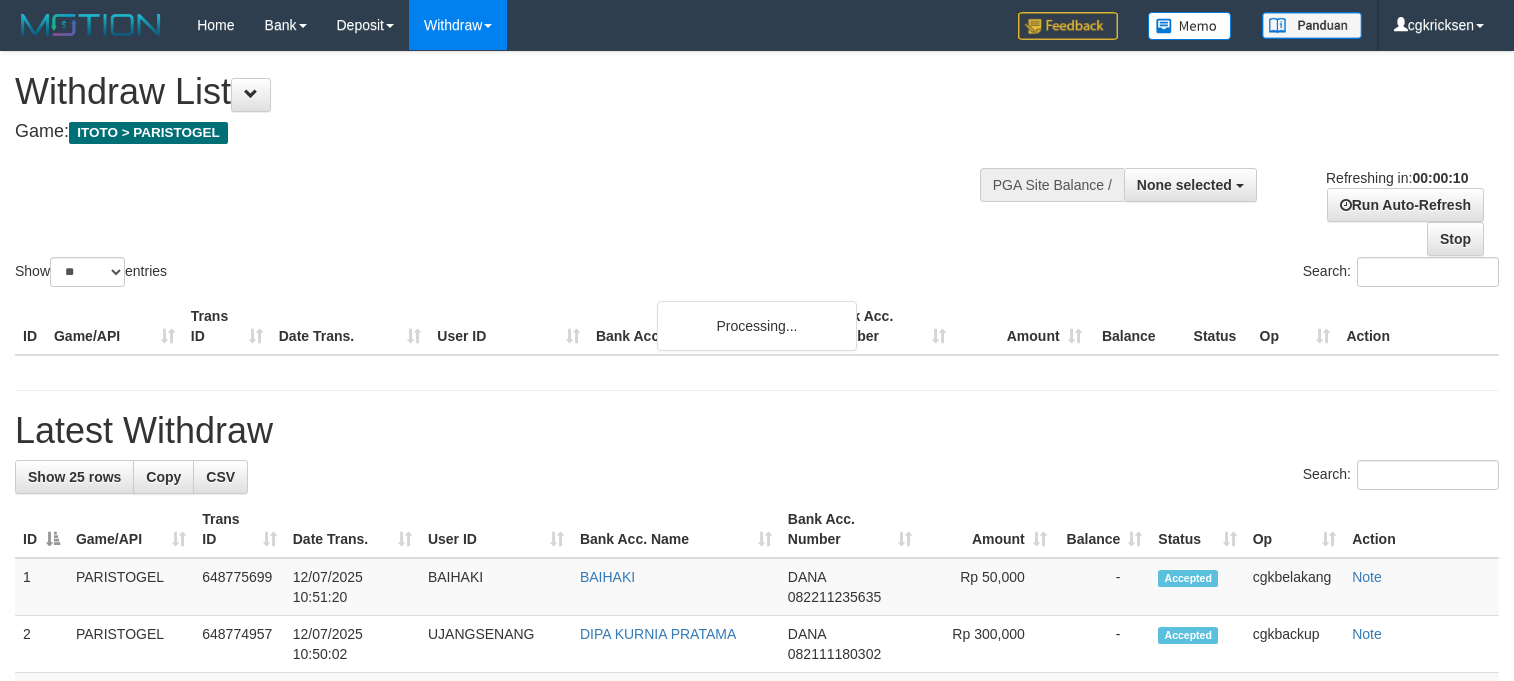 select 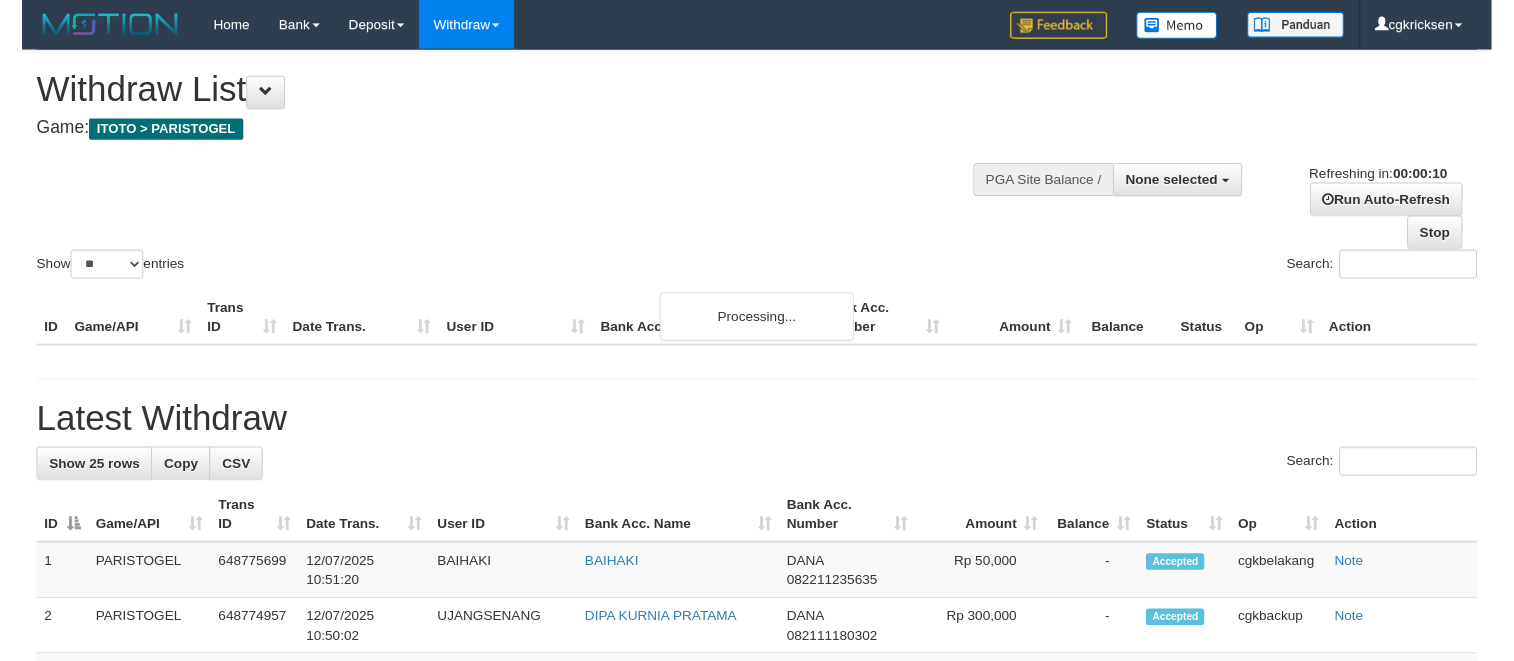 scroll, scrollTop: 0, scrollLeft: 0, axis: both 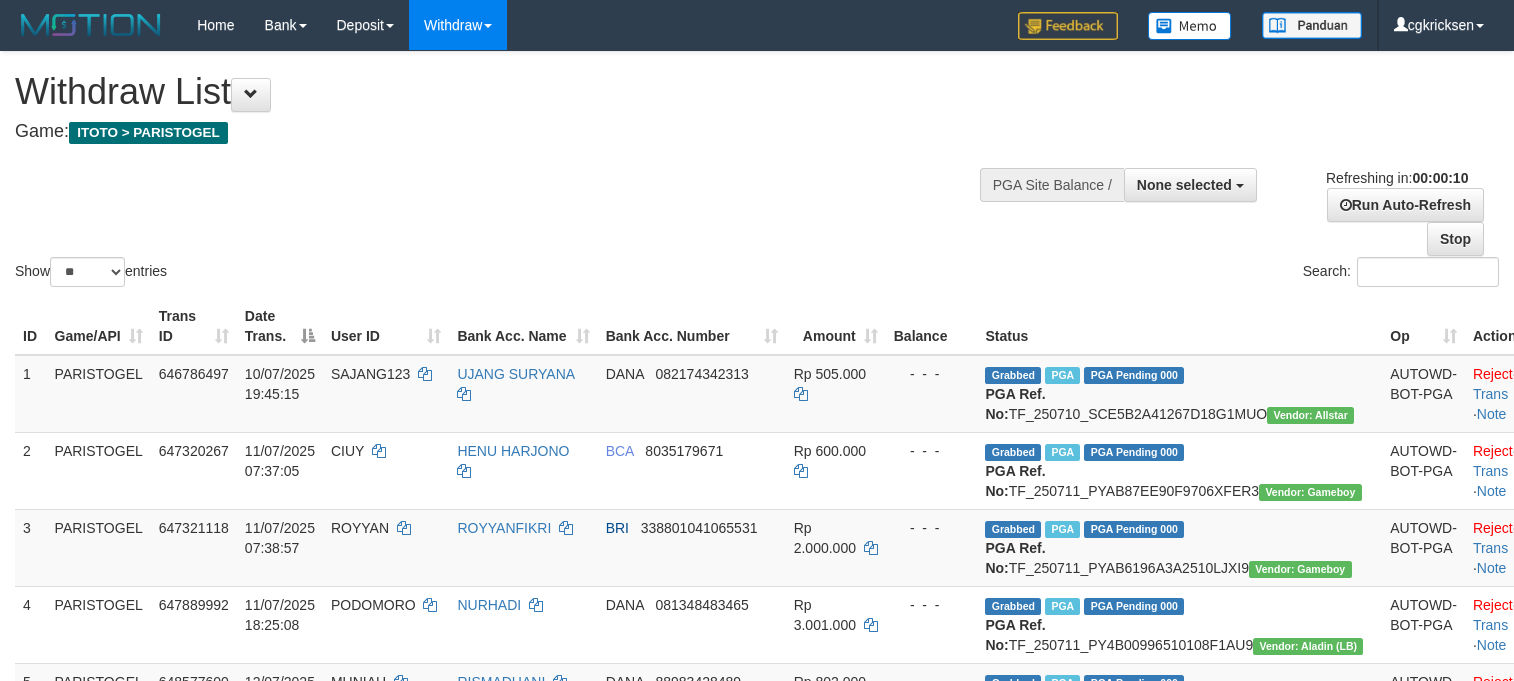 select 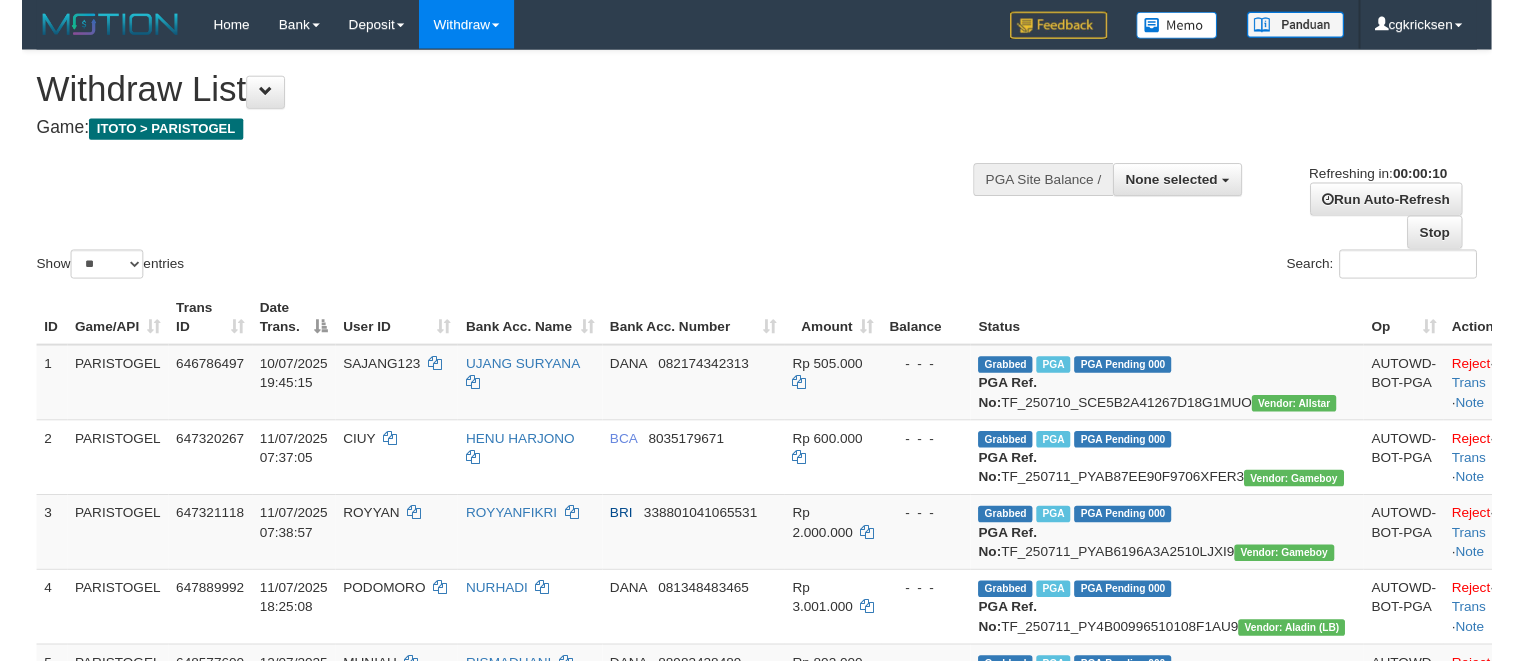 scroll, scrollTop: 0, scrollLeft: 0, axis: both 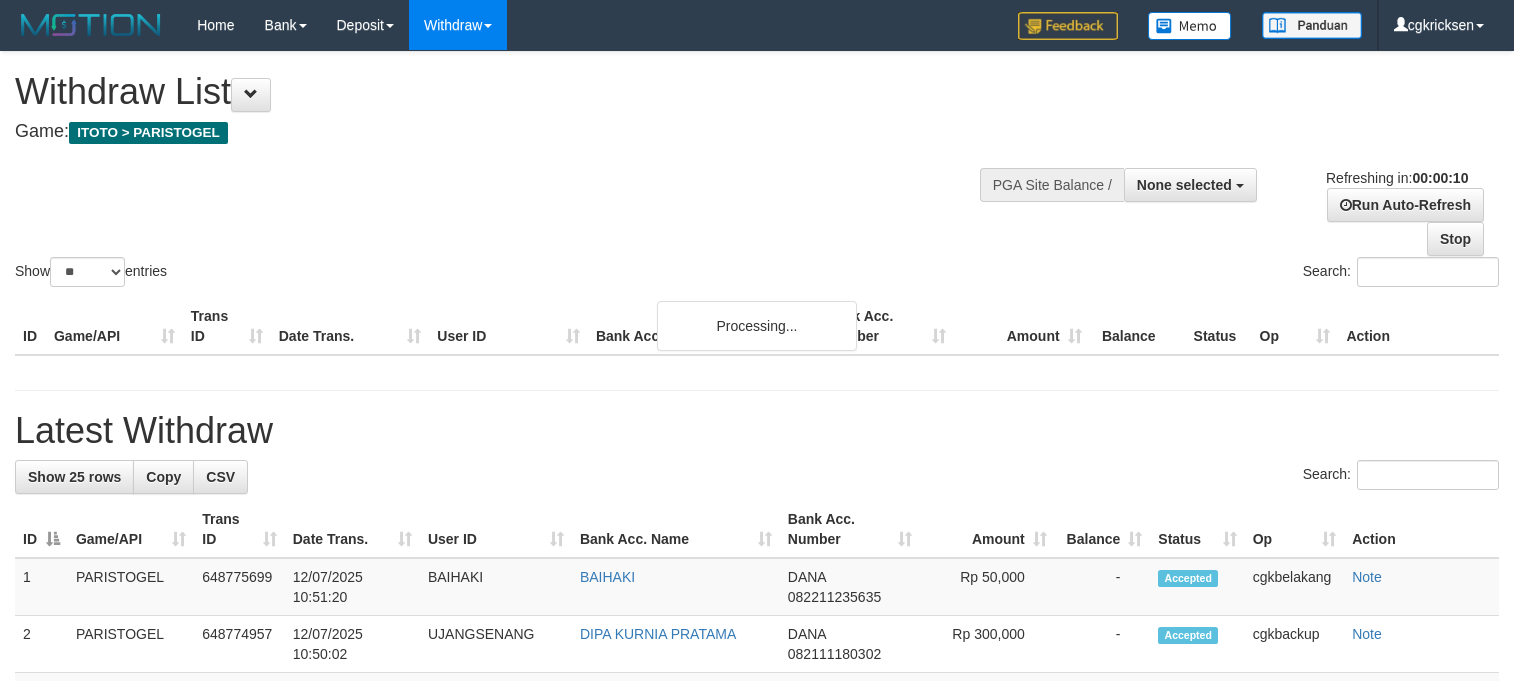 select 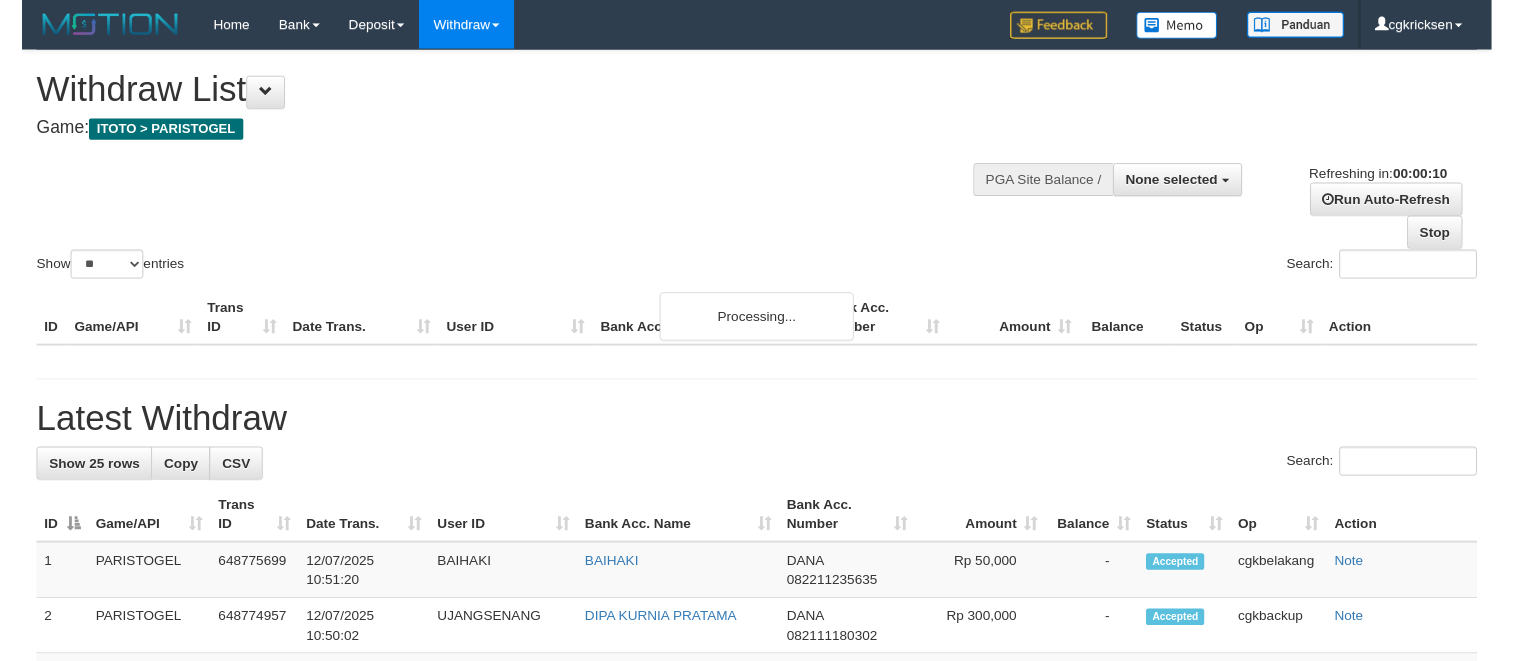 scroll, scrollTop: 0, scrollLeft: 0, axis: both 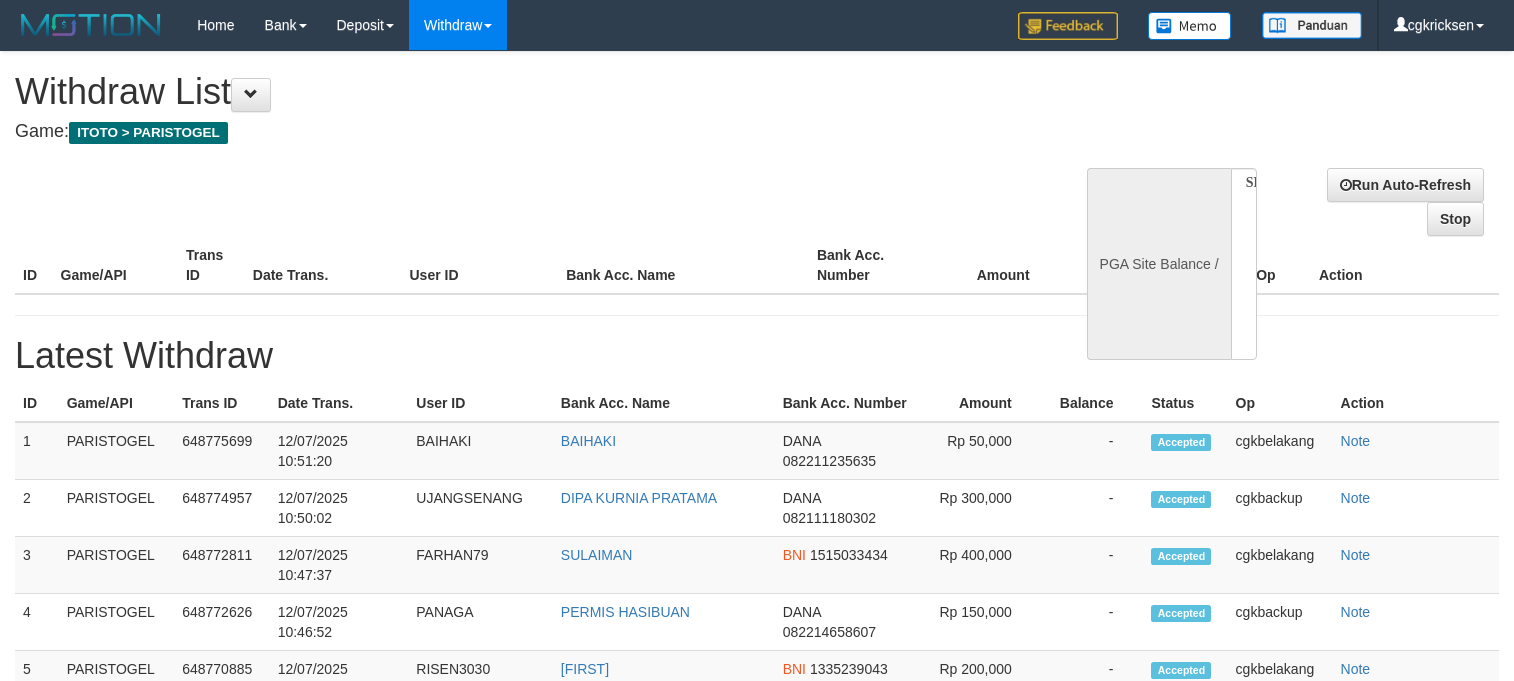 select 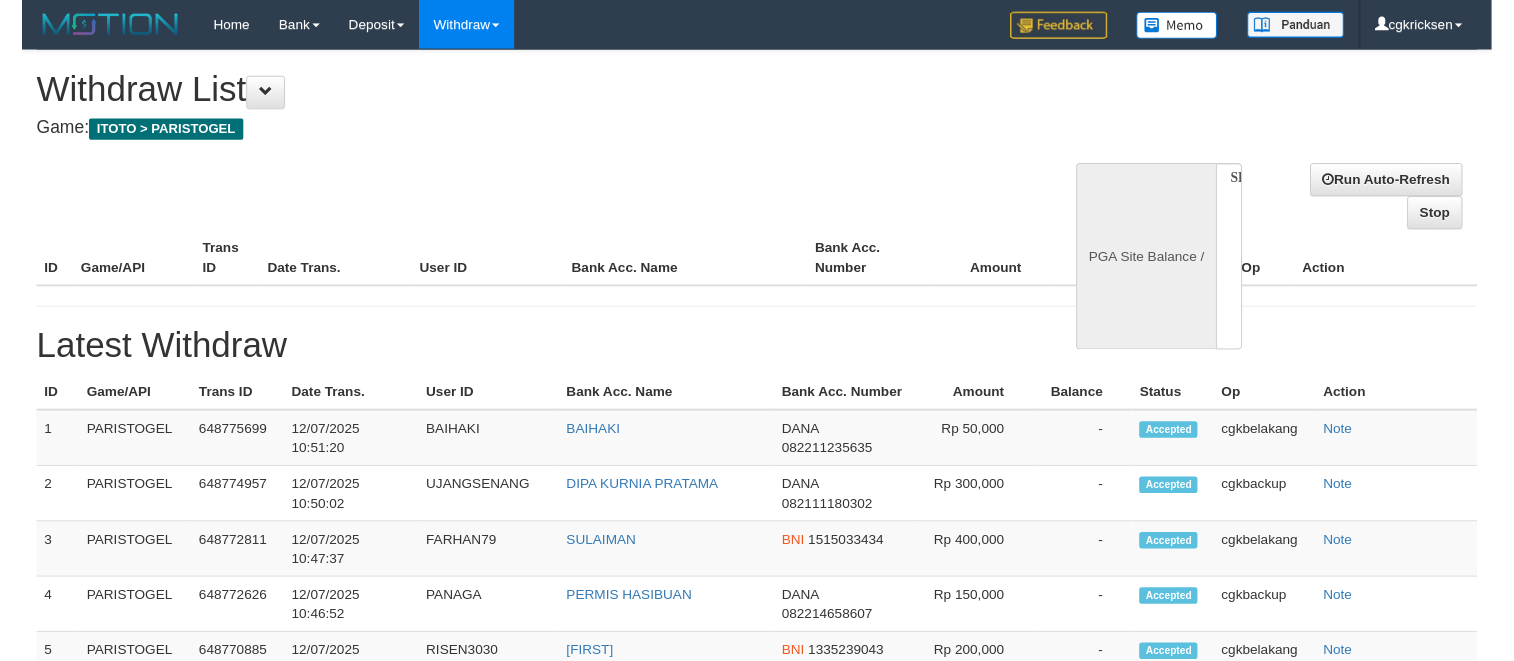 scroll, scrollTop: 0, scrollLeft: 0, axis: both 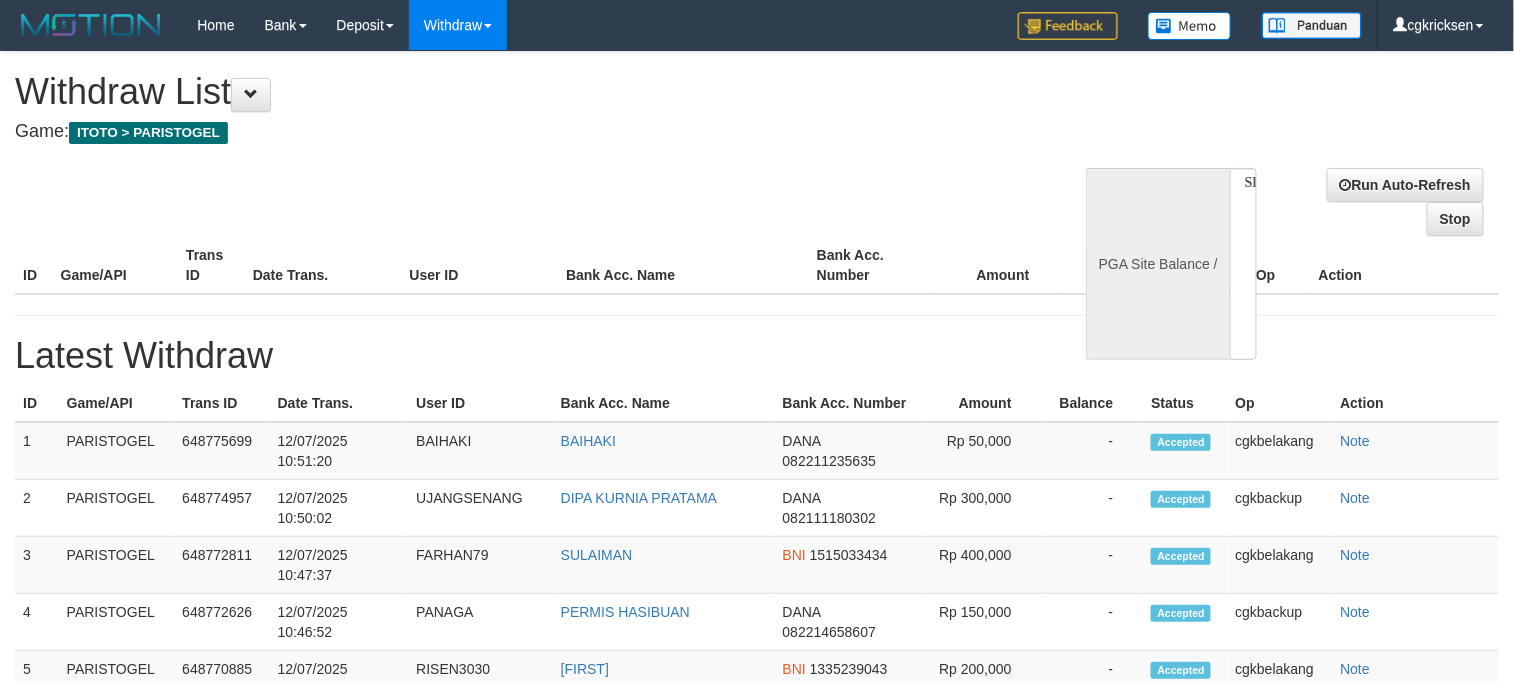 select on "**" 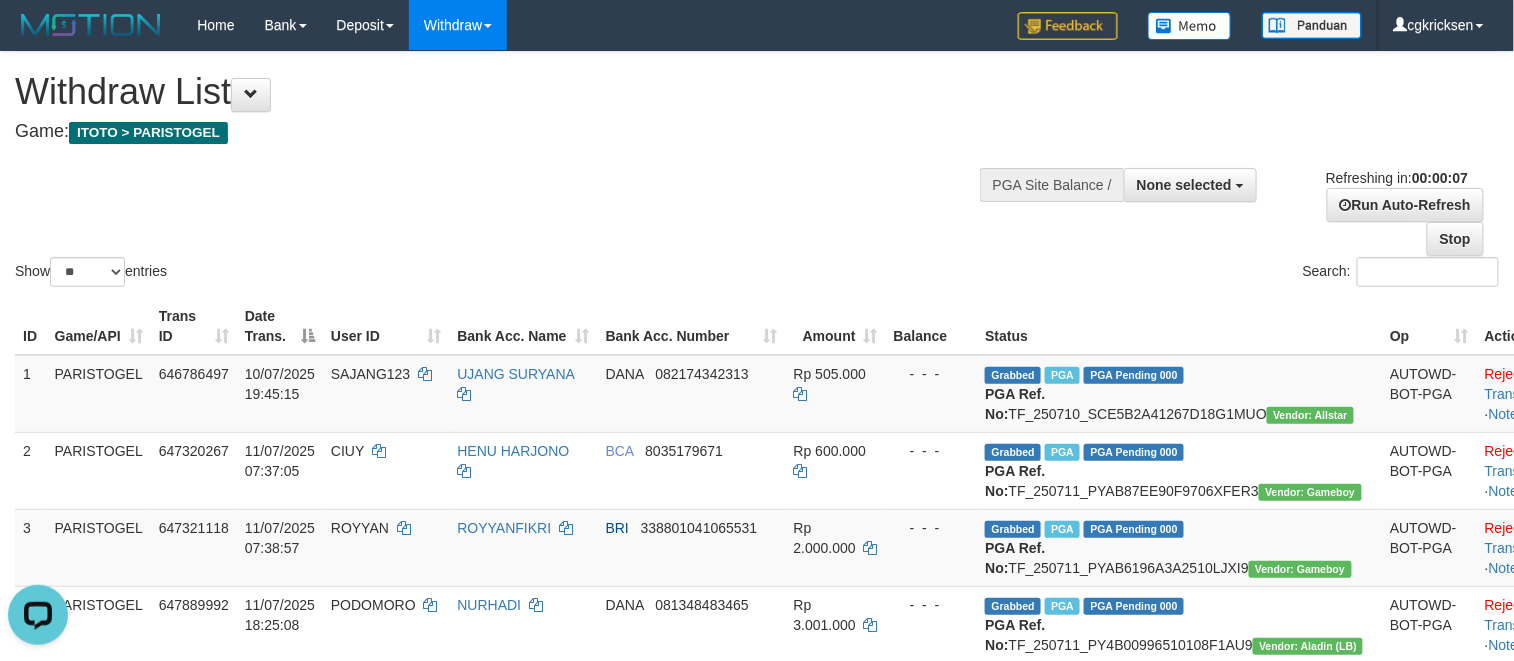 scroll, scrollTop: 0, scrollLeft: 0, axis: both 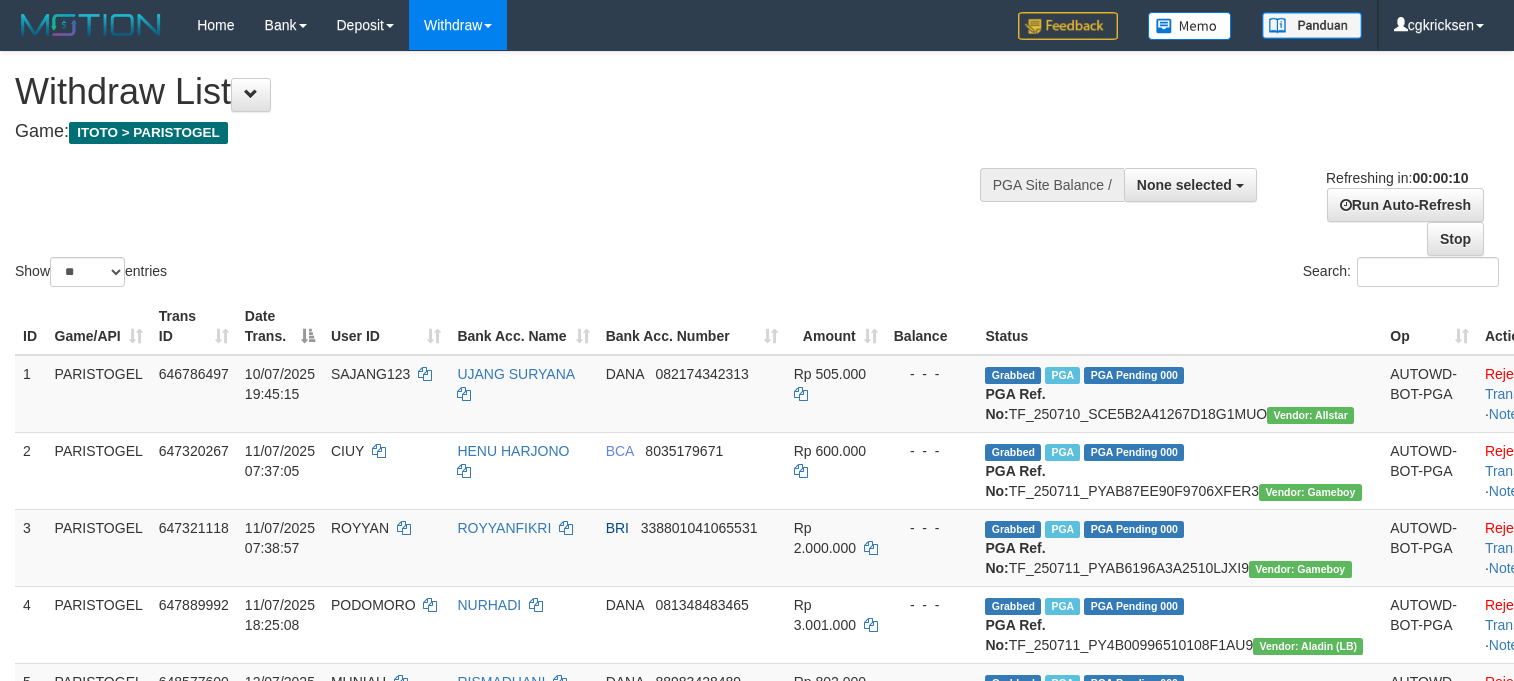 select 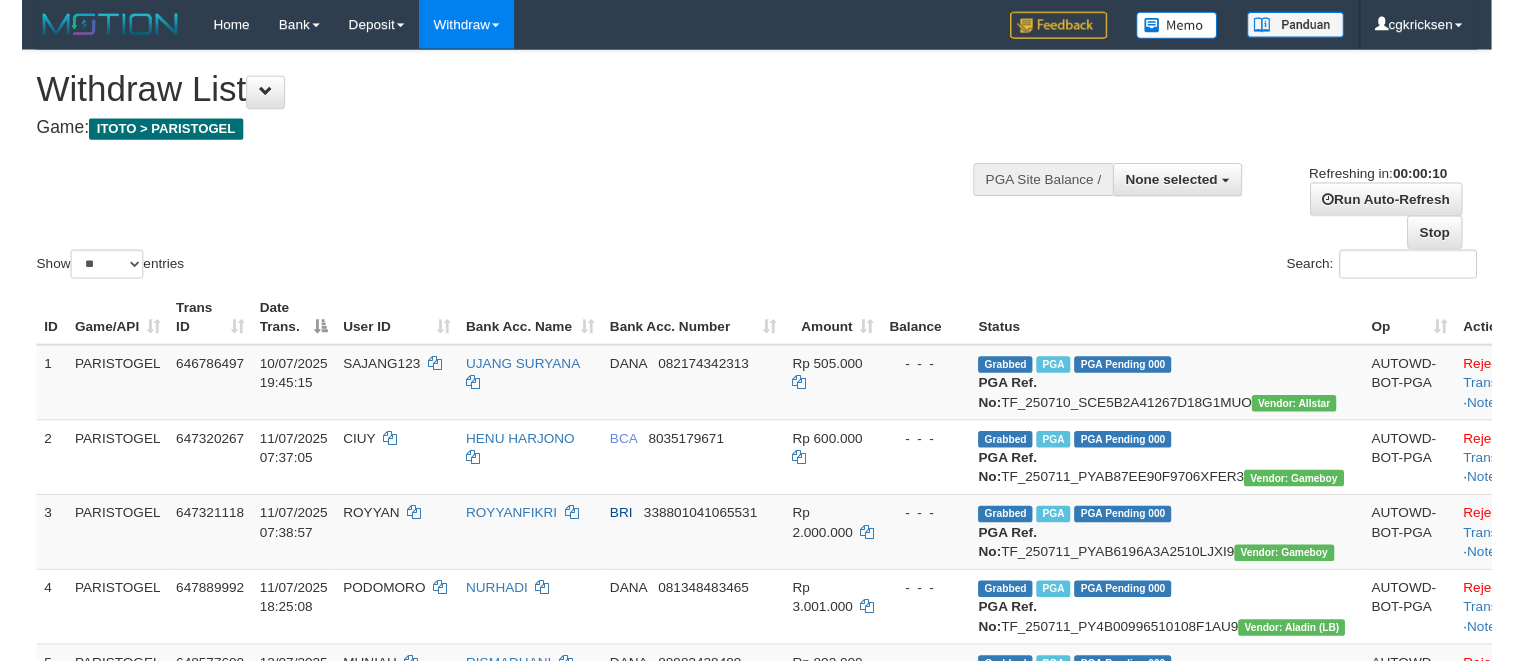 scroll, scrollTop: 0, scrollLeft: 0, axis: both 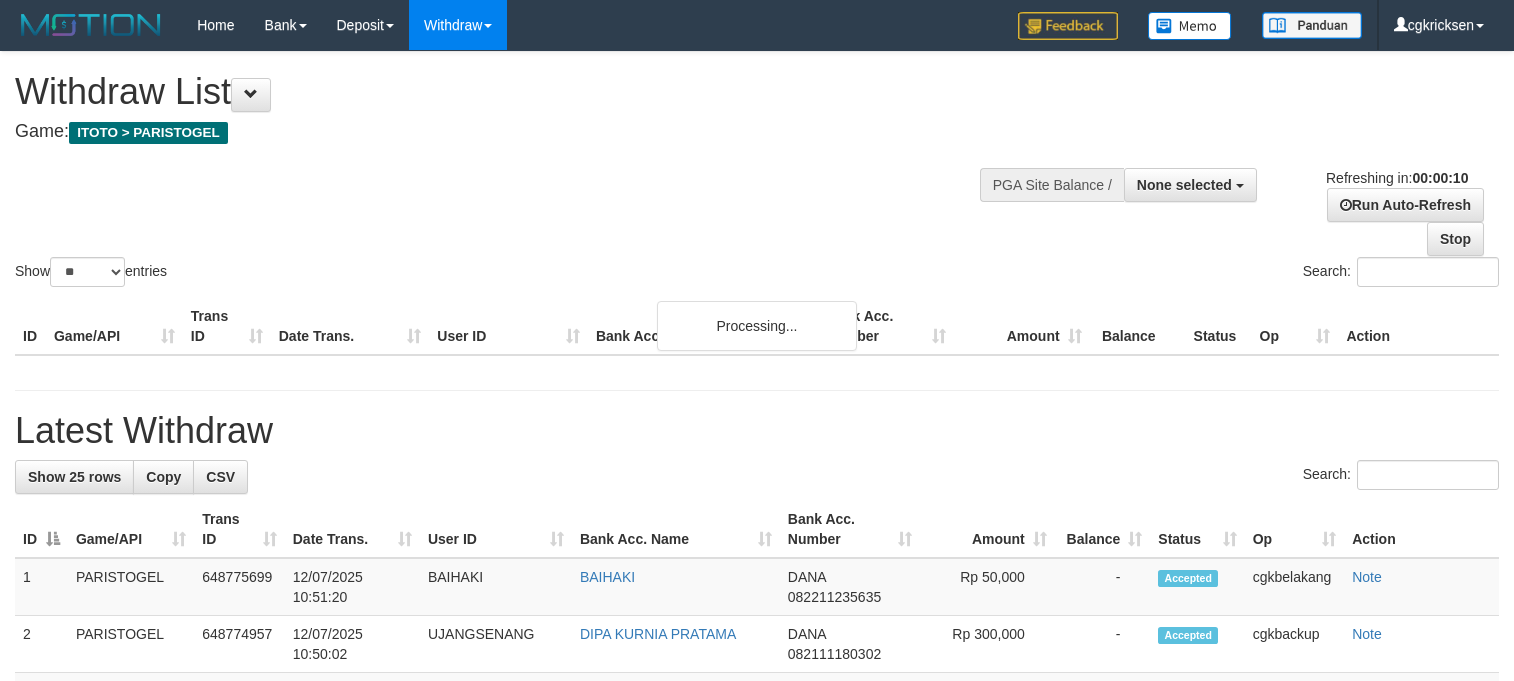 select 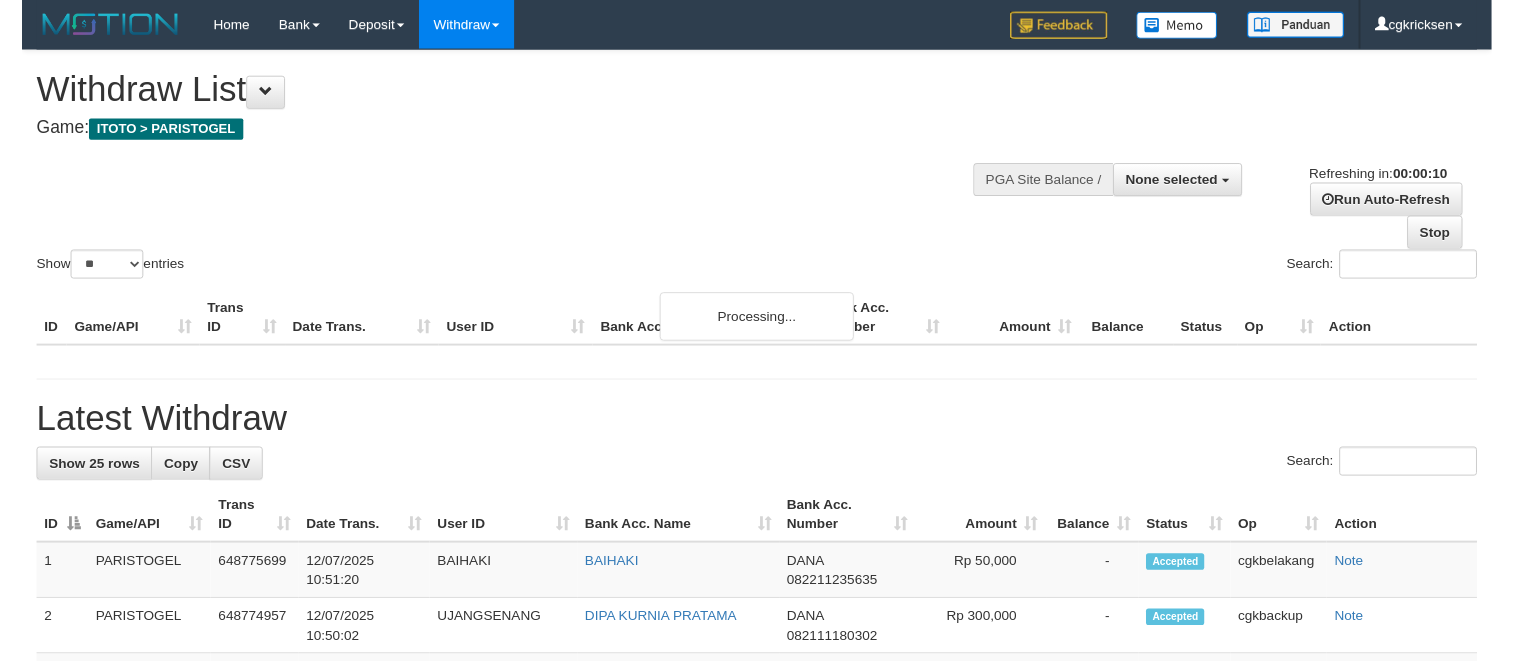 scroll, scrollTop: 0, scrollLeft: 0, axis: both 